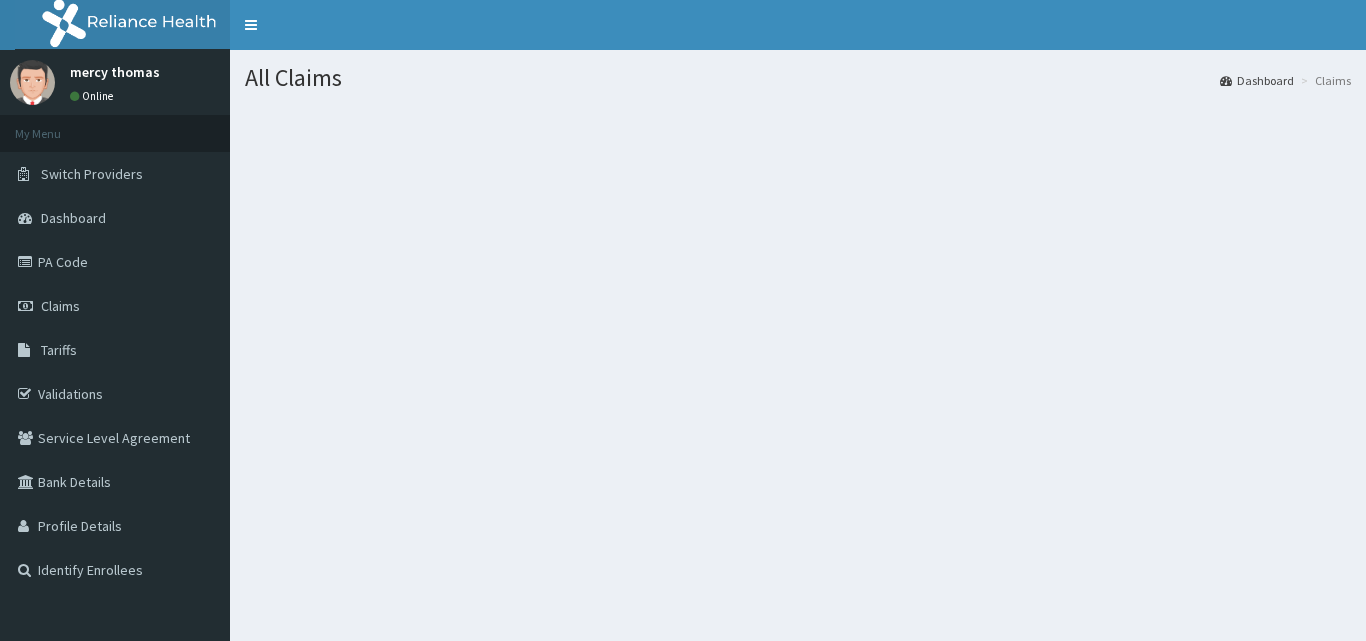 scroll, scrollTop: 0, scrollLeft: 0, axis: both 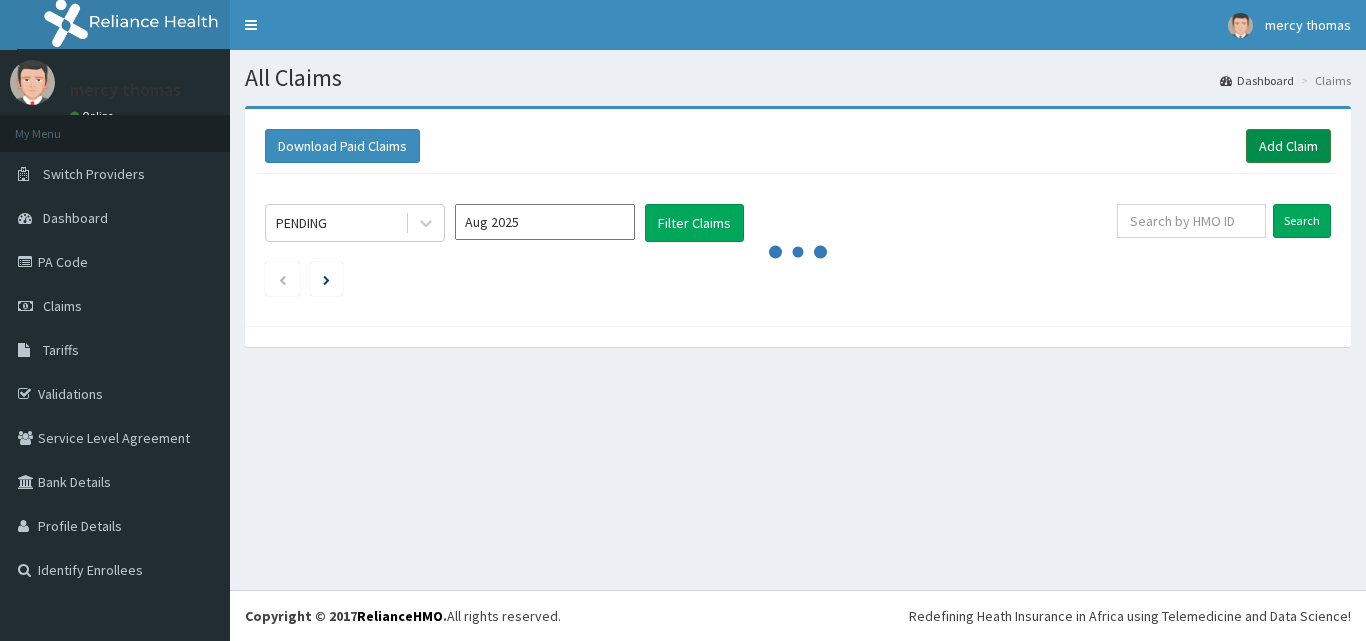 click on "Add Claim" at bounding box center (1288, 146) 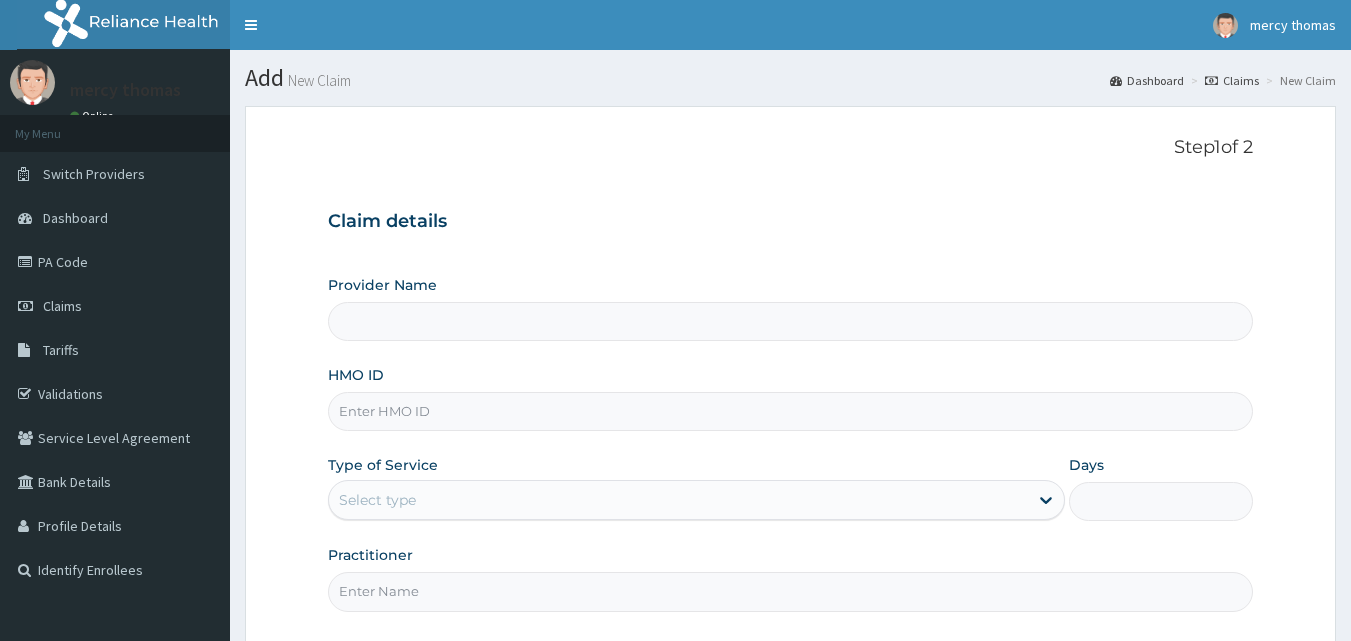 scroll, scrollTop: 0, scrollLeft: 0, axis: both 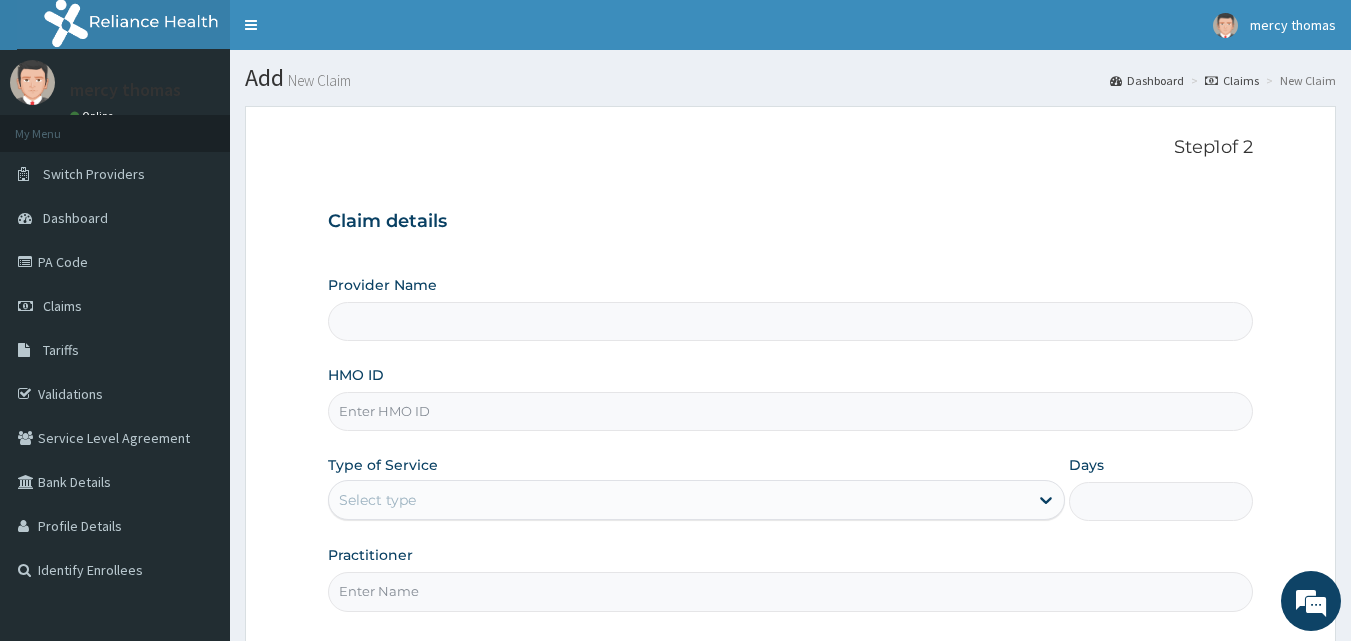 click on "HMO ID" at bounding box center [791, 411] 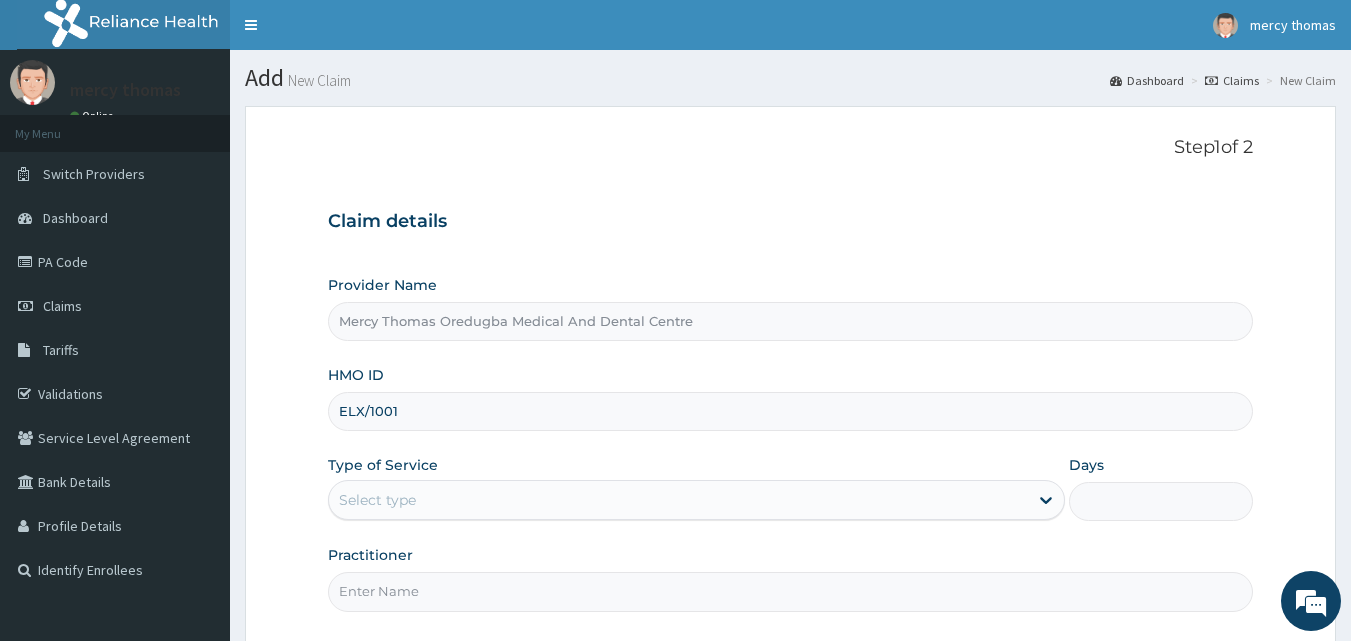 scroll, scrollTop: 0, scrollLeft: 0, axis: both 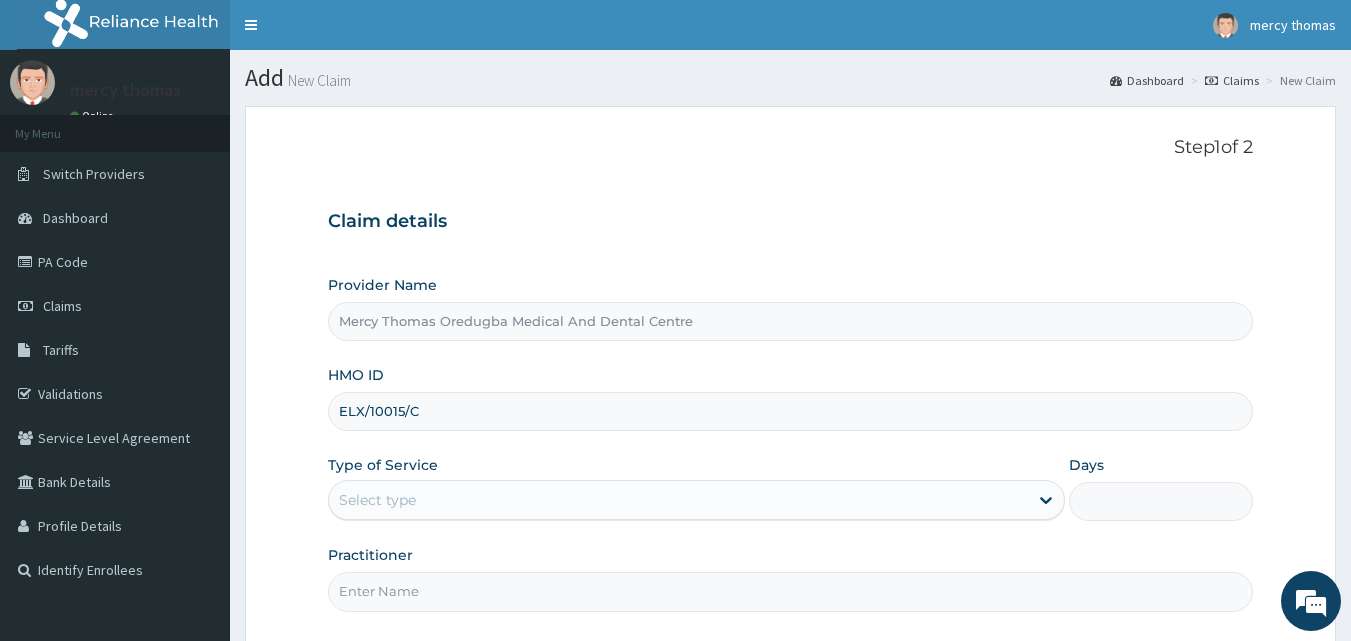 type on "ELX/10015/C" 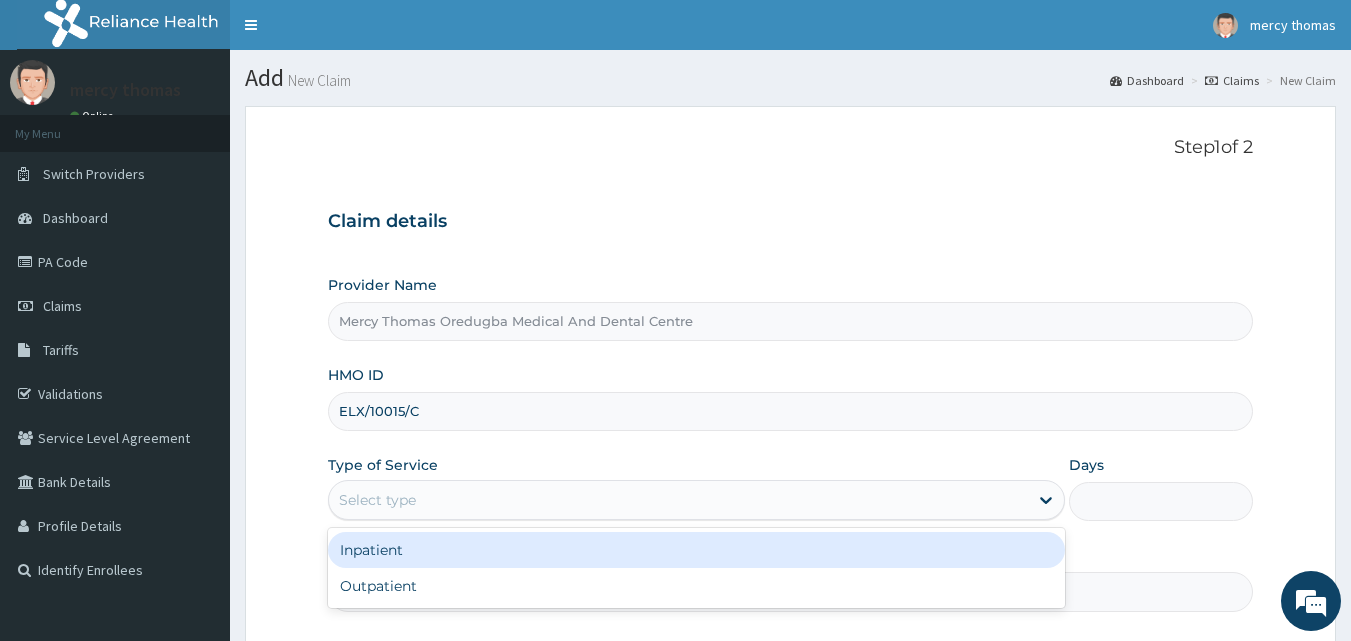 click on "Select type" at bounding box center (678, 500) 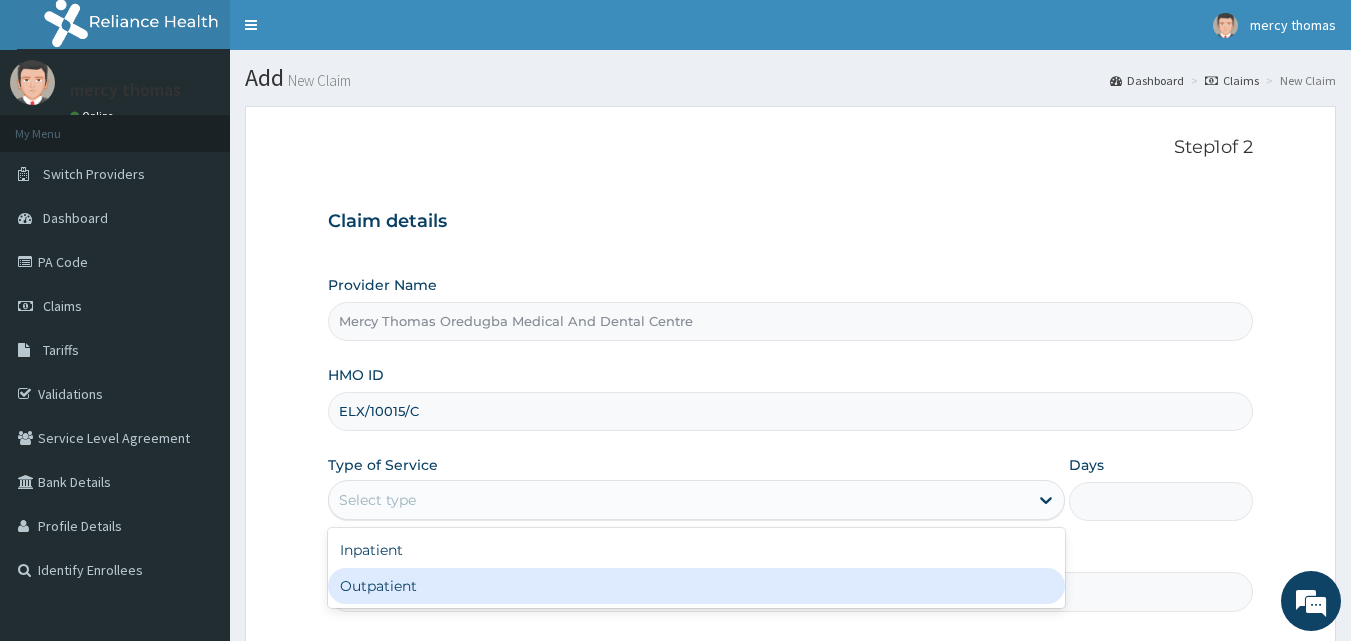 click on "Outpatient" at bounding box center (696, 586) 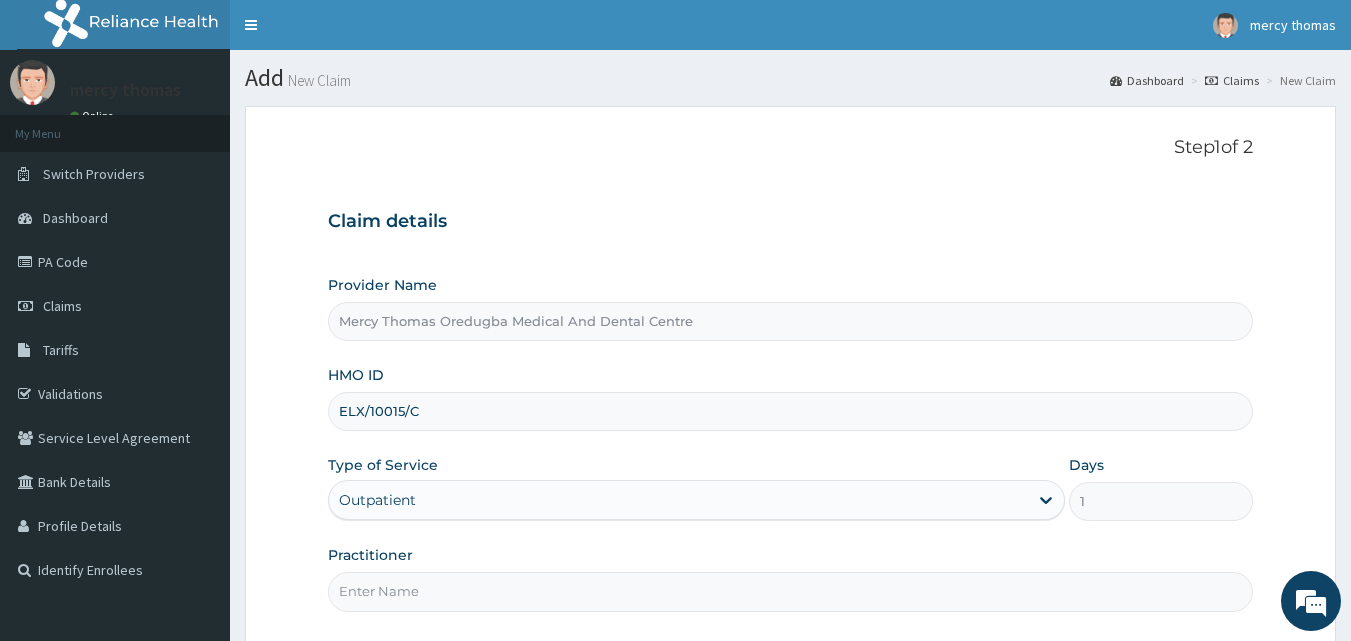 click on "Practitioner" at bounding box center (791, 591) 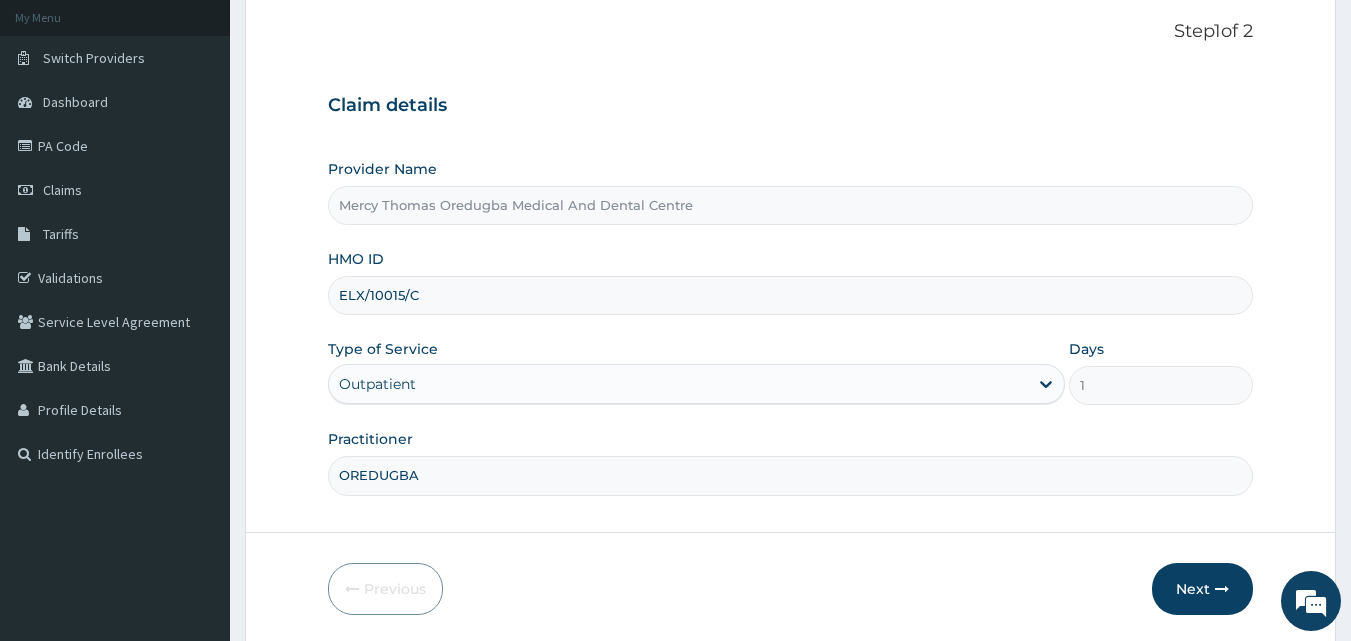 scroll, scrollTop: 187, scrollLeft: 0, axis: vertical 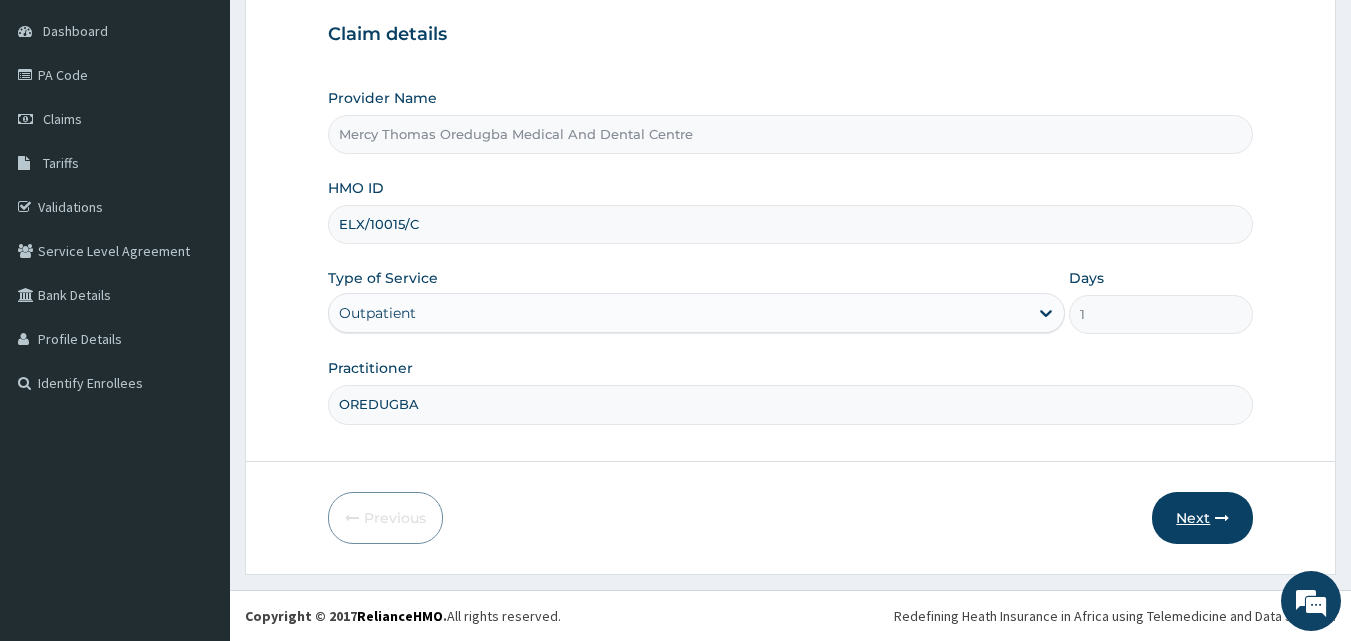 type on "OREDUGBA" 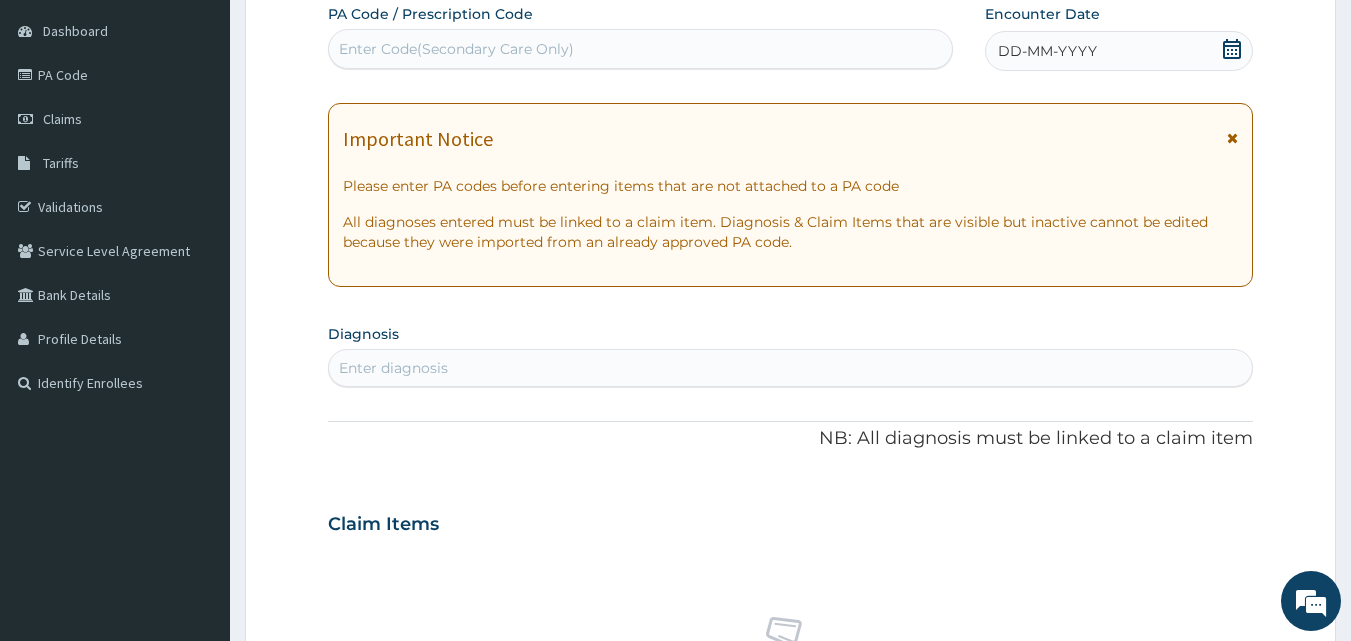 scroll, scrollTop: 72, scrollLeft: 0, axis: vertical 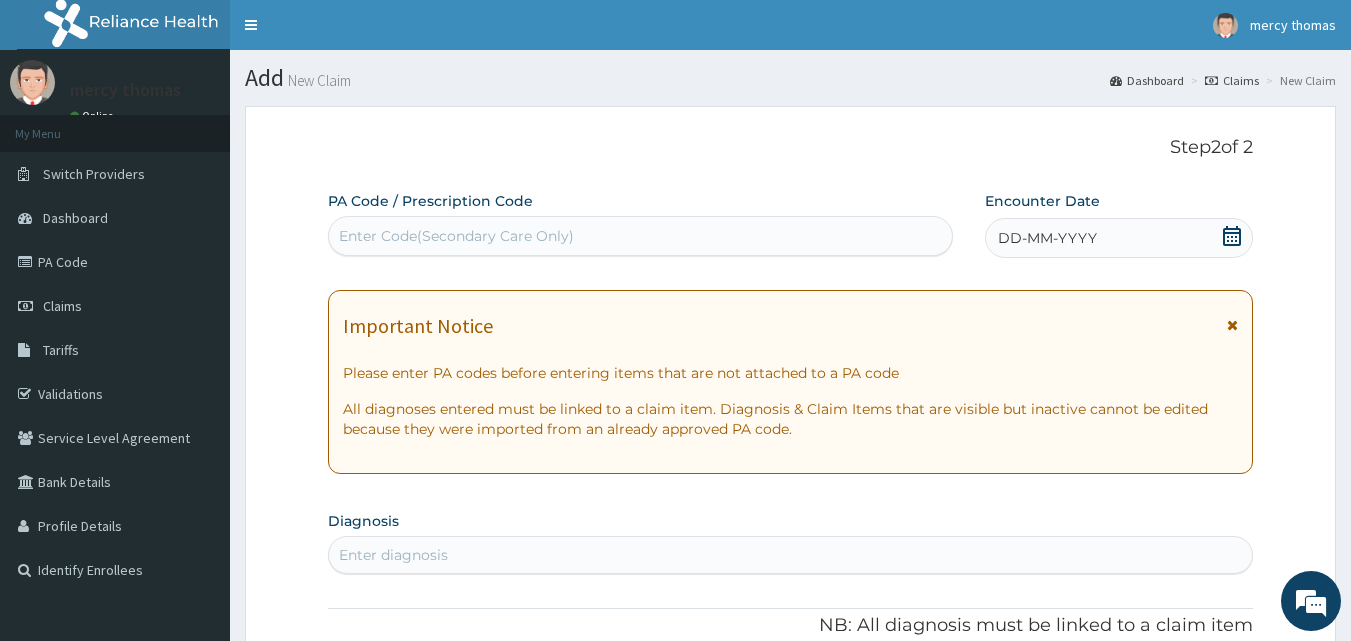 click 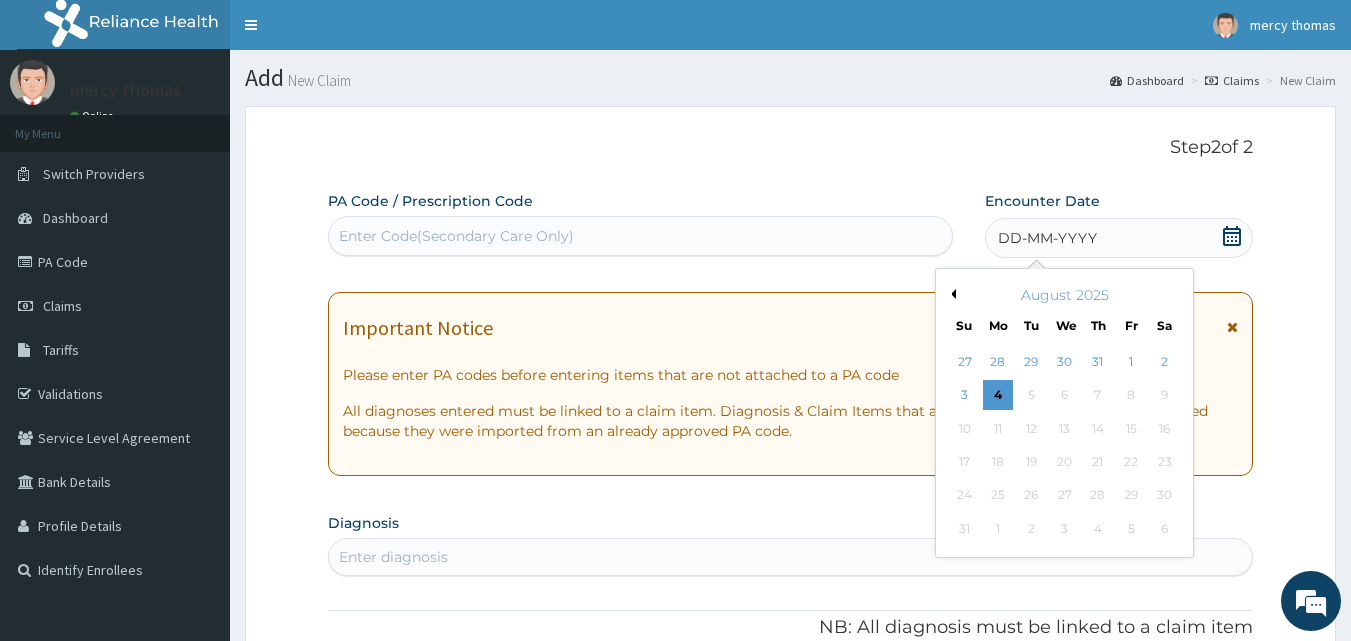 click on "Previous Month" at bounding box center (951, 294) 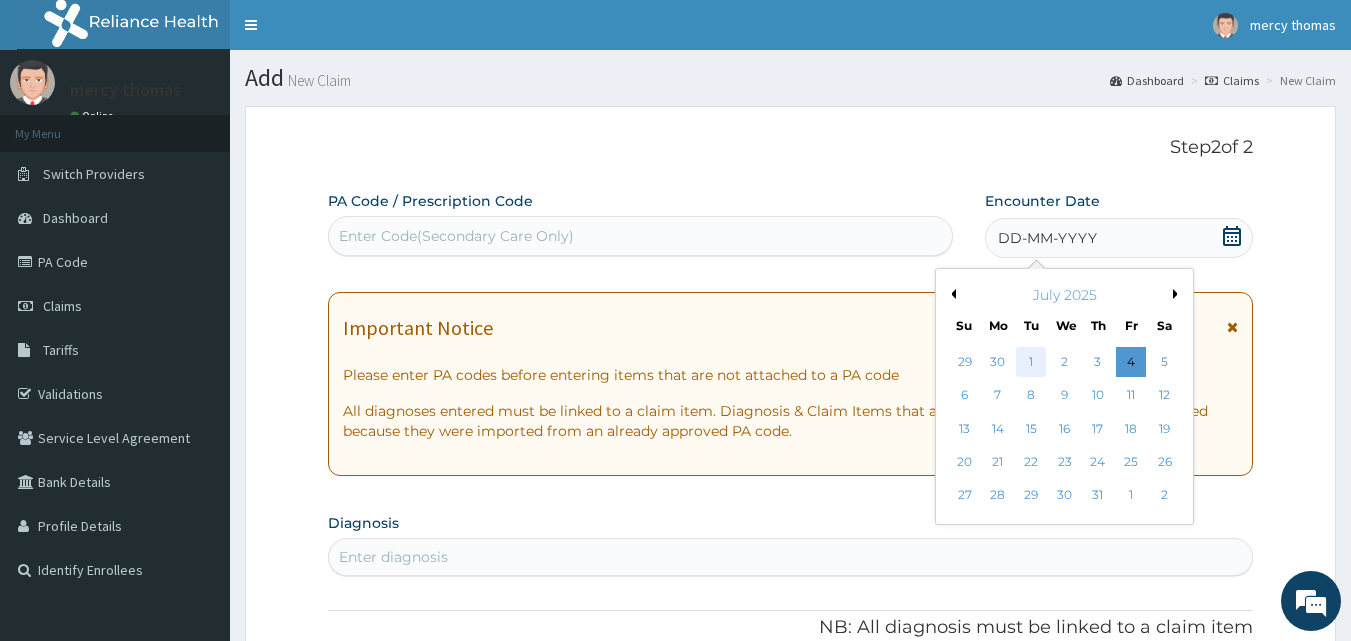 click on "1" at bounding box center [1032, 362] 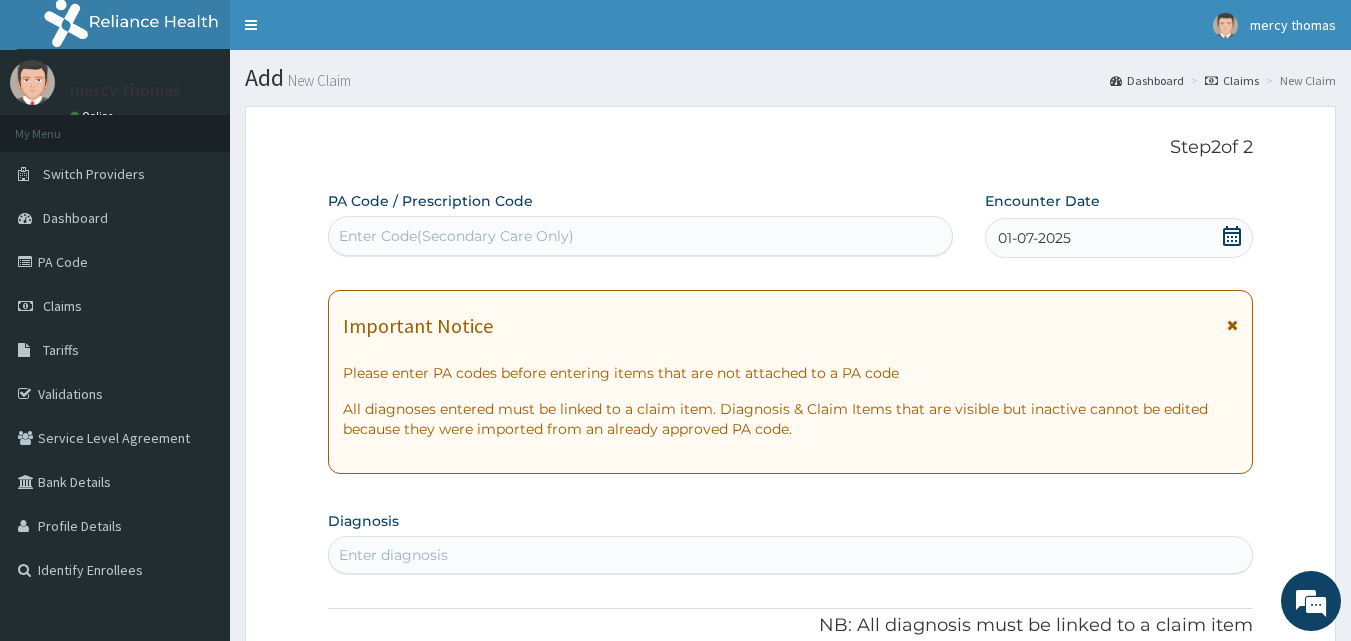 click on "Enter diagnosis" at bounding box center (791, 555) 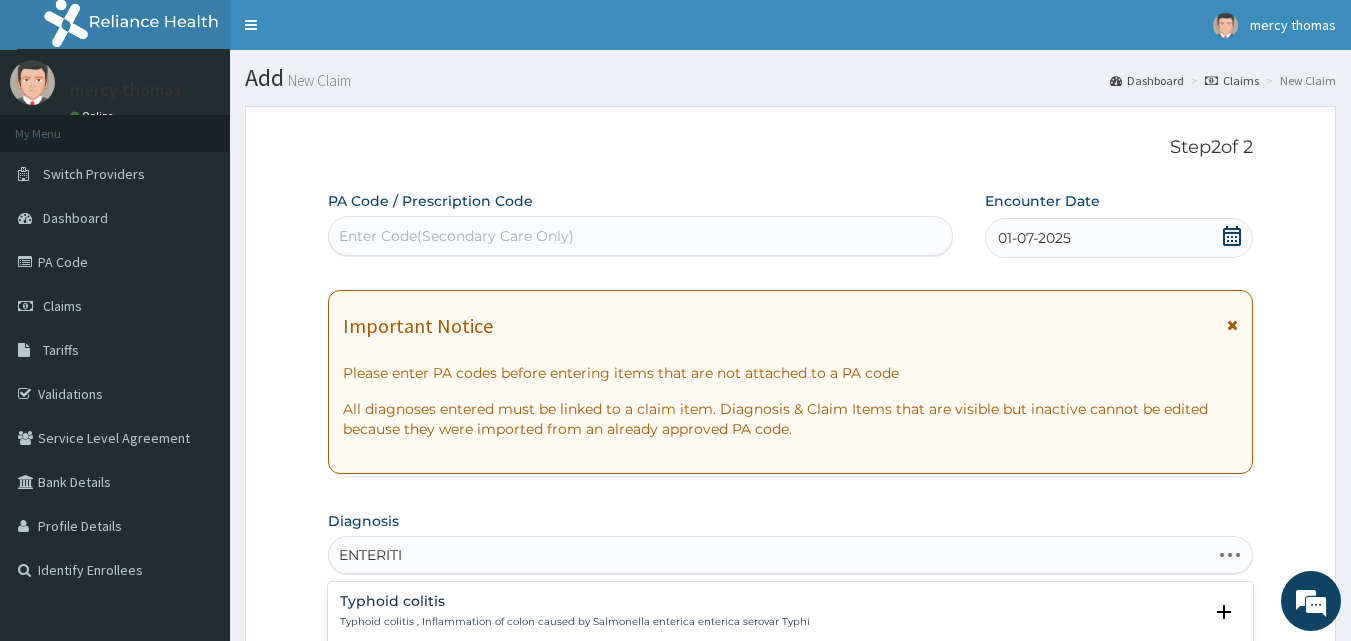 type on "ENTERITIS" 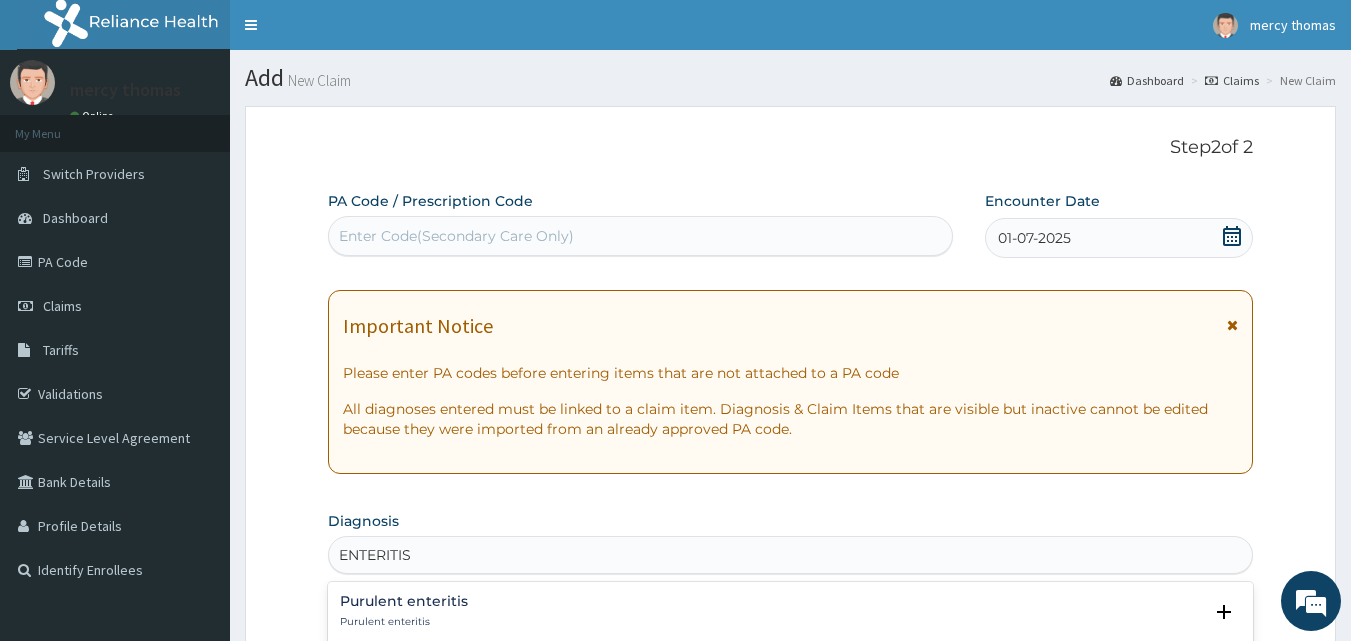 scroll, scrollTop: 560, scrollLeft: 0, axis: vertical 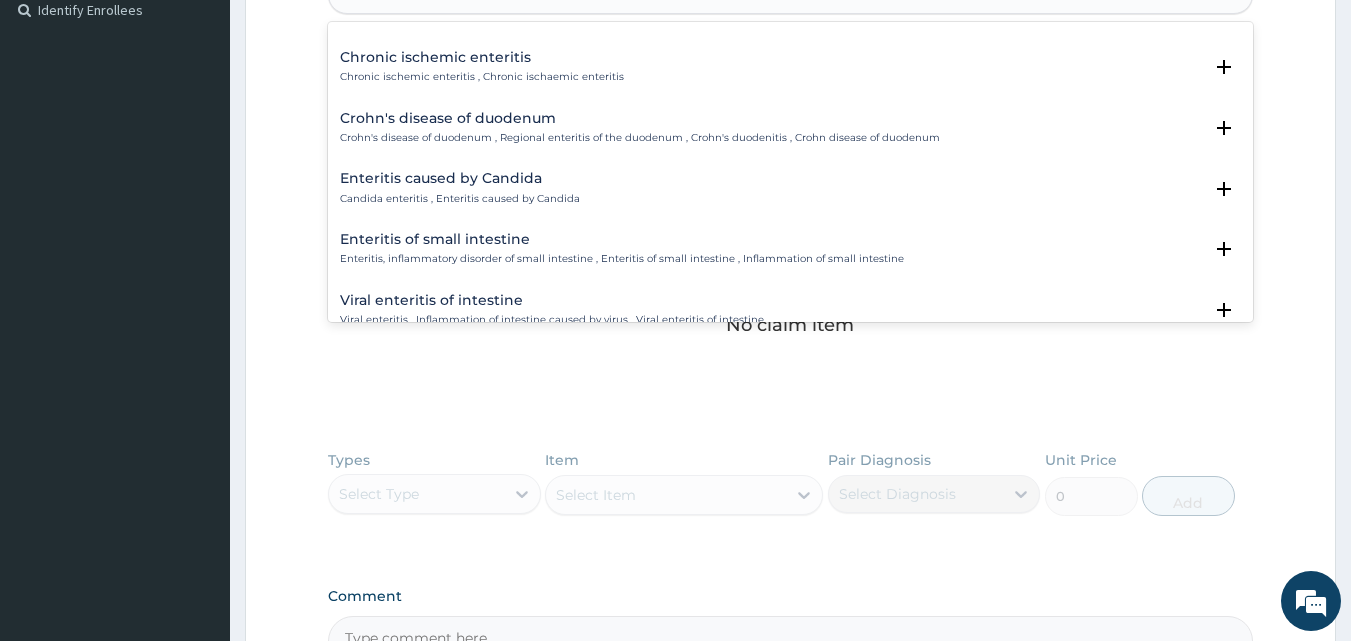 click on "Enteritis of small intestine" at bounding box center [622, 239] 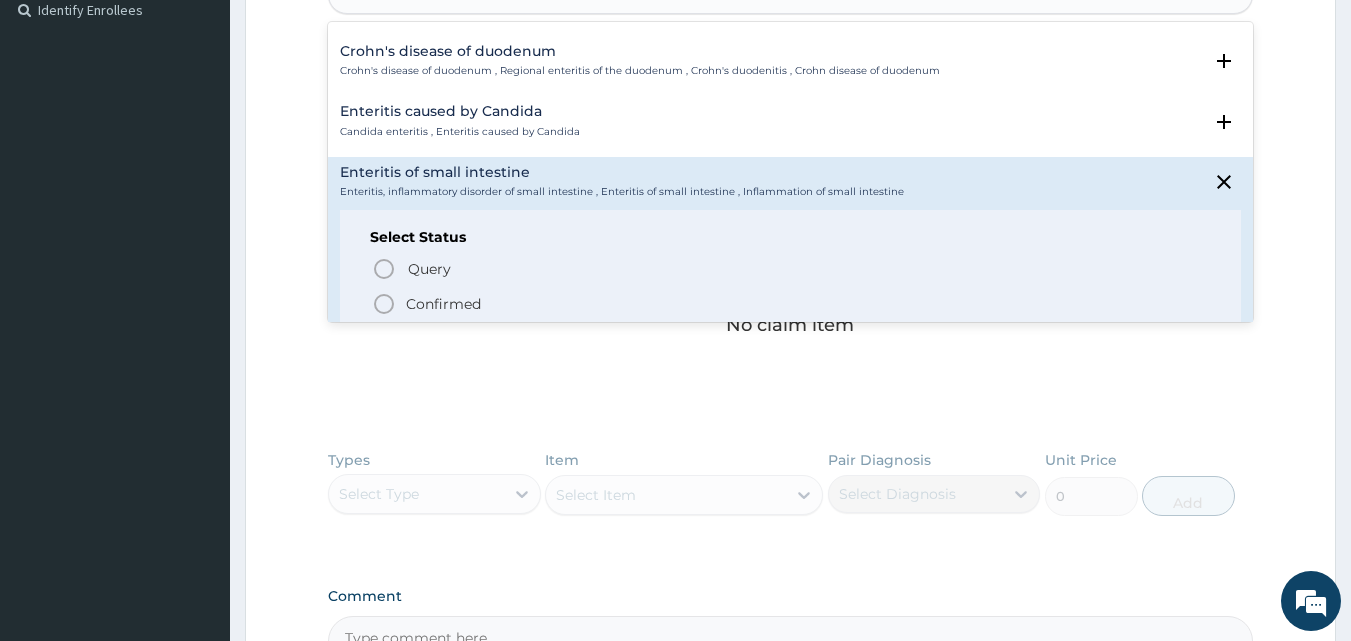 scroll, scrollTop: 880, scrollLeft: 0, axis: vertical 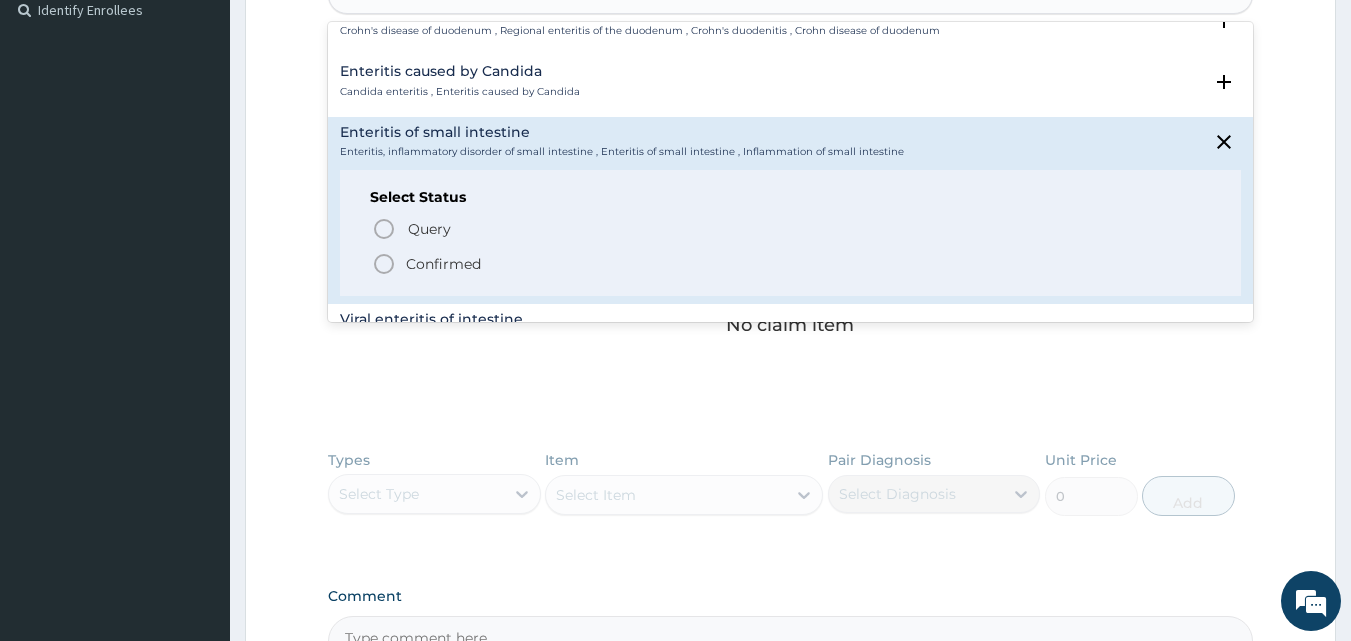 click 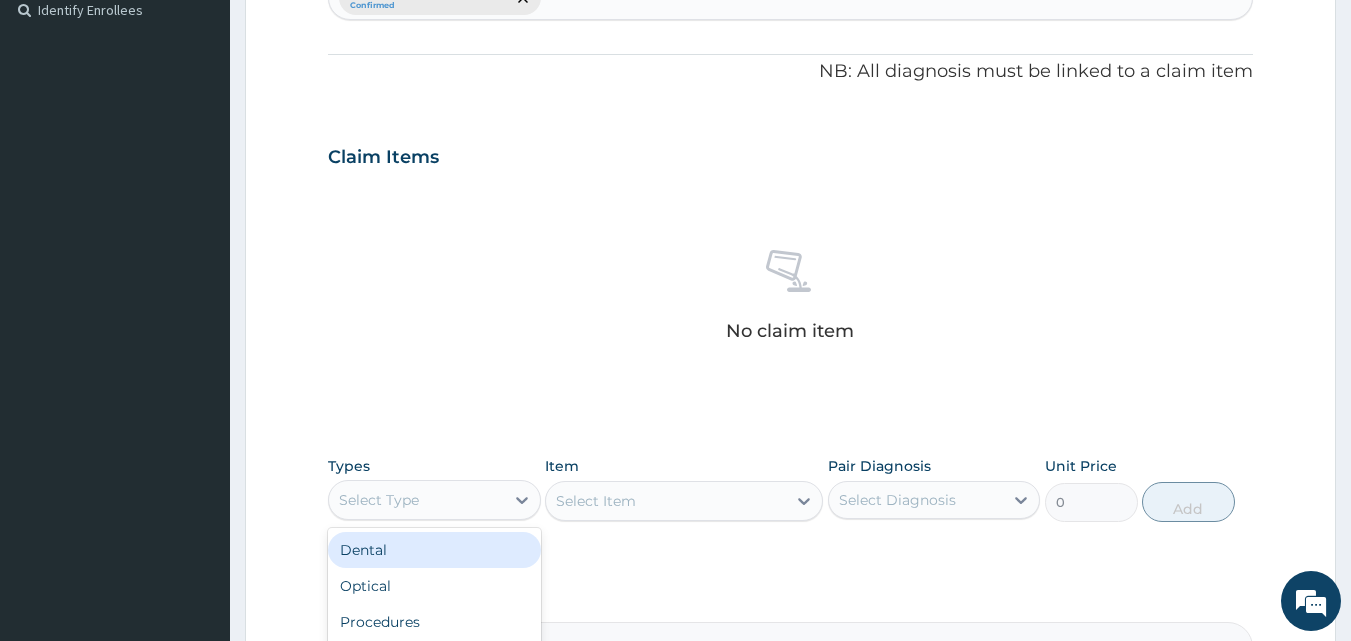click on "Select Type" at bounding box center [416, 500] 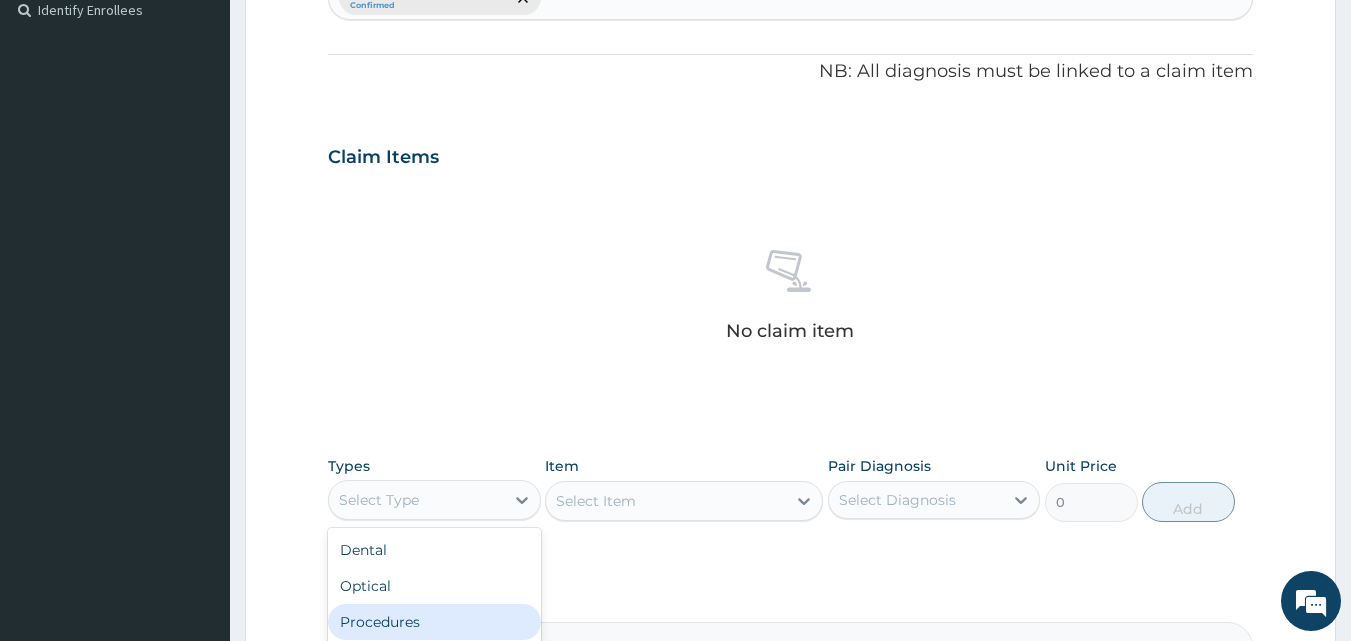 click on "Procedures" at bounding box center [434, 622] 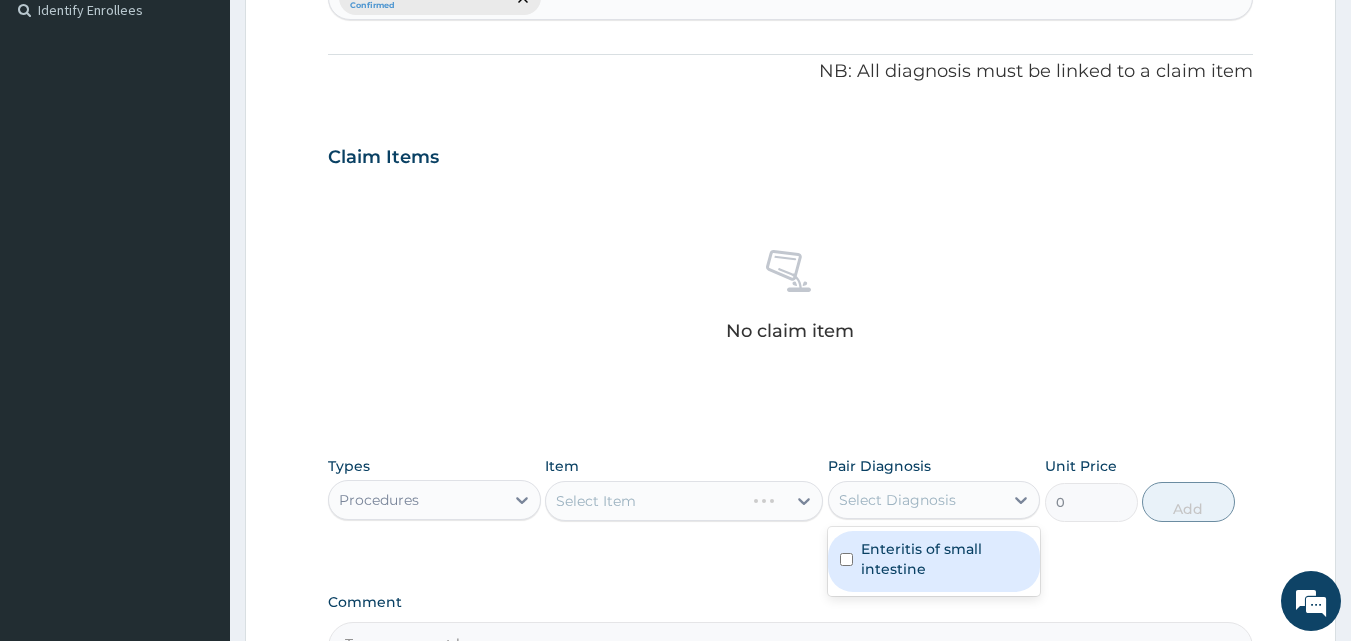 click on "Select Diagnosis" at bounding box center [897, 500] 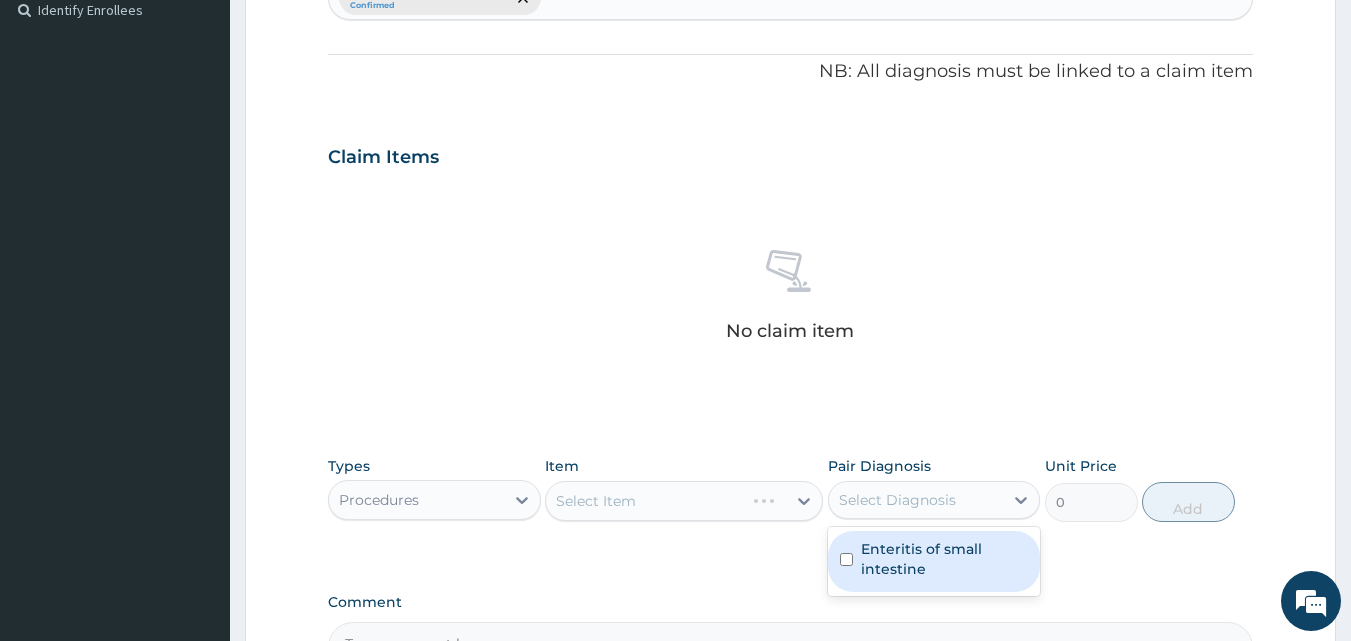 click on "Enteritis of small intestine" at bounding box center (945, 559) 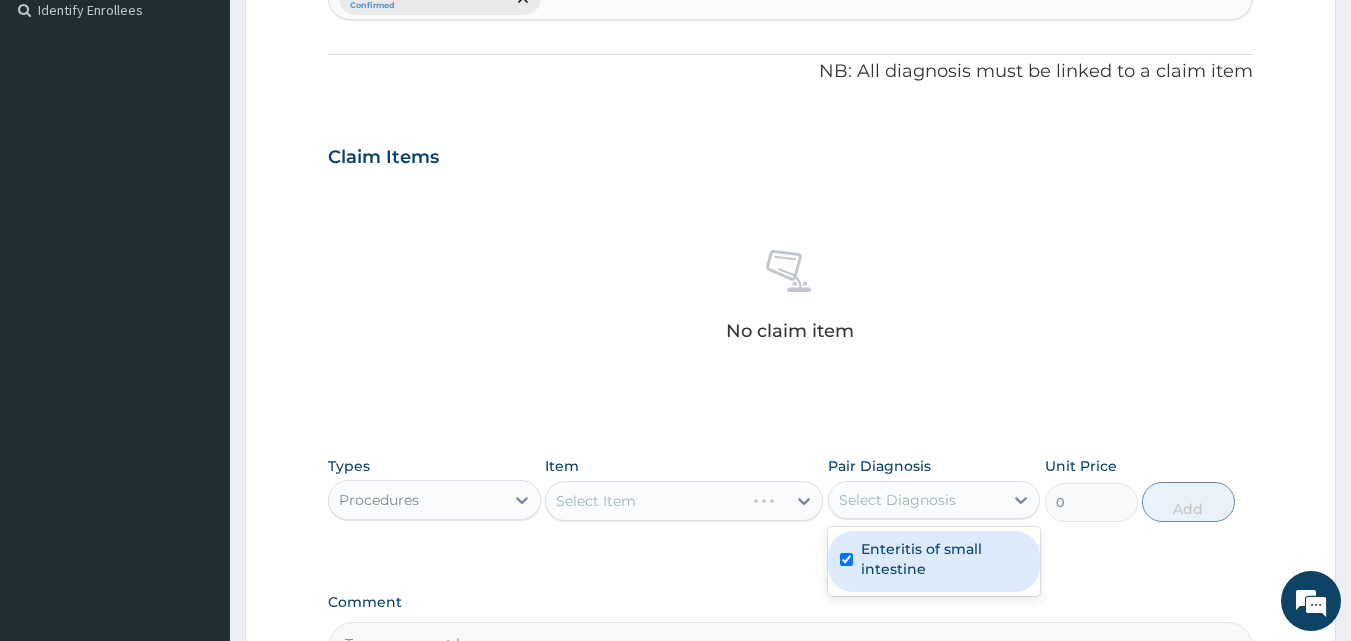 checkbox on "true" 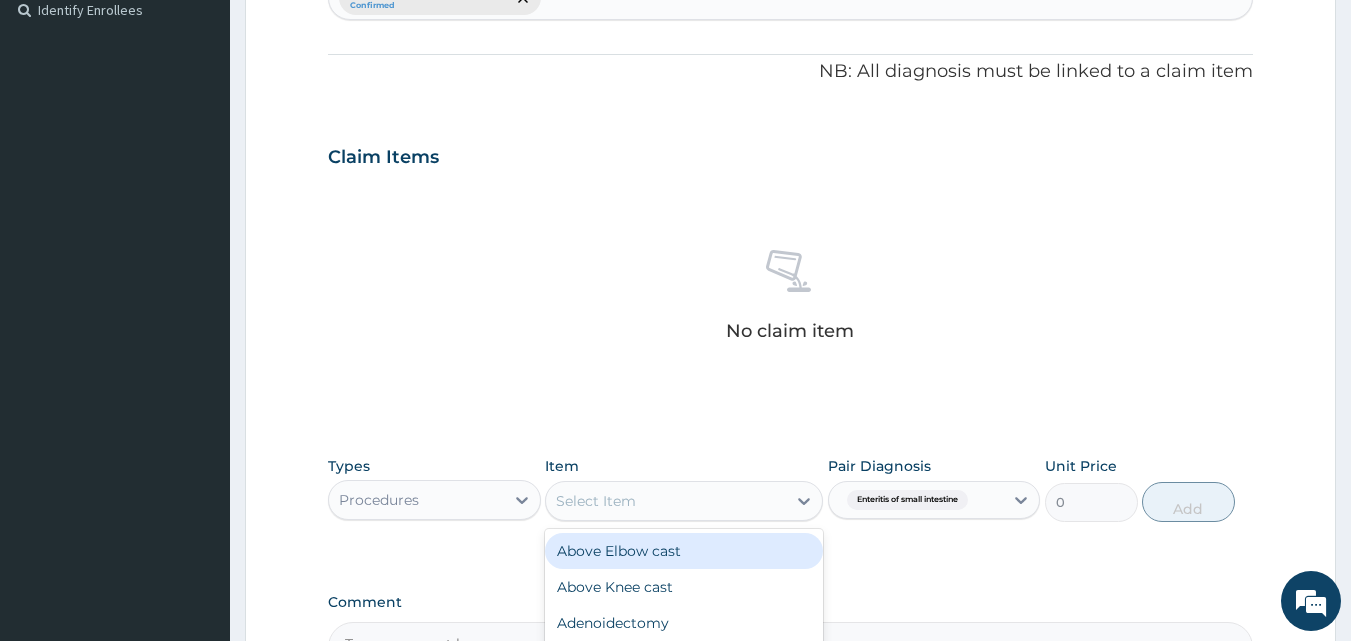 click on "Select Item" at bounding box center [666, 501] 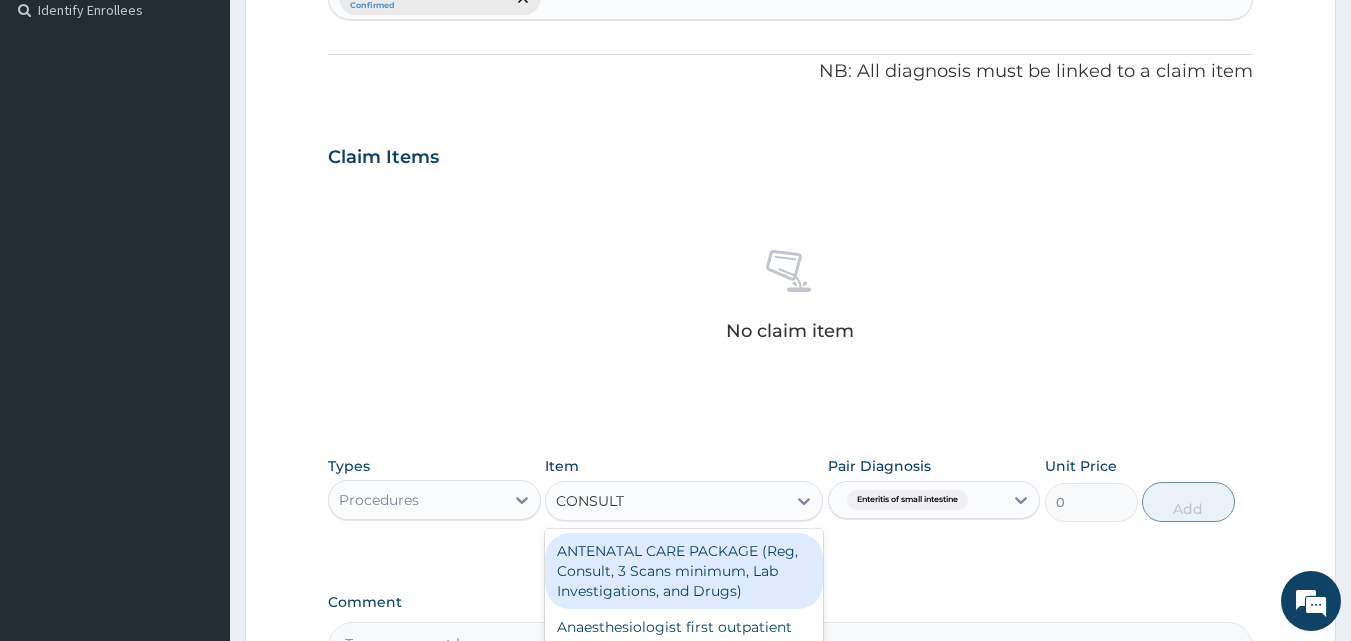 scroll, scrollTop: 801, scrollLeft: 0, axis: vertical 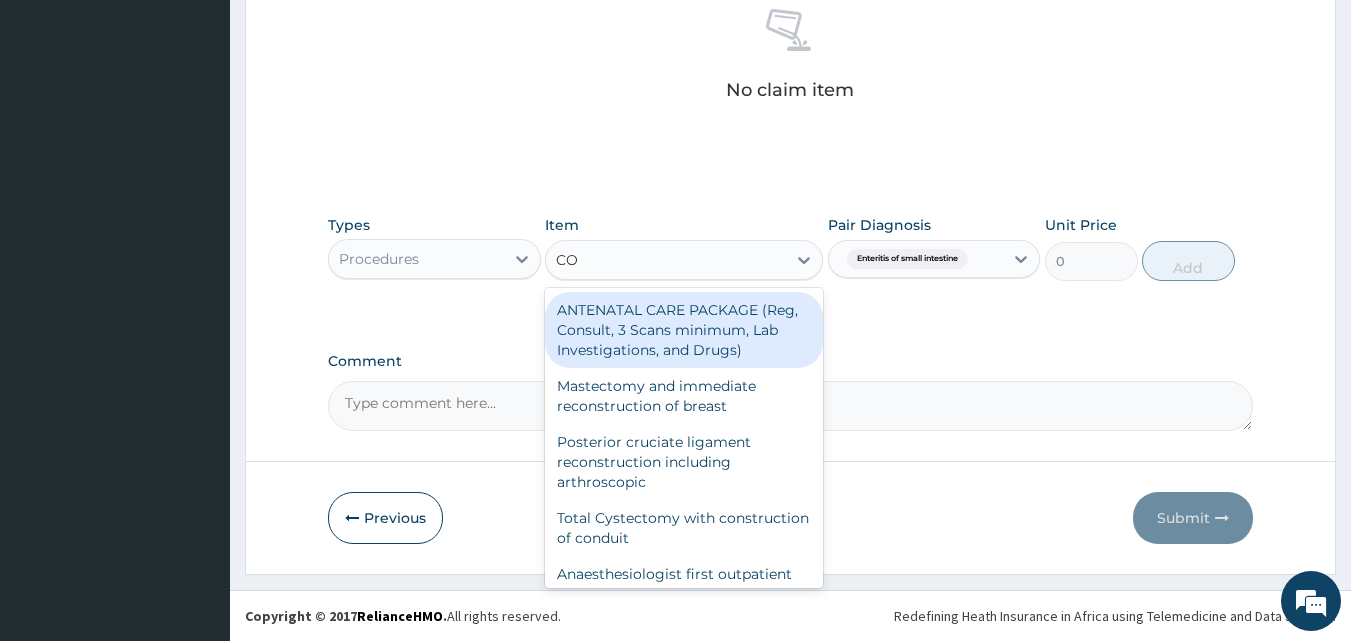 type on "C" 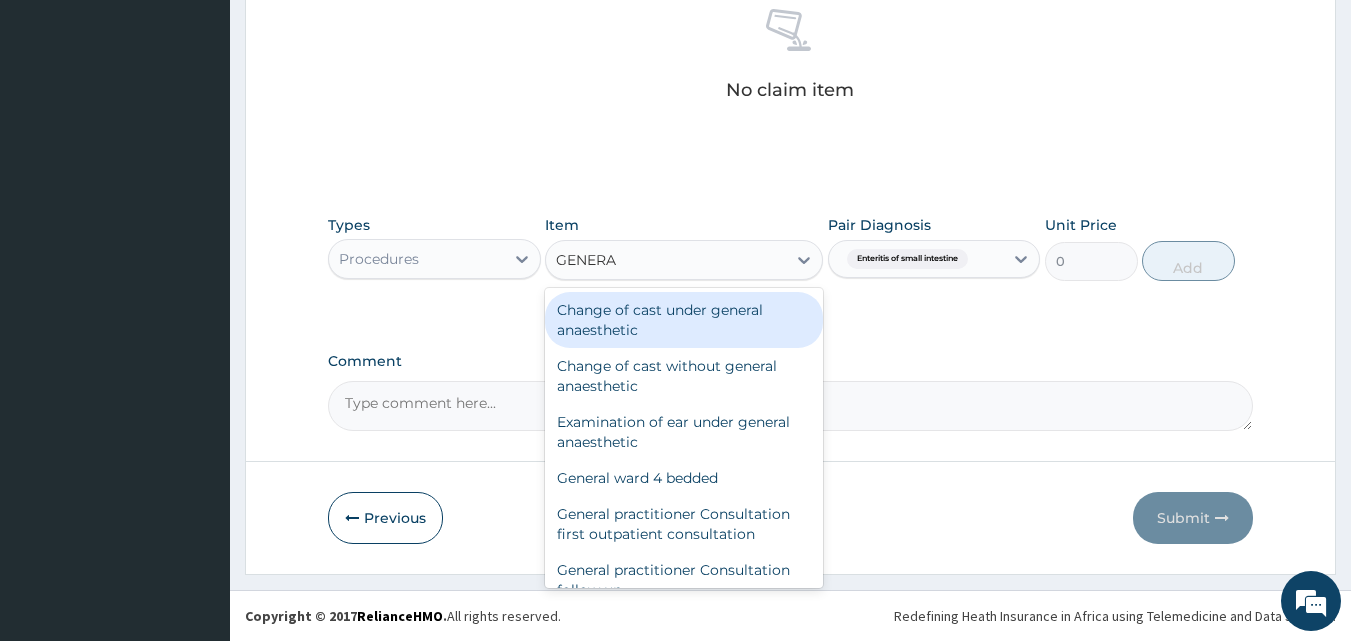 type on "GENERAL" 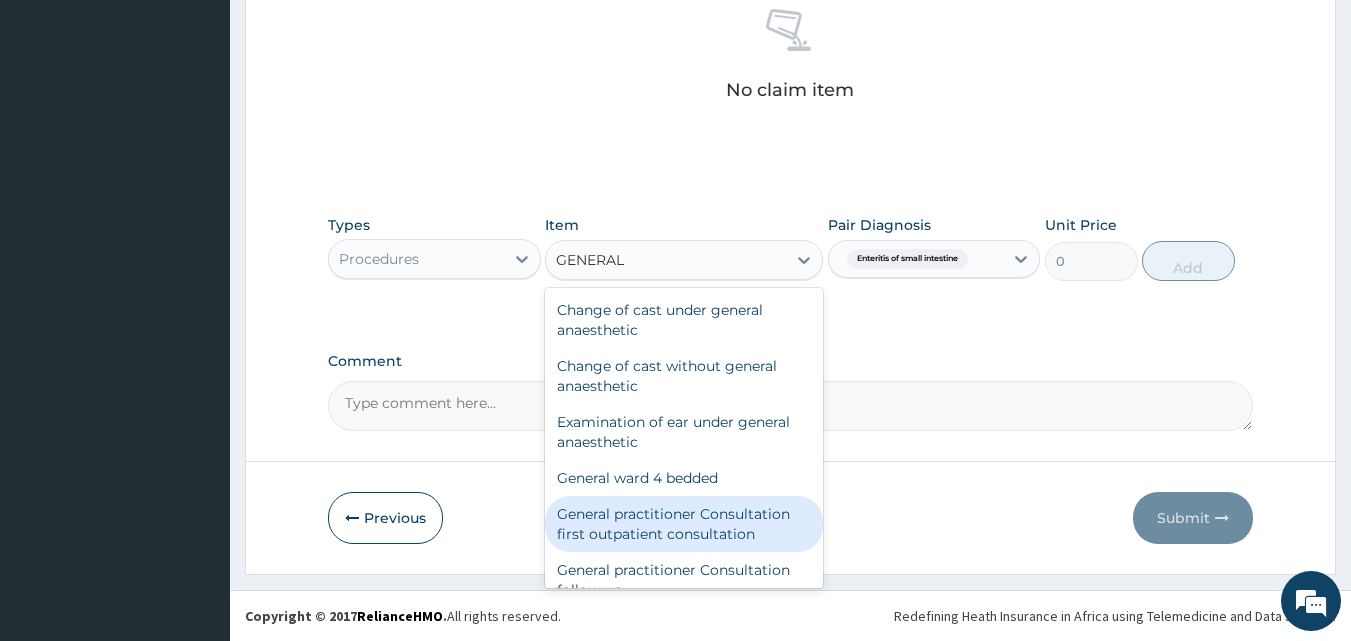 click on "General practitioner Consultation first outpatient consultation" at bounding box center [684, 524] 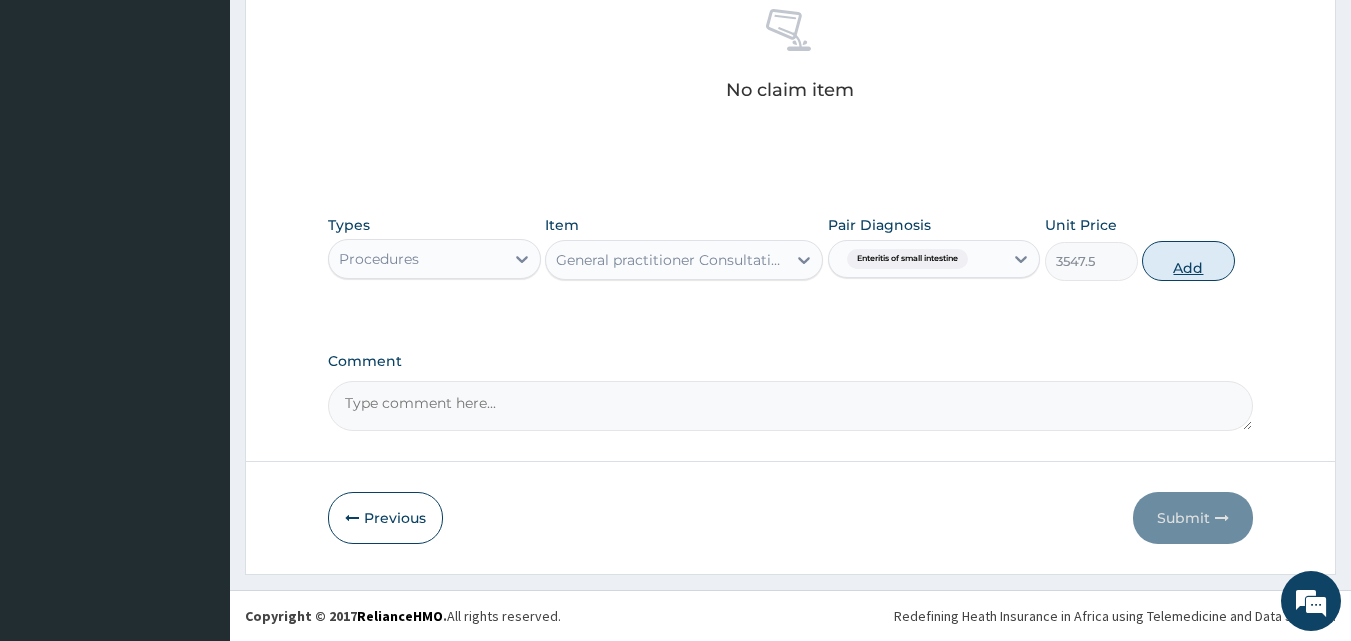 click on "Add" at bounding box center [1188, 261] 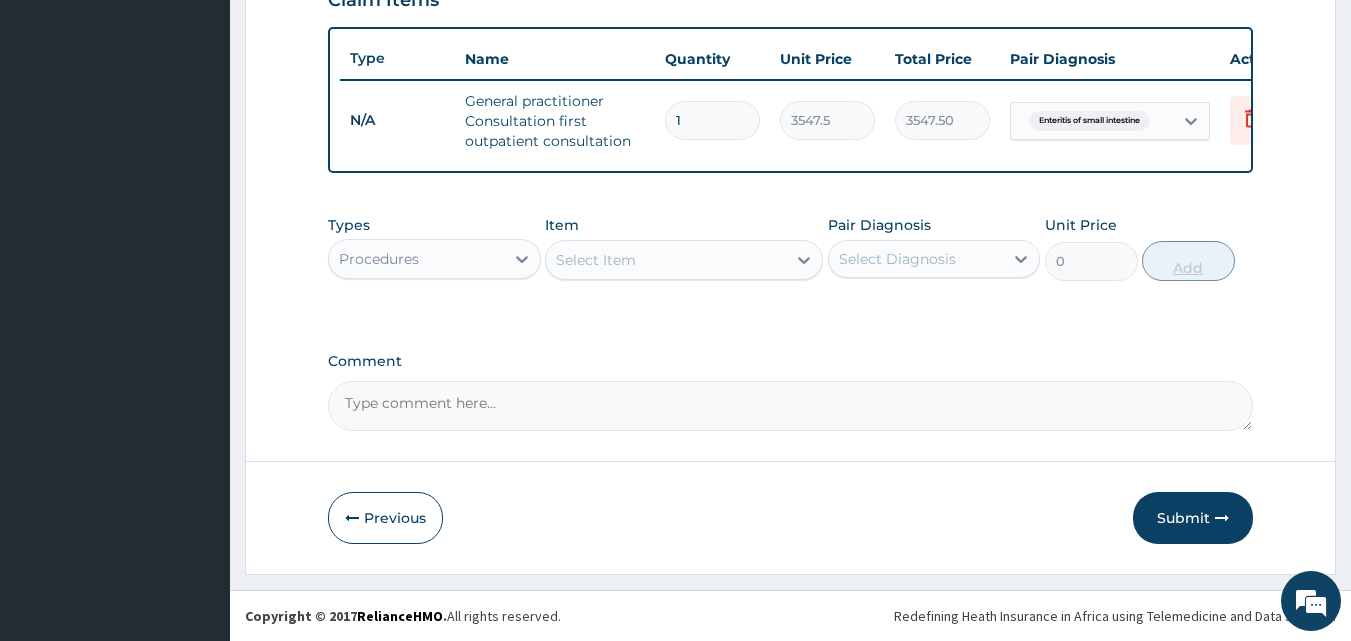 scroll, scrollTop: 732, scrollLeft: 0, axis: vertical 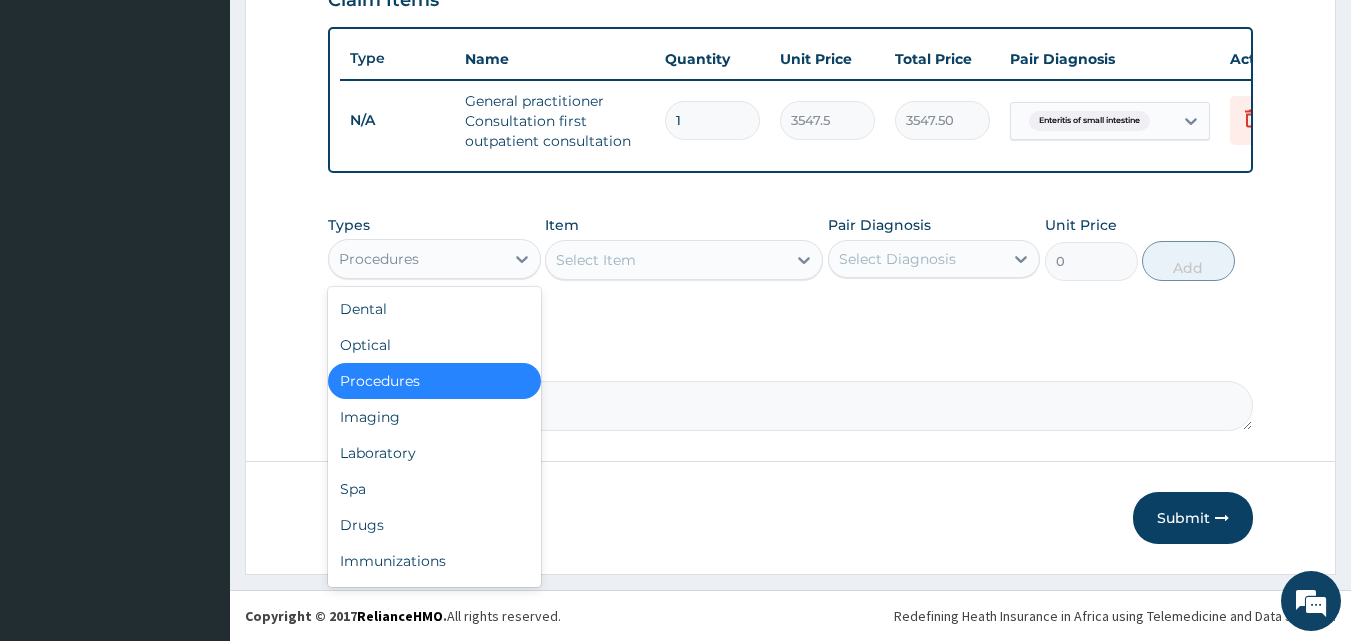 click on "Procedures" at bounding box center [416, 259] 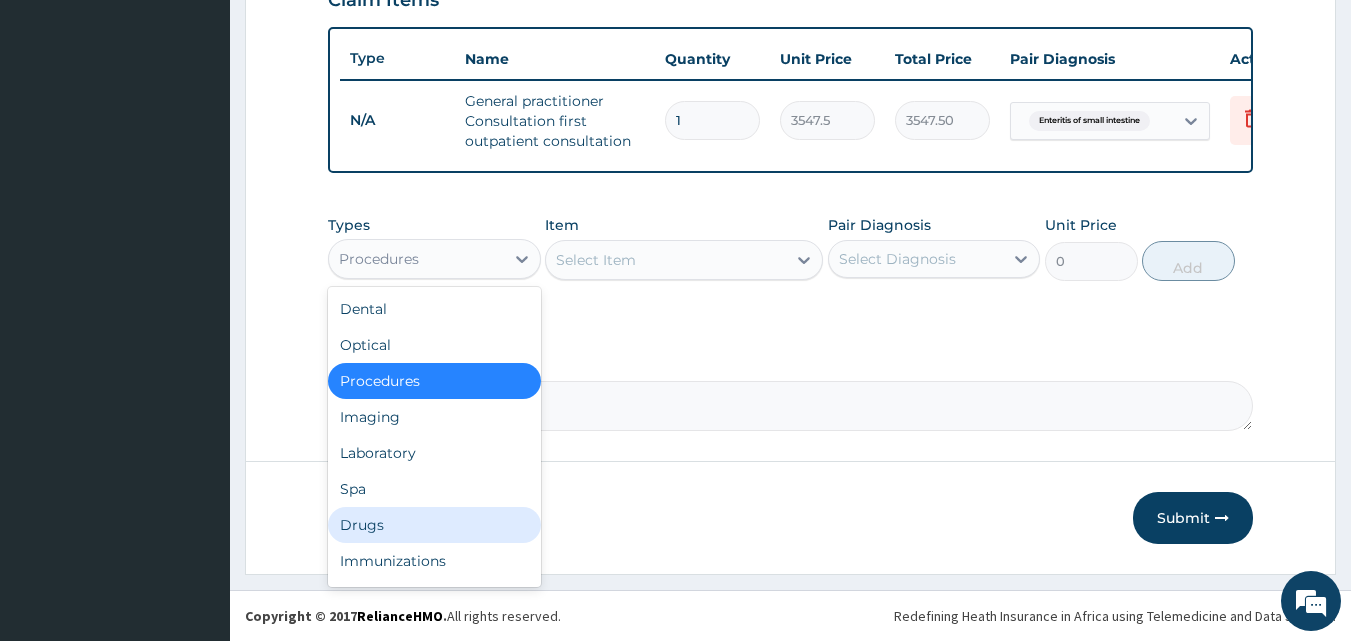 click on "Drugs" at bounding box center (434, 525) 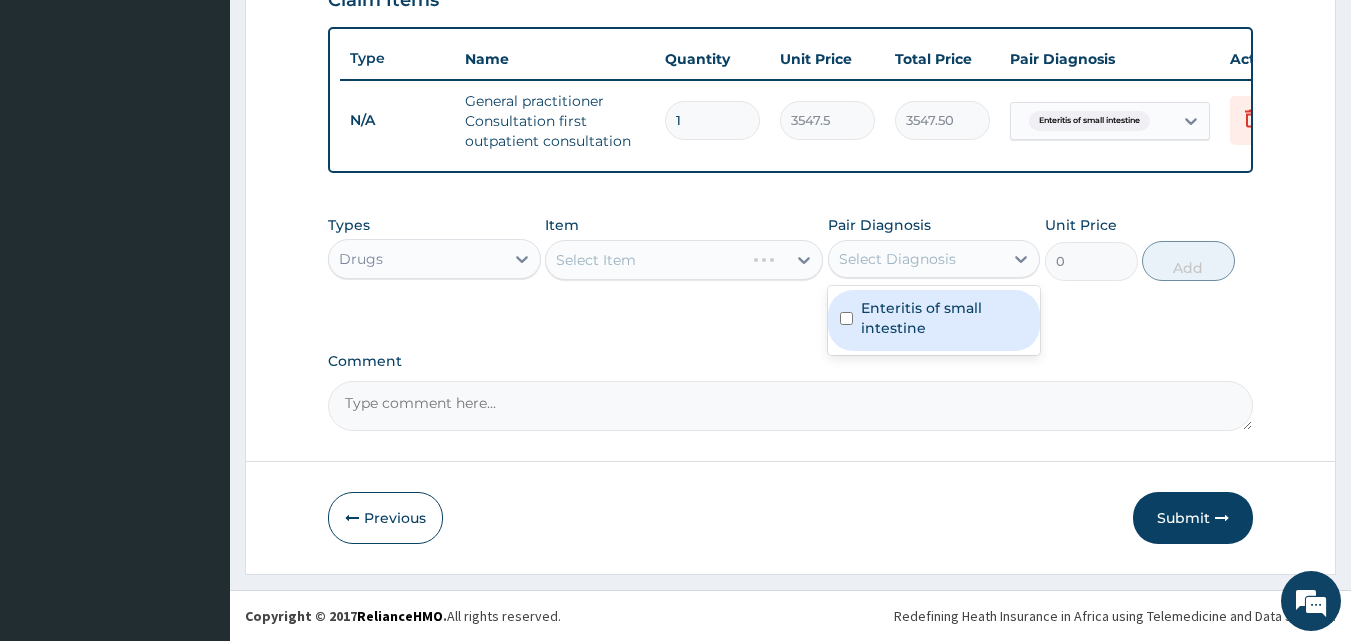 click on "Select Diagnosis" at bounding box center (897, 259) 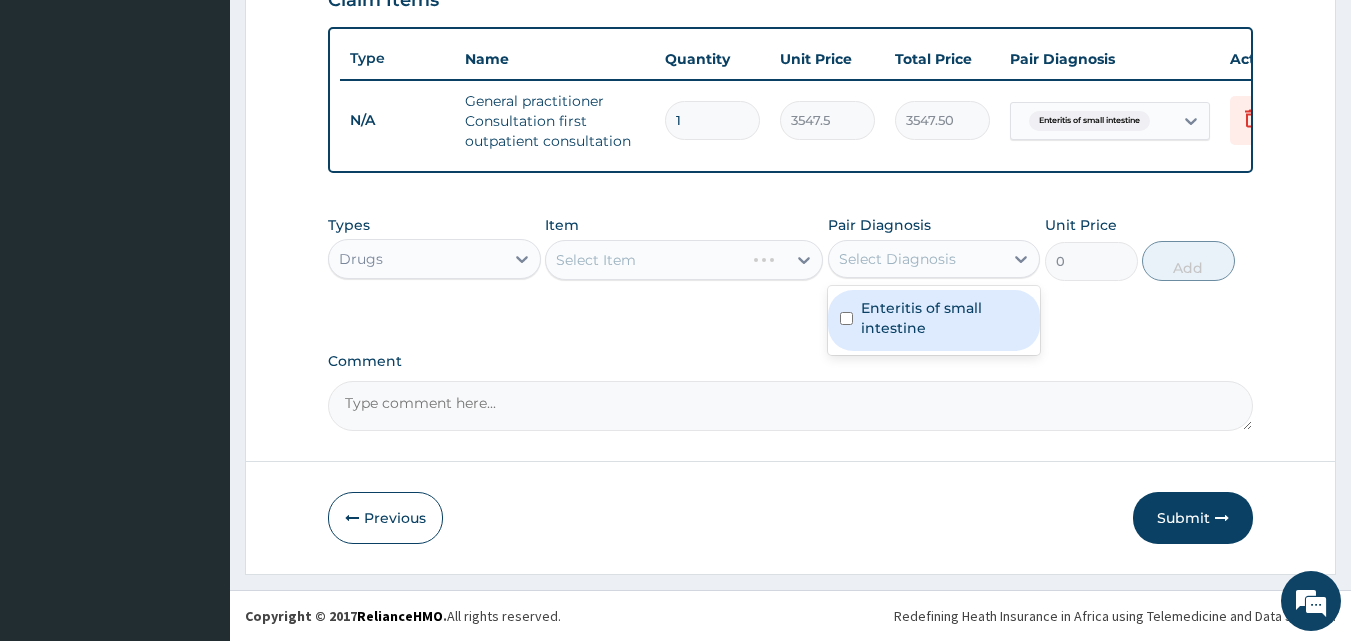 click on "Enteritis of small intestine" at bounding box center (945, 318) 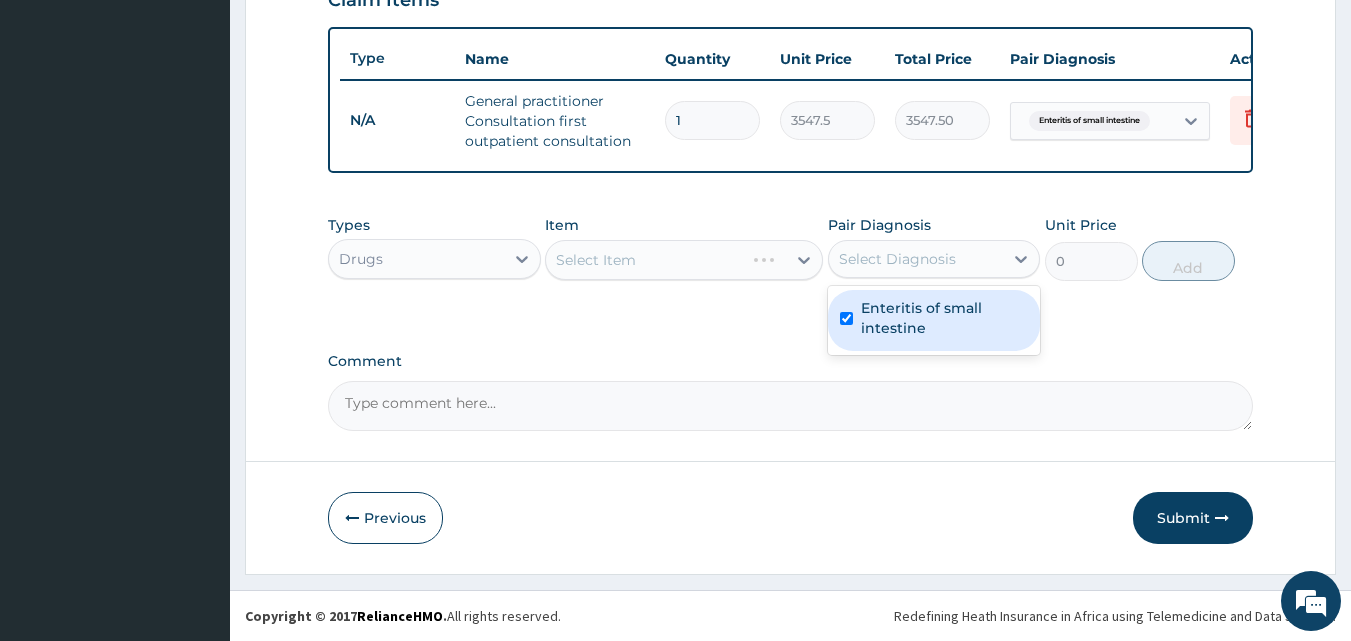 checkbox on "true" 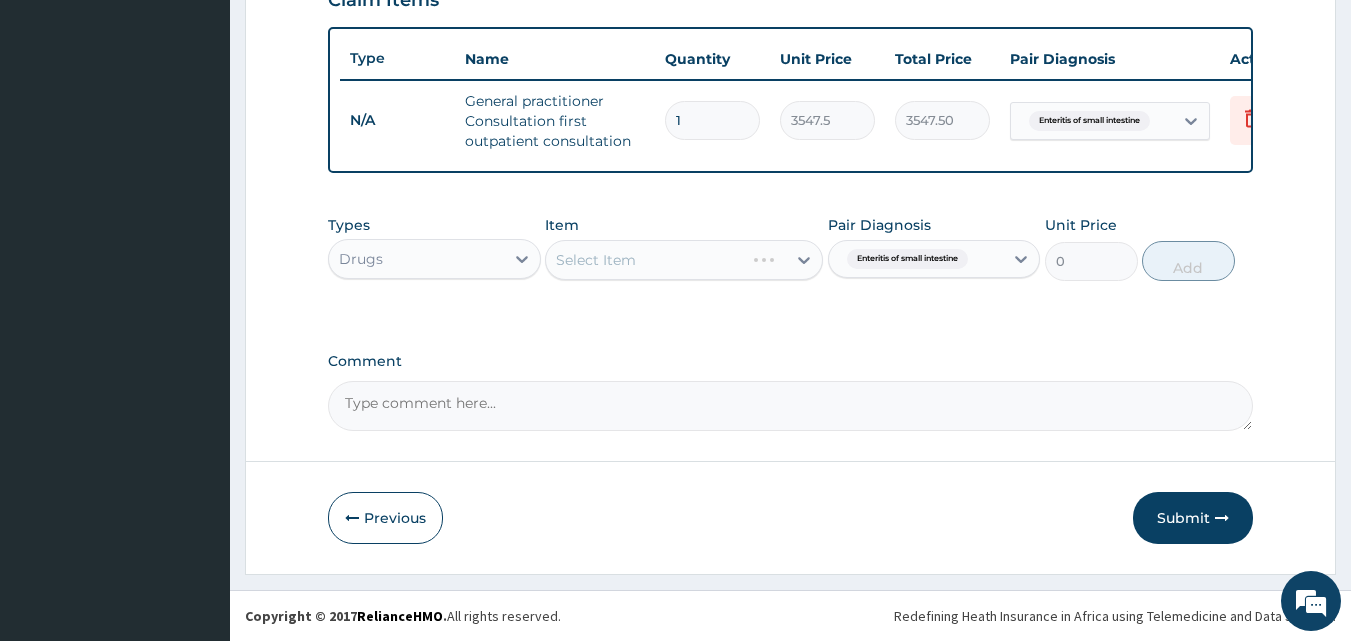 click on "Select Item" at bounding box center [684, 260] 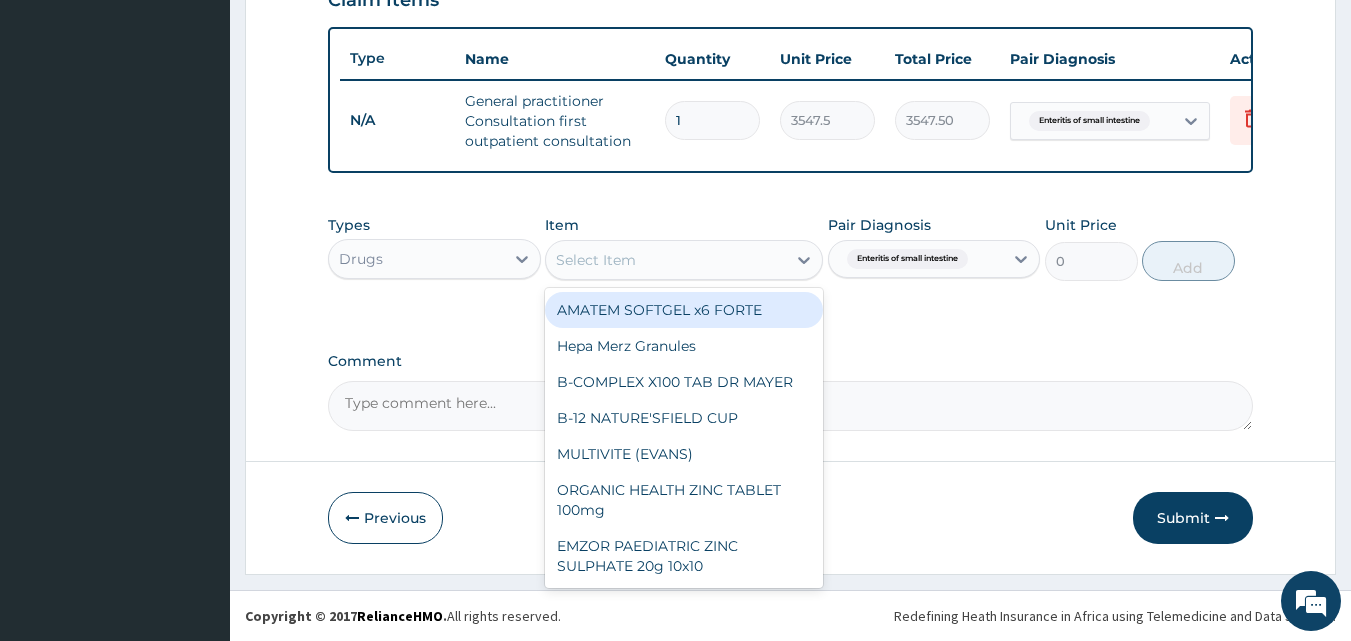 click on "Select Item" at bounding box center [666, 260] 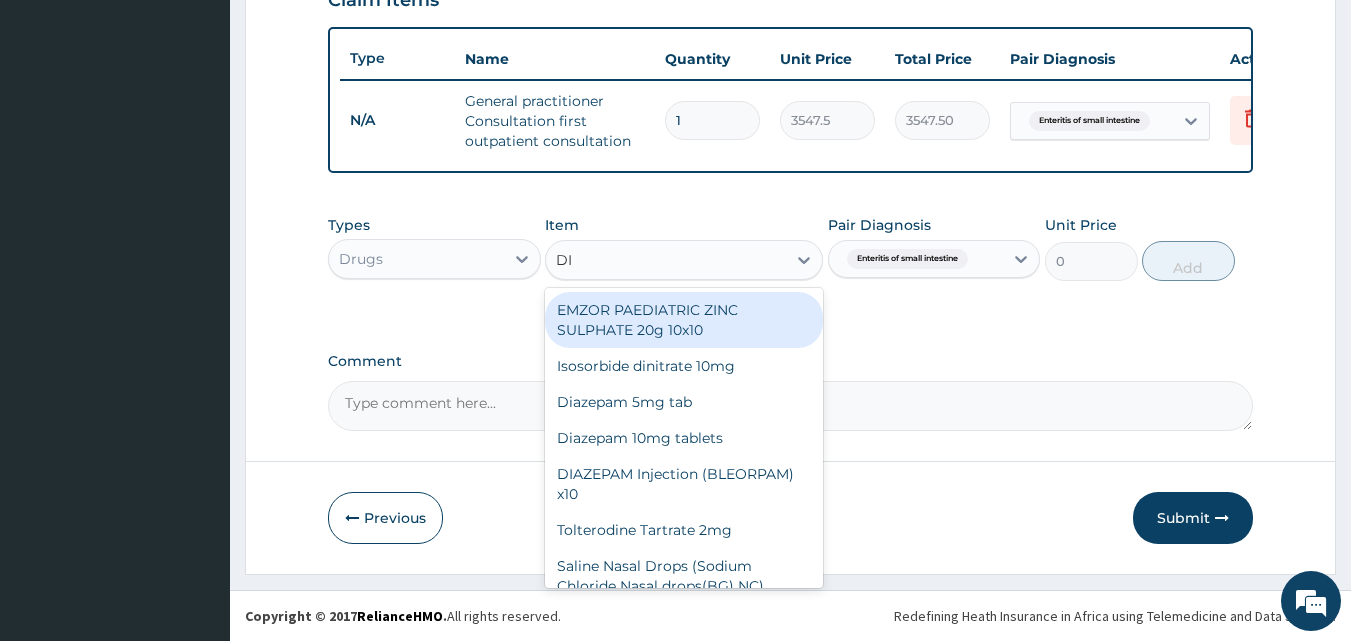 type on "D" 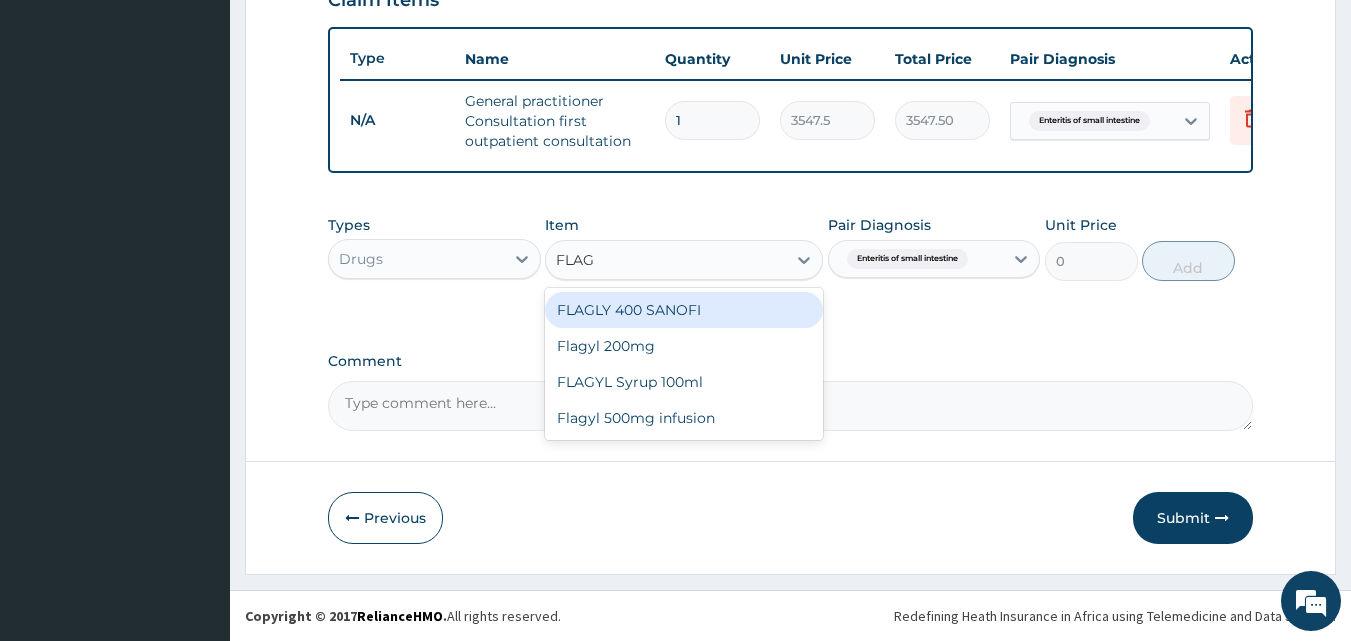 type on "FLAGY" 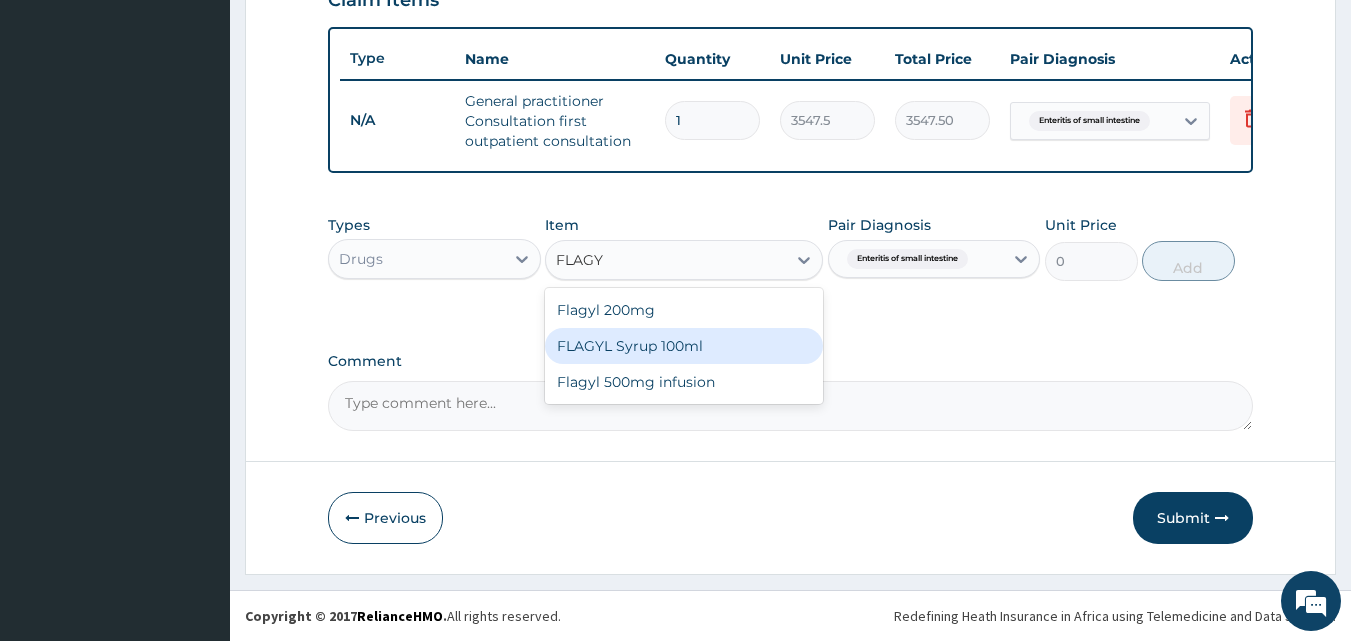click on "FLAGYL Syrup 100ml" at bounding box center (684, 346) 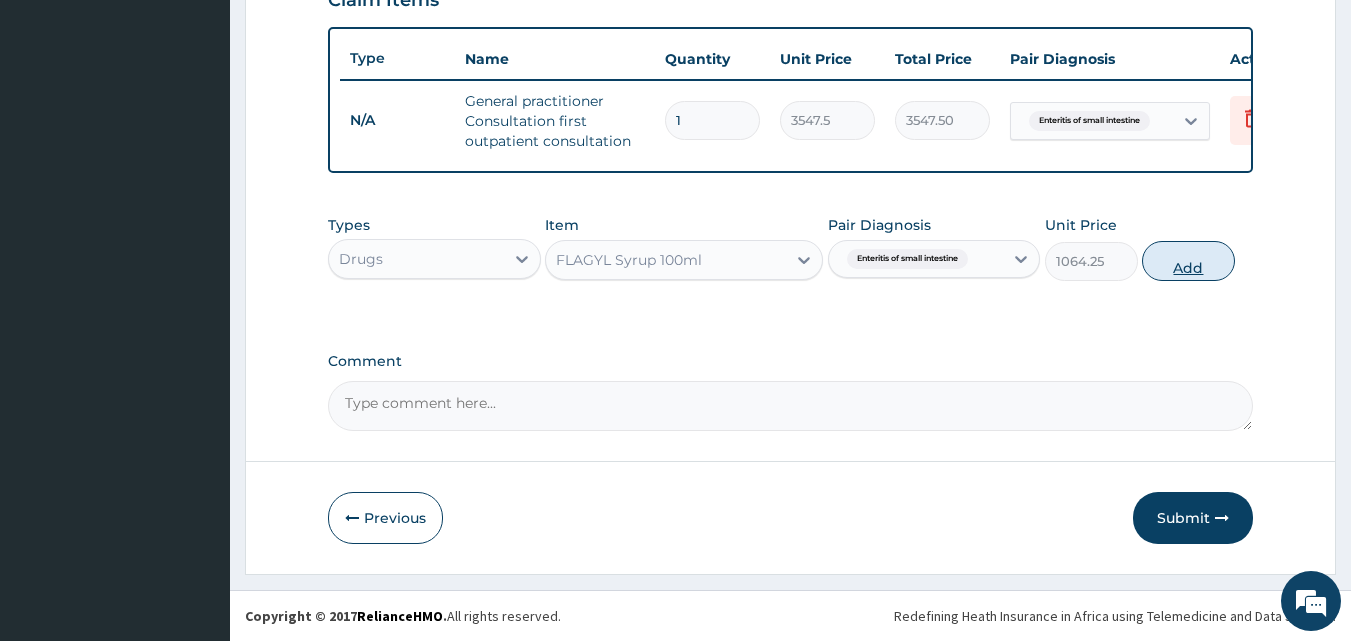 click on "Add" at bounding box center [1188, 261] 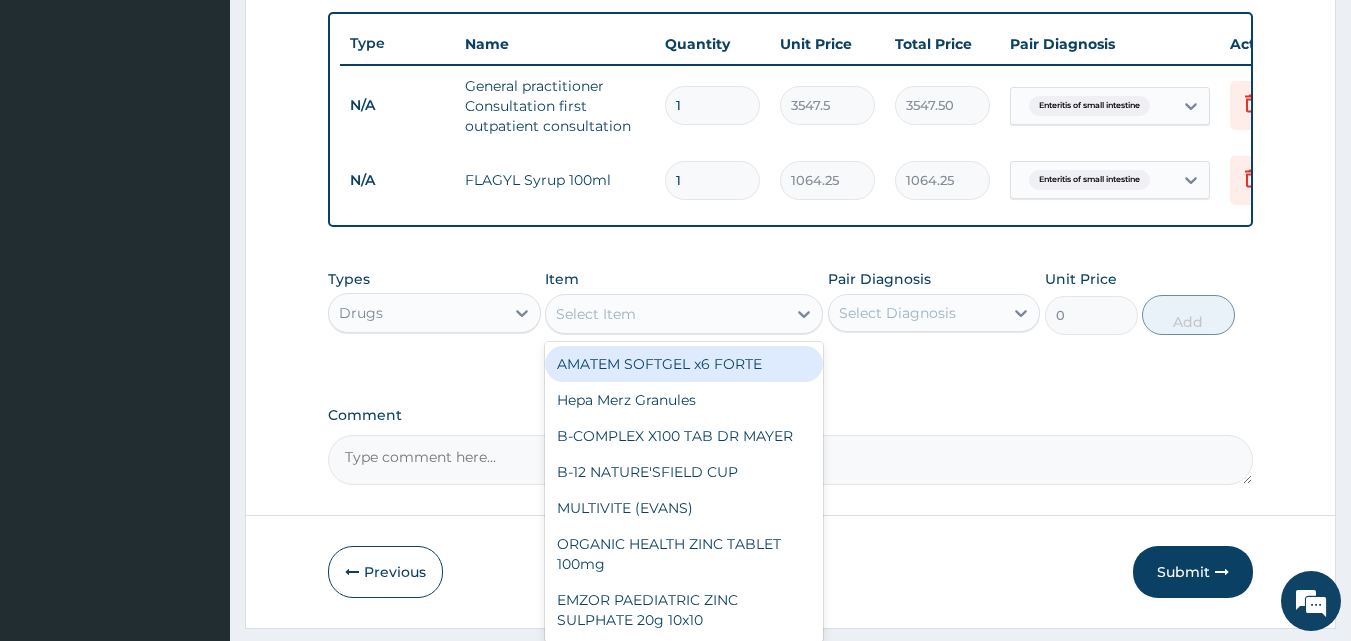 click on "Select Item" at bounding box center (666, 314) 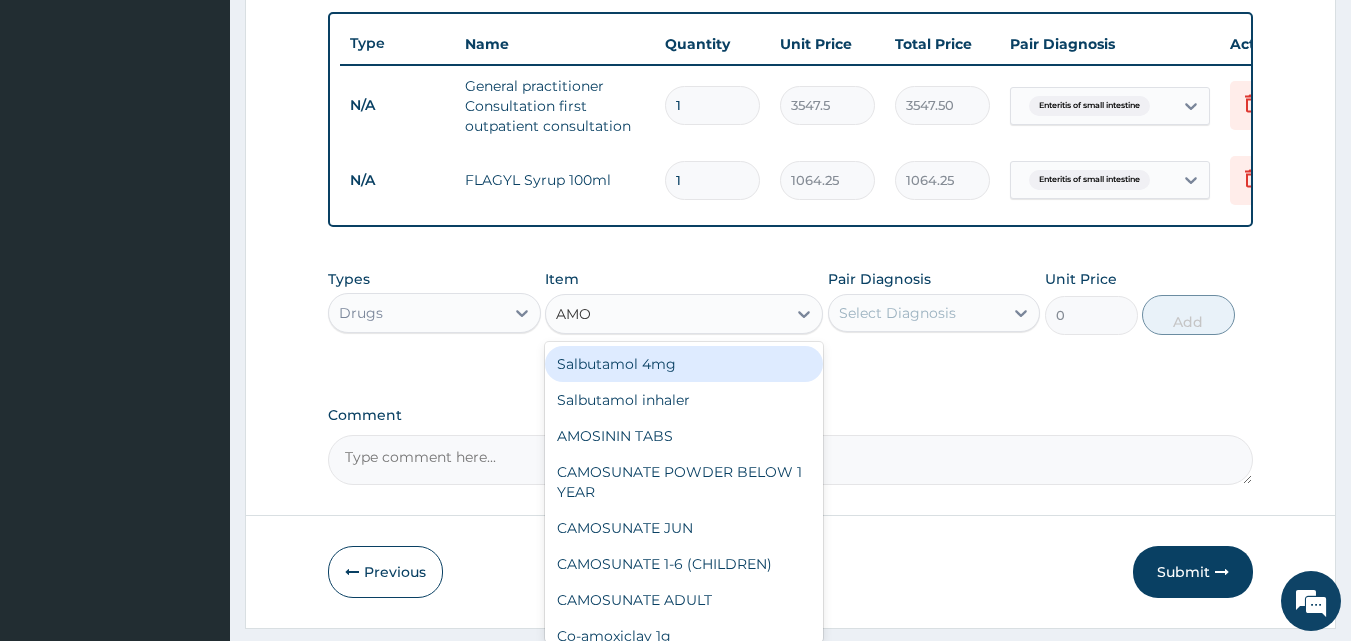 type on "AMOX" 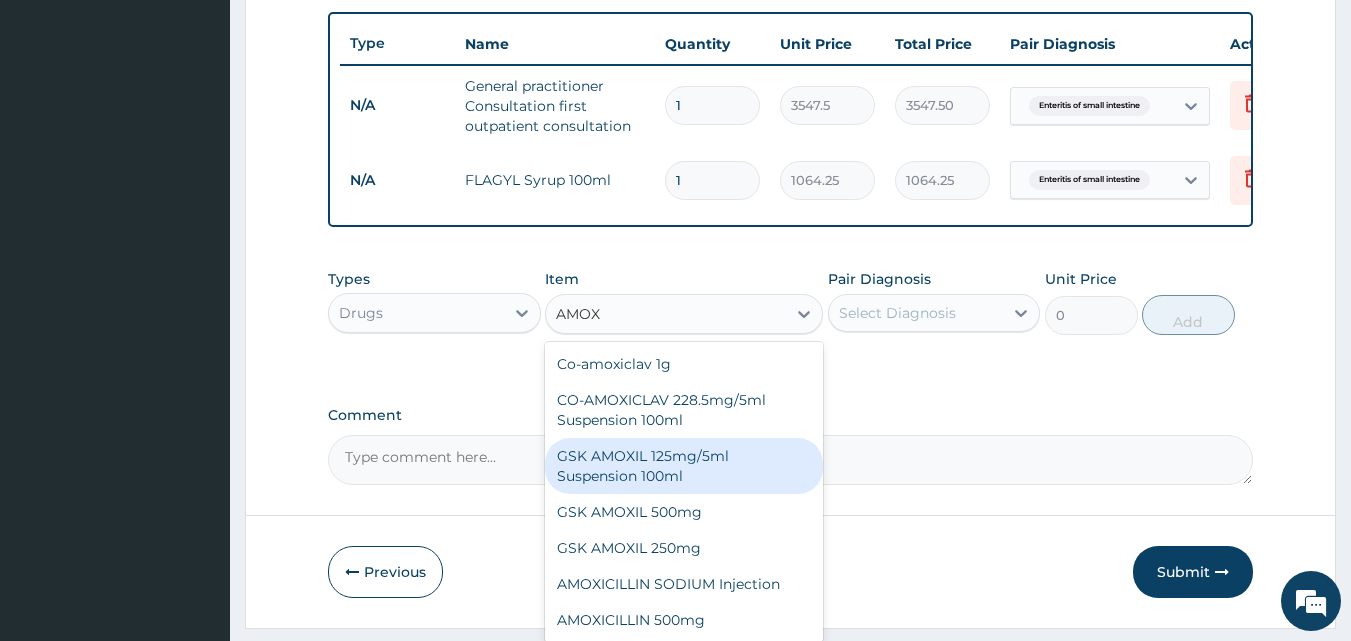click on "GSK AMOXIL 125mg/5ml Suspension 100ml" at bounding box center (684, 466) 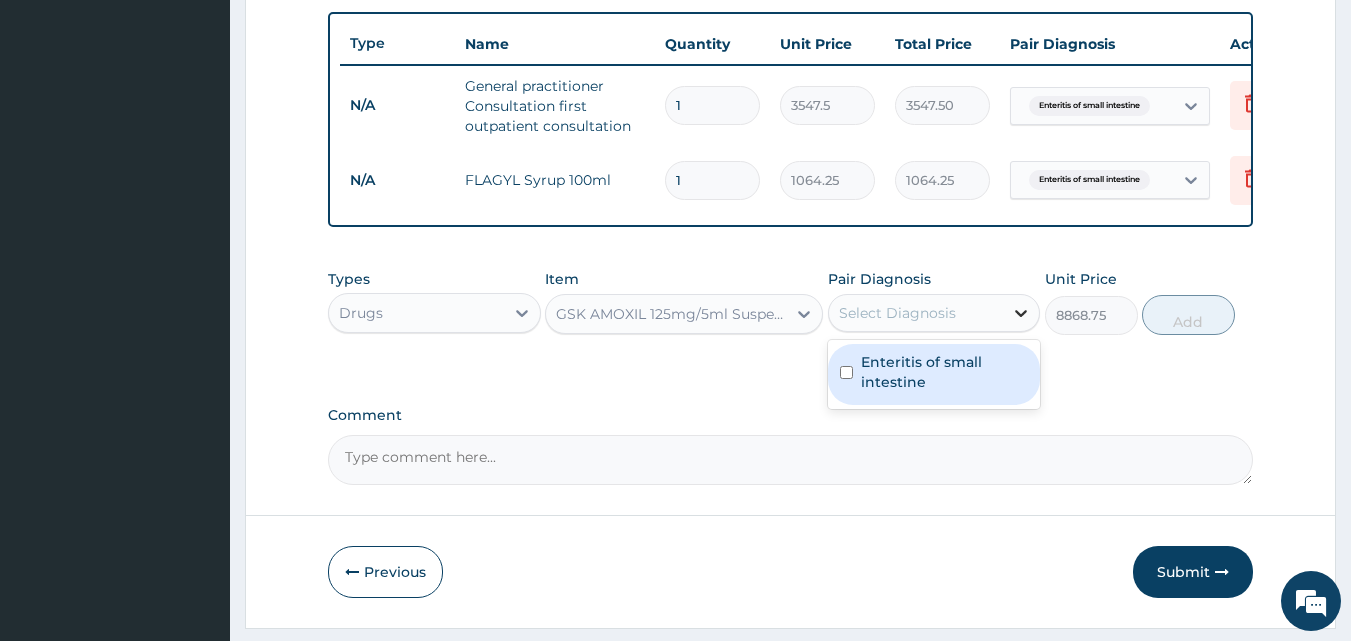 click at bounding box center (1021, 313) 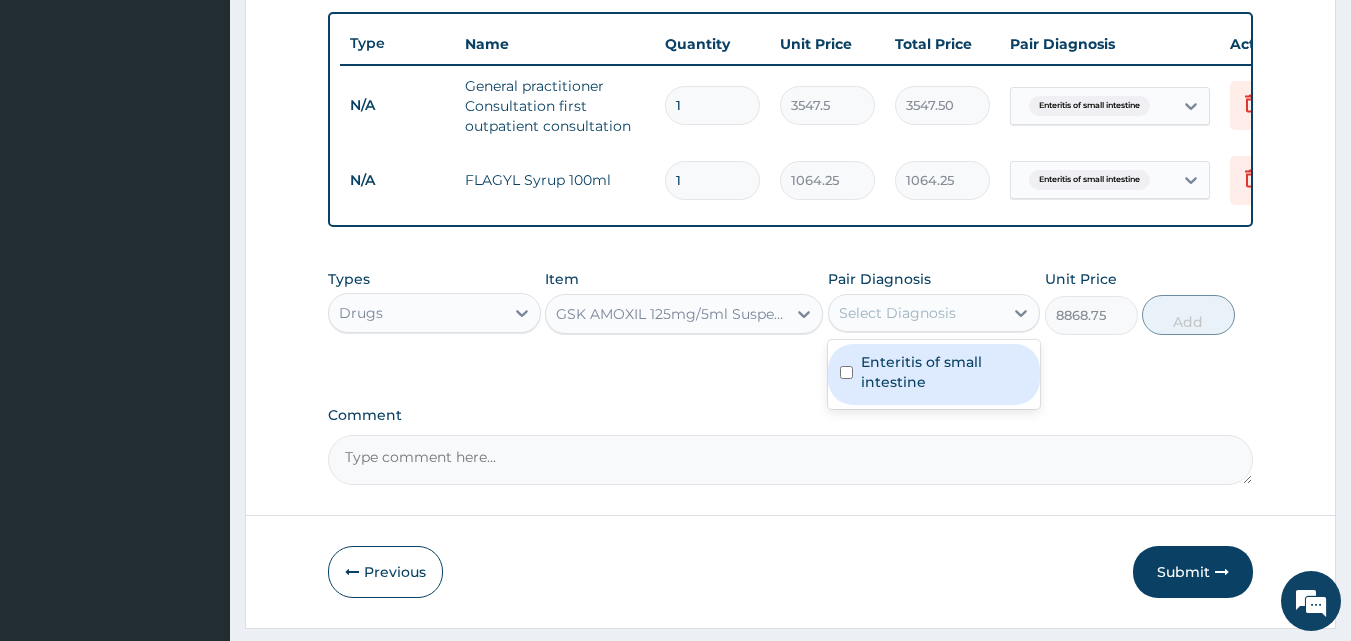 click on "Enteritis of small intestine" at bounding box center (945, 372) 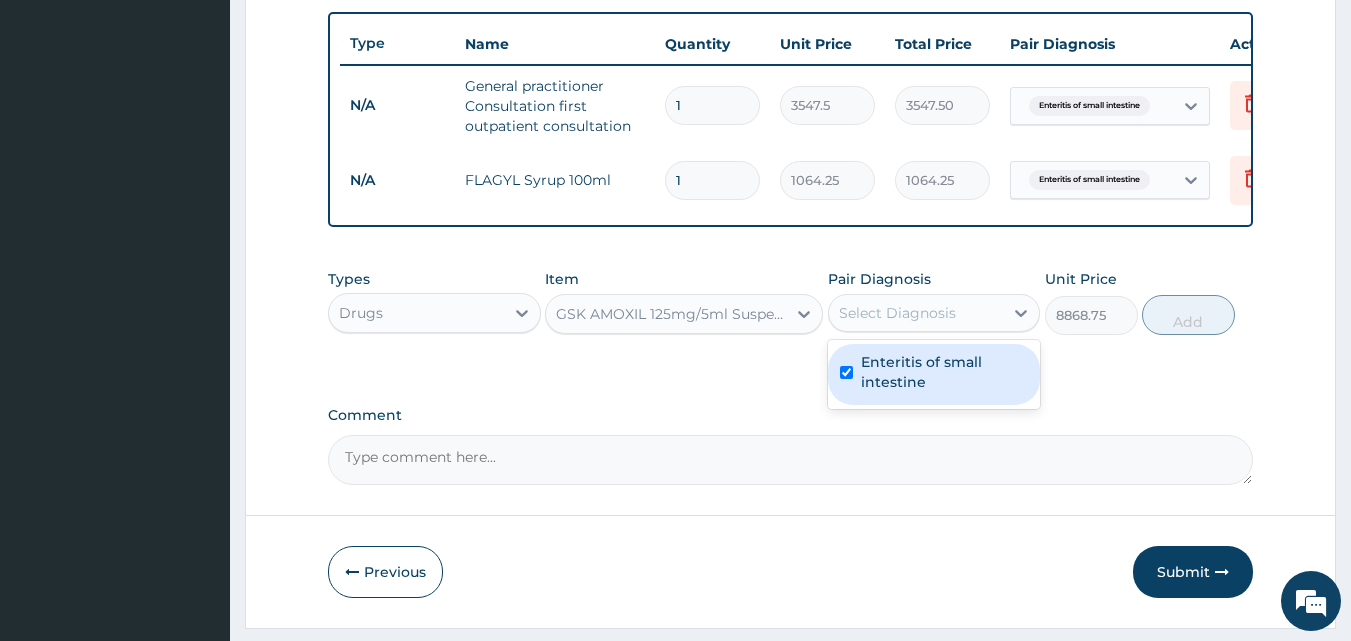 checkbox on "true" 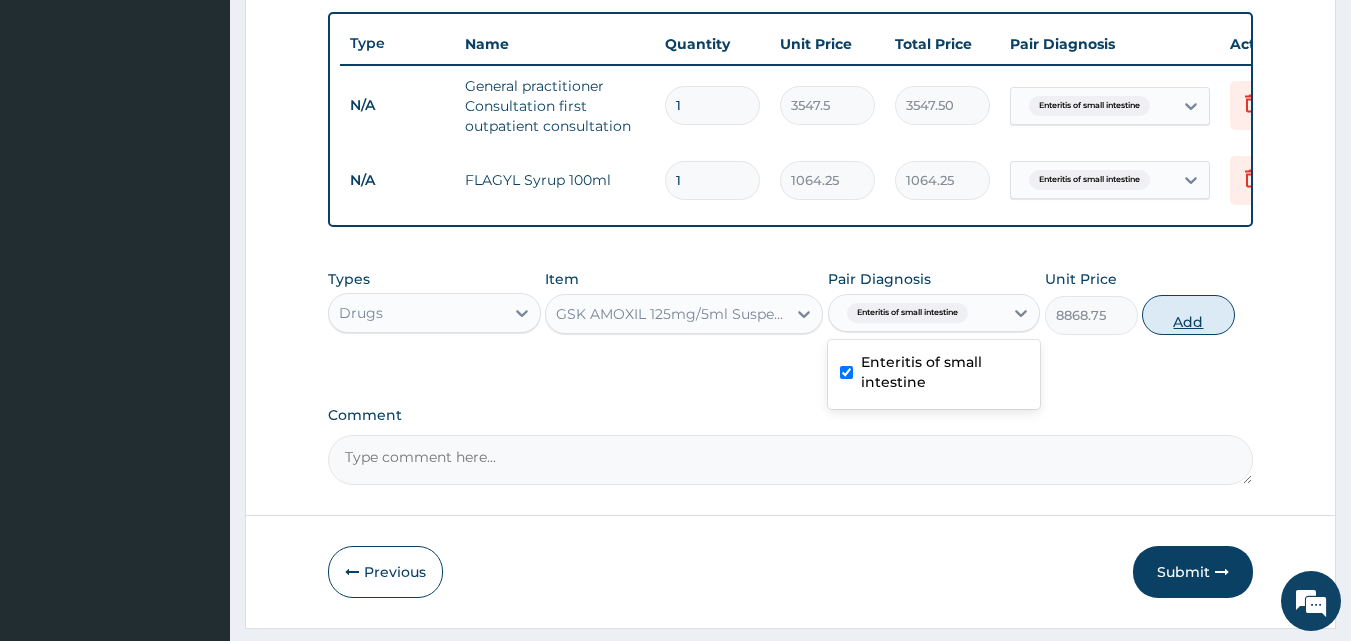 click on "Add" at bounding box center [1188, 315] 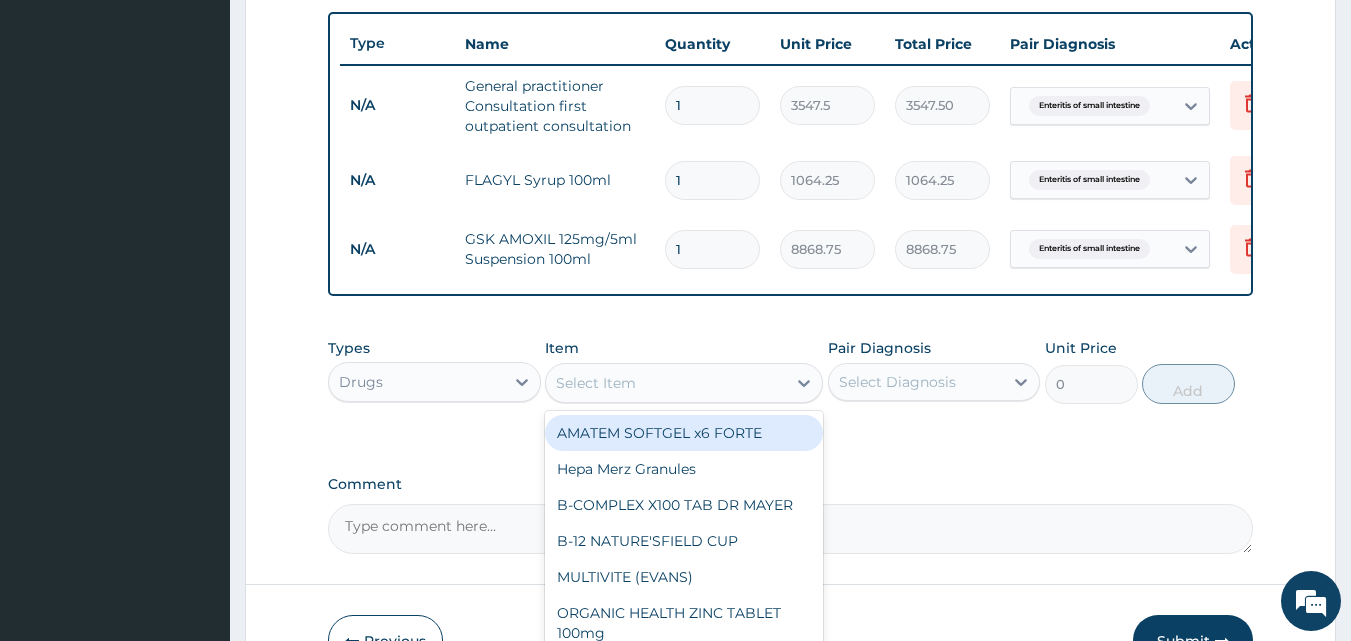 click on "Select Item" at bounding box center (596, 383) 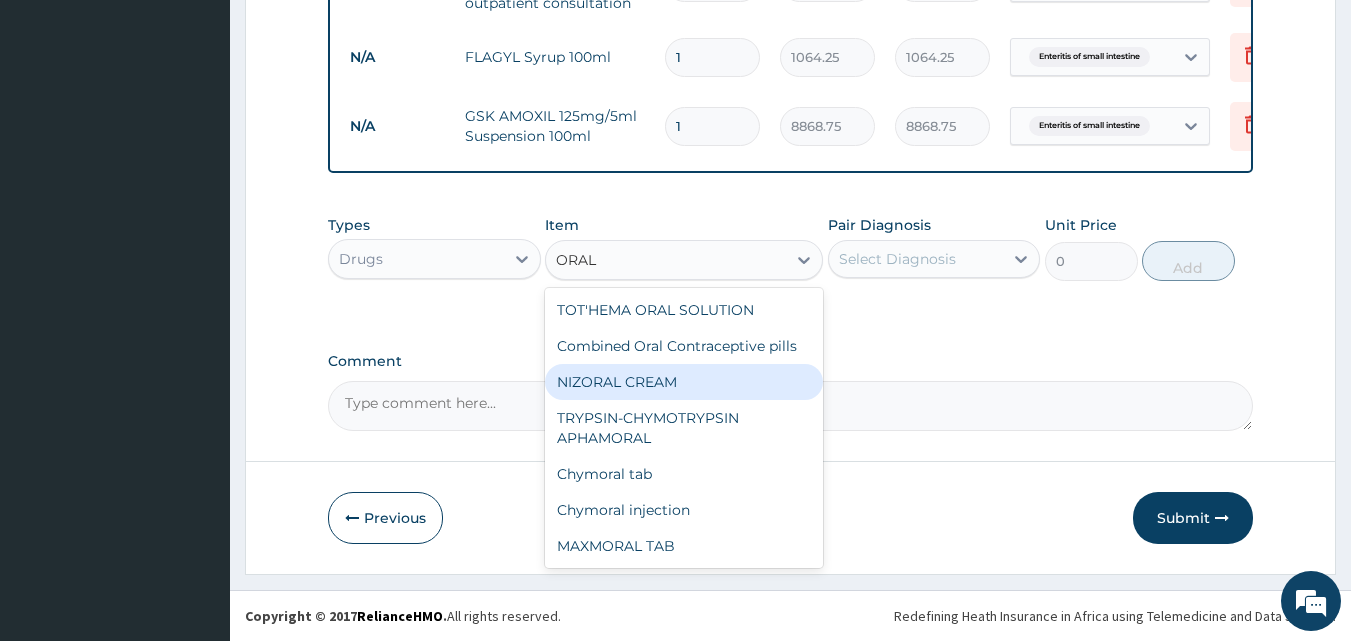 scroll, scrollTop: 870, scrollLeft: 0, axis: vertical 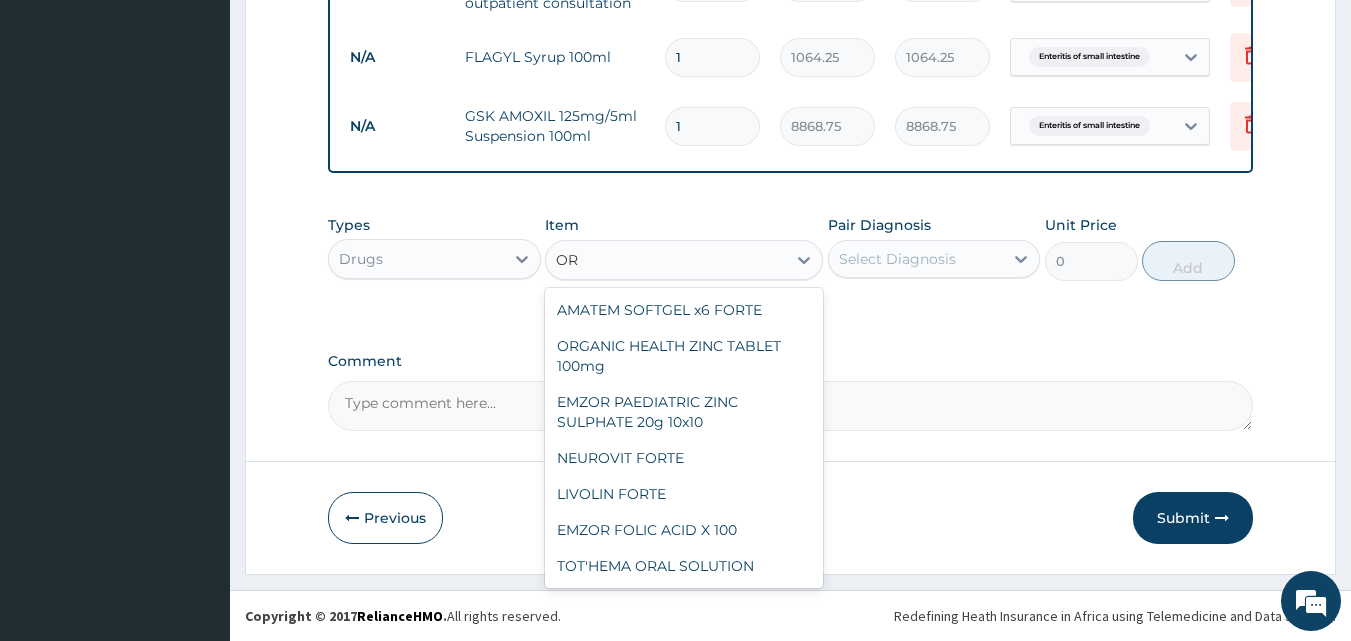 type on "O" 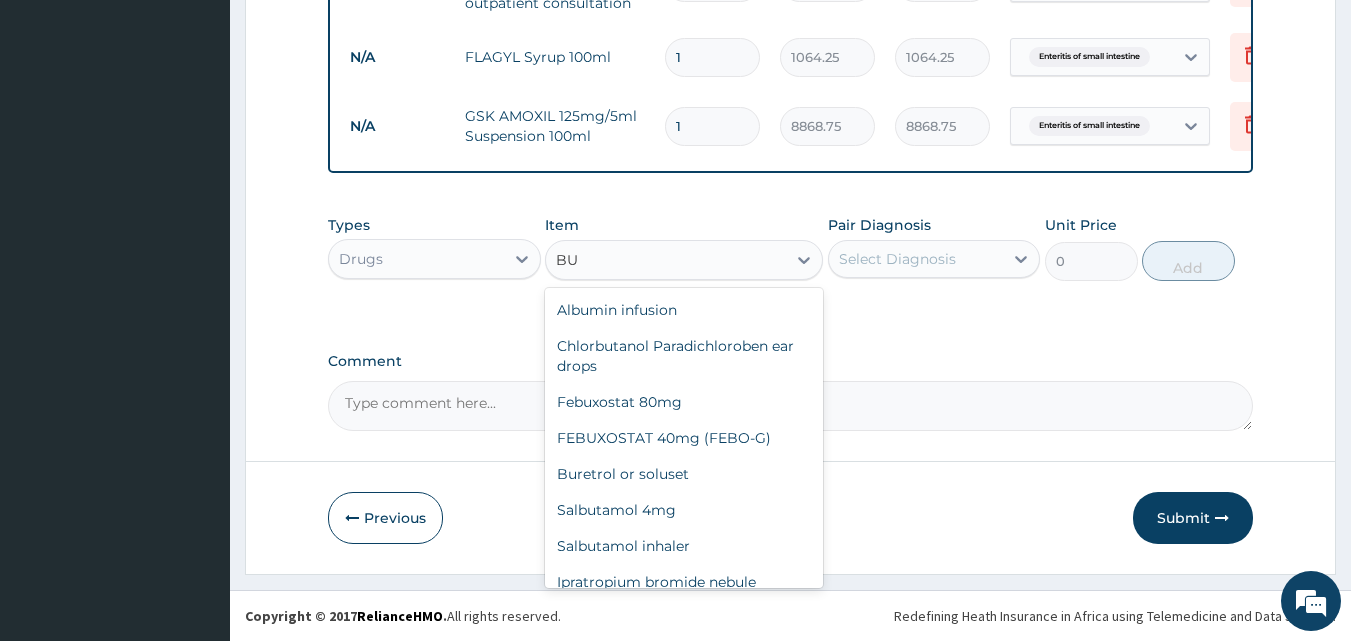 type on "B" 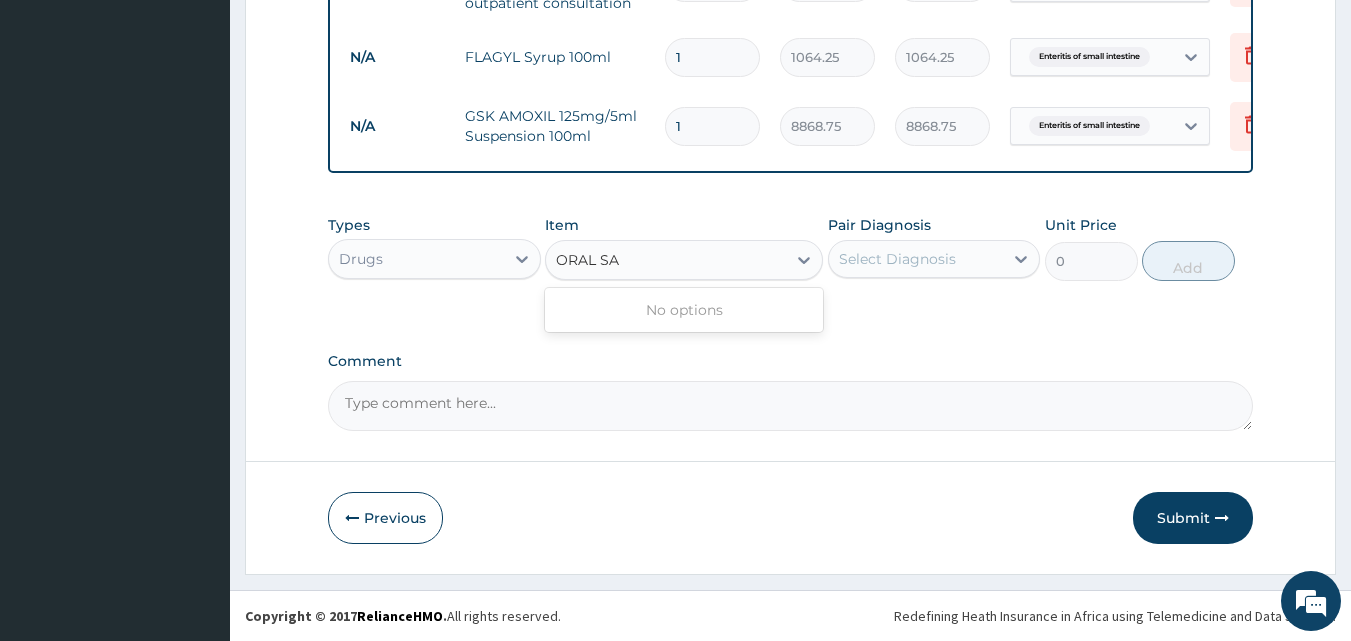 type on "ORAL S" 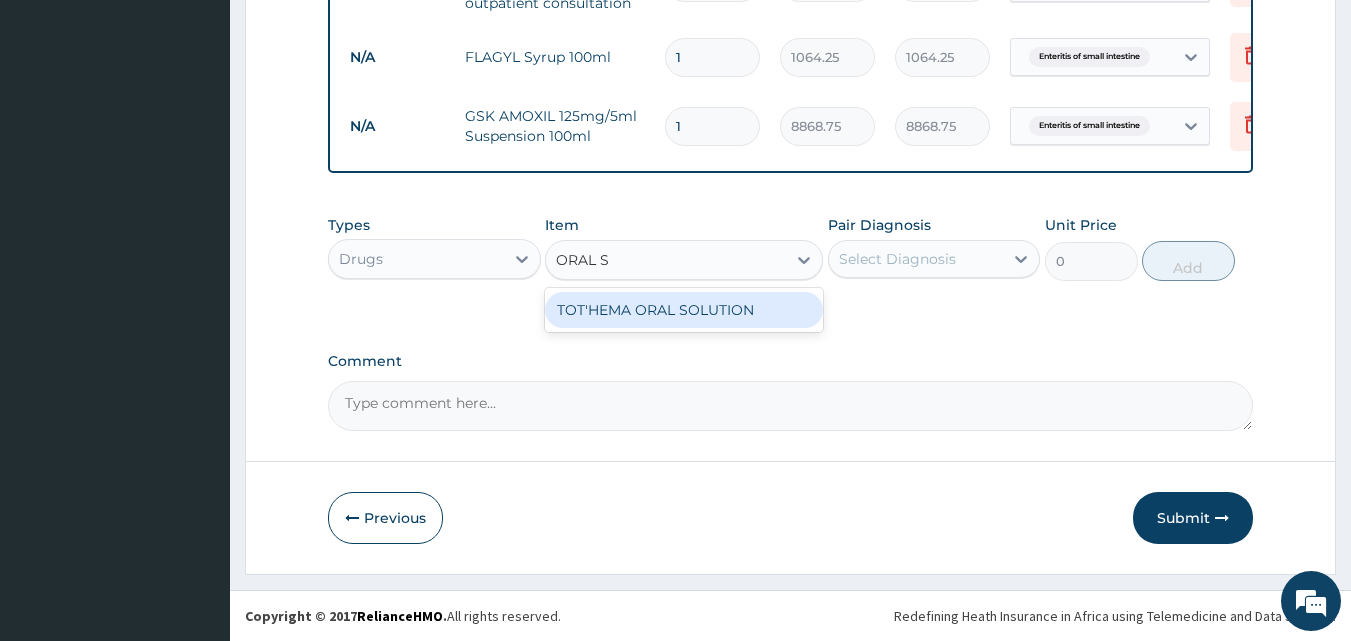 click on "TOT'HEMA ORAL SOLUTION" at bounding box center (684, 310) 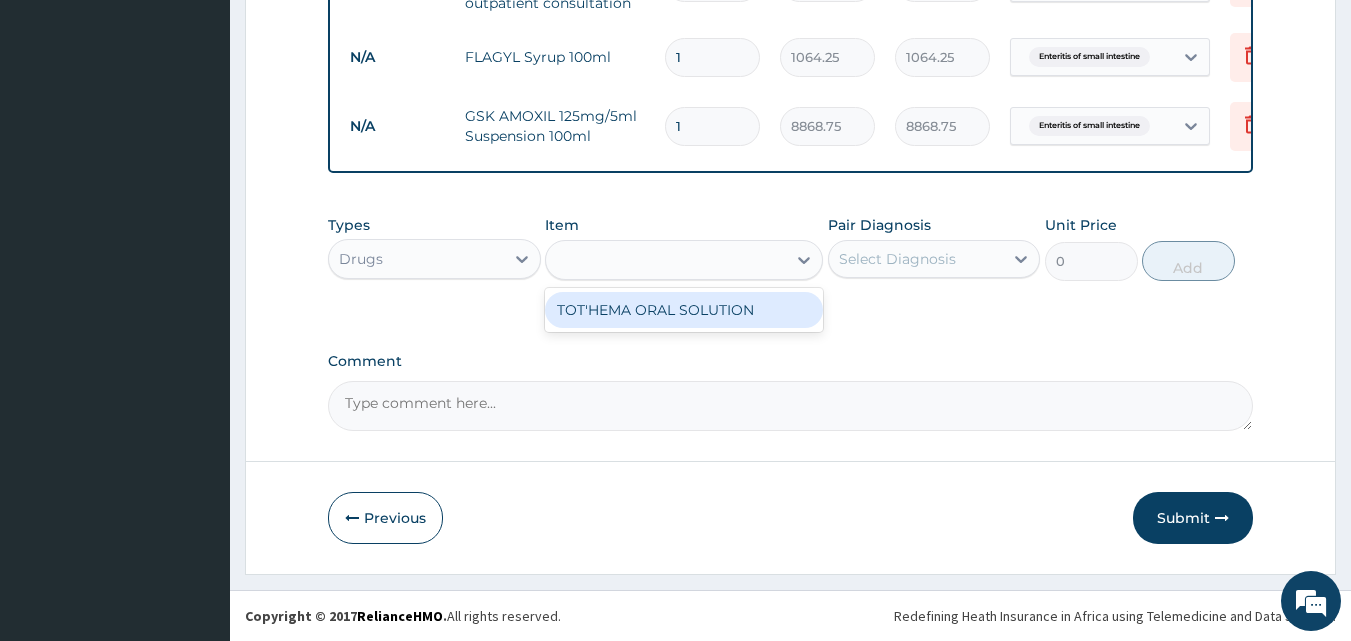type on "709.5" 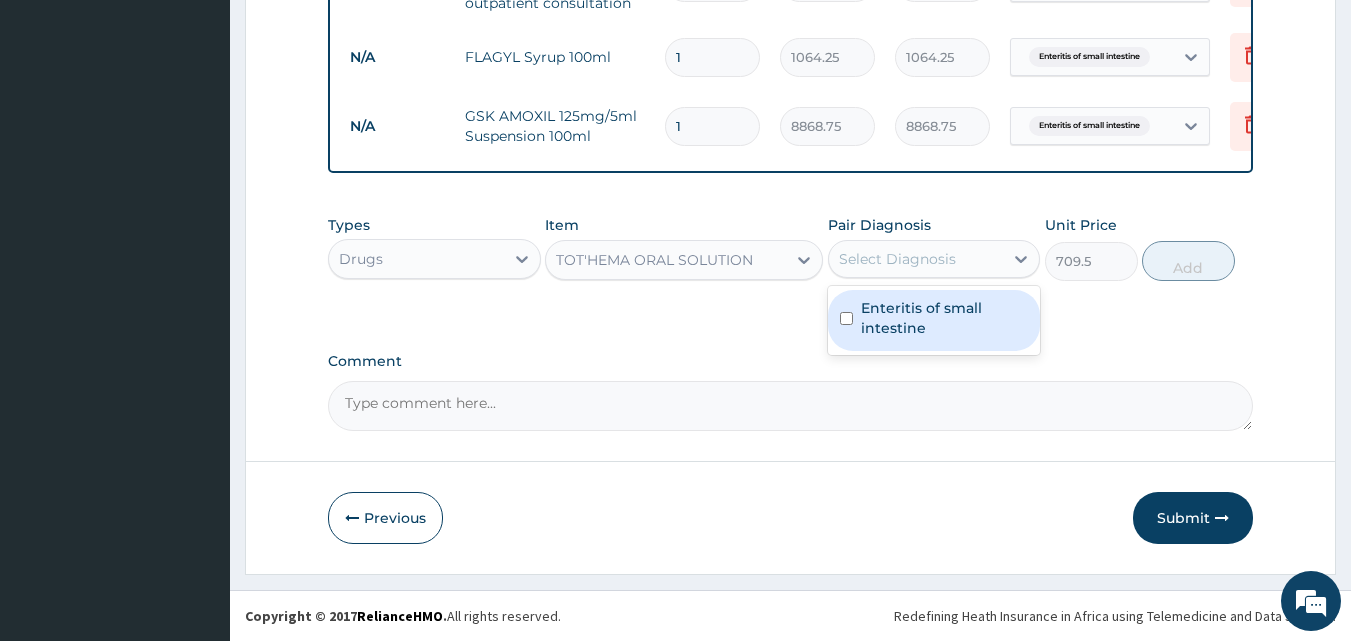click on "Select Diagnosis" at bounding box center [897, 259] 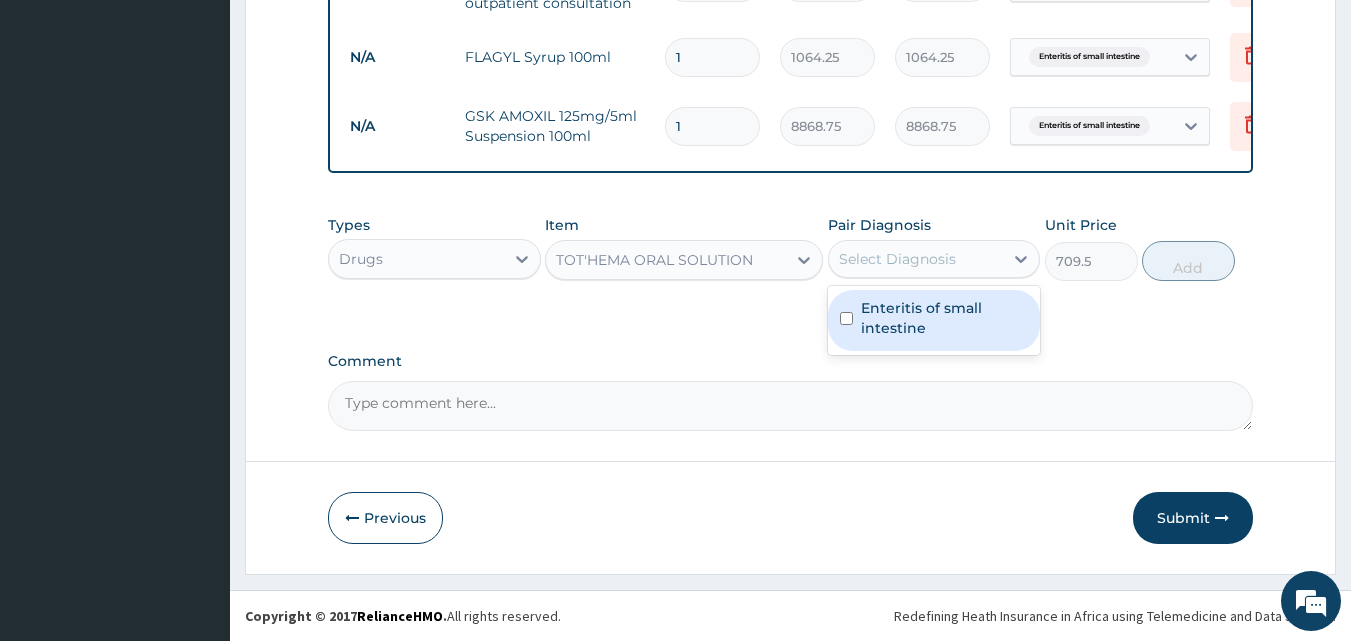 click on "Enteritis of small intestine" at bounding box center [945, 318] 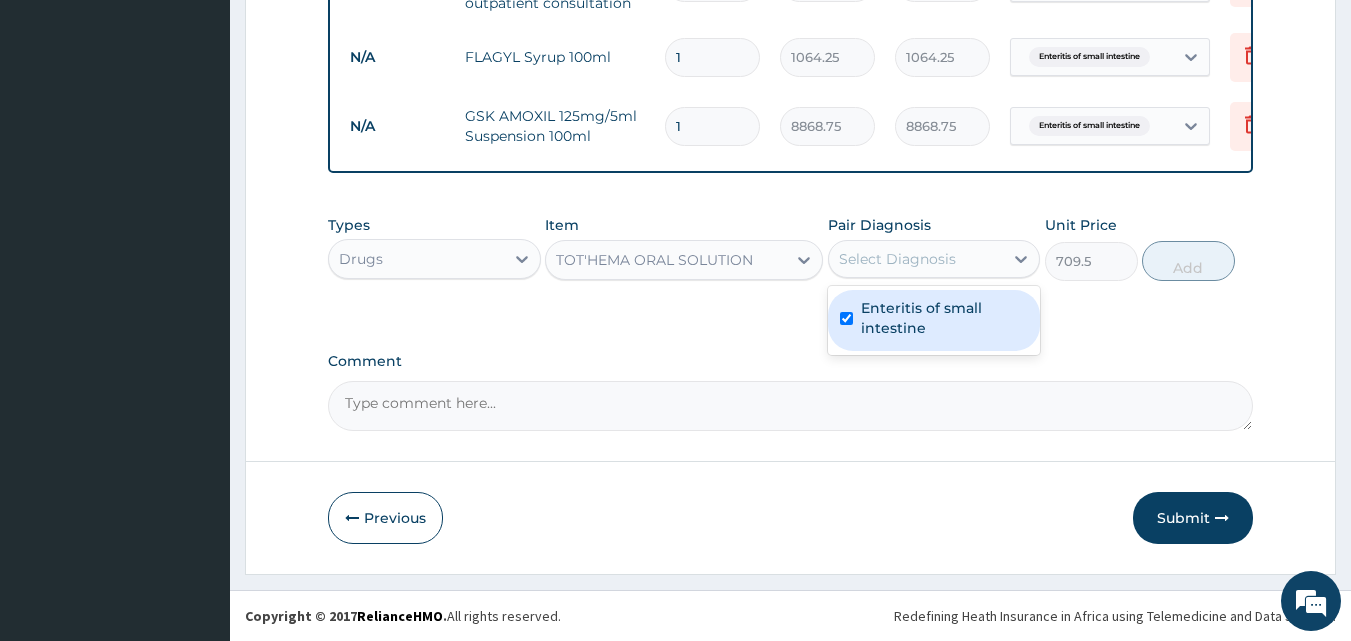 checkbox on "true" 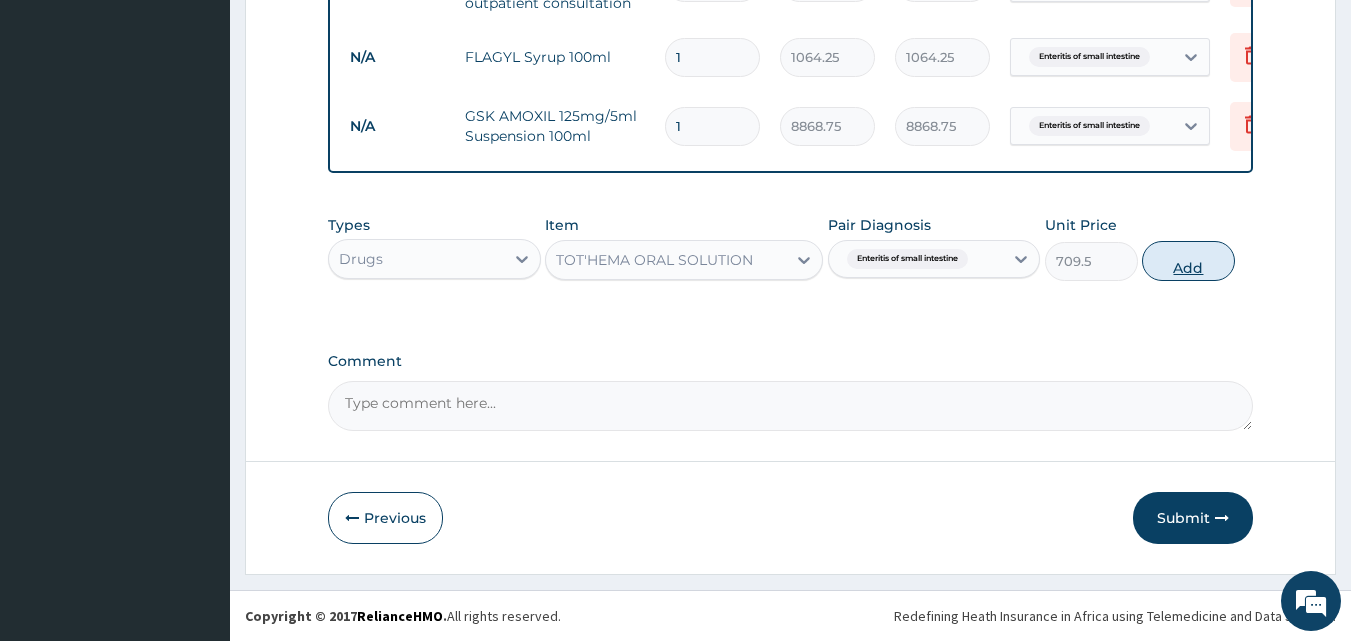click on "Add" at bounding box center (1188, 261) 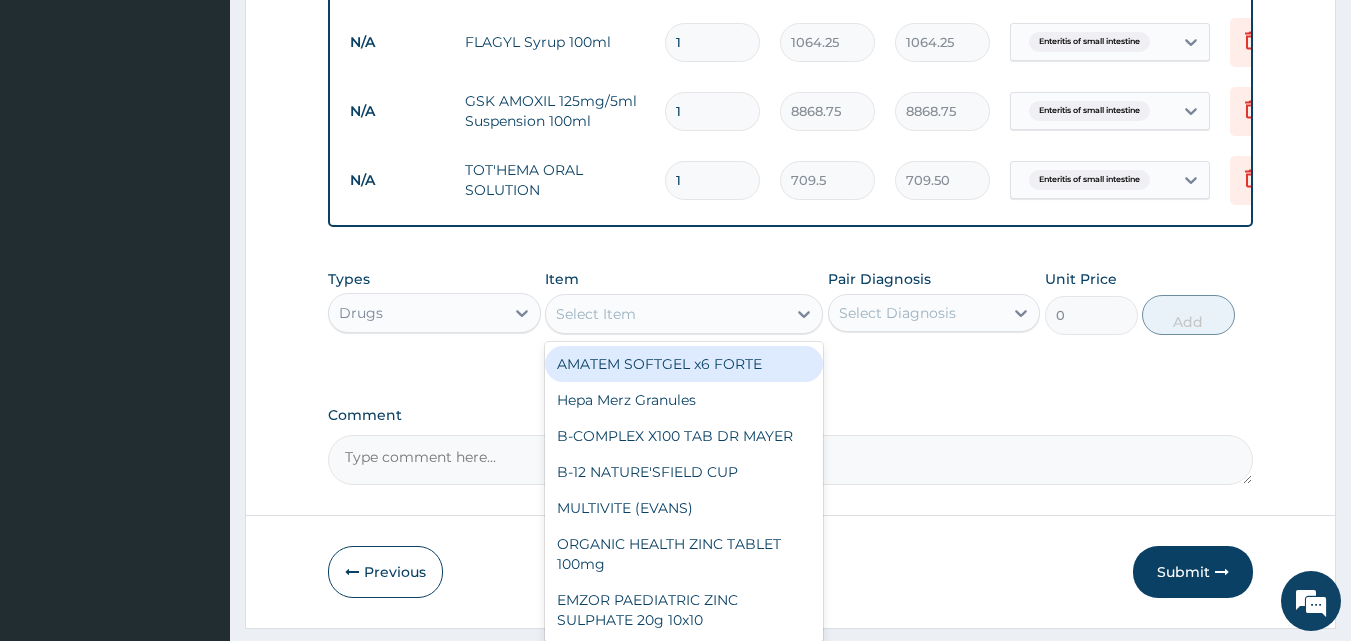 click on "Select Item" at bounding box center [666, 314] 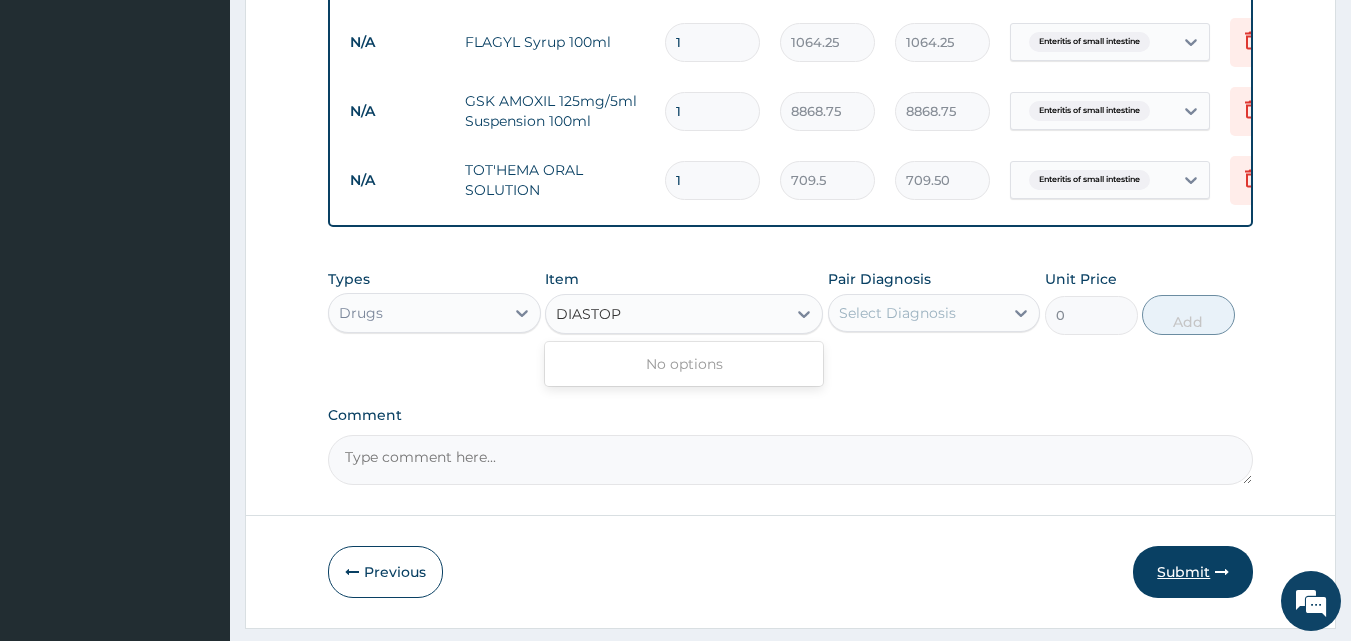 type on "DIASTOP" 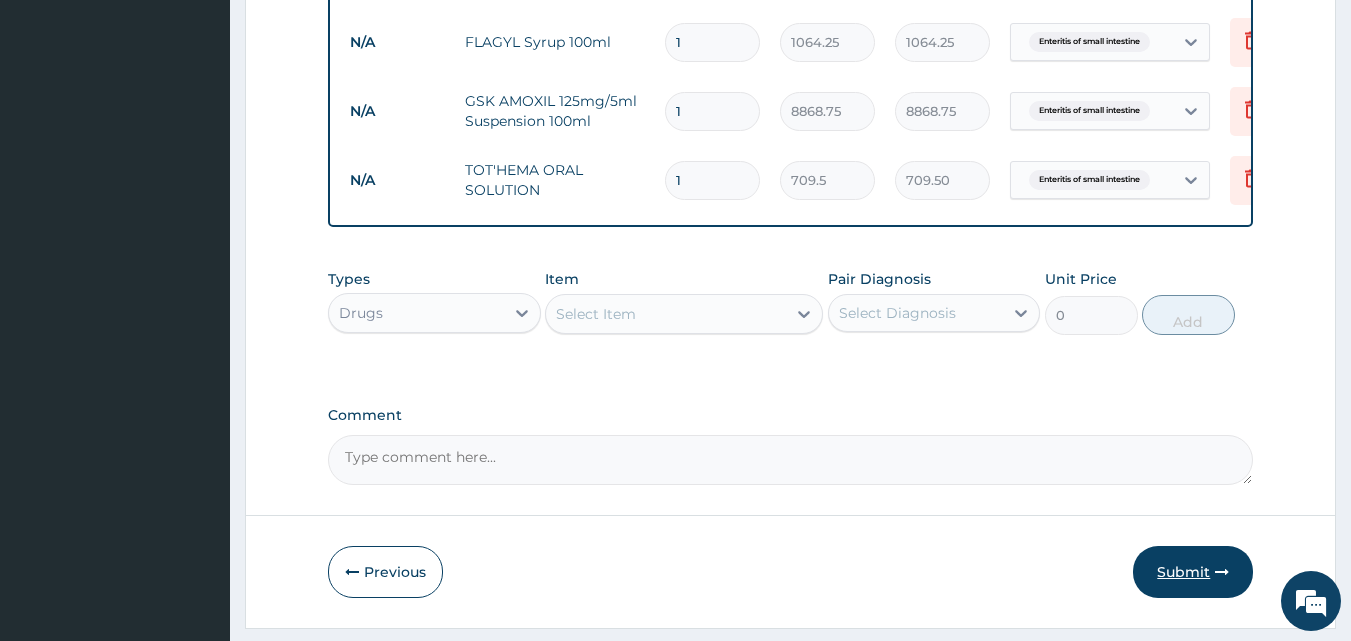 click on "Submit" at bounding box center [1193, 572] 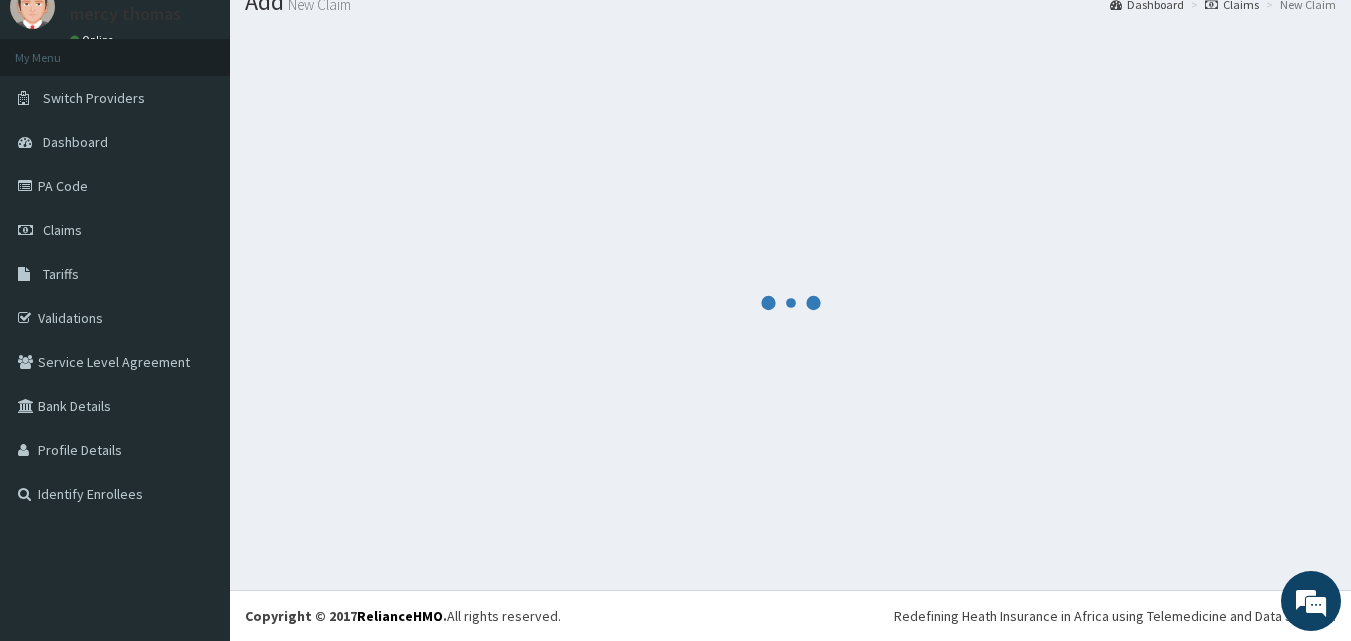 scroll, scrollTop: 870, scrollLeft: 0, axis: vertical 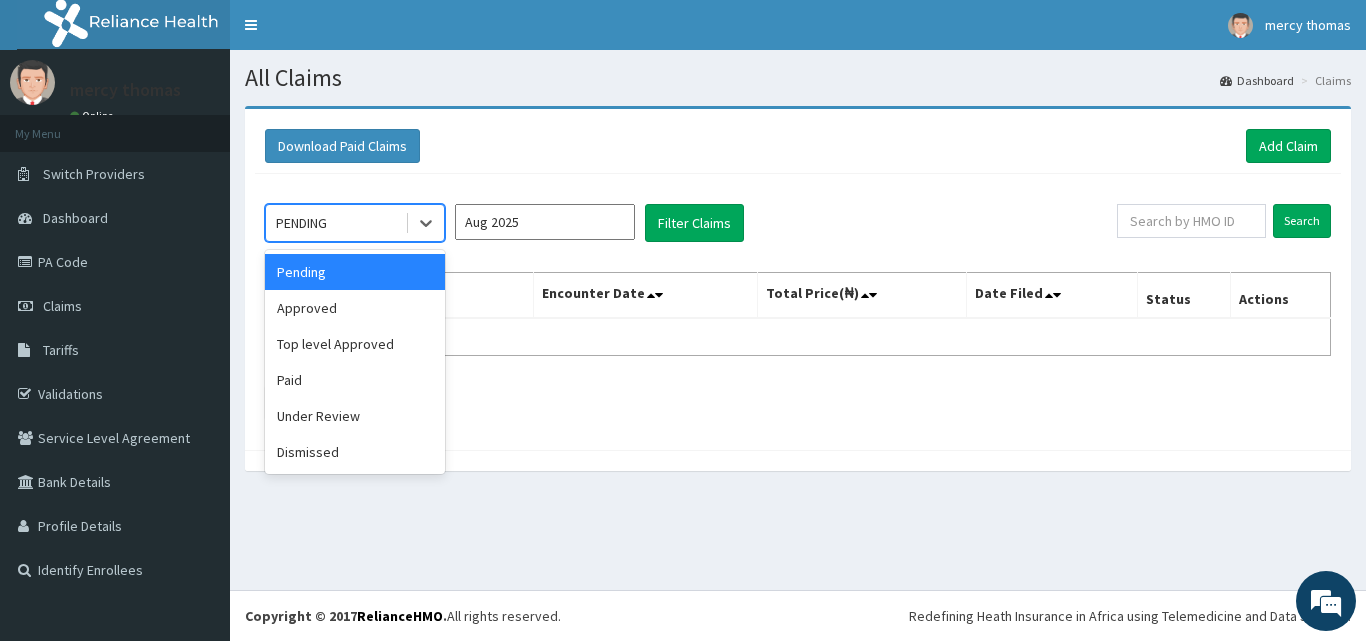 click on "PENDING" at bounding box center (335, 223) 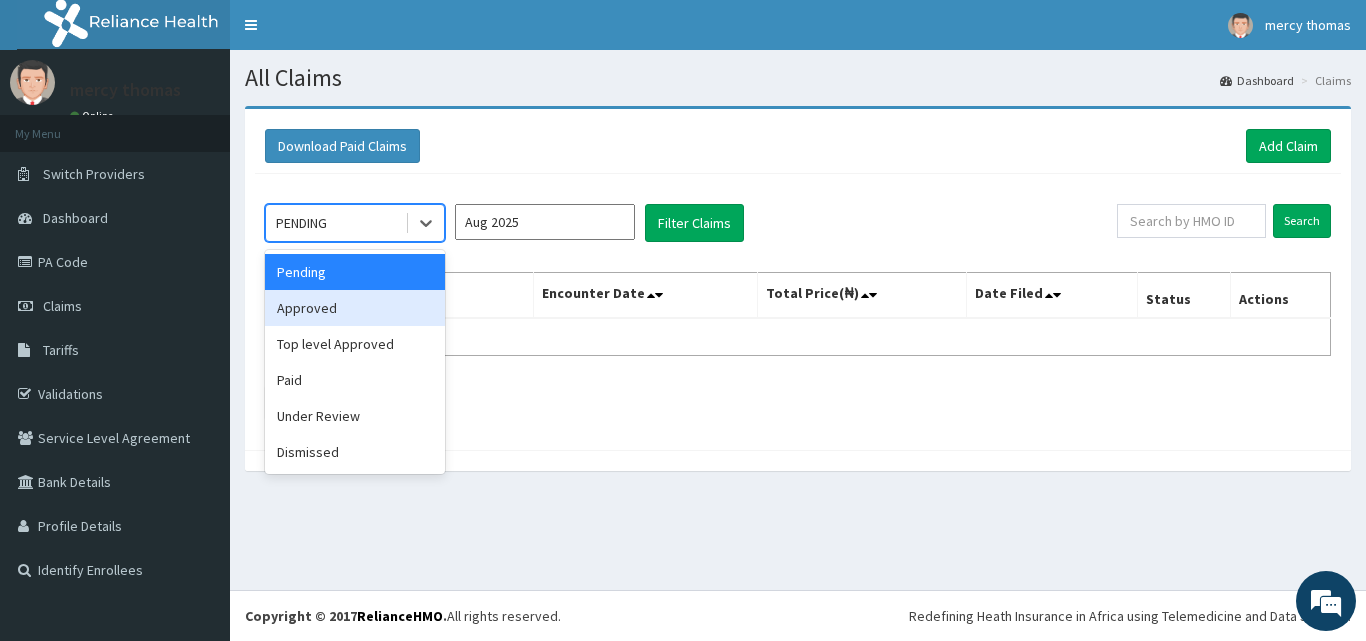 click on "Approved" at bounding box center (355, 308) 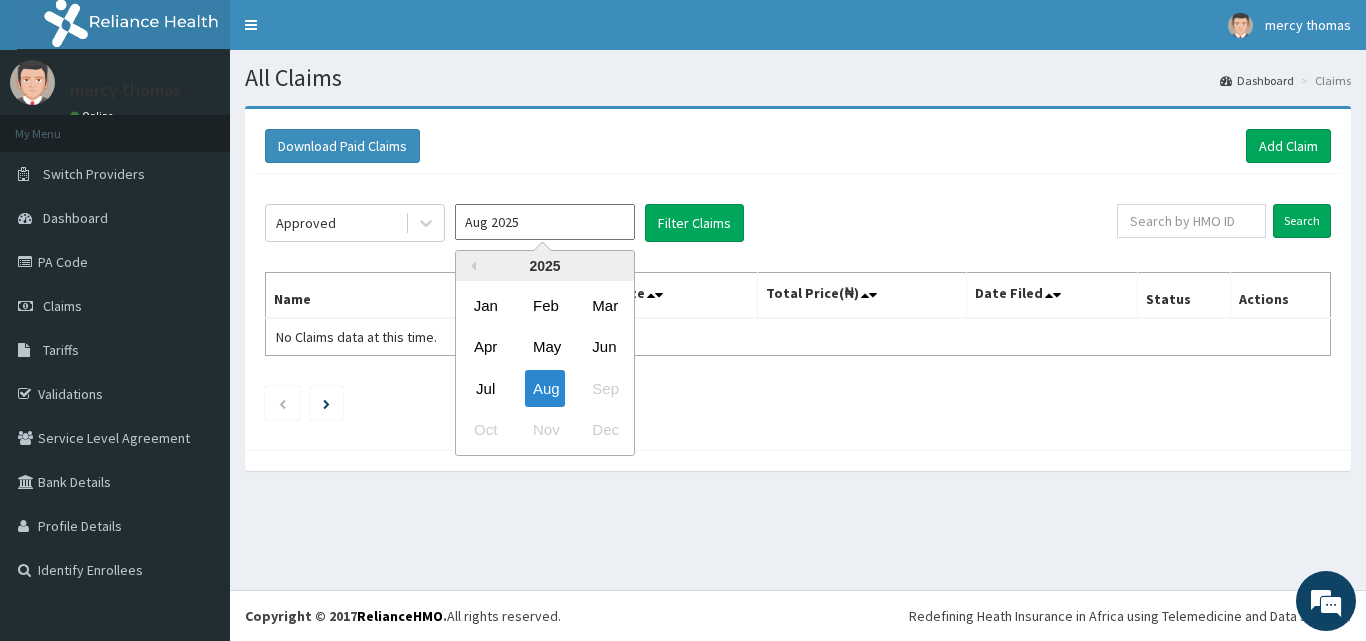 click on "Aug 2025" at bounding box center (545, 222) 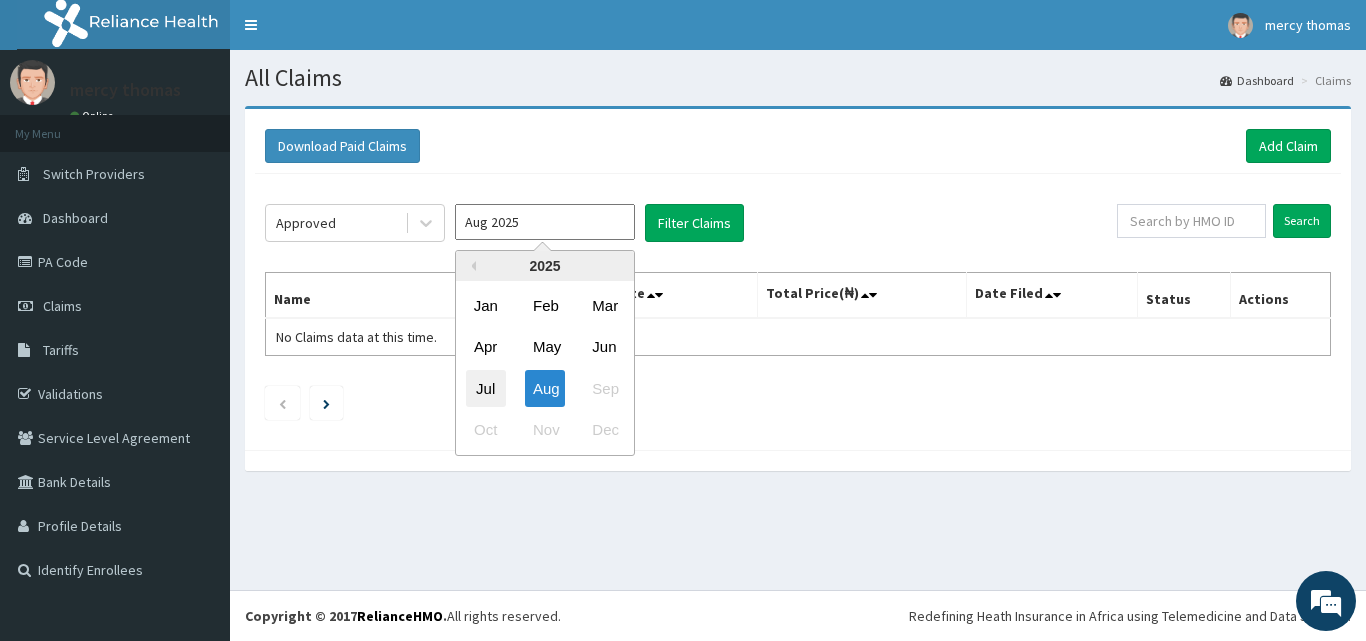 click on "Jul" at bounding box center (486, 388) 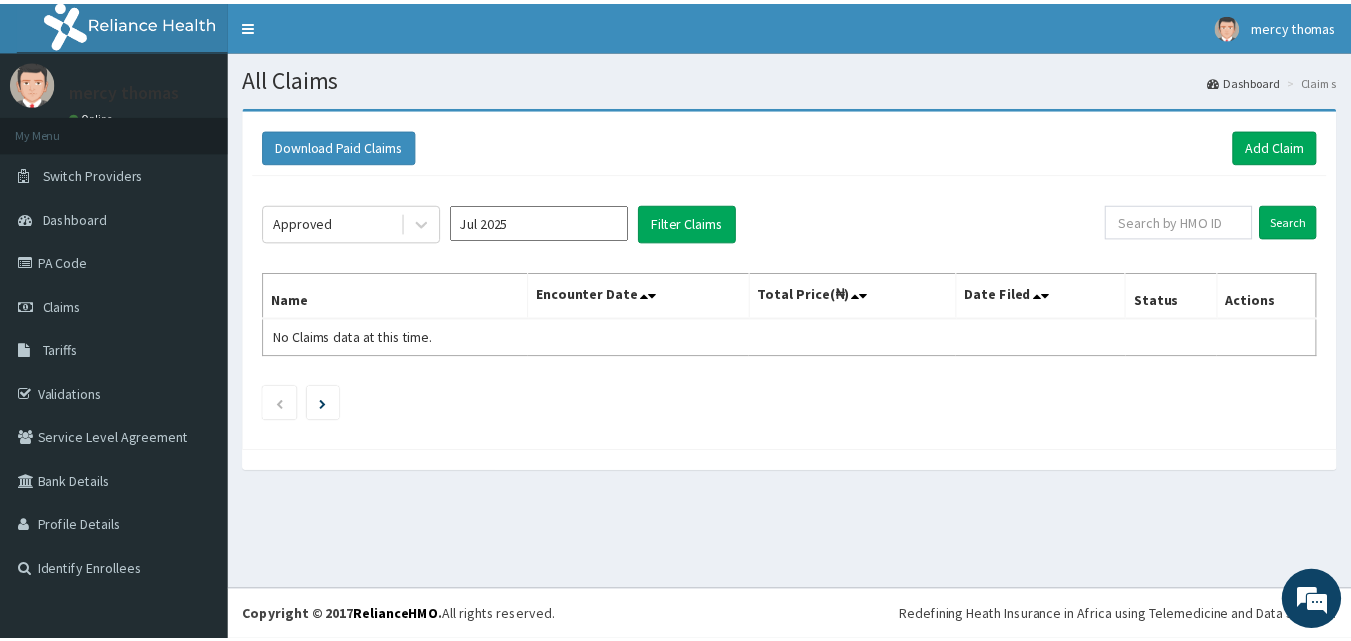 scroll, scrollTop: 0, scrollLeft: 0, axis: both 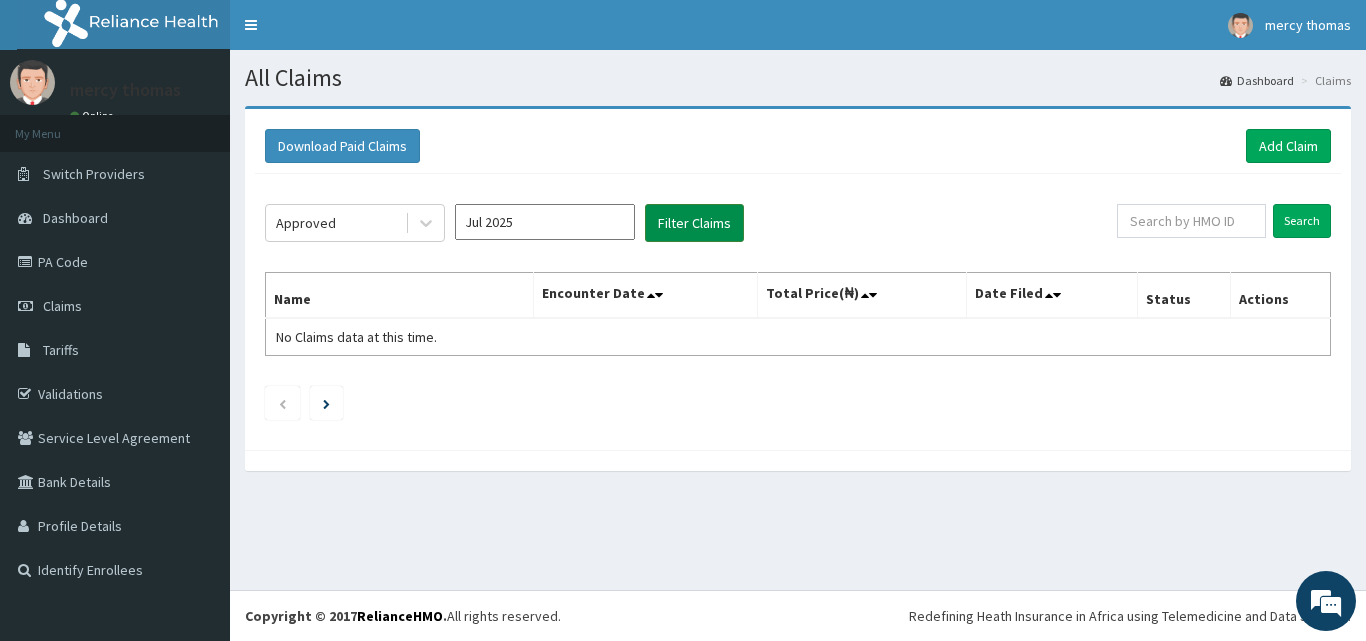 click on "Filter Claims" at bounding box center [694, 223] 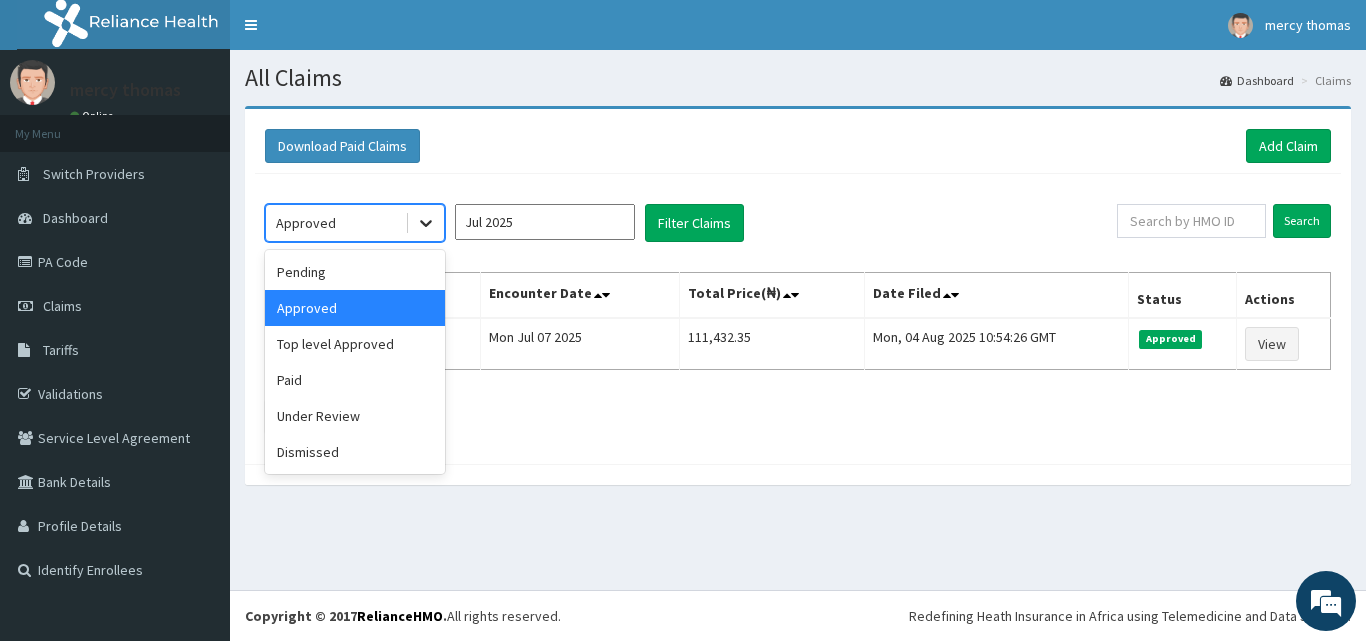 click 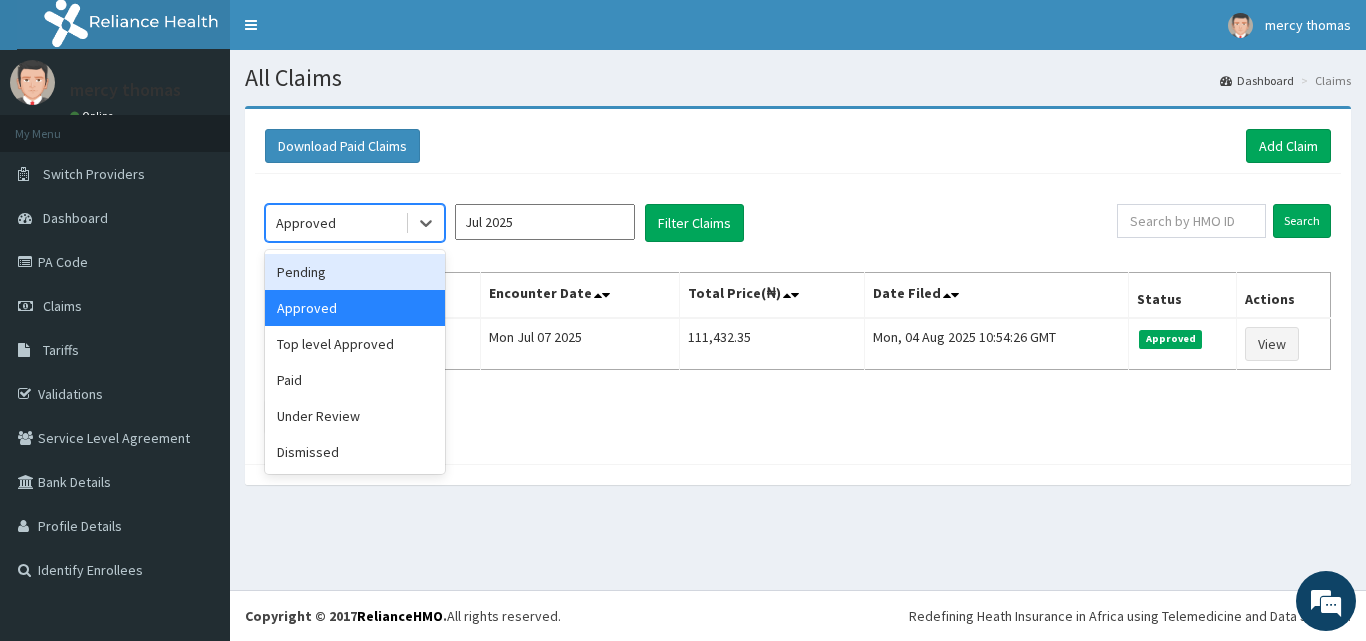 click on "Pending" at bounding box center (355, 272) 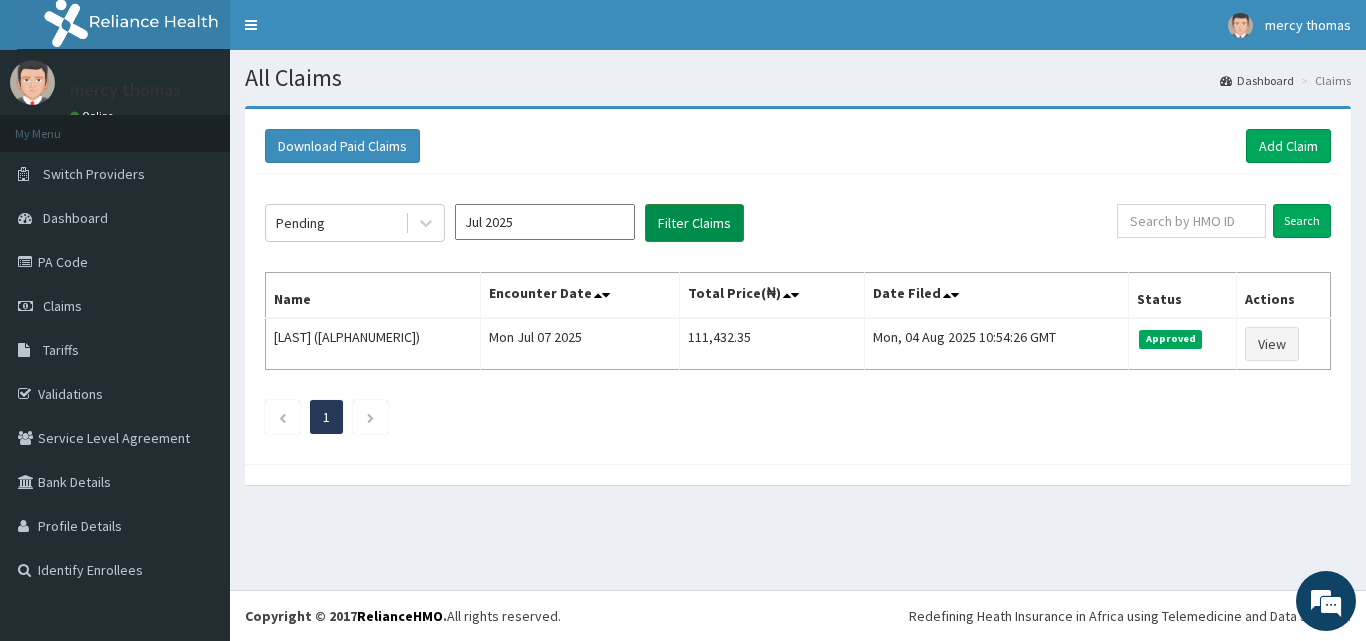 click on "Filter Claims" at bounding box center [694, 223] 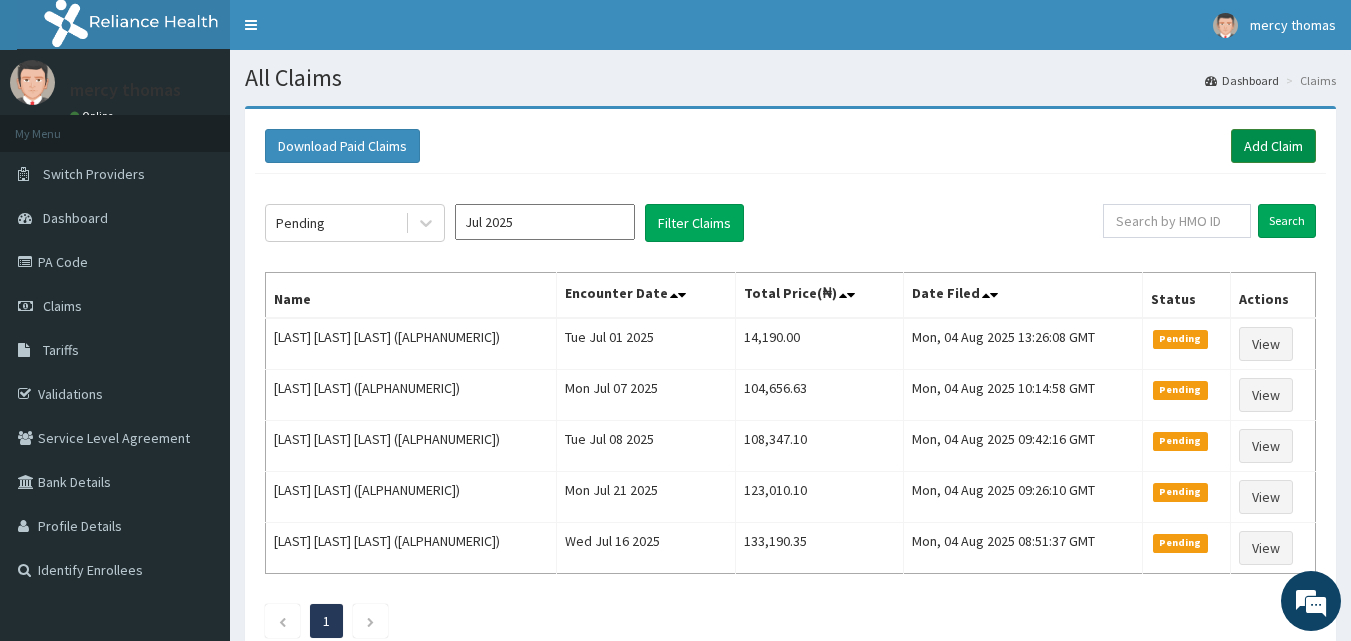 click on "Add Claim" at bounding box center (1273, 146) 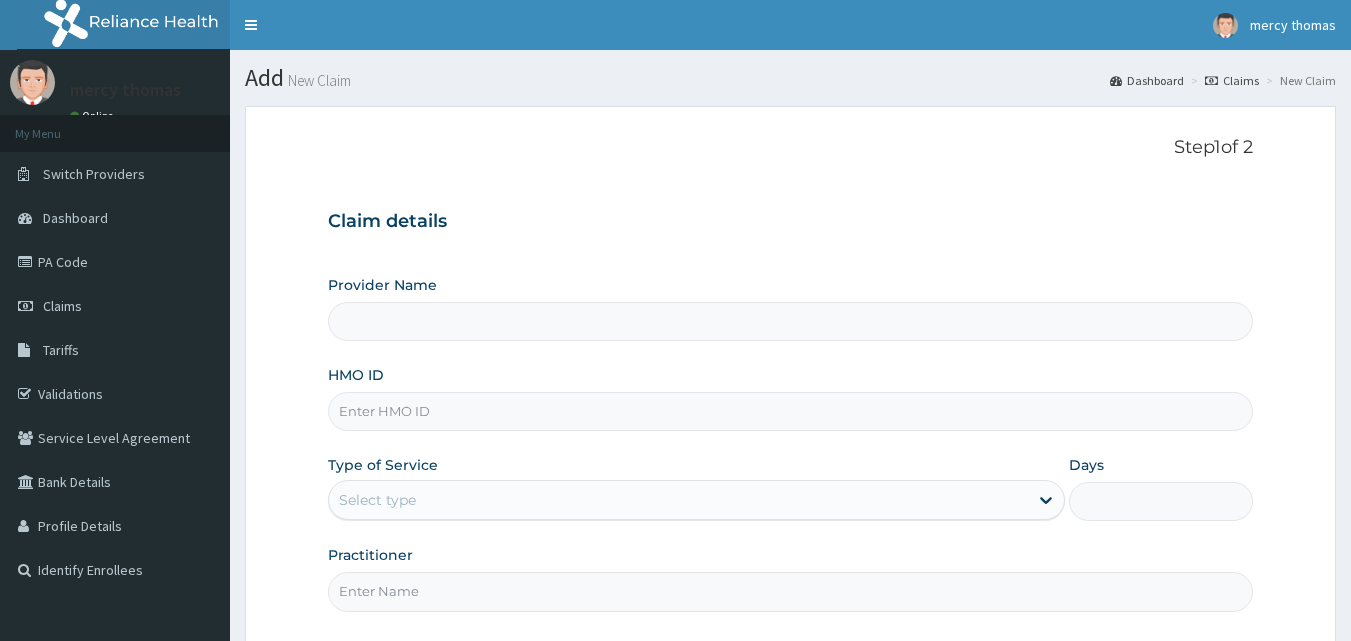 scroll, scrollTop: 0, scrollLeft: 0, axis: both 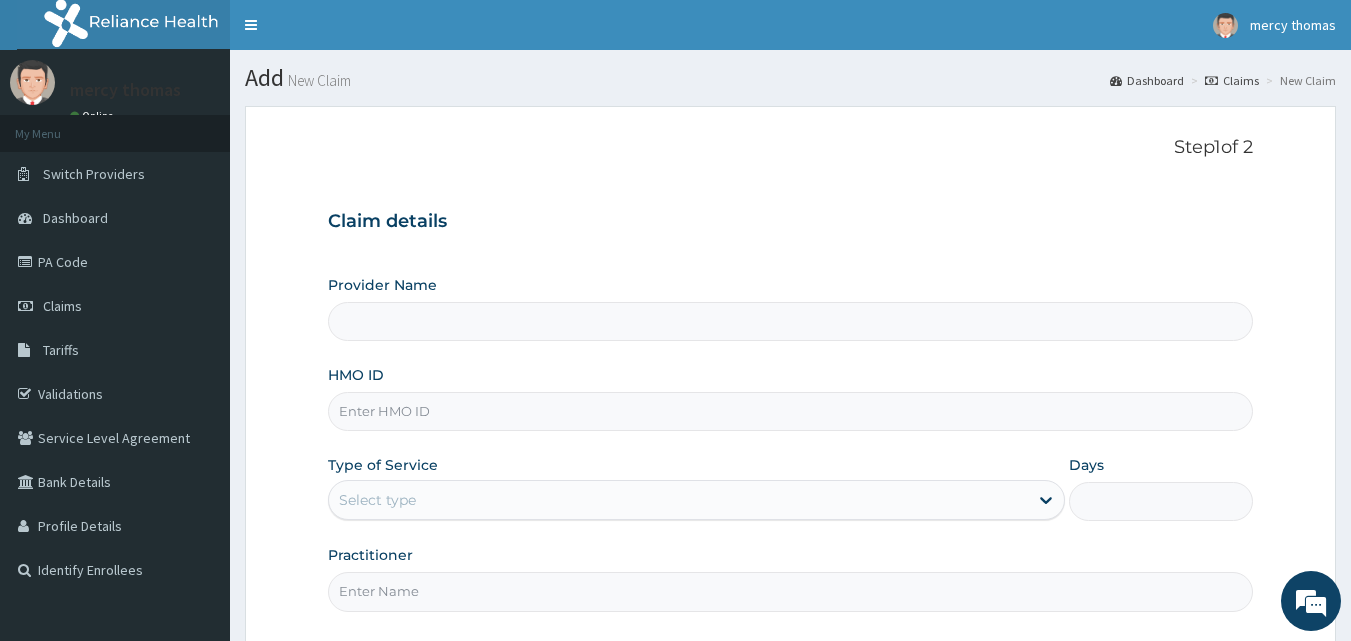 type on "Mercy Thomas Oredugba Medical And Dental Centre" 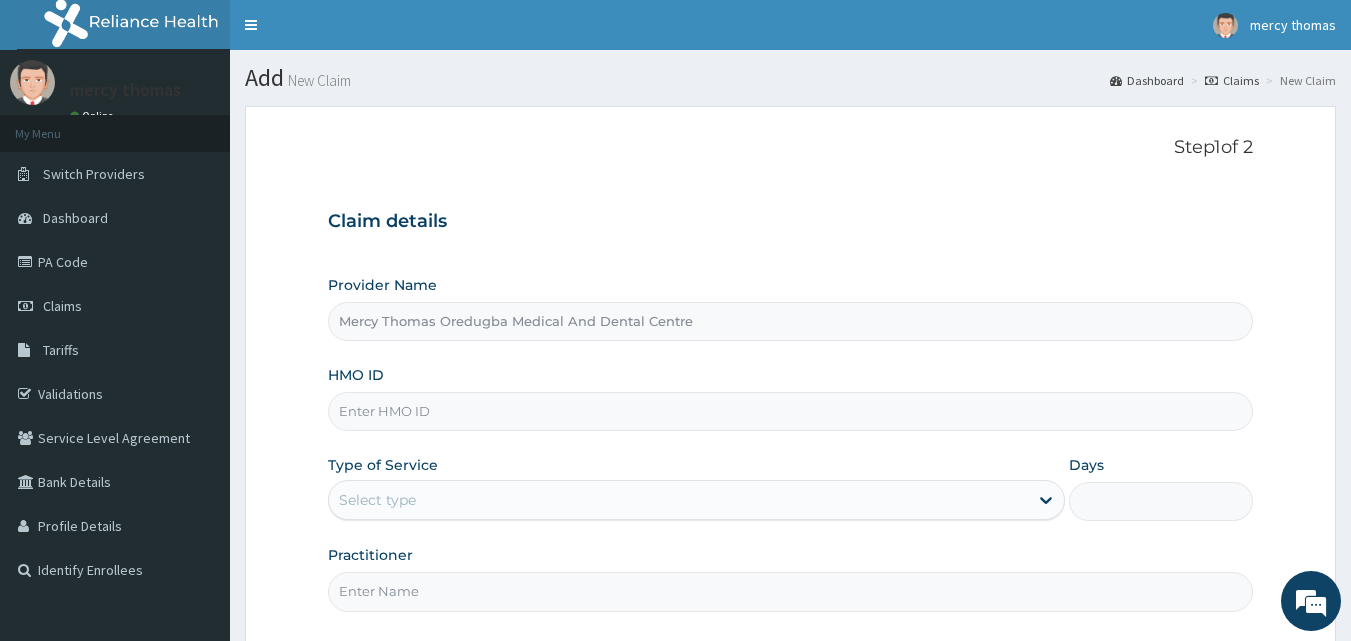 click on "HMO ID" at bounding box center (791, 411) 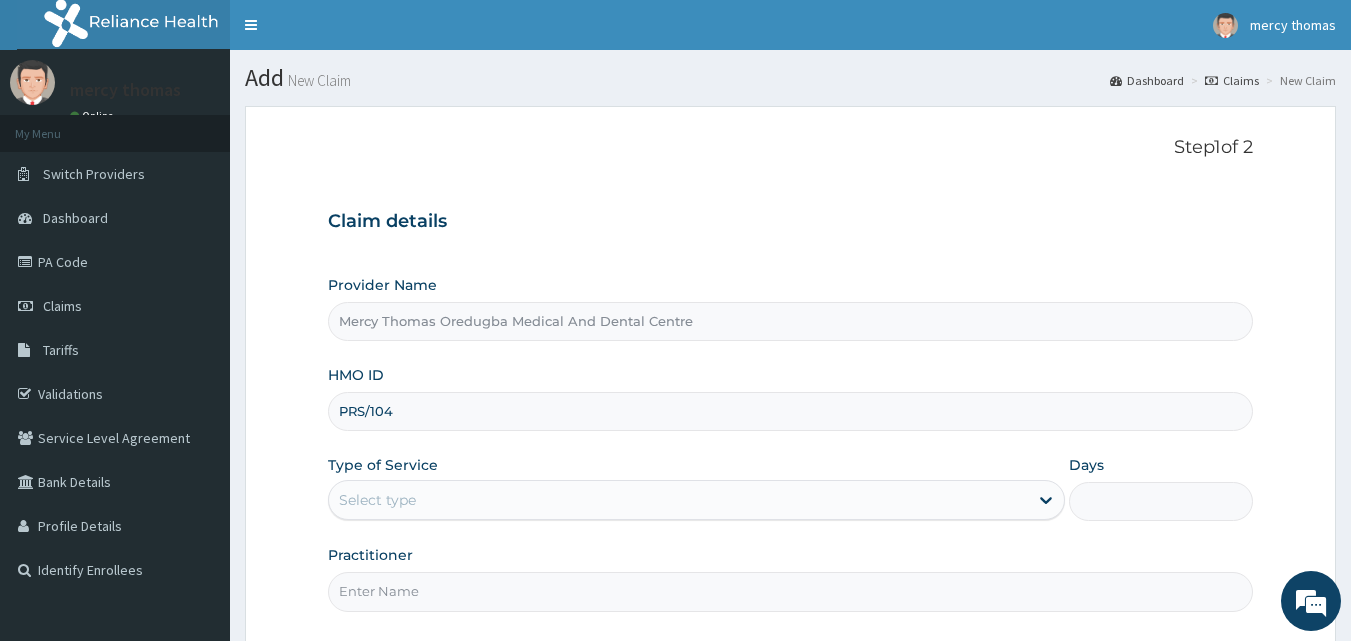 scroll, scrollTop: 0, scrollLeft: 0, axis: both 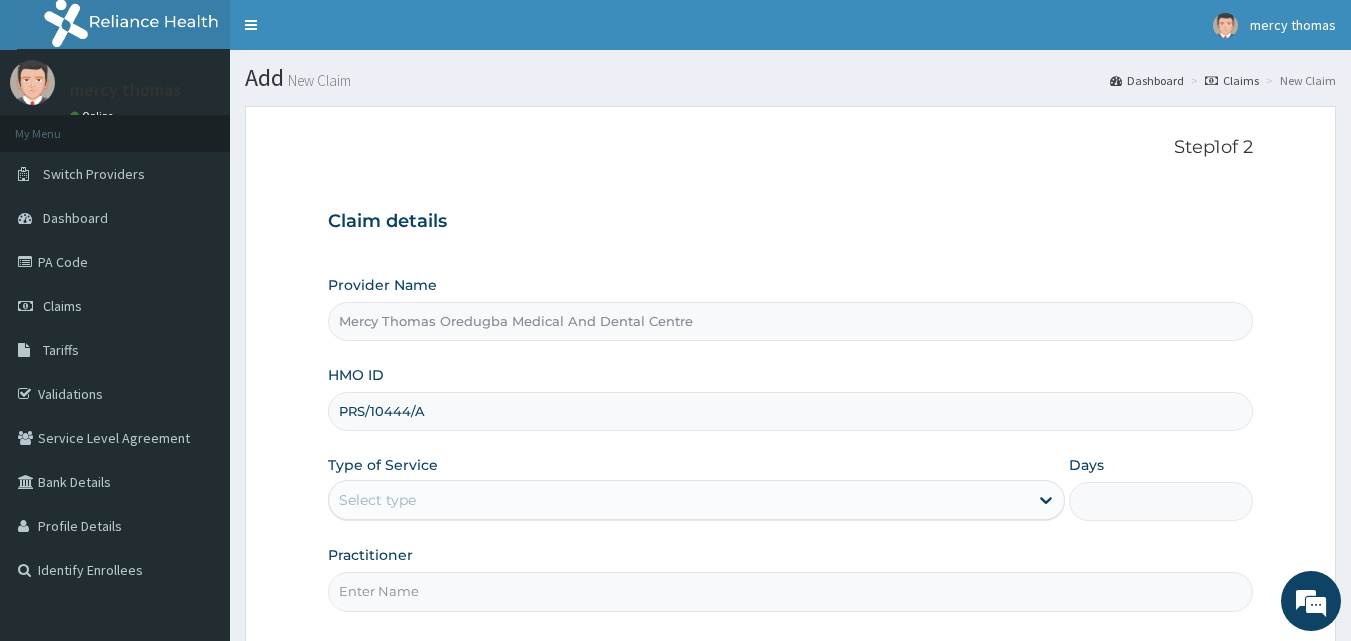 type on "PRS/10444/A" 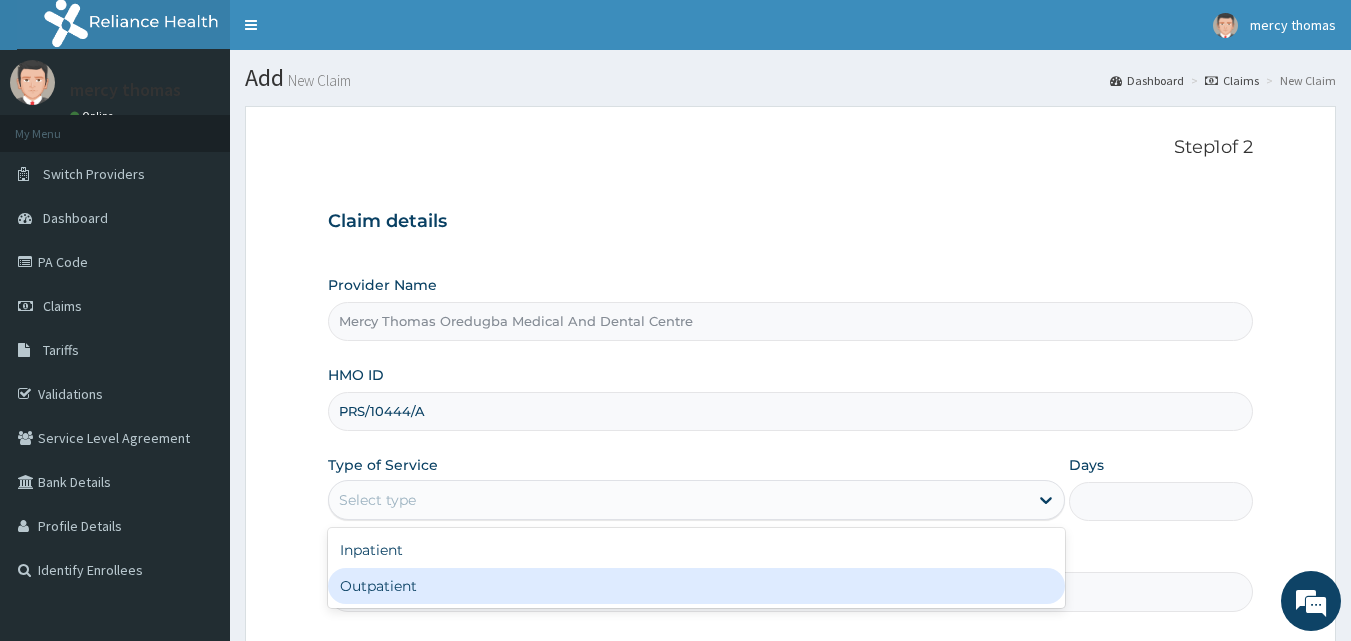 click on "Outpatient" at bounding box center [696, 586] 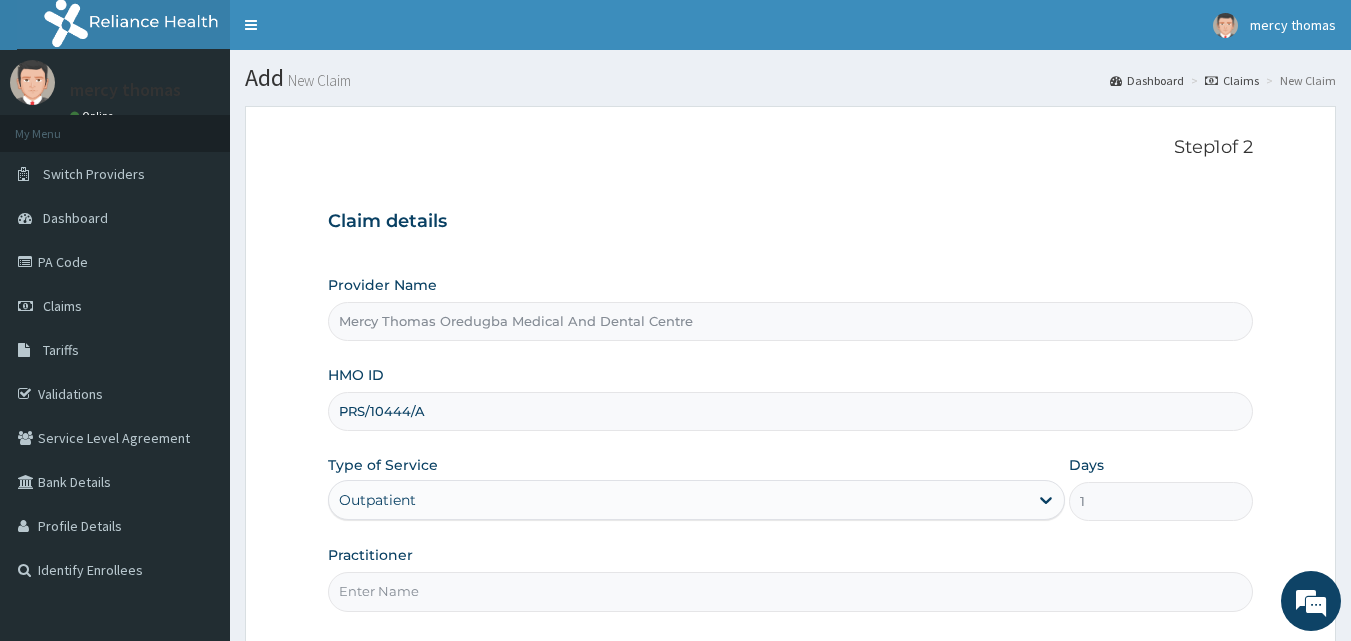click on "Practitioner" at bounding box center [791, 591] 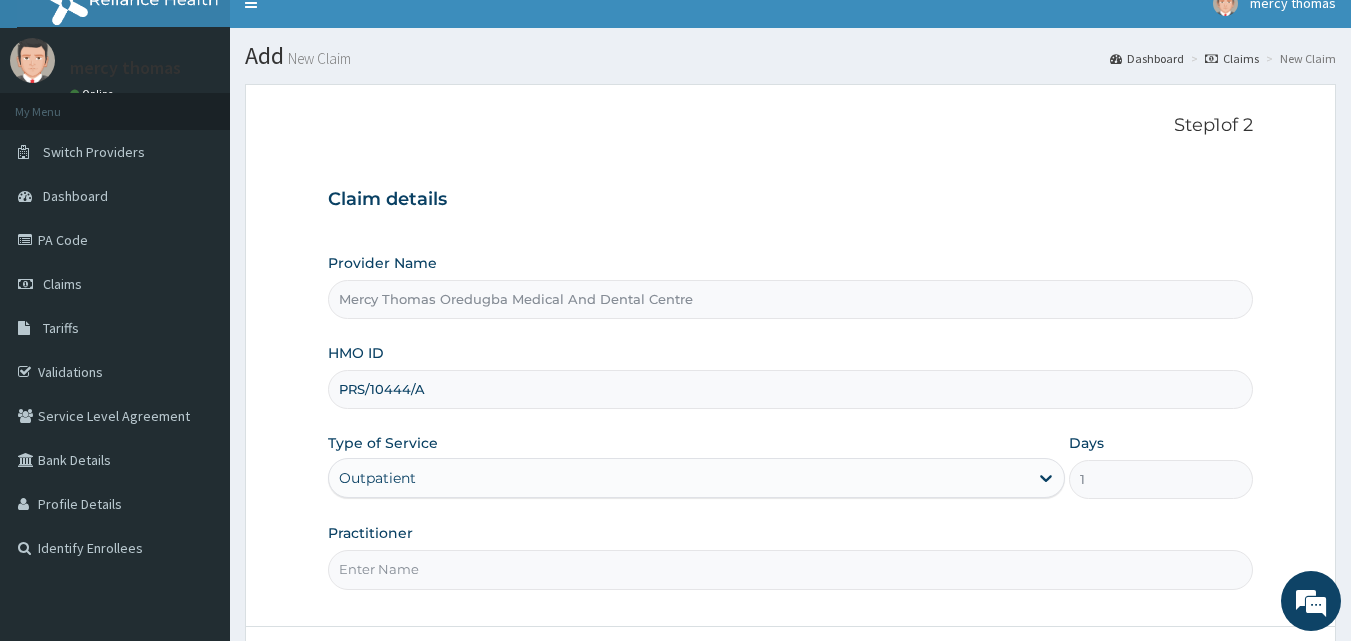 scroll, scrollTop: 40, scrollLeft: 0, axis: vertical 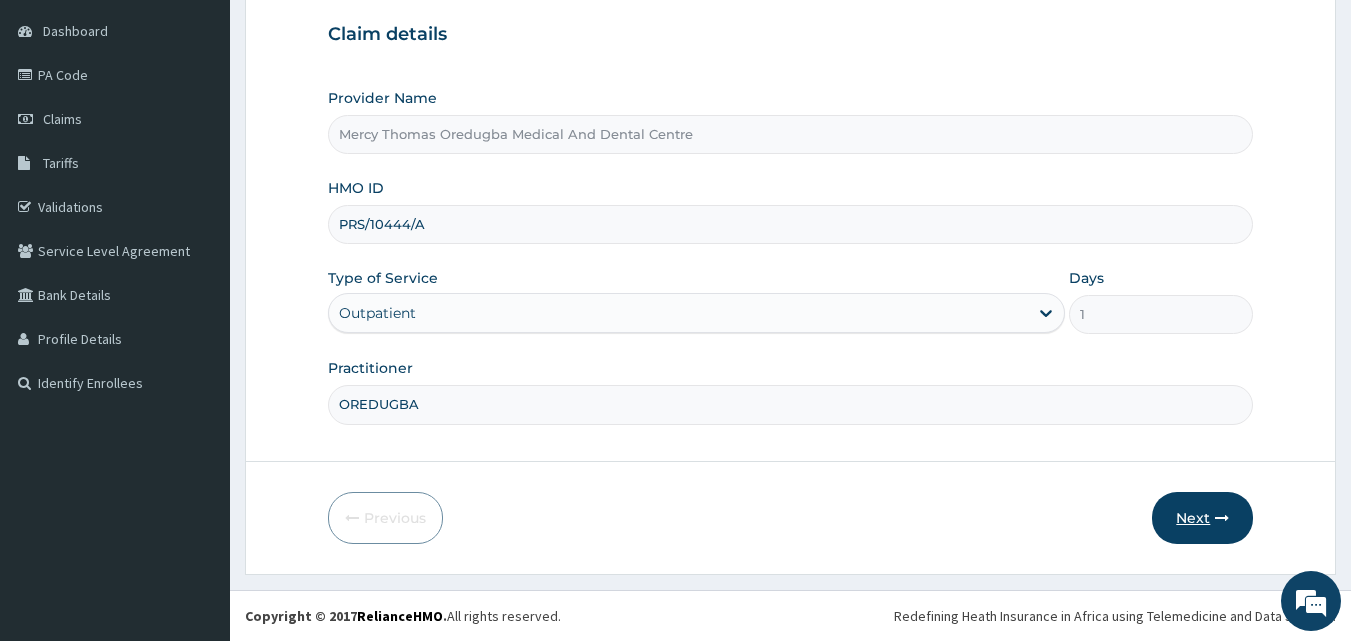 type on "OREDUGBA" 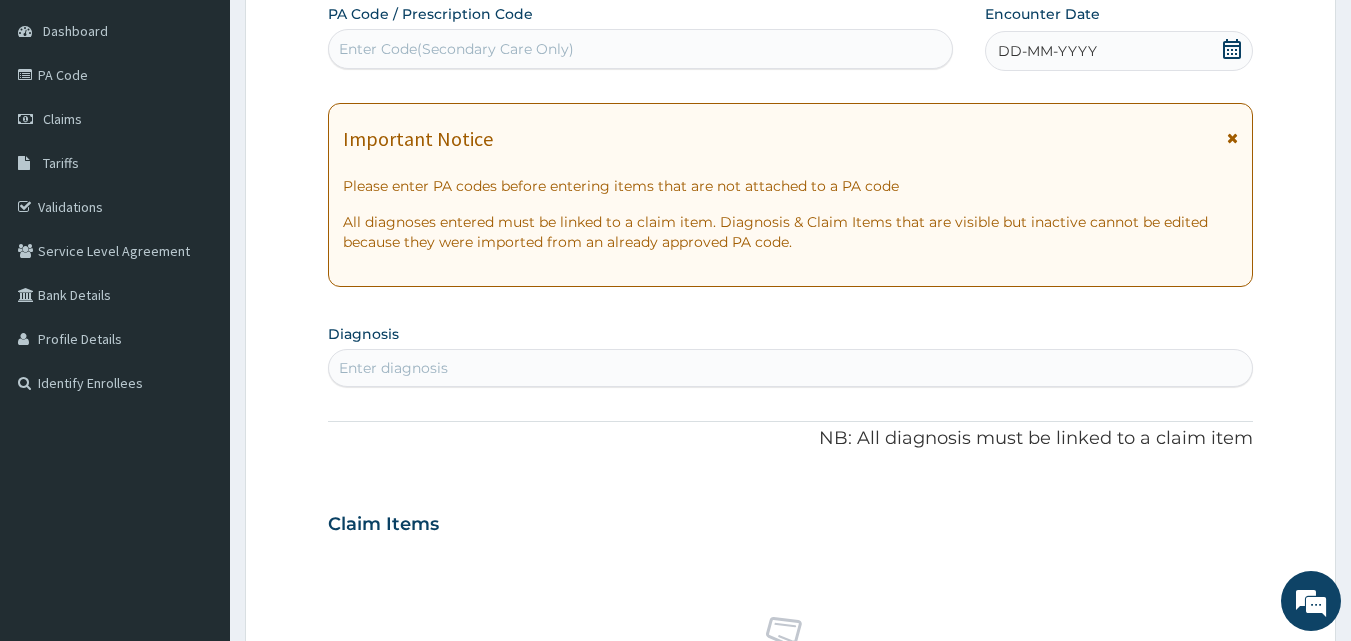 click 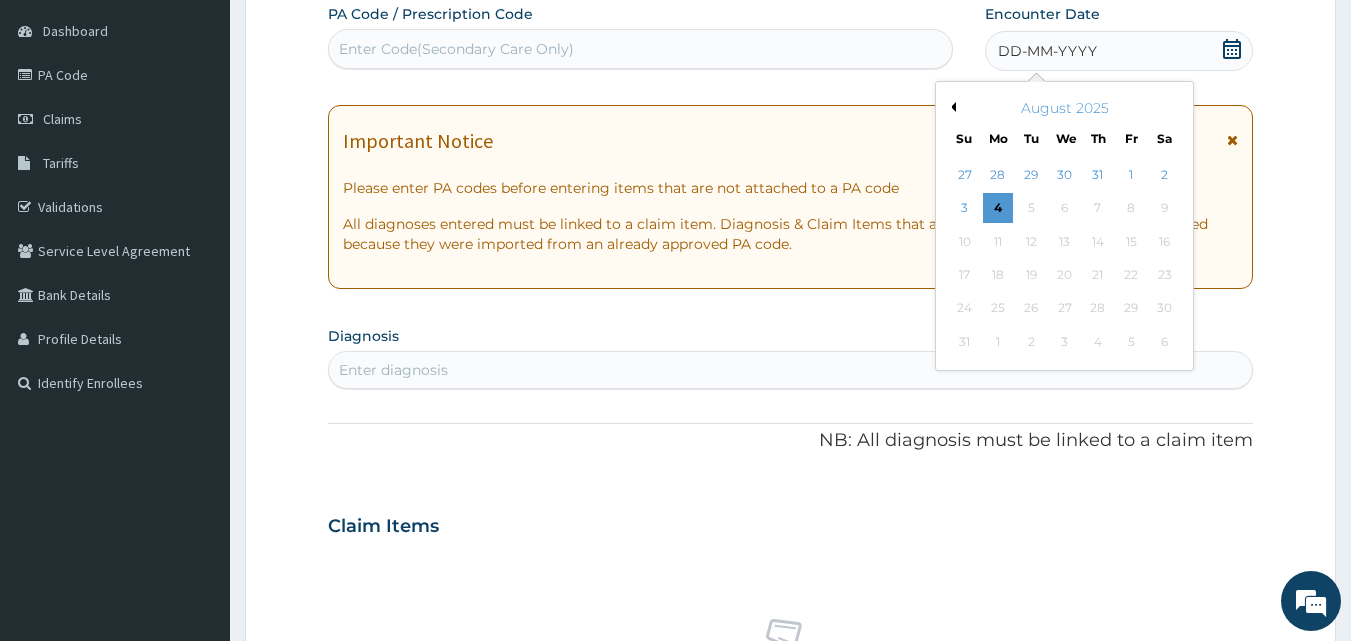 click on "Previous Month" at bounding box center (951, 107) 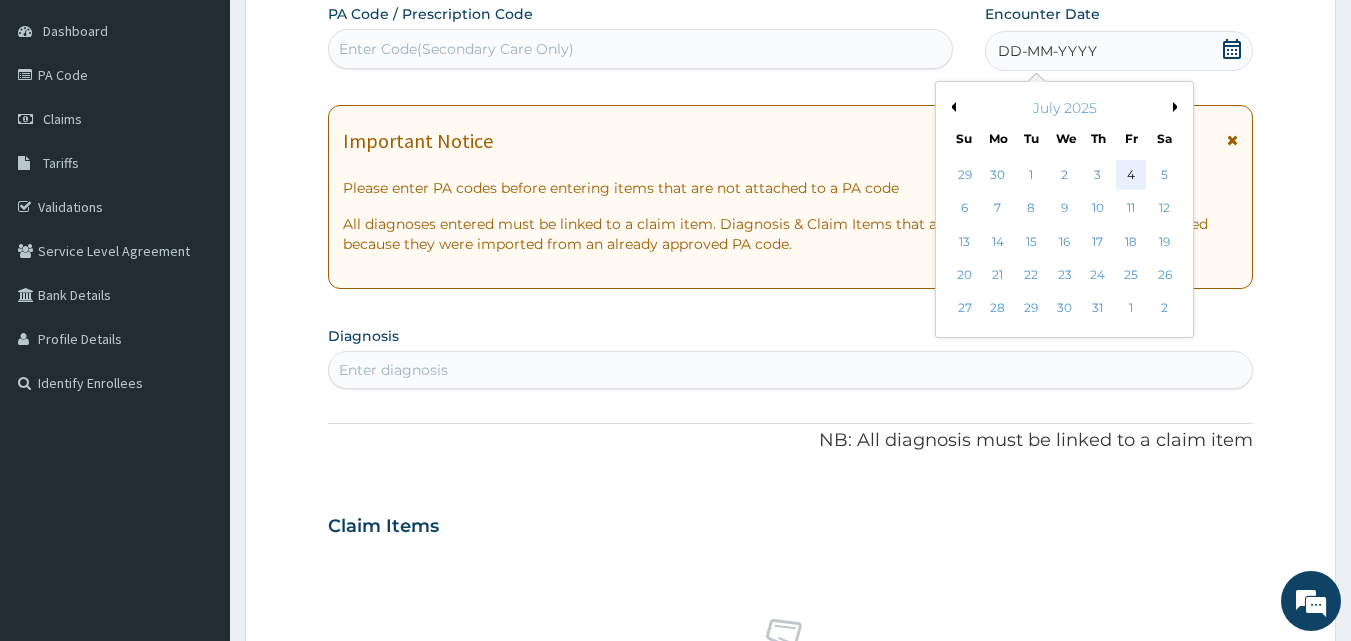 click on "4" at bounding box center [1131, 175] 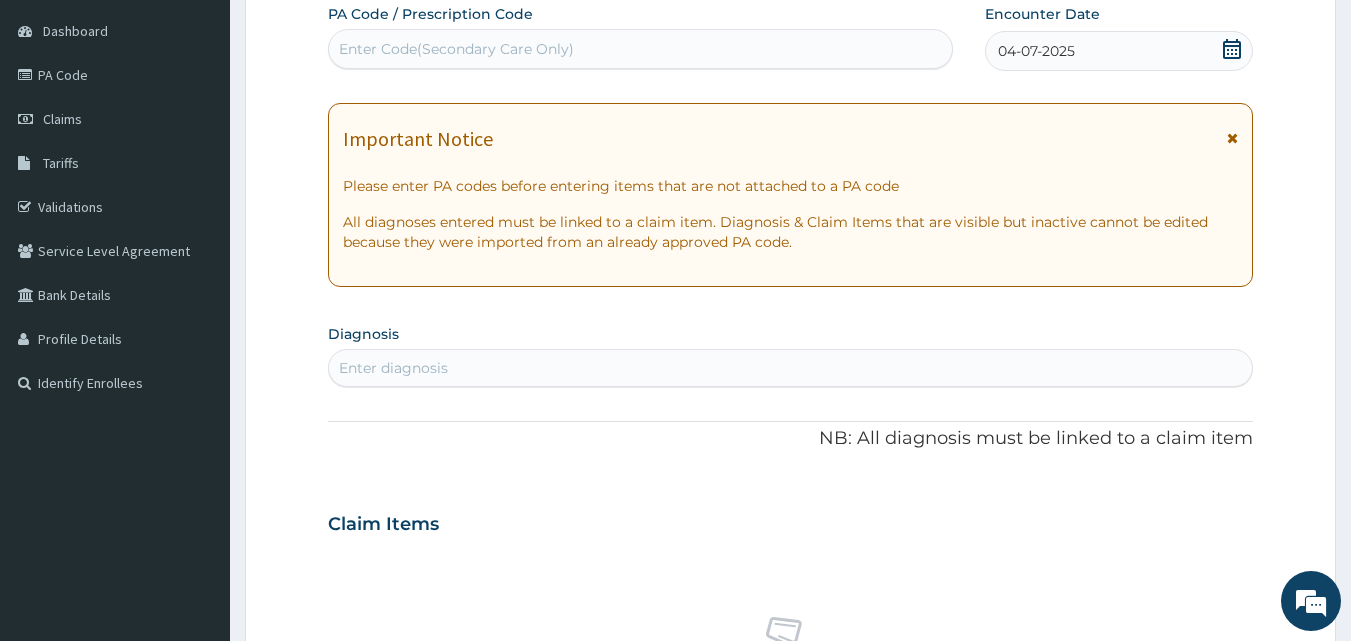 click on "Enter diagnosis" at bounding box center [791, 368] 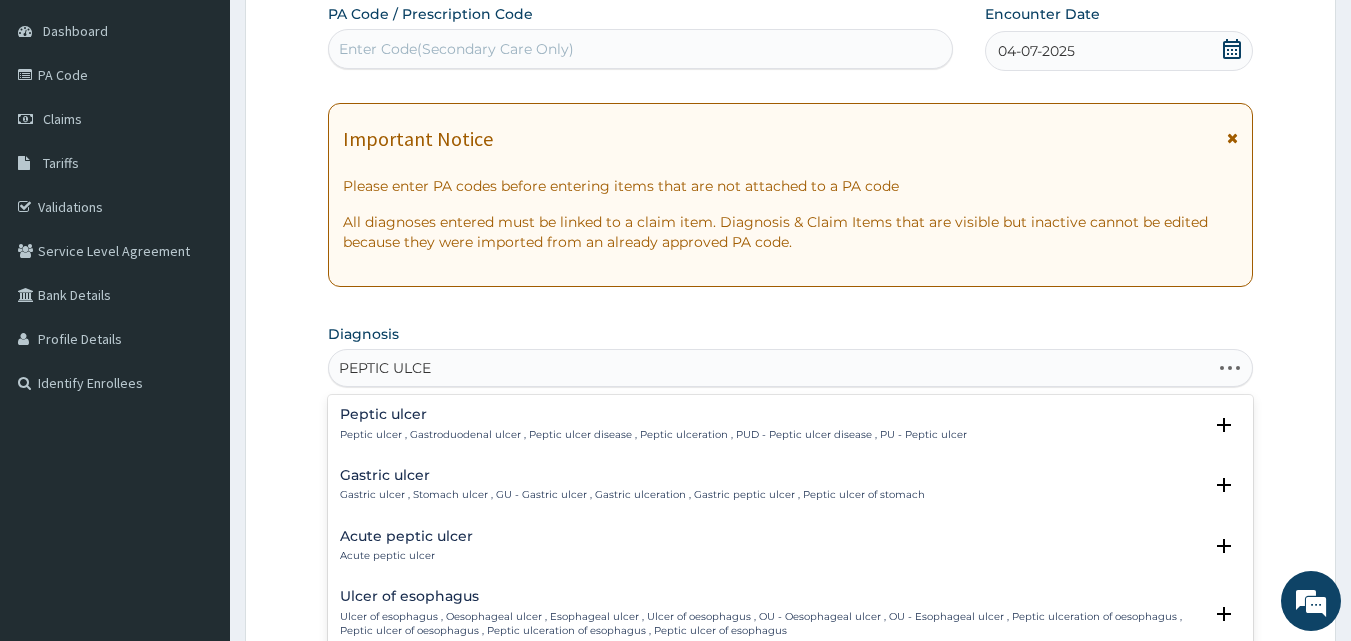 type on "PEPTIC ULCER" 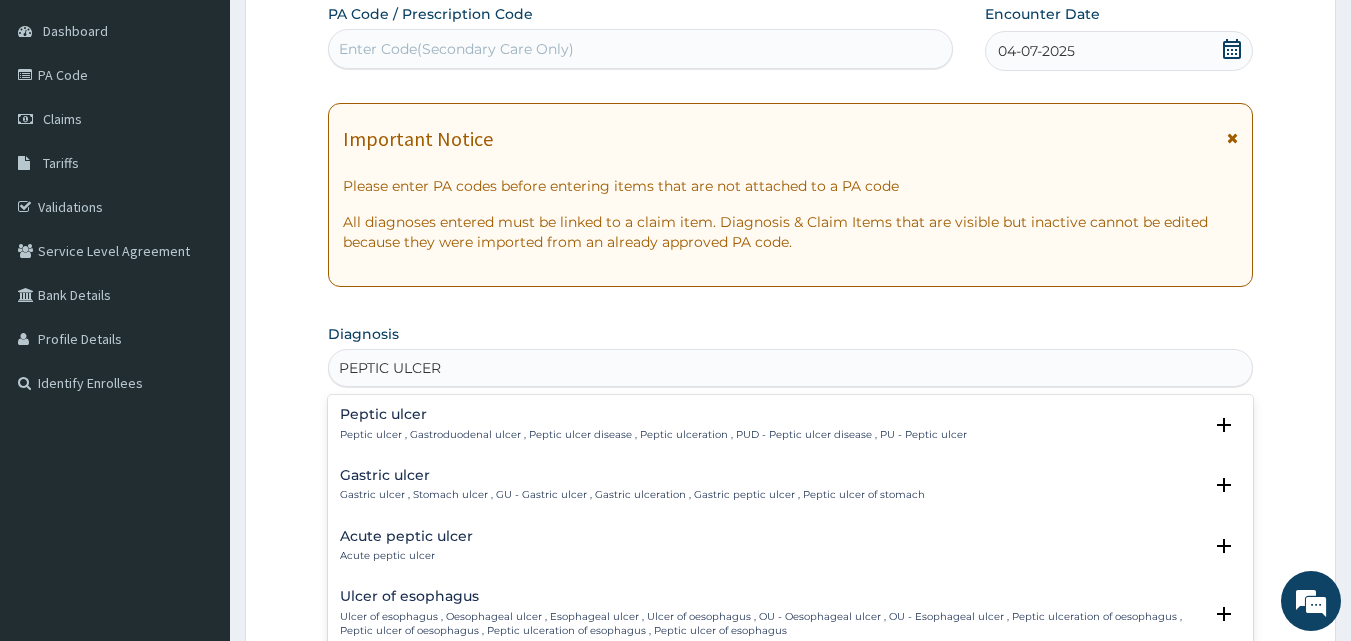 click on "Peptic ulcer , Gastroduodenal ulcer , Peptic ulcer disease , Peptic ulceration , PUD - Peptic ulcer disease , PU - Peptic ulcer" at bounding box center [653, 435] 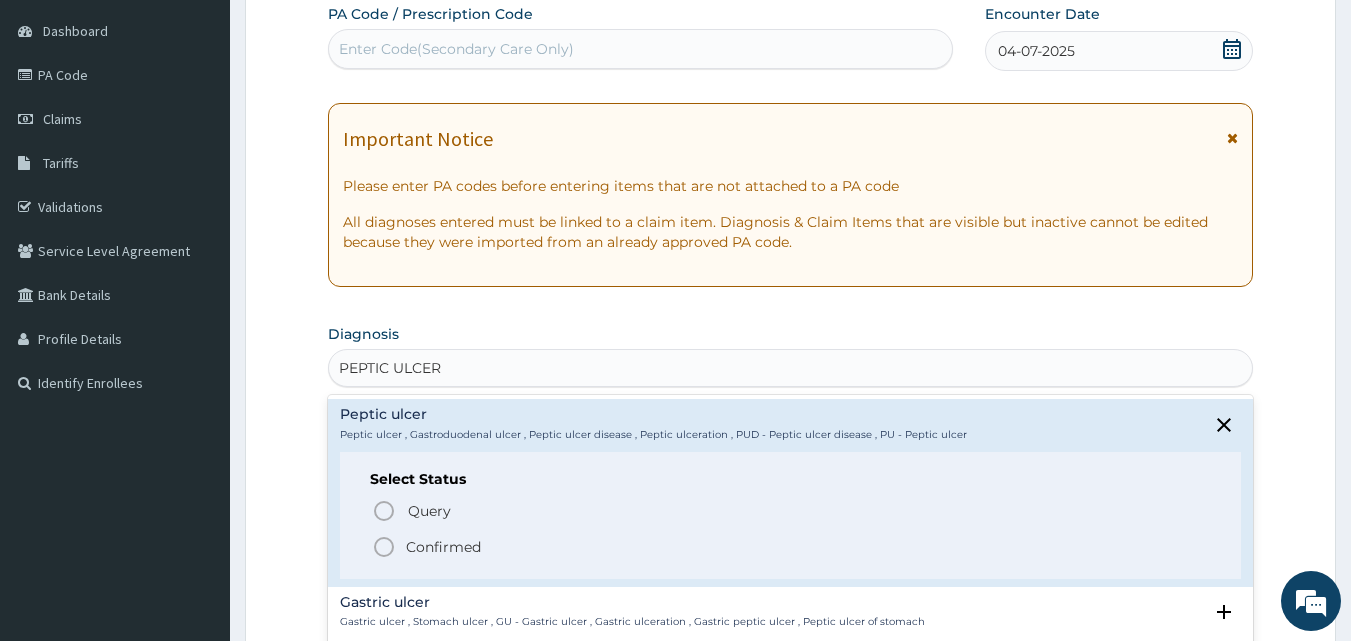 click 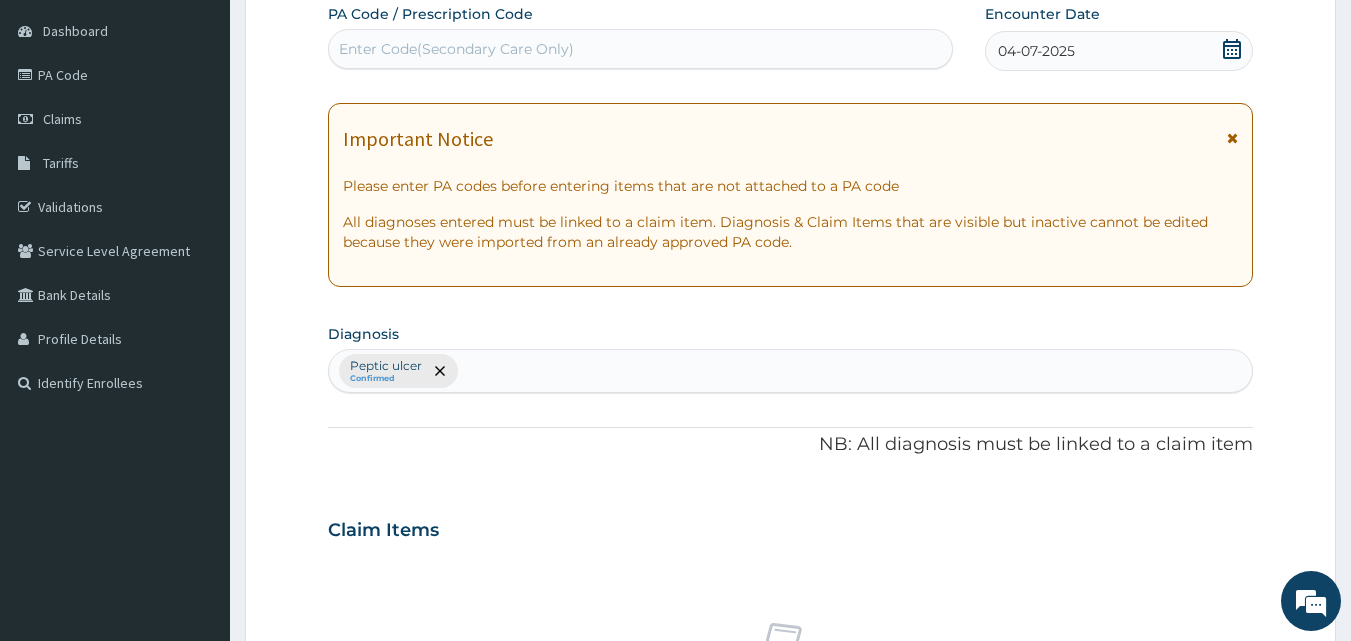 scroll, scrollTop: 747, scrollLeft: 0, axis: vertical 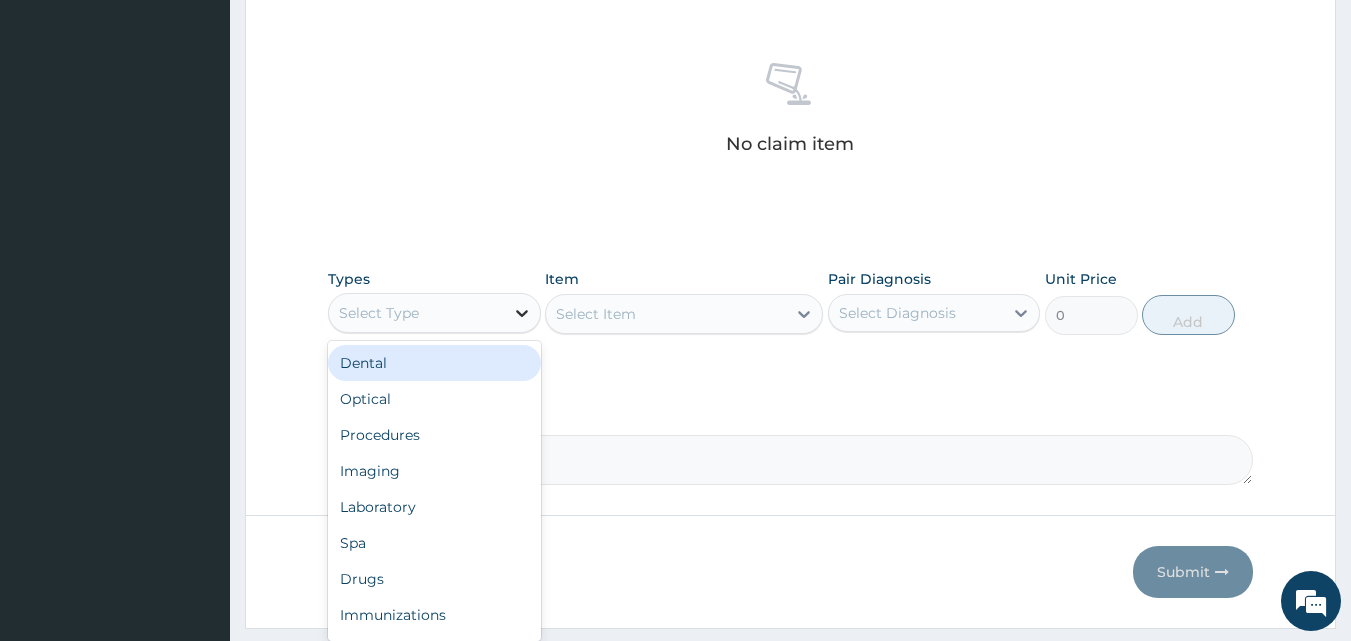 click at bounding box center (522, 313) 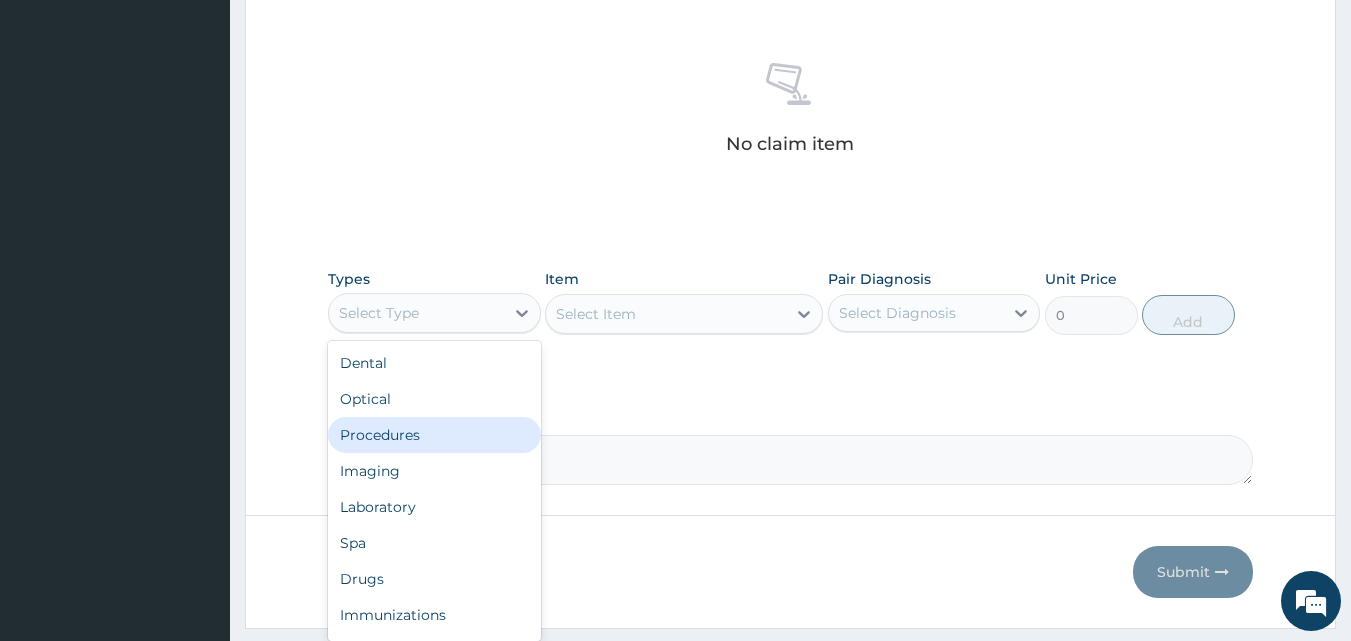 click on "Procedures" at bounding box center (434, 435) 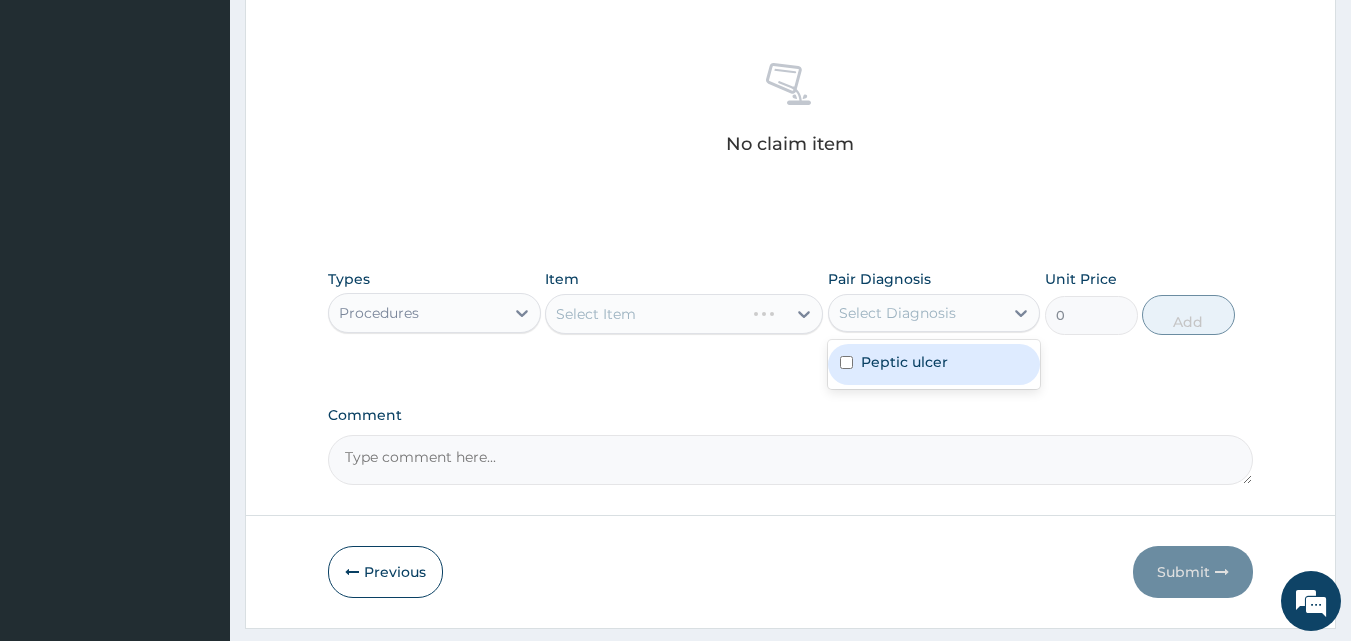 click on "Select Diagnosis" at bounding box center (897, 313) 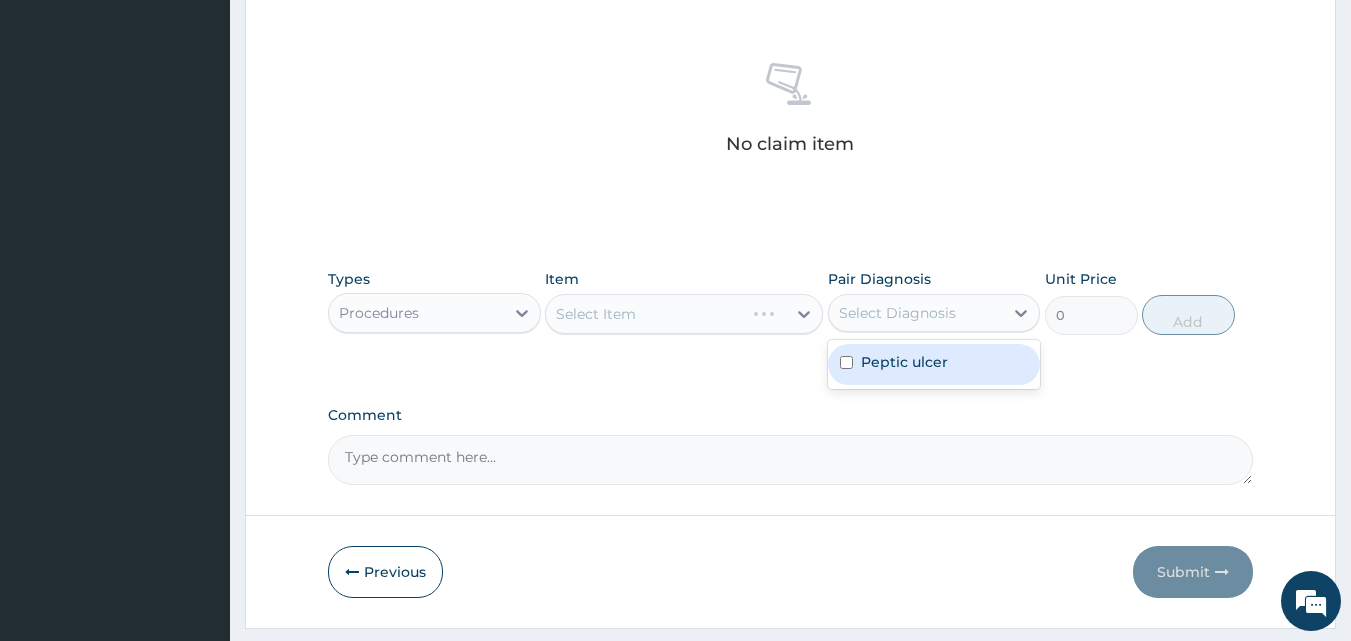 click on "Peptic ulcer" at bounding box center (904, 362) 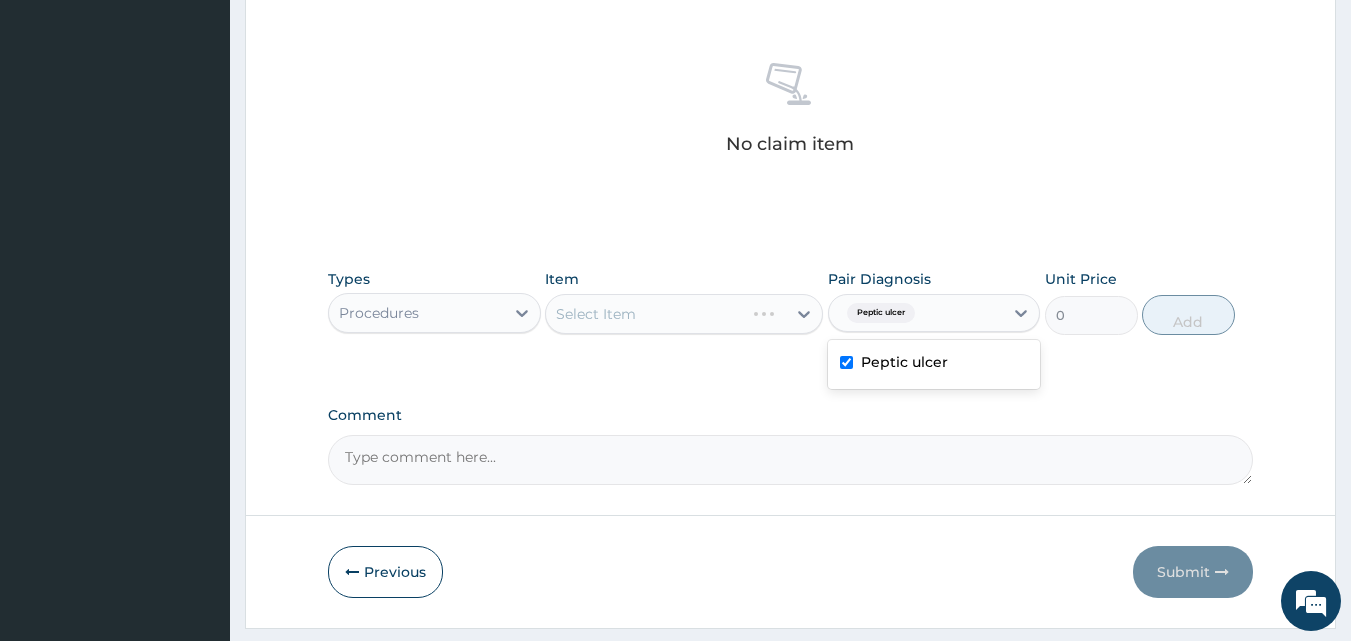checkbox on "true" 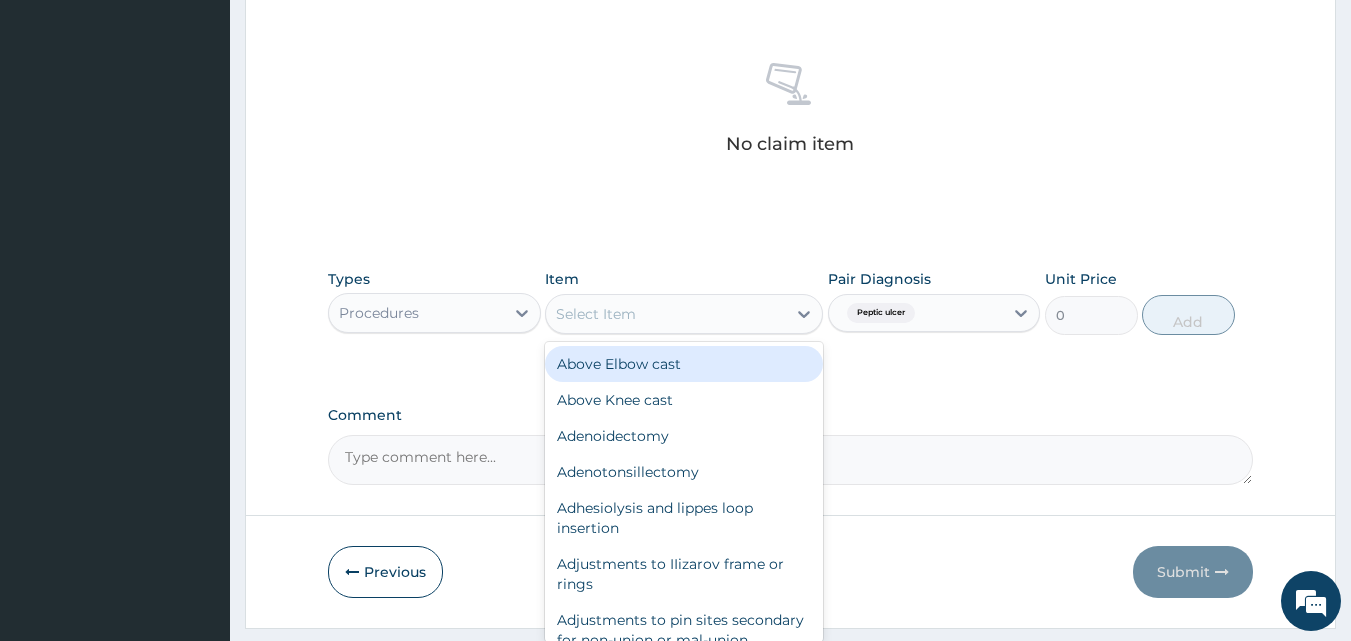 click on "Select Item" at bounding box center (666, 314) 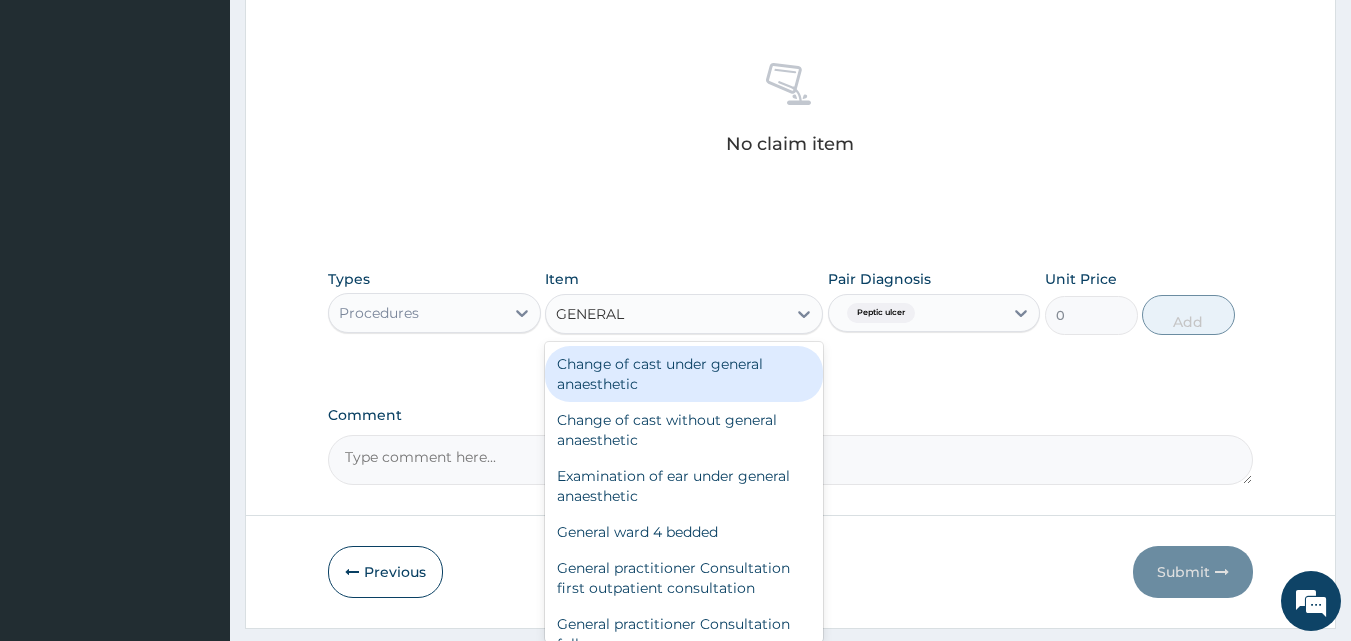 type on "GENERAL" 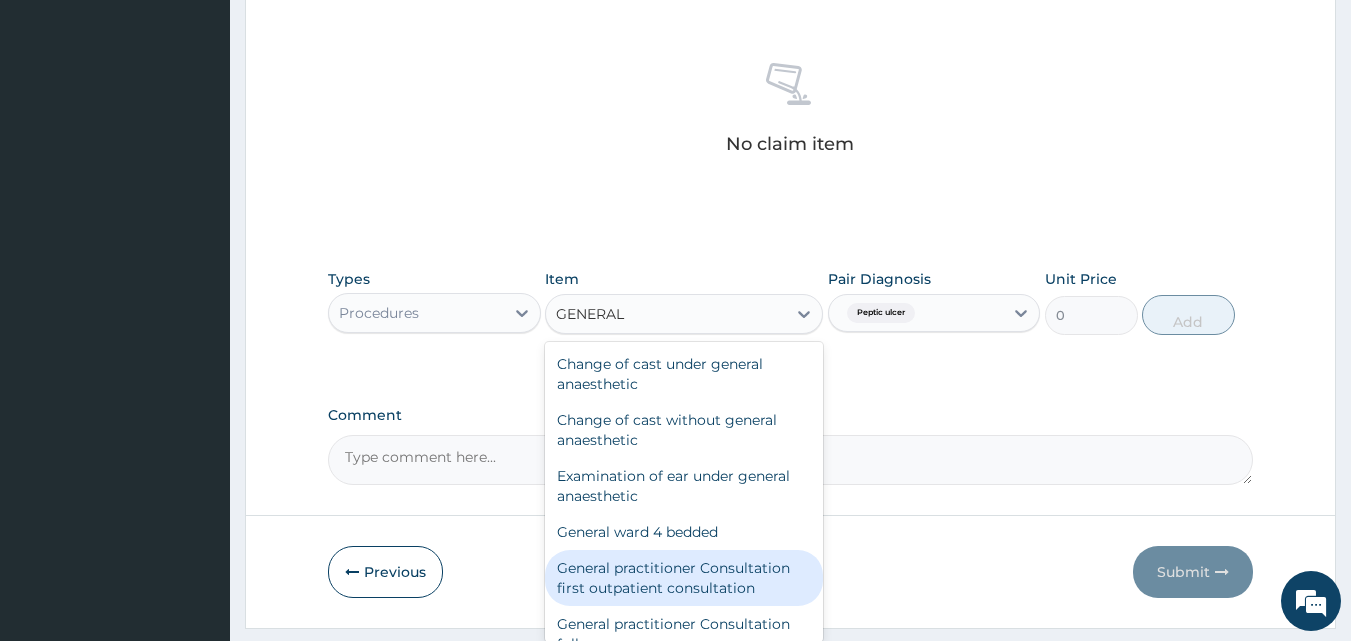 click on "General practitioner Consultation first outpatient consultation" at bounding box center (684, 578) 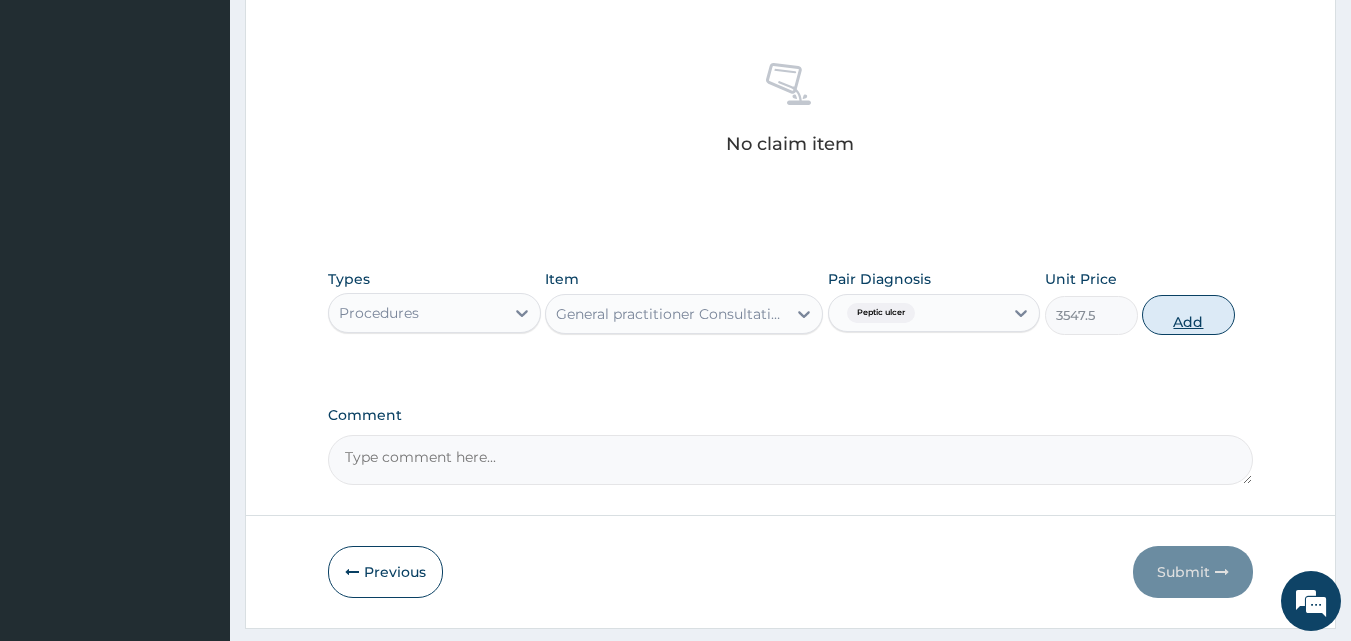 click on "Add" at bounding box center (1188, 315) 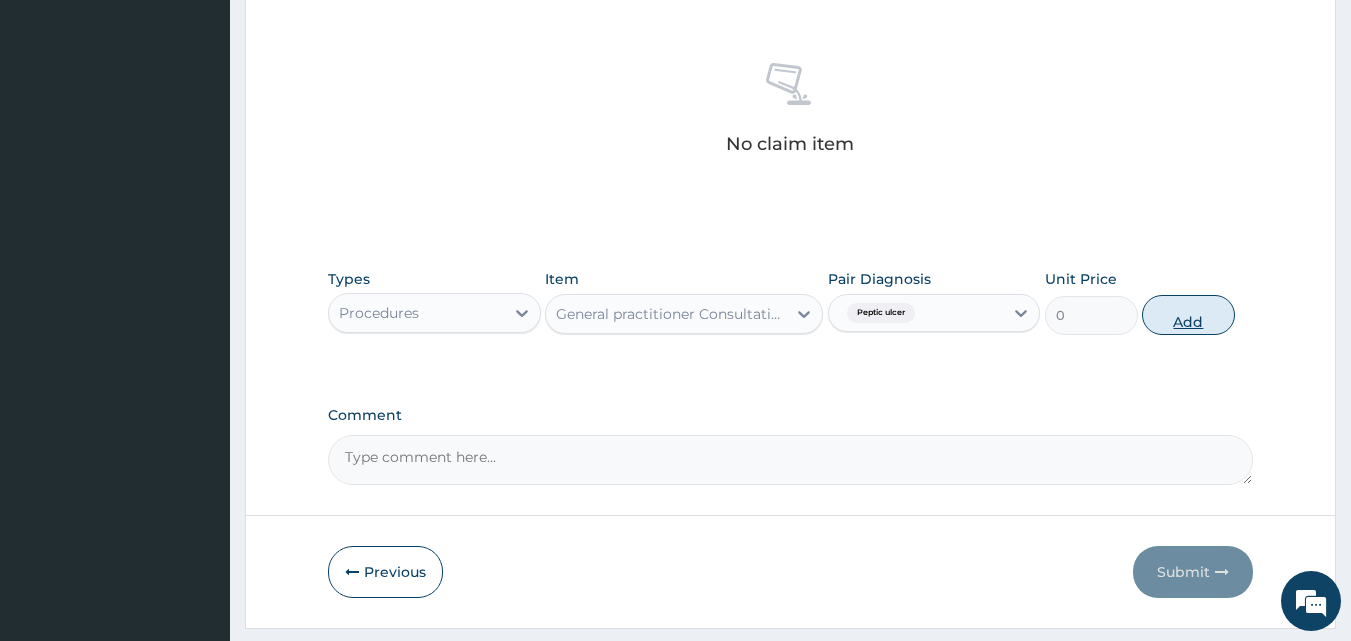 scroll, scrollTop: 732, scrollLeft: 0, axis: vertical 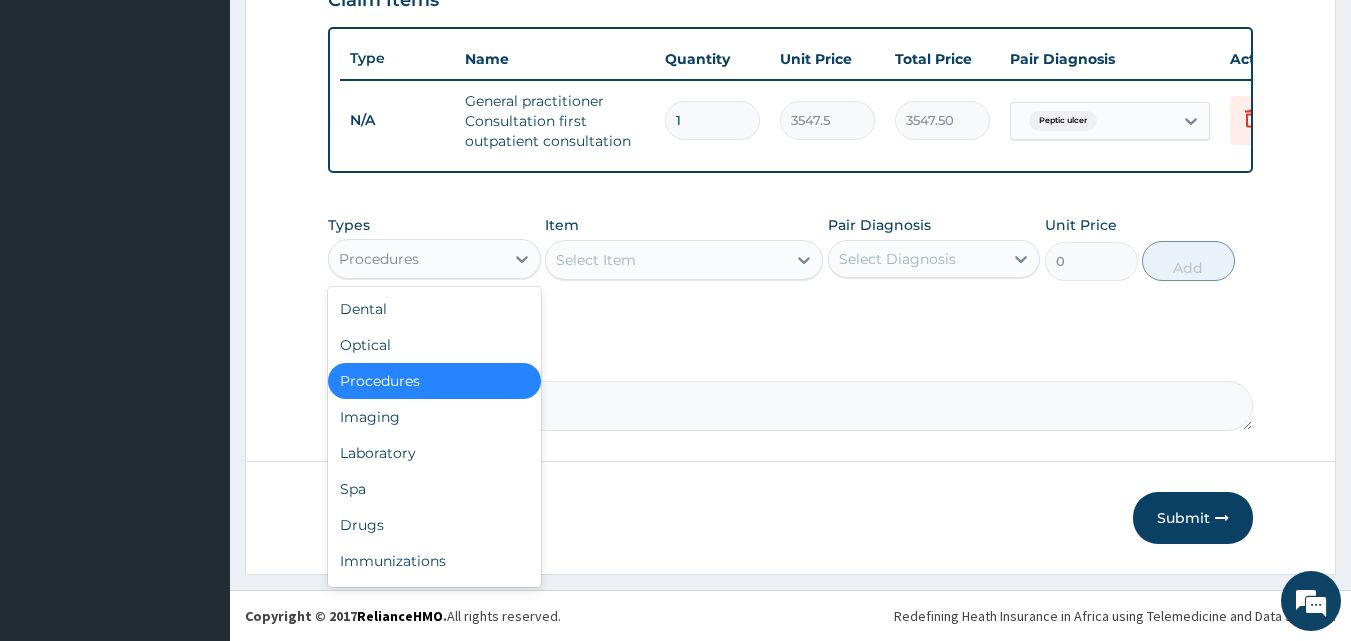 click on "Procedures" at bounding box center [416, 259] 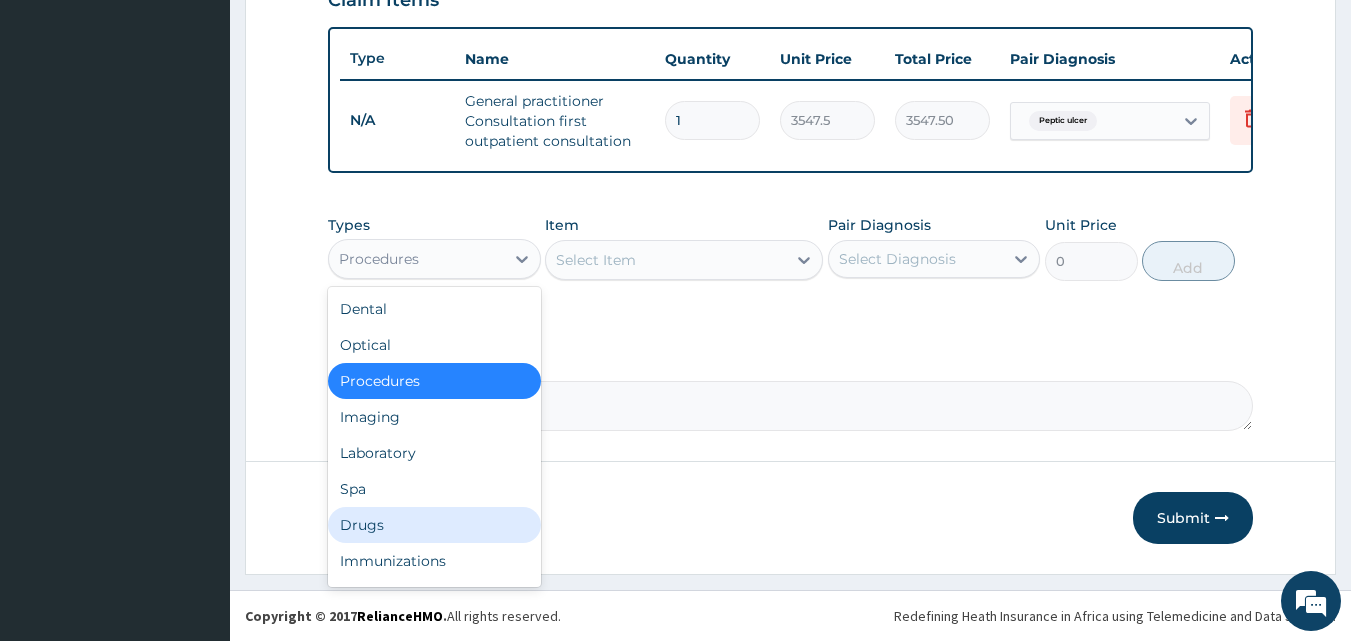 click on "Drugs" at bounding box center (434, 525) 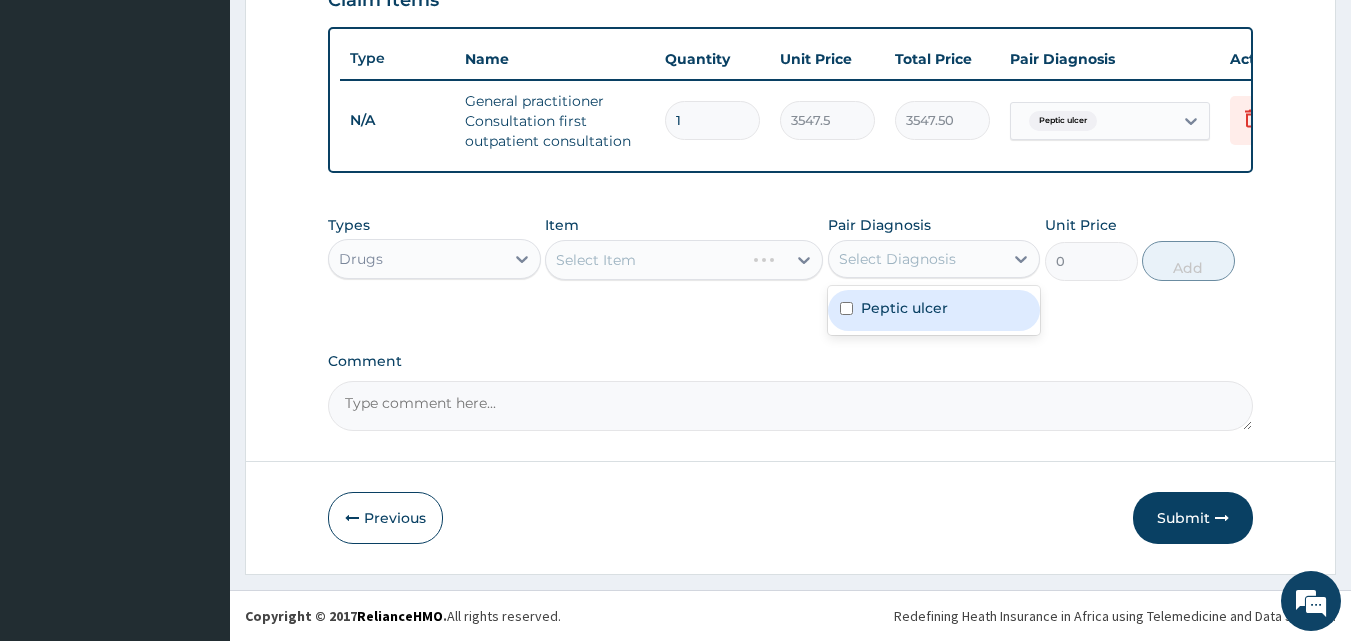 click on "Select Diagnosis" at bounding box center (897, 259) 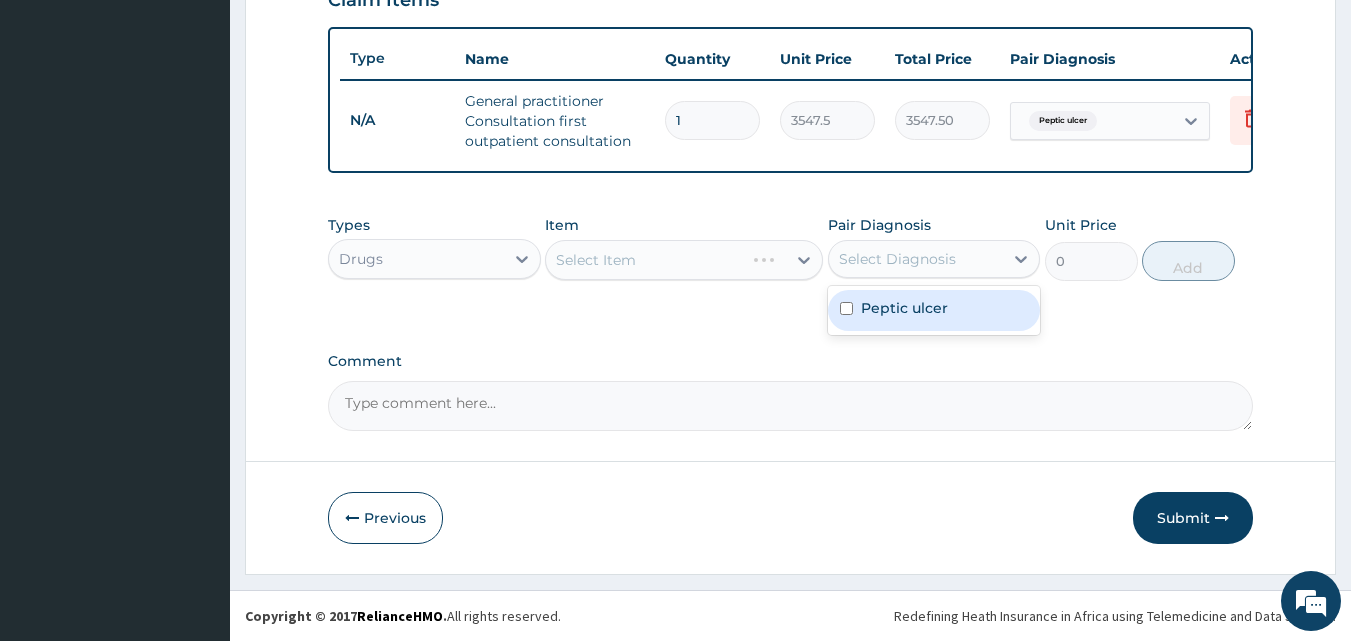 click on "Peptic ulcer" at bounding box center [904, 308] 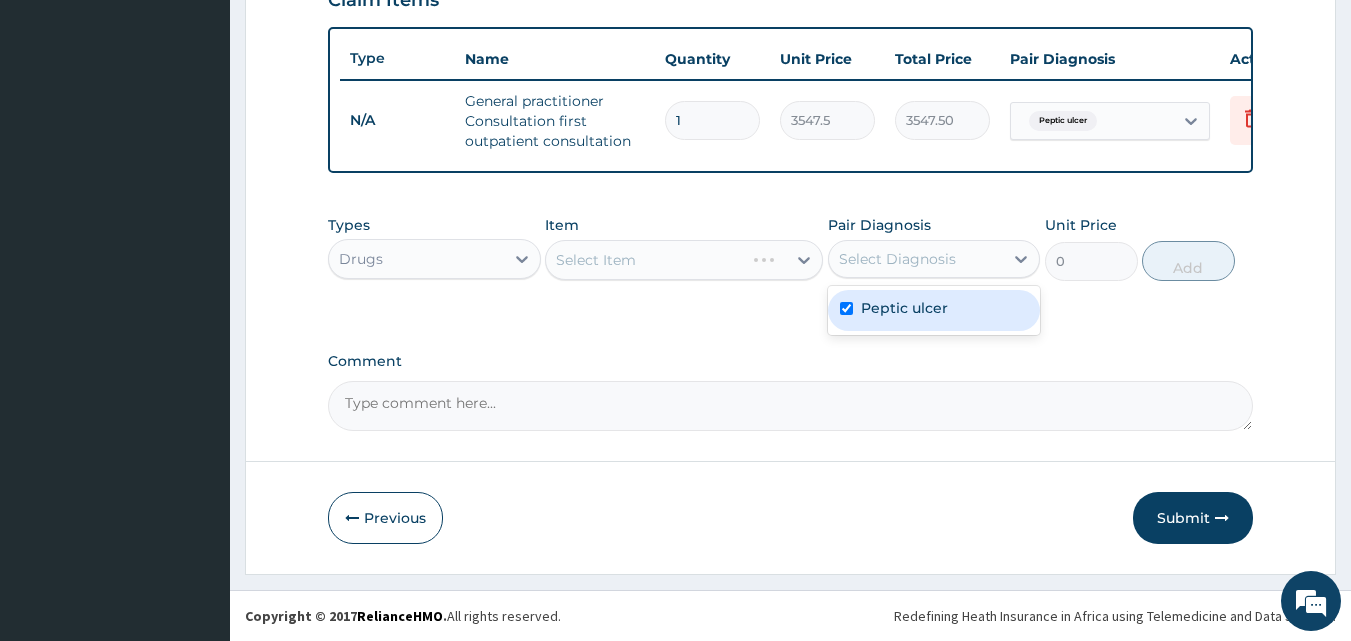 checkbox on "true" 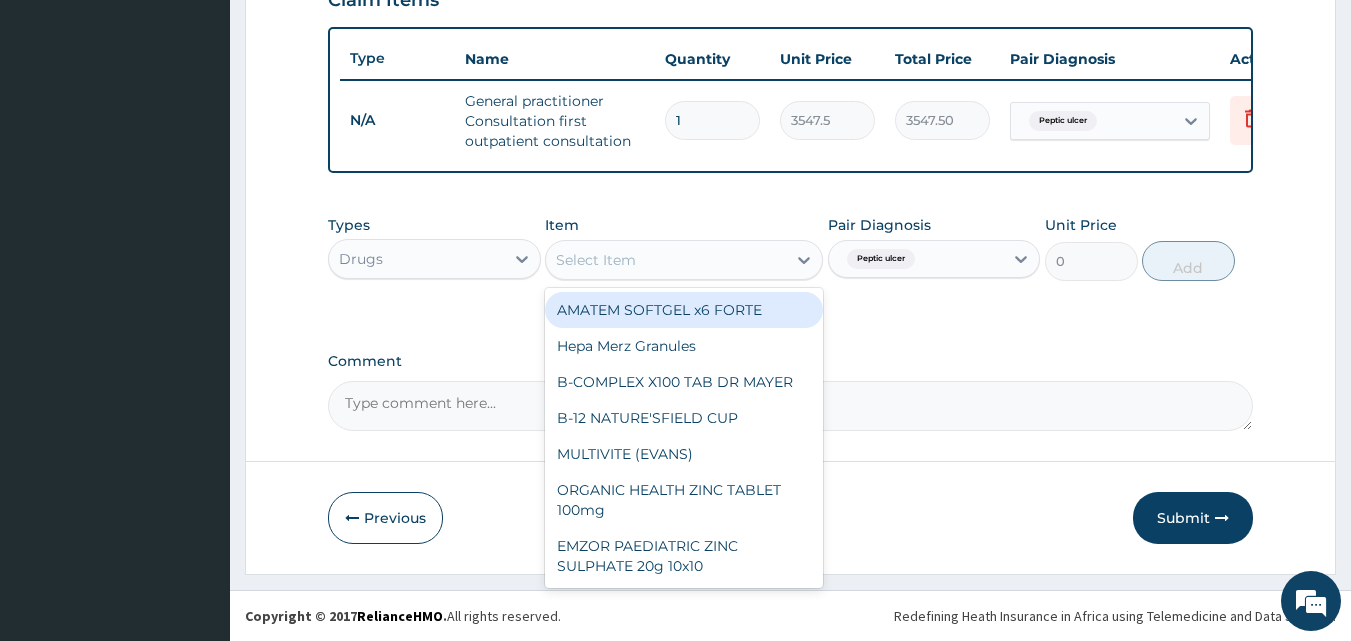click on "Select Item" at bounding box center [666, 260] 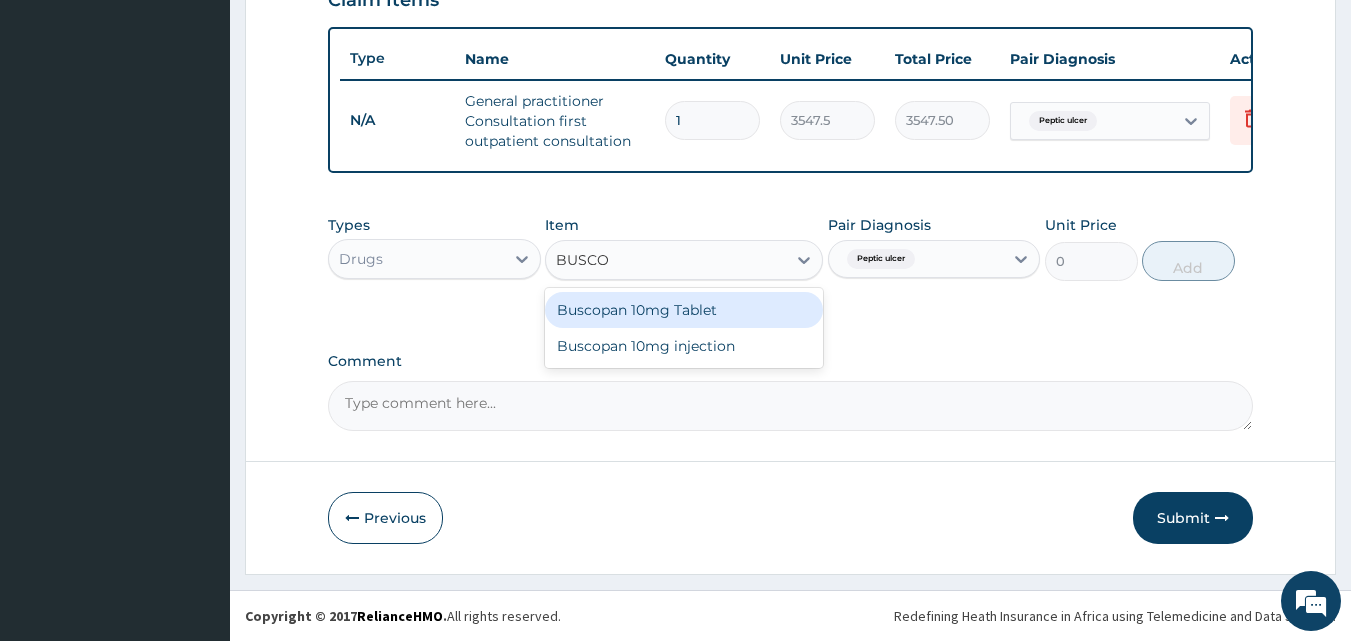 type on "BUSCOP" 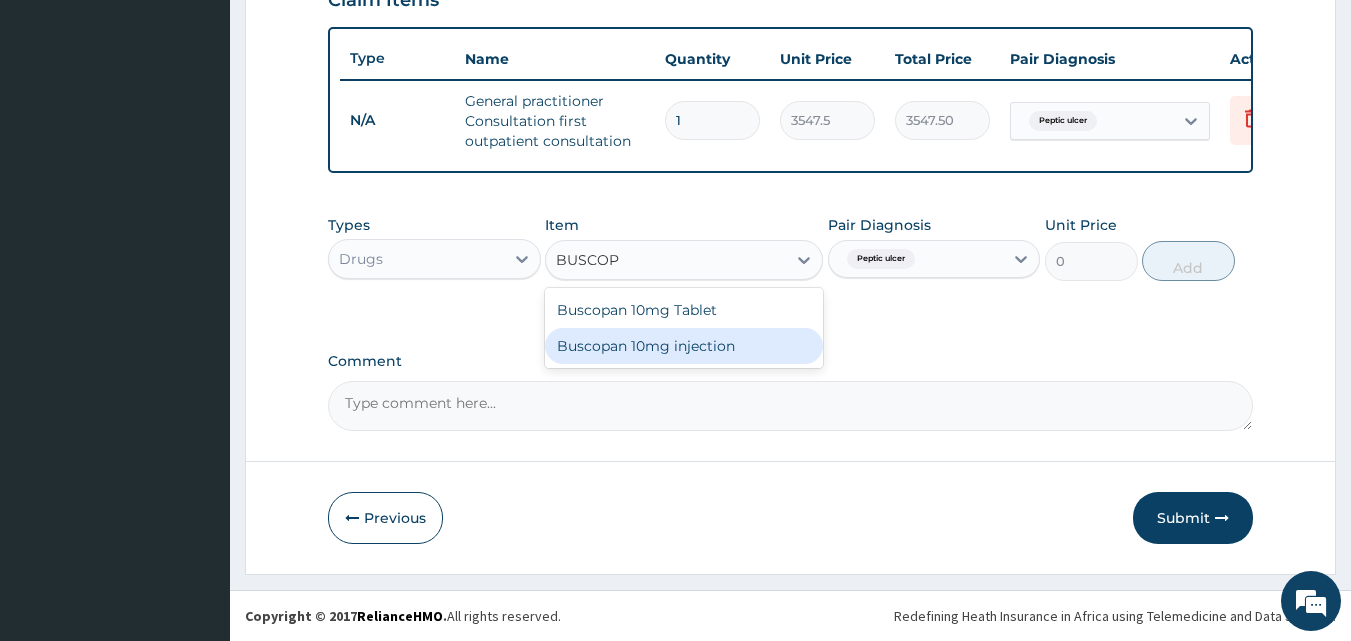 click on "Buscopan 10mg injection" at bounding box center [684, 346] 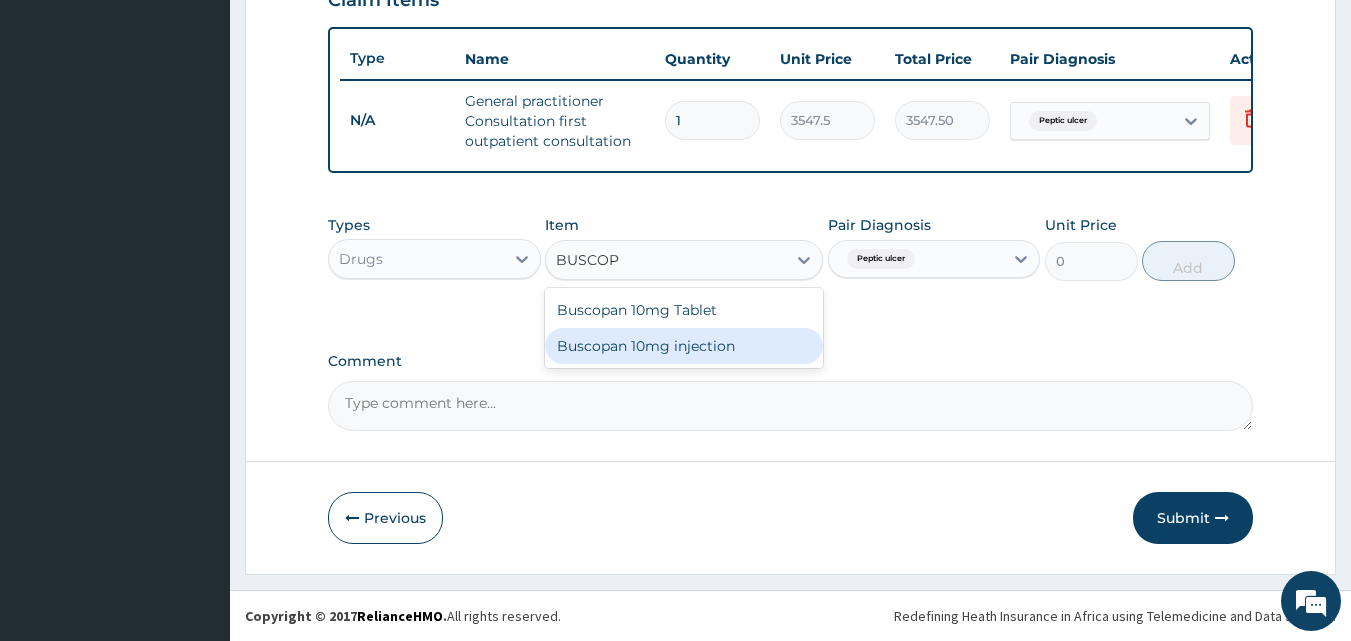 type 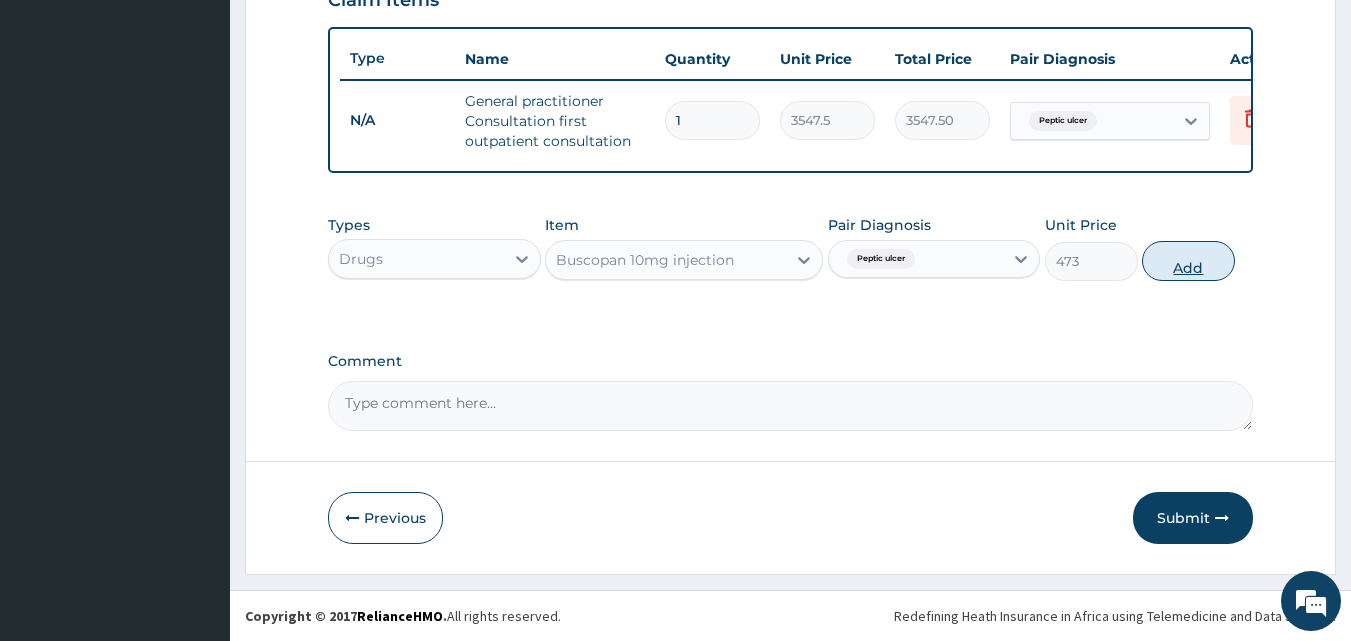 click on "Add" at bounding box center (1188, 261) 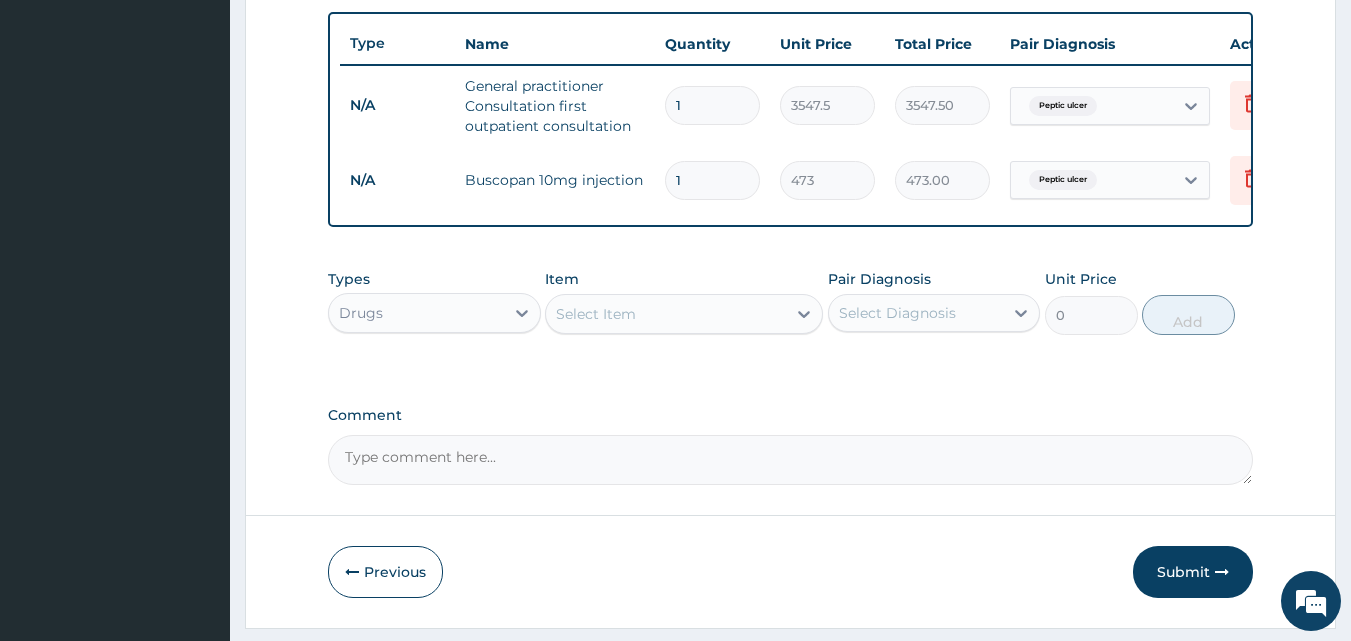 click on "Select Item" at bounding box center [666, 314] 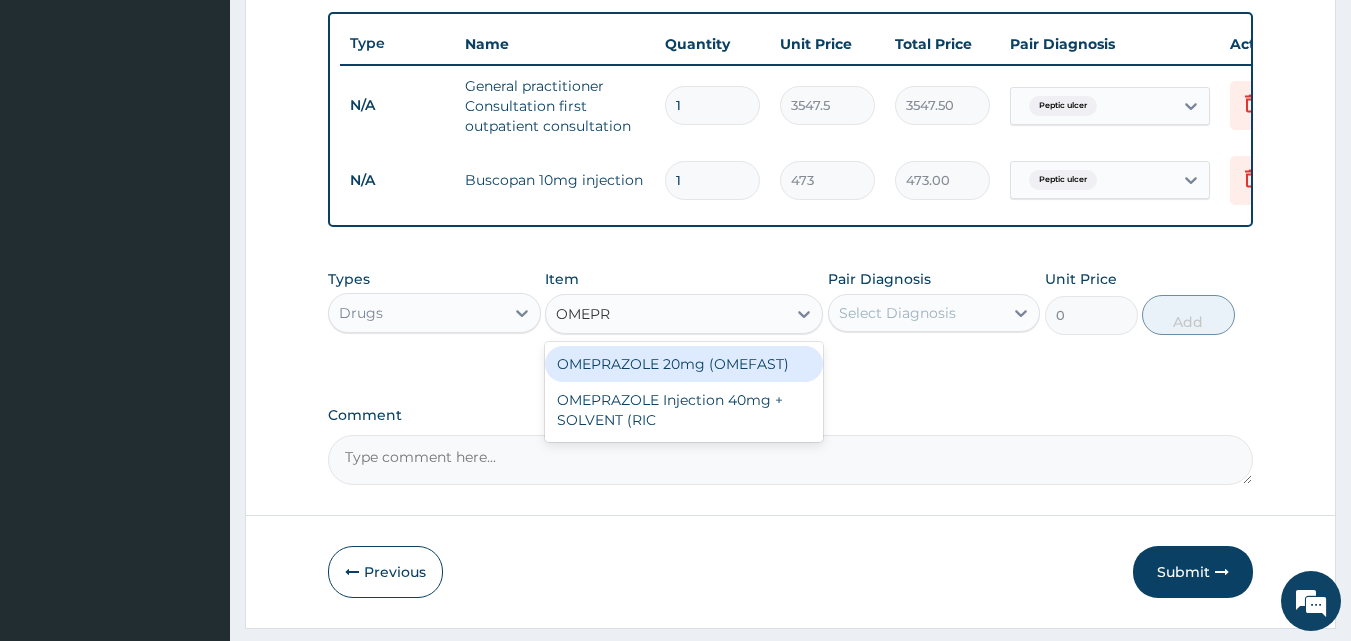 type on "OMEPRA" 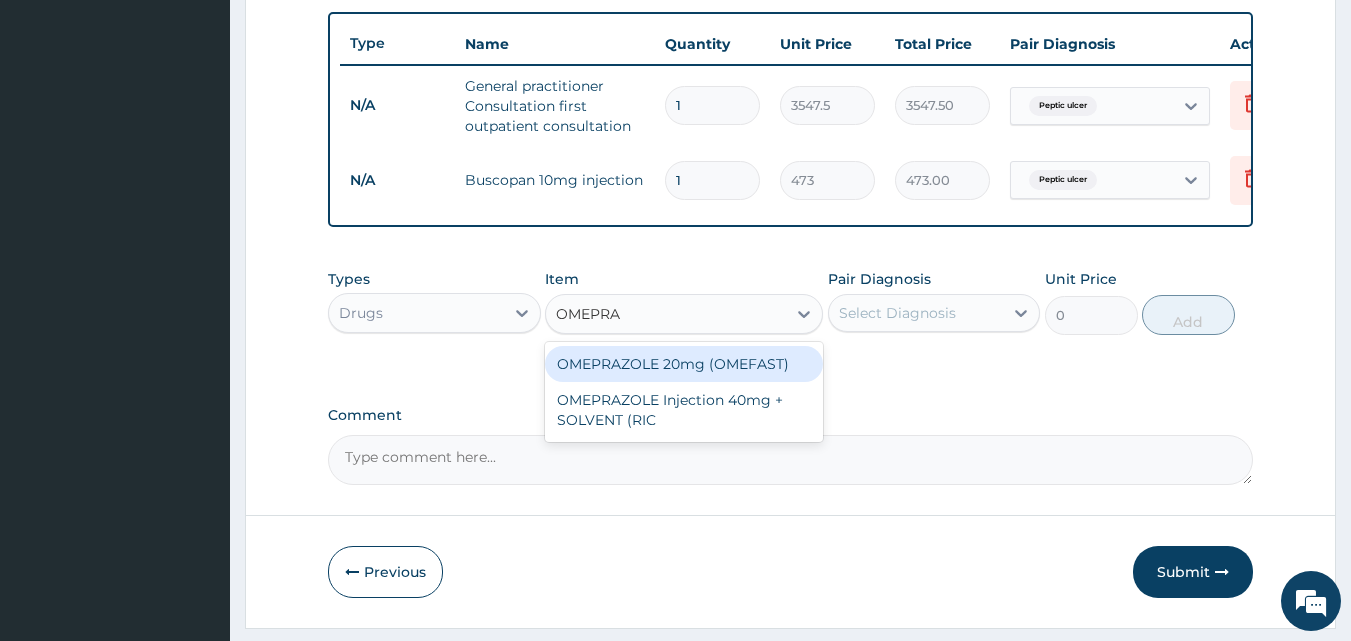 click on "OMEPRAZOLE 20mg (OMEFAST)" at bounding box center (684, 364) 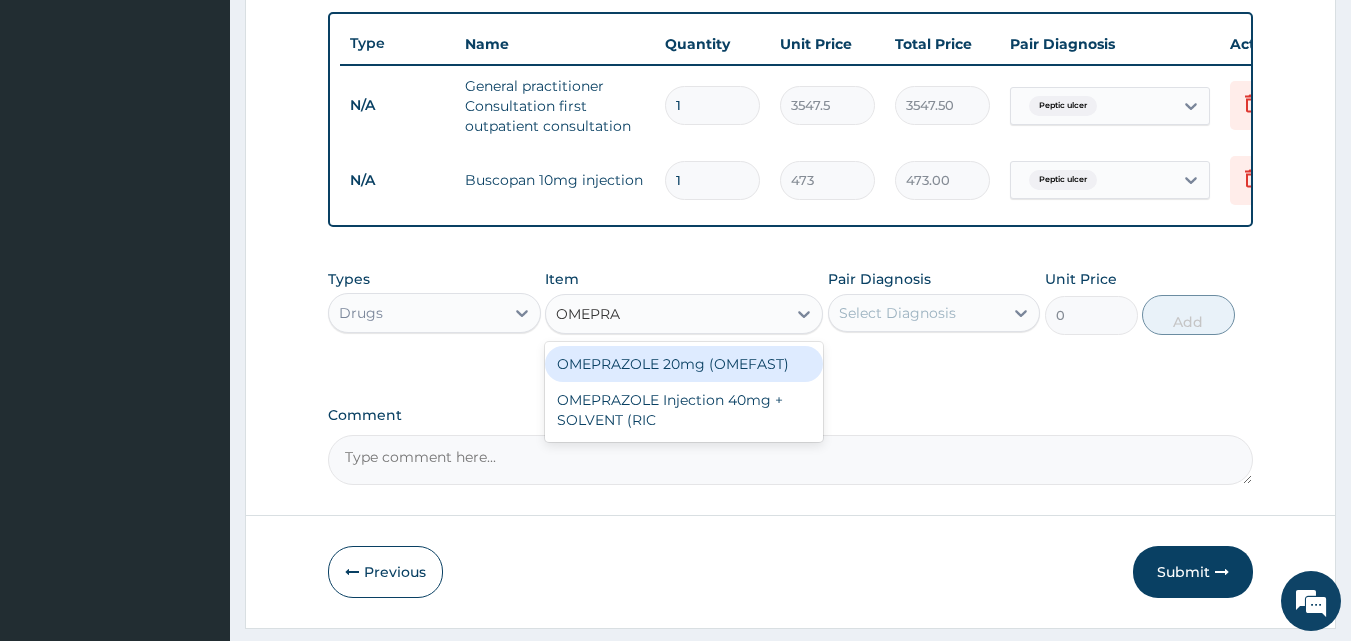 type 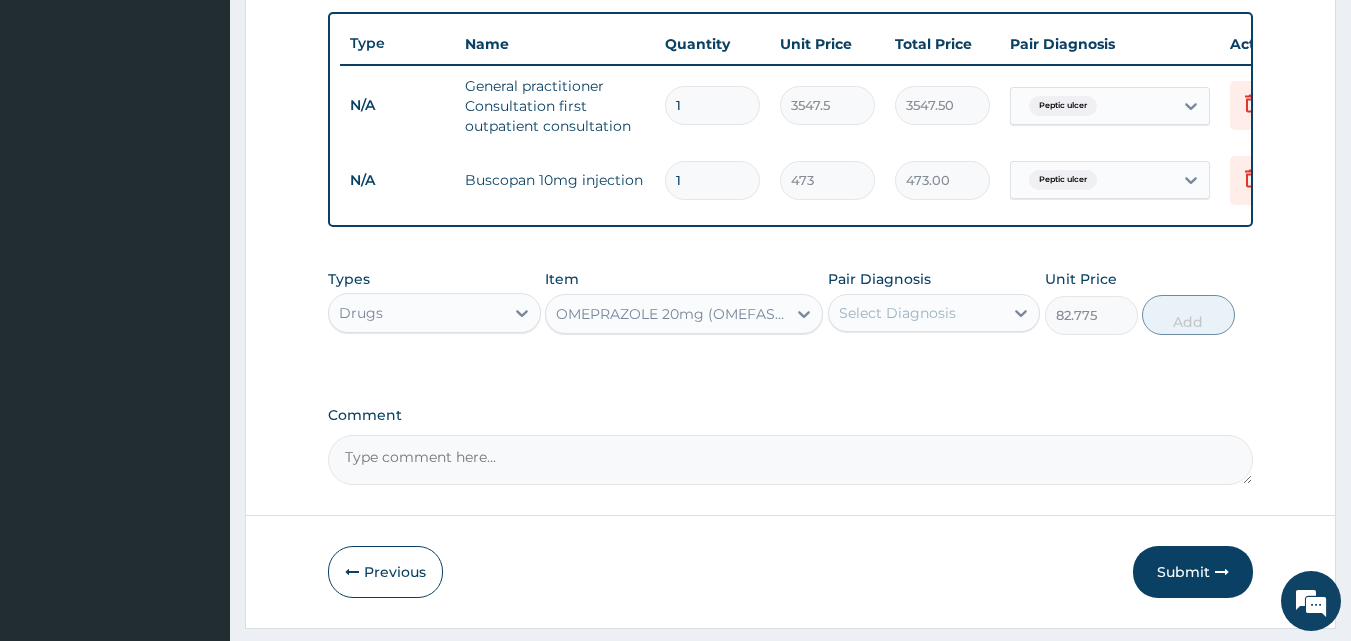 click on "Select Diagnosis" at bounding box center [897, 313] 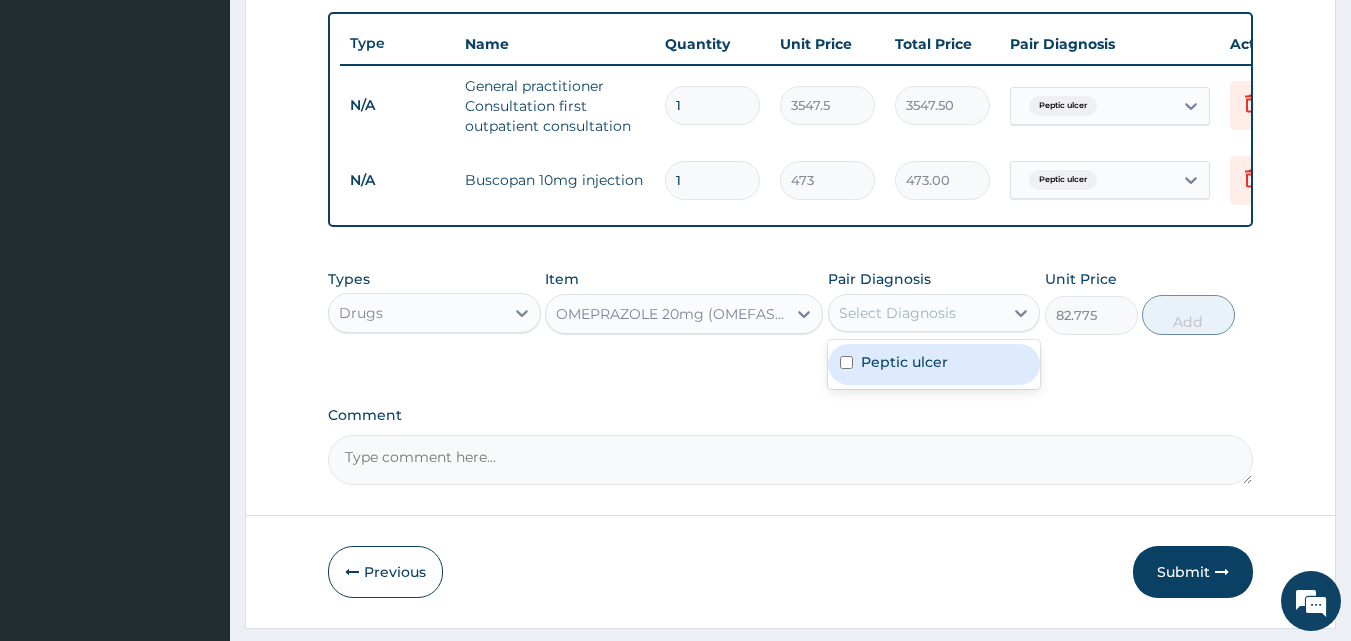 click on "Peptic ulcer" at bounding box center (904, 362) 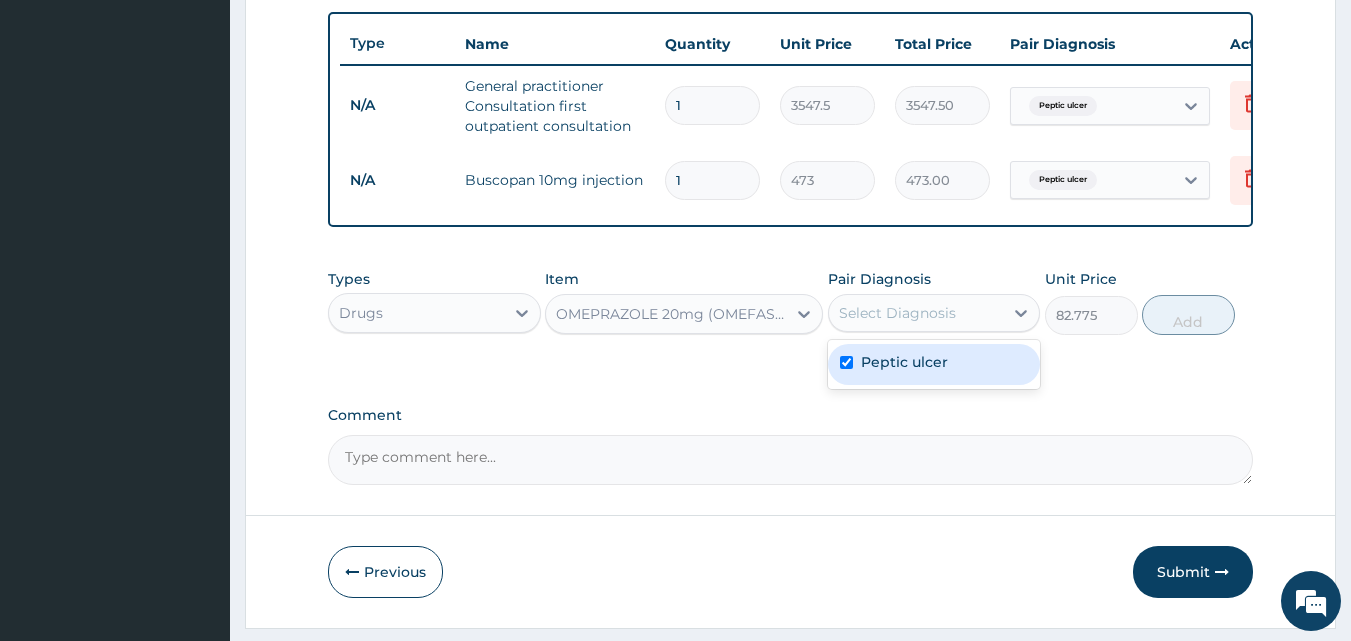 checkbox on "true" 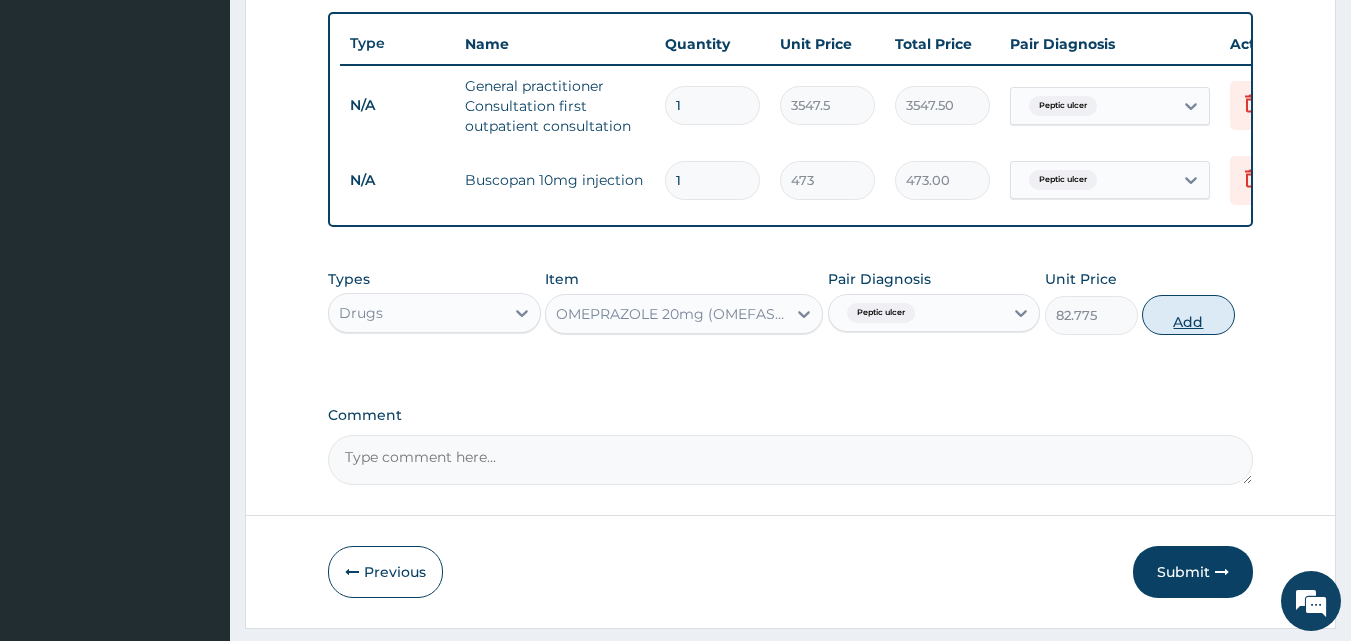 click on "Add" at bounding box center (1188, 315) 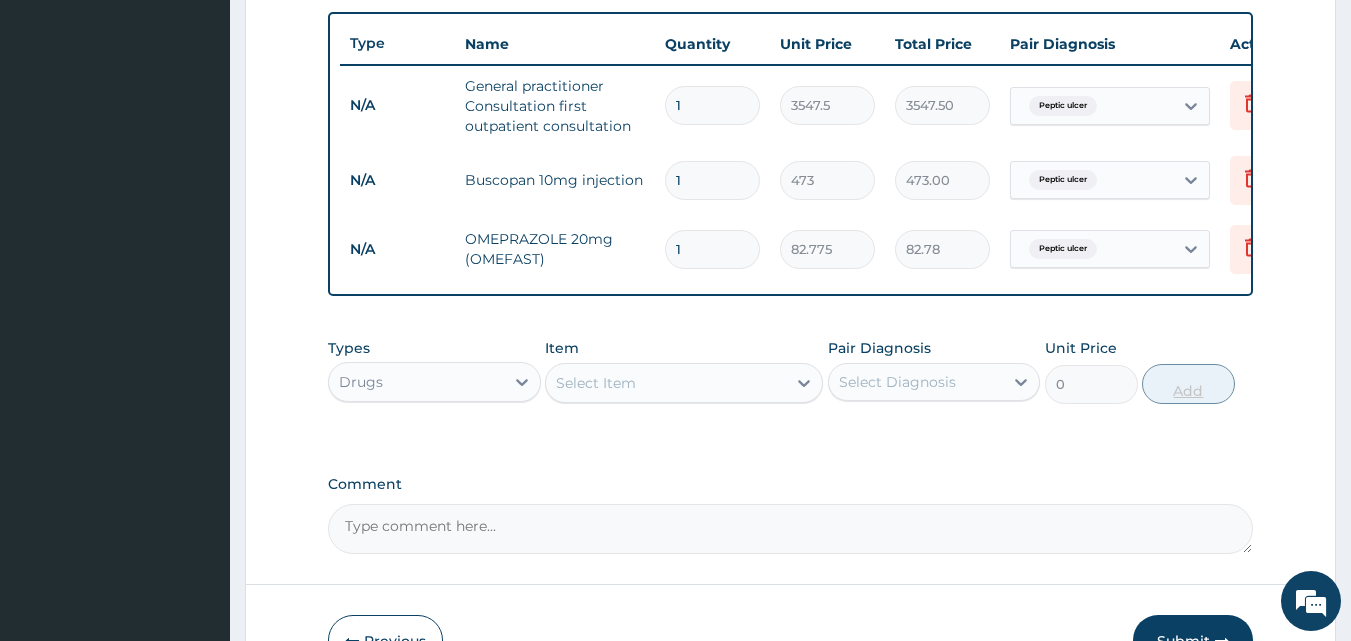 type on "10" 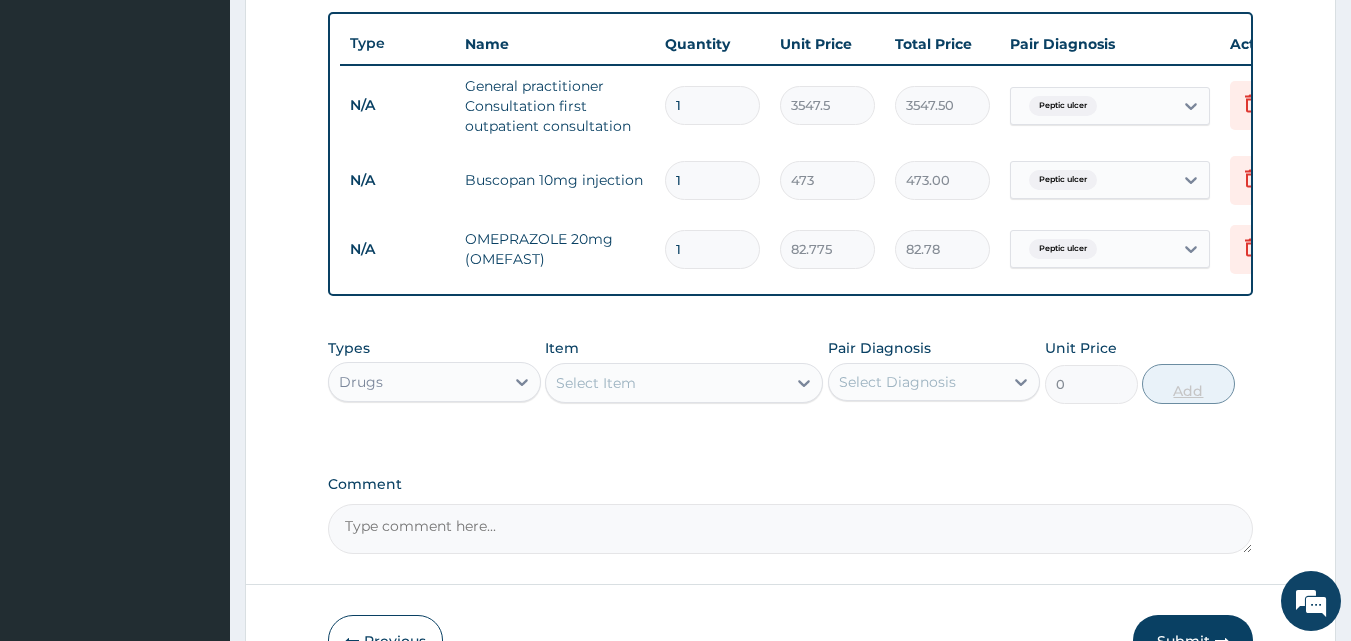 type on "827.75" 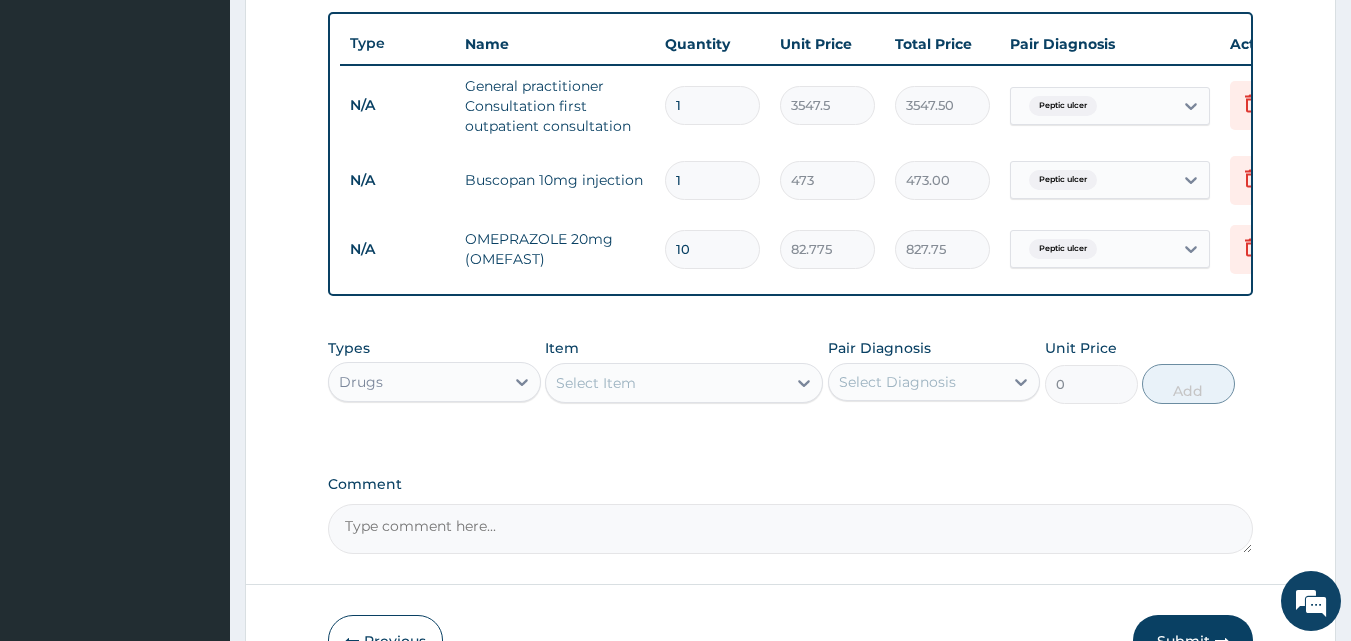 type on "10" 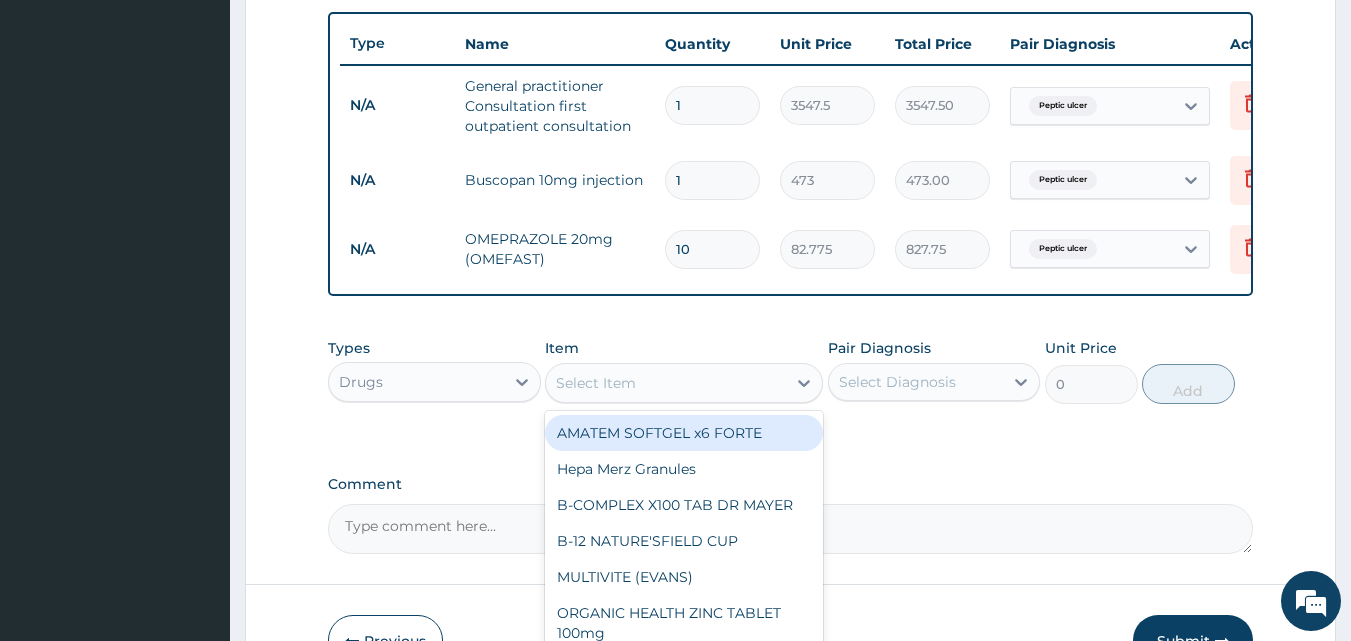 click on "Select Item" at bounding box center [666, 383] 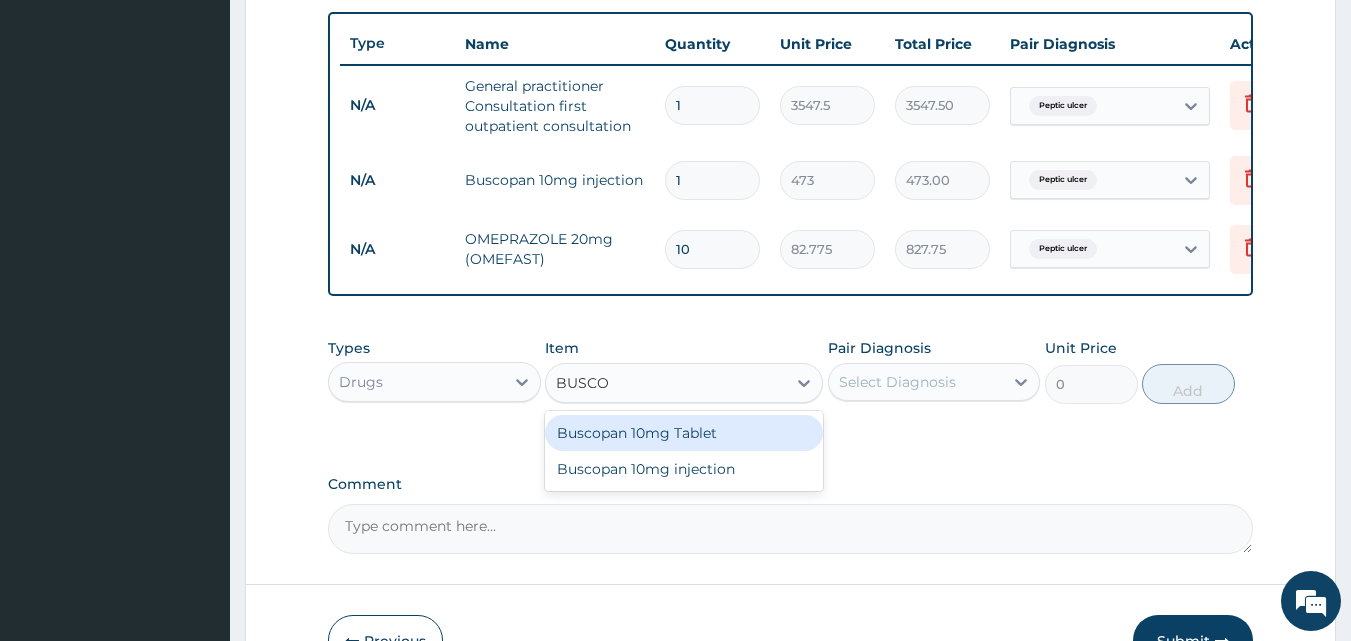 type on "BUSCOP" 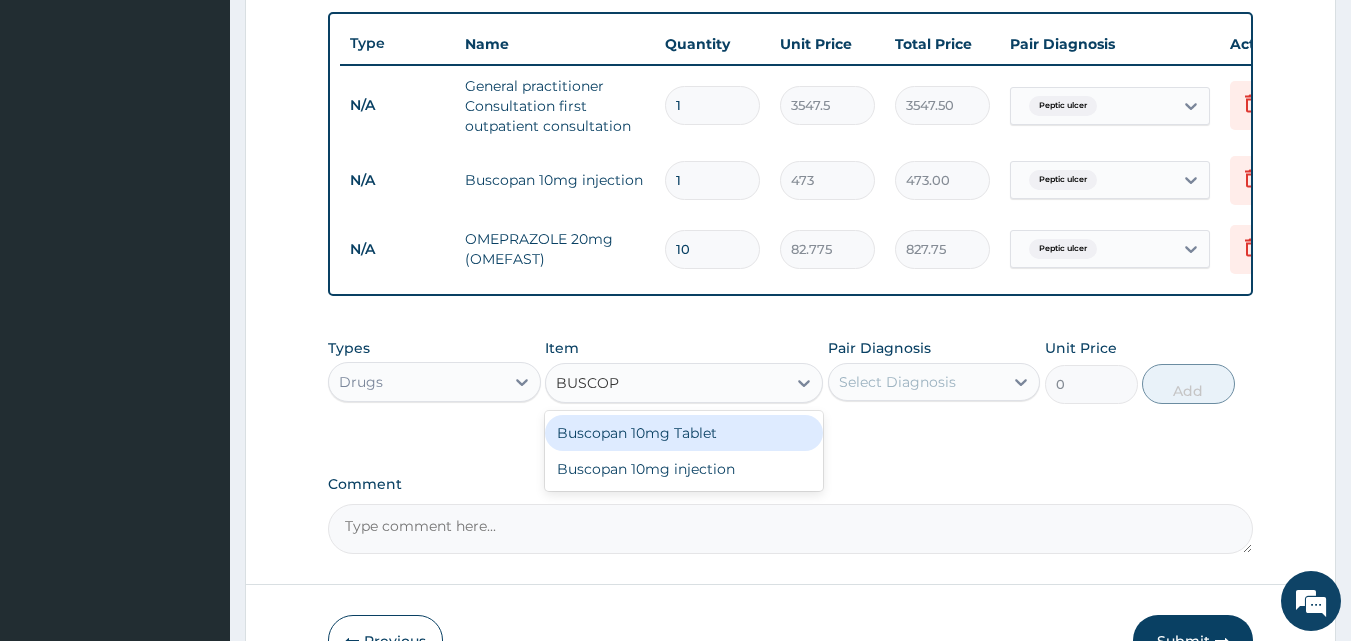click on "Buscopan 10mg Tablet" at bounding box center (684, 433) 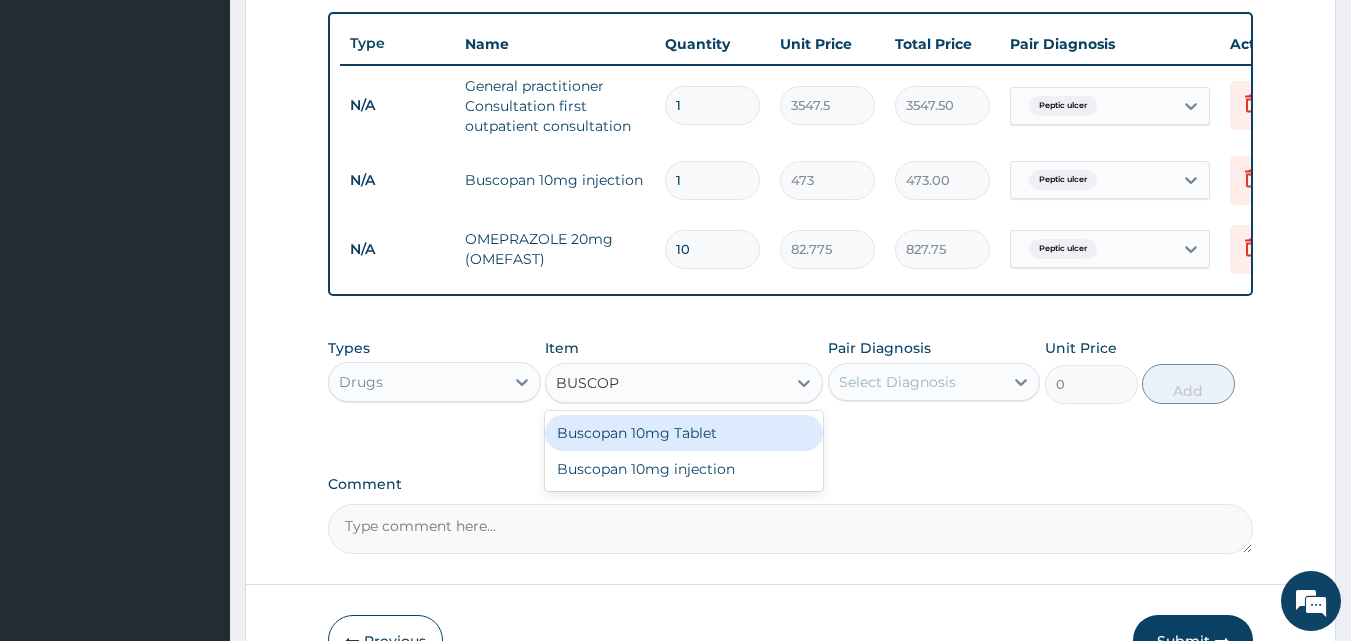 type 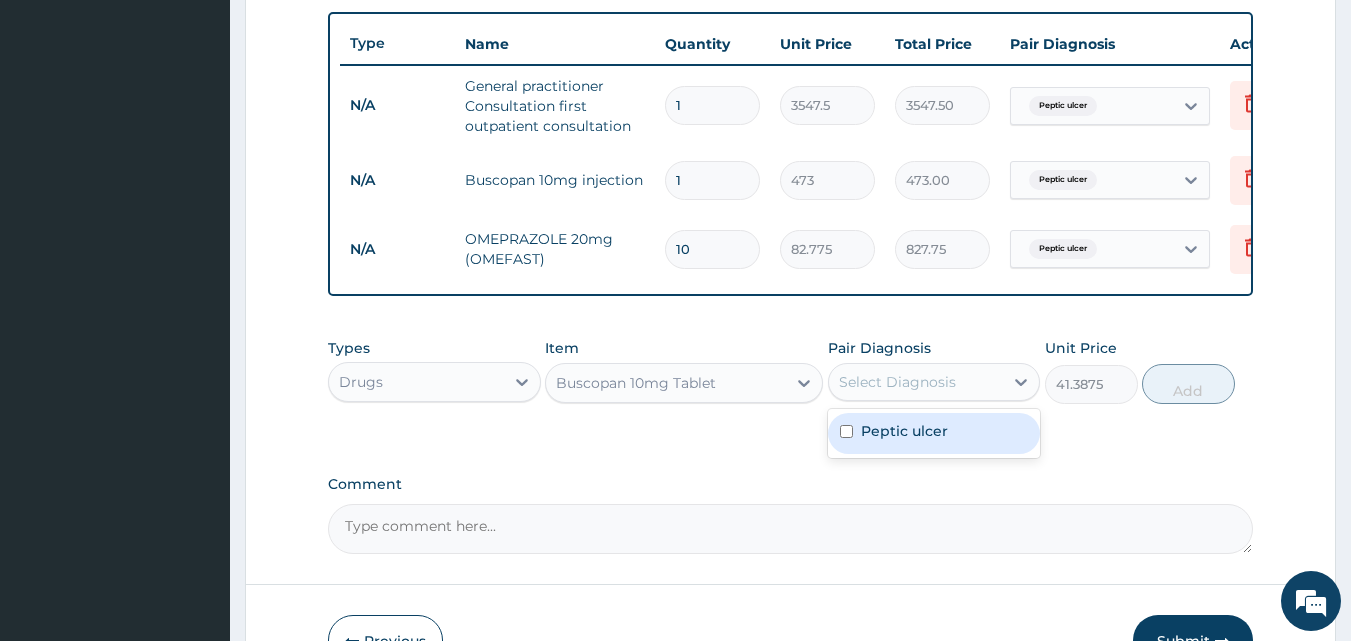click on "Select Diagnosis" at bounding box center (897, 382) 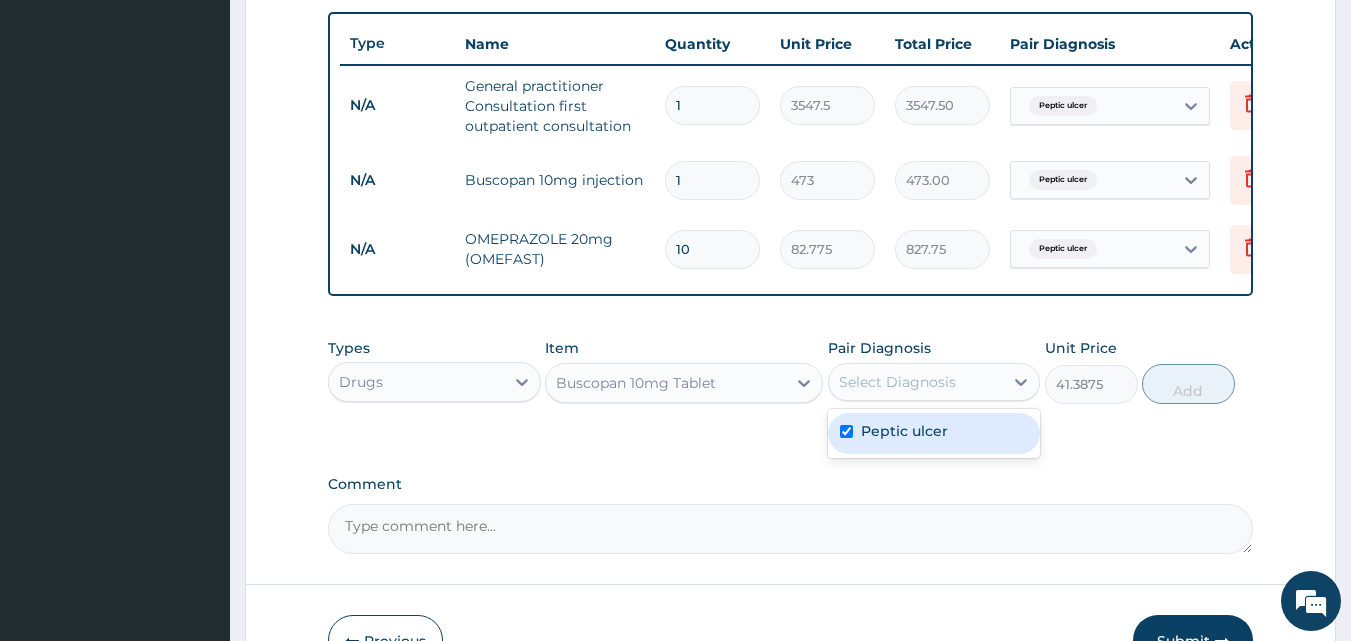 checkbox on "true" 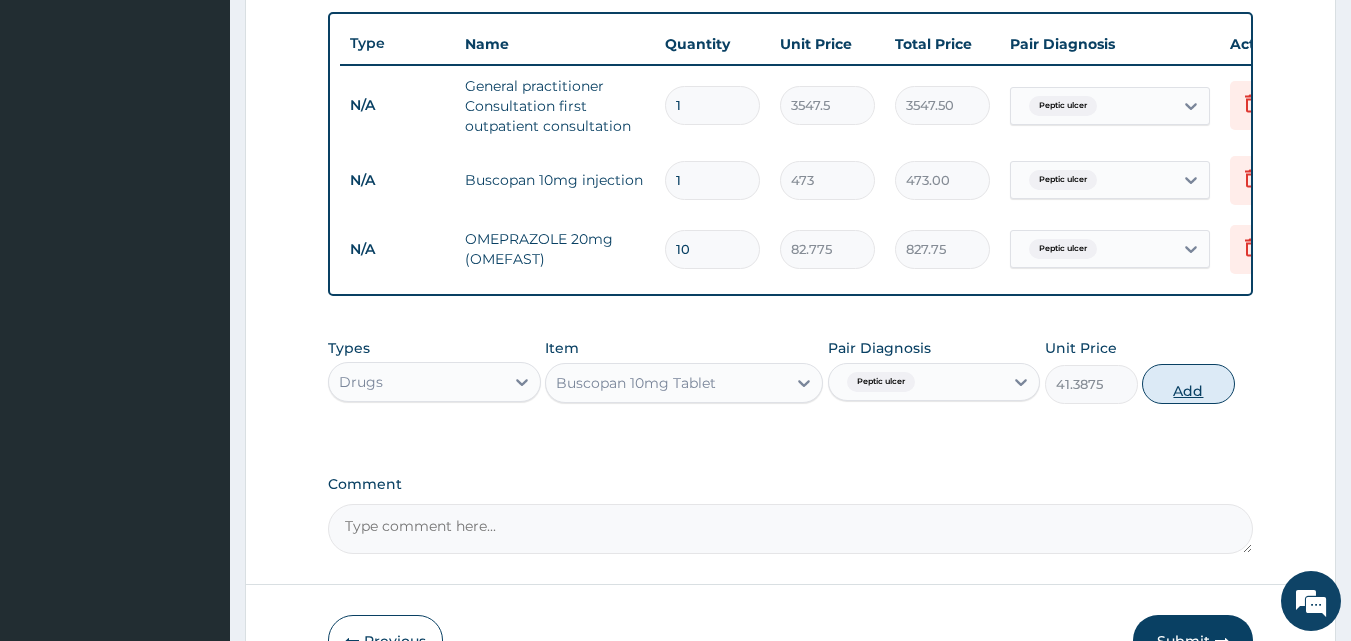 click on "Add" at bounding box center (1188, 384) 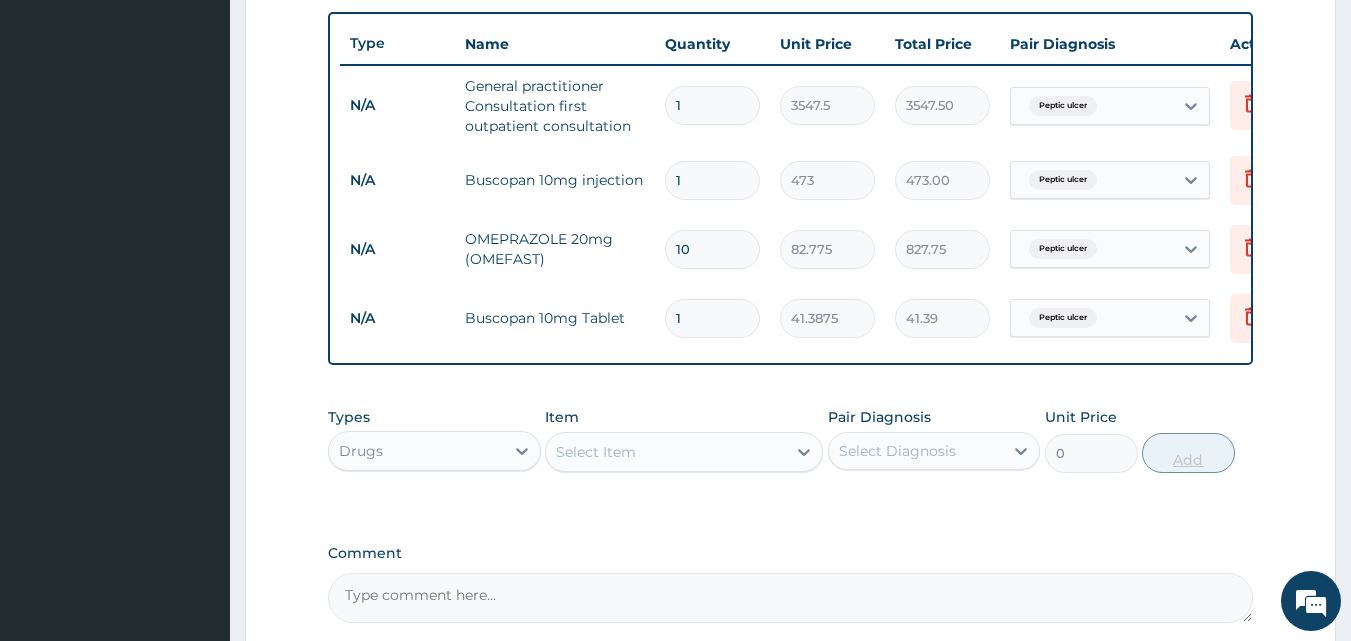 type 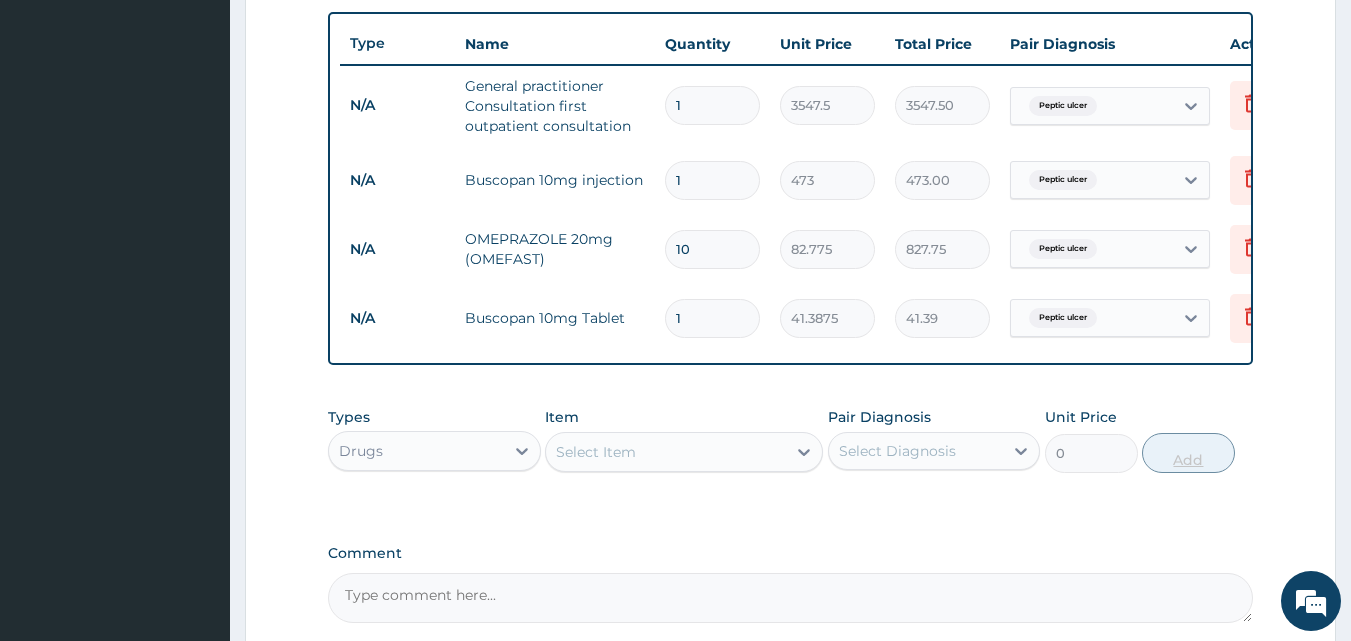 type on "0.00" 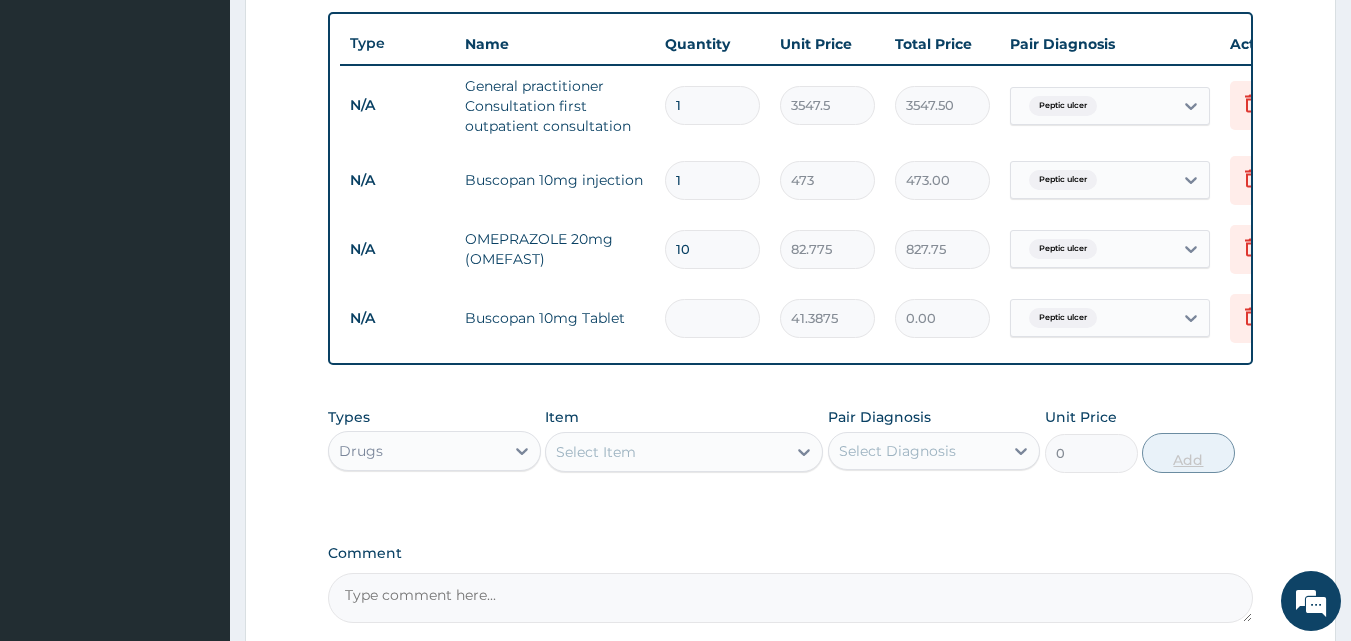 type on "2" 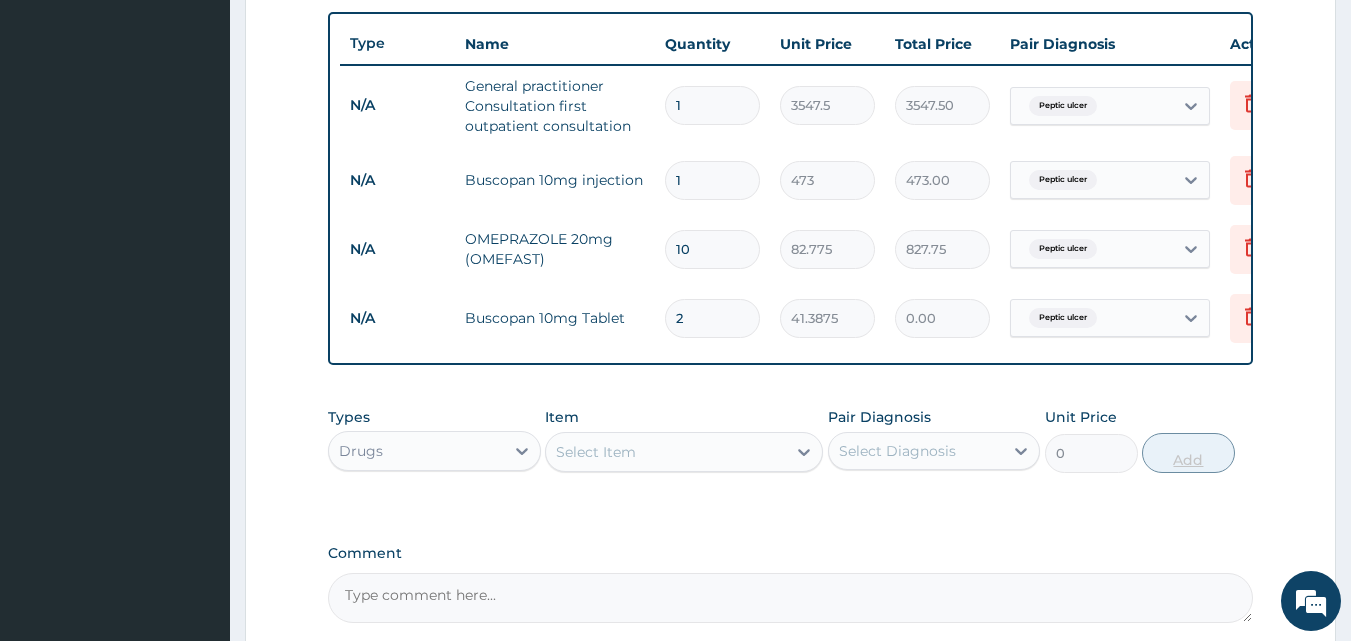 type on "82.78" 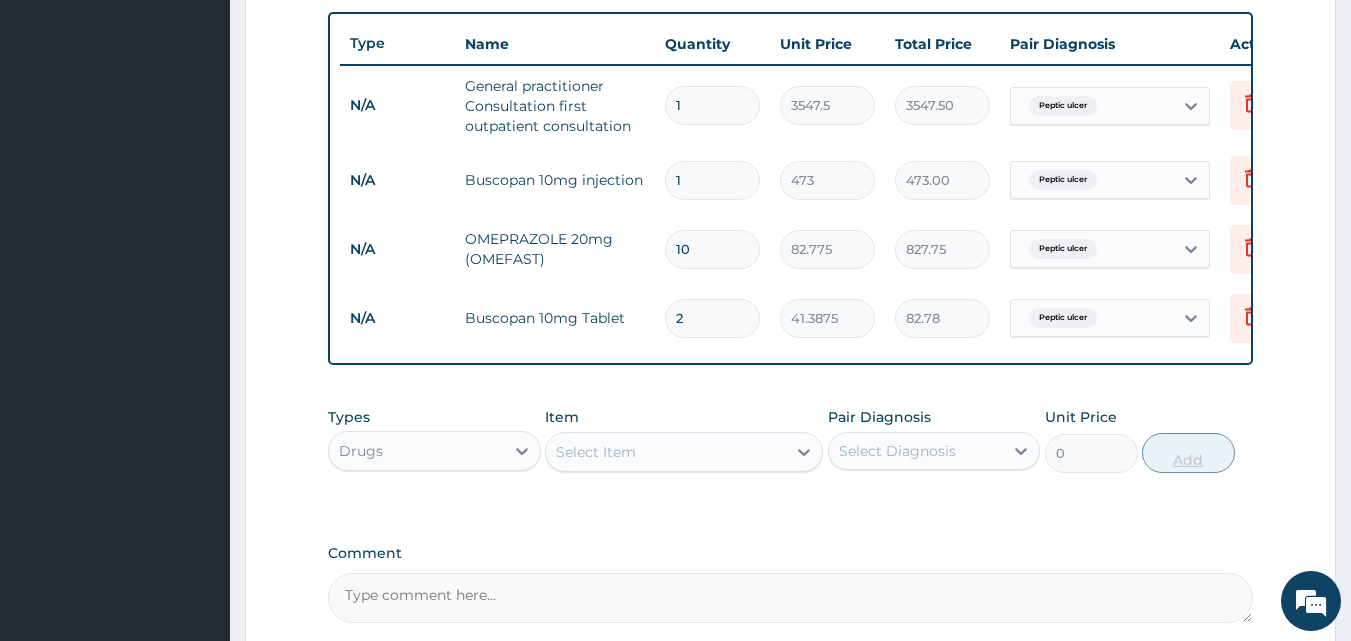 type on "20" 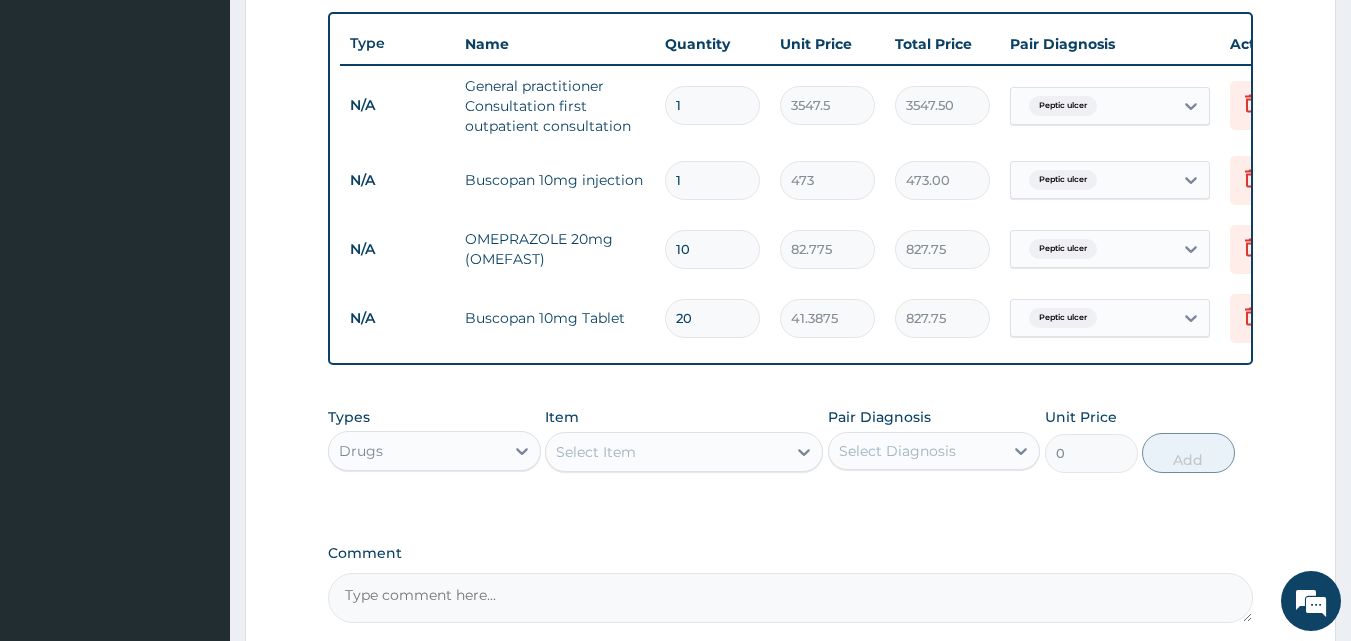 type on "20" 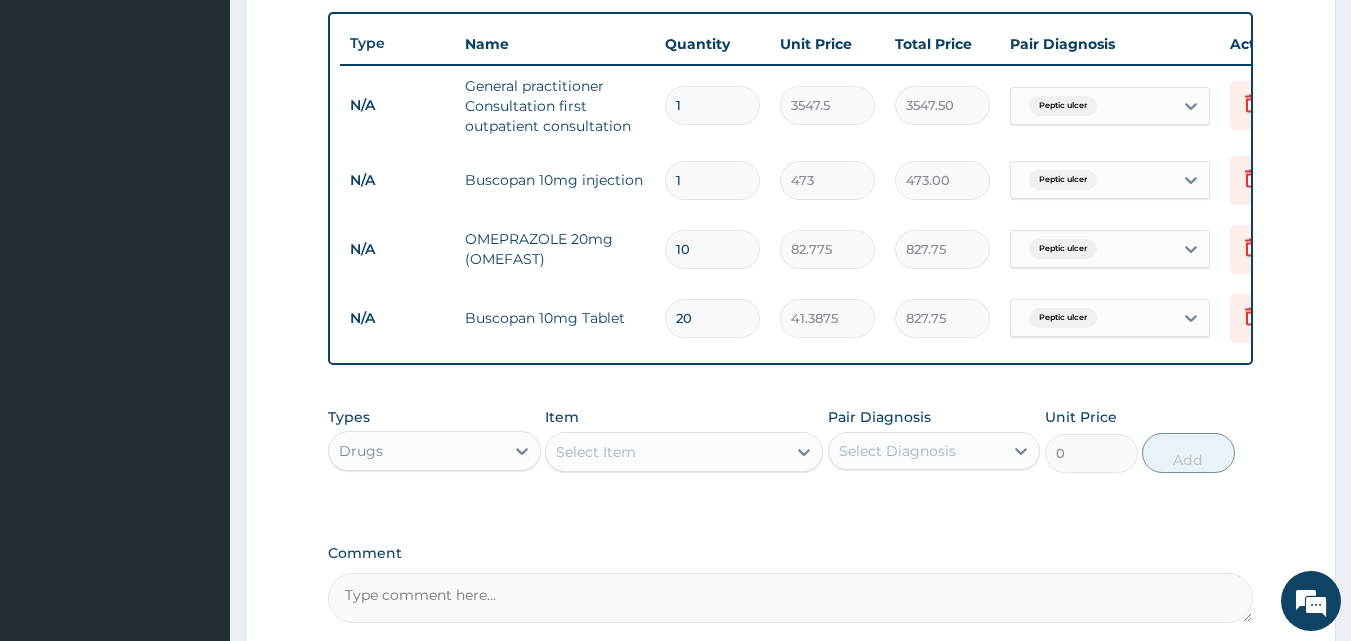 click on "Select Item" at bounding box center (666, 452) 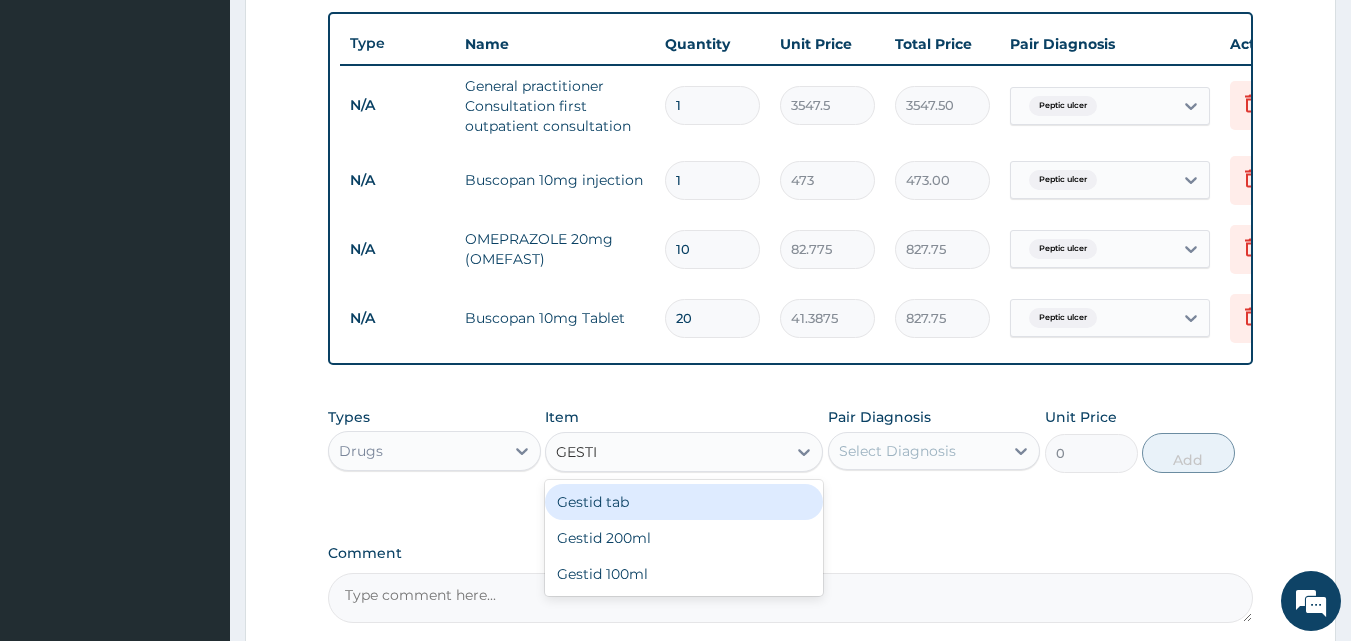 type on "GESTID" 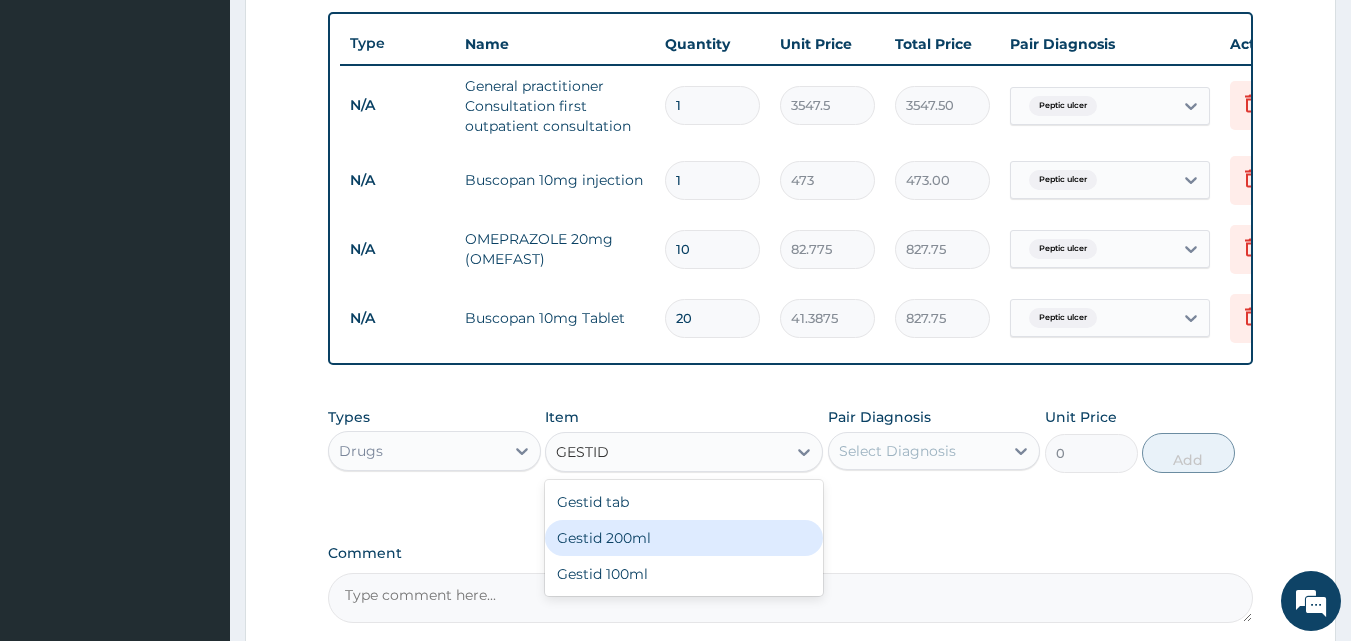 click on "Gestid 200ml" at bounding box center [684, 538] 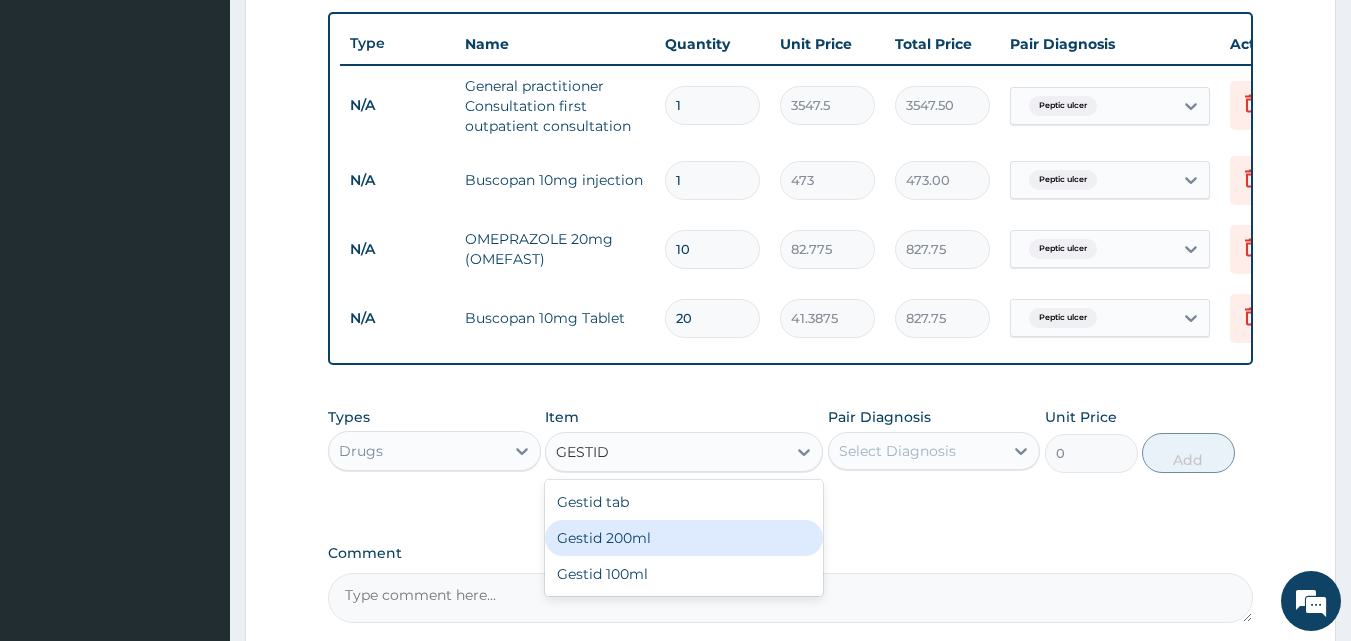 type 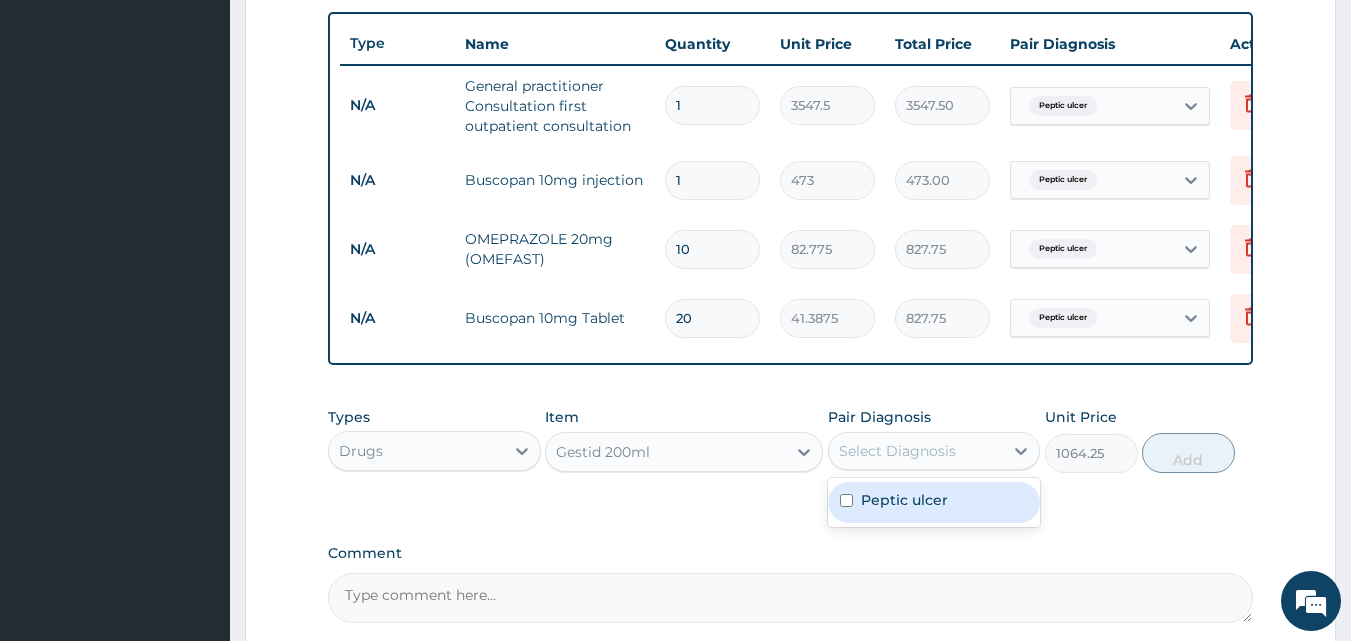 click on "Select Diagnosis" at bounding box center [916, 451] 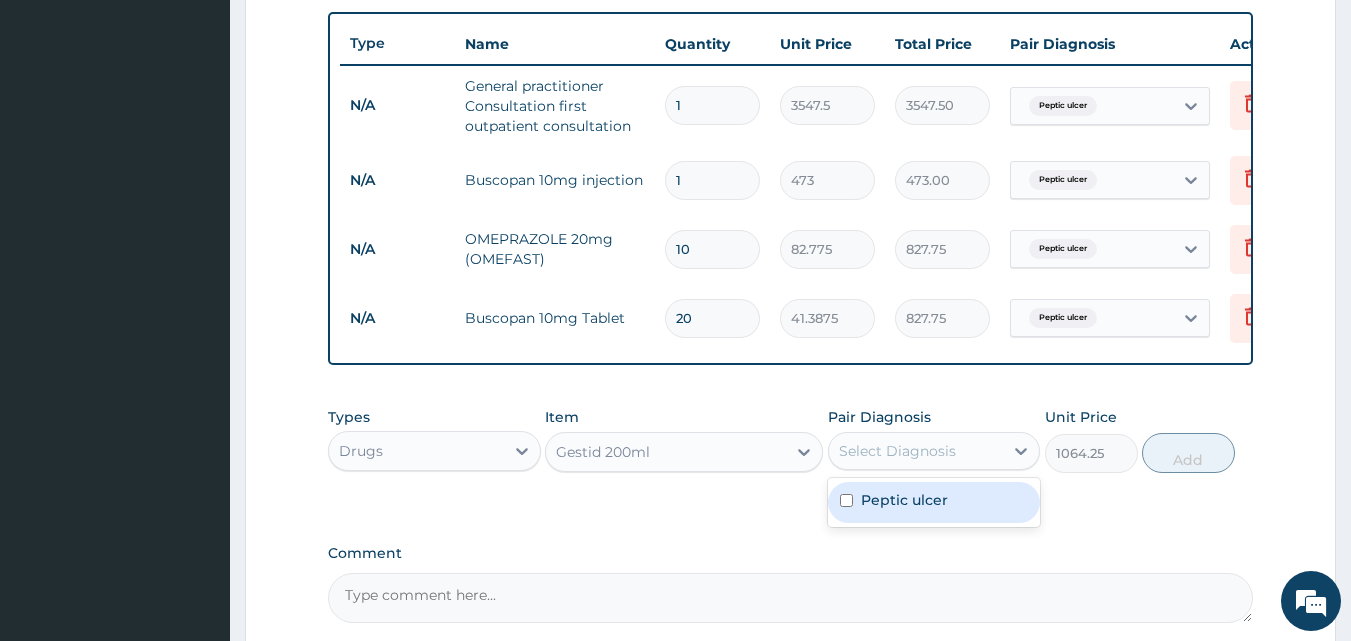 click on "Peptic ulcer" at bounding box center [934, 502] 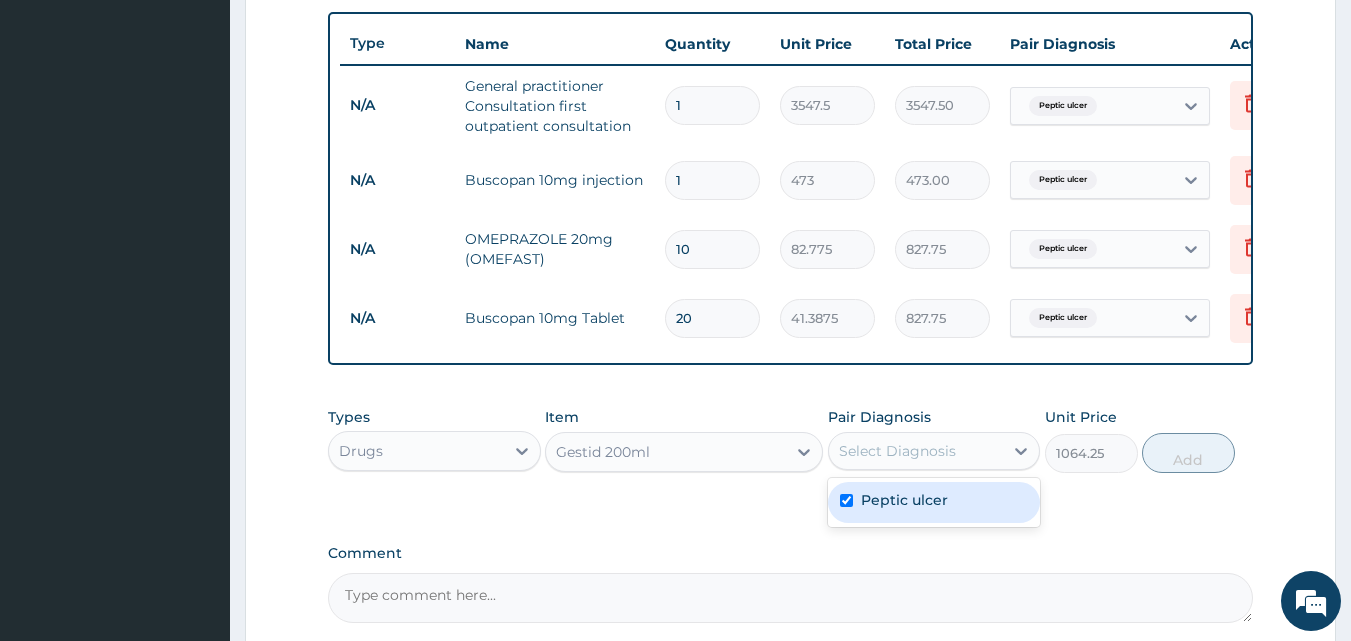 checkbox on "true" 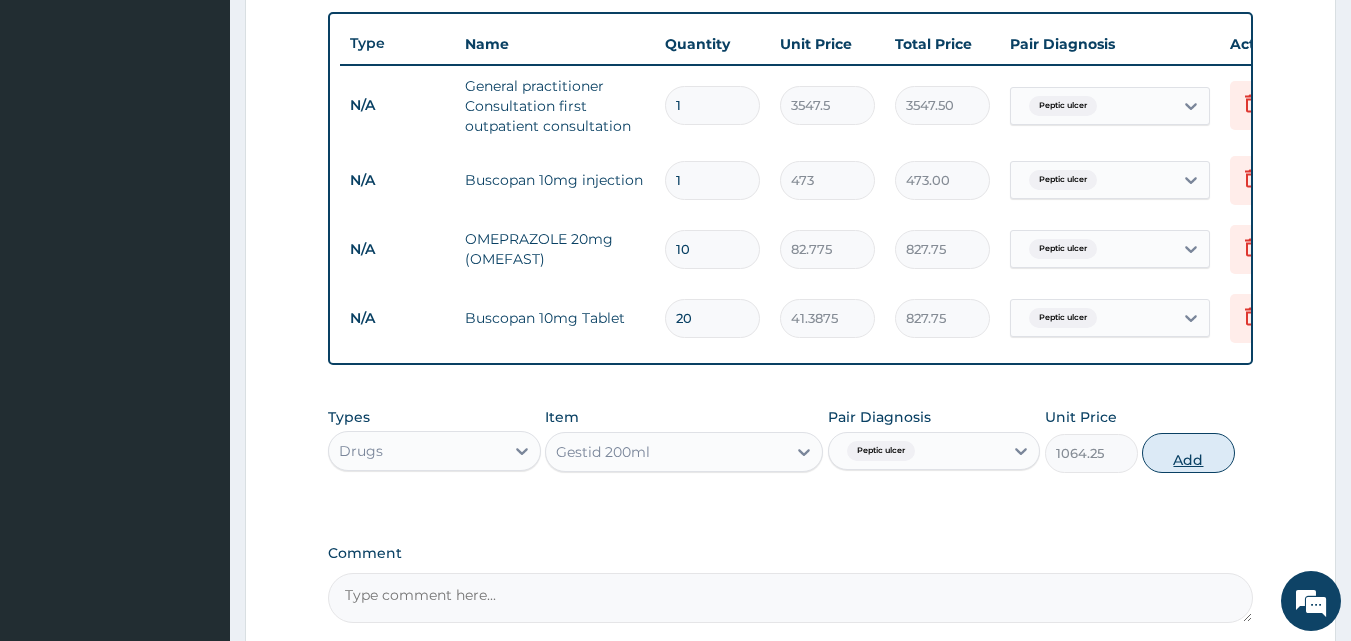 click on "Add" at bounding box center (1188, 453) 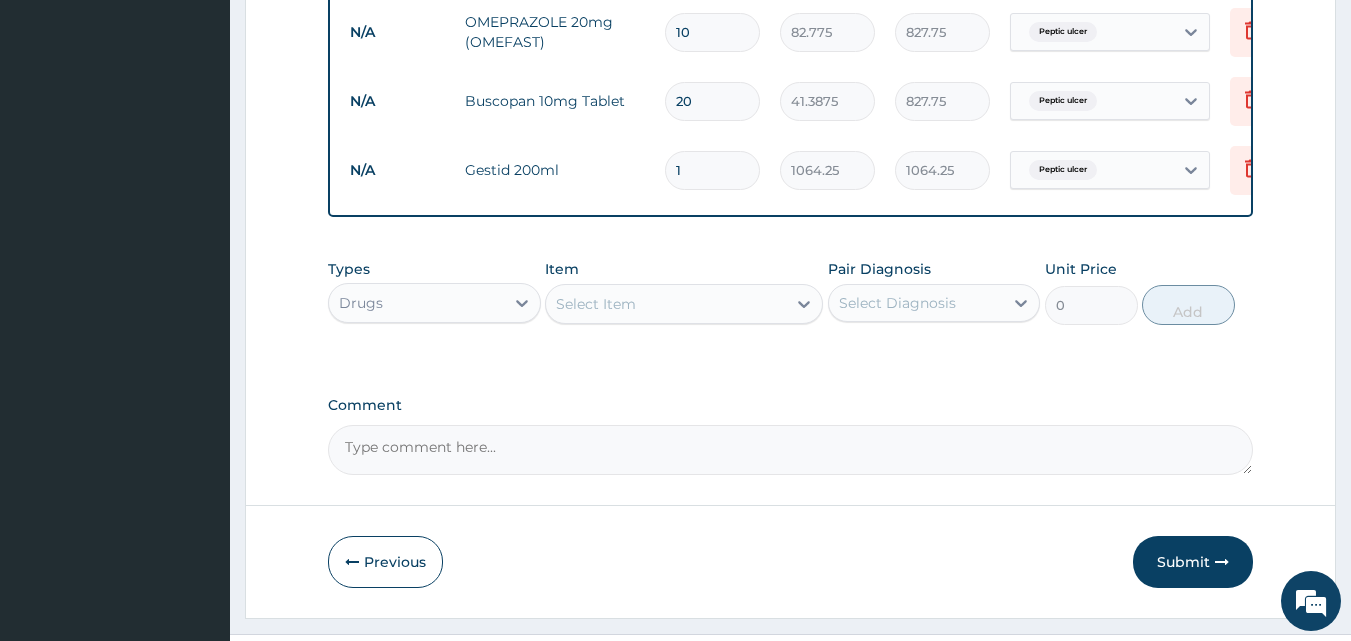scroll, scrollTop: 1008, scrollLeft: 0, axis: vertical 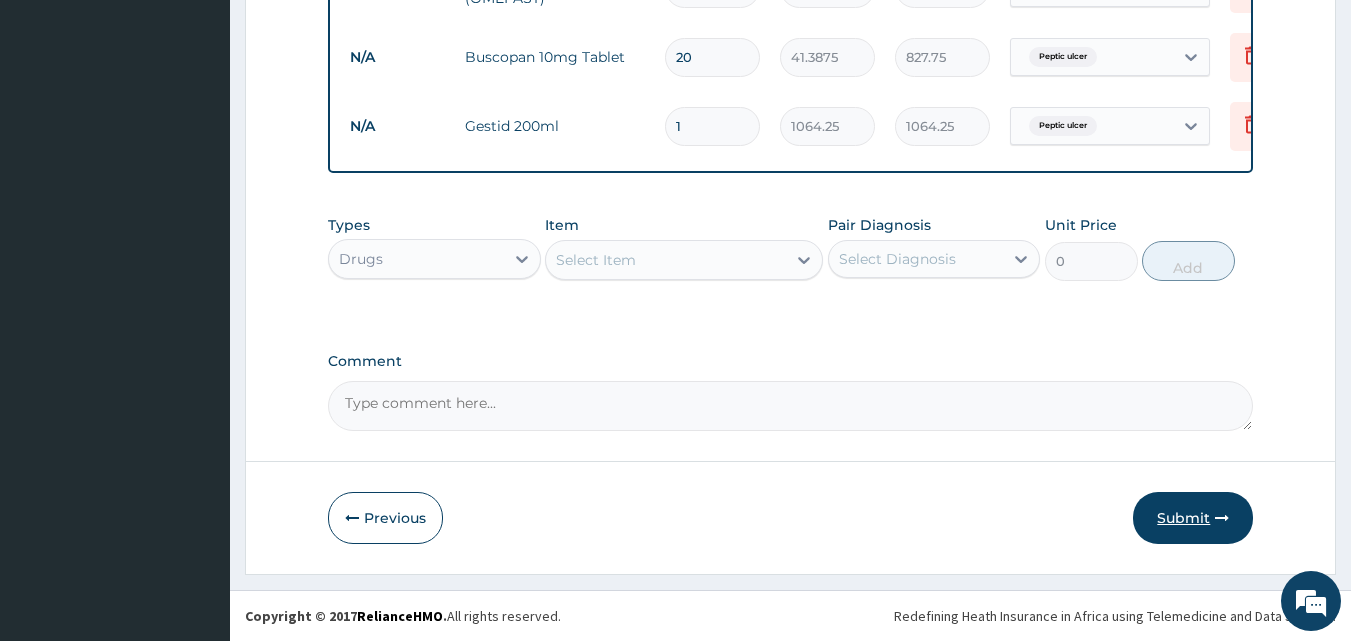 click on "Submit" at bounding box center [1193, 518] 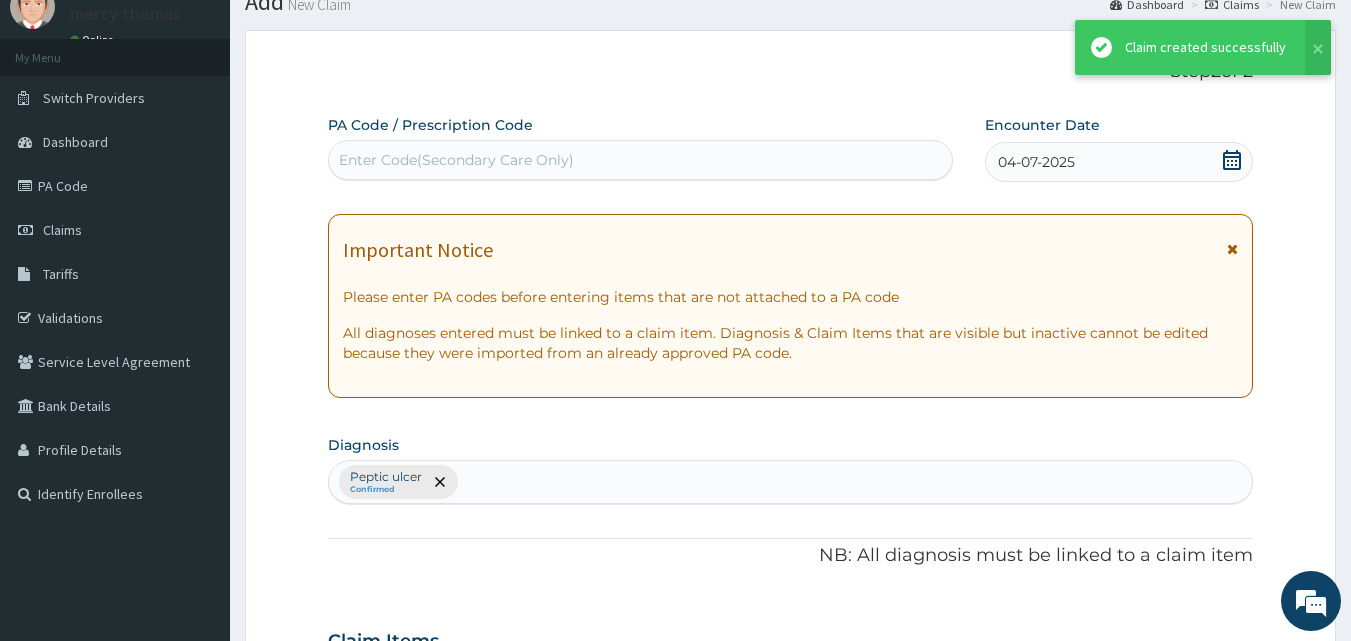 scroll, scrollTop: 1008, scrollLeft: 0, axis: vertical 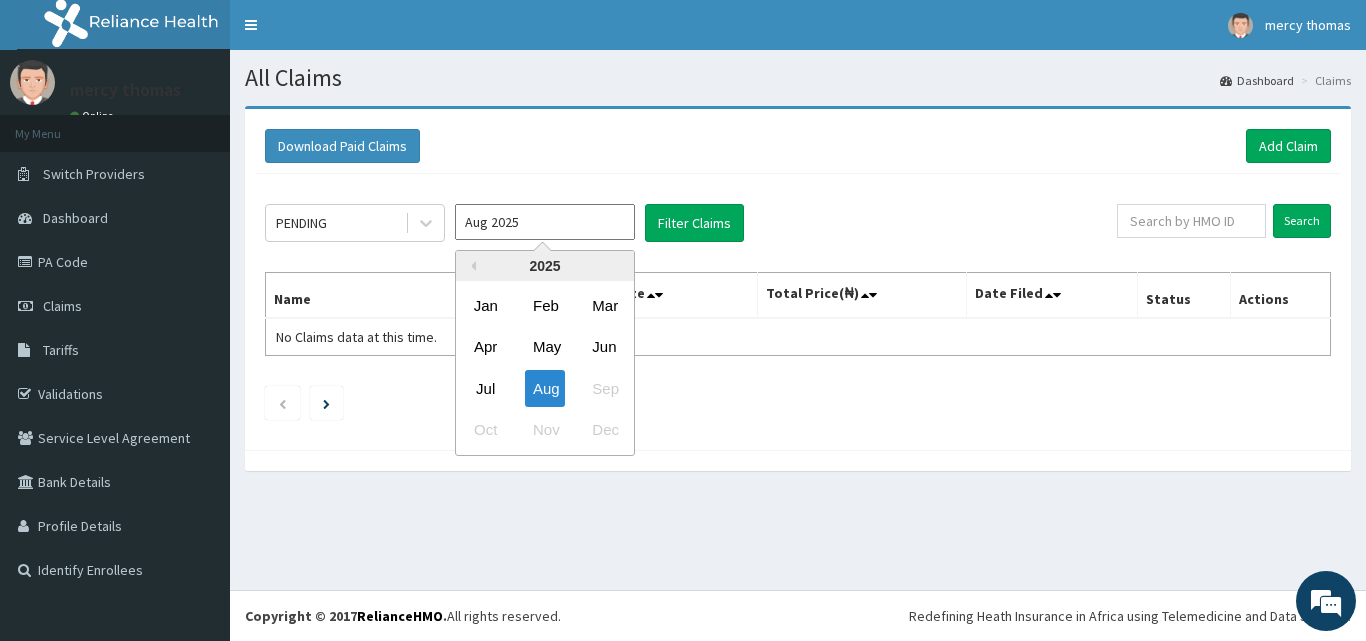 click on "Aug 2025" at bounding box center (545, 222) 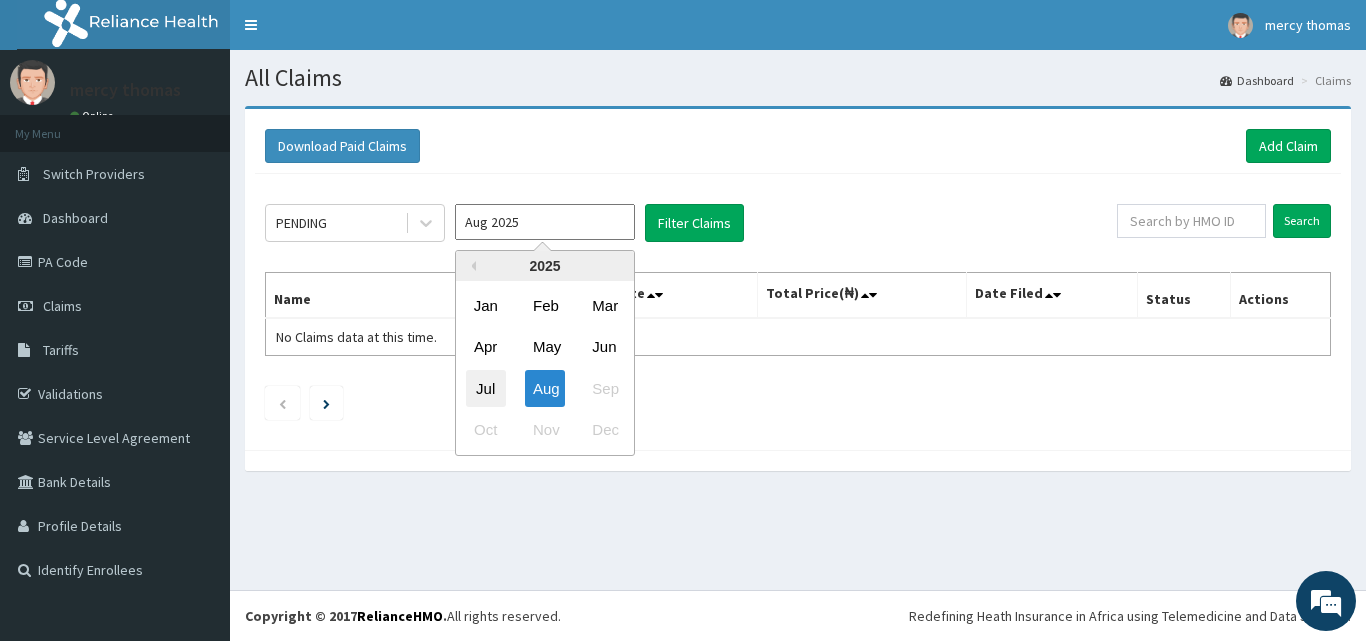 click on "Jul" at bounding box center (486, 388) 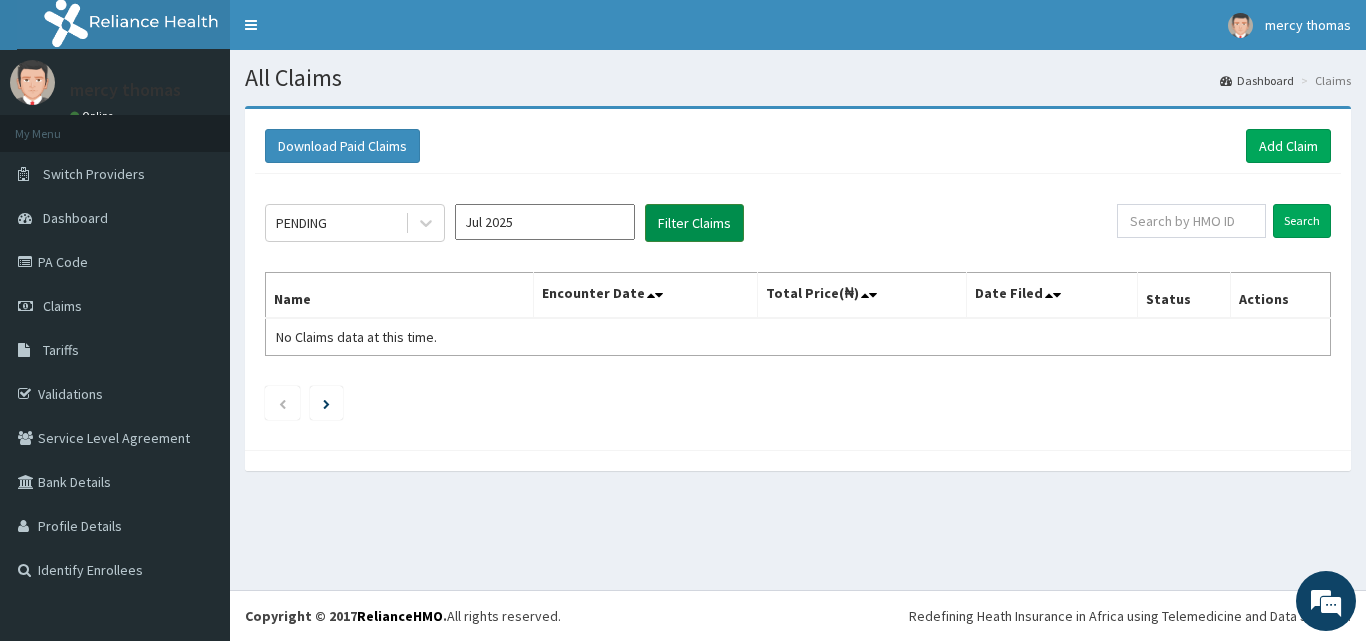 scroll, scrollTop: 0, scrollLeft: 0, axis: both 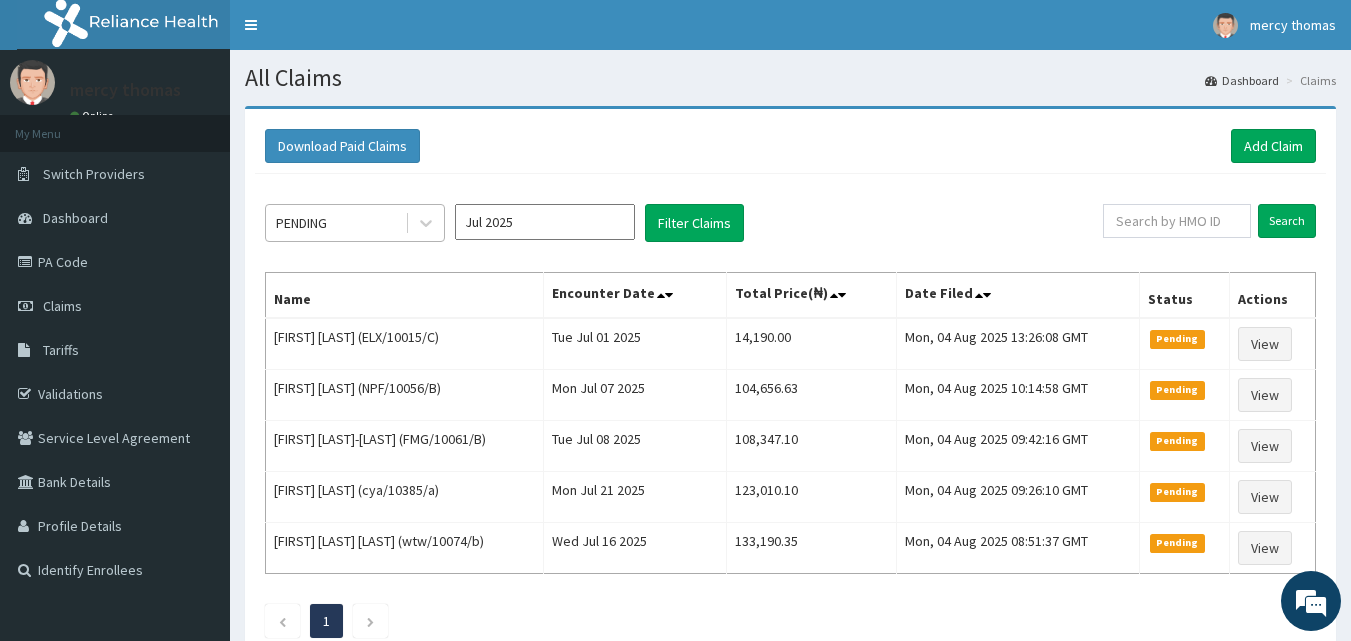 click on "PENDING" at bounding box center (335, 223) 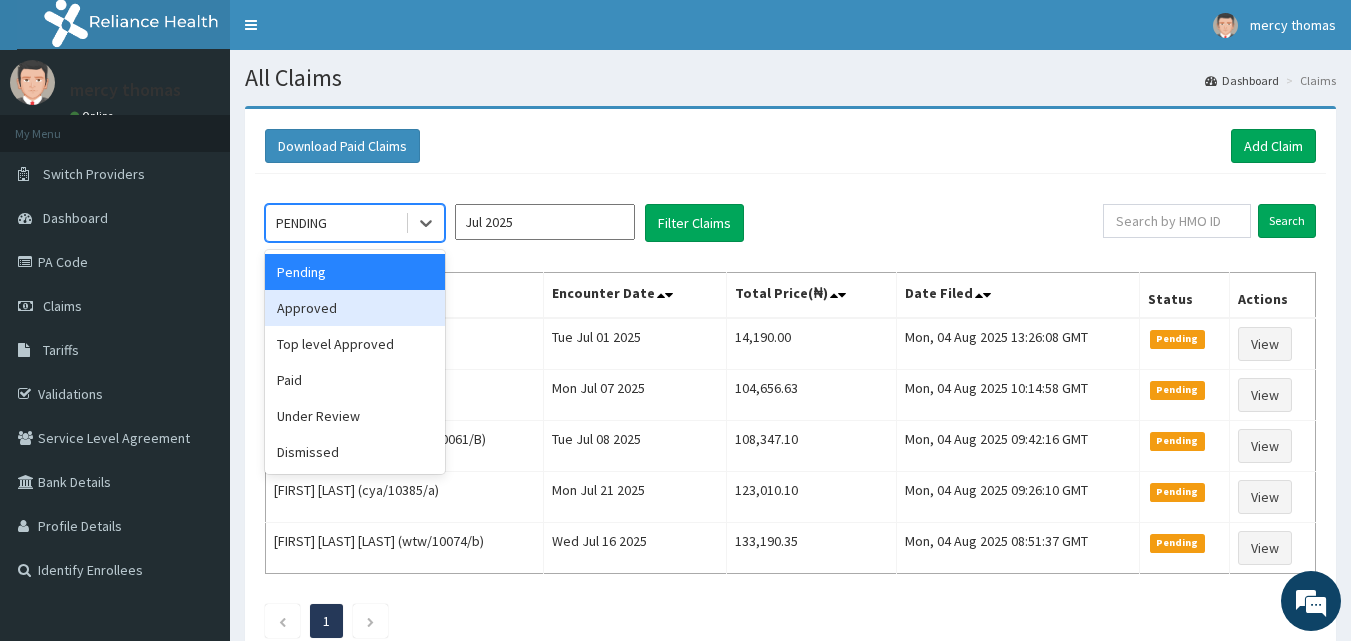 click on "Approved" at bounding box center [355, 308] 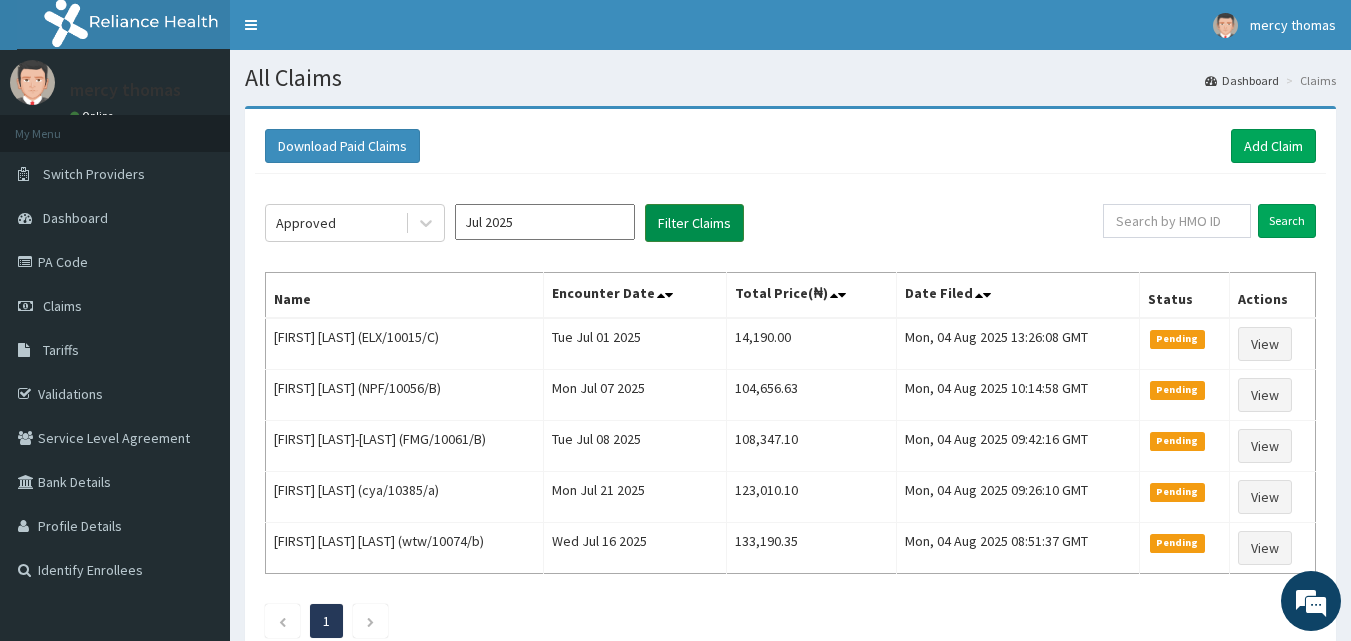 click on "Filter Claims" at bounding box center (694, 223) 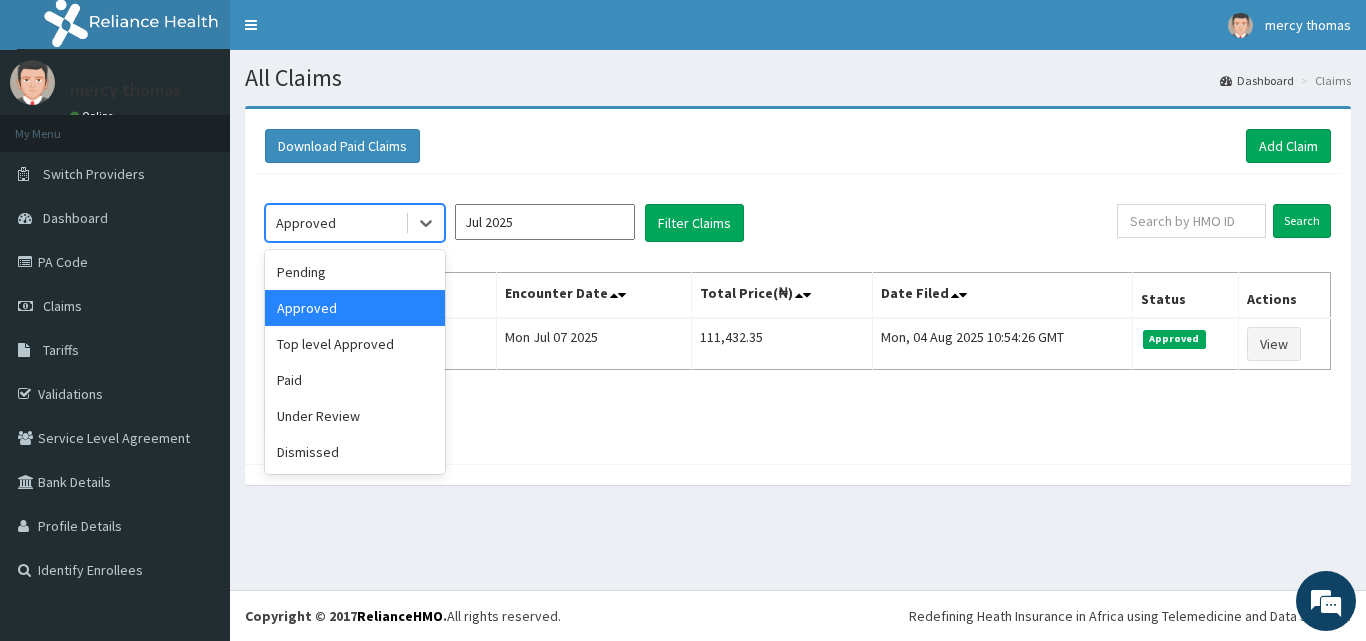 click on "Approved" at bounding box center [335, 223] 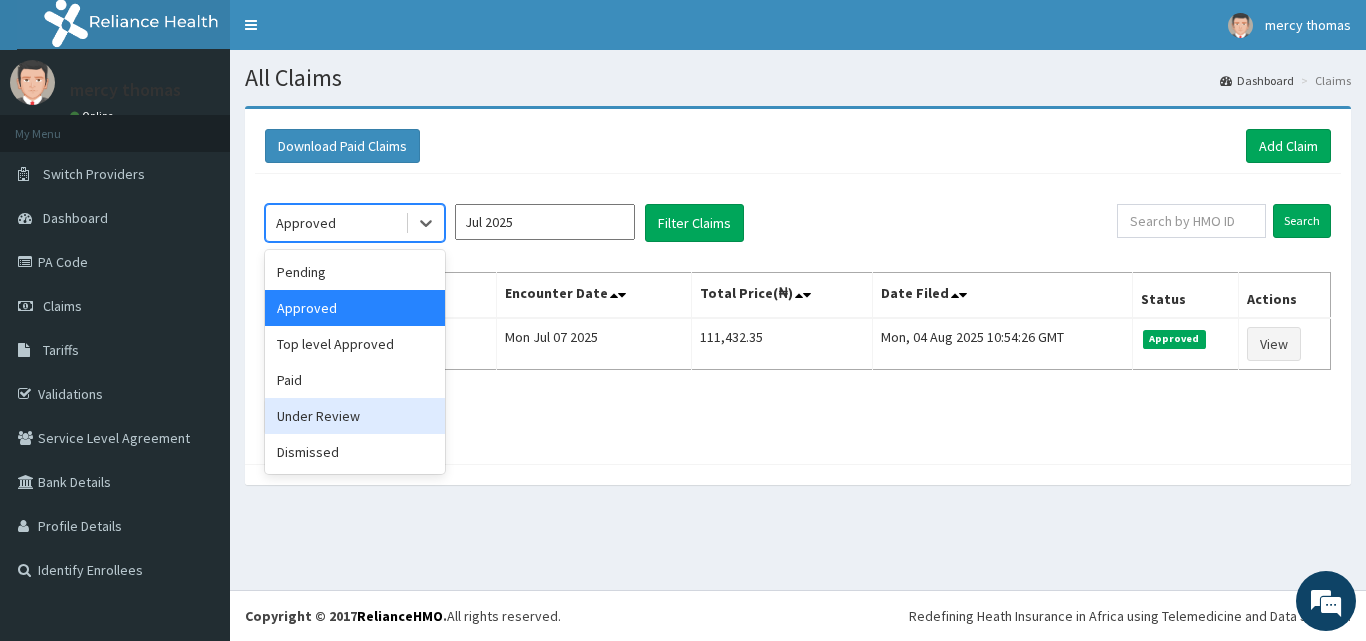 click on "Under Review" at bounding box center [355, 416] 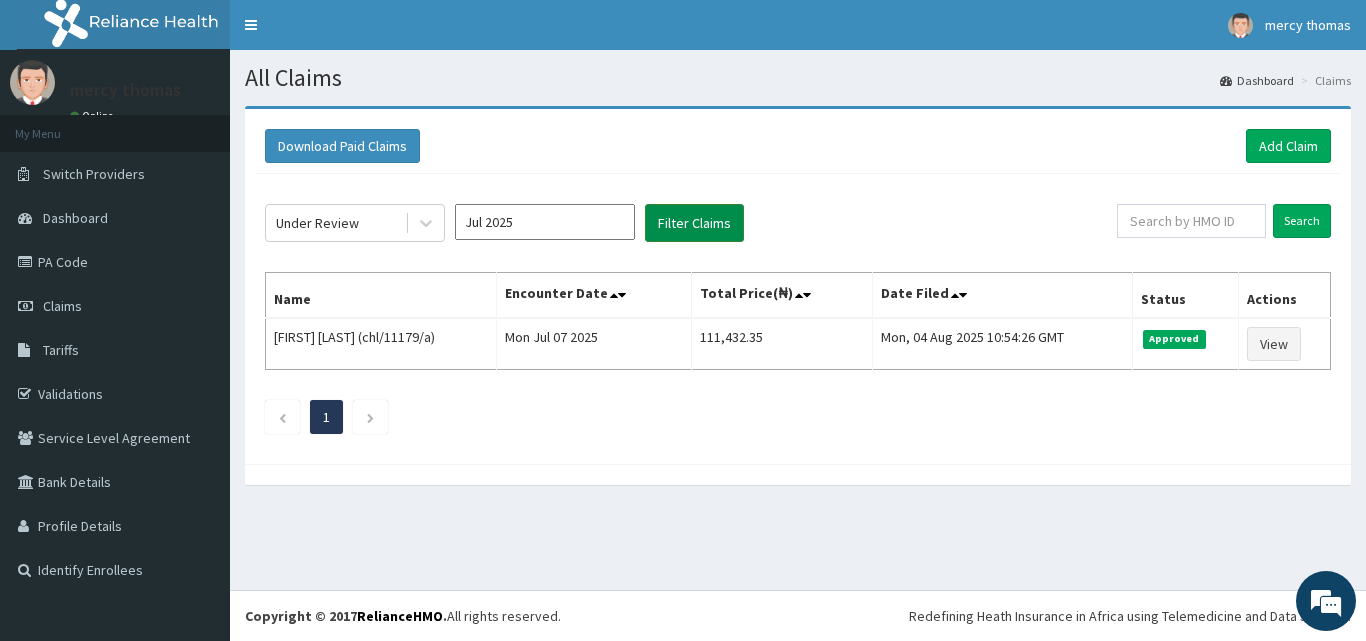click on "Filter Claims" at bounding box center [694, 223] 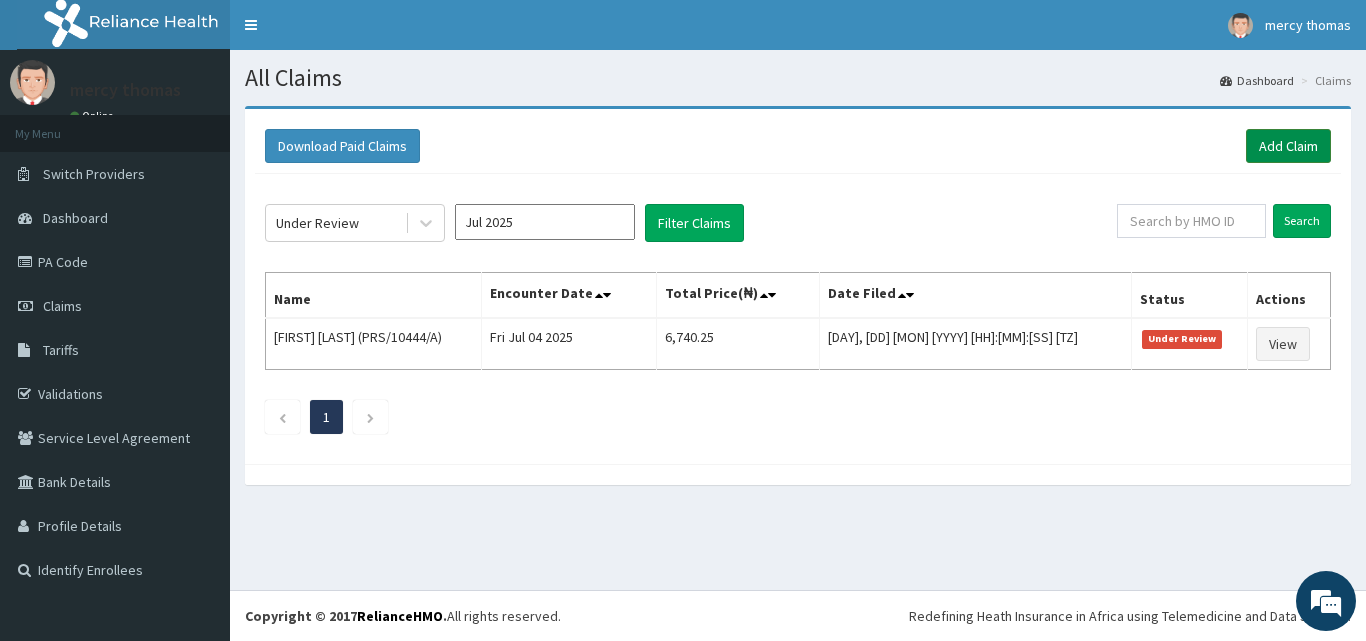 click on "Add Claim" at bounding box center [1288, 146] 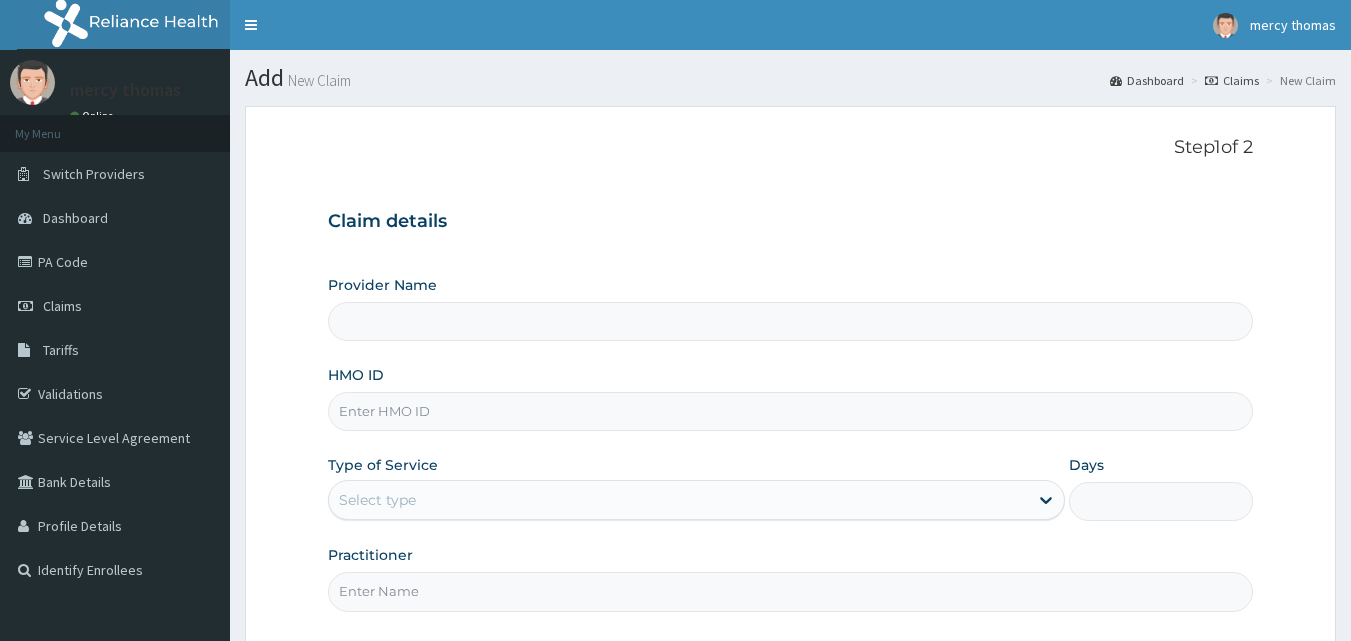 scroll, scrollTop: 0, scrollLeft: 0, axis: both 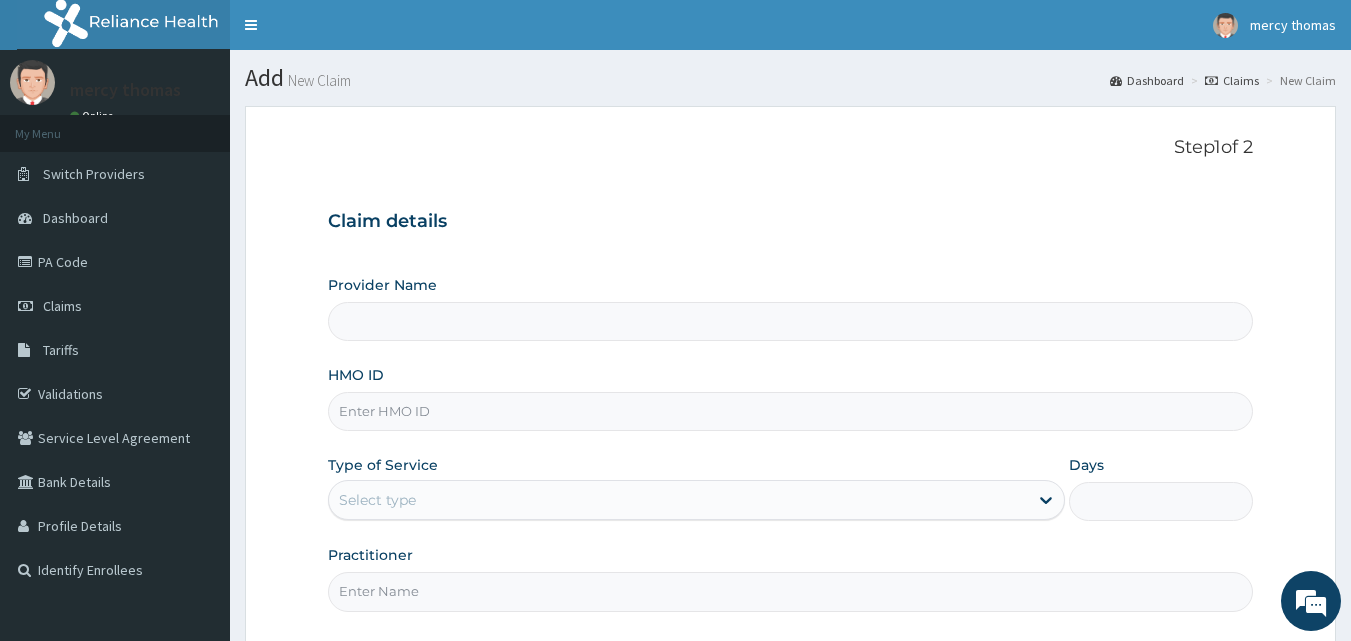 type on "Mercy Thomas Oredugba Medical And Dental Centre" 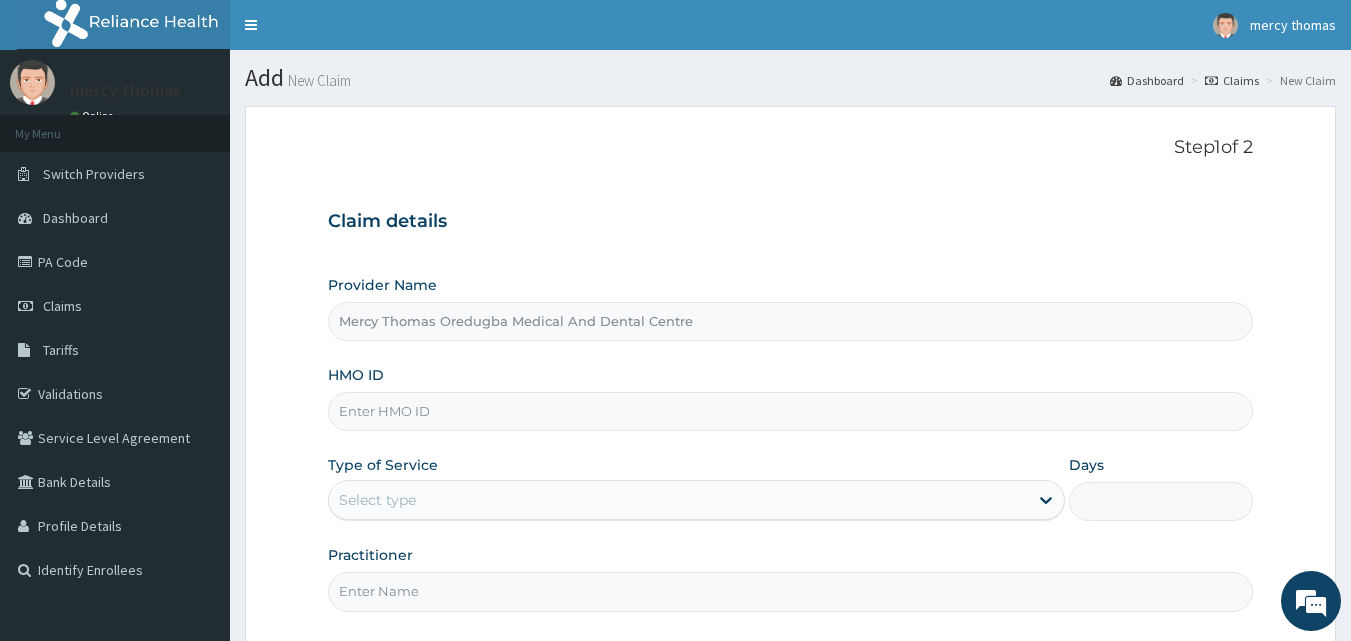 click on "HMO ID" at bounding box center [791, 411] 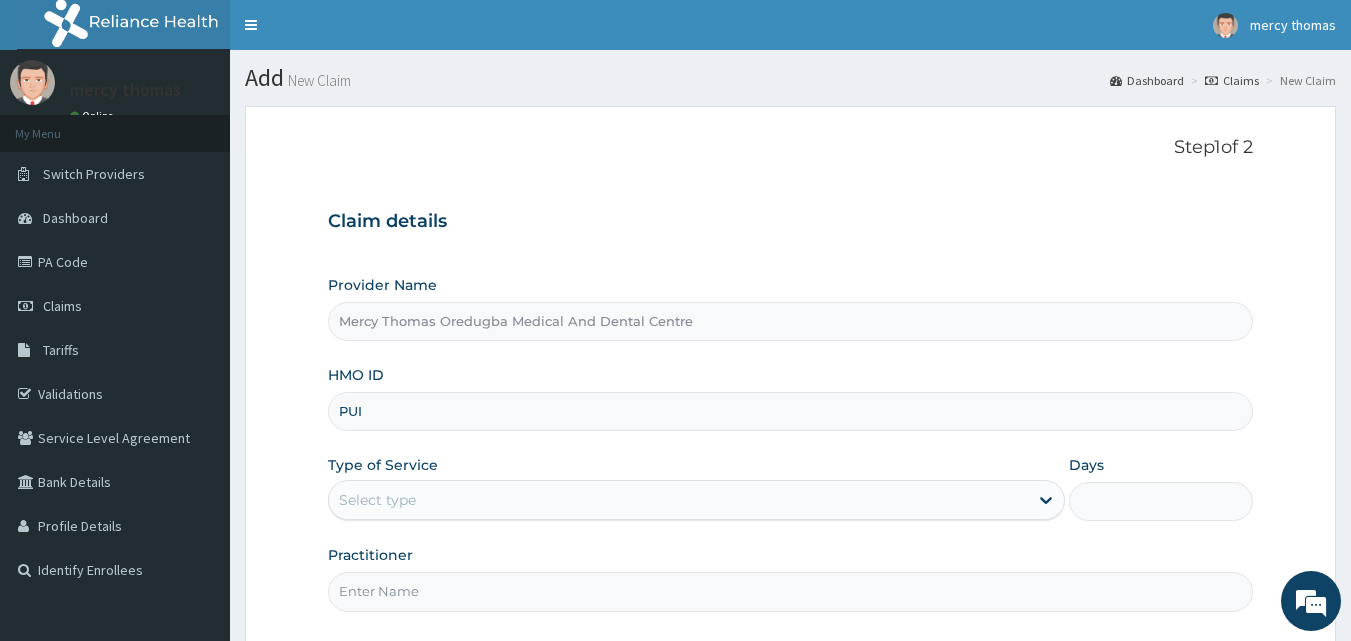 scroll, scrollTop: 0, scrollLeft: 0, axis: both 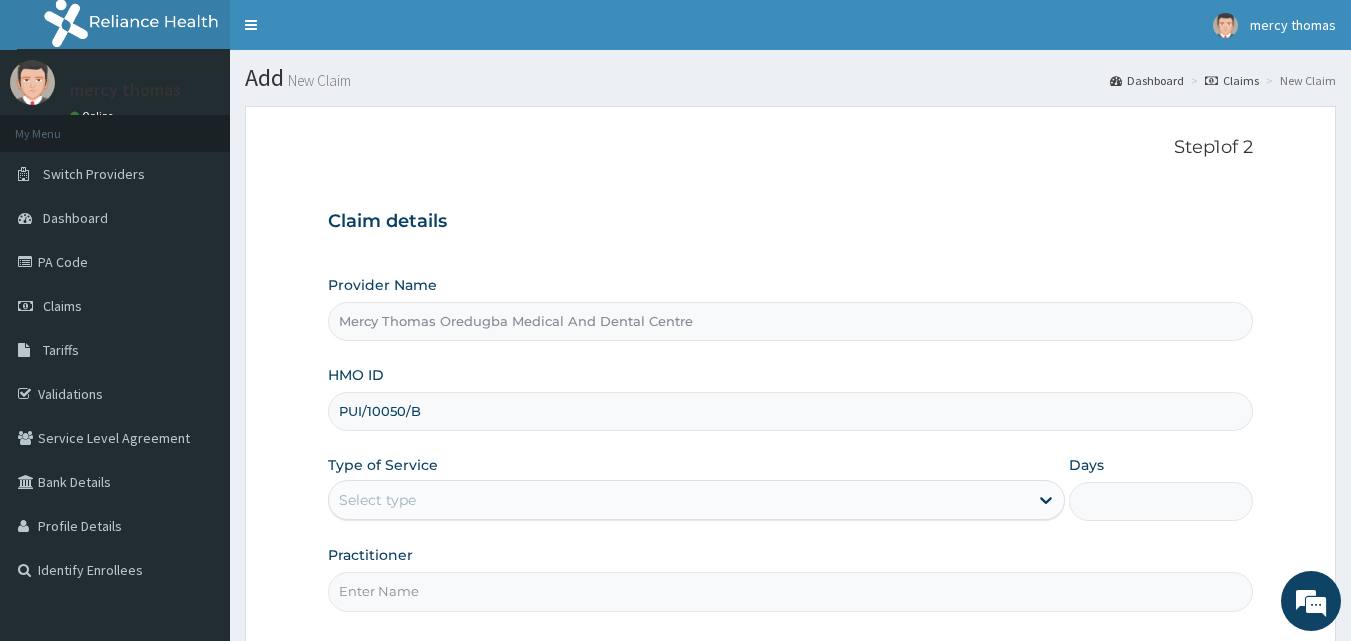 type on "PUI/10050/B" 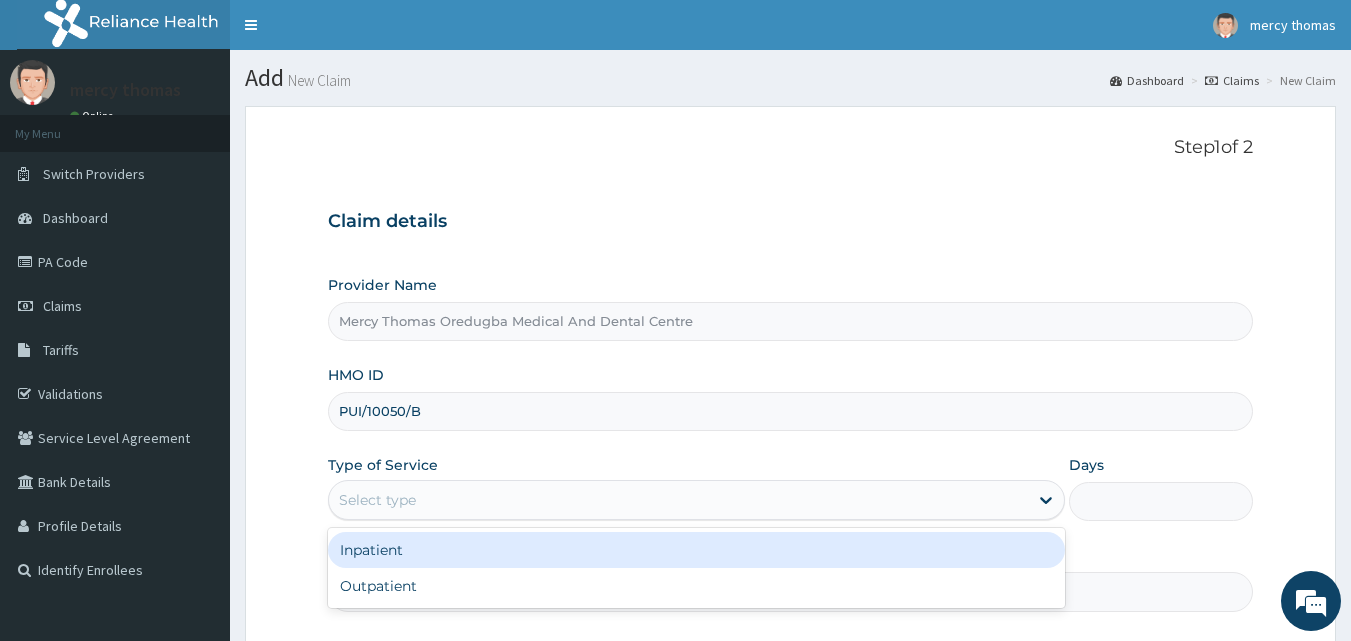 click on "Select type" at bounding box center (377, 500) 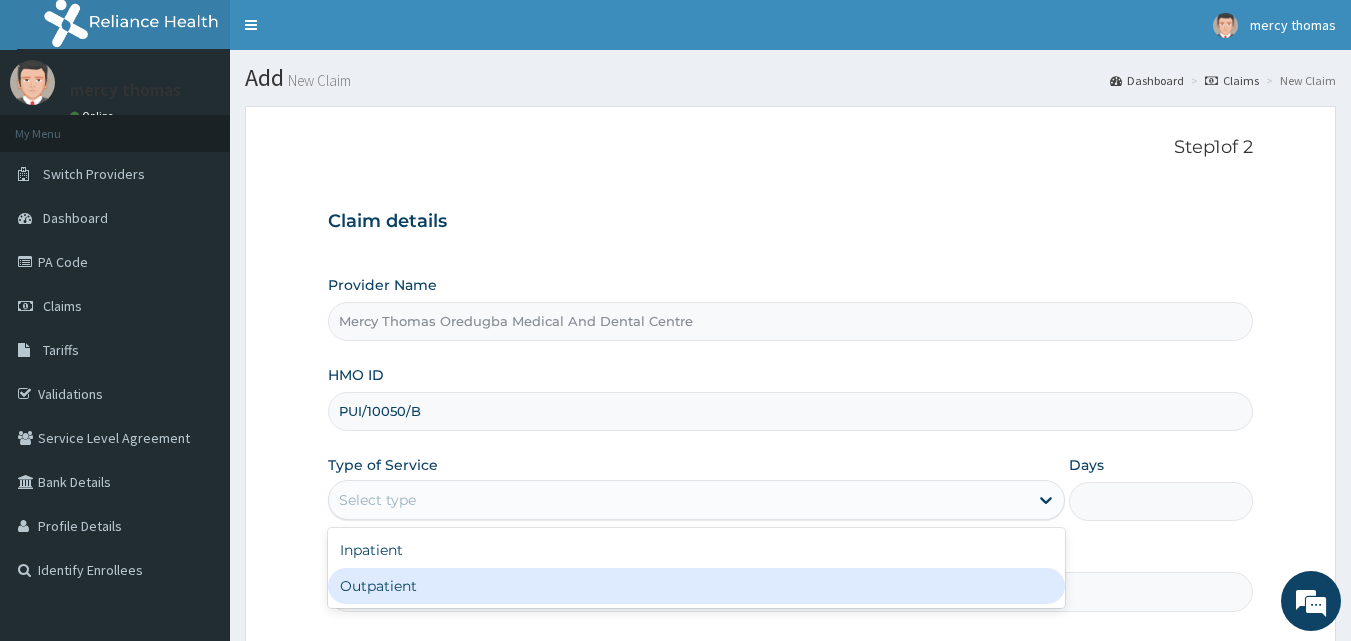 click on "Outpatient" at bounding box center (696, 586) 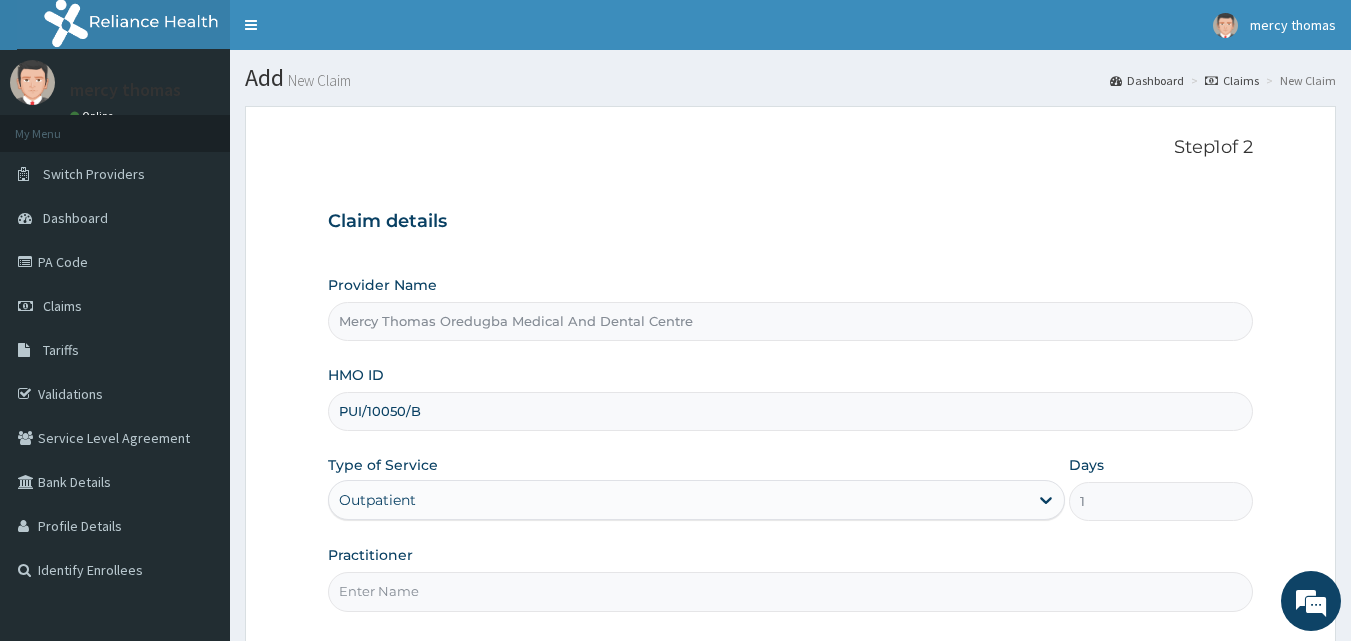 click on "Practitioner" at bounding box center [791, 591] 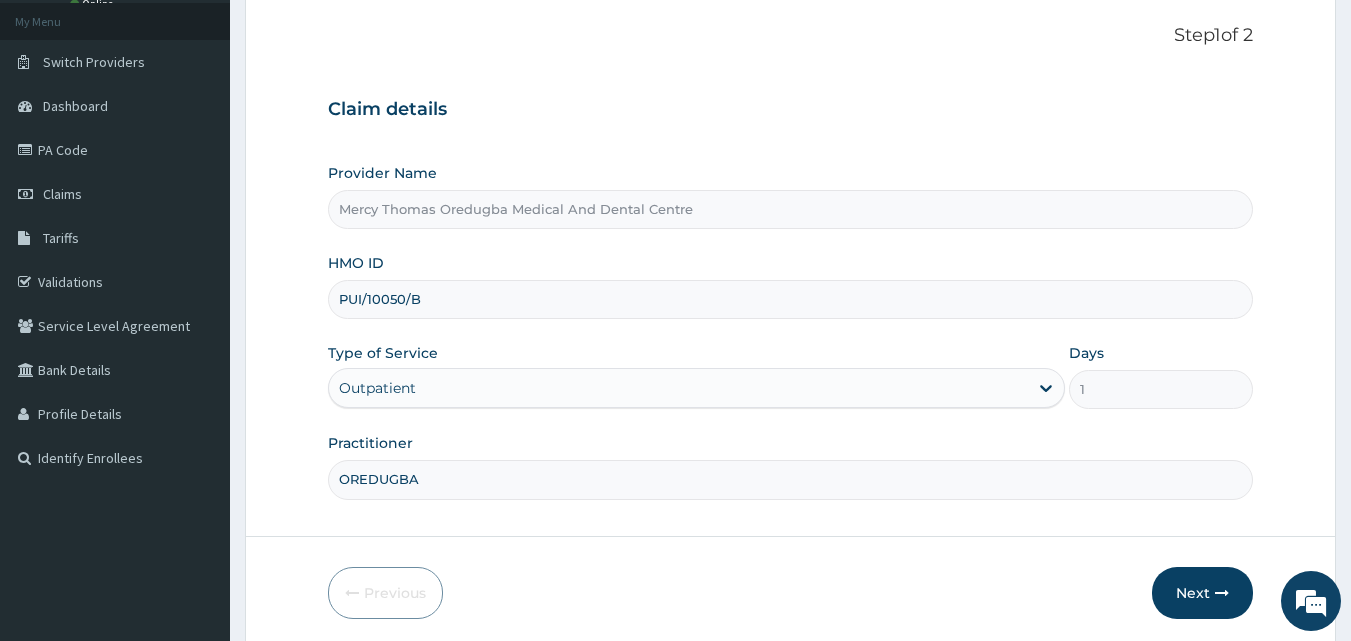 scroll, scrollTop: 187, scrollLeft: 0, axis: vertical 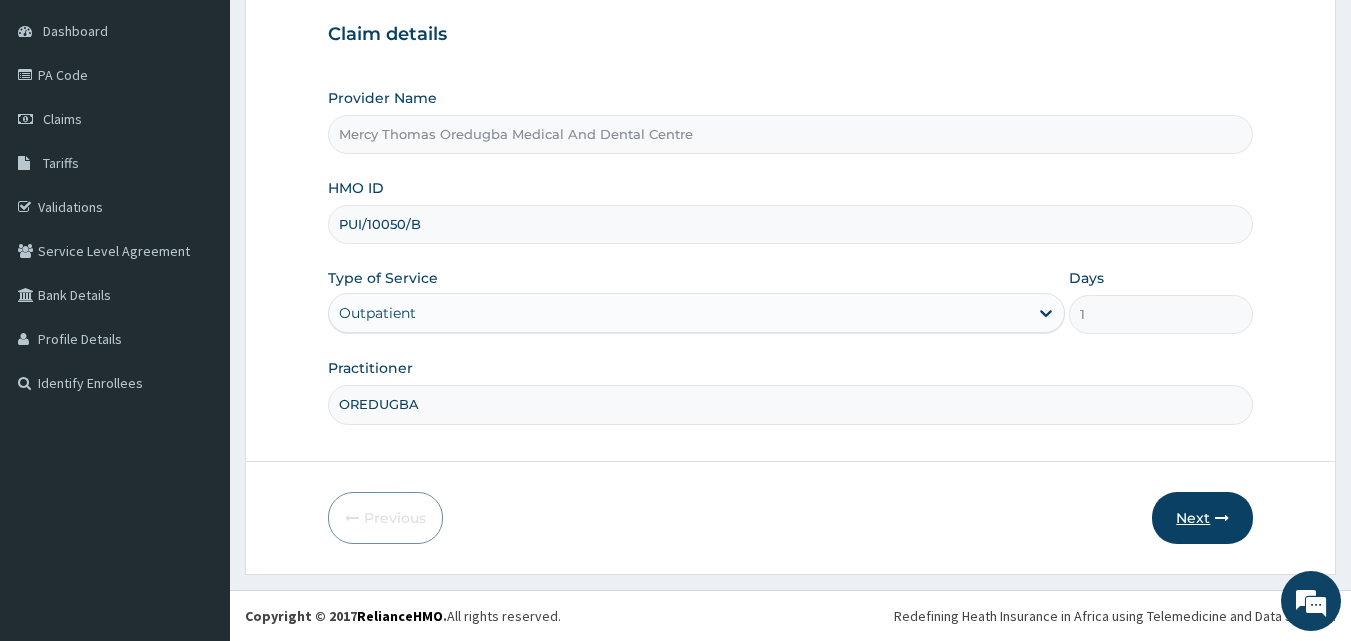 type on "OREDUGBA" 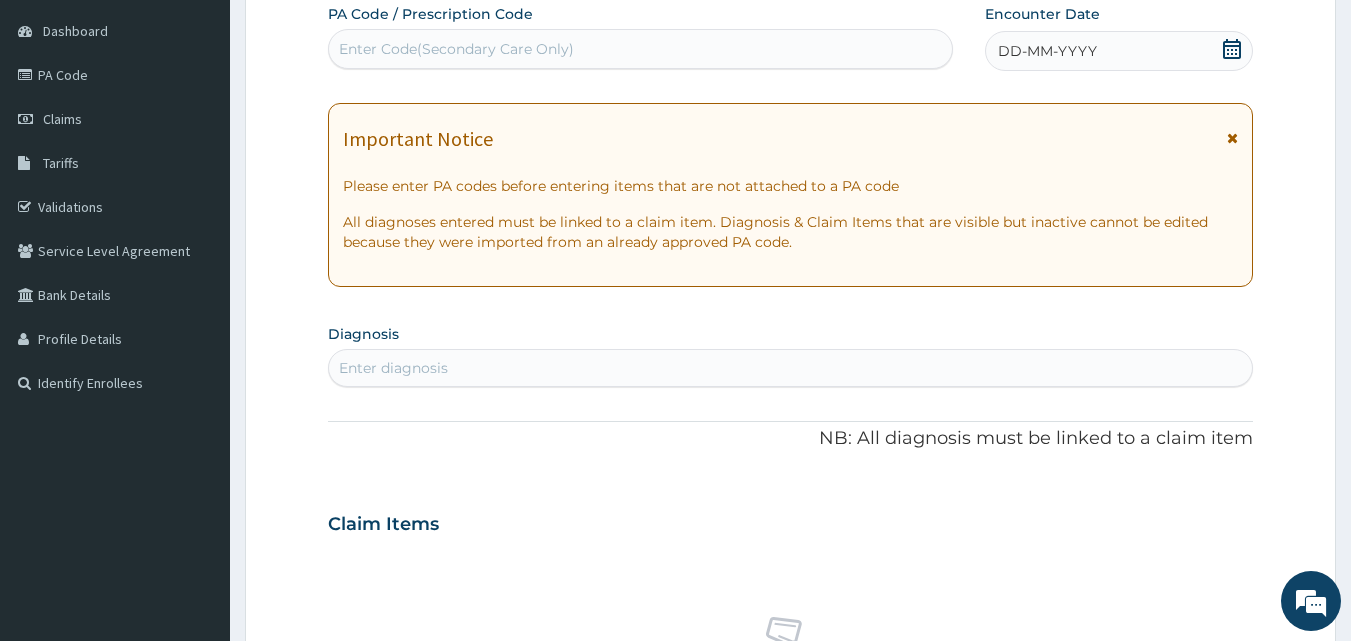 click 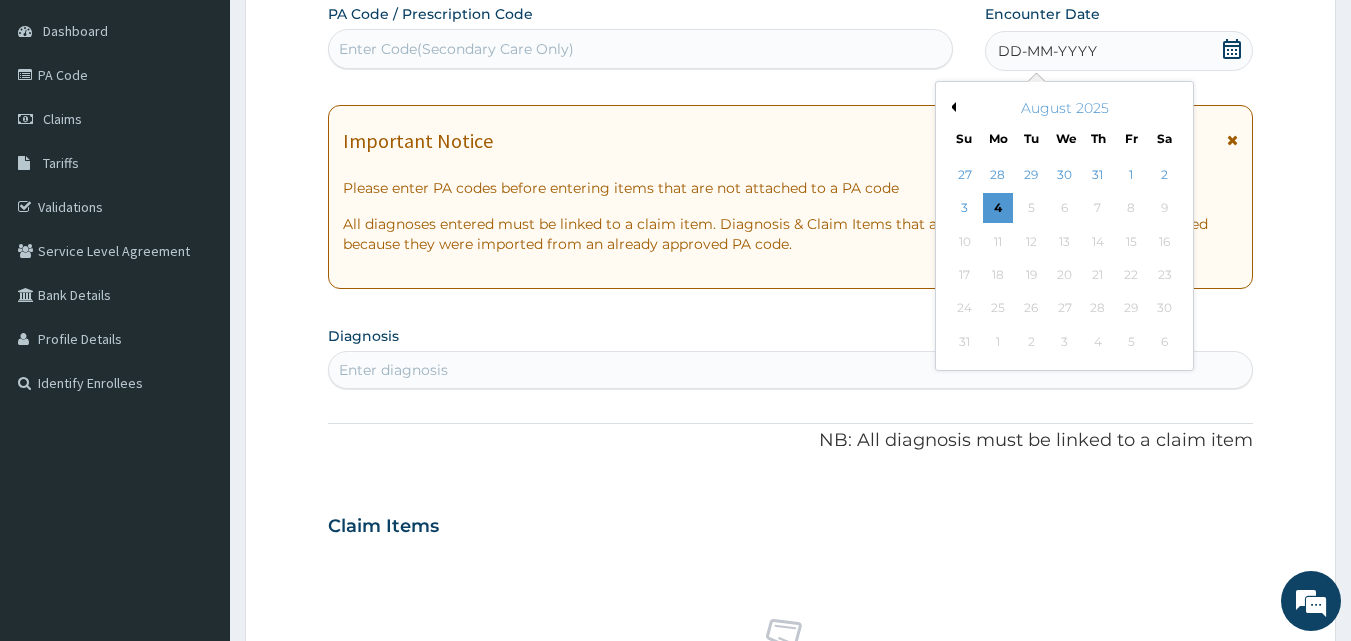 click on "Previous Month" at bounding box center (951, 107) 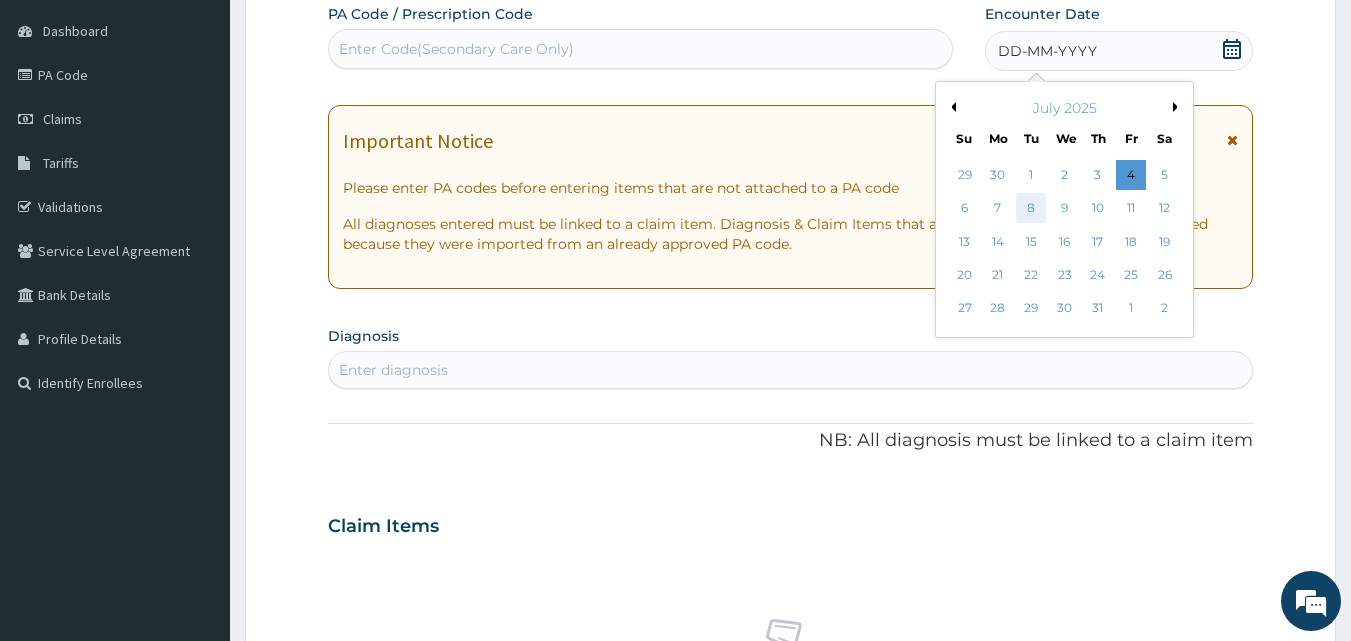 click on "8" at bounding box center (1032, 209) 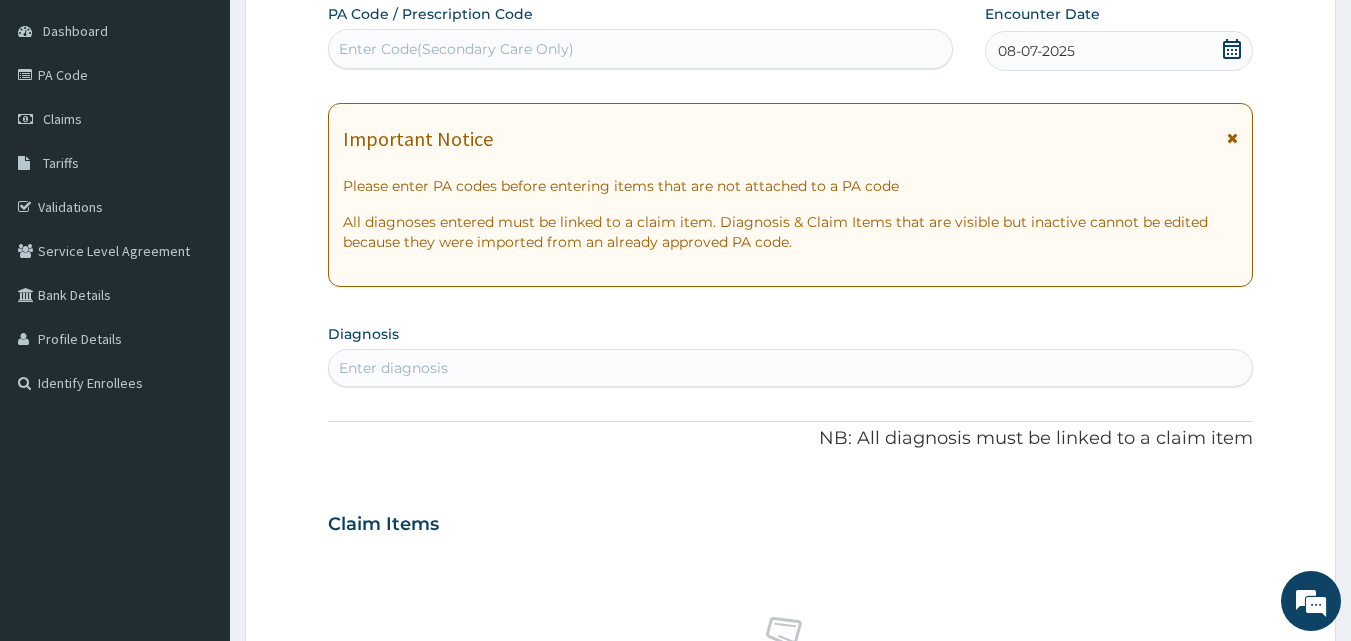 click on "Enter diagnosis" at bounding box center [791, 368] 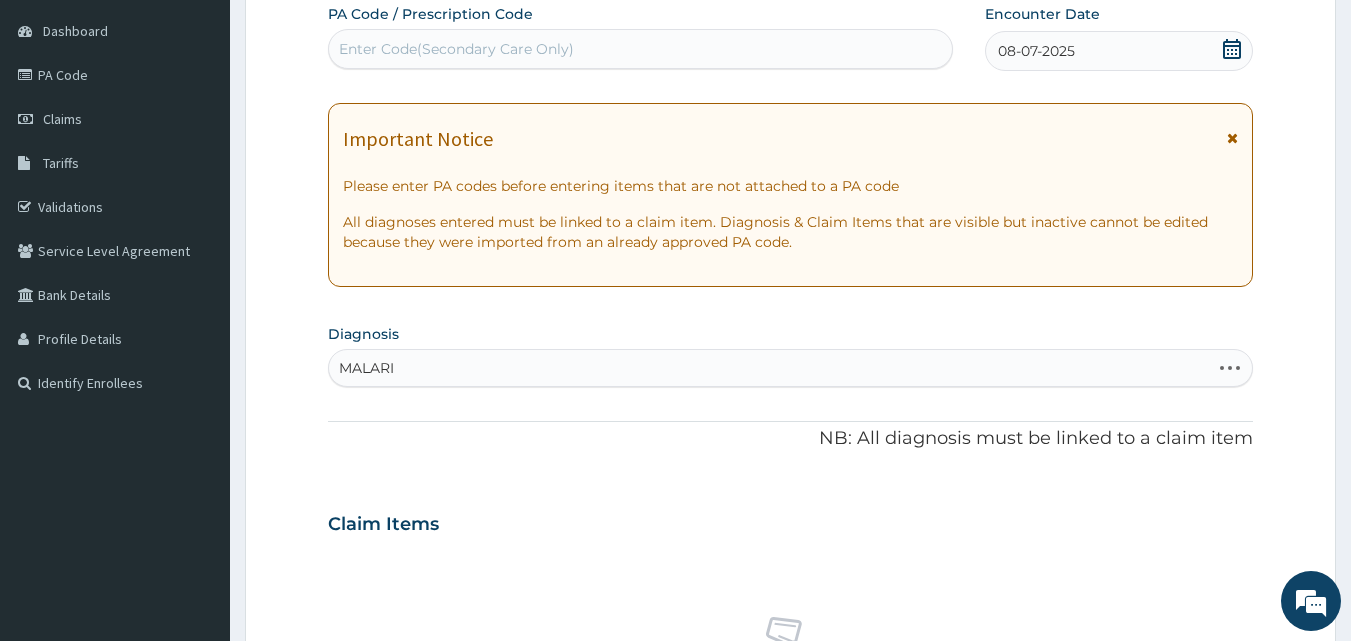 type on "MALARIA" 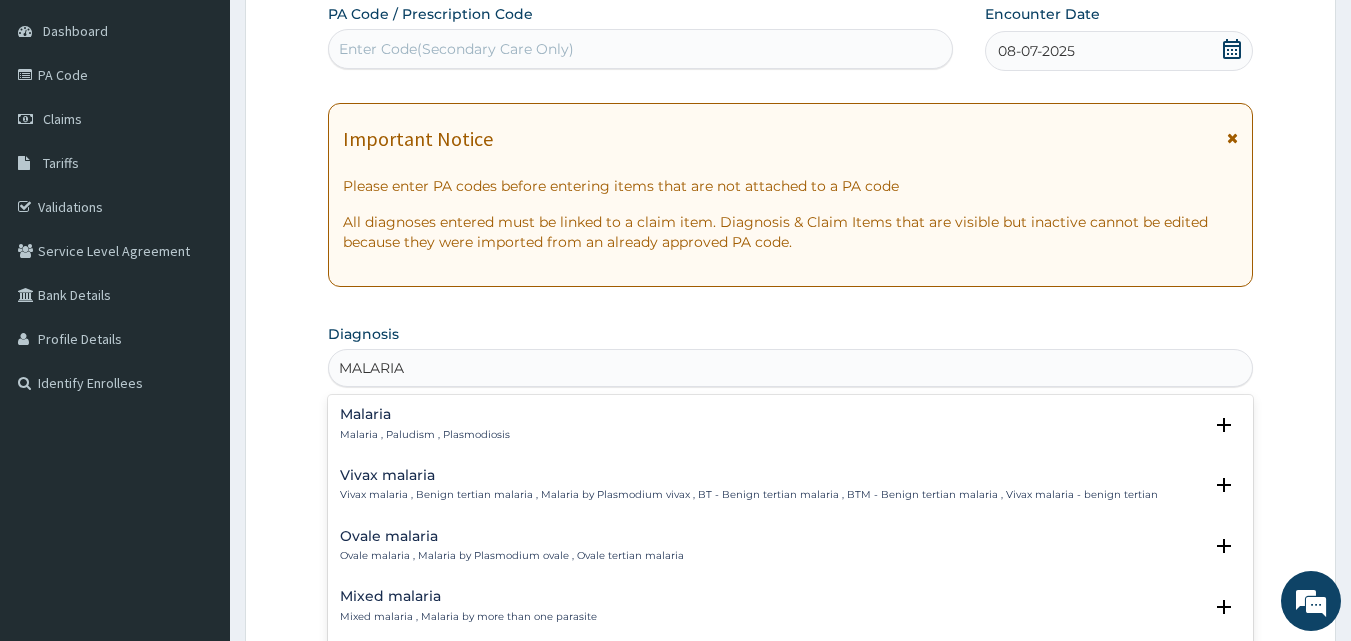 click on "Malaria" at bounding box center (425, 414) 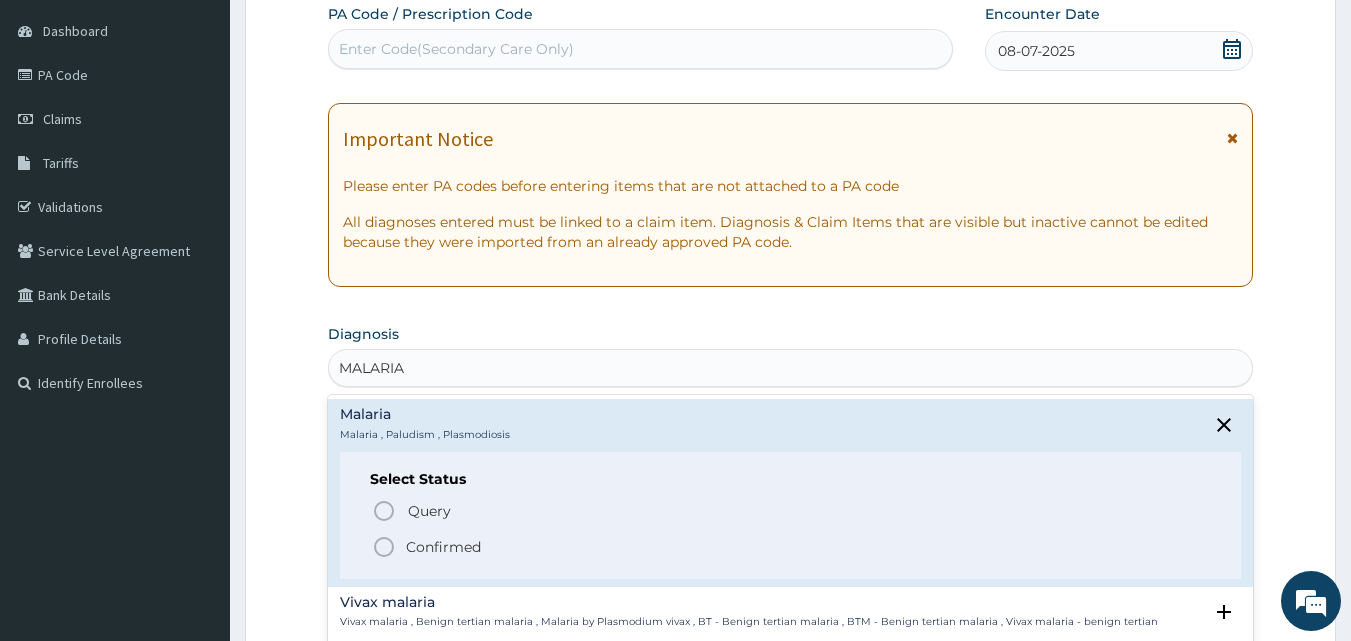click 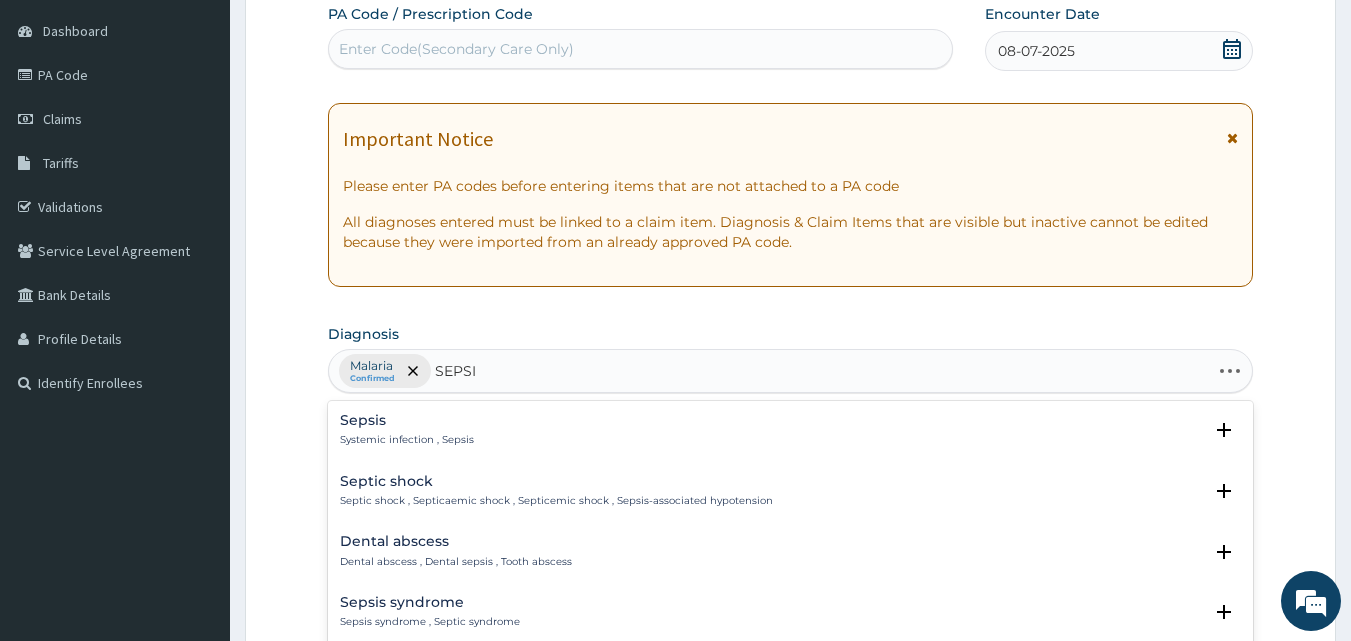 type on "SEPSIS" 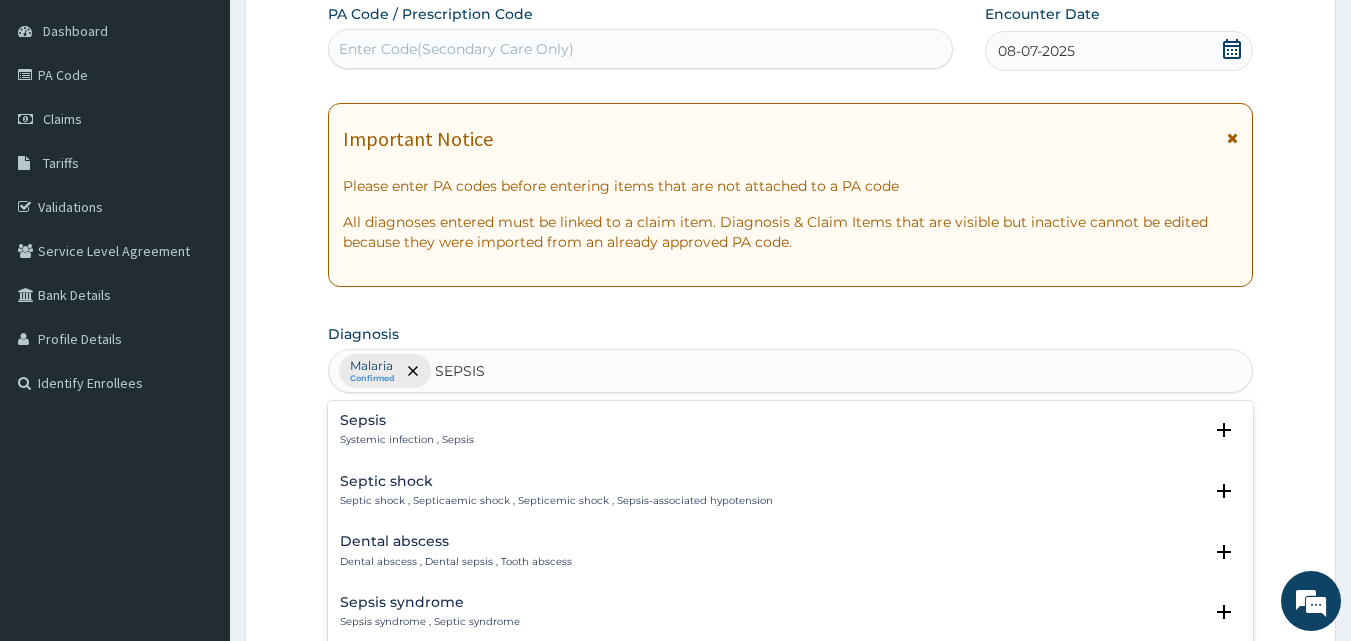 click on "Systemic infection , Sepsis" at bounding box center [407, 440] 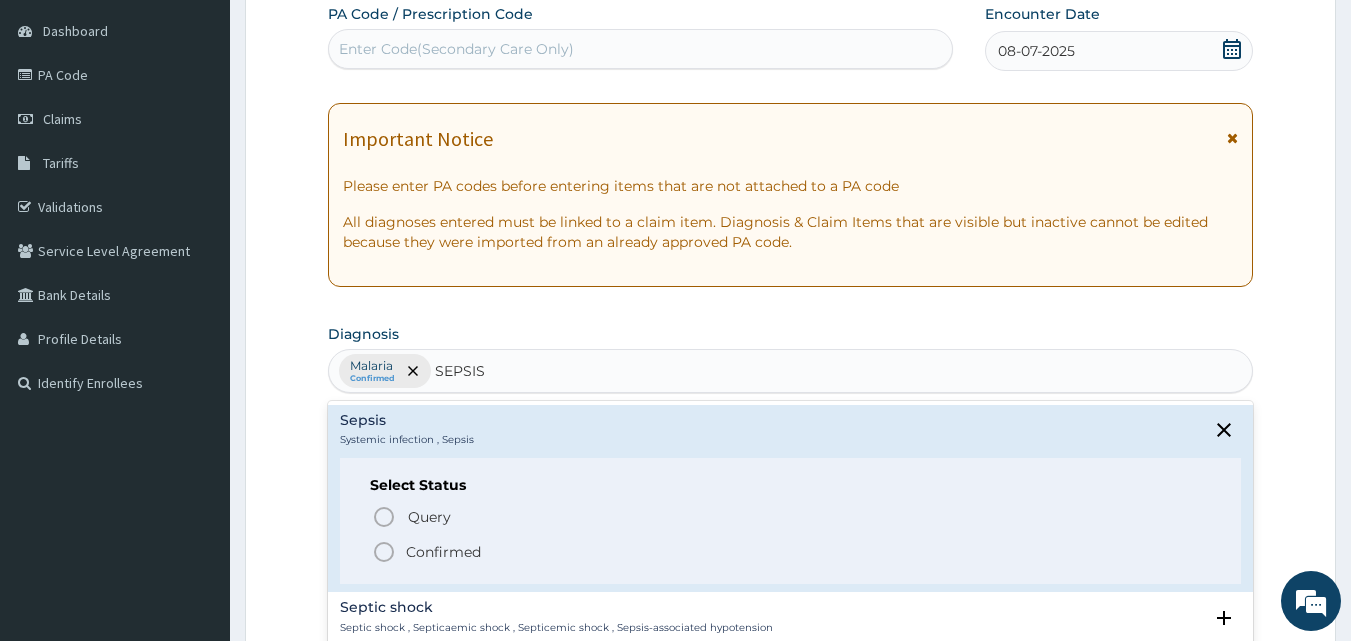 click 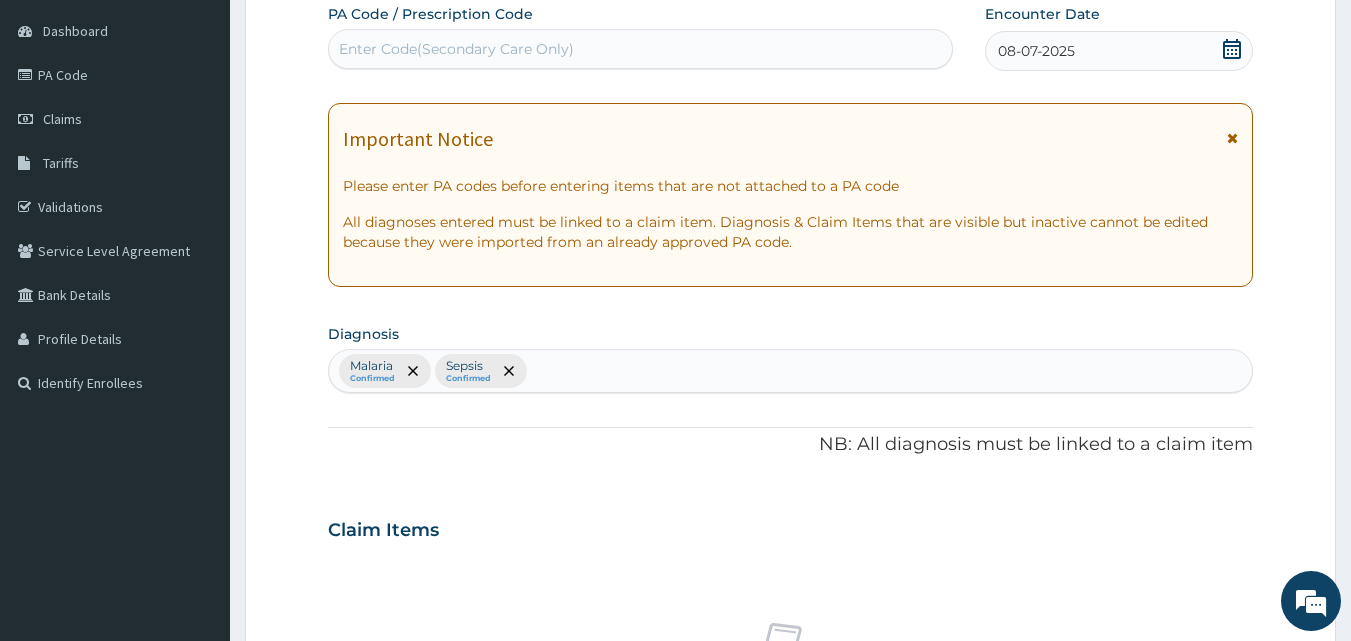 scroll, scrollTop: 747, scrollLeft: 0, axis: vertical 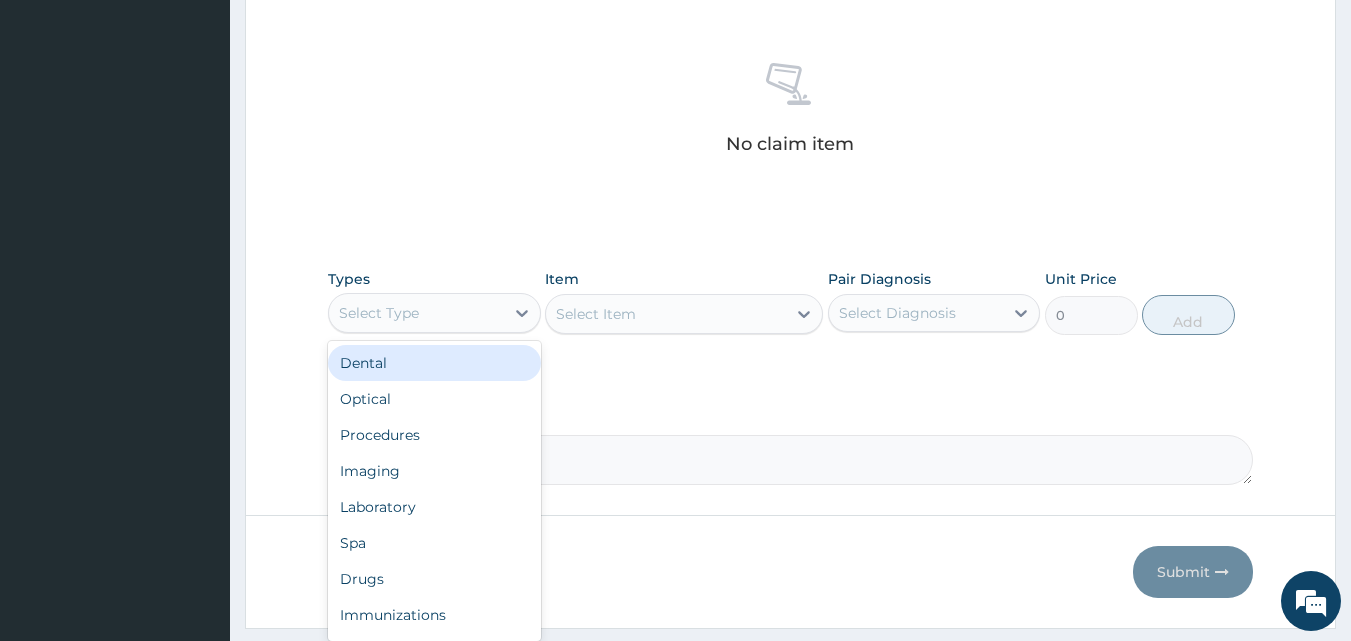 click on "Select Type" at bounding box center [416, 313] 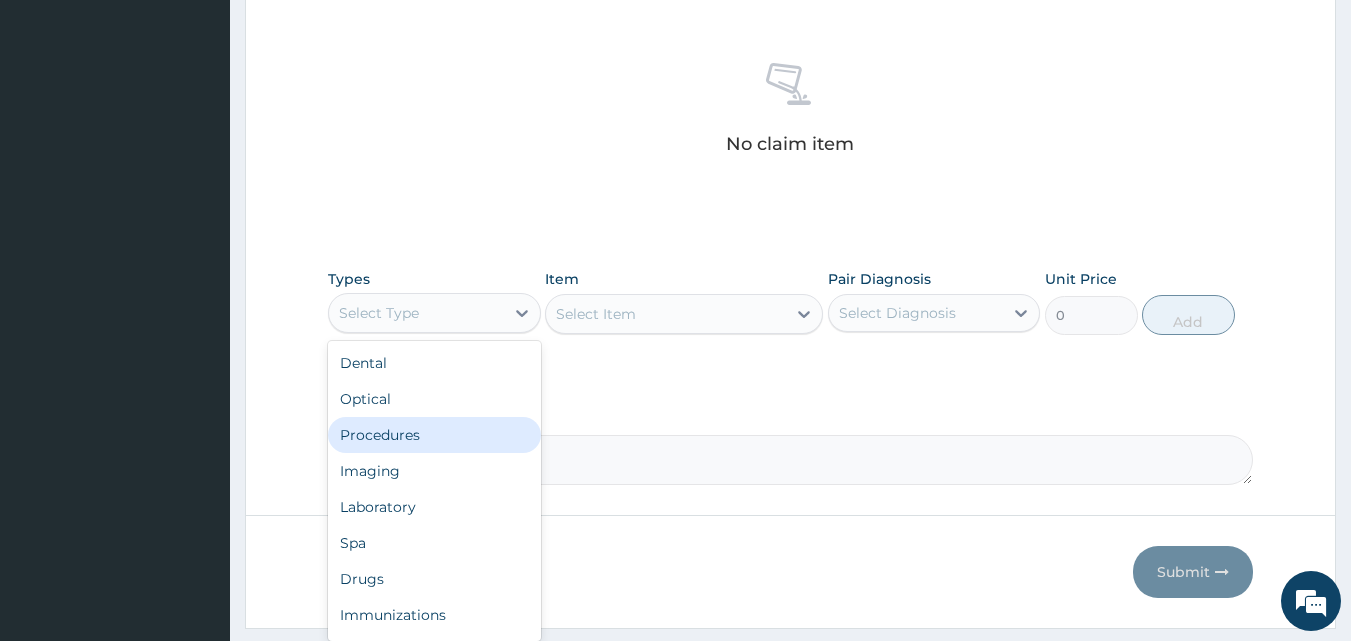 click on "Procedures" at bounding box center (434, 435) 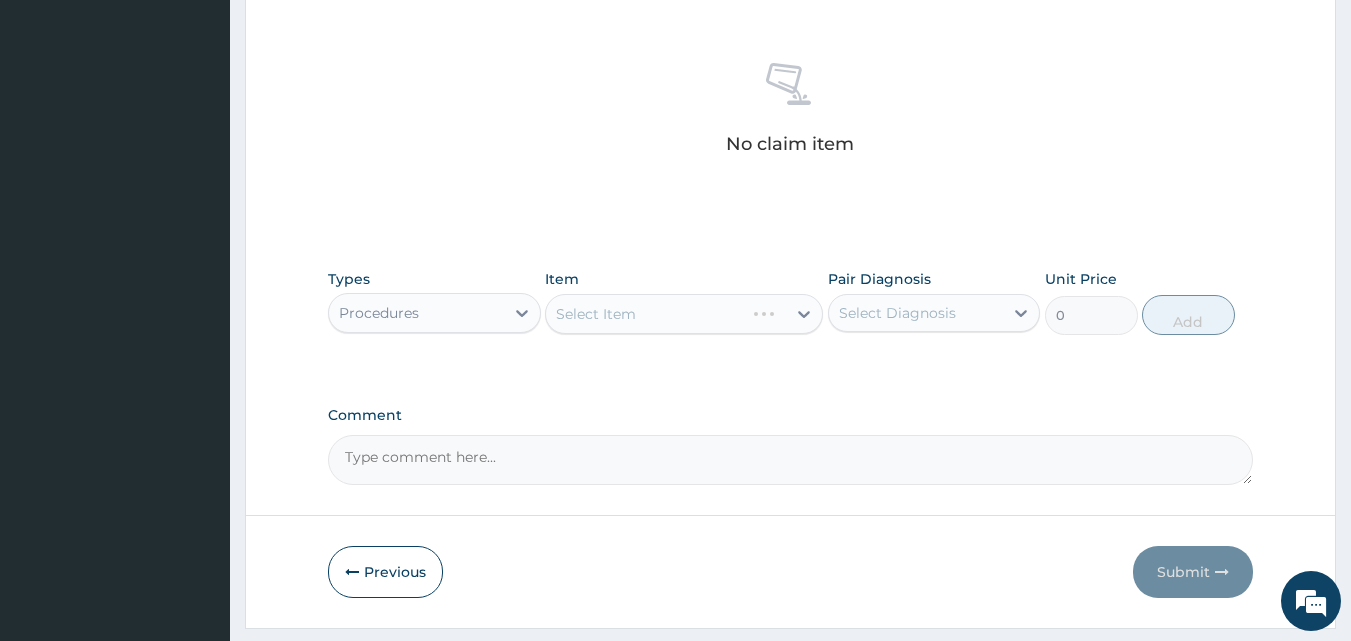 click on "Select Diagnosis" at bounding box center [916, 313] 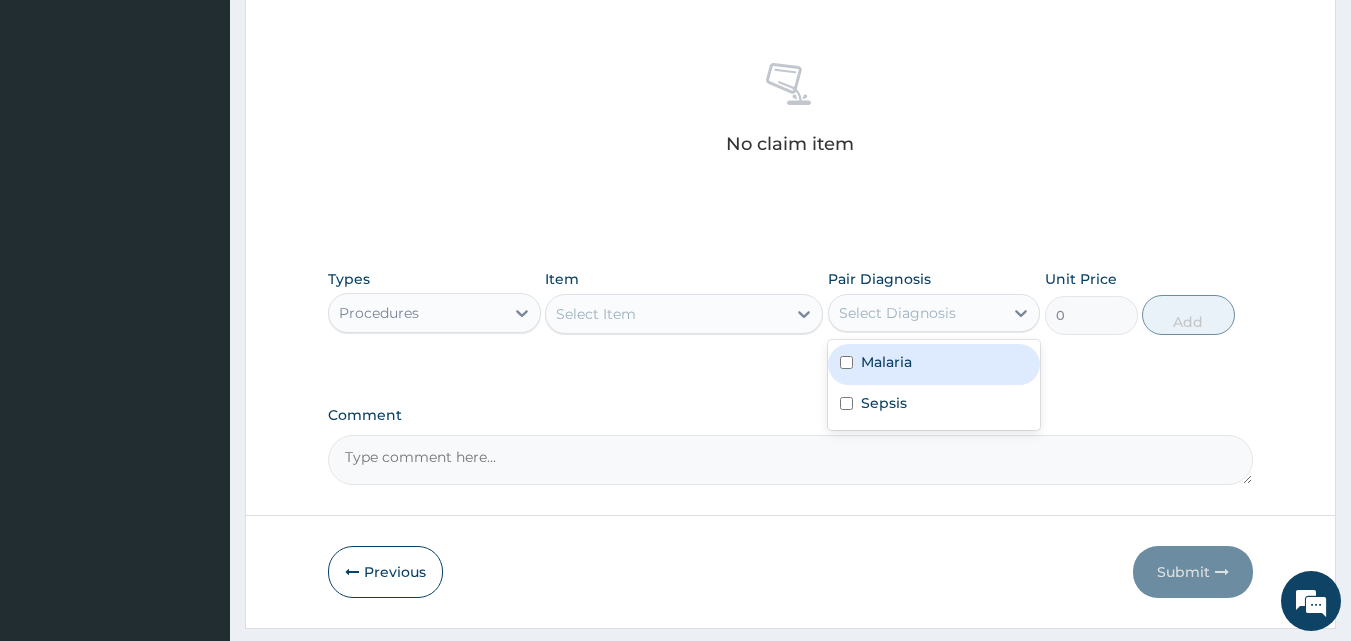 click on "Malaria" at bounding box center (886, 362) 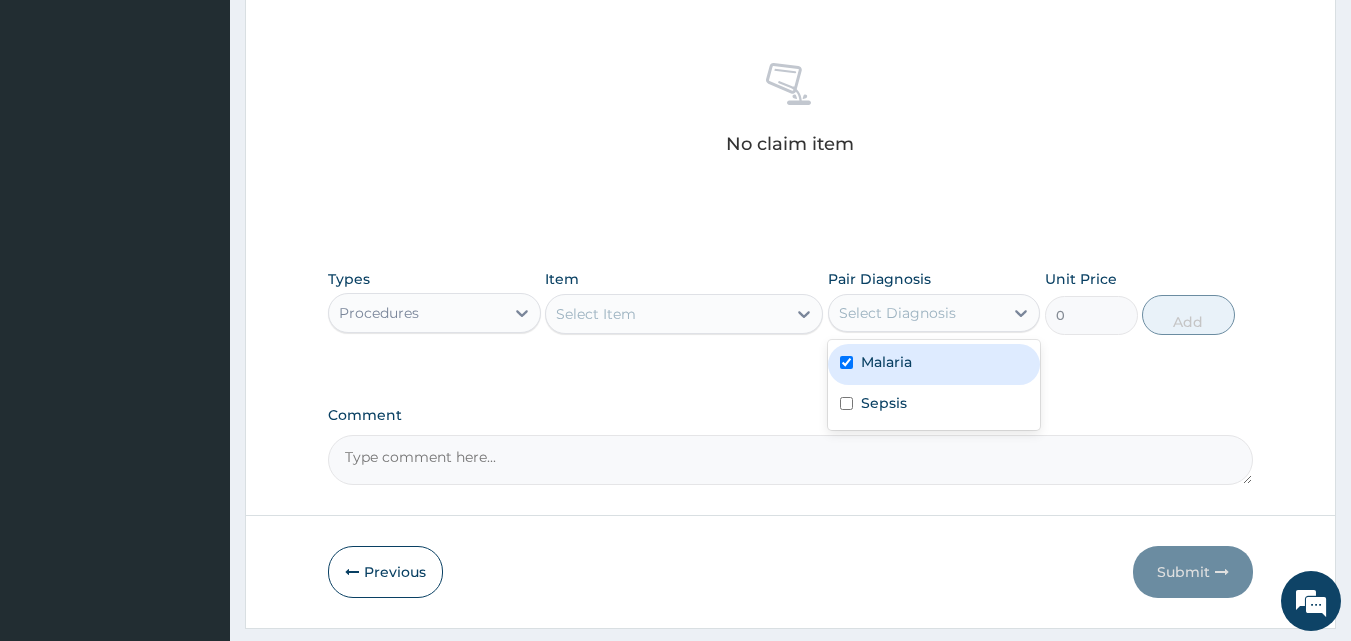 checkbox on "true" 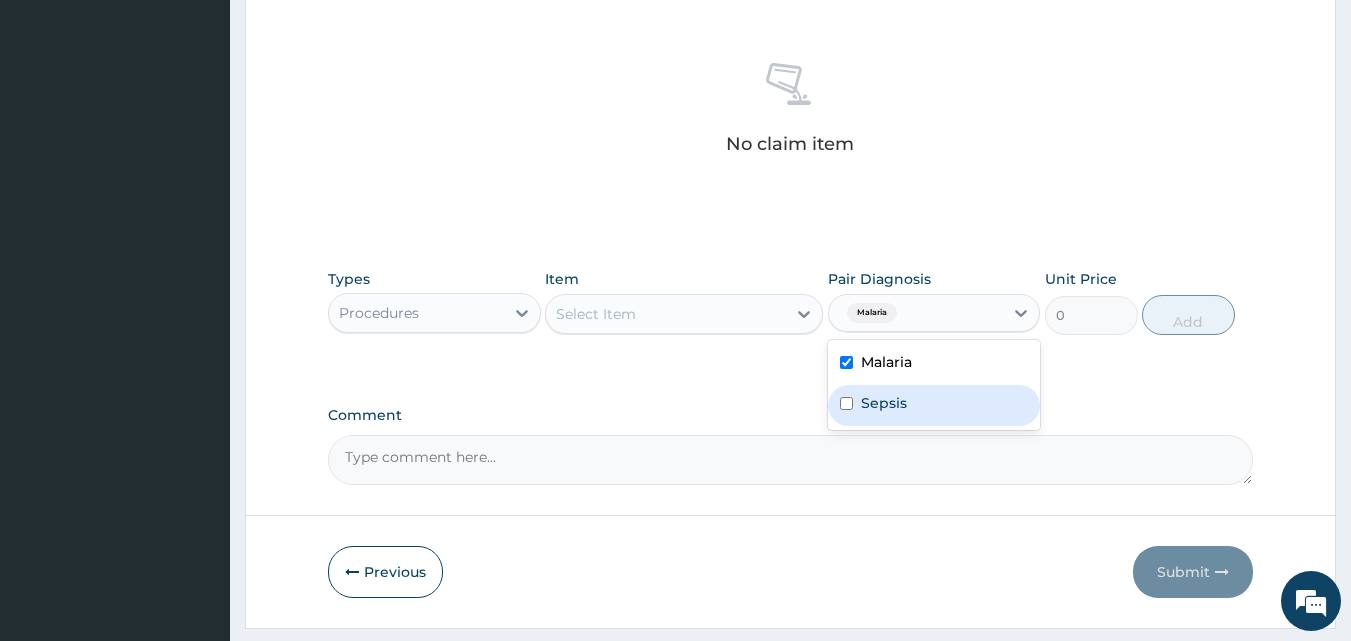 click on "Sepsis" at bounding box center (884, 403) 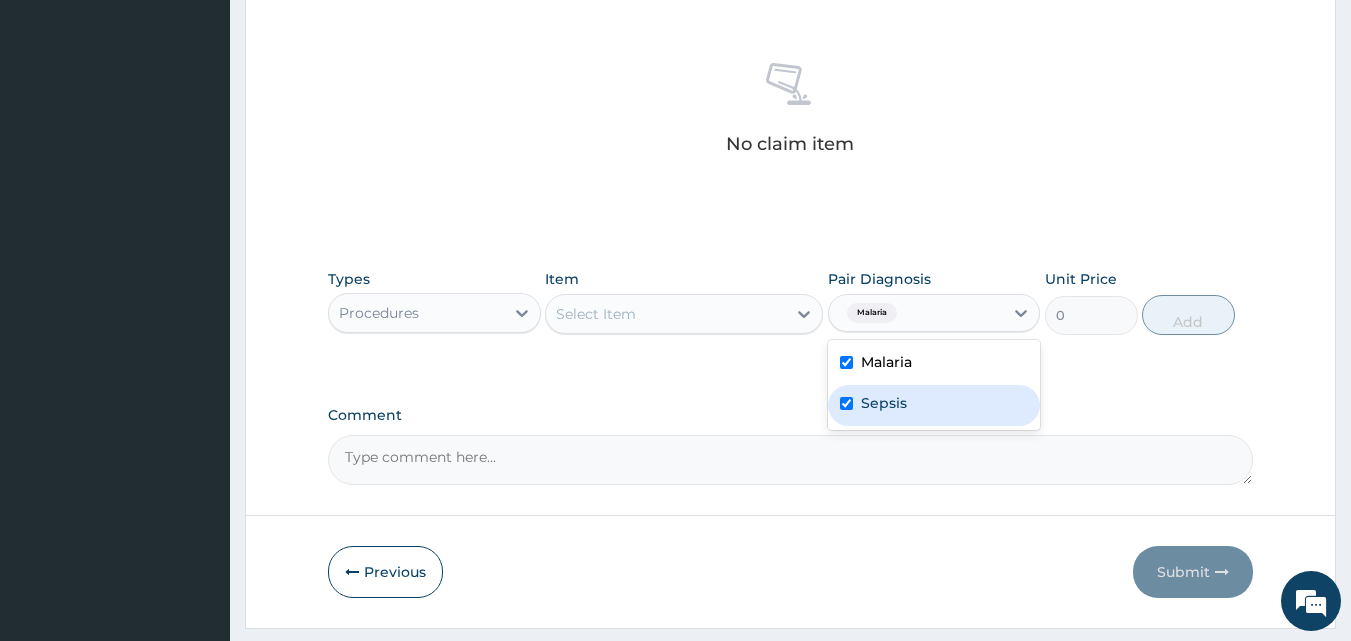 checkbox on "true" 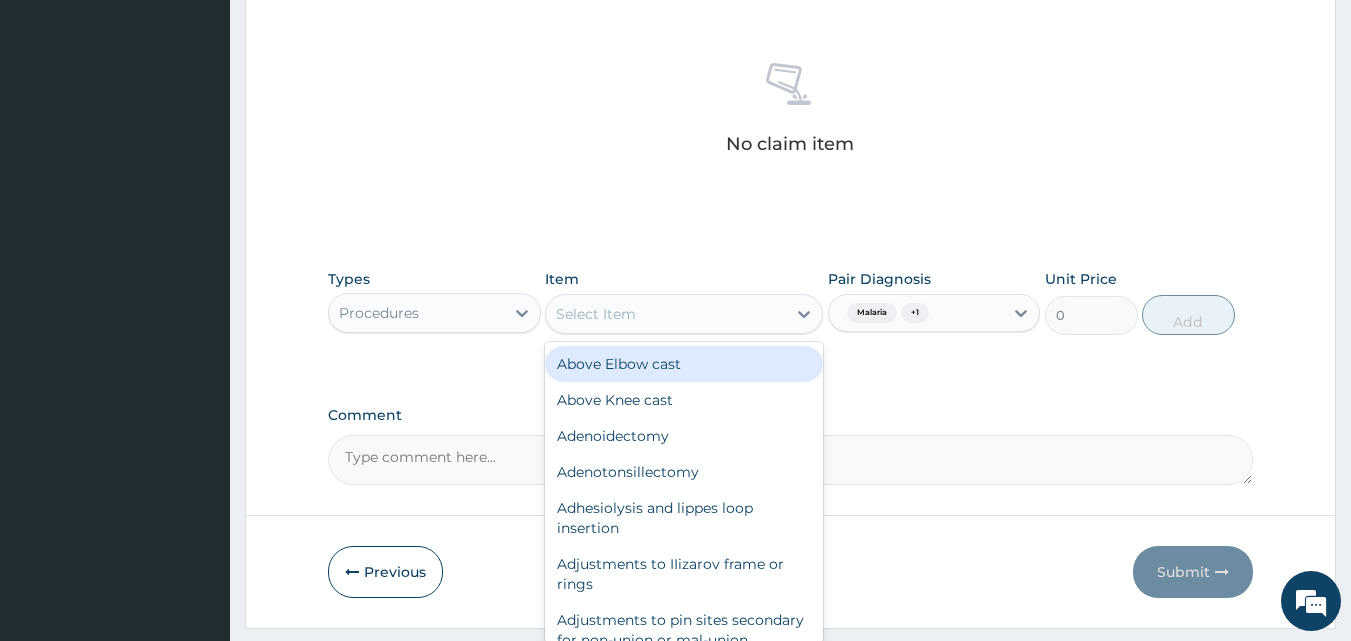 click on "Select Item" at bounding box center [666, 314] 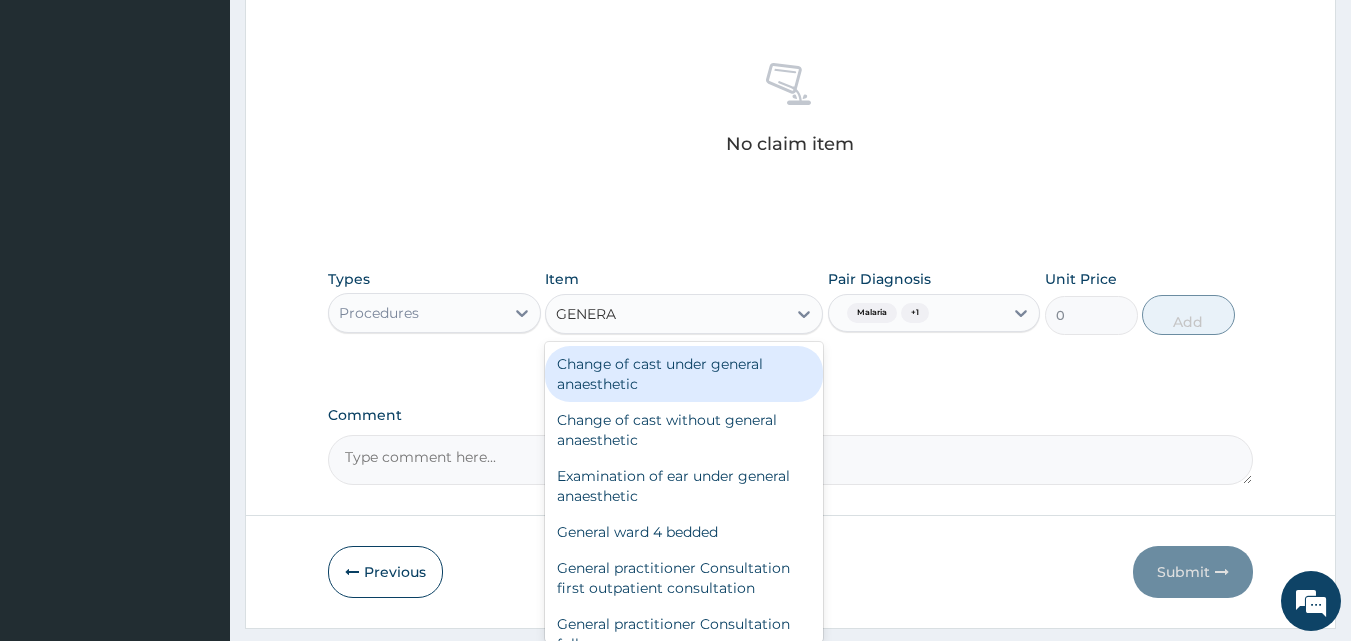 type on "GENERAL" 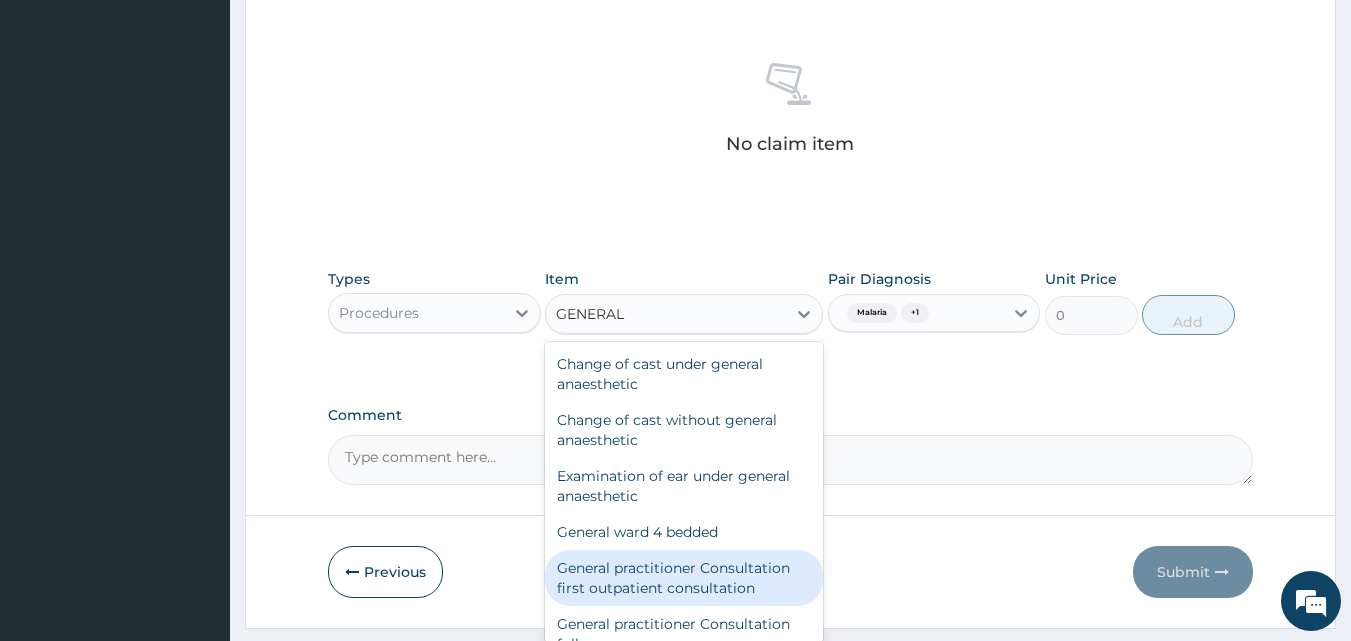 click on "General practitioner Consultation first outpatient consultation" at bounding box center (684, 578) 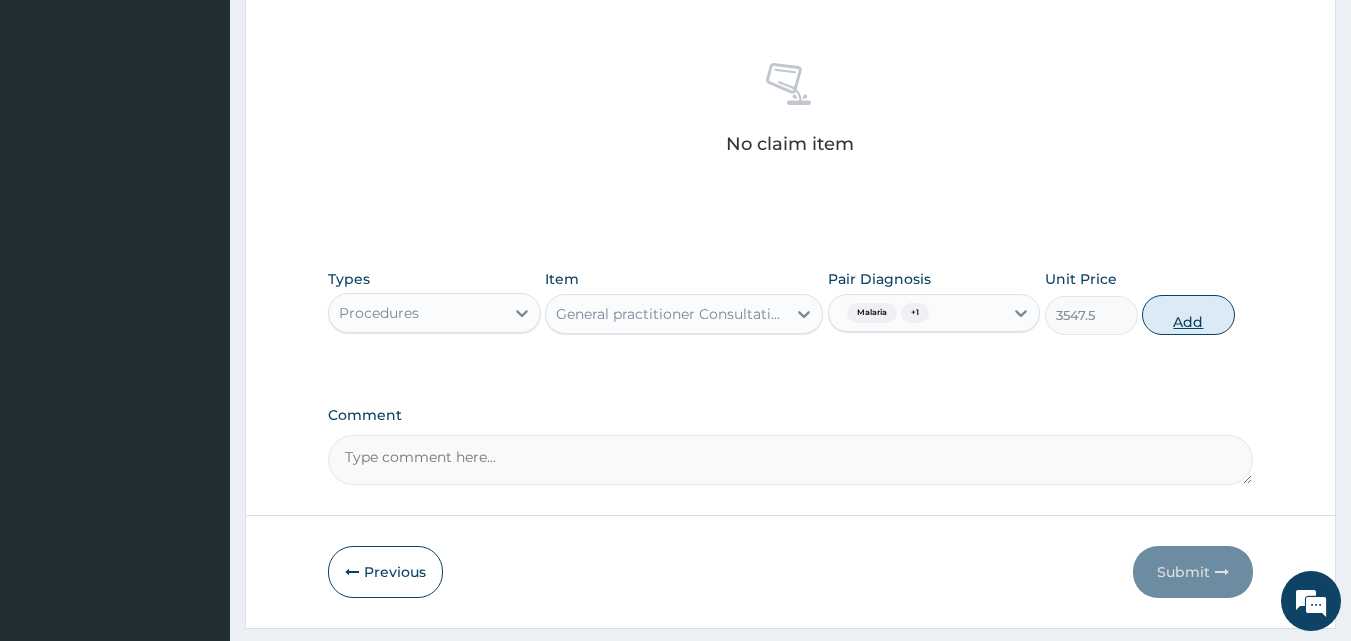 click on "Add" at bounding box center [1188, 315] 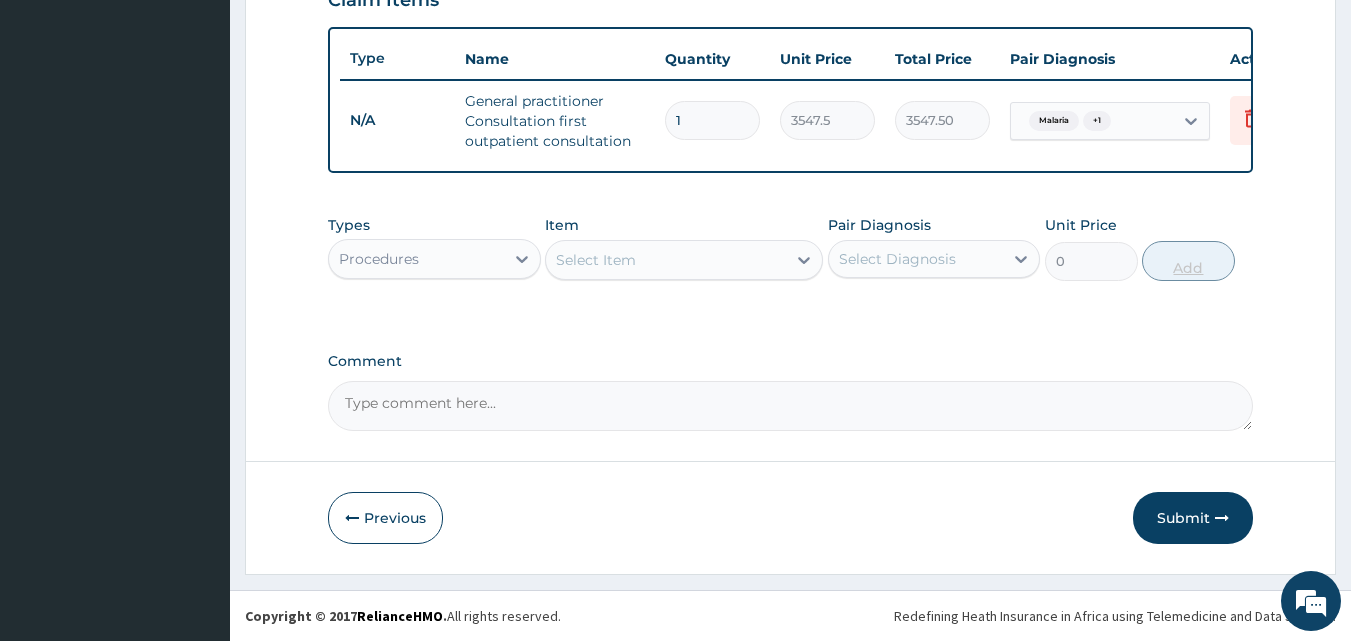 scroll, scrollTop: 732, scrollLeft: 0, axis: vertical 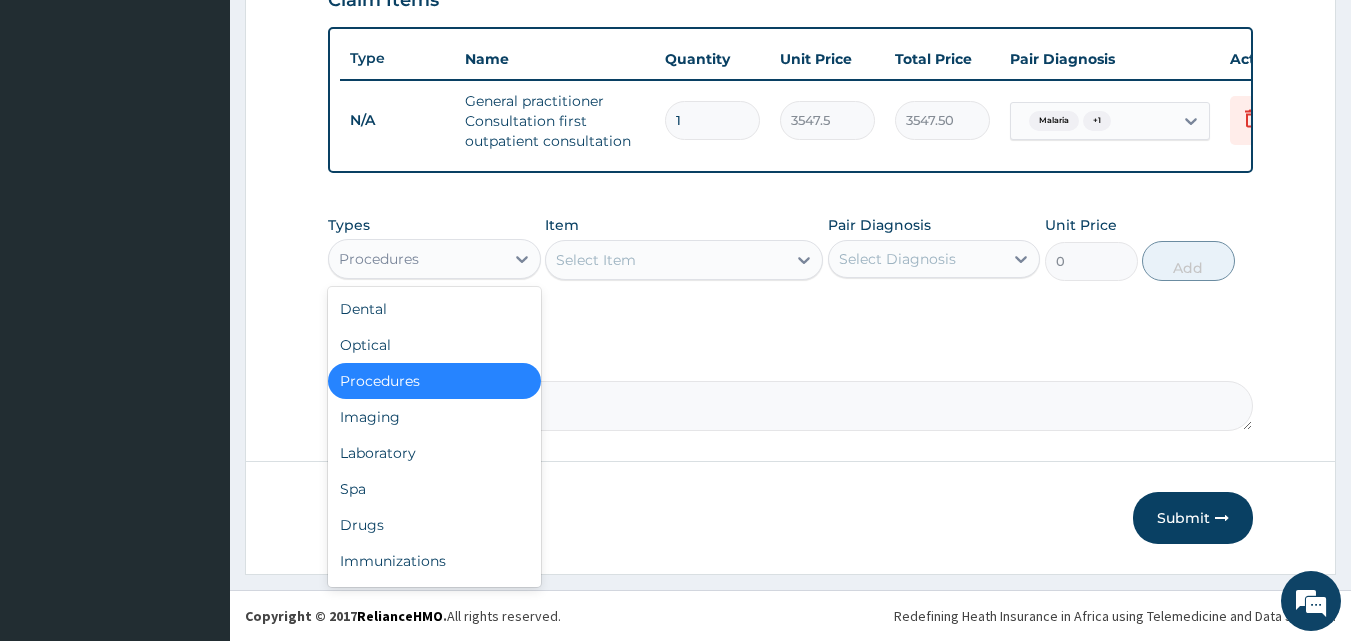 click on "Procedures" at bounding box center (416, 259) 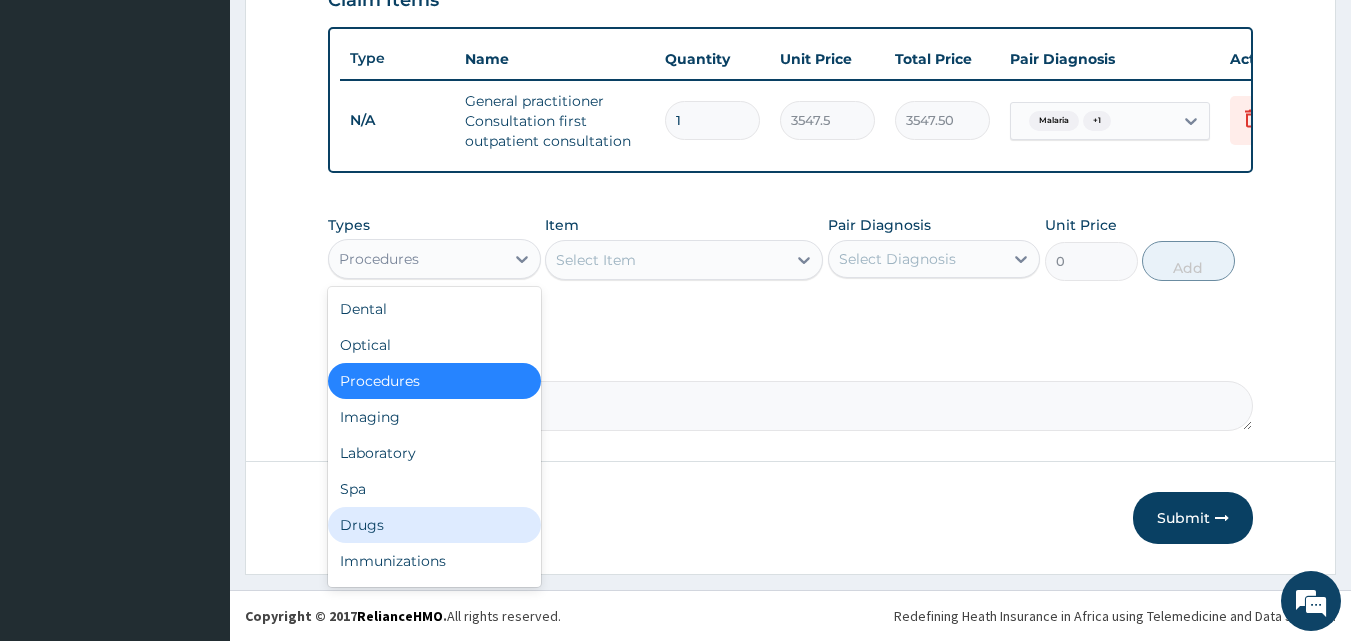 click on "Drugs" at bounding box center (434, 525) 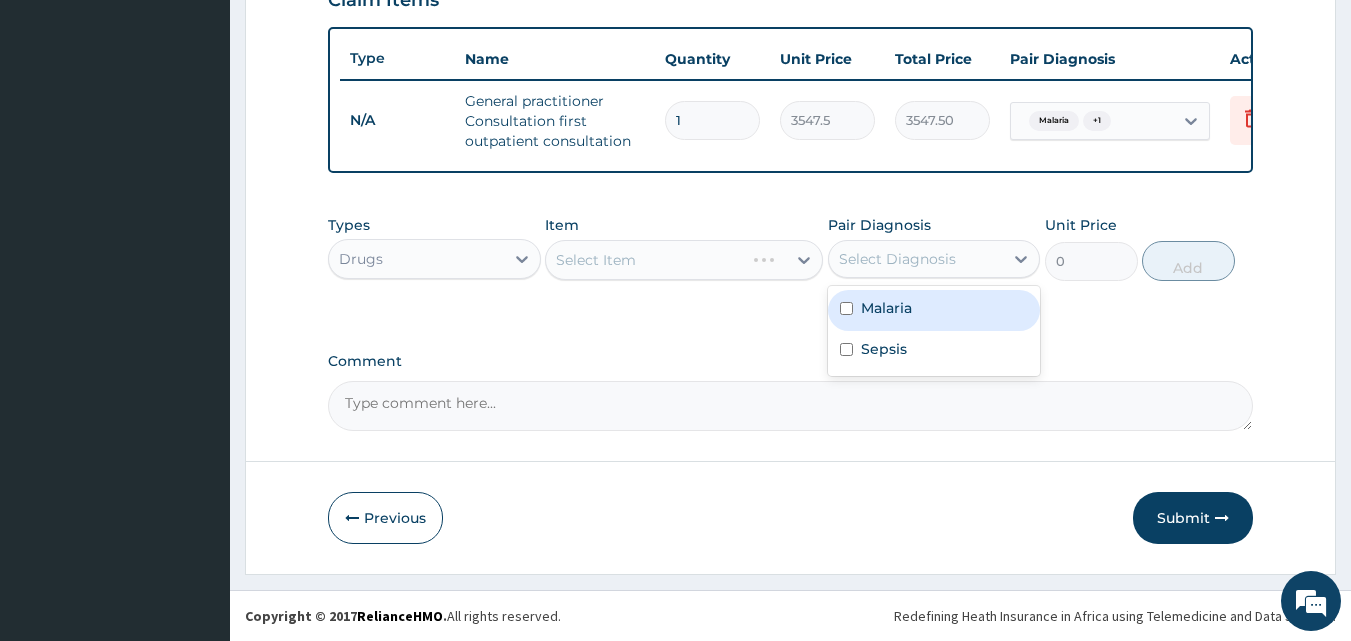 click on "Select Diagnosis" at bounding box center (897, 259) 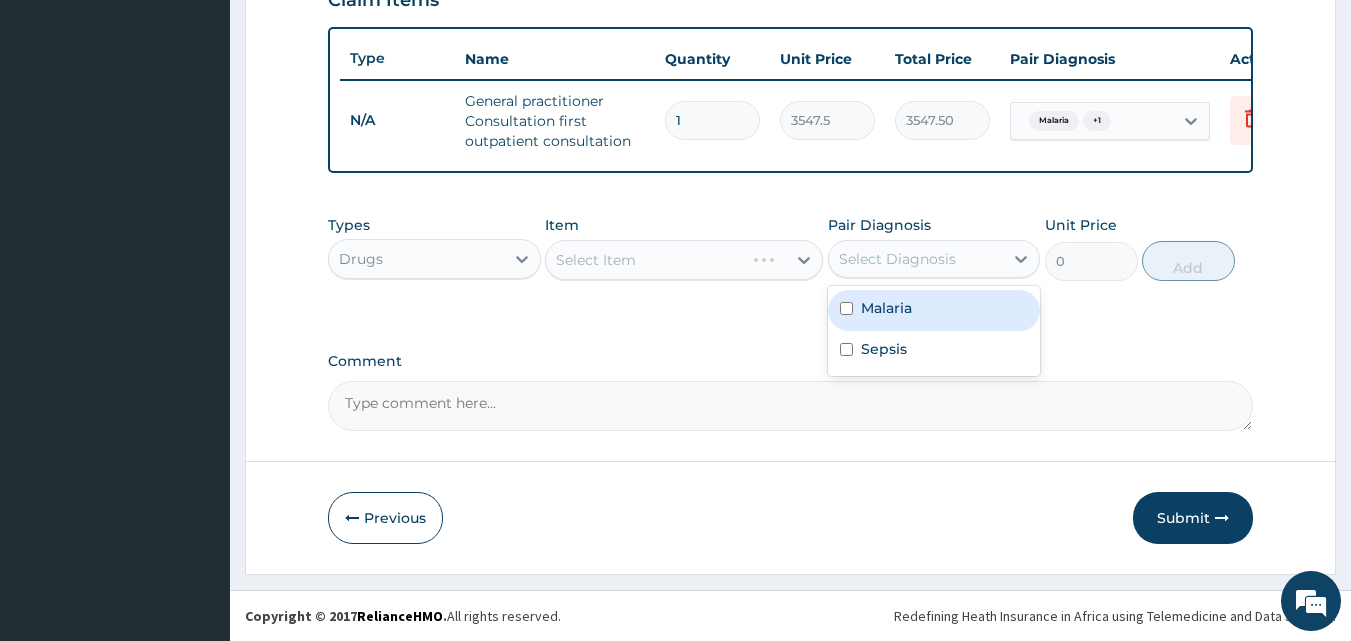 click on "Malaria" at bounding box center [934, 310] 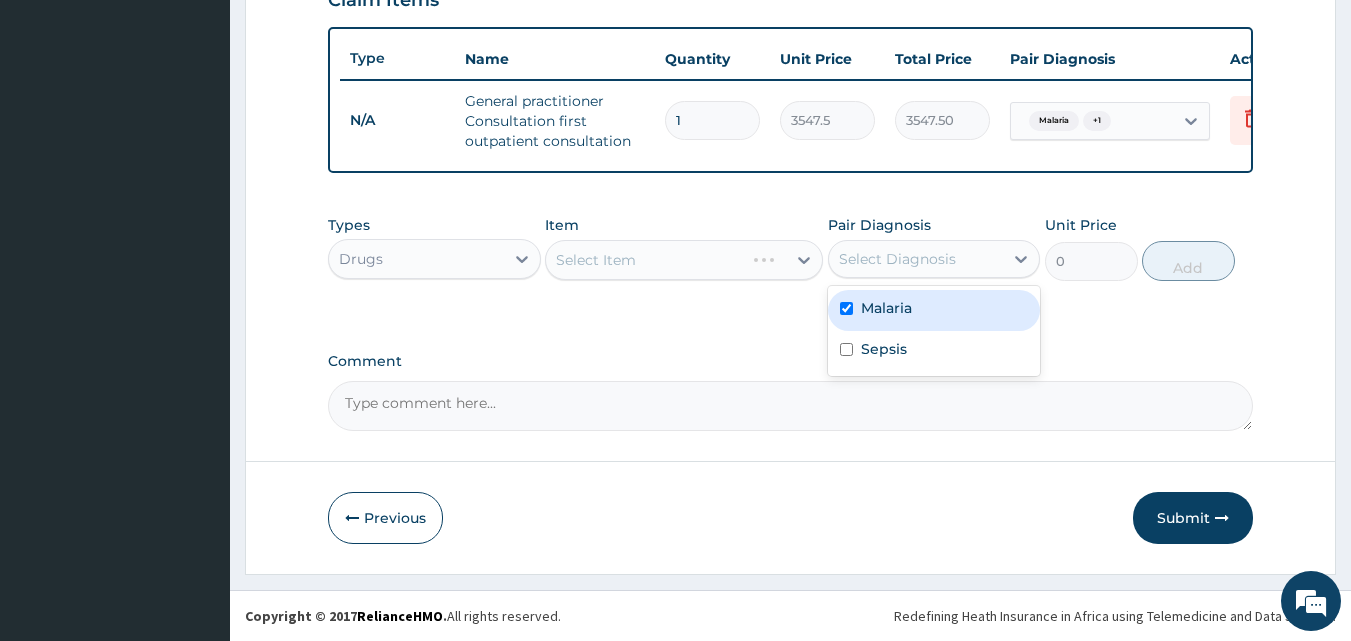 checkbox on "true" 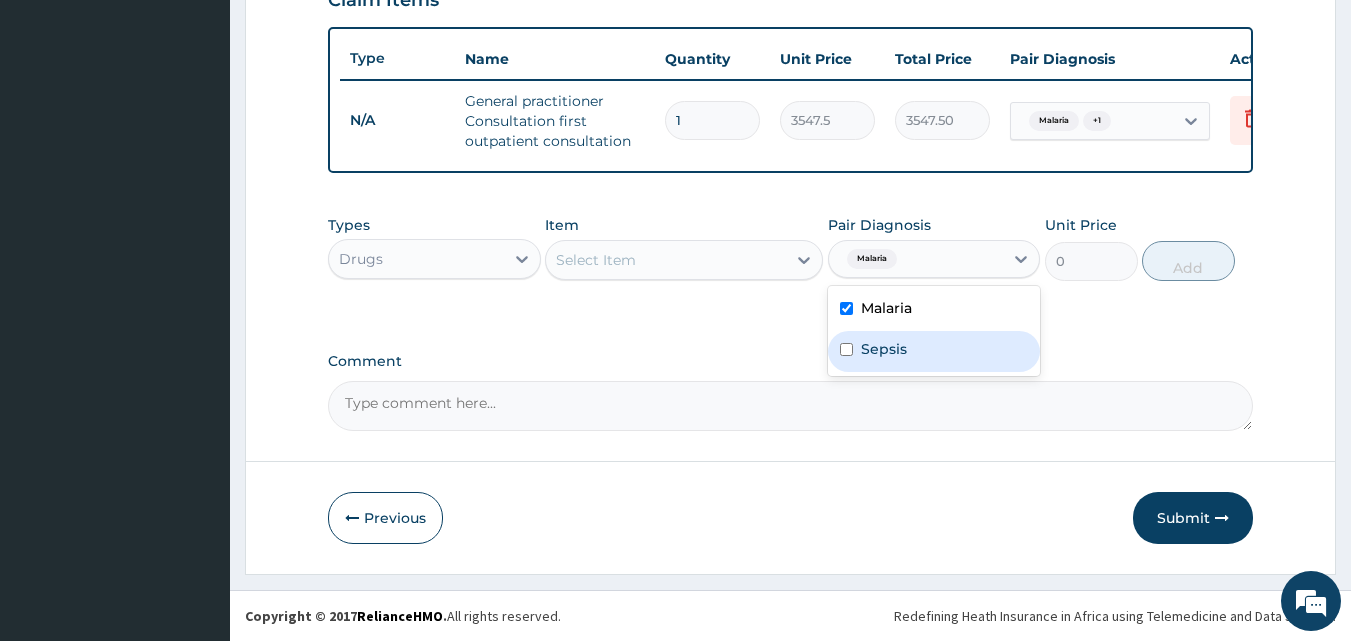 click on "Sepsis" at bounding box center (884, 349) 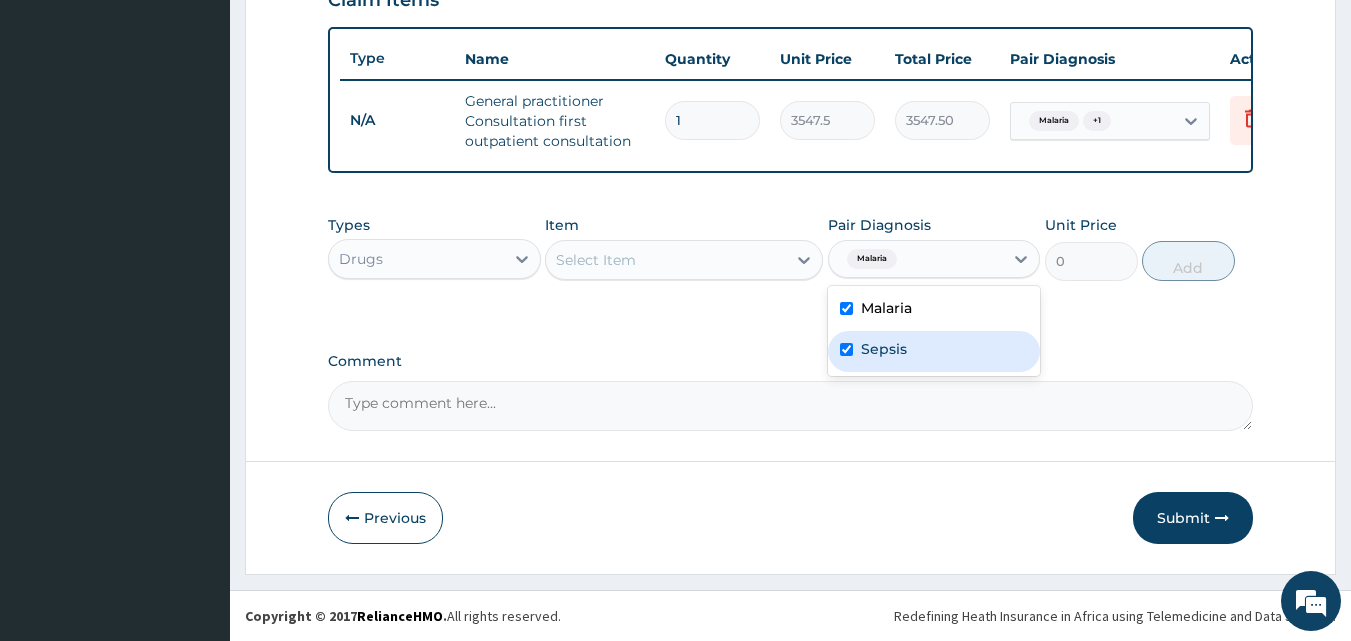 checkbox on "true" 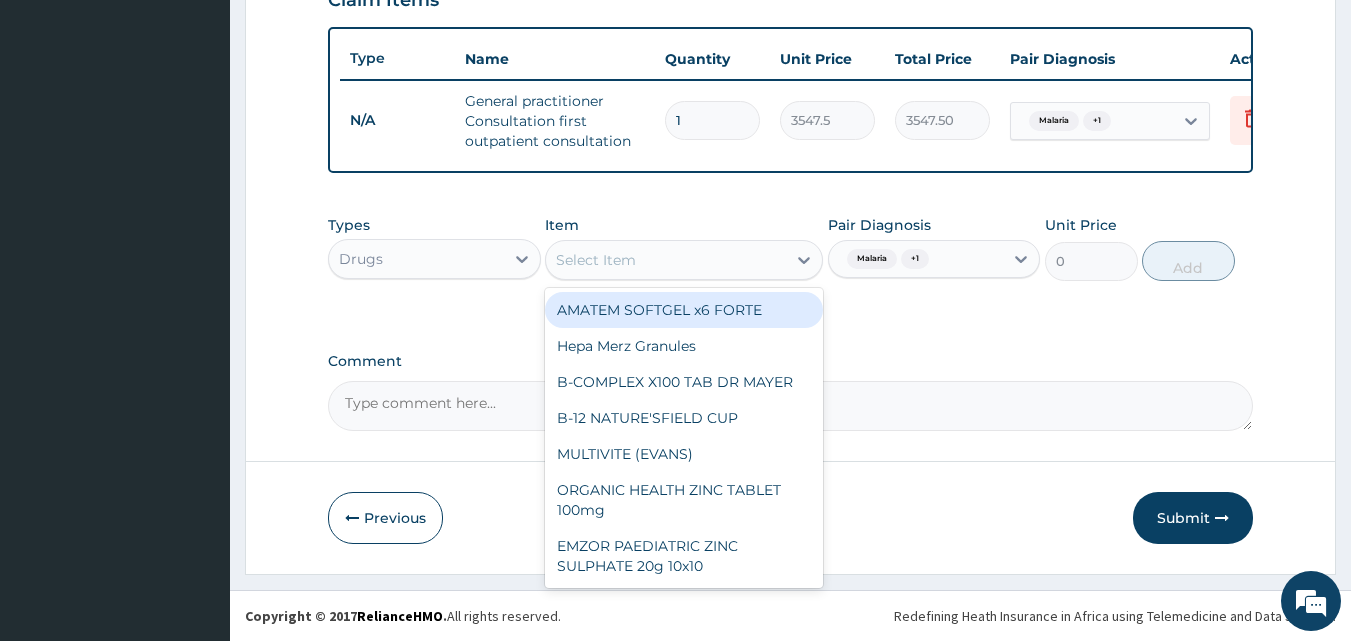 click on "Select Item" at bounding box center [666, 260] 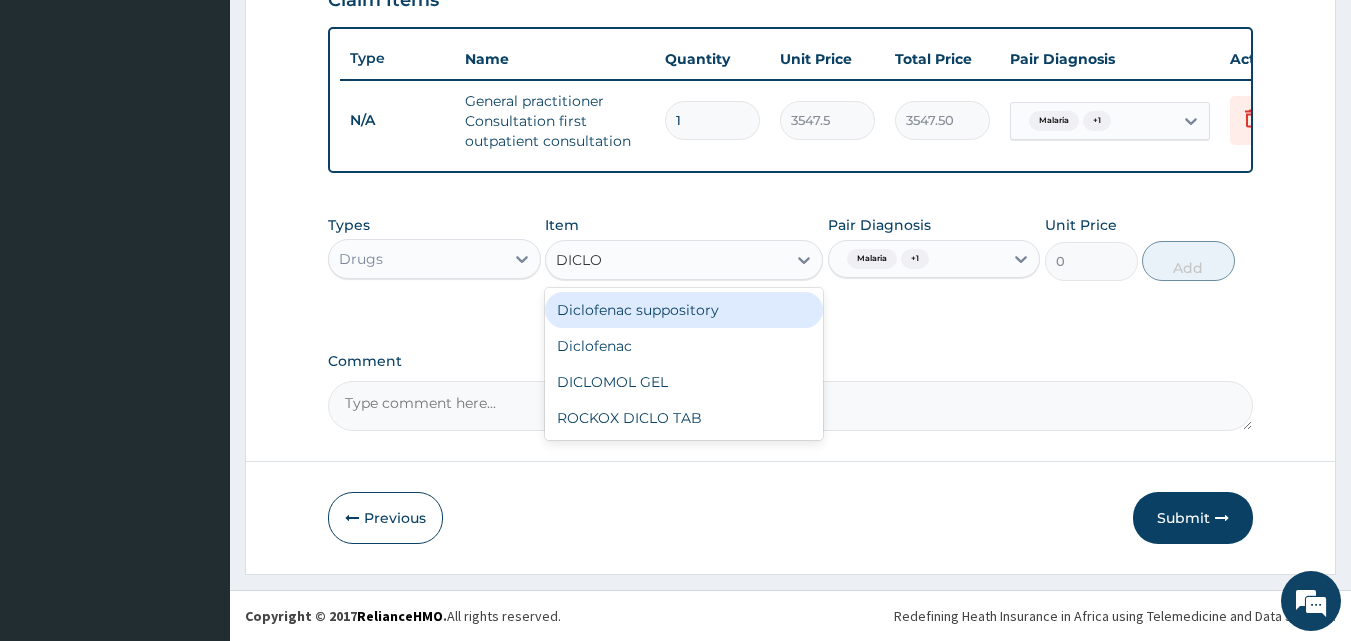 type on "DICLOF" 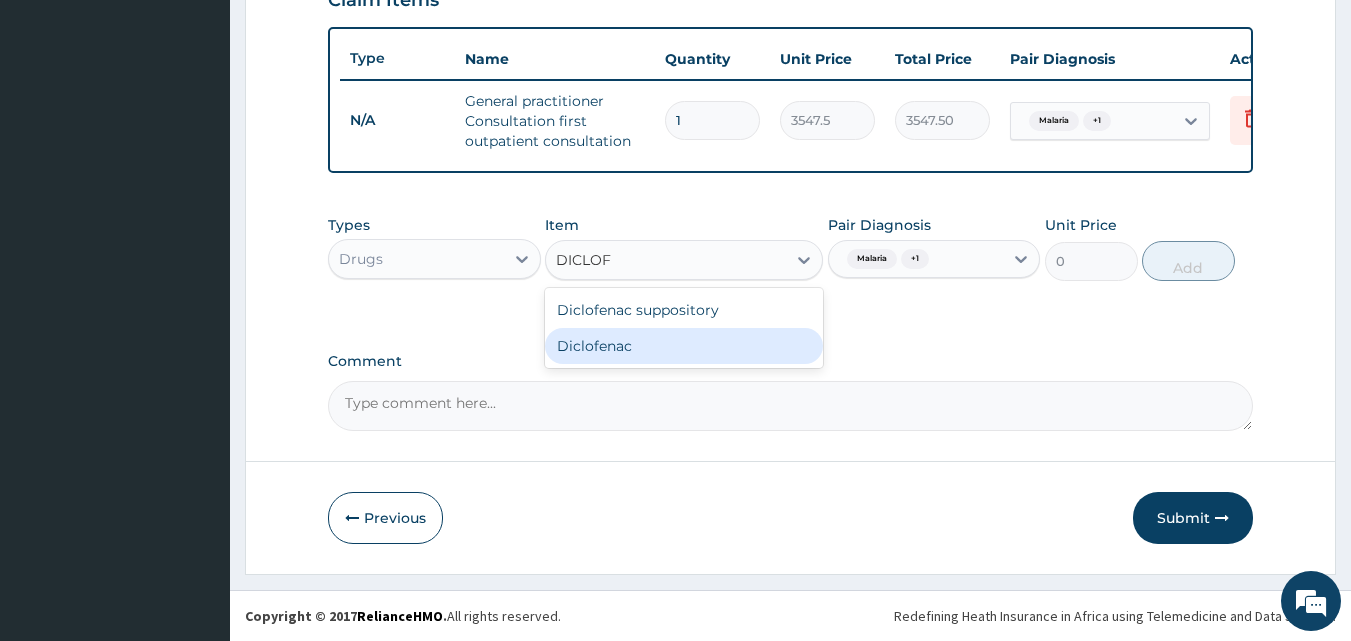click on "Diclofenac" at bounding box center (684, 346) 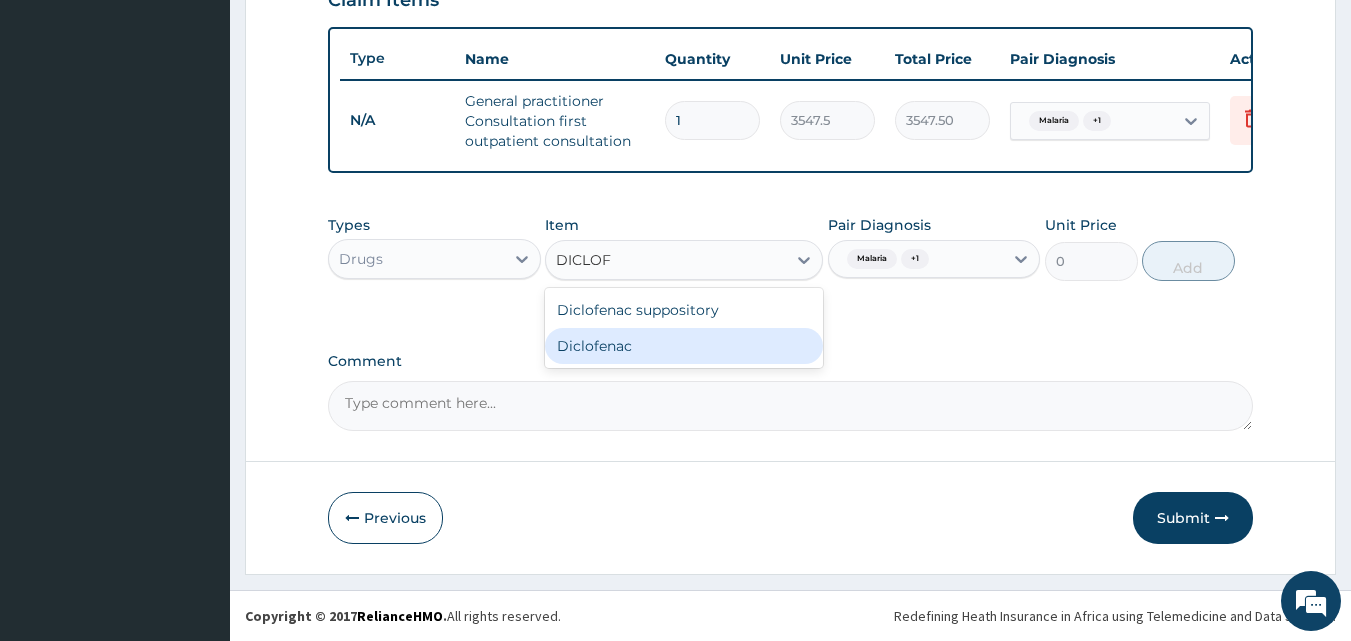 type 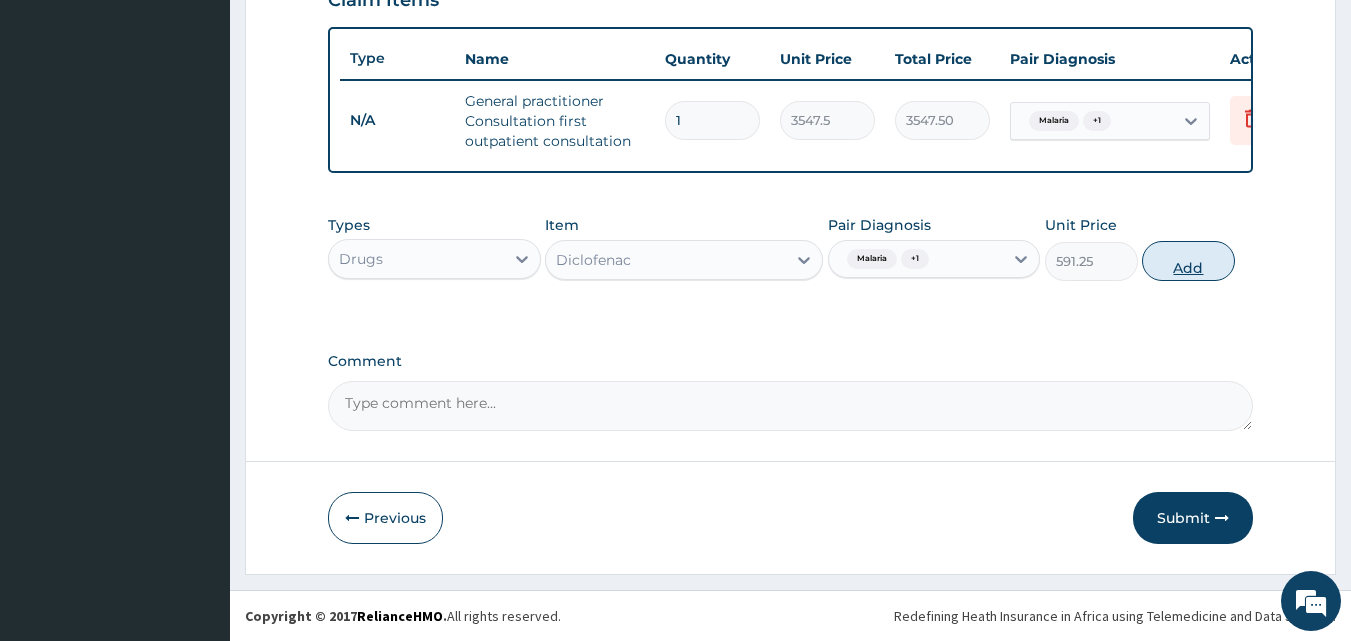 click on "Add" at bounding box center [1188, 261] 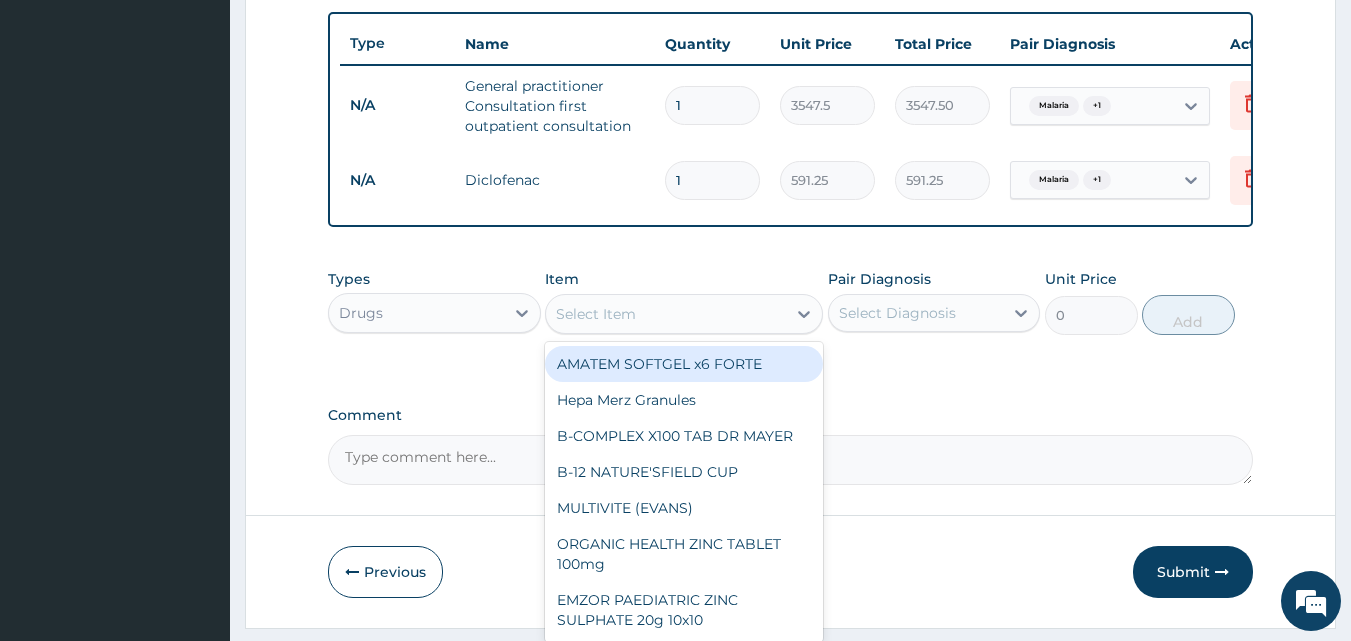 click on "Select Item" at bounding box center (596, 314) 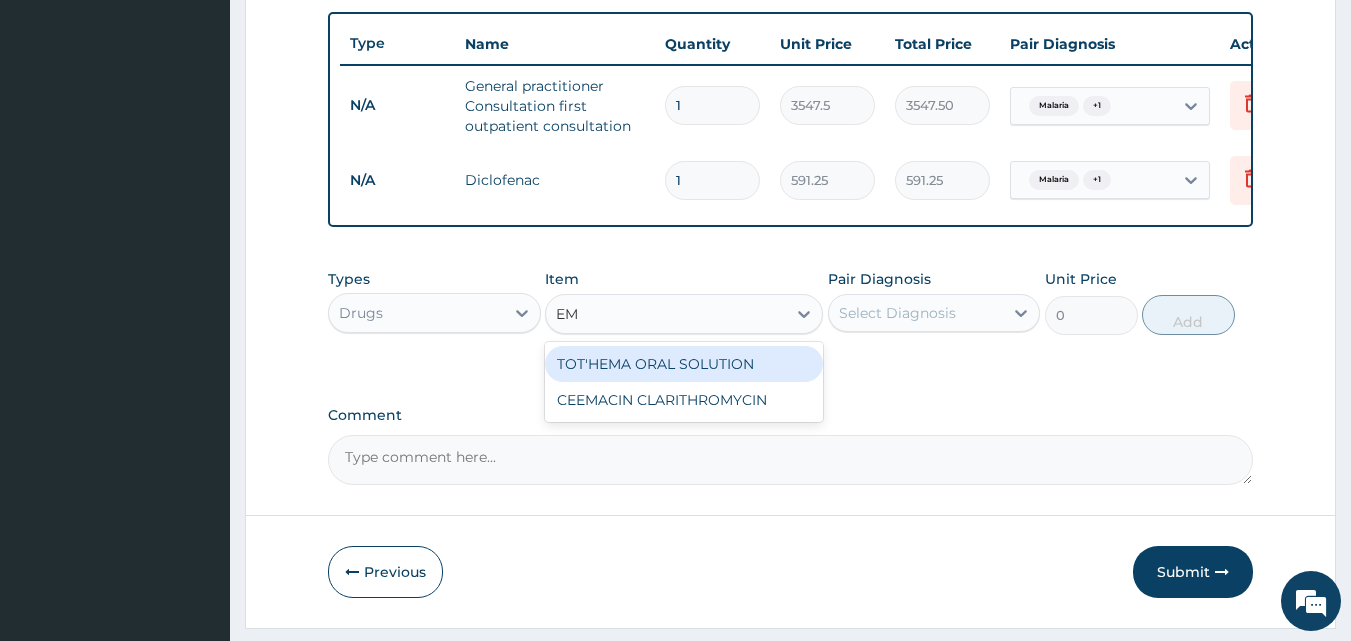 type on "E" 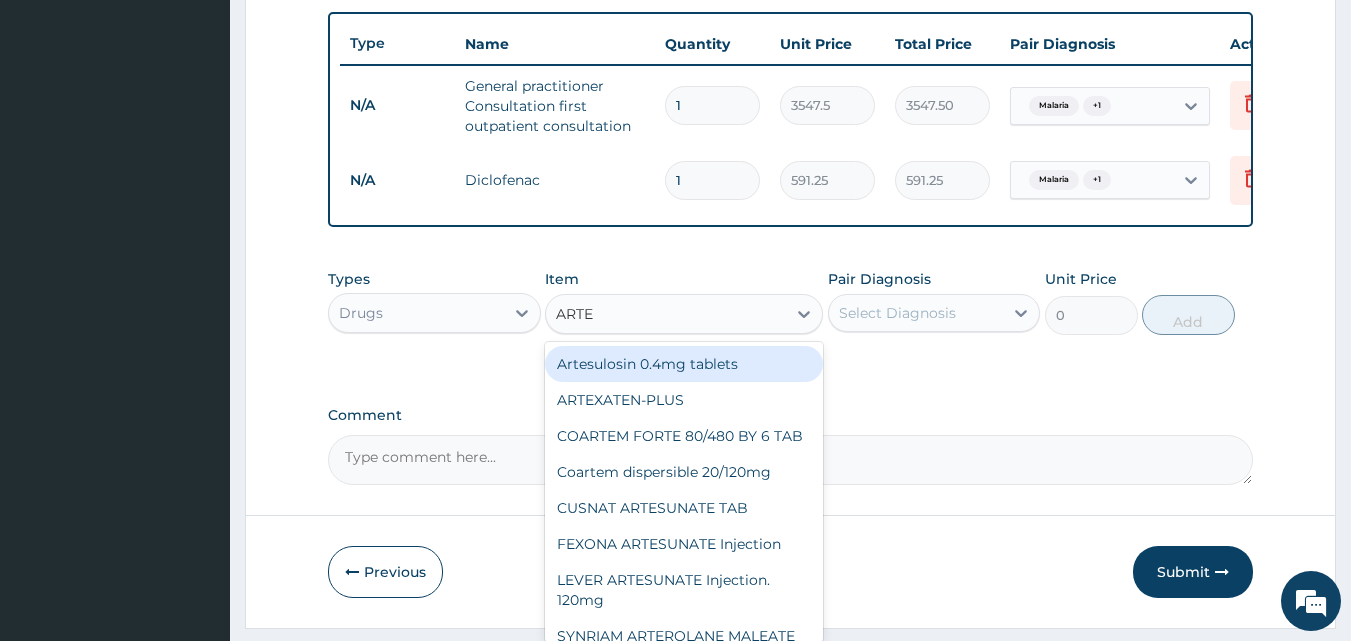 type on "ARTEM" 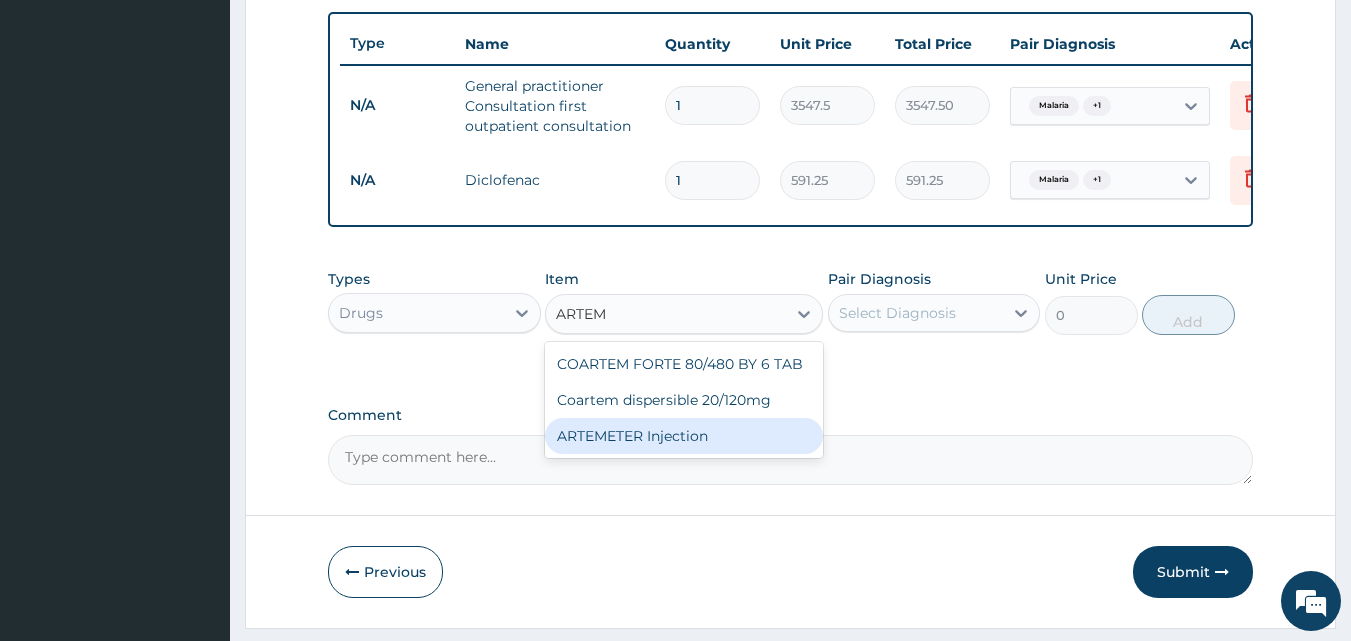 click on "ARTEMETER Injection" at bounding box center [684, 436] 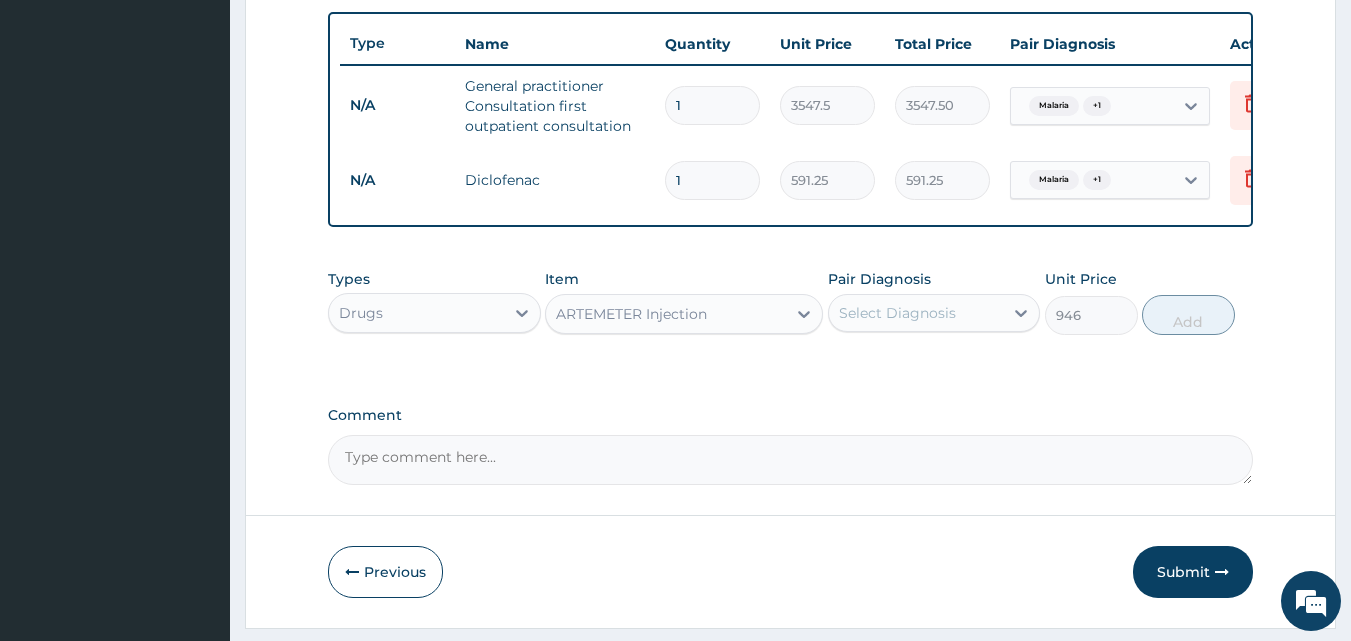 click on "Select Diagnosis" at bounding box center [897, 313] 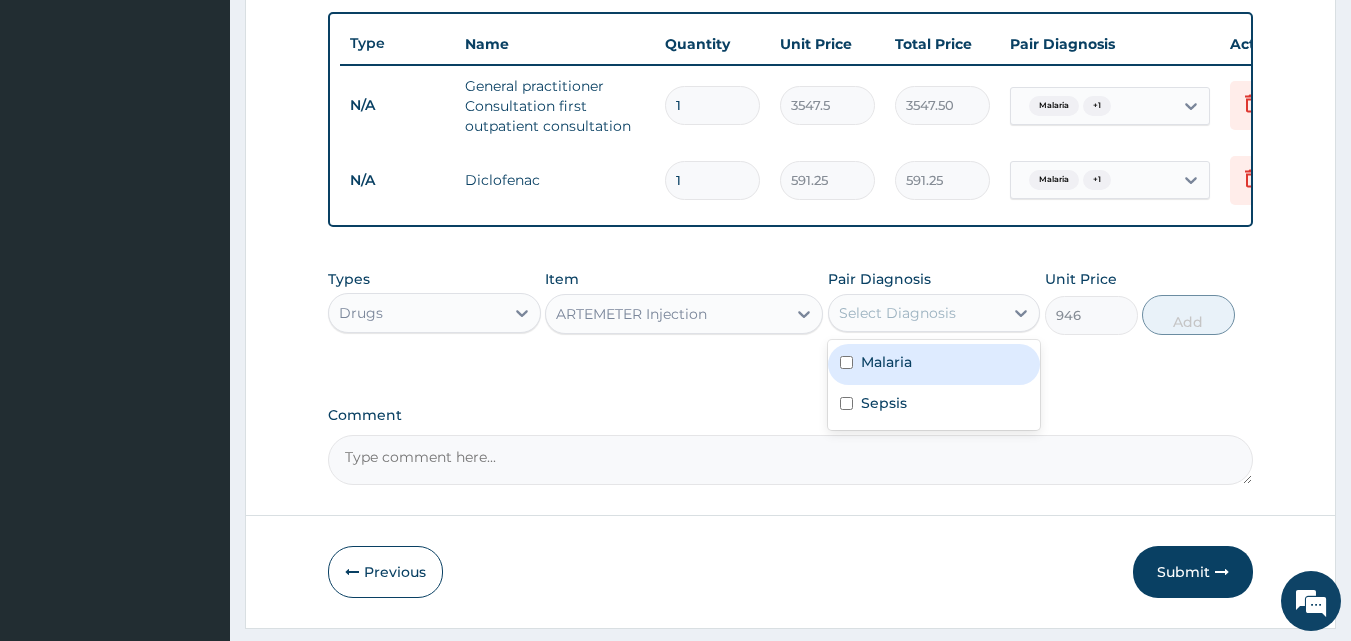 click on "Malaria" at bounding box center (934, 364) 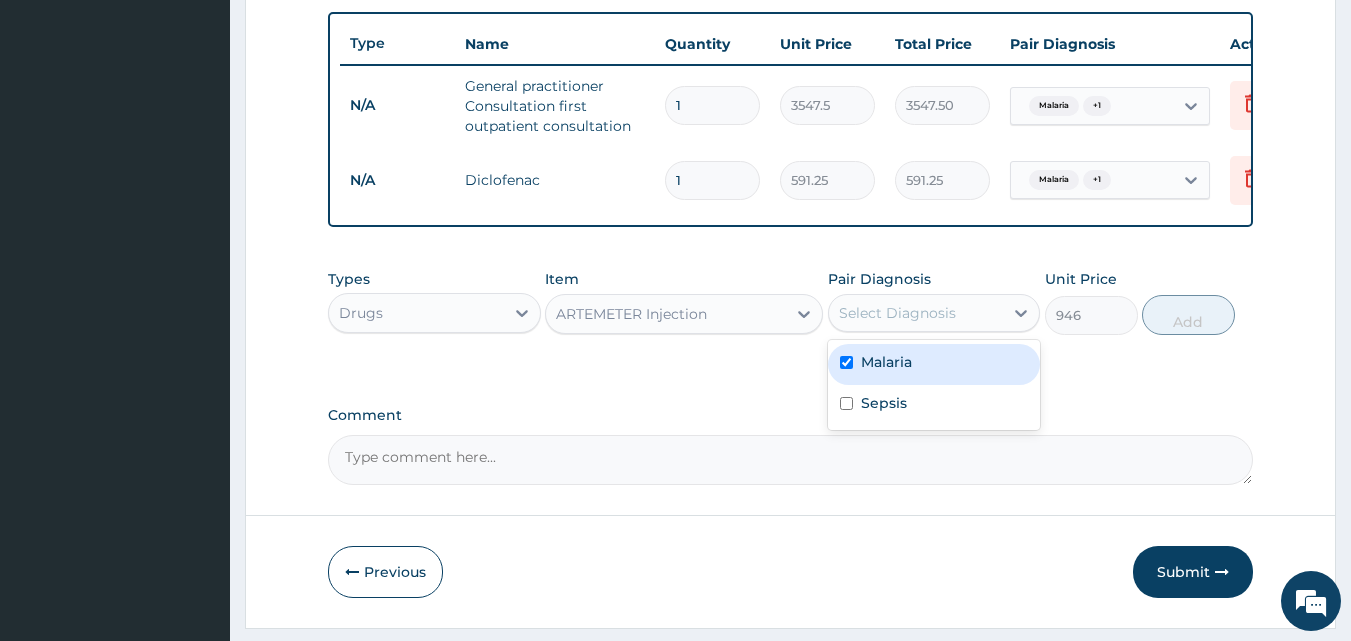 checkbox on "true" 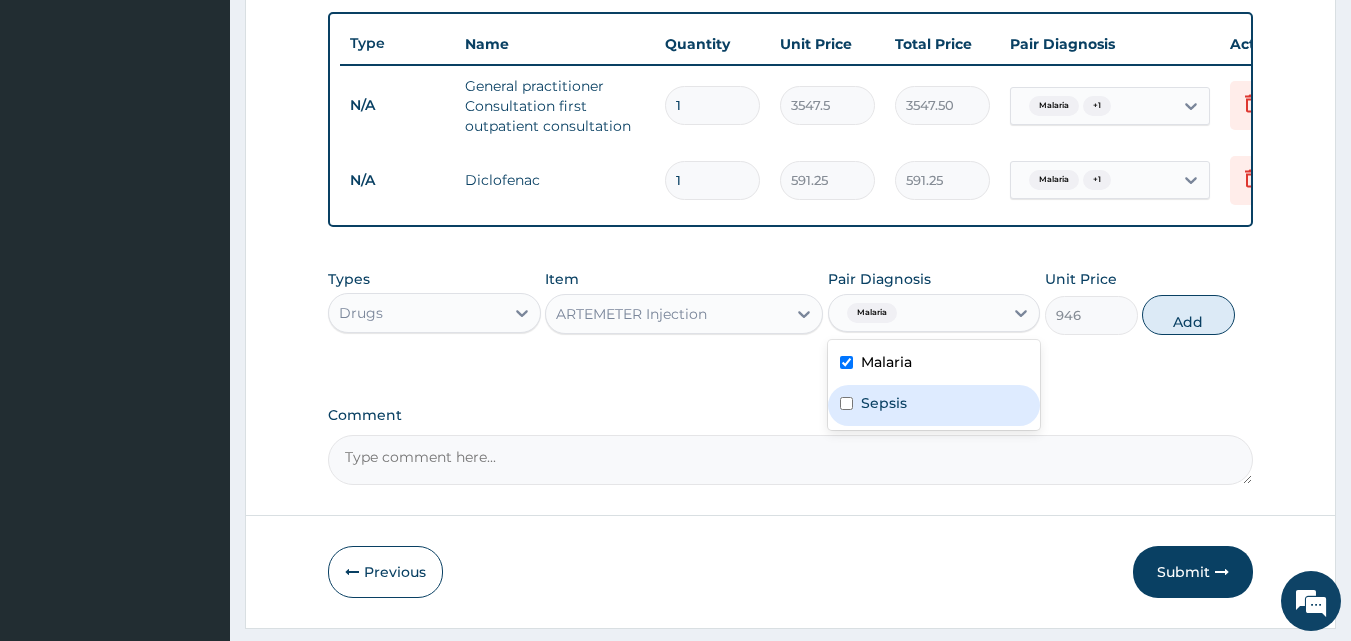 click on "Sepsis" at bounding box center [934, 405] 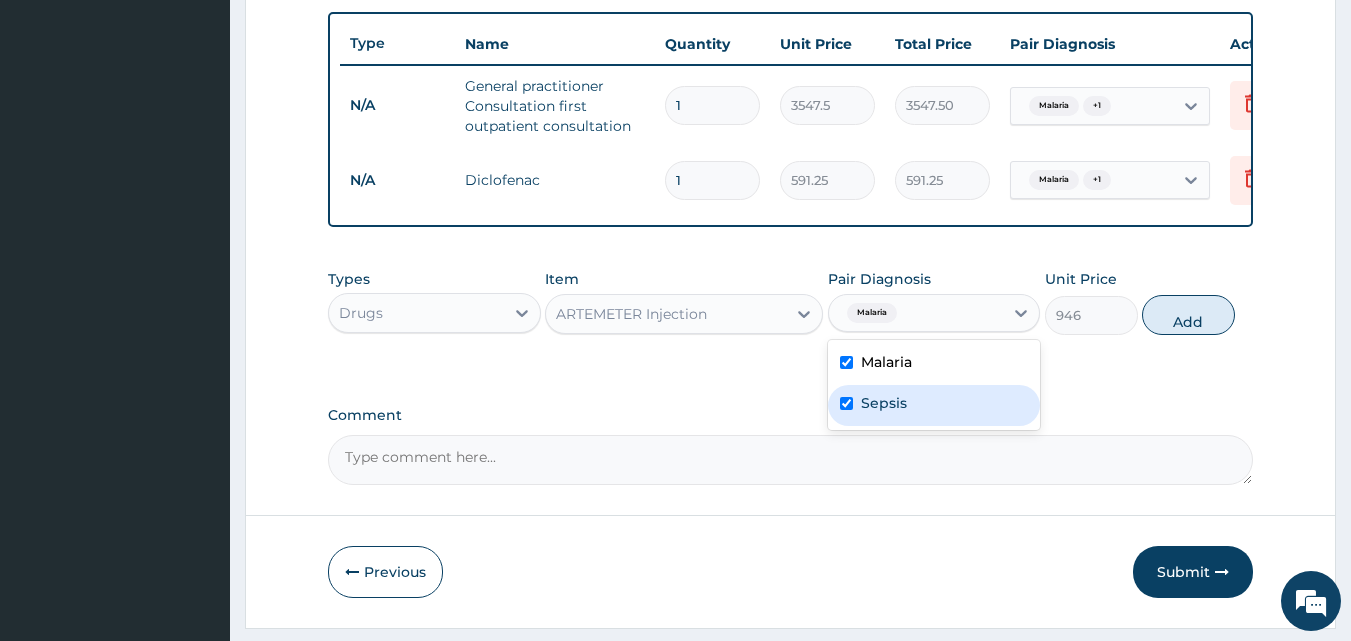 checkbox on "true" 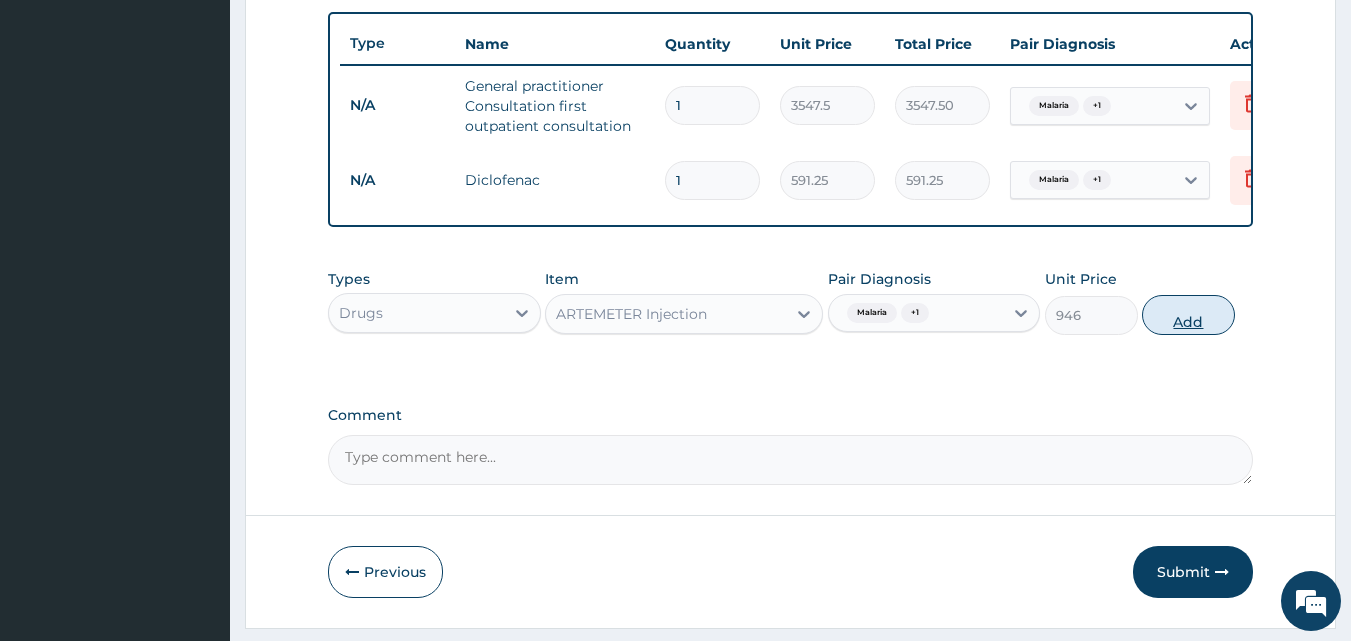 click on "Add" at bounding box center [1188, 315] 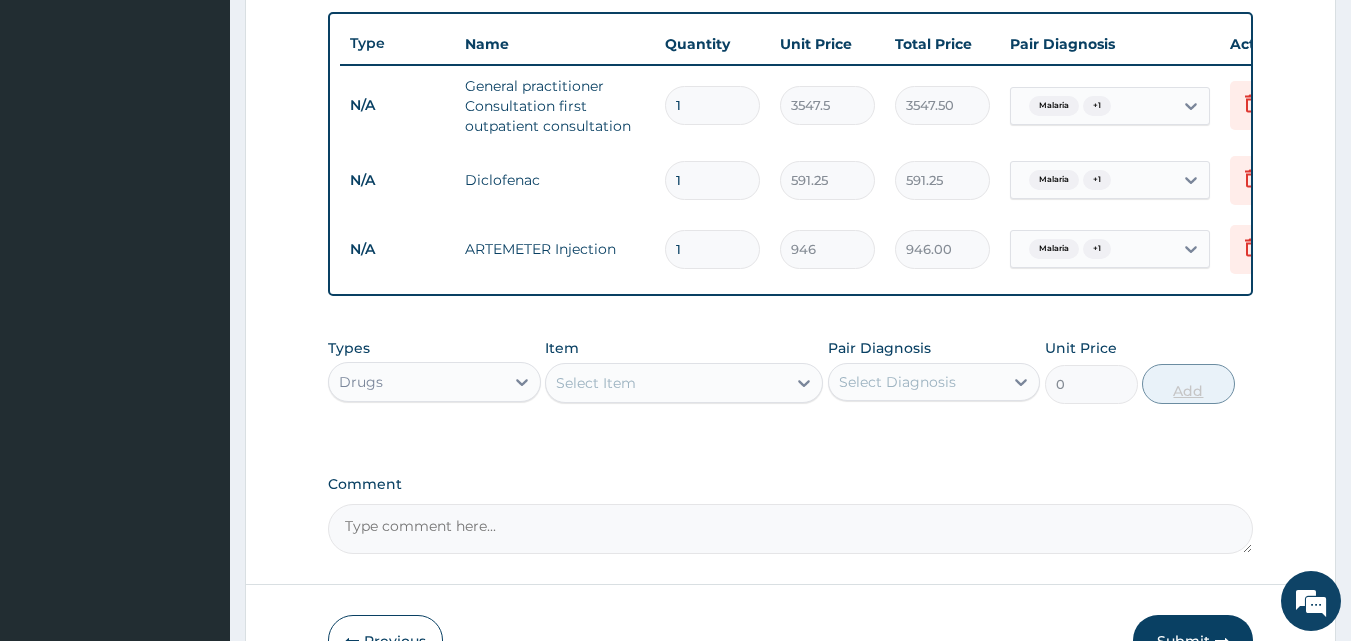 type 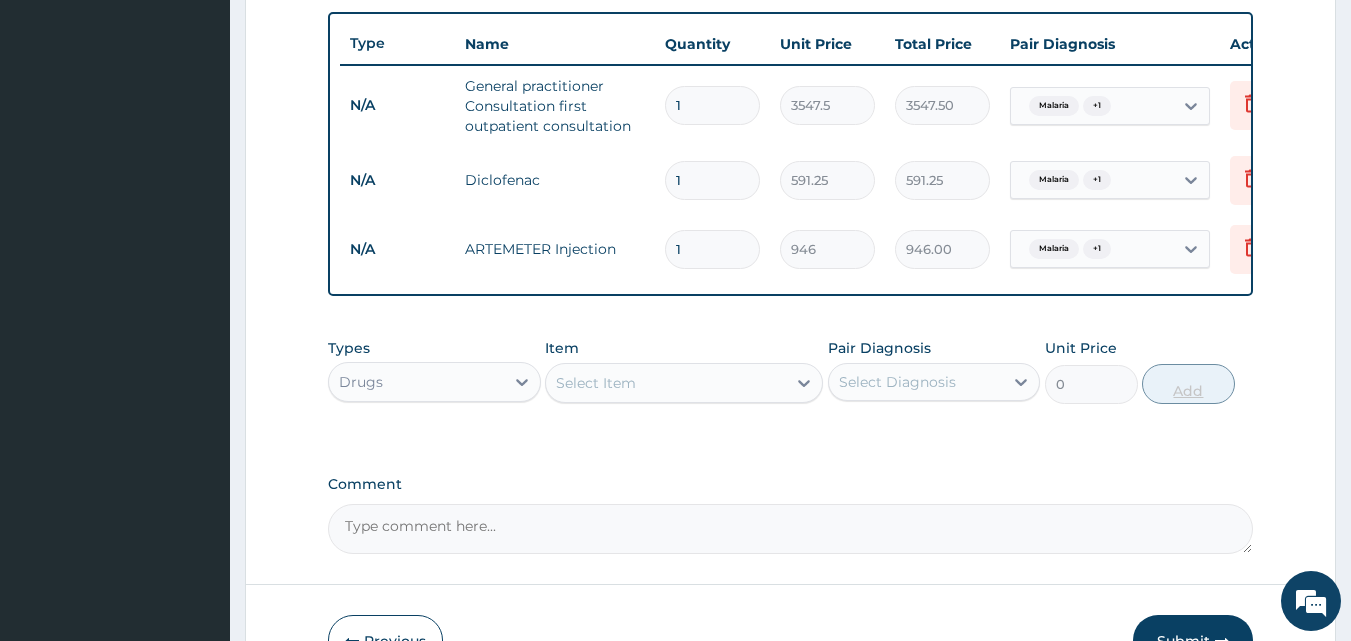type on "0.00" 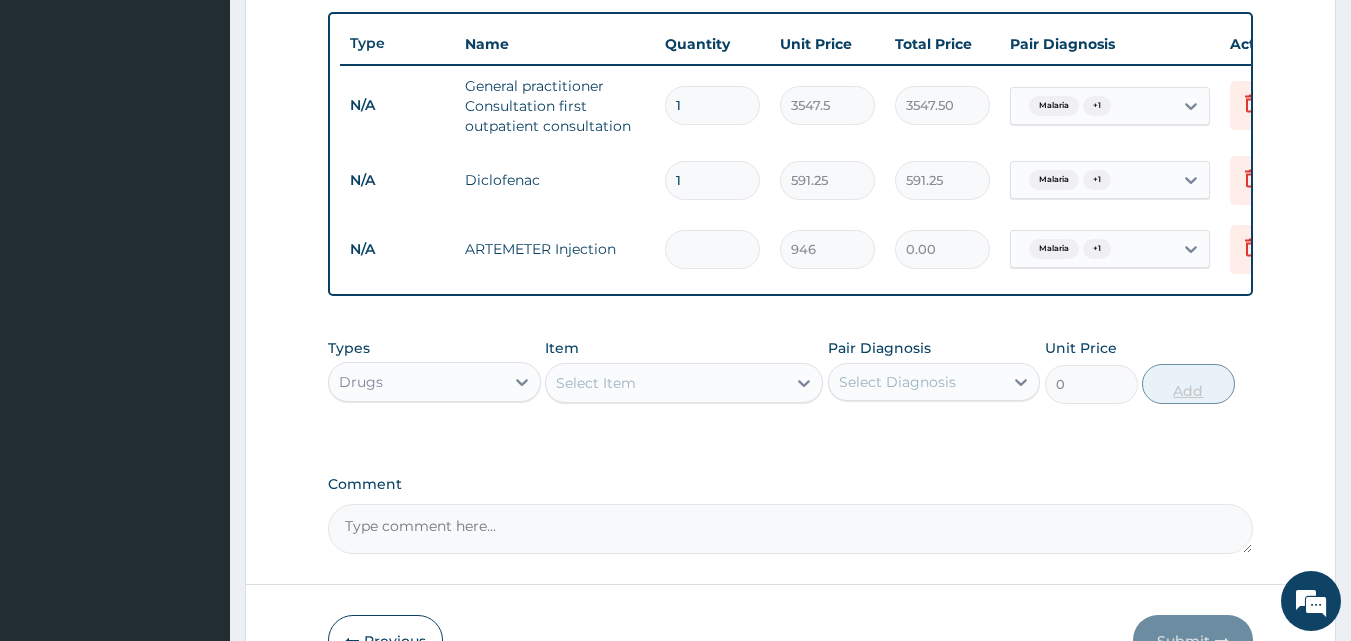 type on "6" 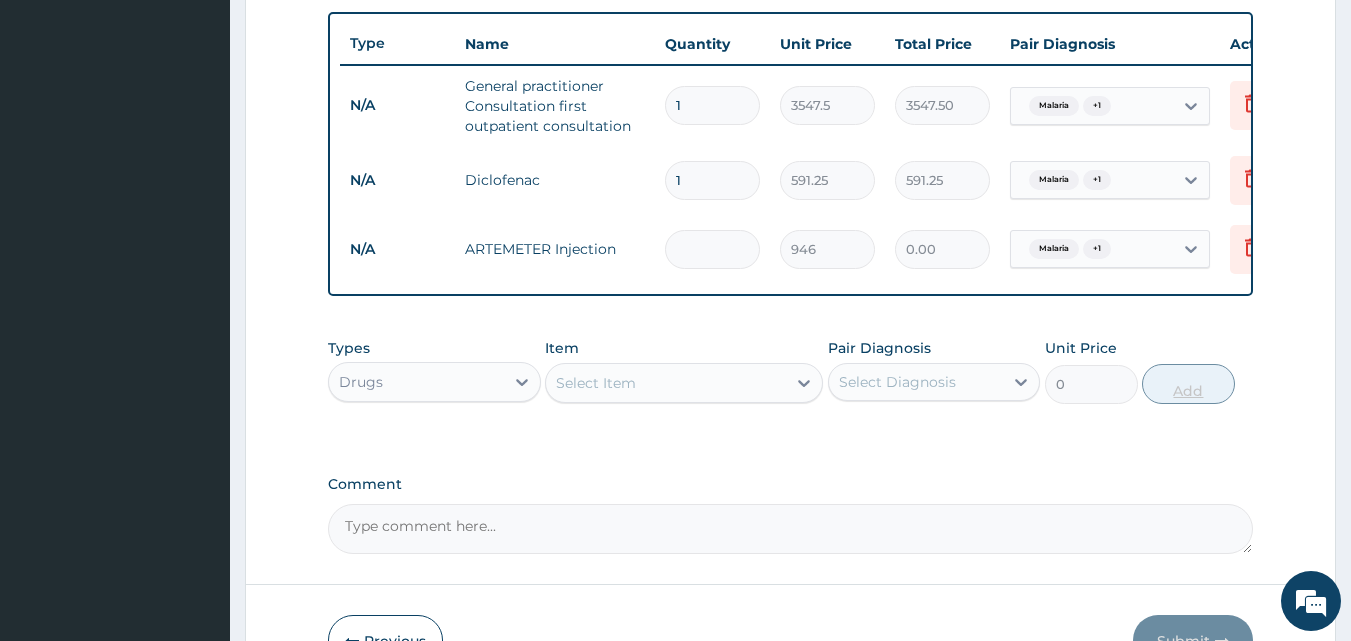 type on "5676.00" 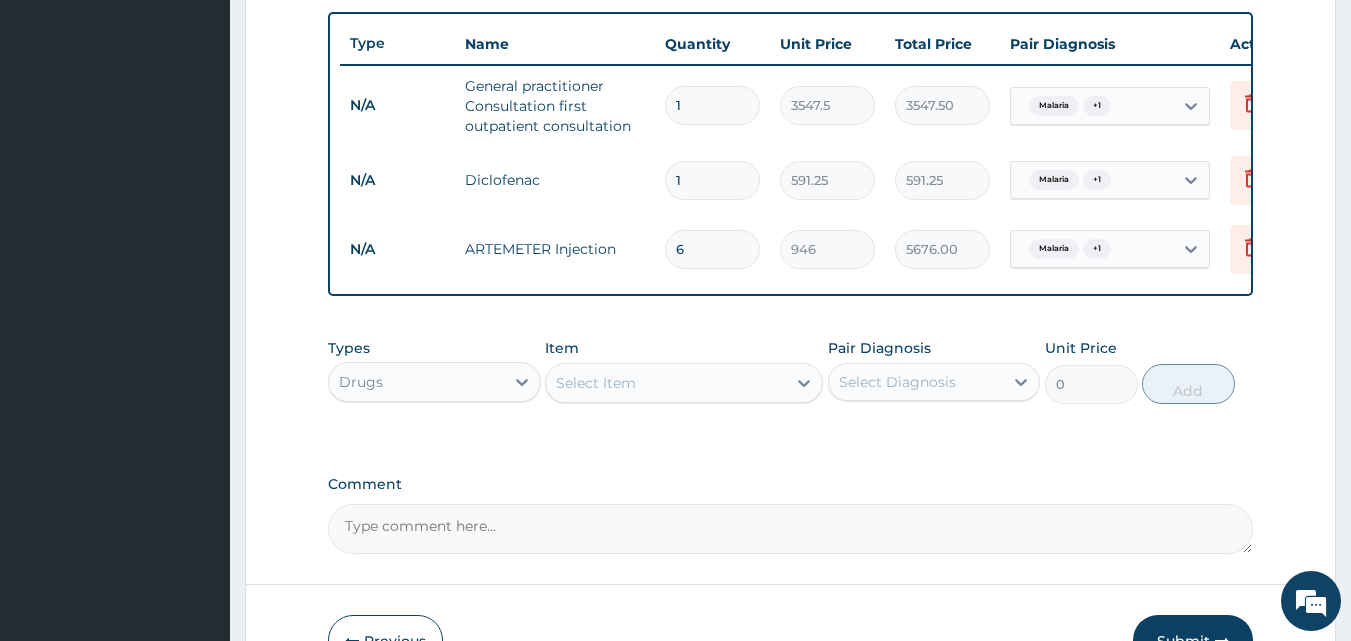 type on "6" 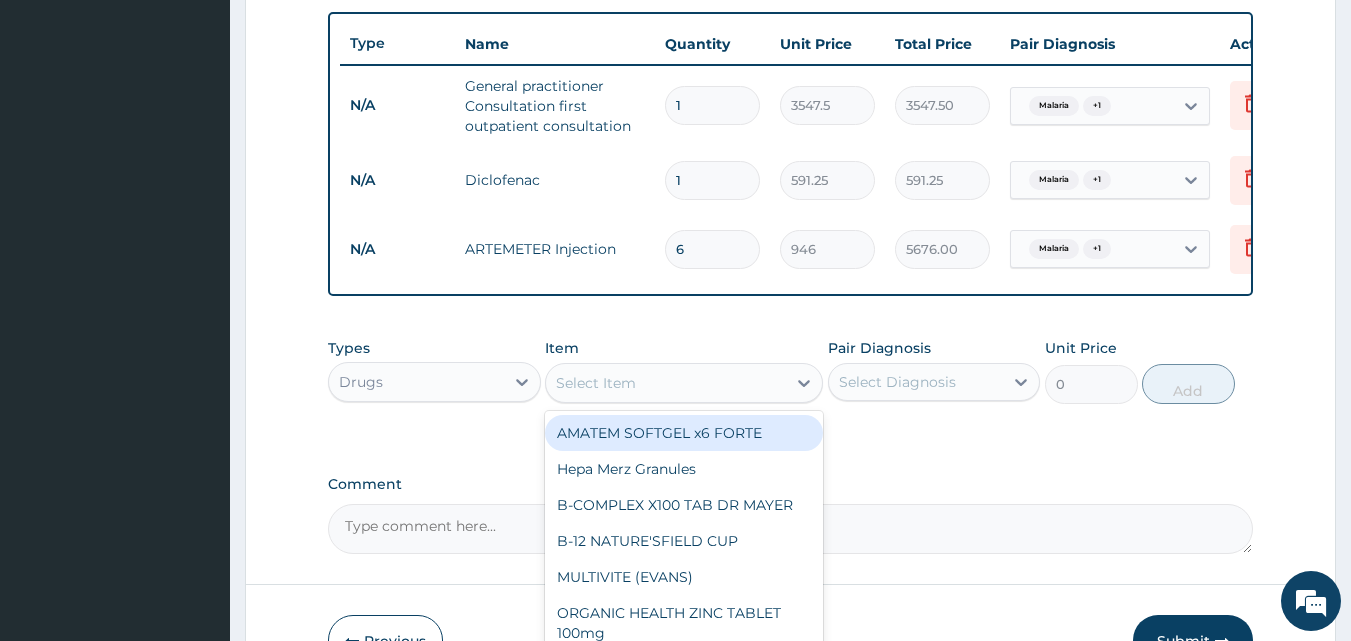 click on "Select Item" at bounding box center (666, 383) 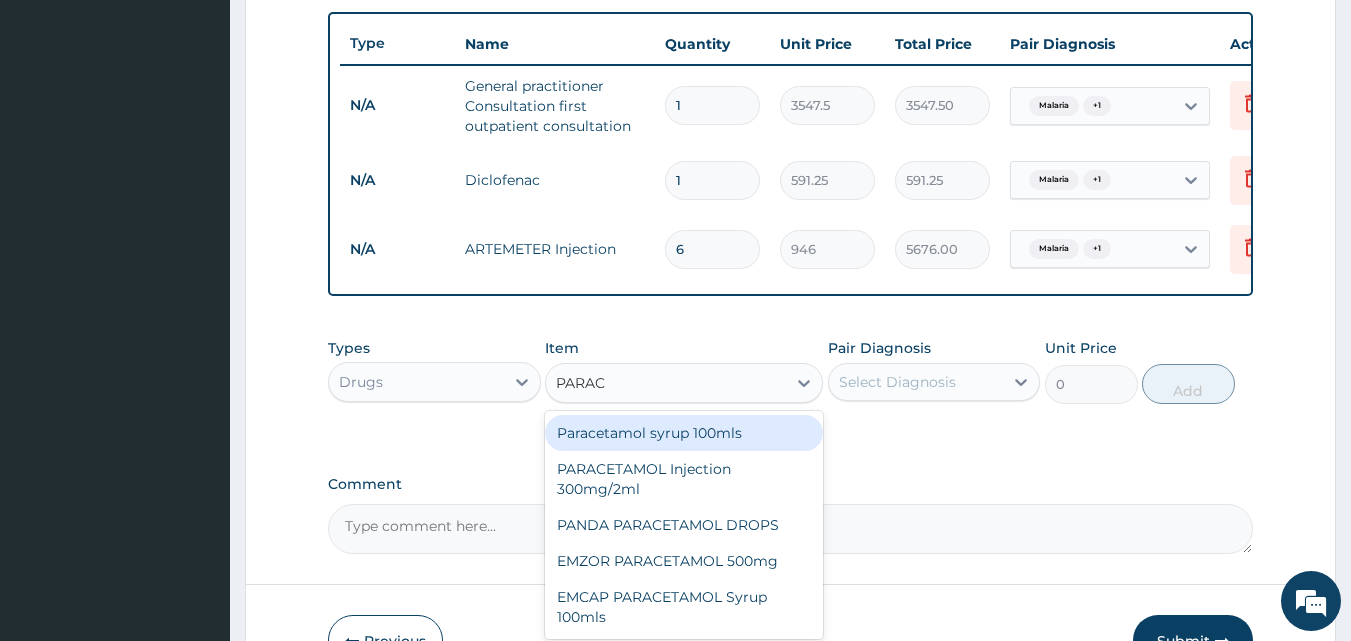 type on "PARACE" 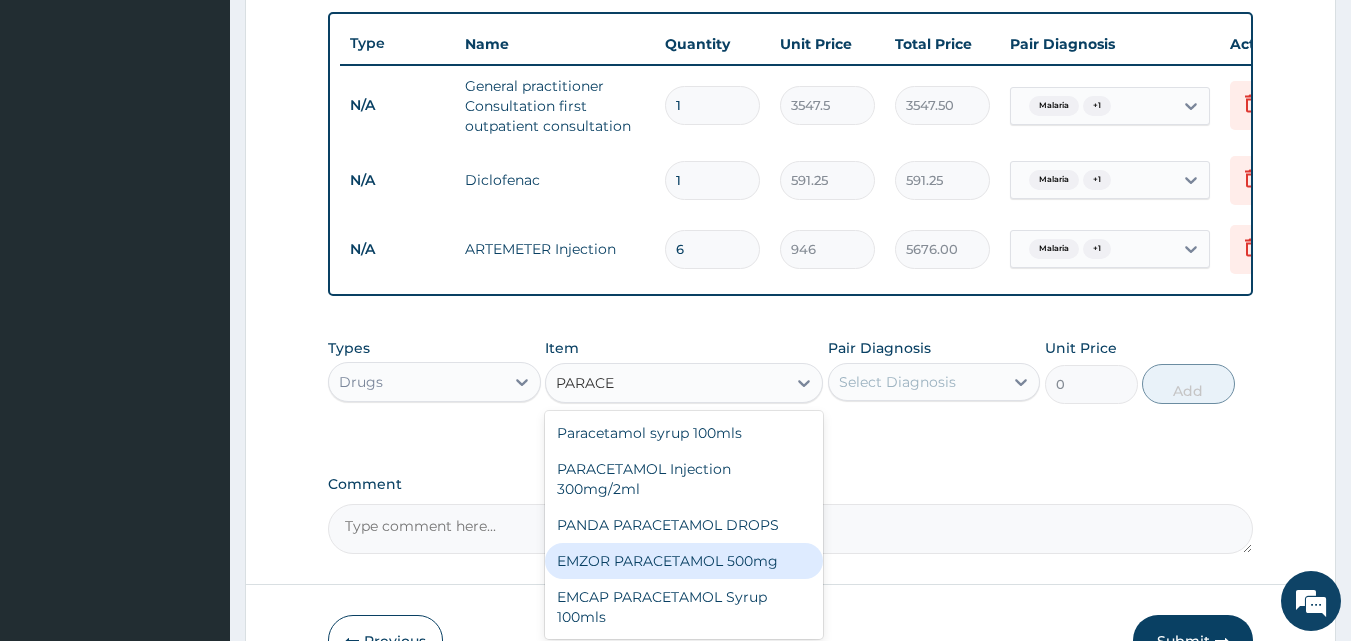 click on "EMZOR PARACETAMOL 500mg" at bounding box center [684, 561] 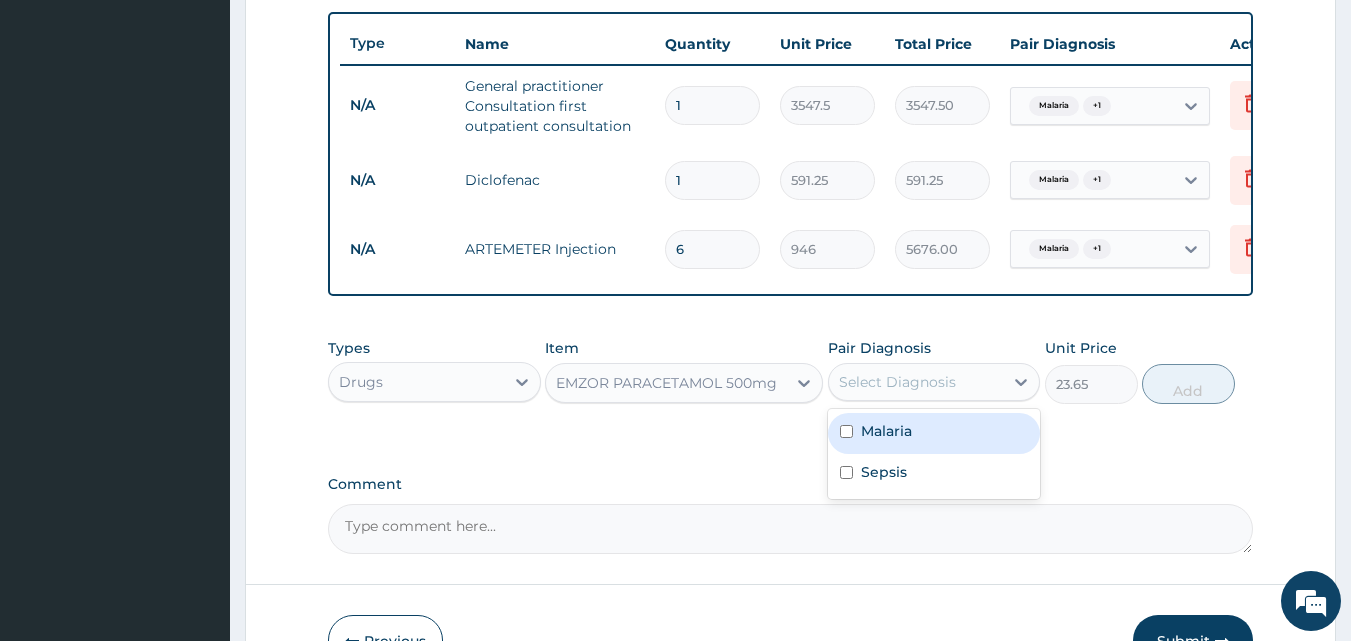 click on "Select Diagnosis" at bounding box center (897, 382) 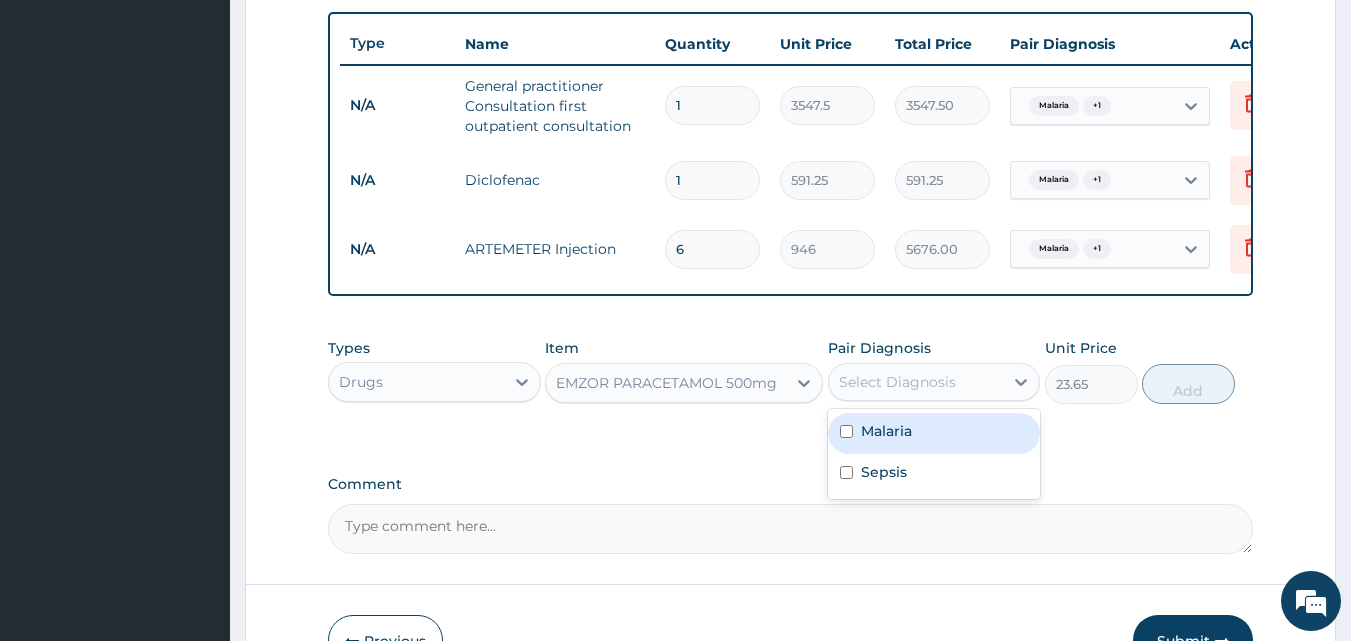 click on "Malaria" at bounding box center (886, 431) 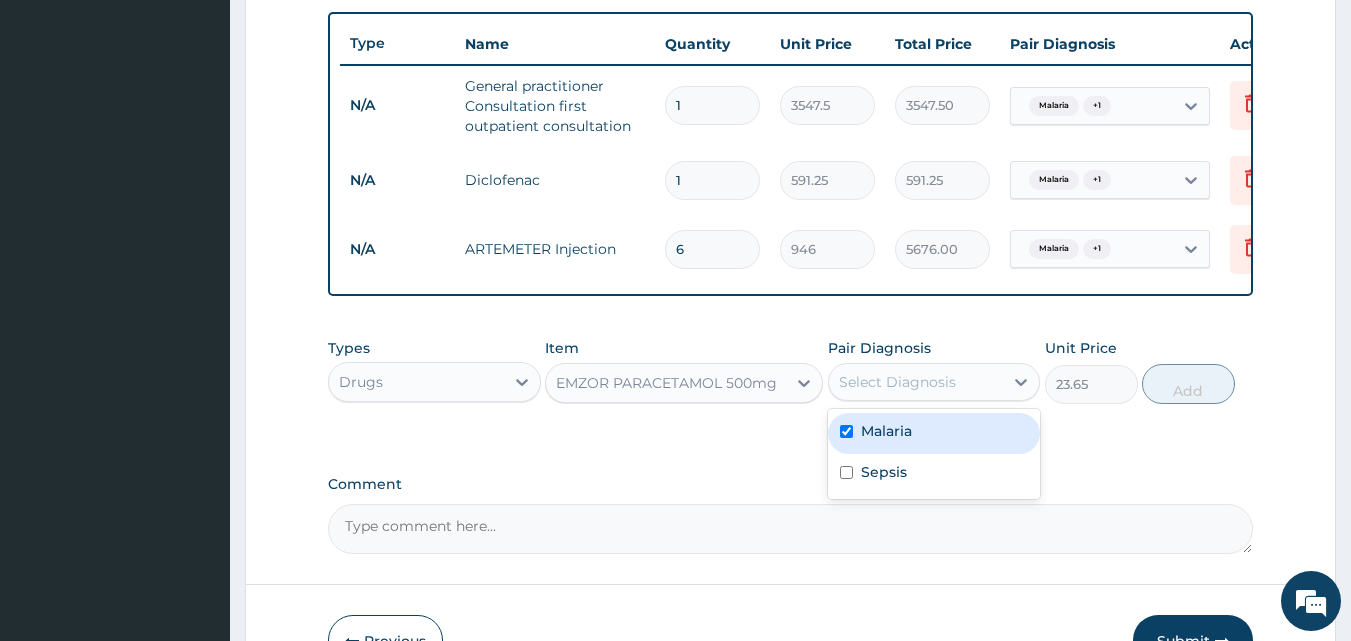 checkbox on "true" 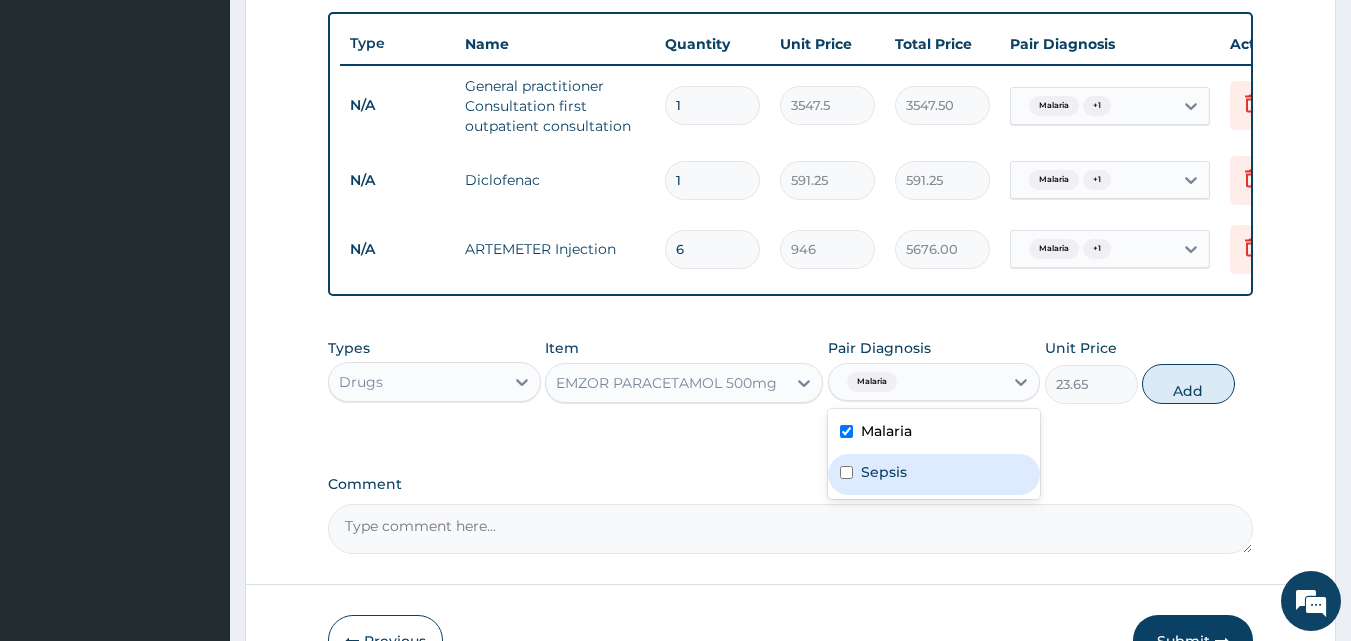 click on "Sepsis" at bounding box center (884, 472) 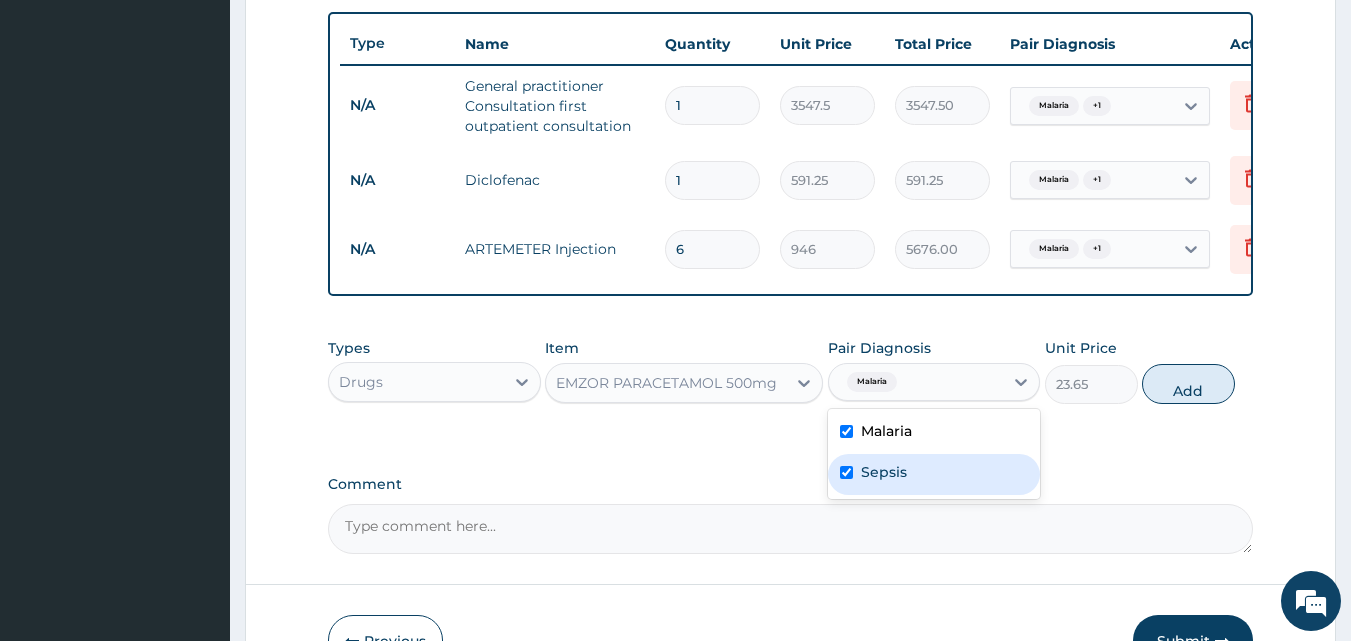checkbox on "true" 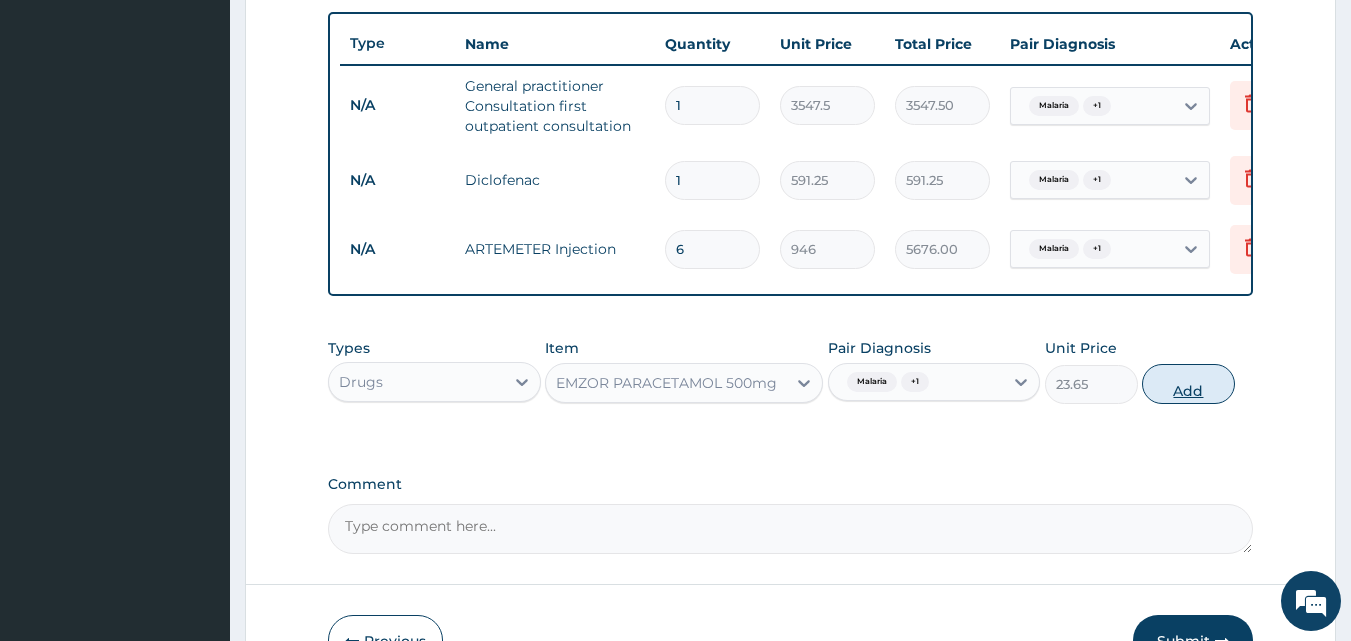 click on "Add" at bounding box center [1188, 384] 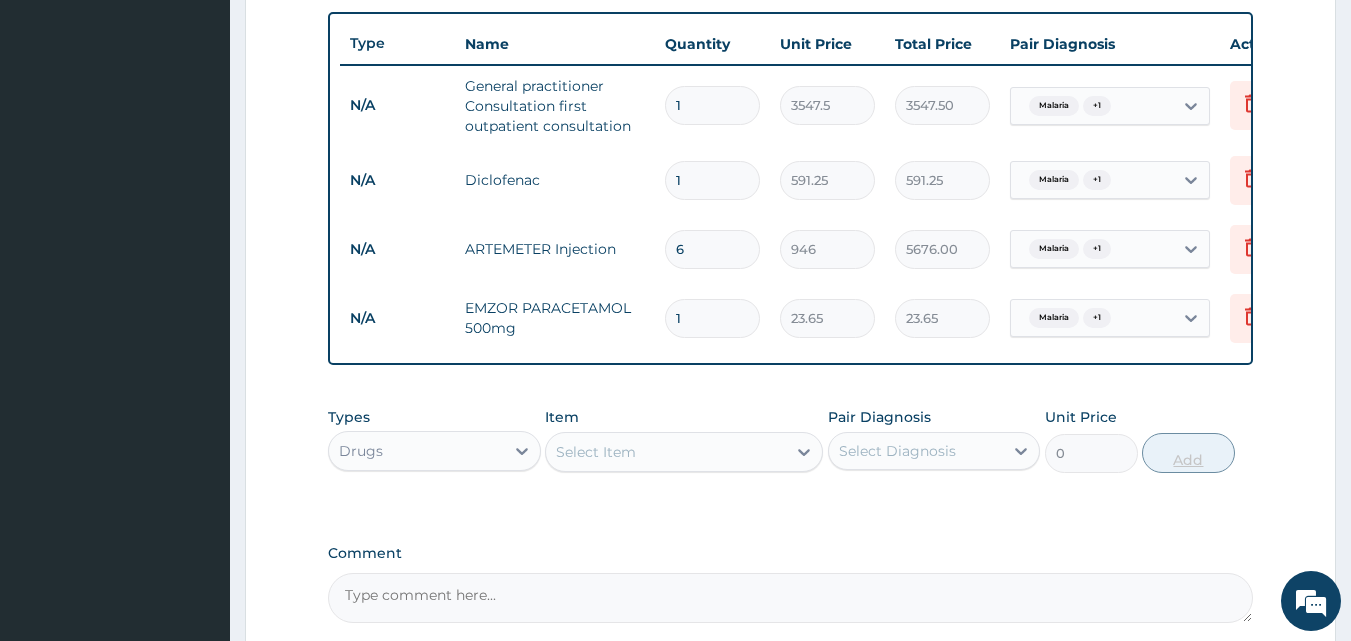 type 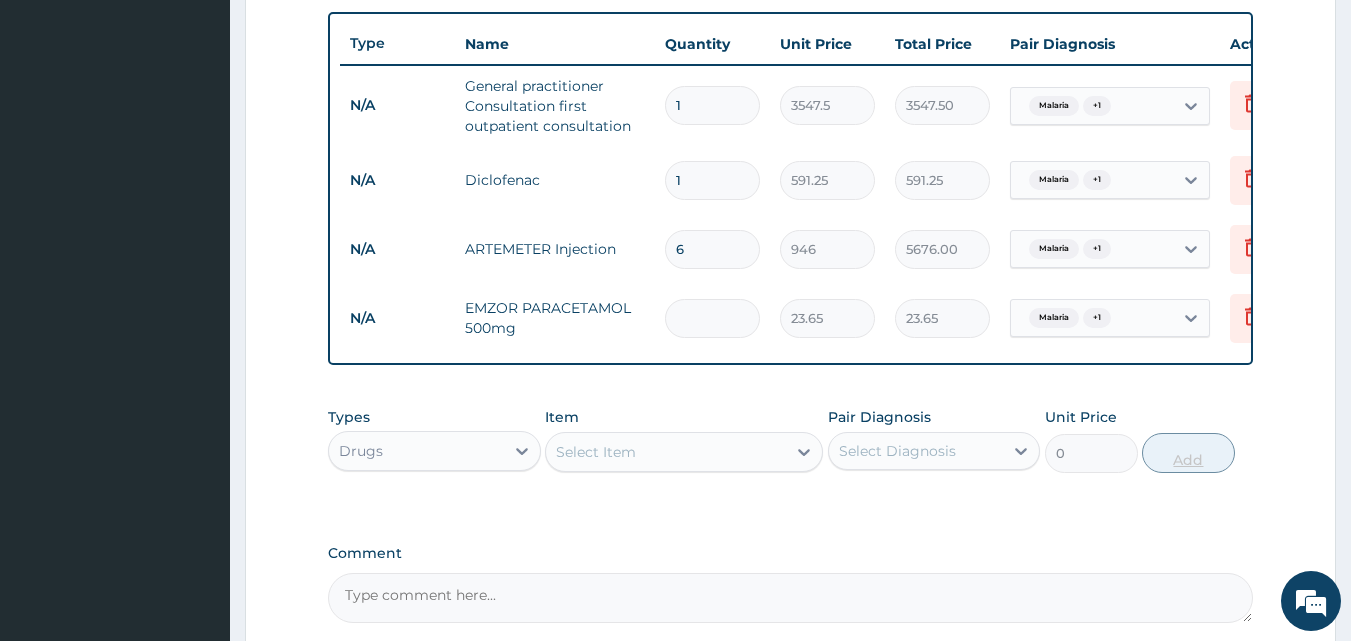 type on "0.00" 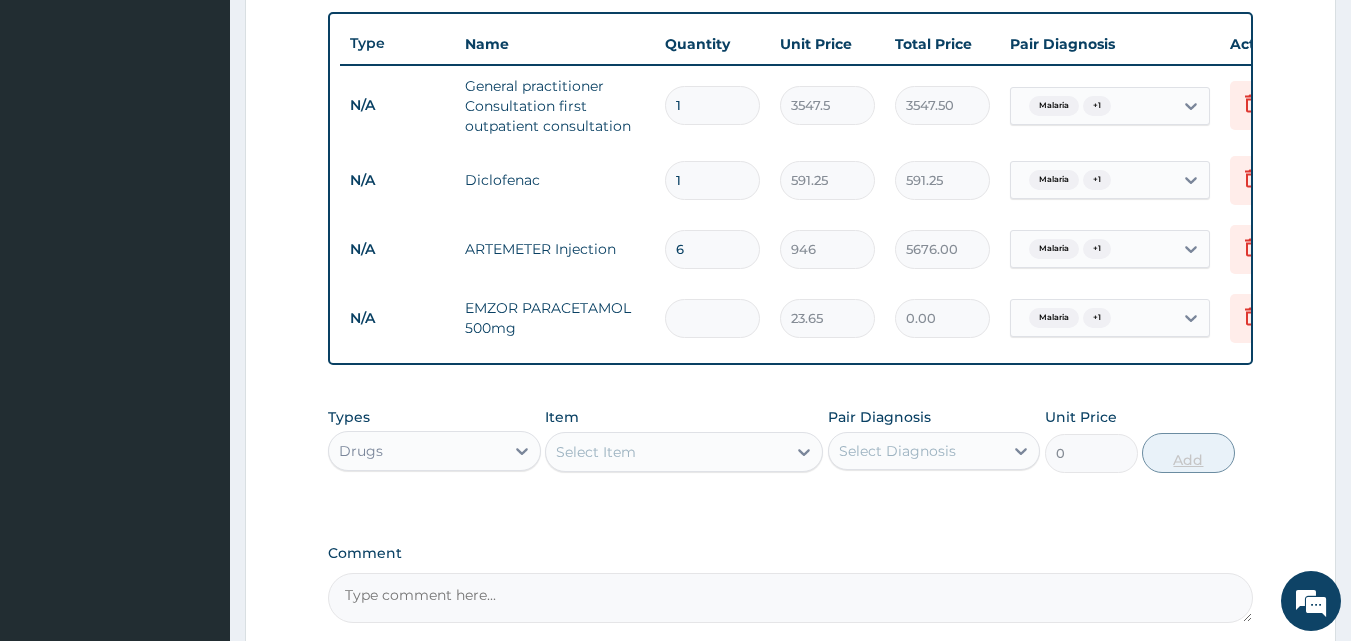 type on "2" 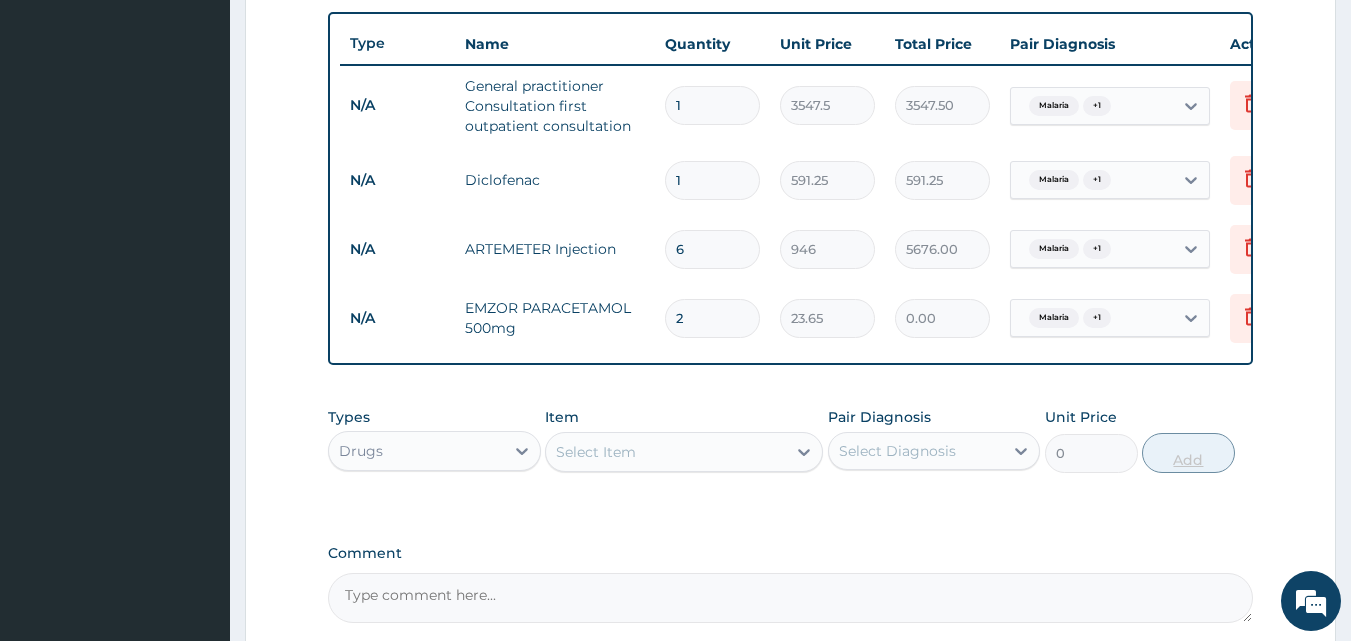 type on "47.30" 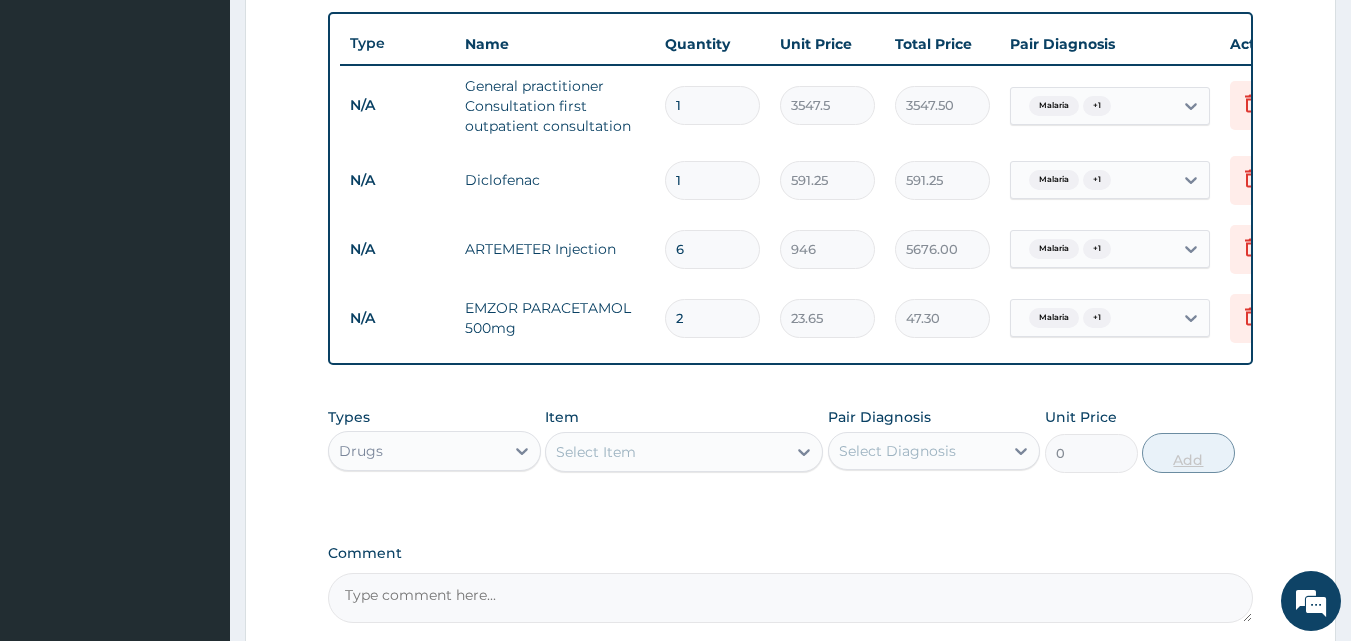 type on "24" 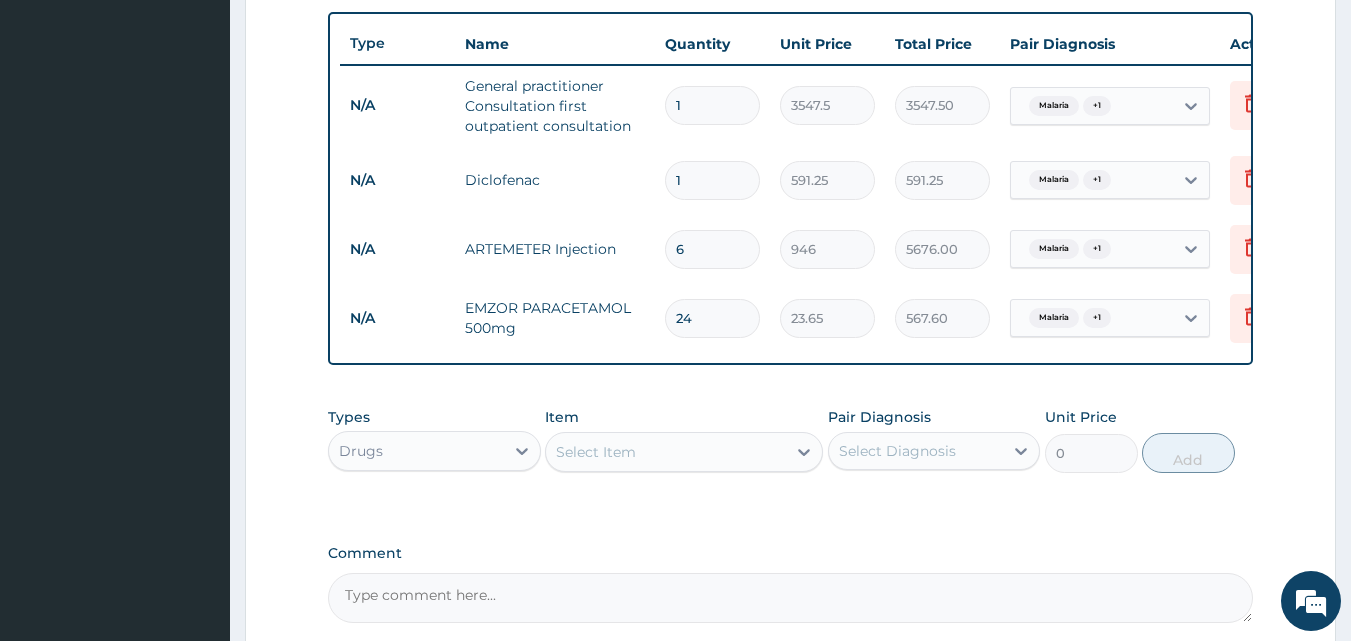 type on "24" 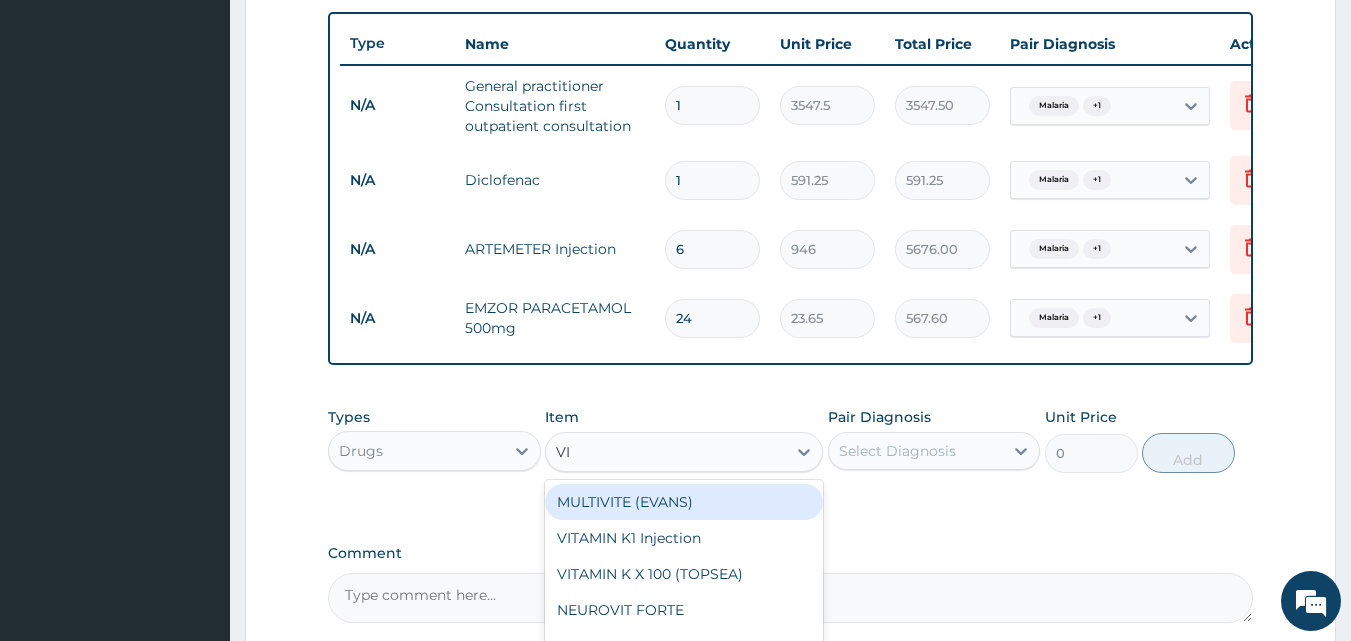 type on "V" 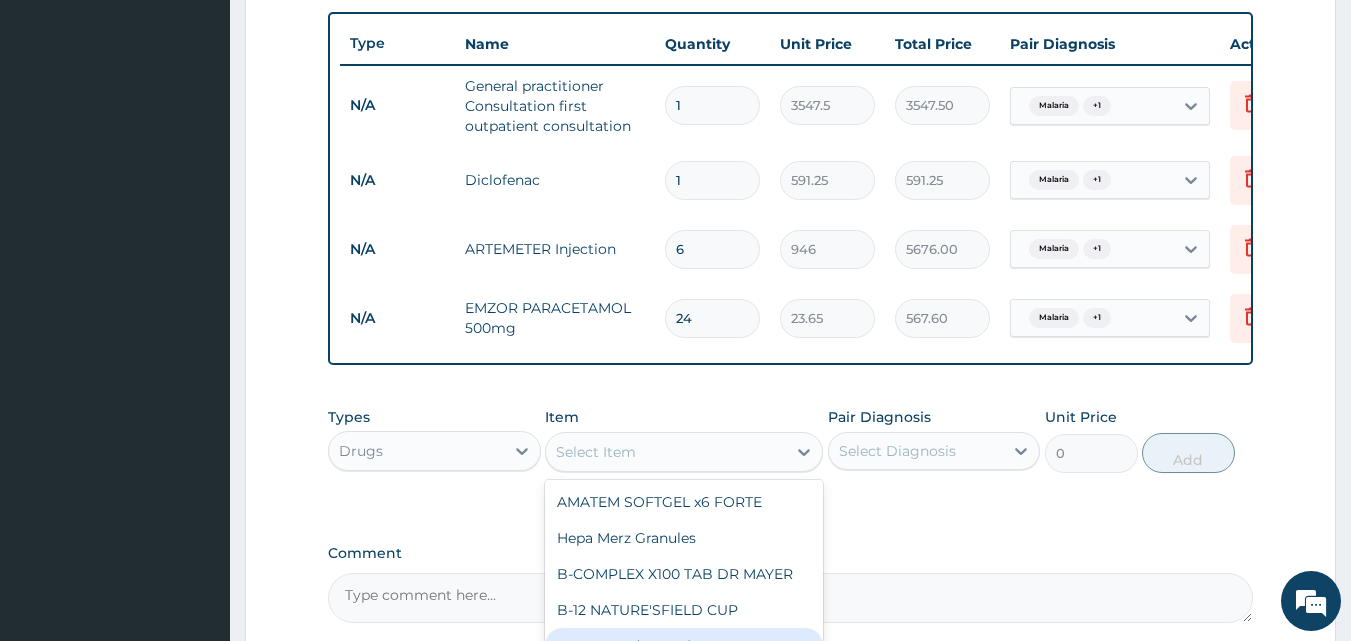 type on "B" 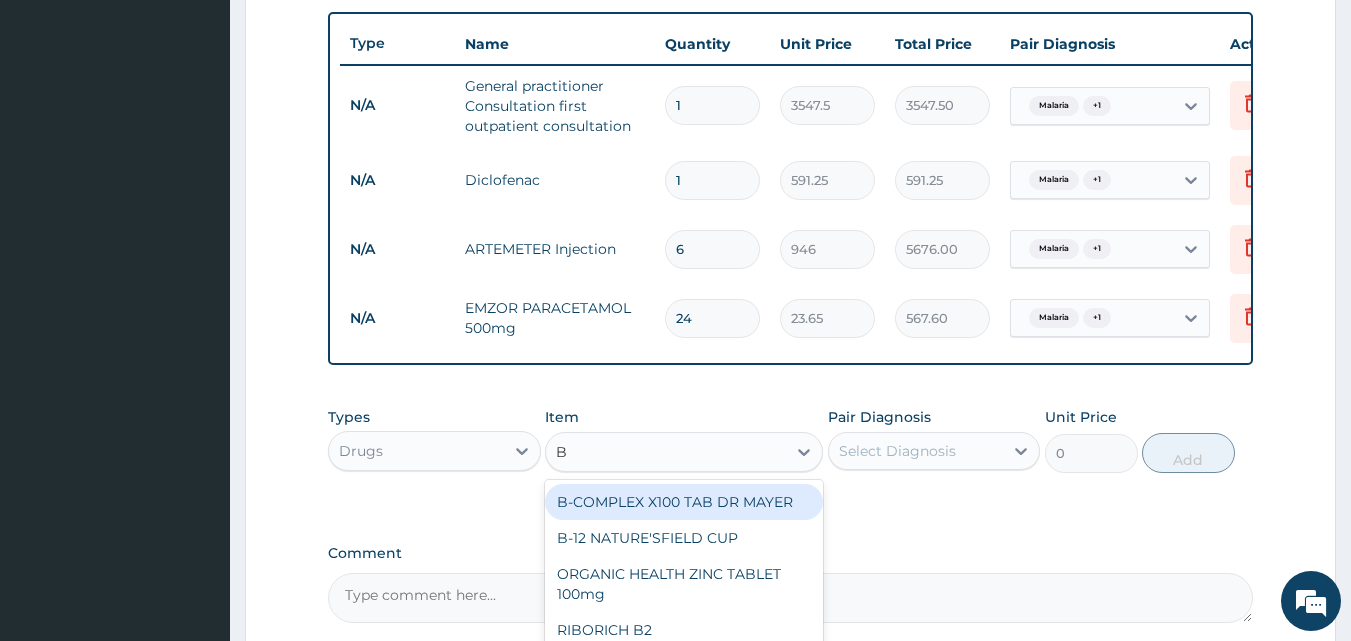 click on "B-COMPLEX X100 TAB DR MAYER" at bounding box center [684, 502] 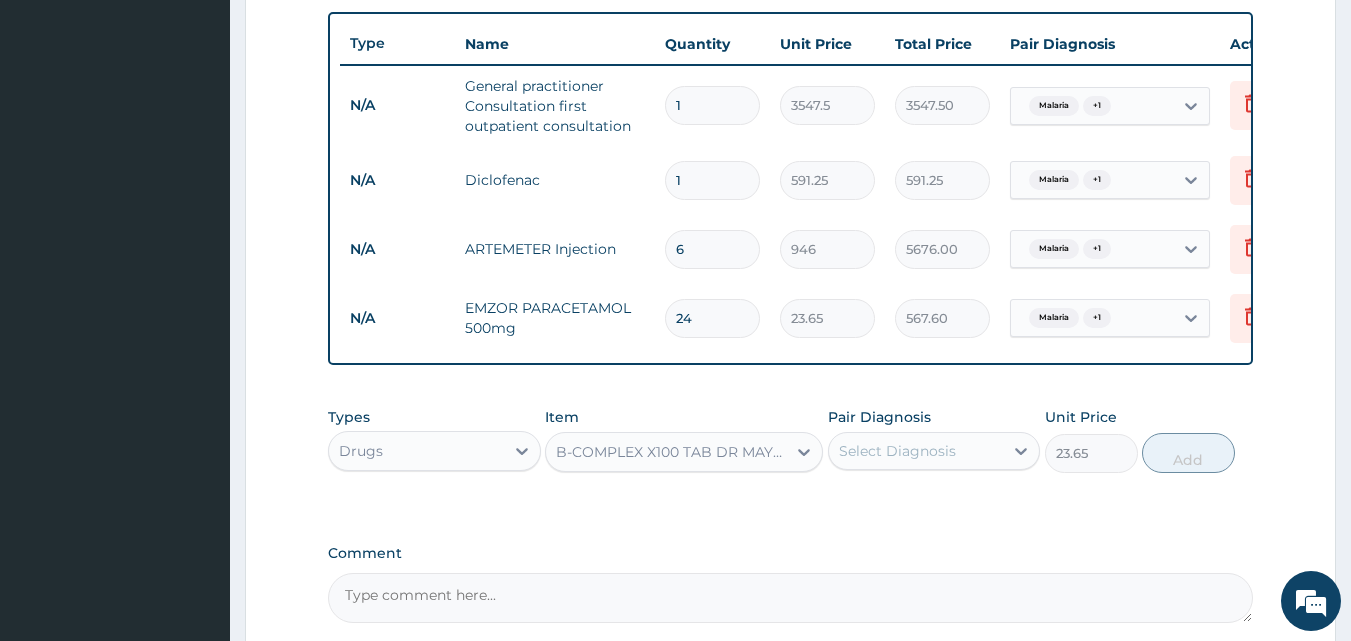 click on "Select Diagnosis" at bounding box center (897, 451) 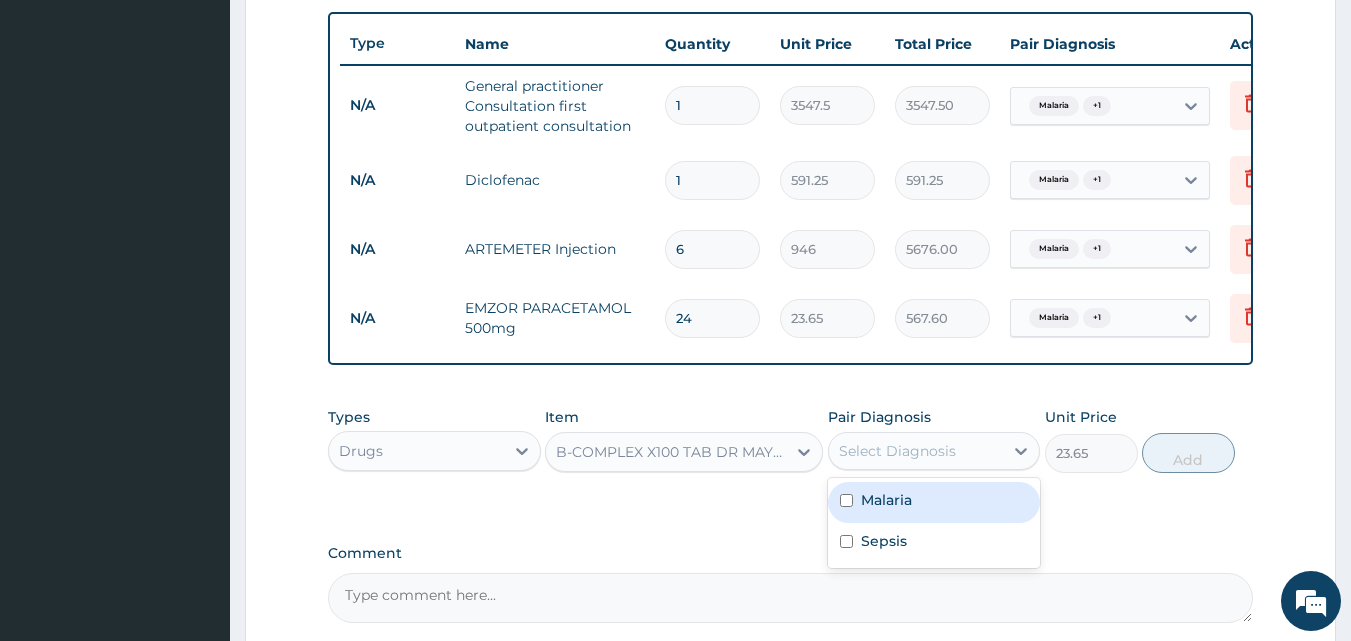 click at bounding box center [846, 500] 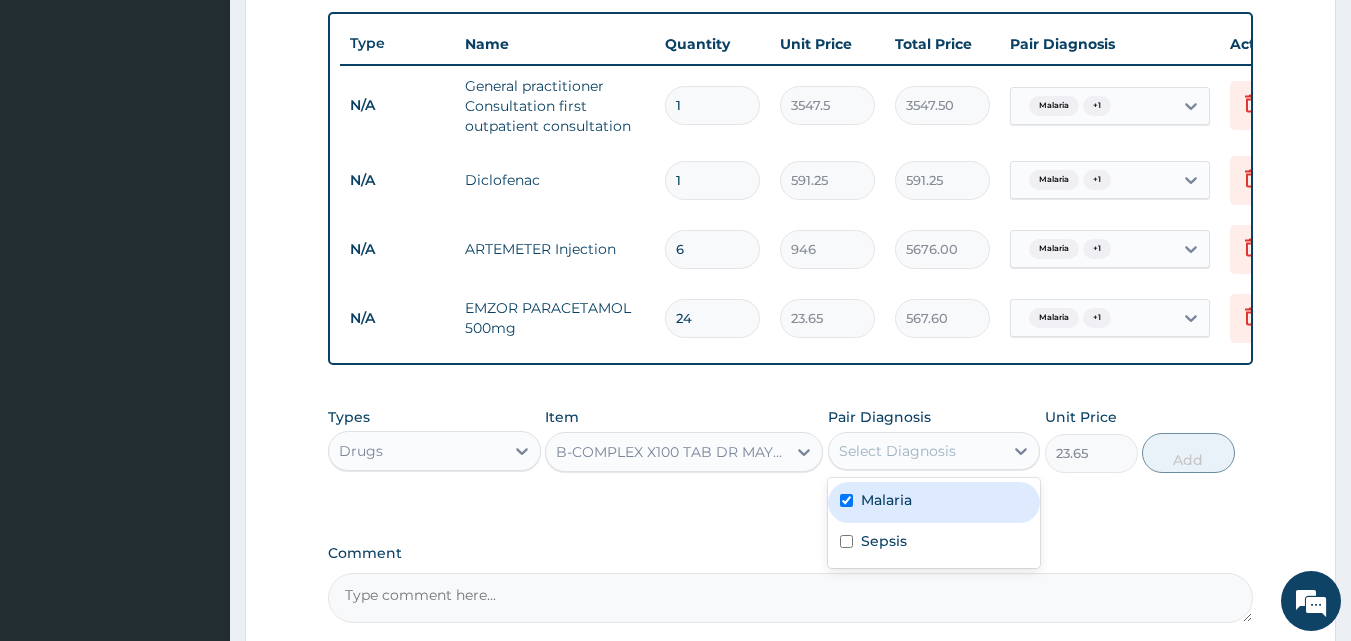 checkbox on "true" 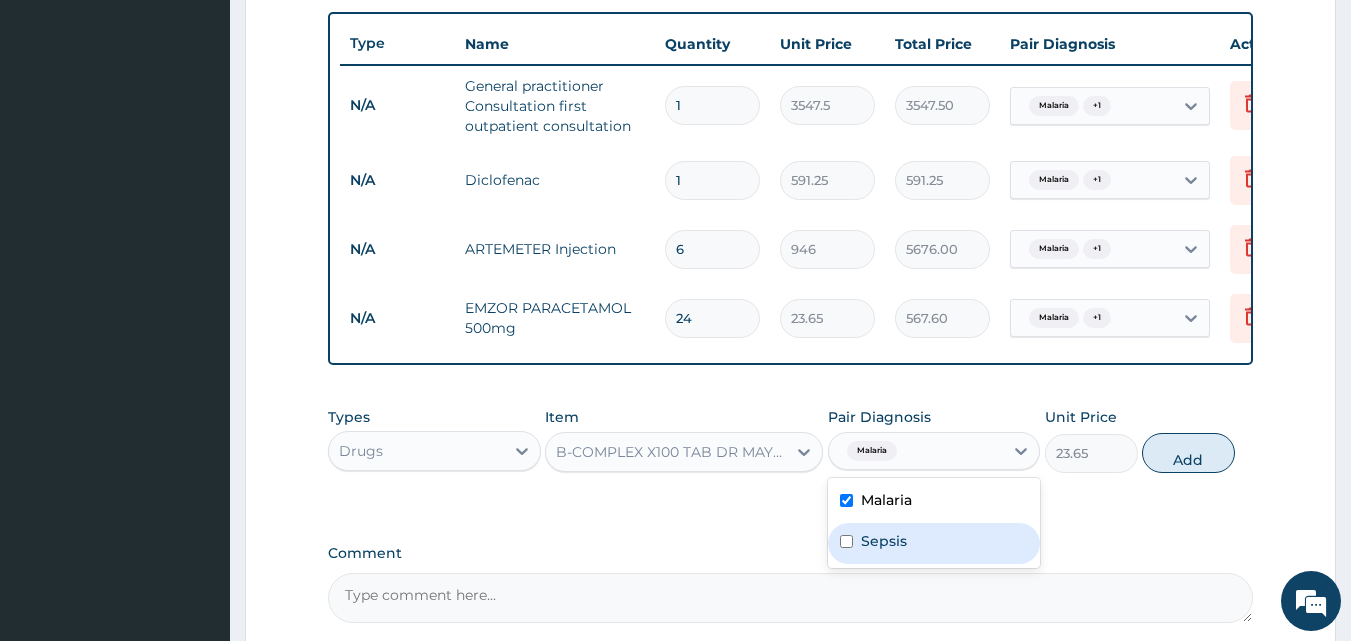 click on "Sepsis" at bounding box center (934, 543) 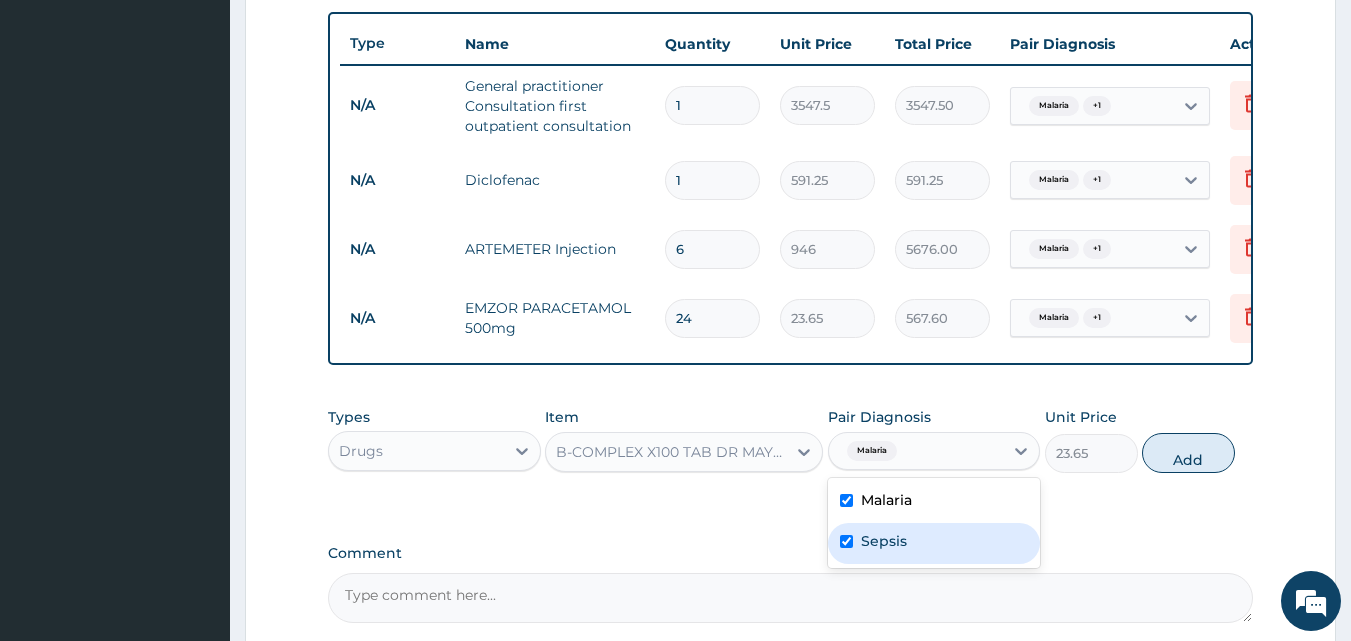 checkbox on "true" 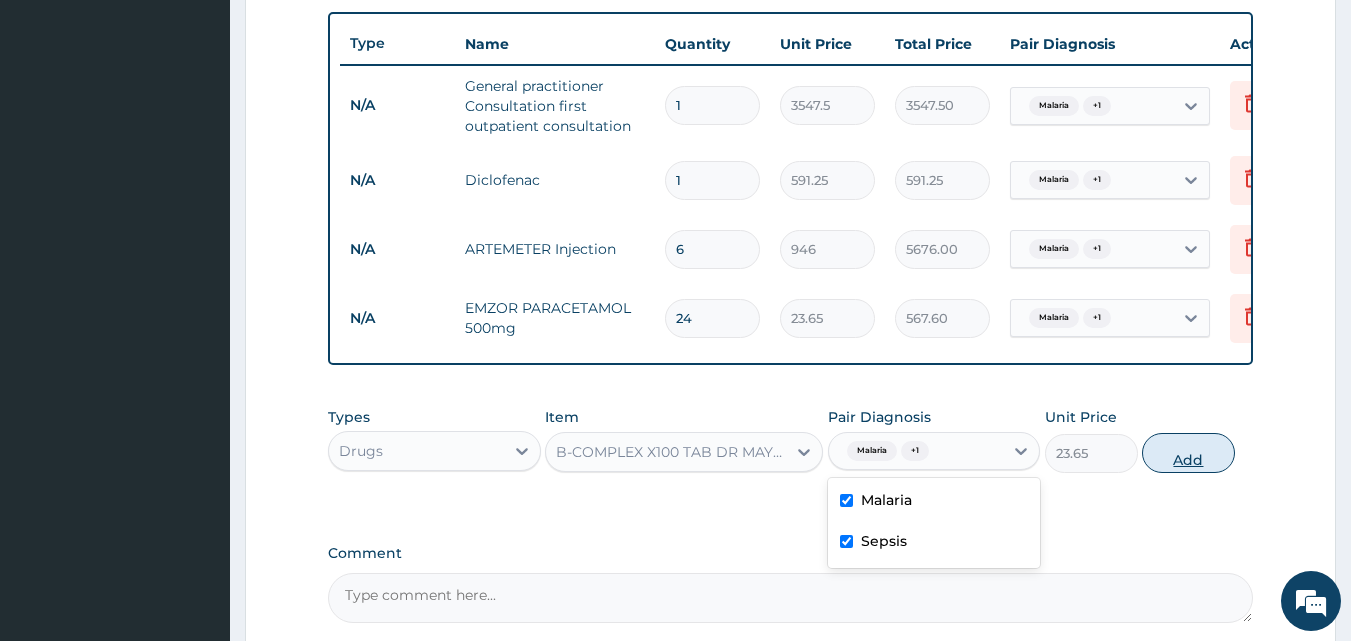 click on "Add" at bounding box center (1188, 453) 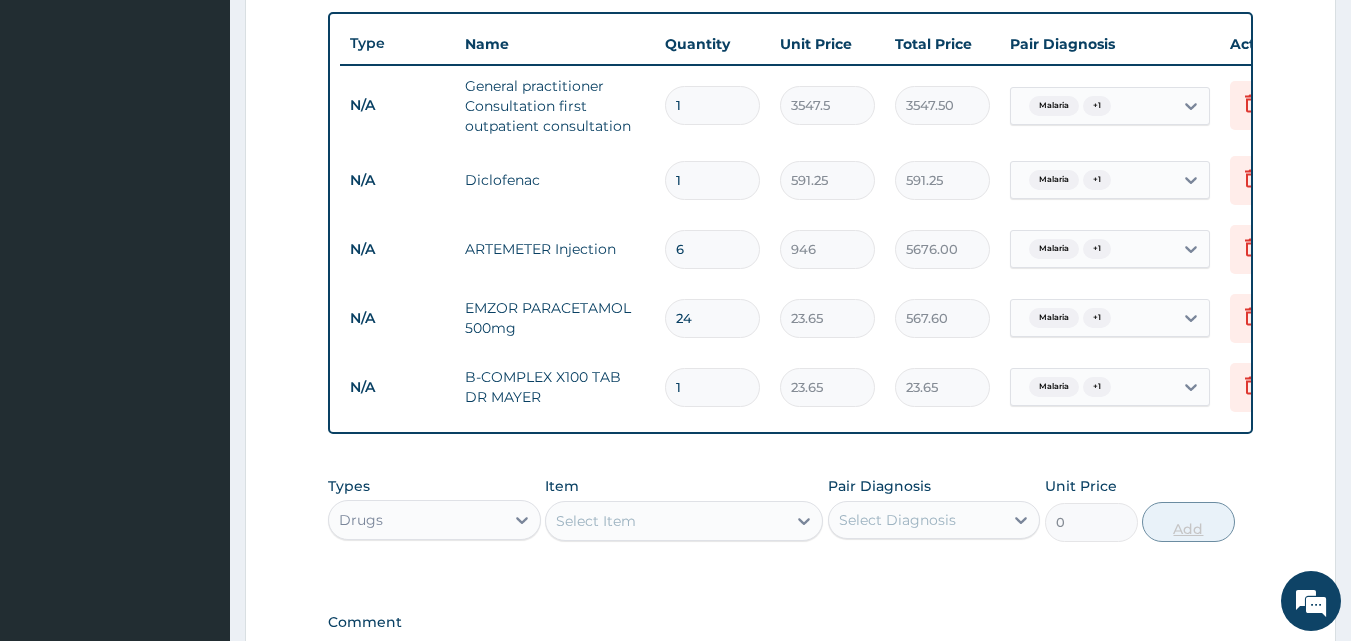 type 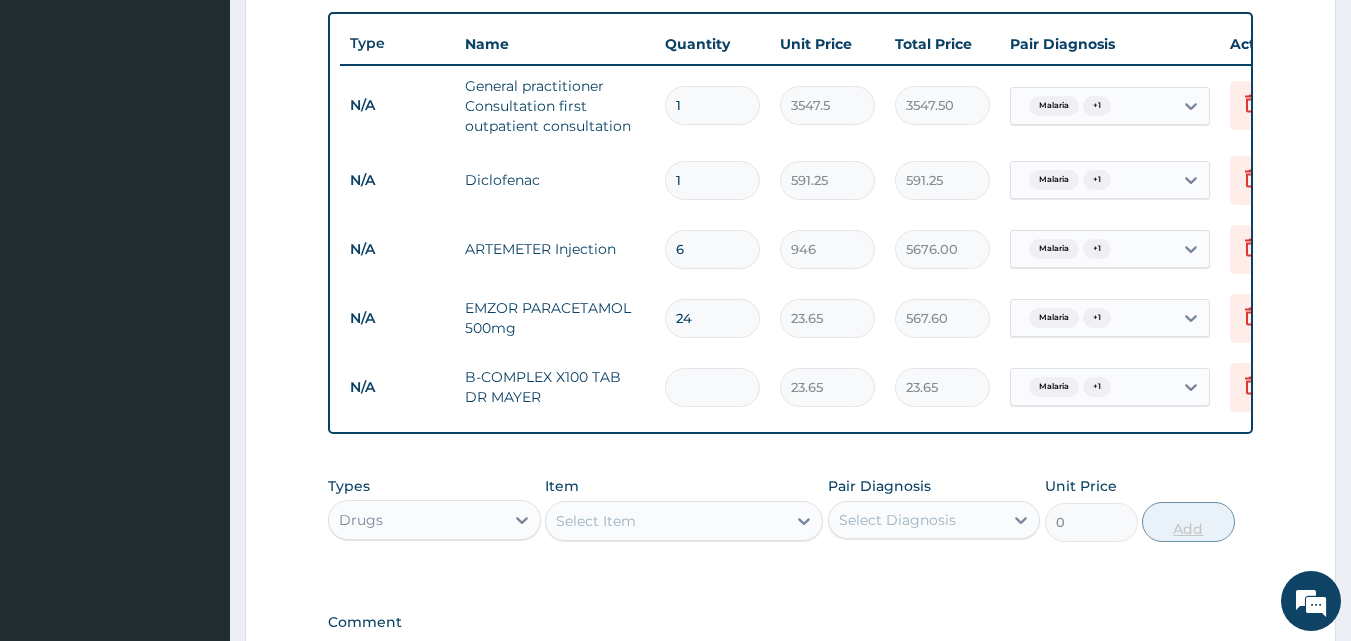 type on "0.00" 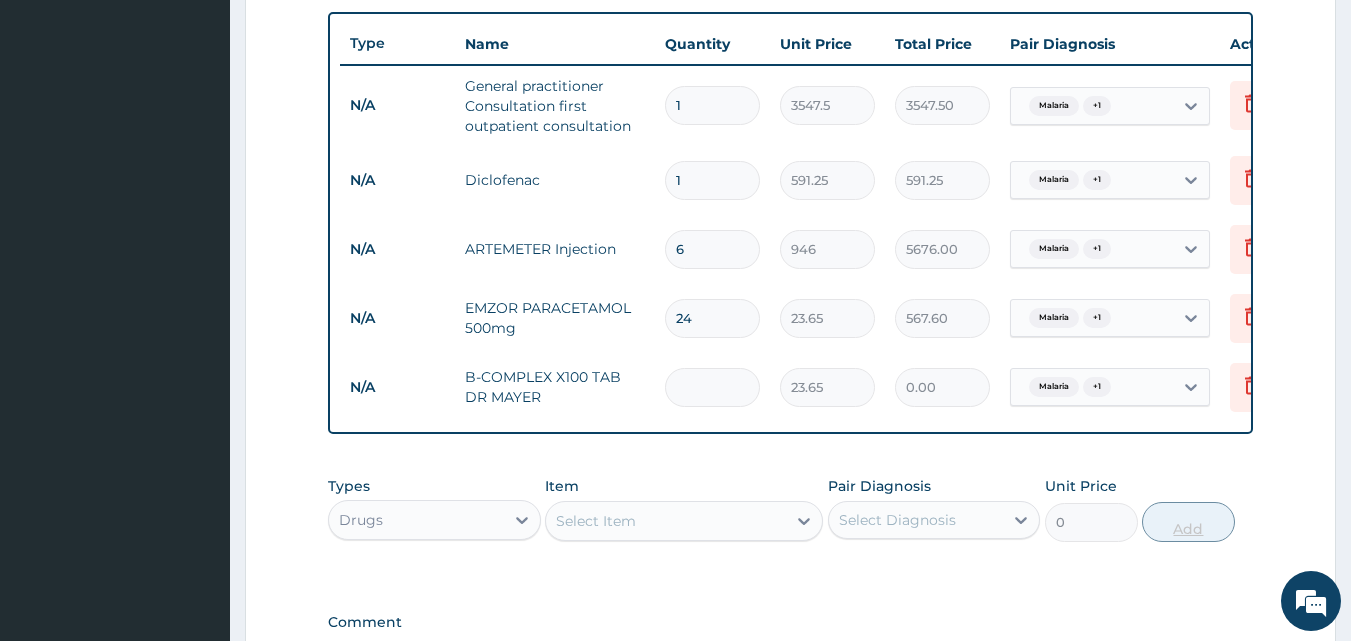 type on "3" 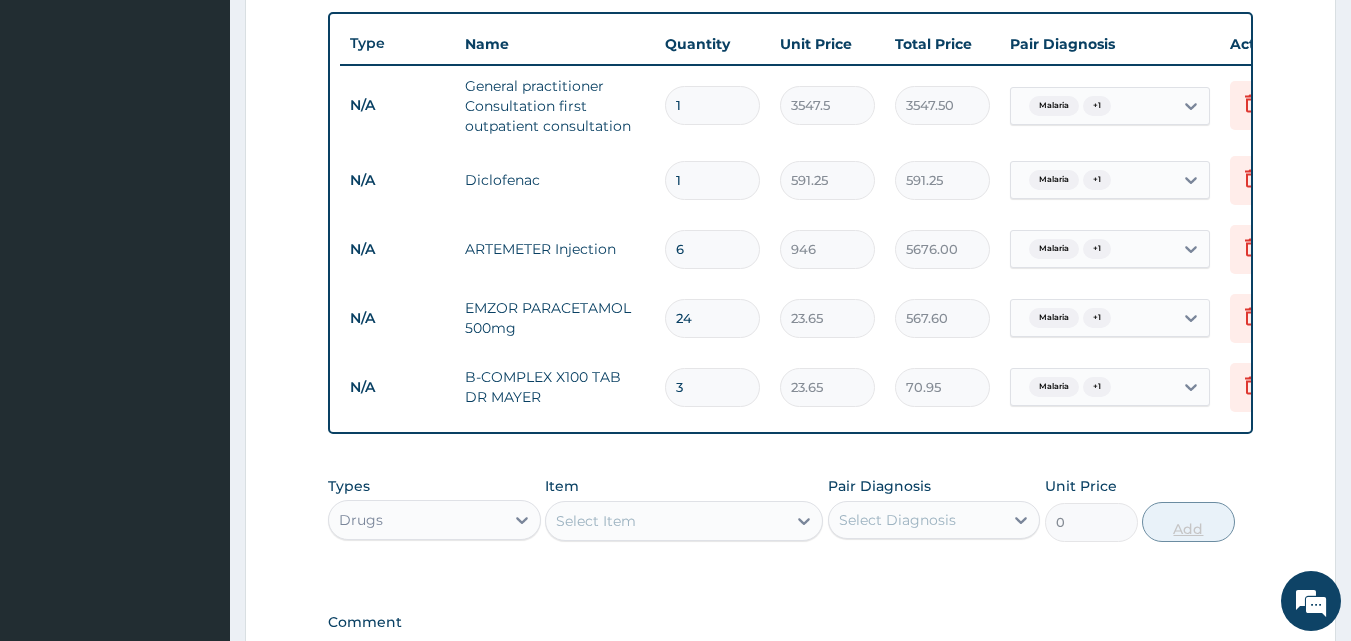 type on "30" 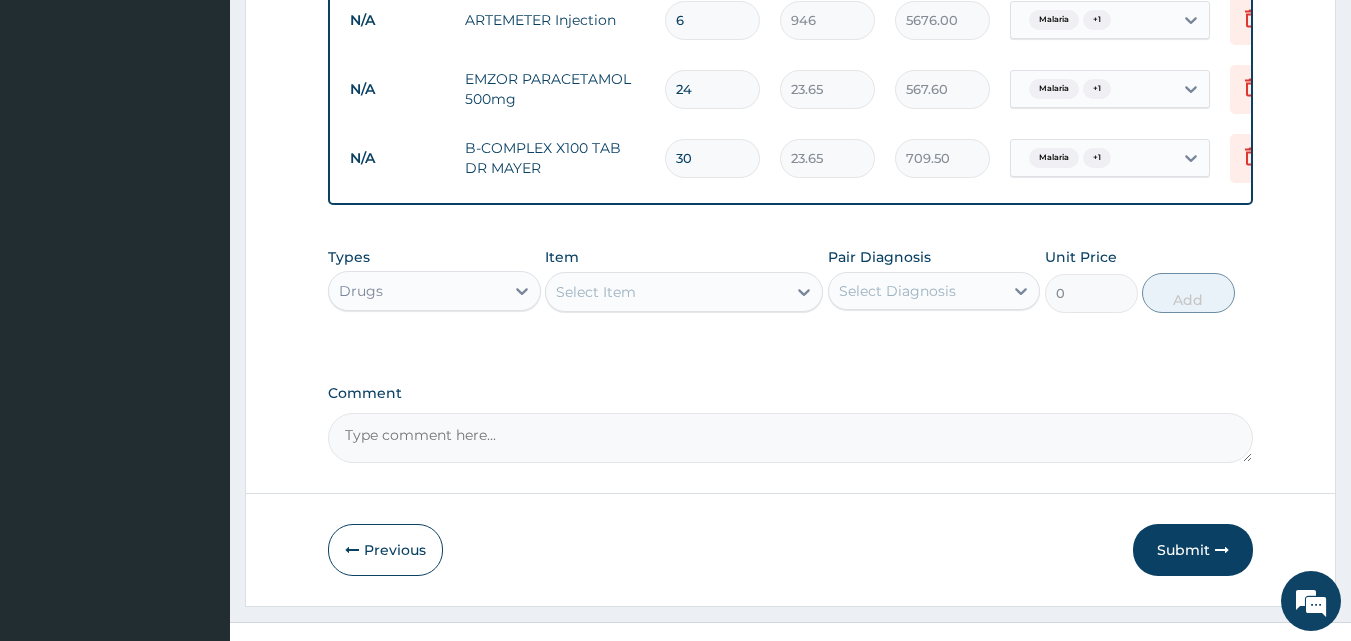 scroll, scrollTop: 1008, scrollLeft: 0, axis: vertical 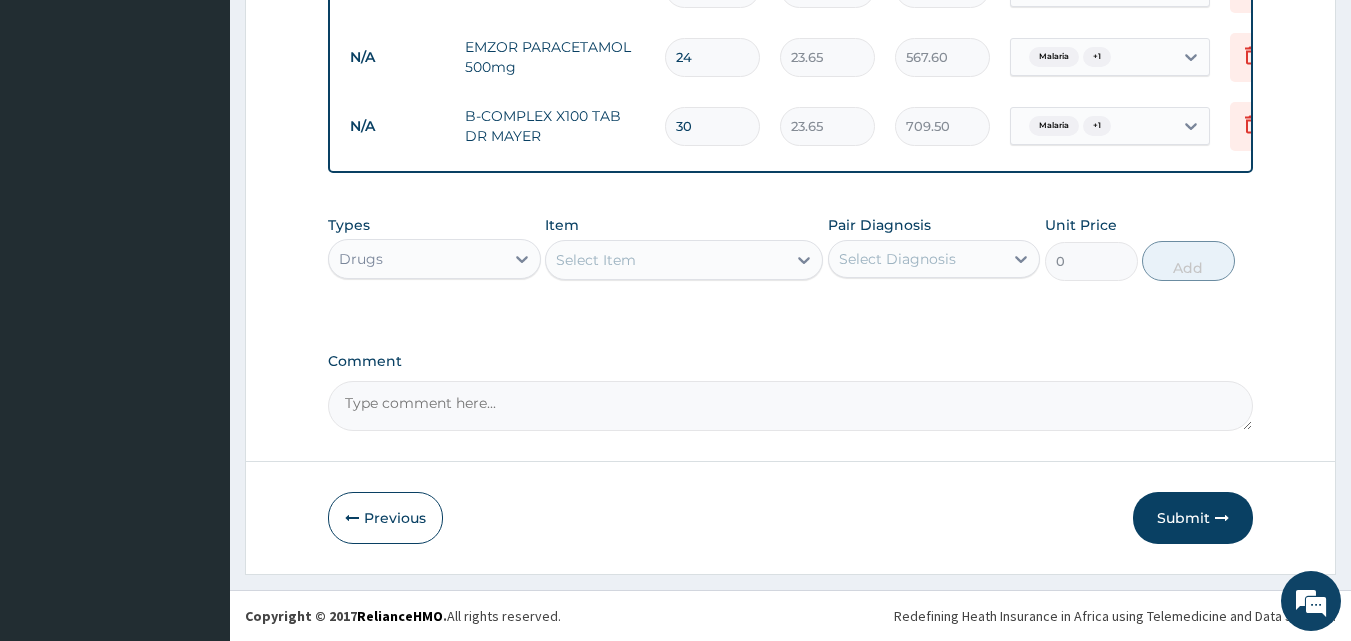 type on "30" 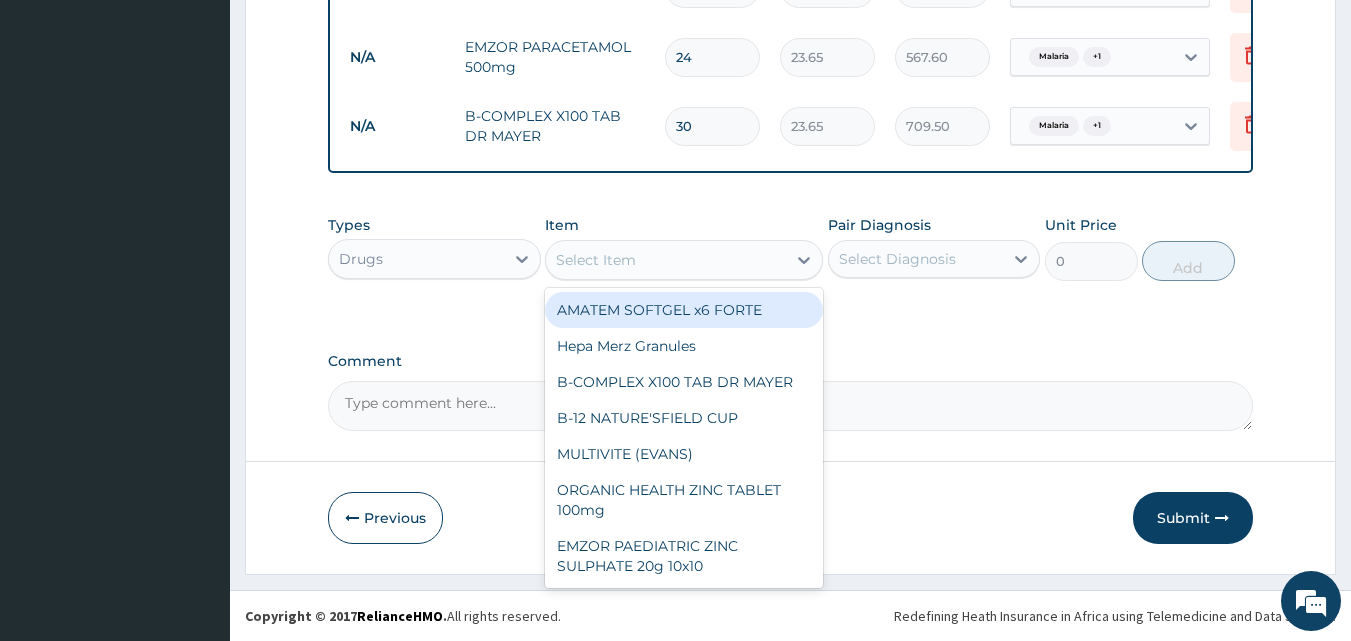 click on "Select Item" at bounding box center [666, 260] 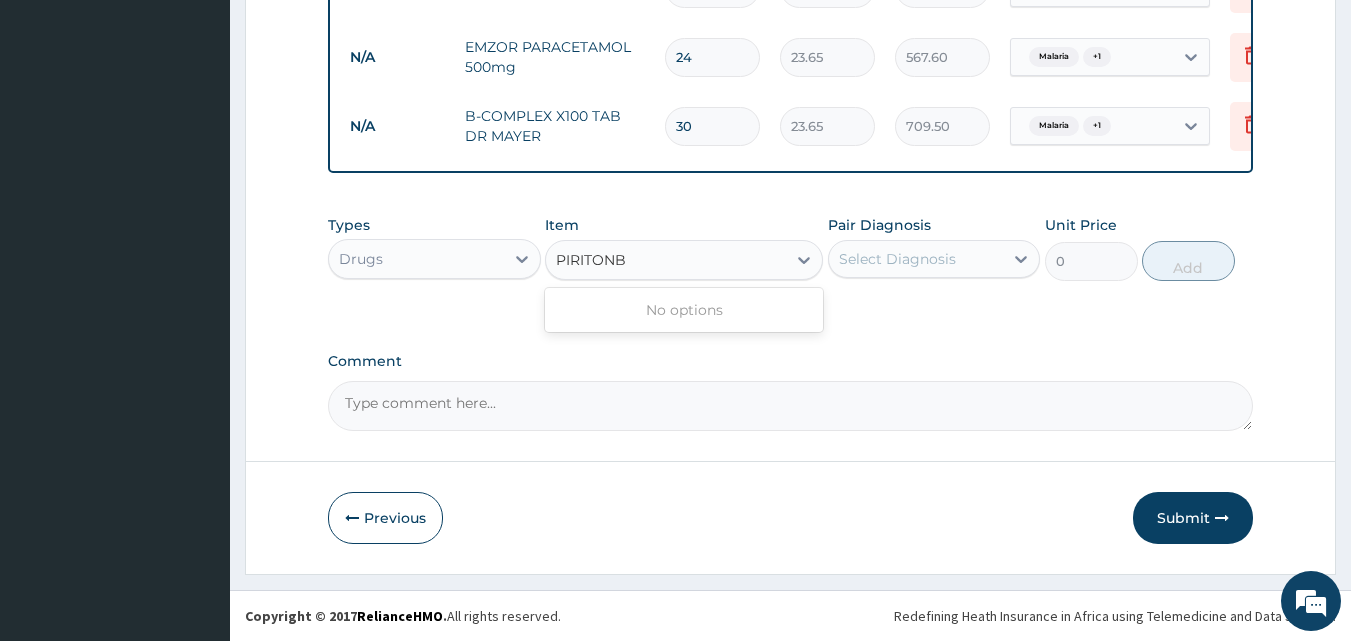 type on "PIRITON" 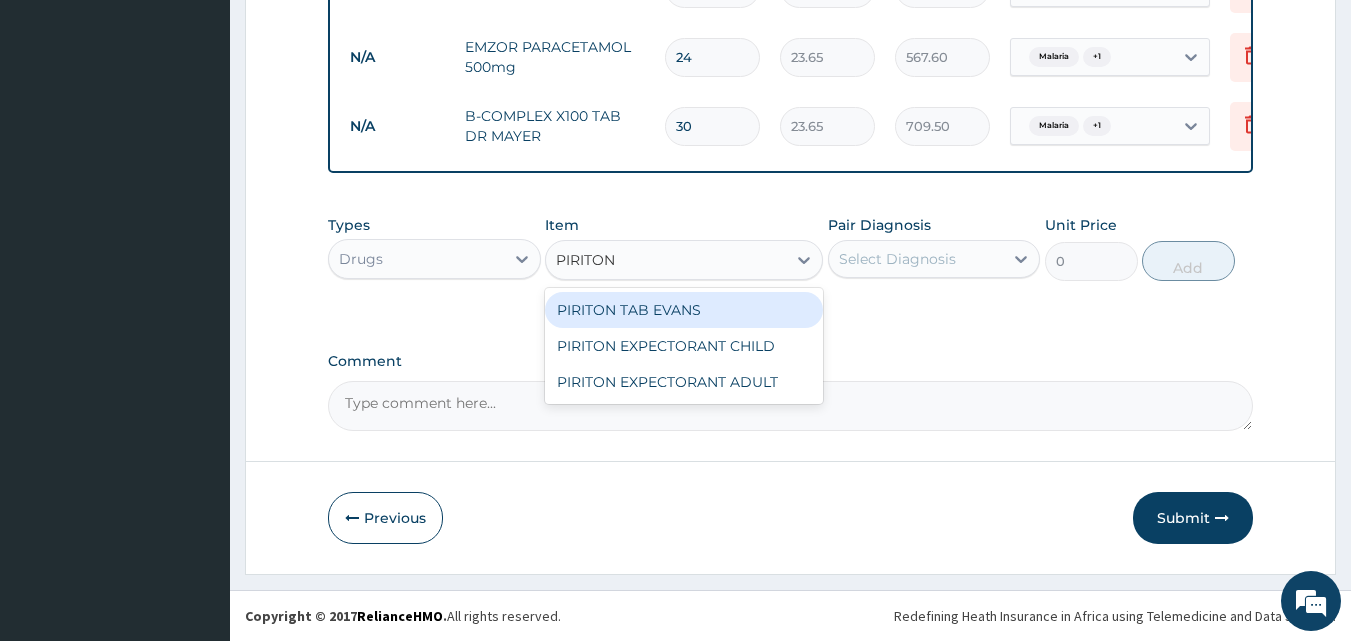 click on "PIRITON TAB EVANS" at bounding box center (684, 310) 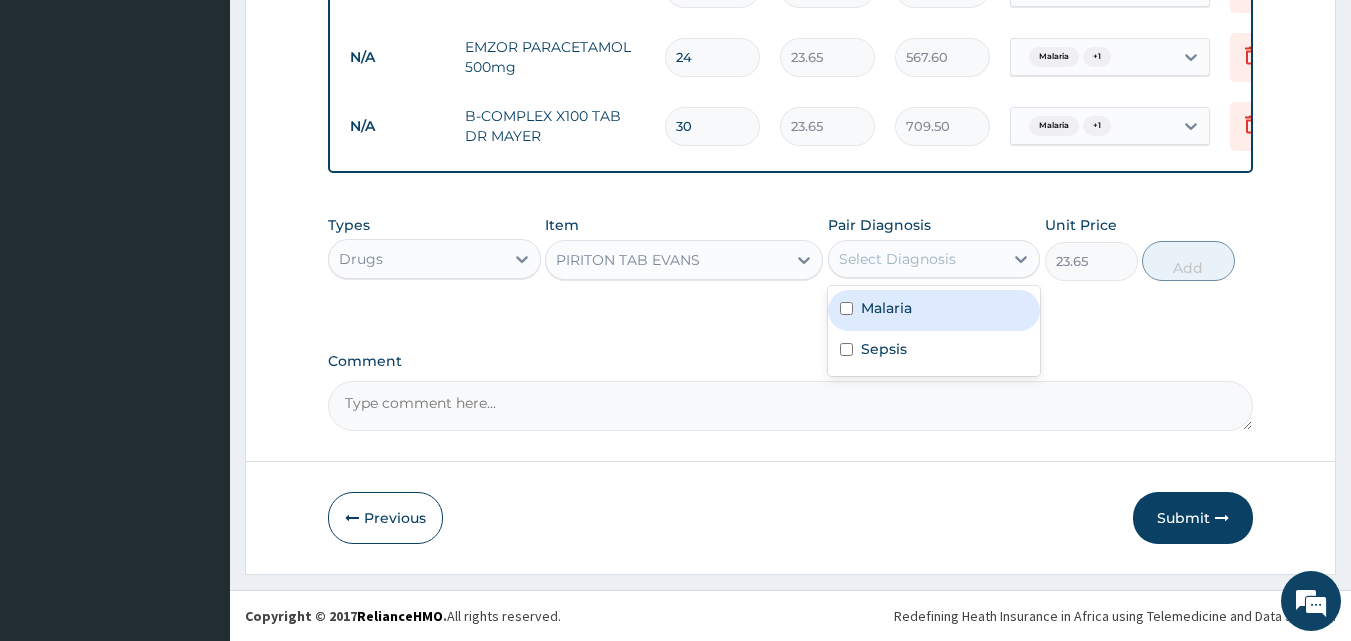 click on "Select Diagnosis" at bounding box center (897, 259) 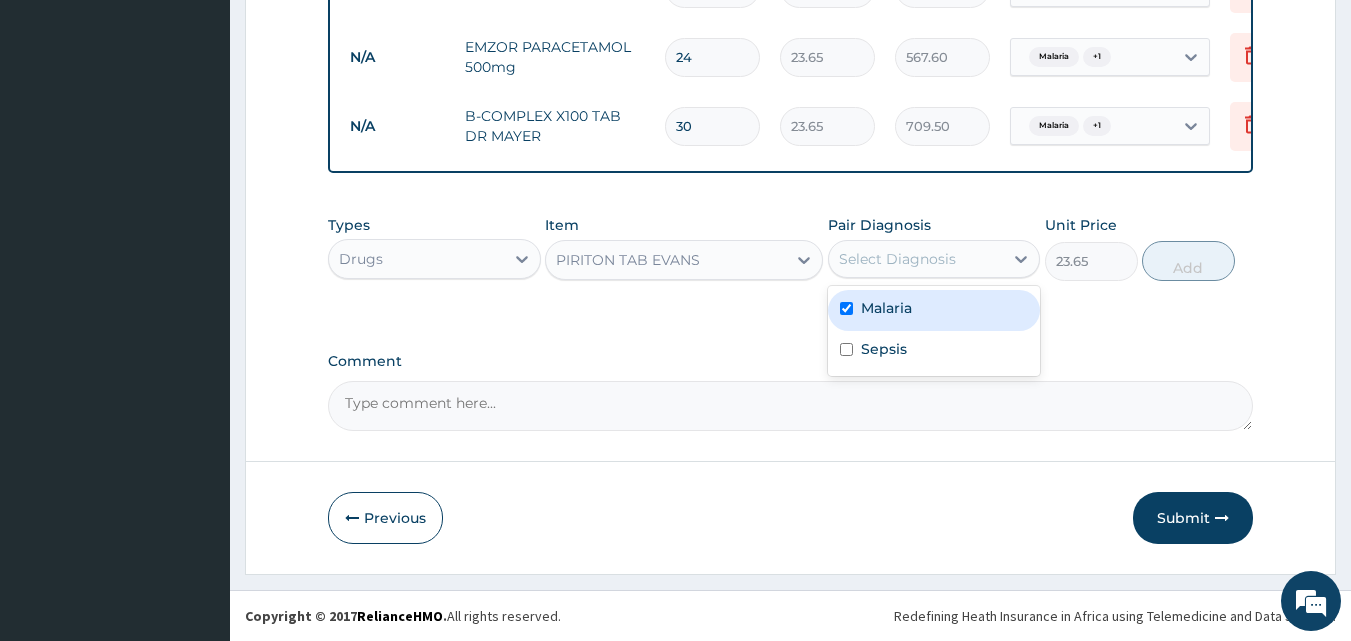checkbox on "true" 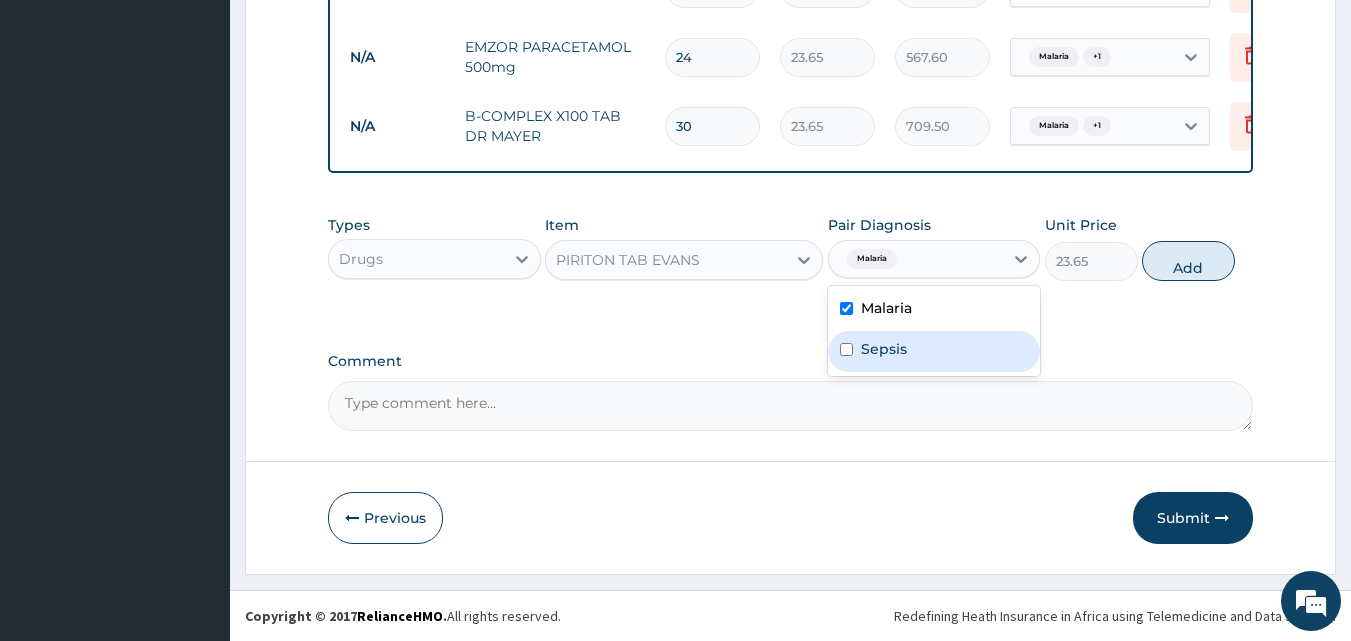click on "Sepsis" at bounding box center [934, 351] 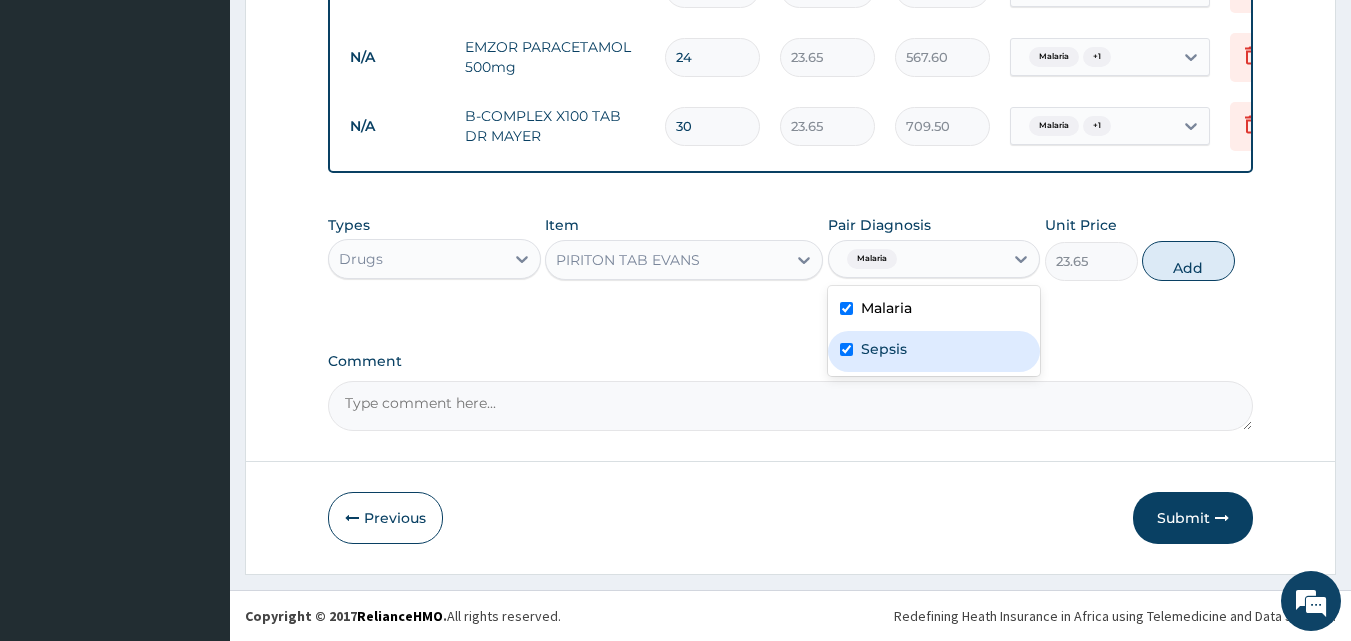 checkbox on "true" 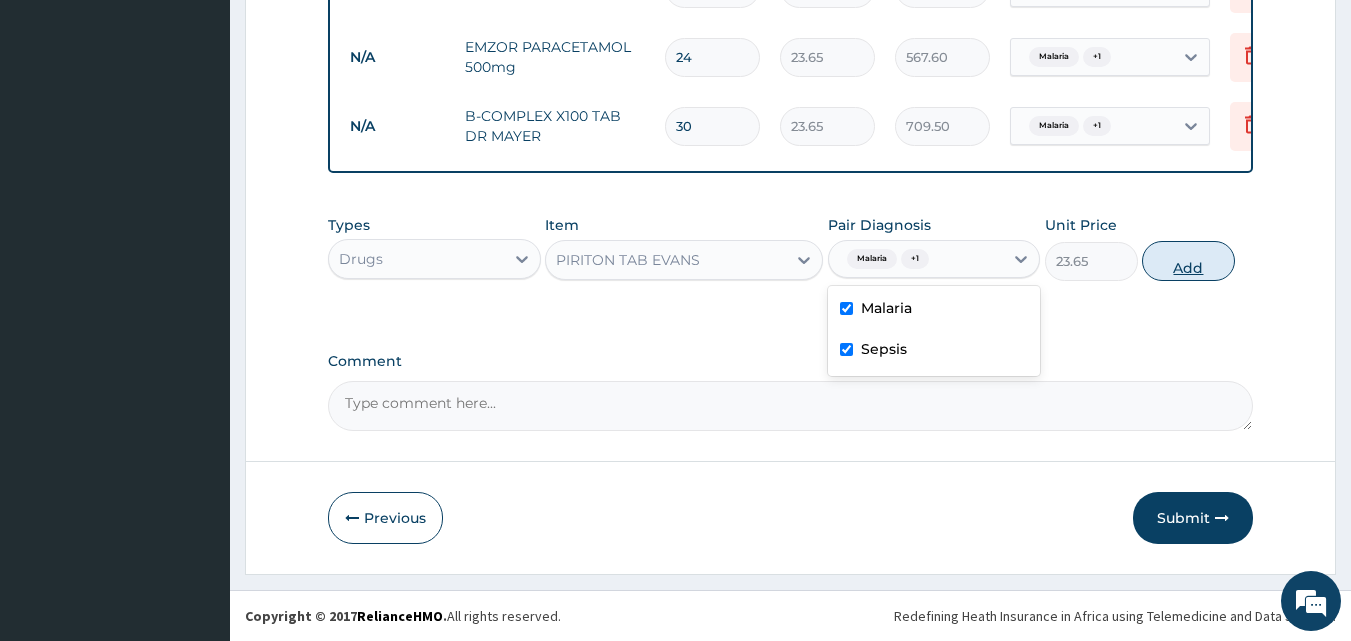 click on "Add" at bounding box center (1188, 261) 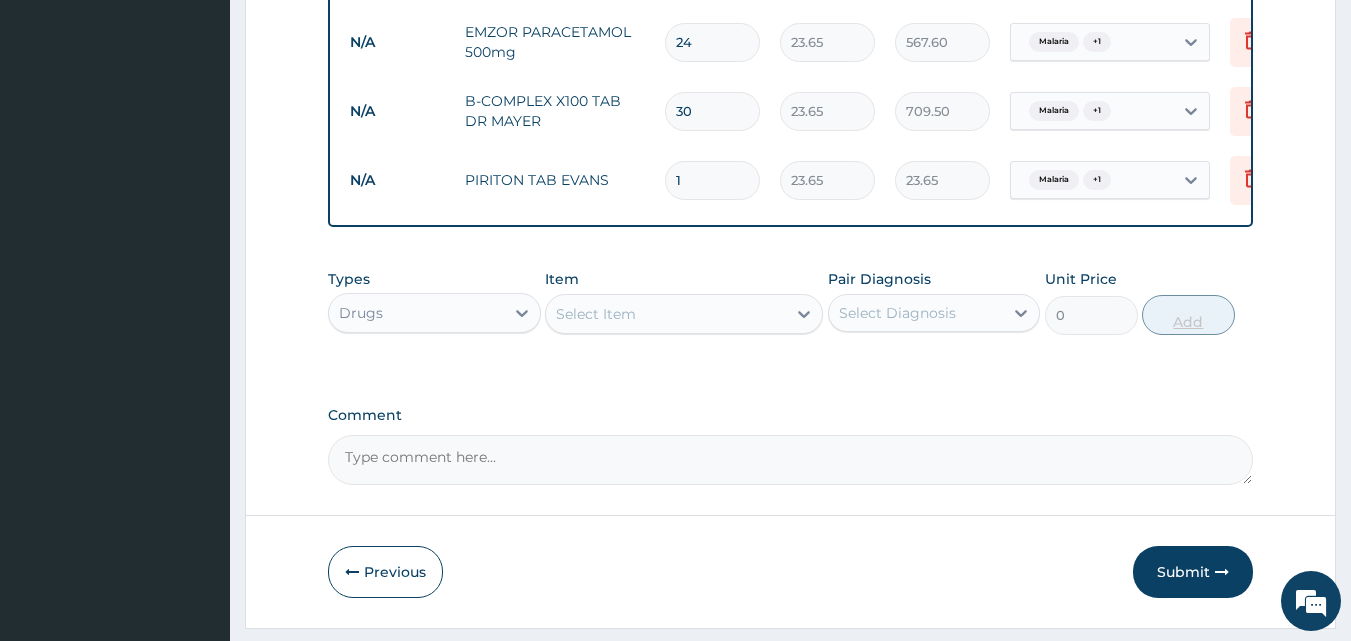 type on "10" 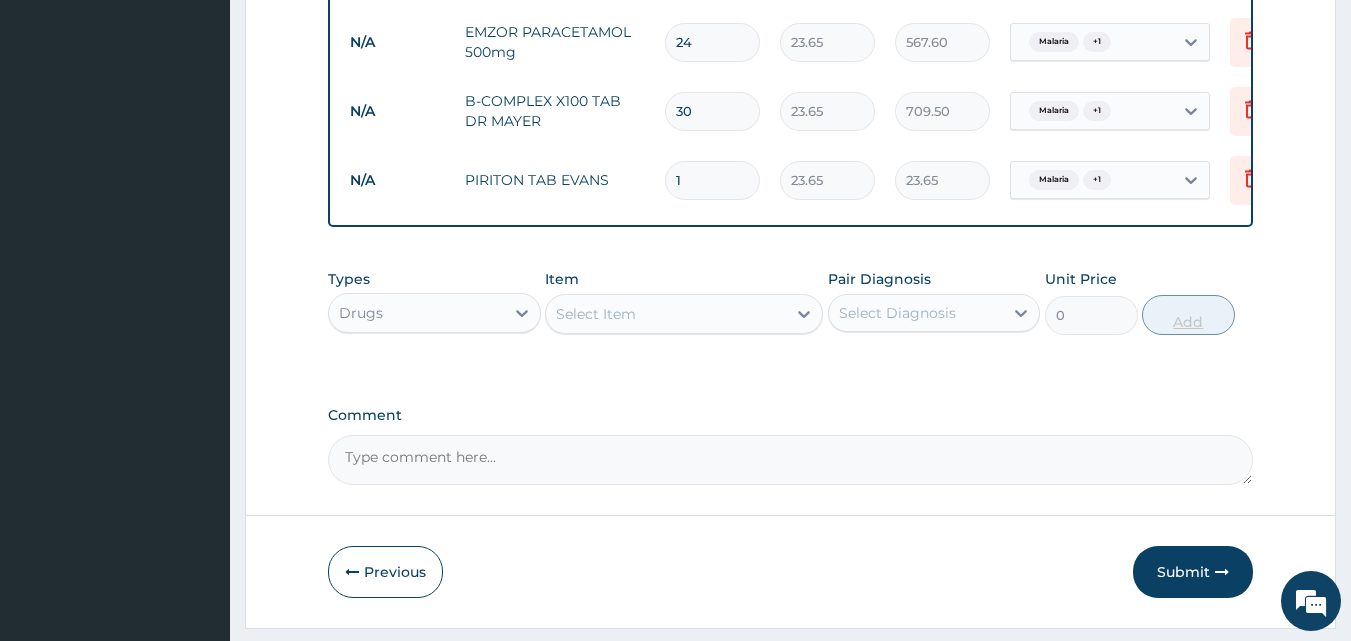 type on "236.50" 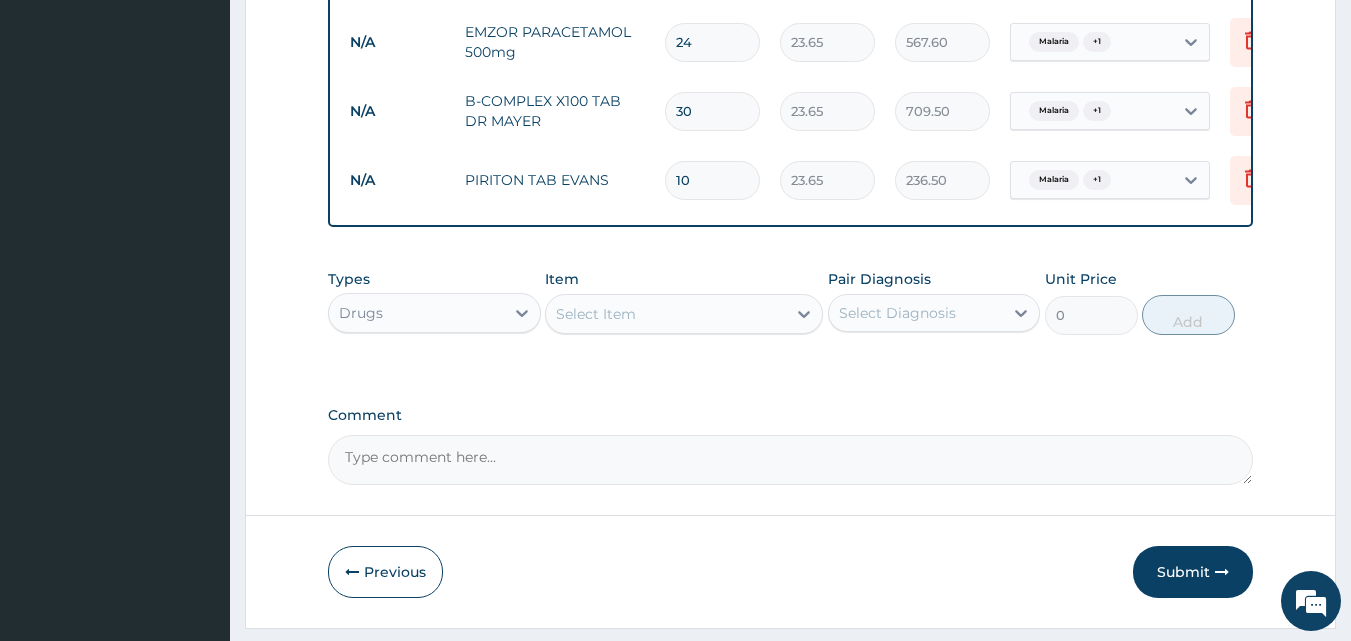 type on "10" 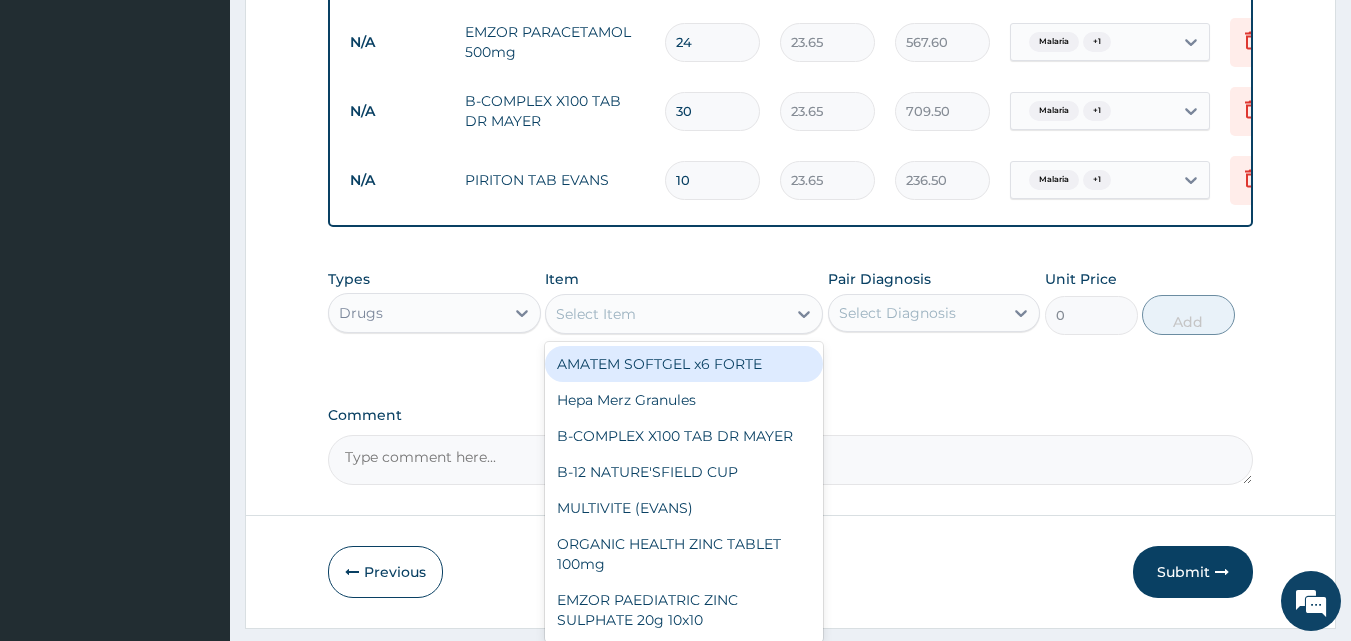 click on "Select Item" at bounding box center [666, 314] 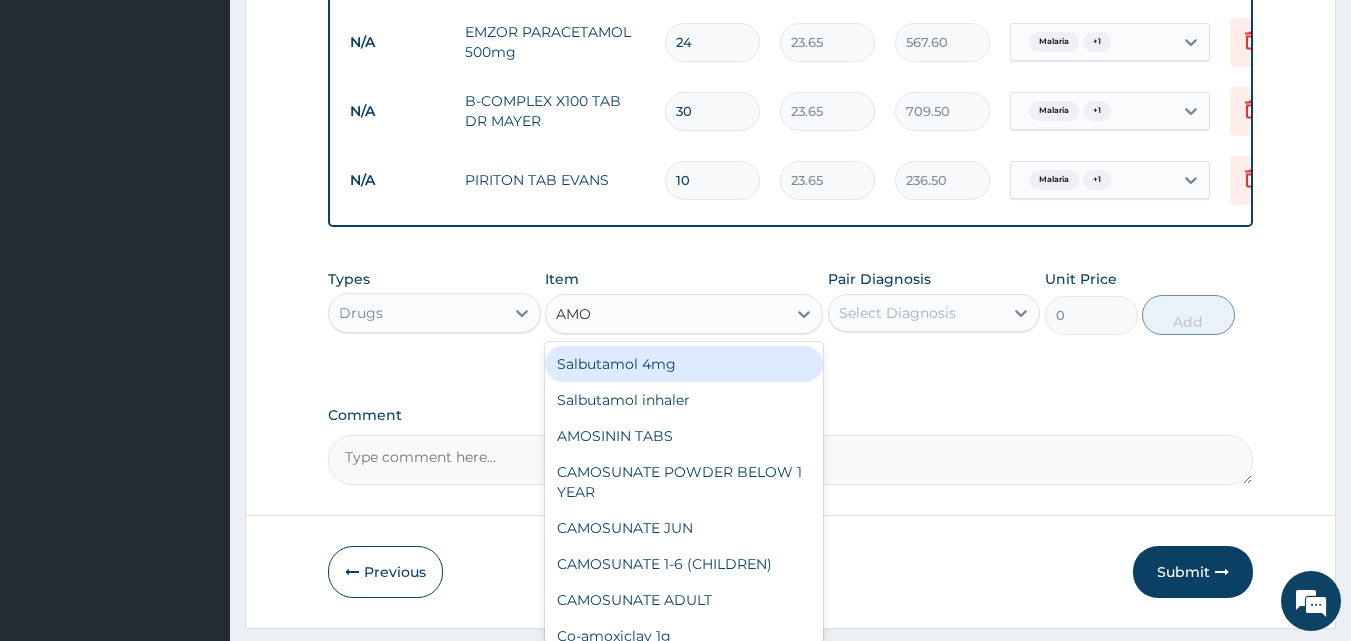 type on "AMOX" 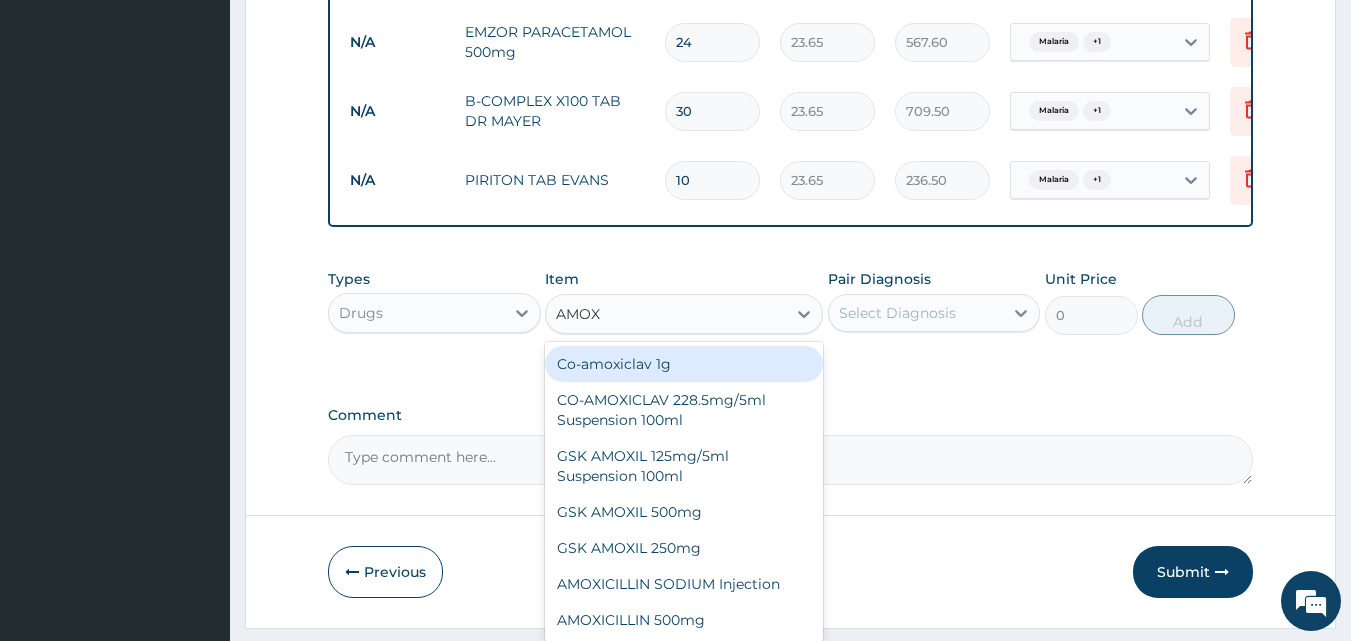 click on "Co-amoxiclav 1g" at bounding box center [684, 364] 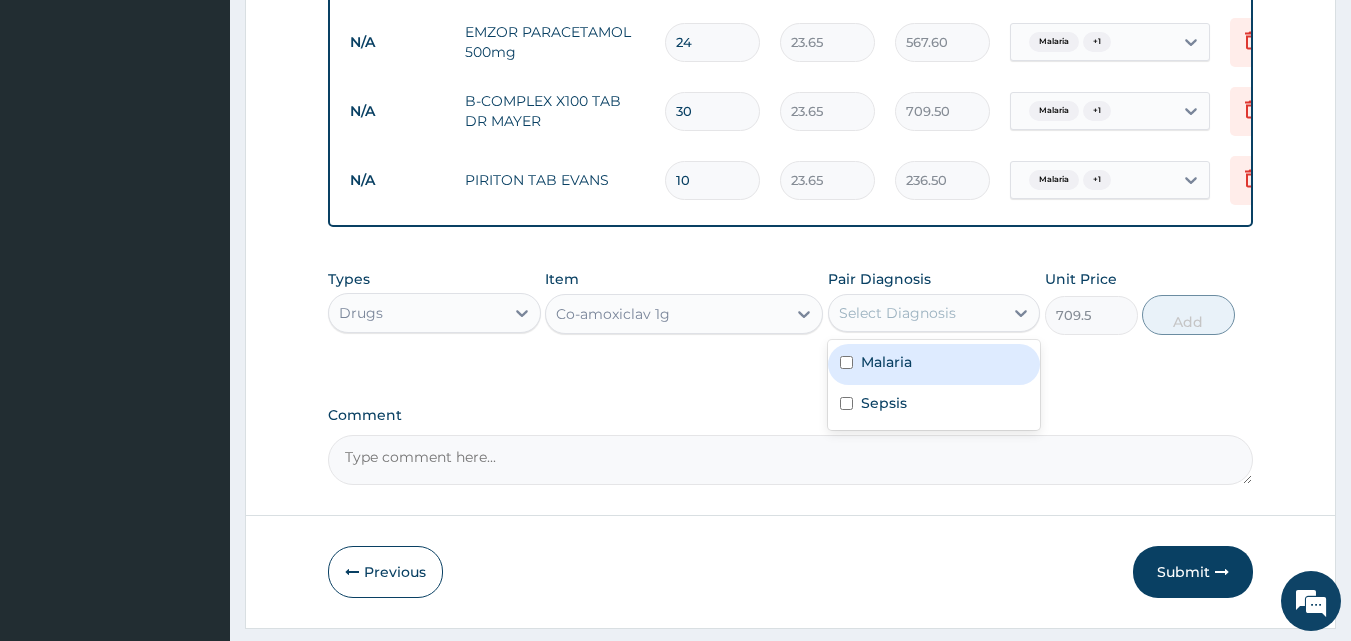 click on "Select Diagnosis" at bounding box center [916, 313] 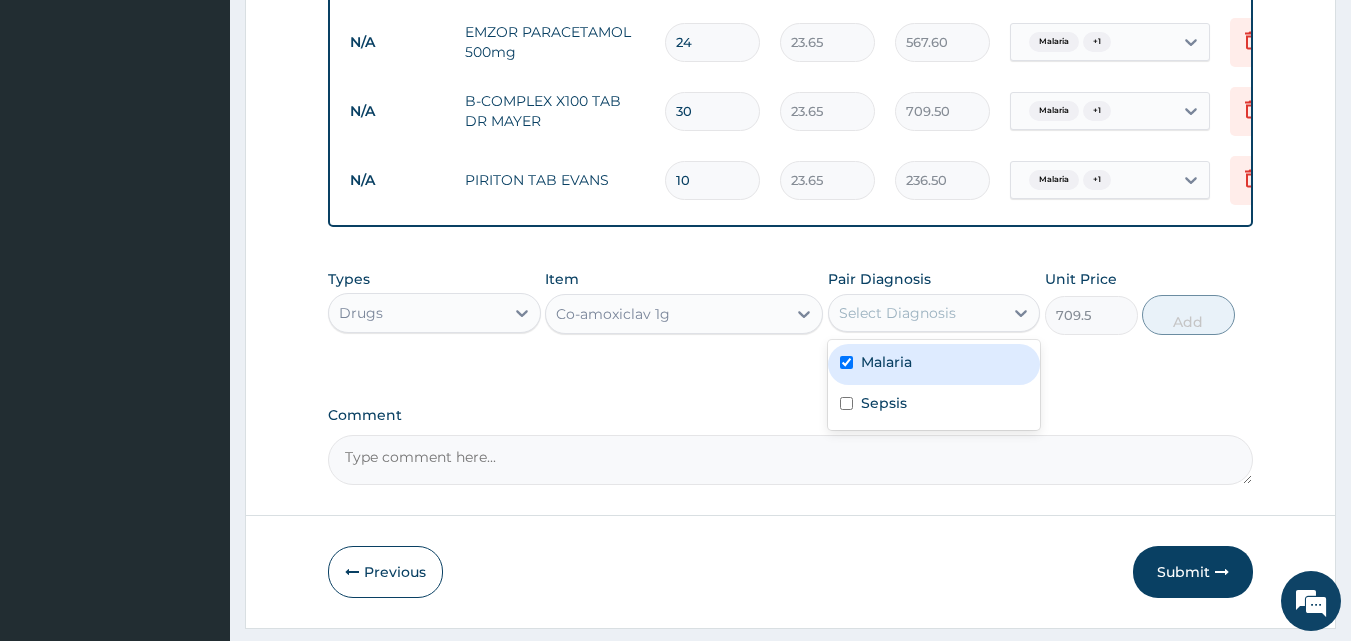 checkbox on "true" 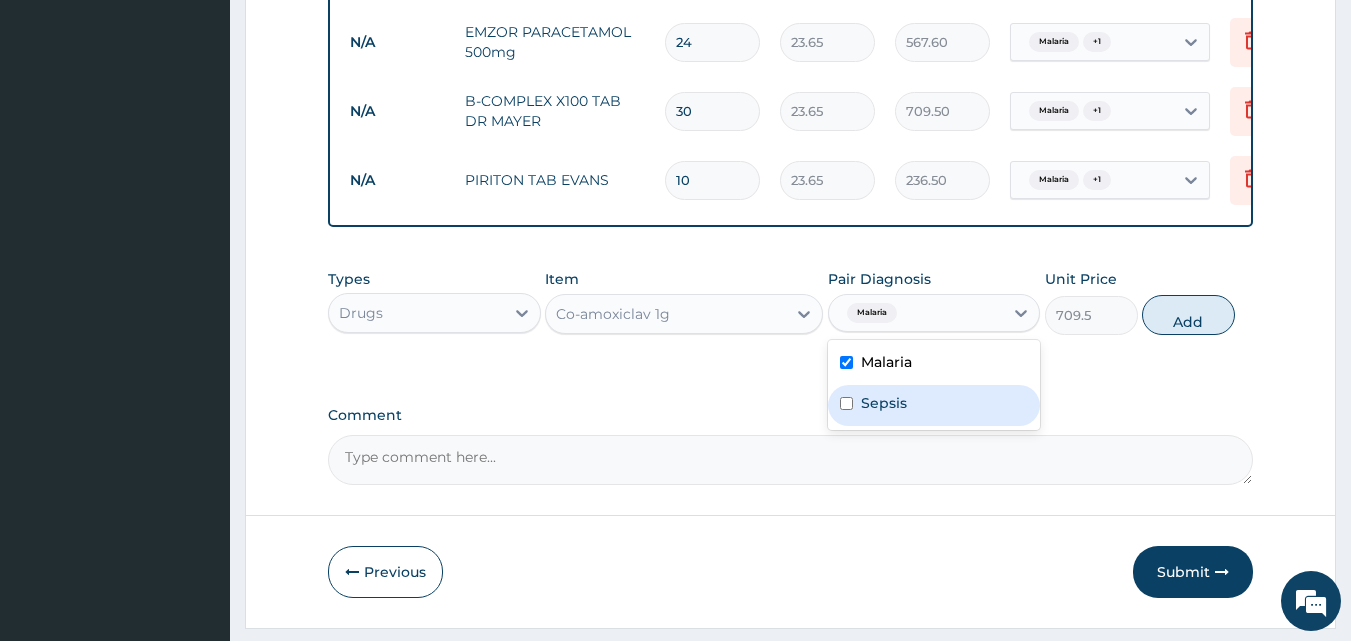 click on "Sepsis" at bounding box center [934, 405] 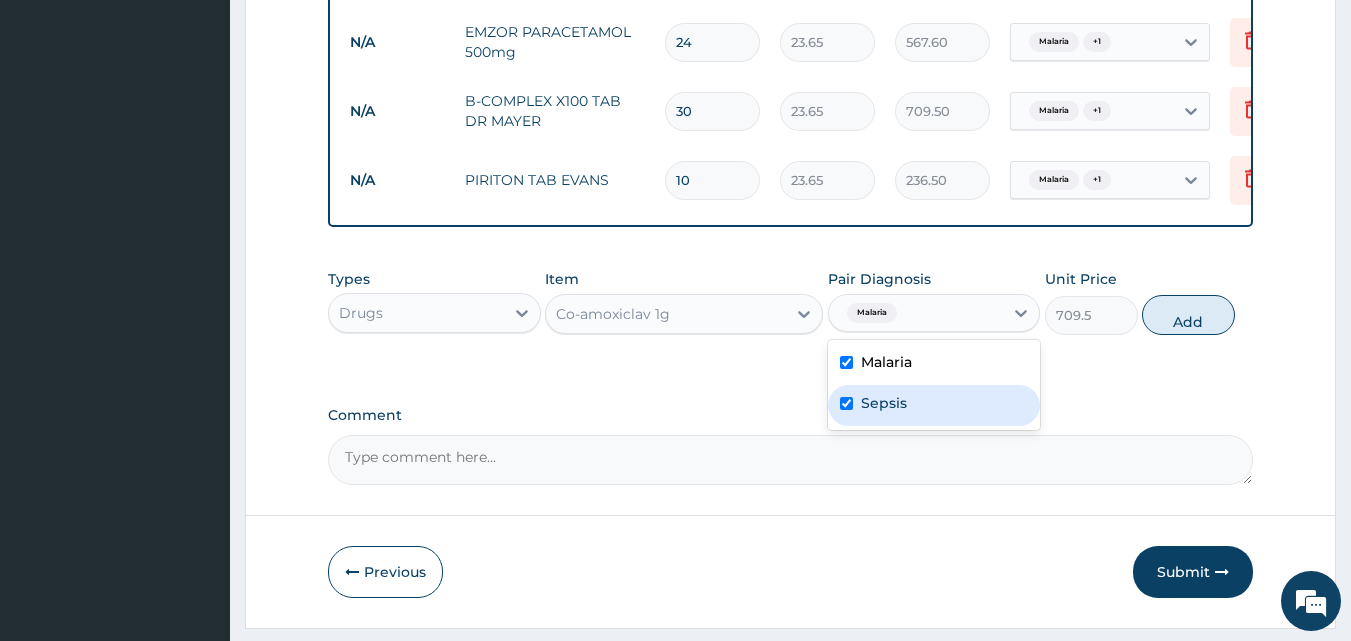 checkbox on "true" 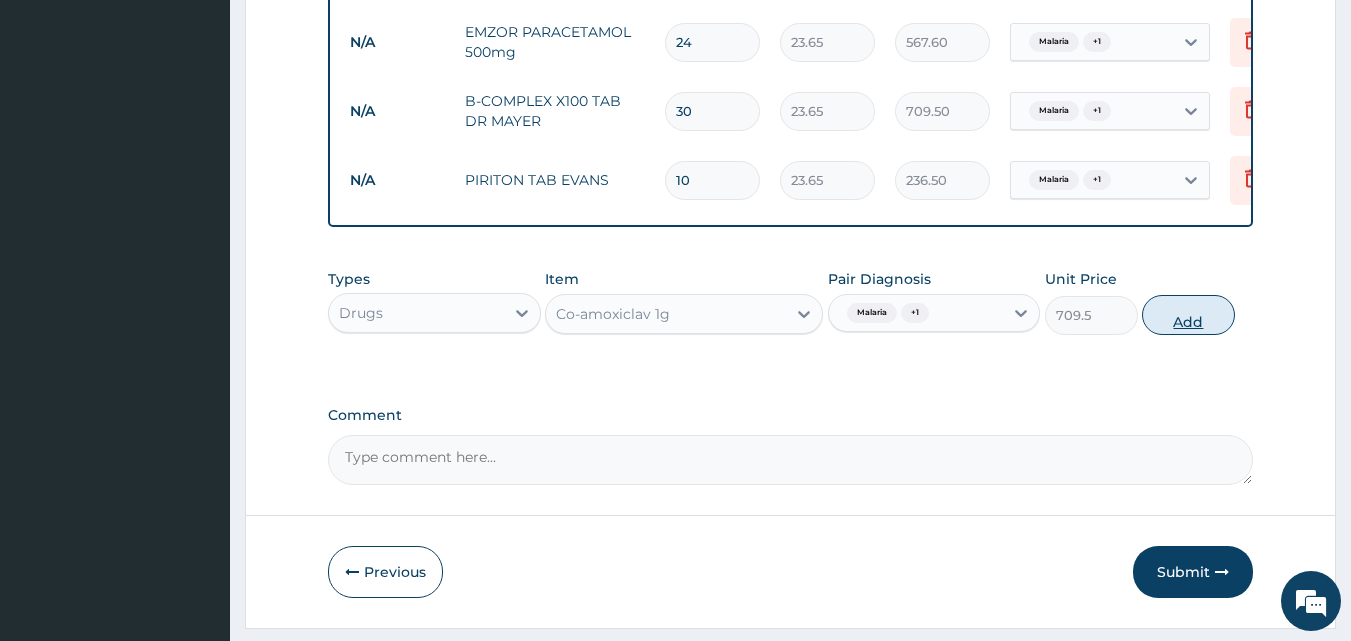 click on "Add" at bounding box center [1188, 315] 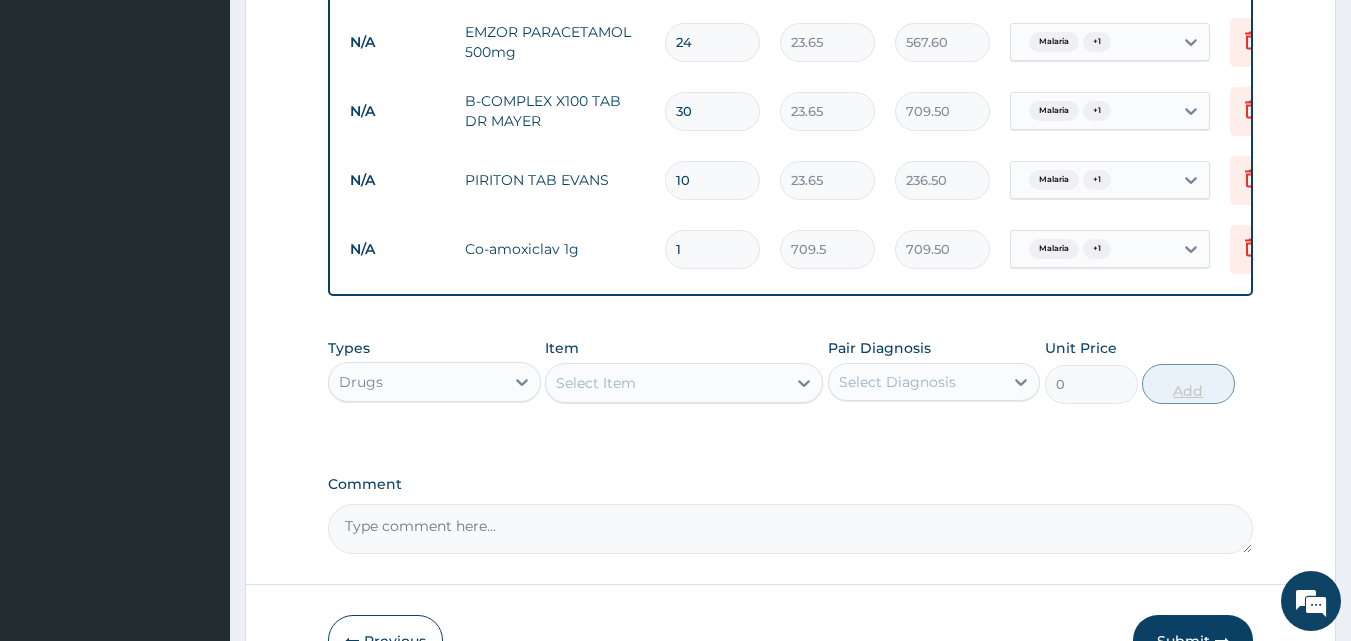 type on "14" 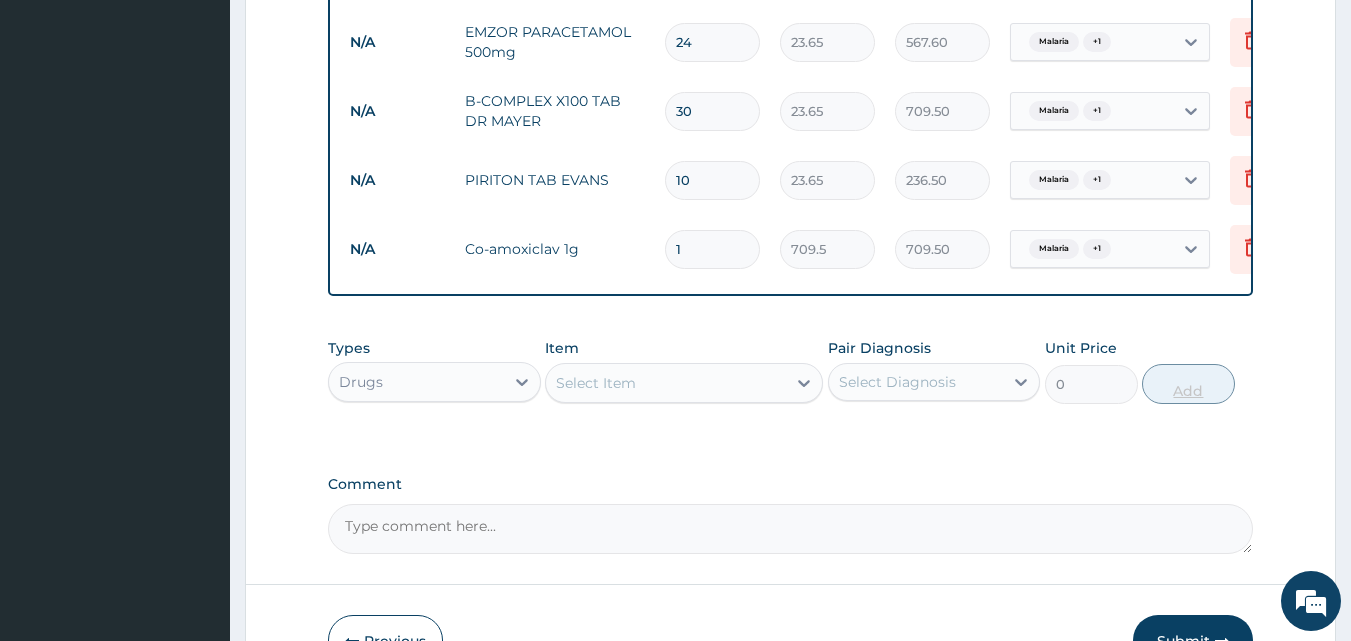 type on "9933.00" 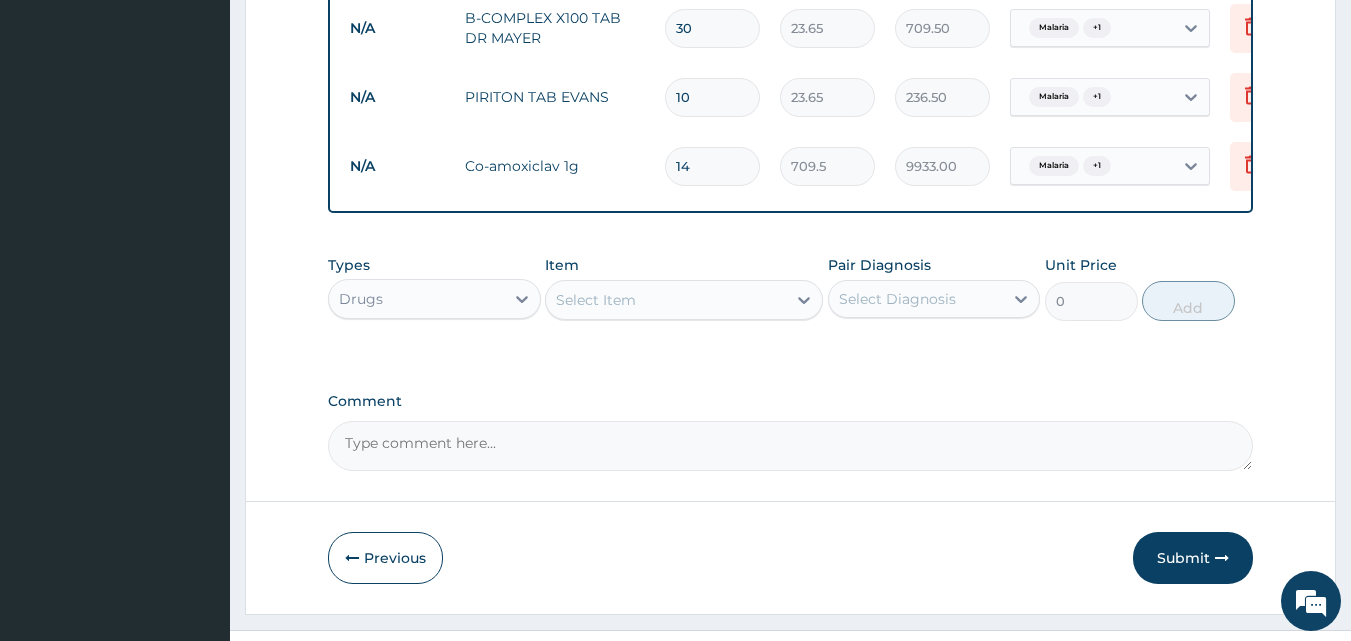 scroll, scrollTop: 1146, scrollLeft: 0, axis: vertical 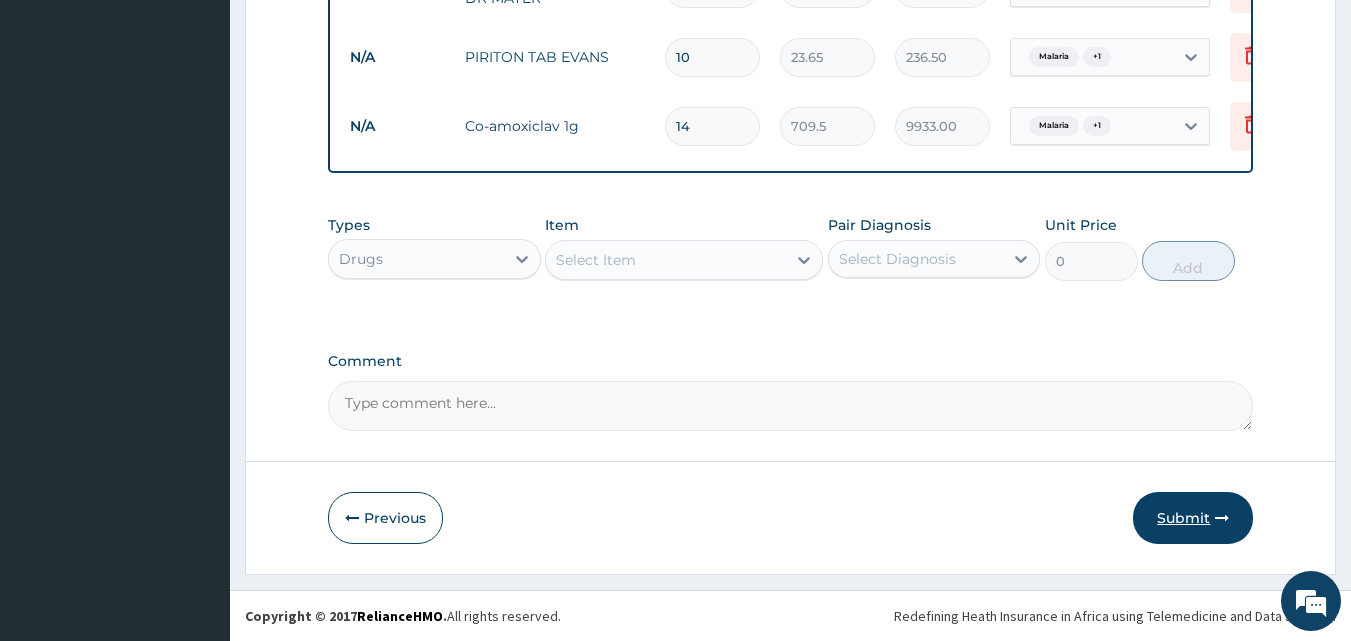 type on "14" 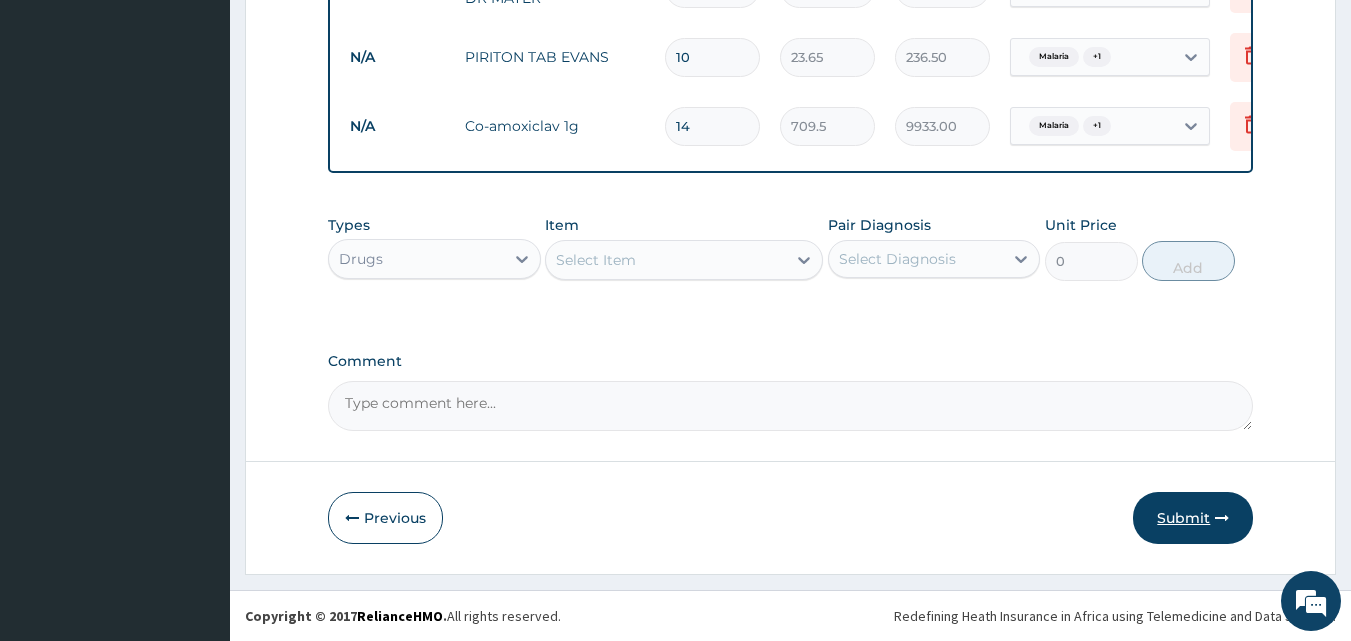 click on "Submit" at bounding box center (1193, 518) 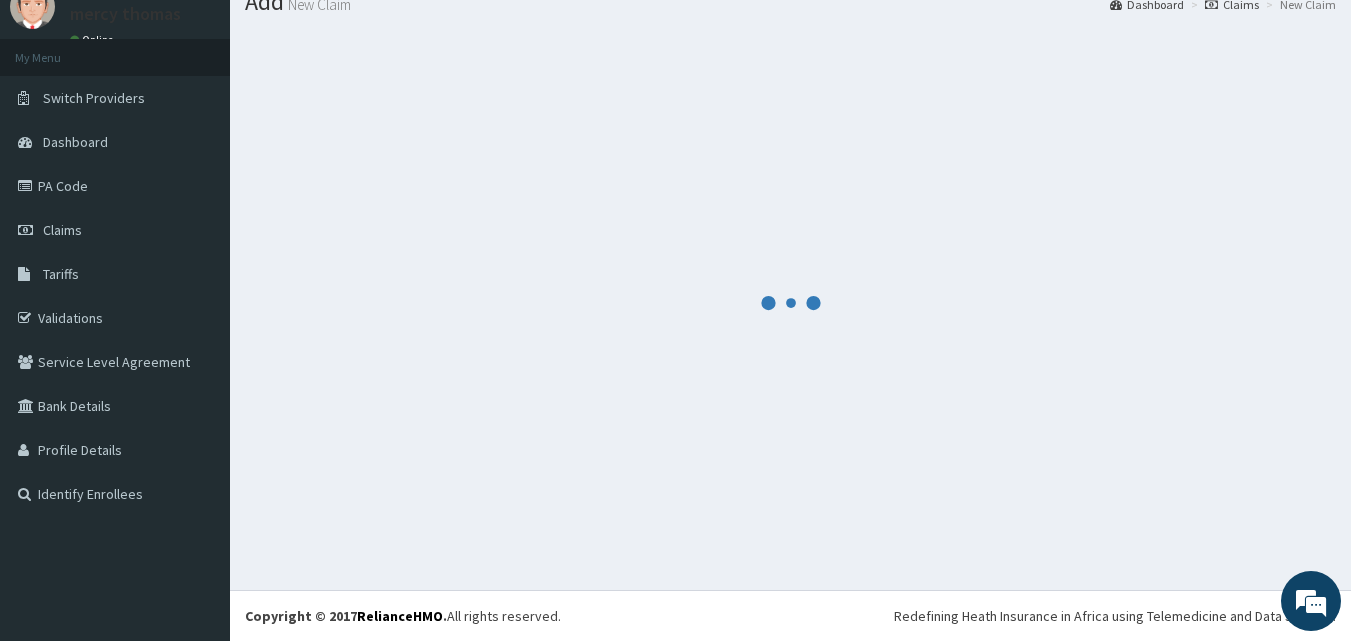 scroll, scrollTop: 1146, scrollLeft: 0, axis: vertical 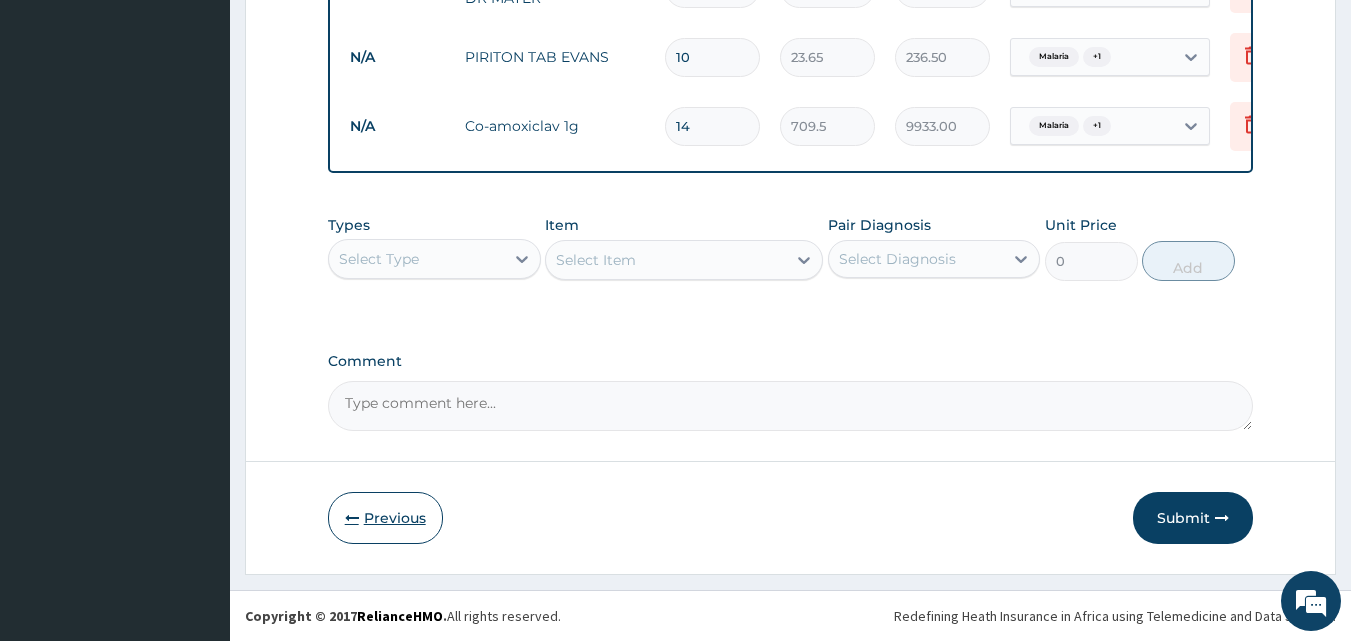 click on "Previous" at bounding box center (385, 518) 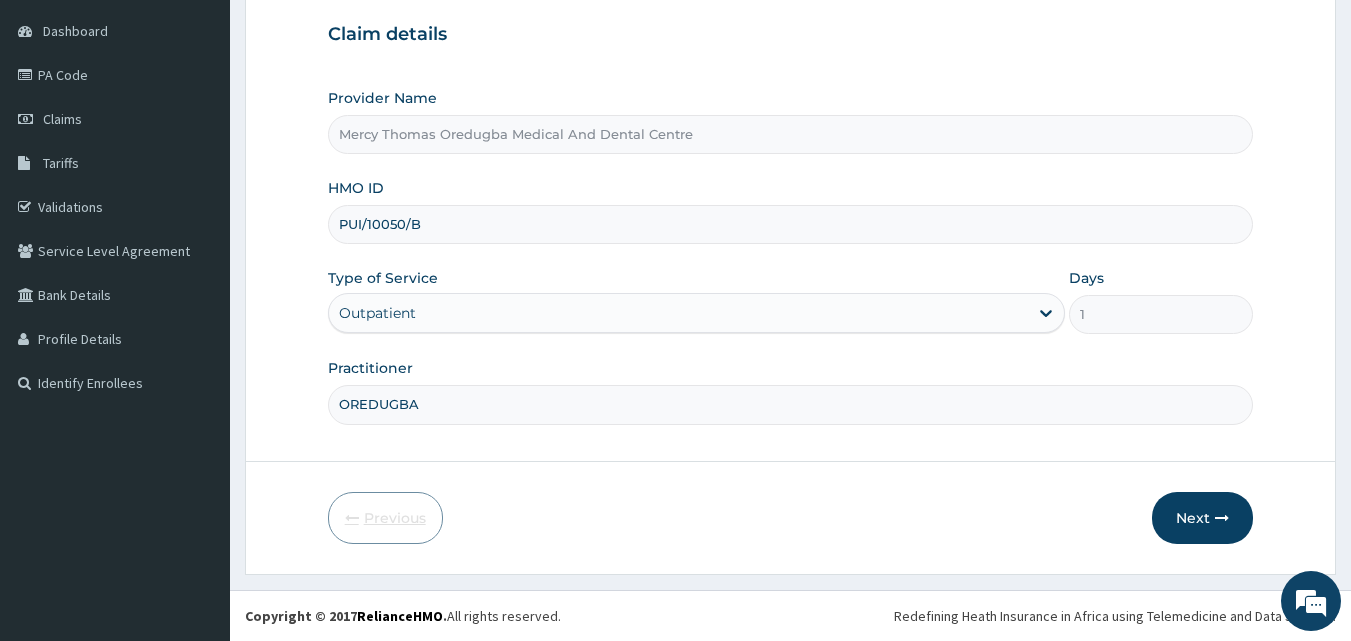 scroll, scrollTop: 187, scrollLeft: 0, axis: vertical 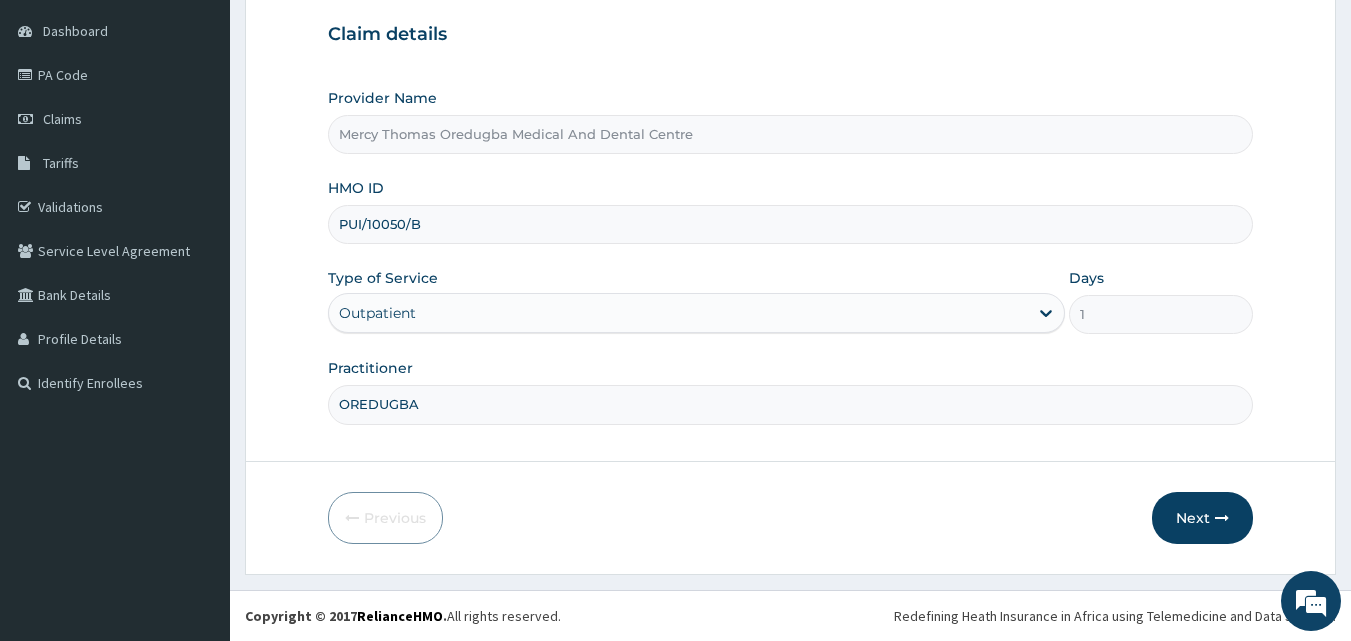 click on "PUI/10050/B" at bounding box center [791, 224] 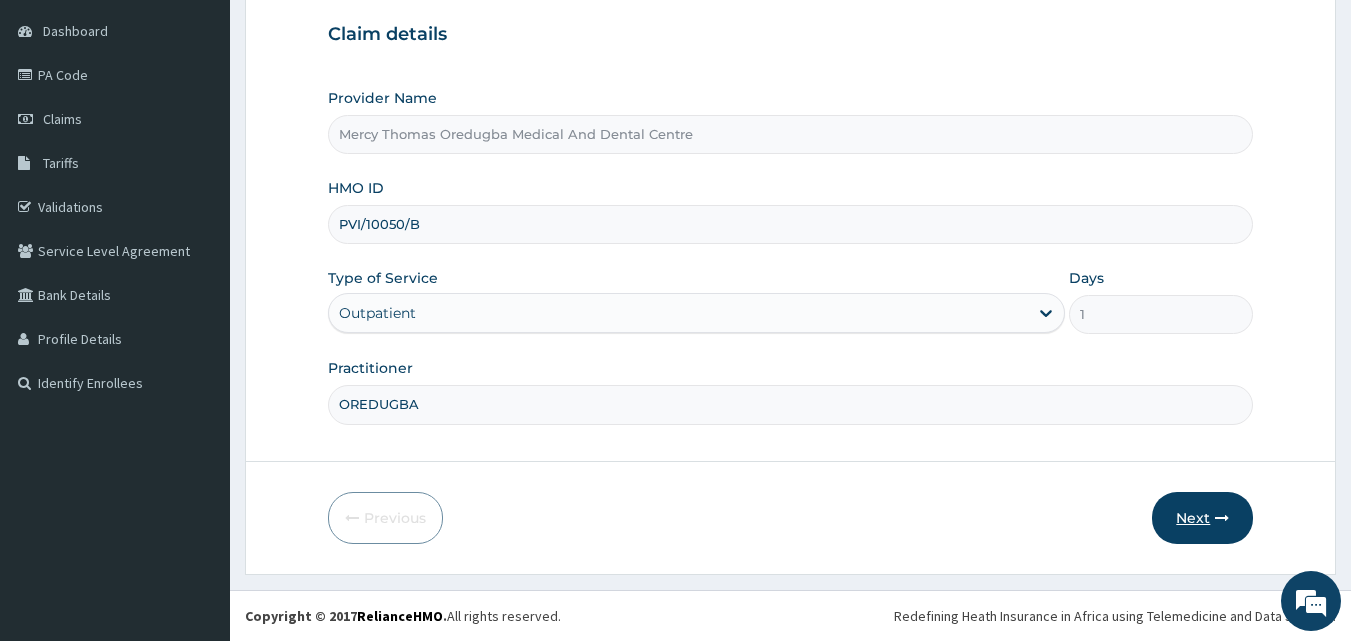 type on "PVI/10050/B" 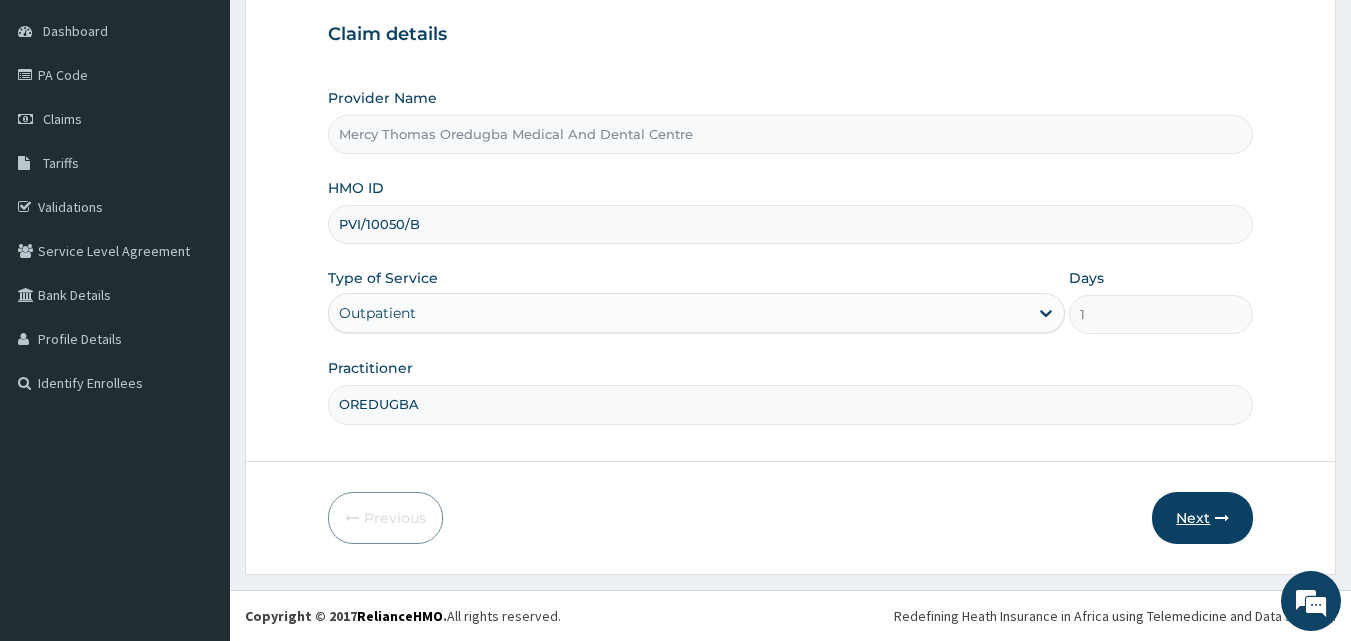 click on "Next" at bounding box center [1202, 518] 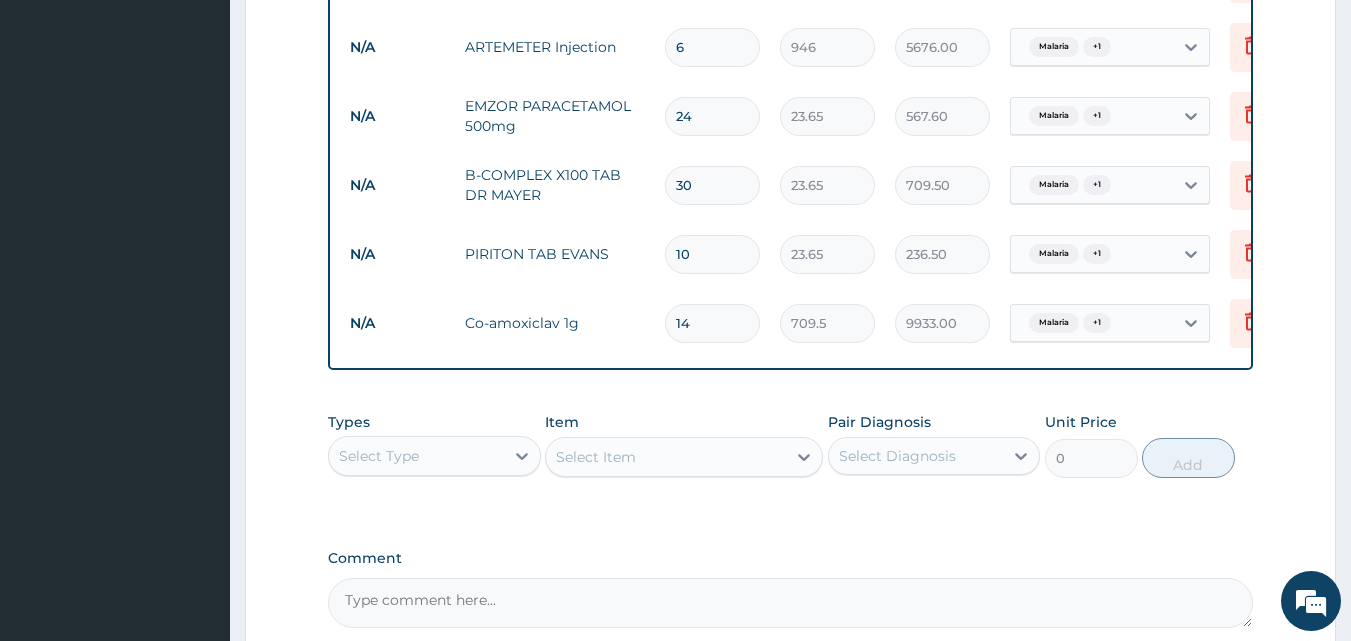 scroll, scrollTop: 1146, scrollLeft: 0, axis: vertical 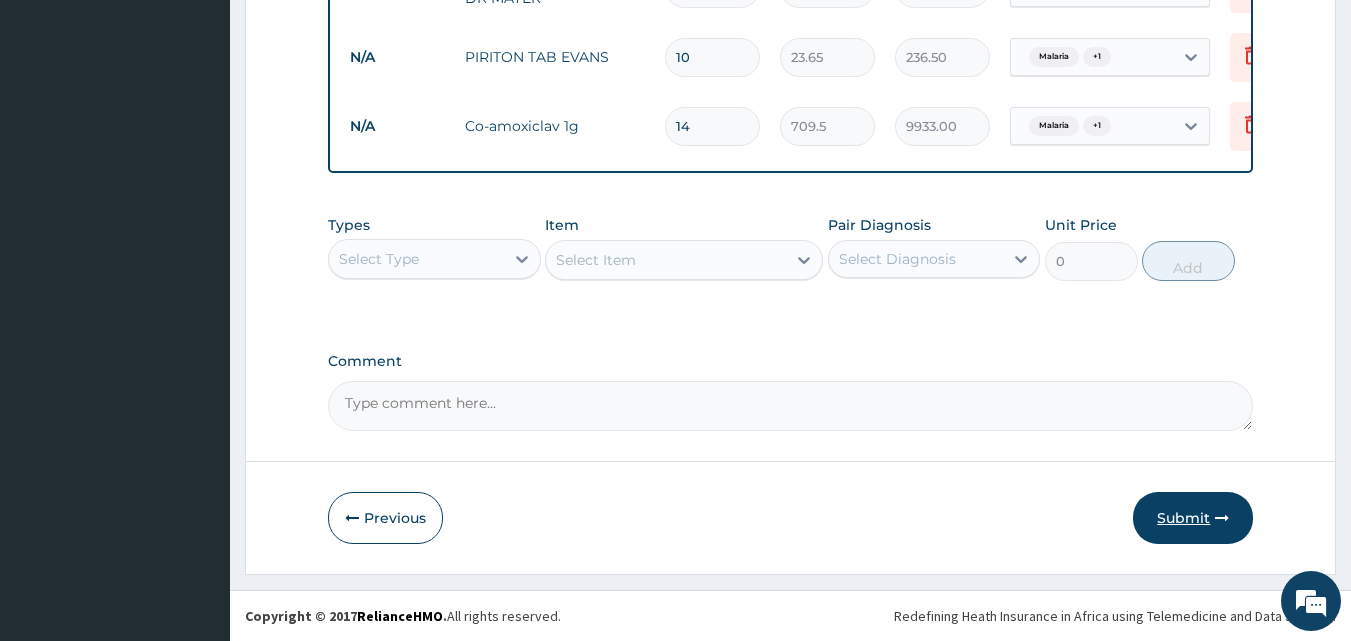 click on "Submit" at bounding box center (1193, 518) 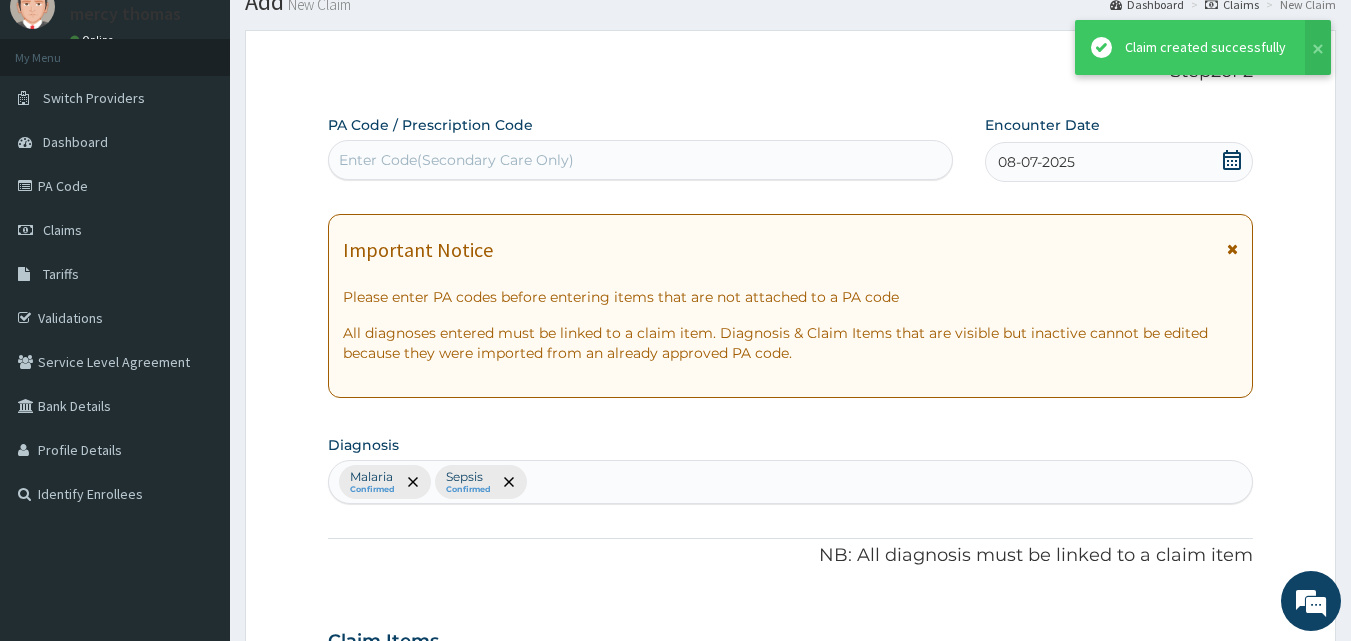 scroll, scrollTop: 1146, scrollLeft: 0, axis: vertical 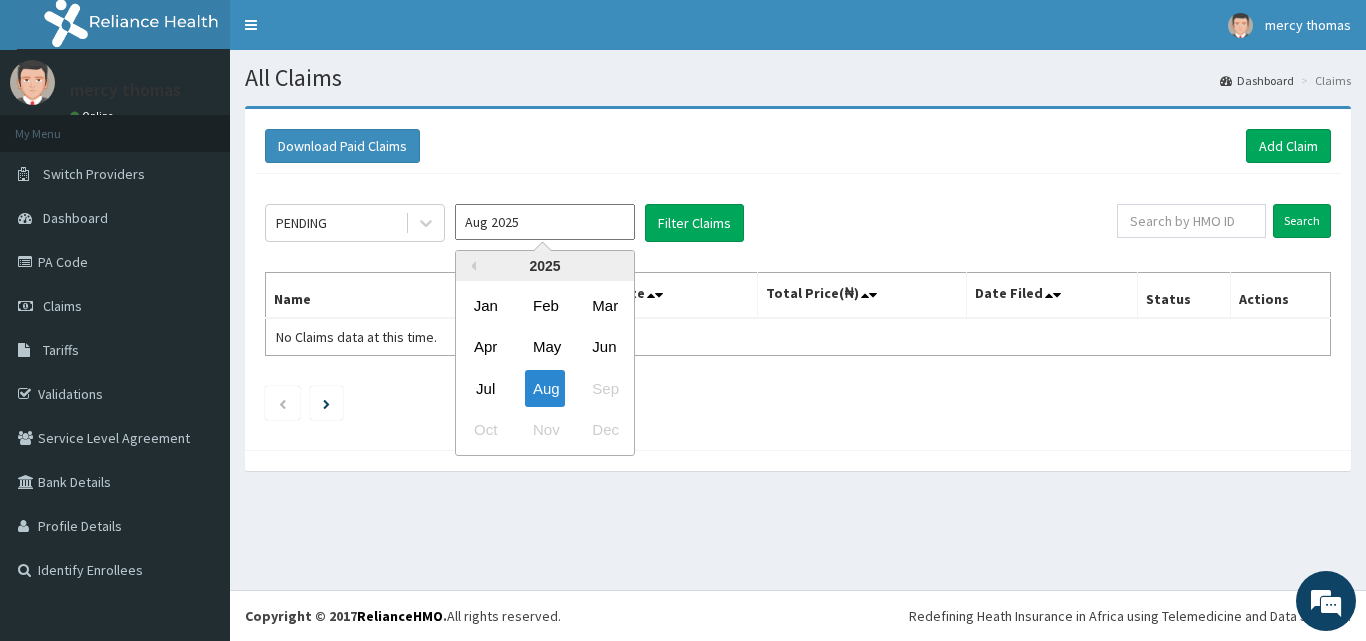 click on "Aug 2025" at bounding box center [545, 222] 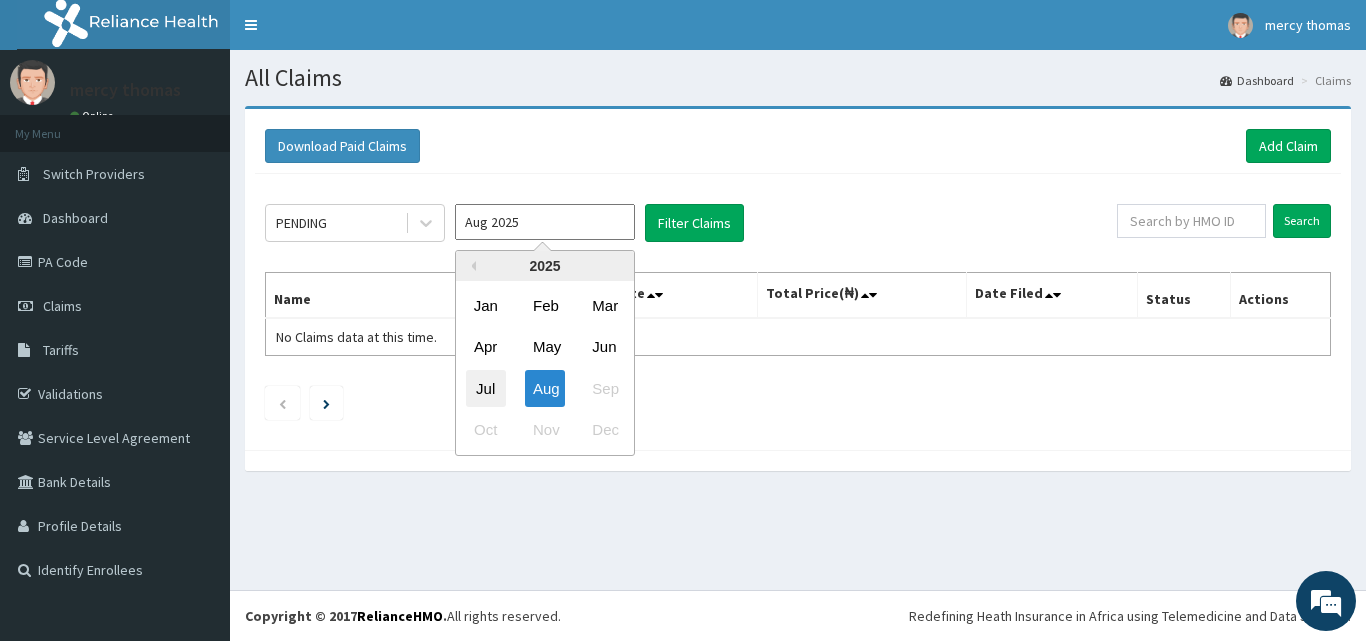 click on "Jul" at bounding box center [486, 388] 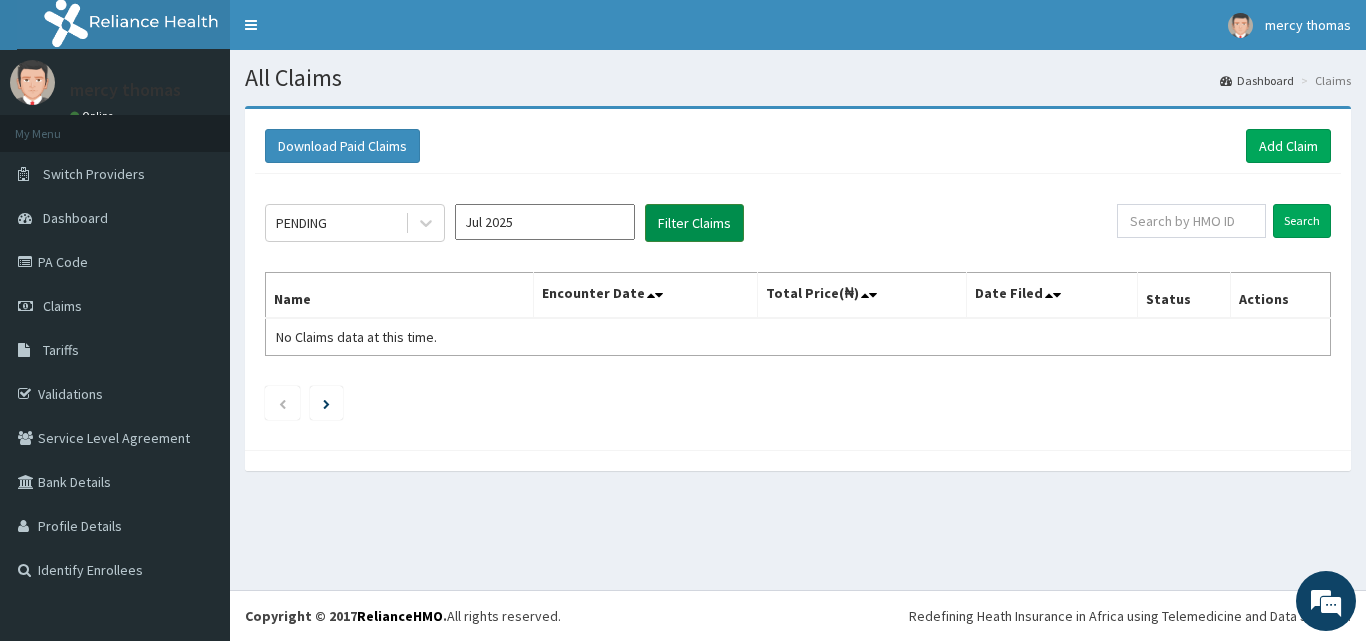 click on "Filter Claims" at bounding box center (694, 223) 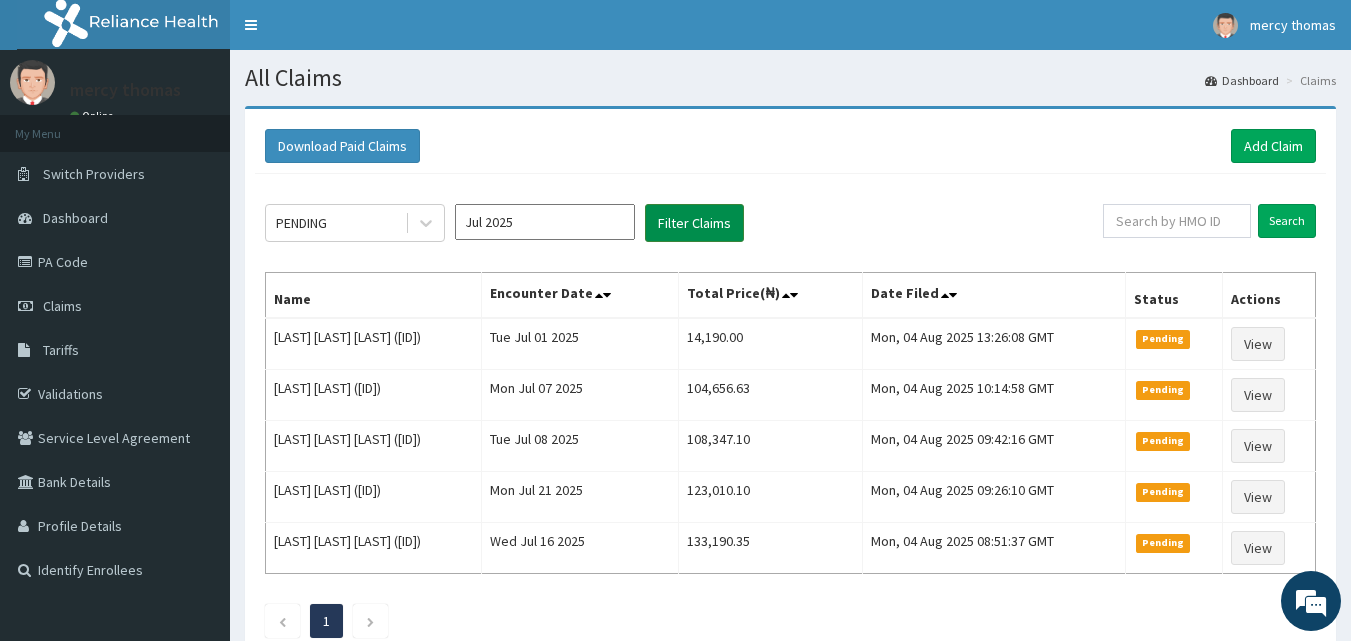 click on "Filter Claims" at bounding box center [694, 223] 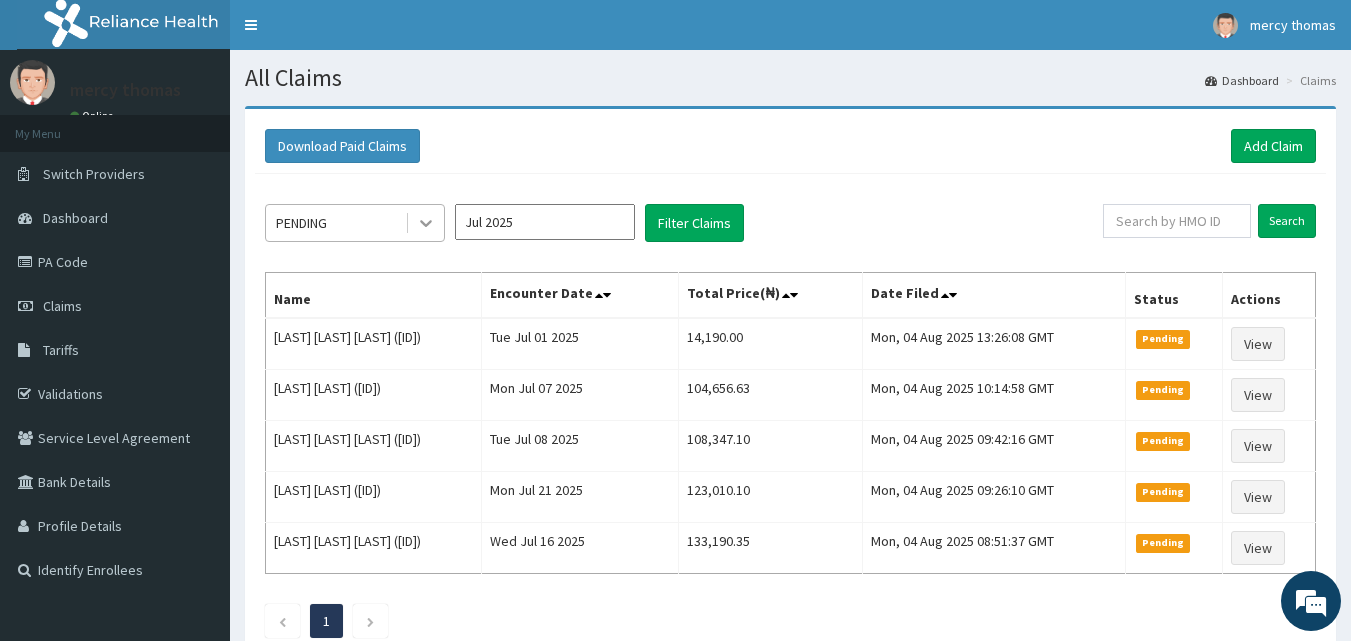 click at bounding box center (426, 223) 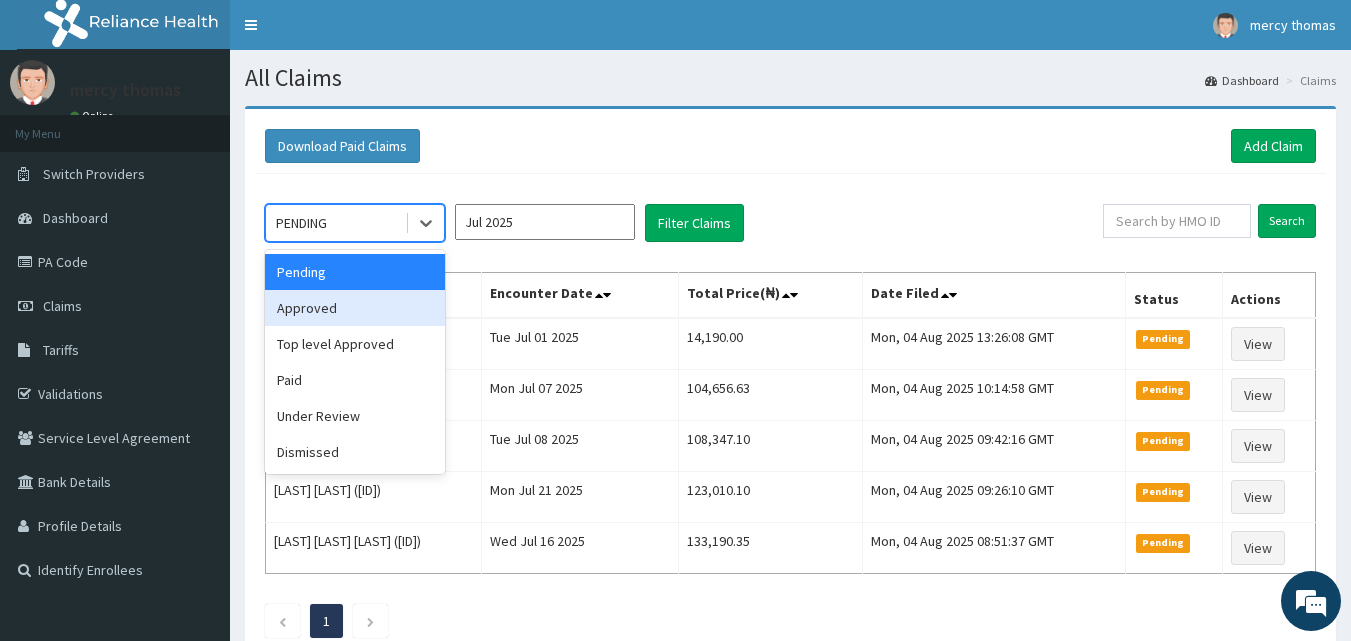 click on "Approved" at bounding box center [355, 308] 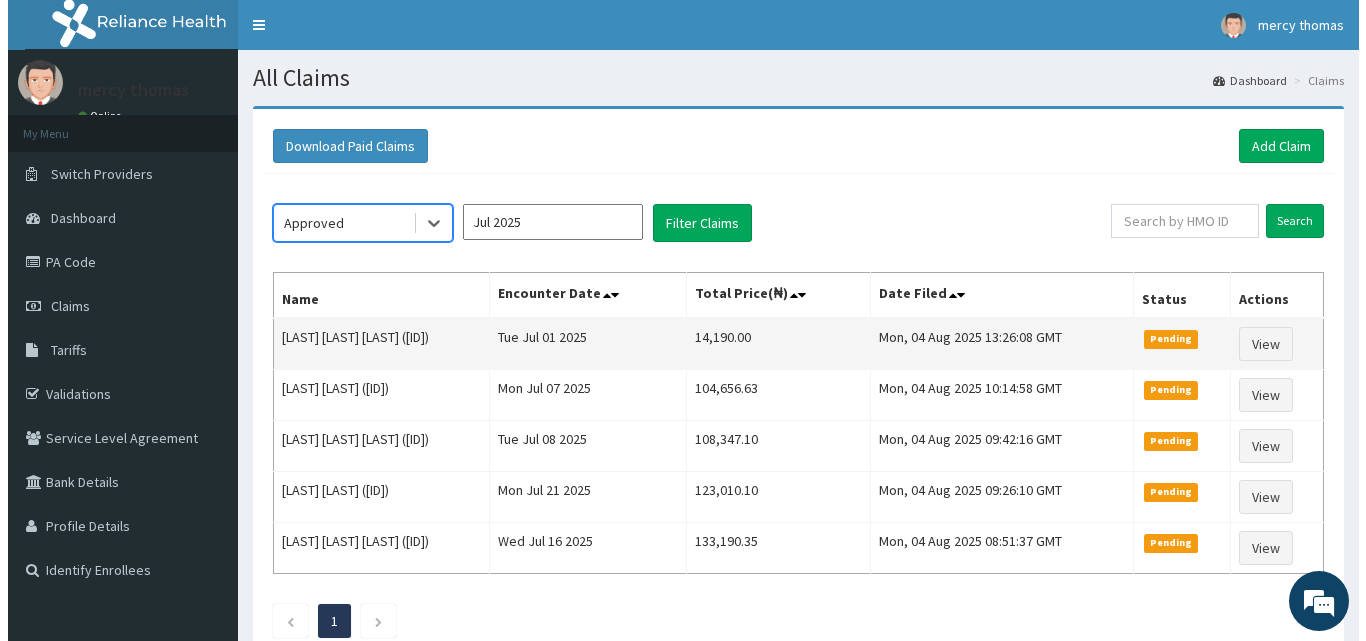 scroll, scrollTop: 0, scrollLeft: 0, axis: both 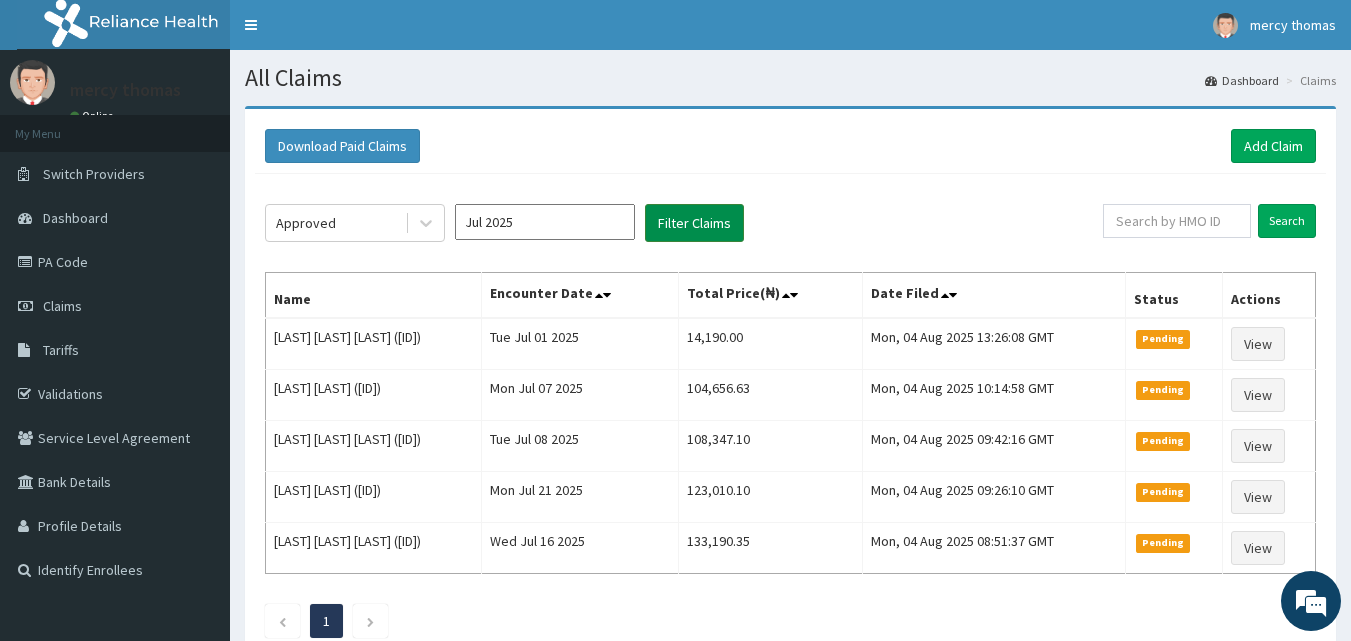 click on "Filter Claims" at bounding box center (694, 223) 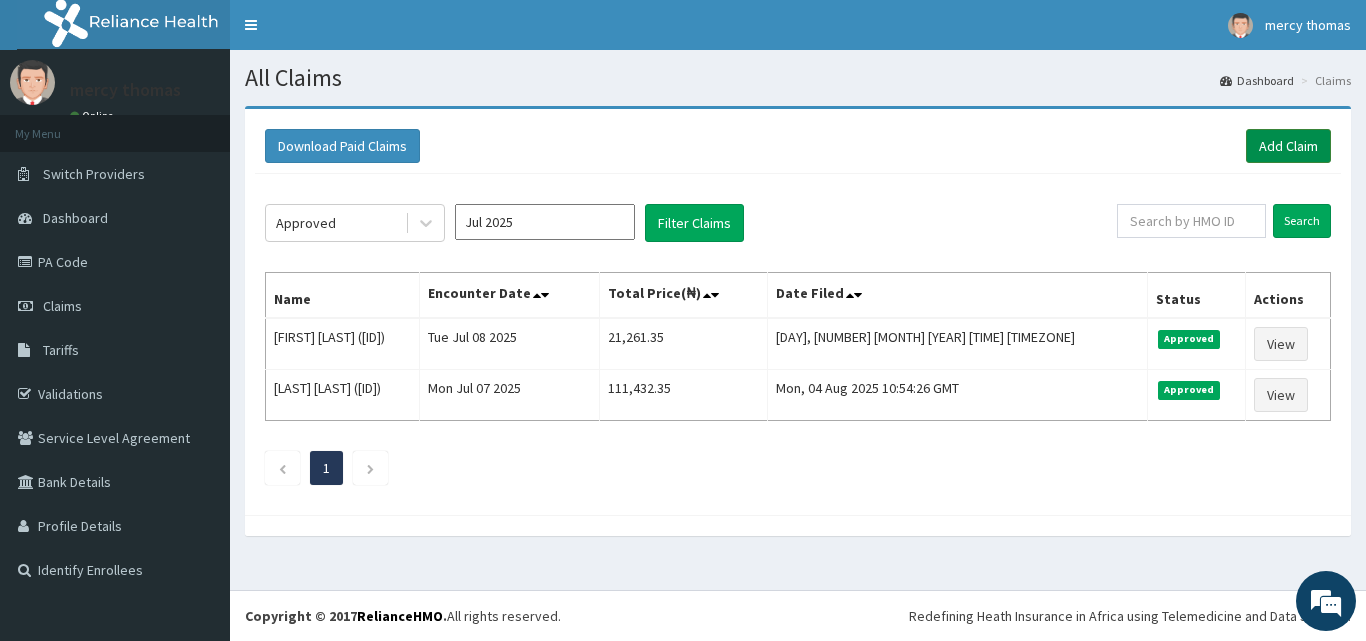 click on "Add Claim" at bounding box center [1288, 146] 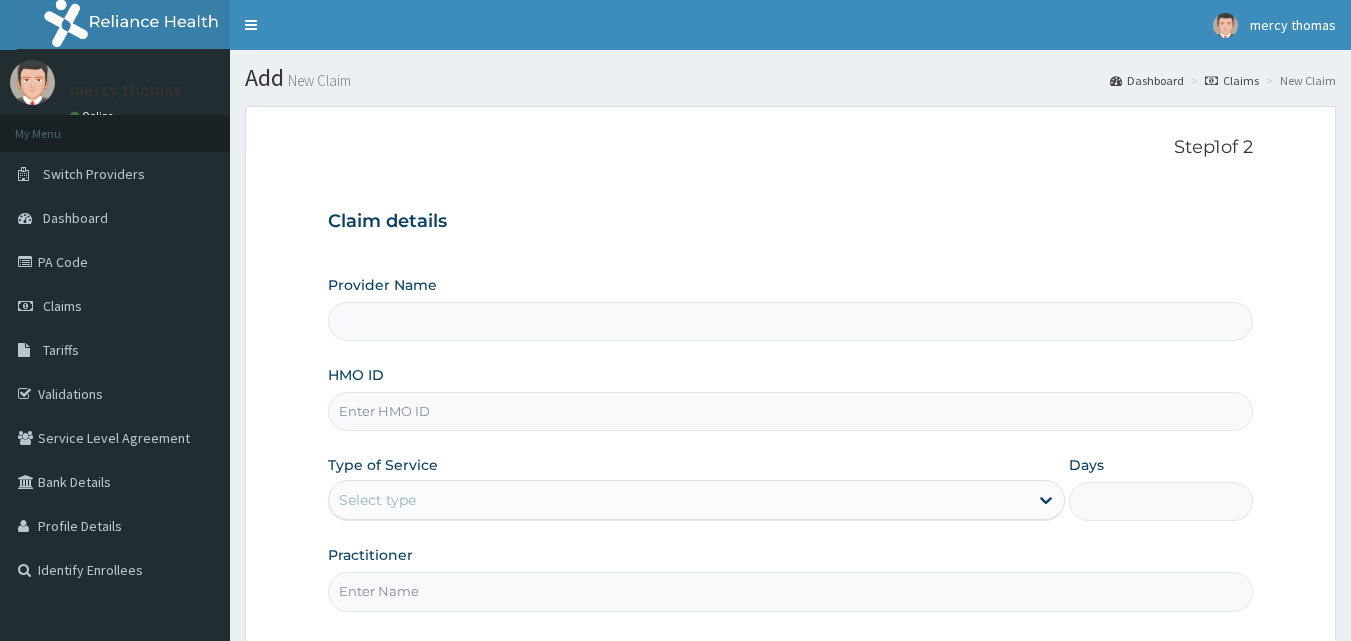 scroll, scrollTop: 0, scrollLeft: 0, axis: both 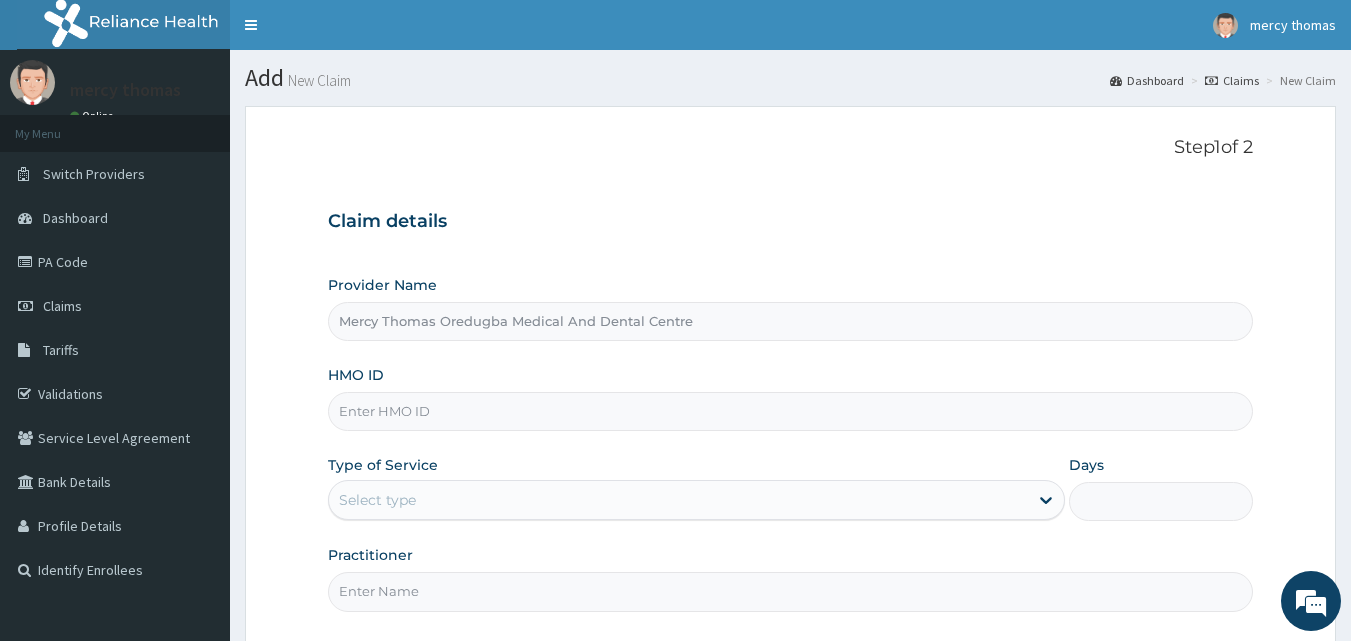 click on "HMO ID" at bounding box center (791, 411) 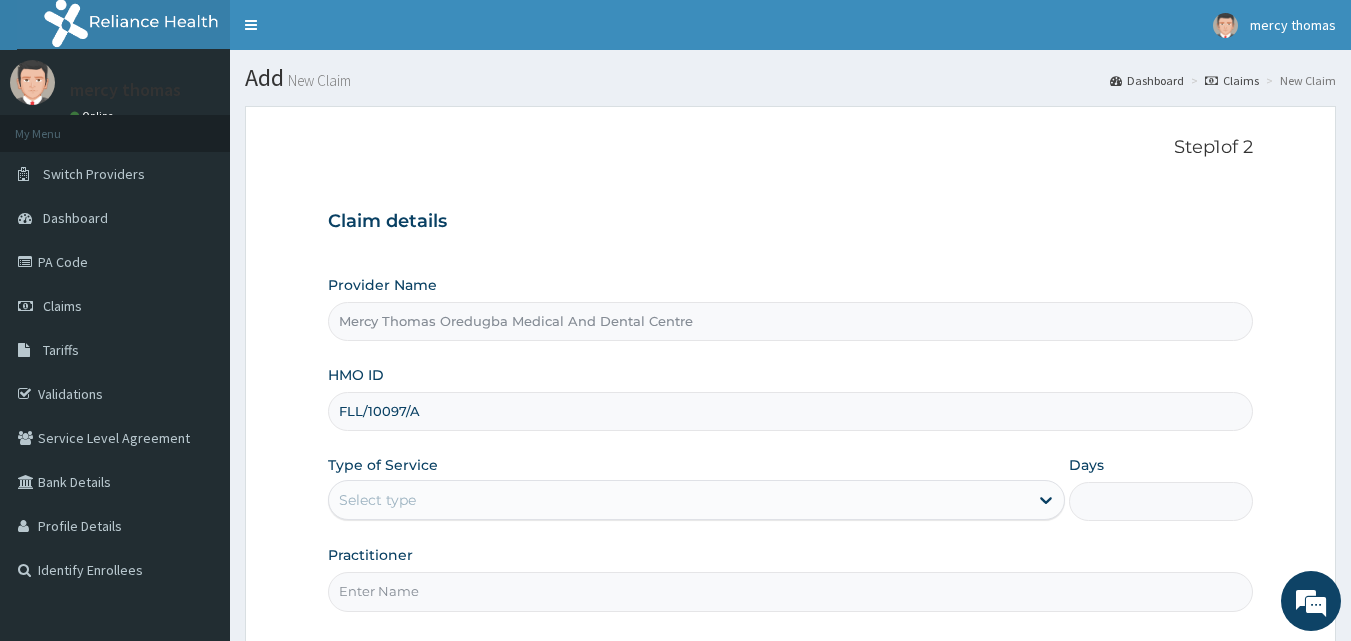 type on "FLL/10097/A" 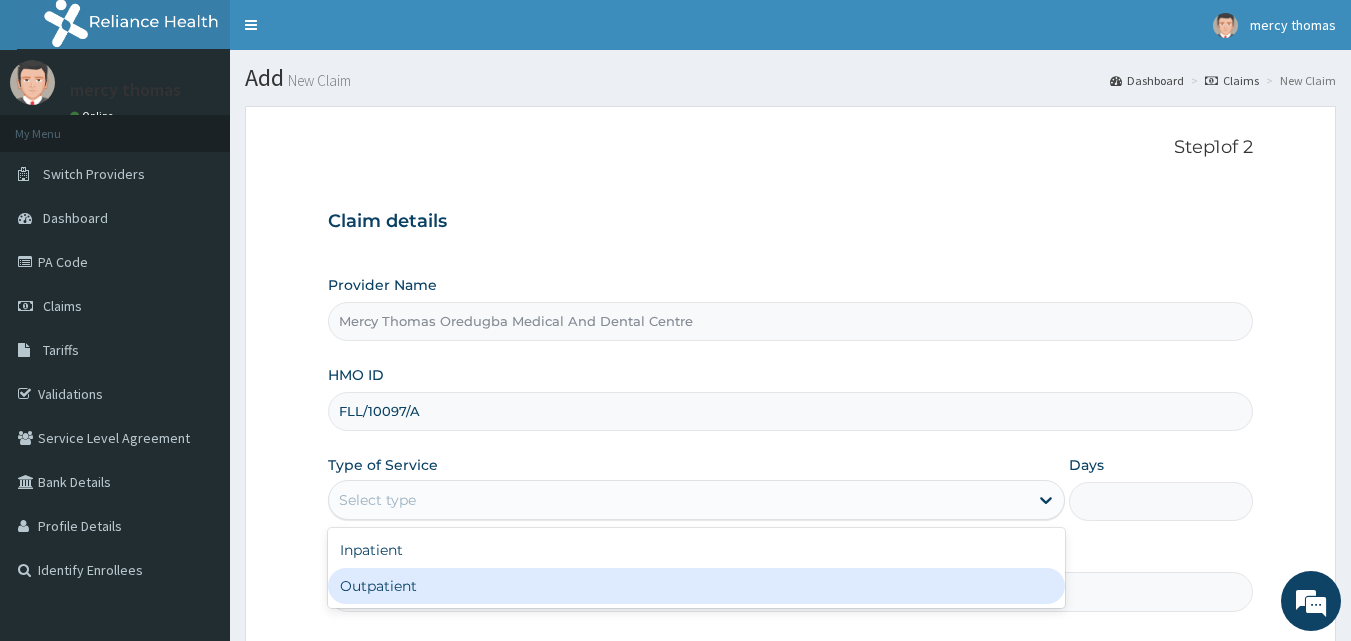 click on "Outpatient" at bounding box center [696, 586] 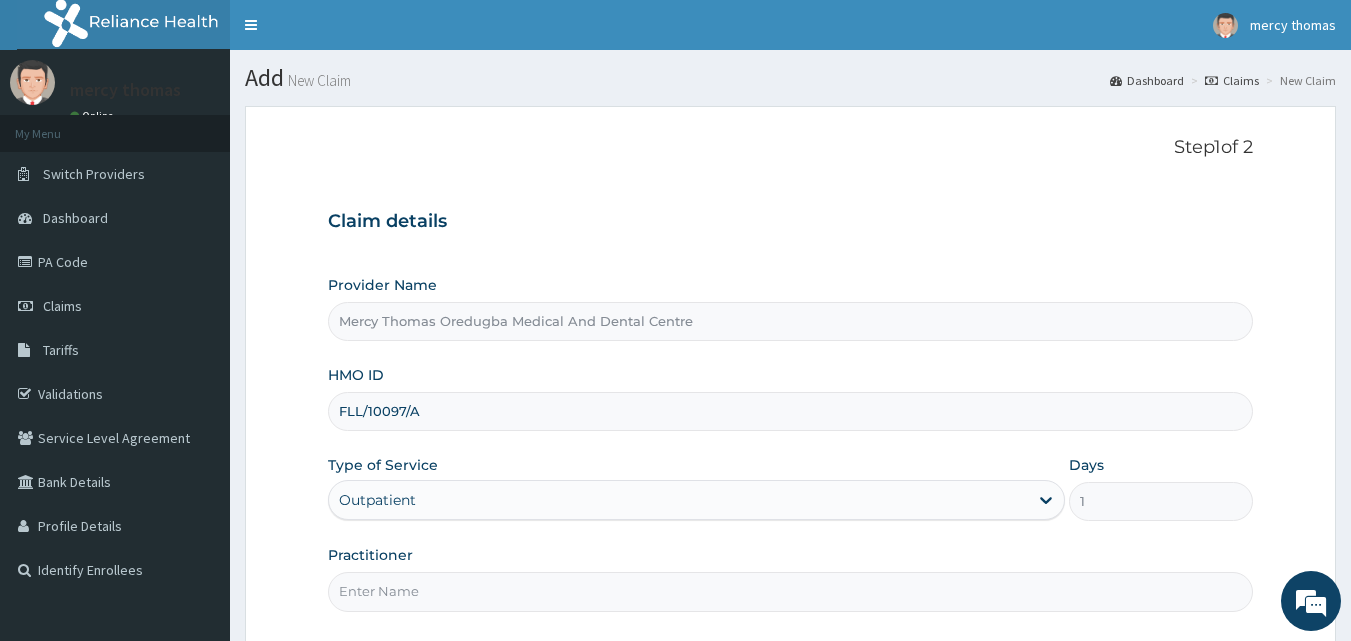 click on "Practitioner" at bounding box center (791, 591) 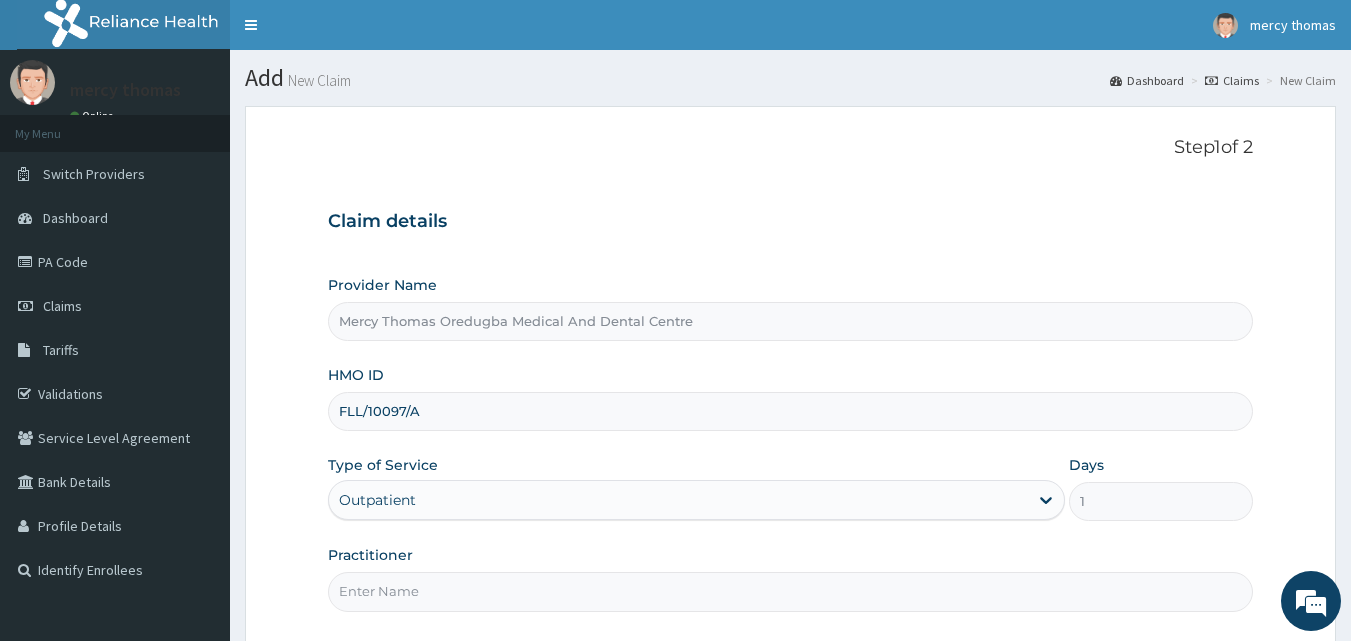 type on "OREDUGBA" 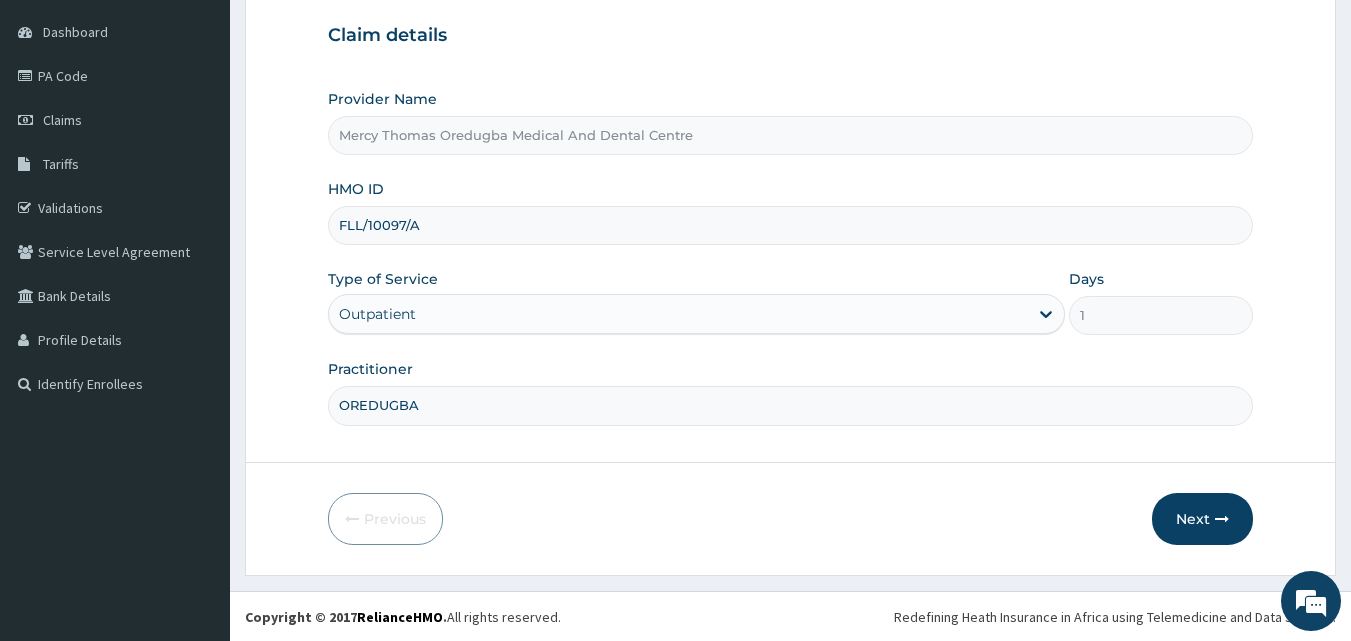 scroll, scrollTop: 187, scrollLeft: 0, axis: vertical 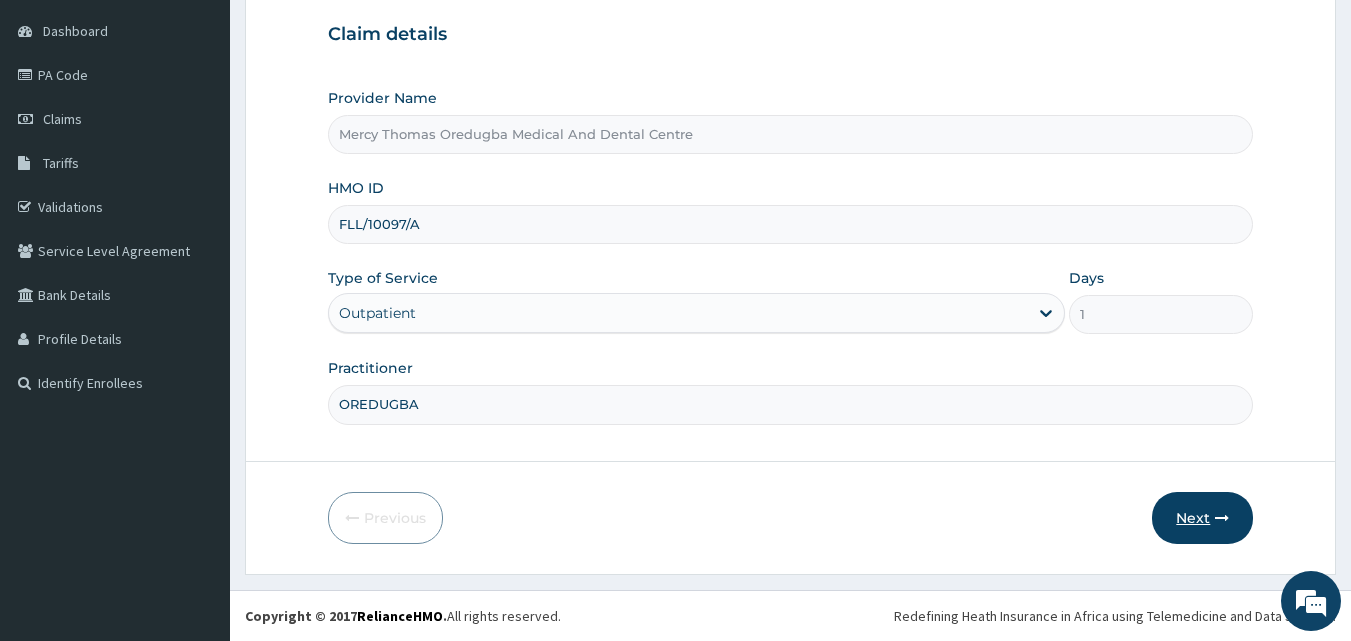 click on "Next" at bounding box center [1202, 518] 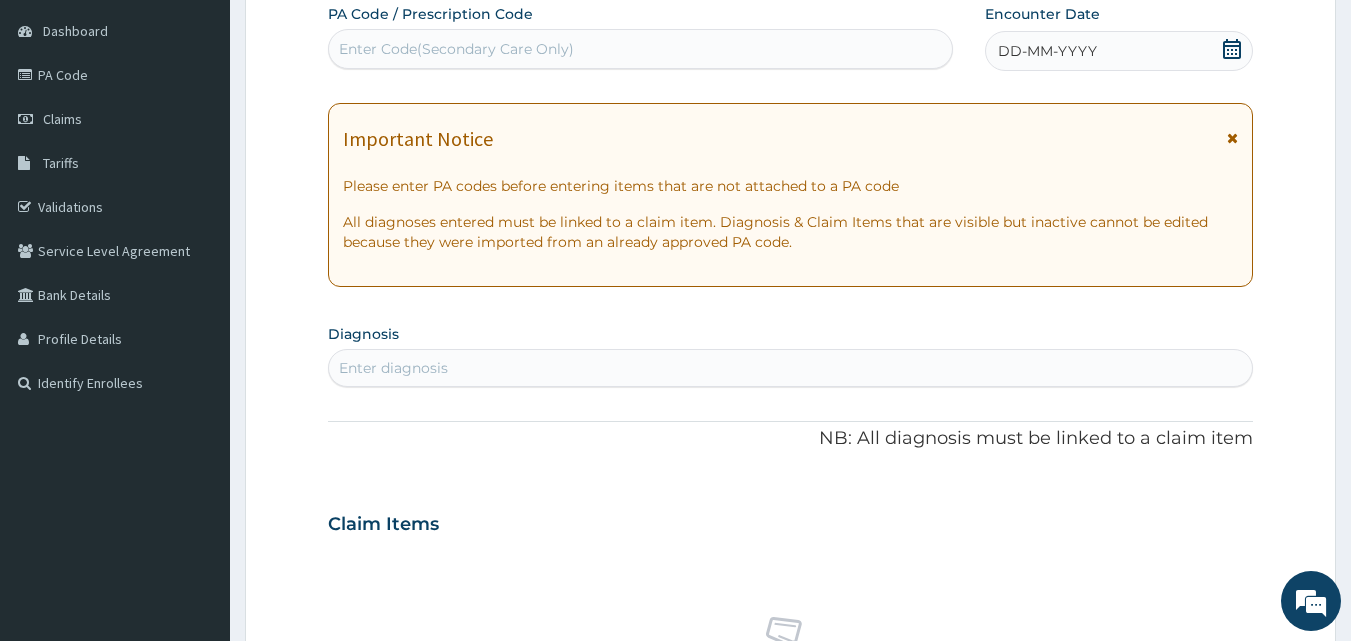 click 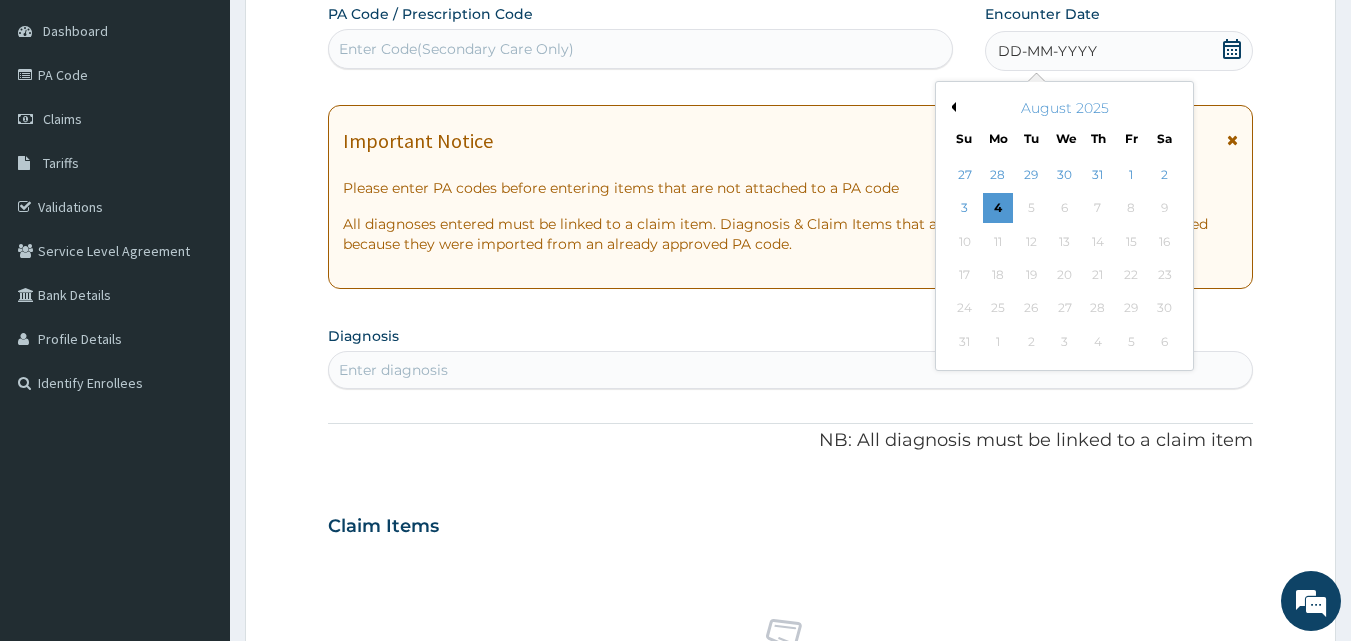 click on "Previous Month" at bounding box center [951, 107] 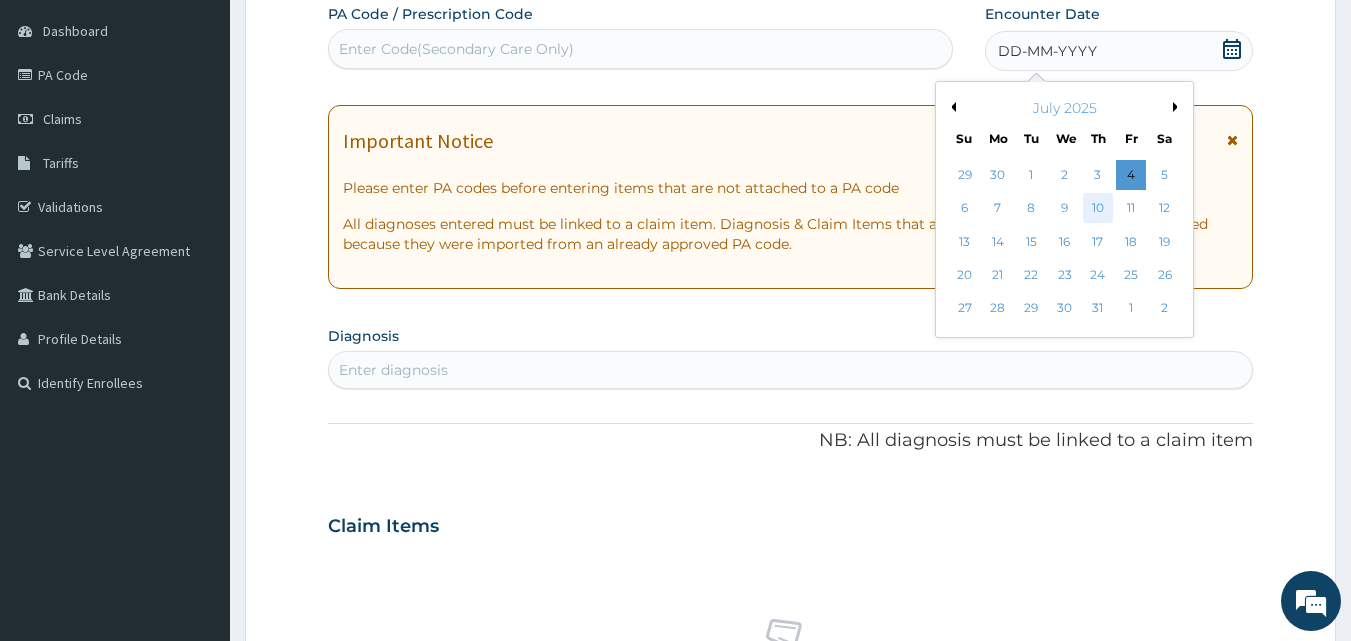 click on "10" at bounding box center [1098, 209] 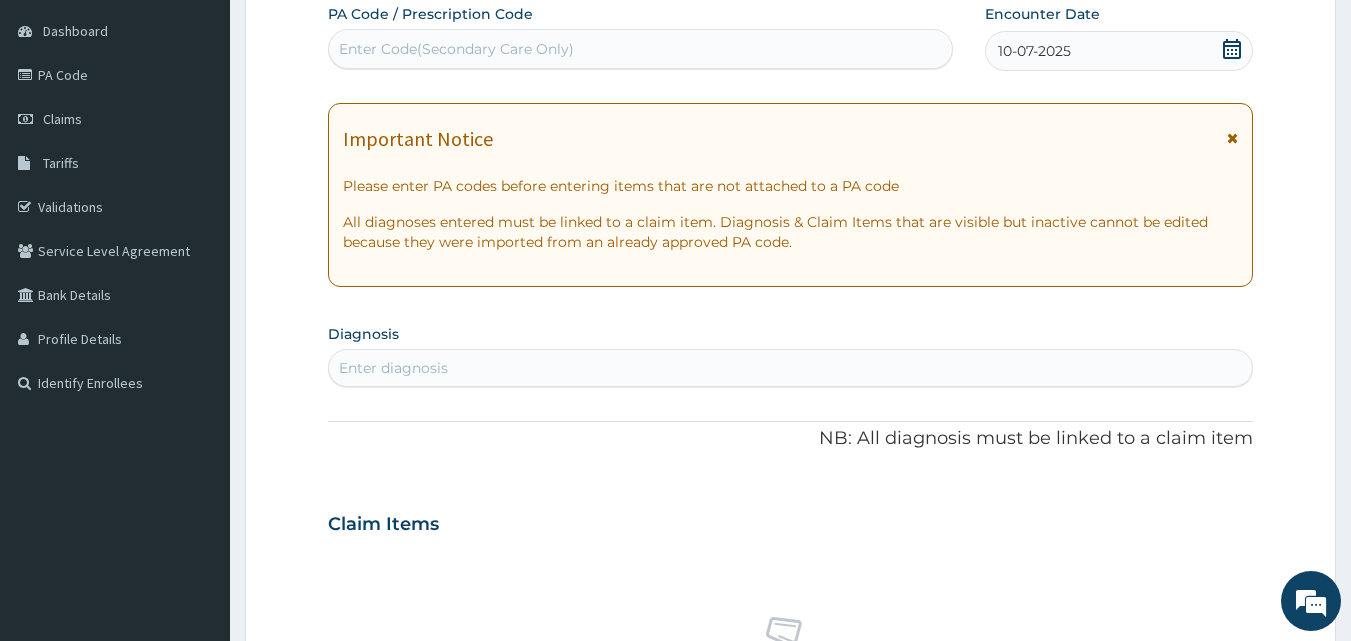 click on "Enter diagnosis" at bounding box center (791, 368) 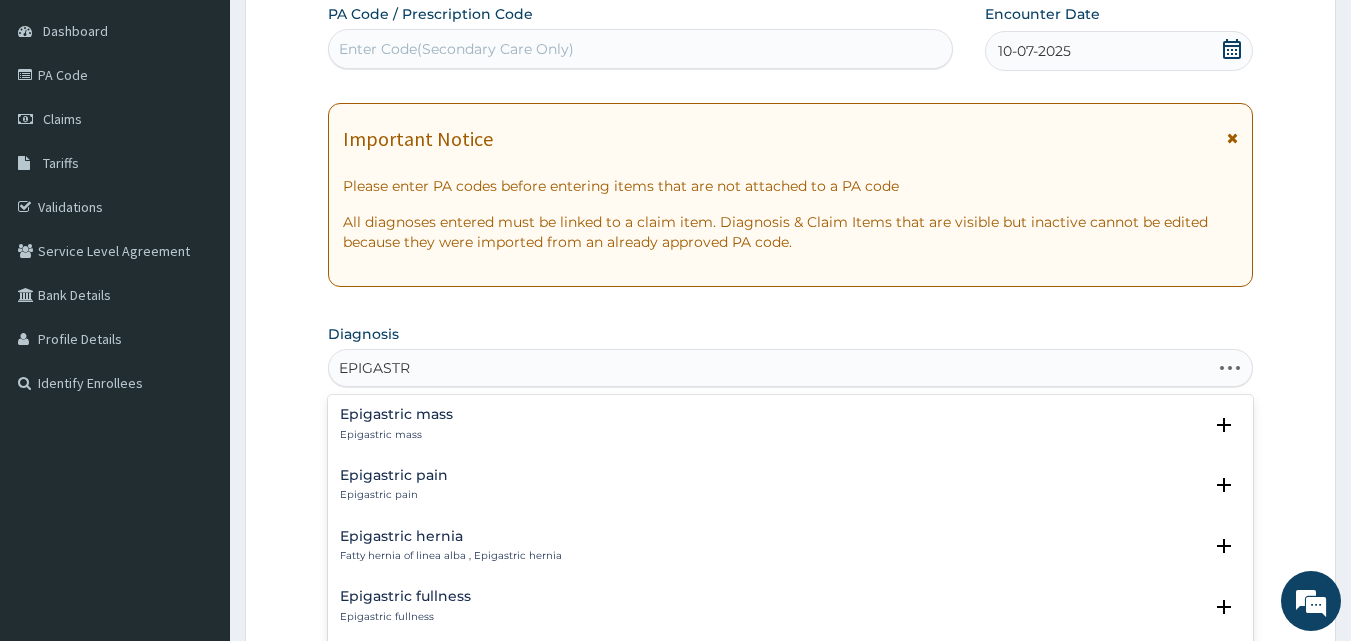 type on "EPIGASTRI" 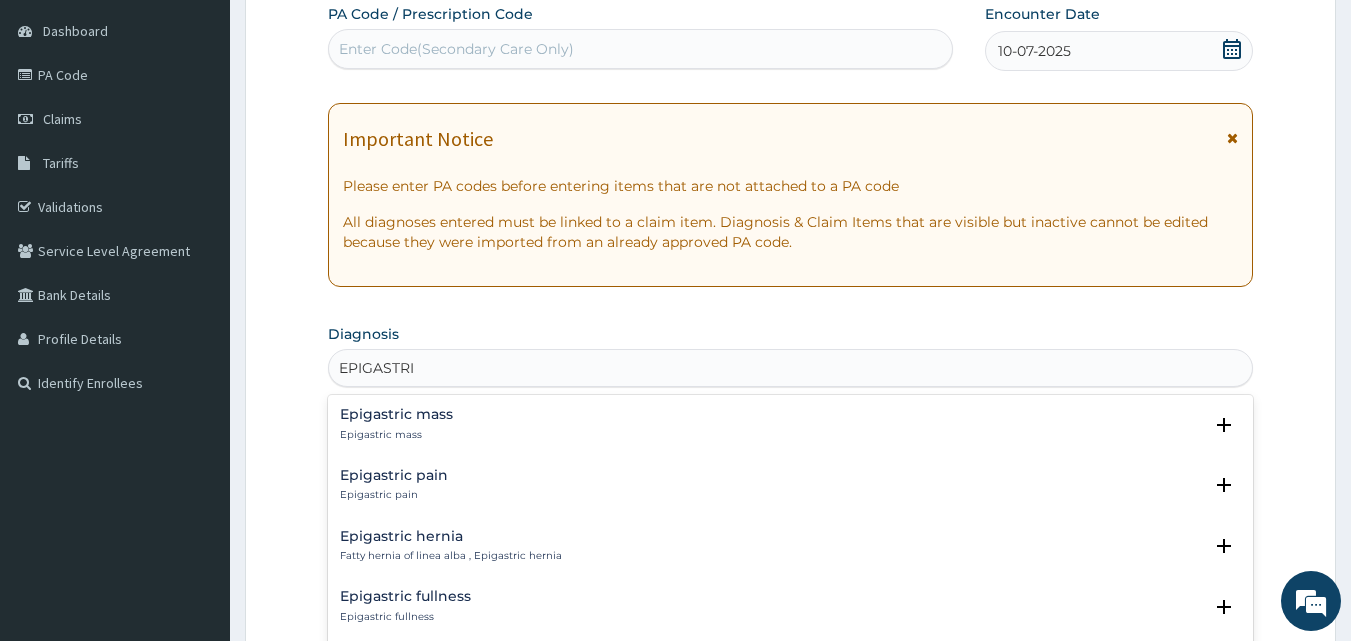 click on "Epigastric pain Epigastric pain" at bounding box center [394, 485] 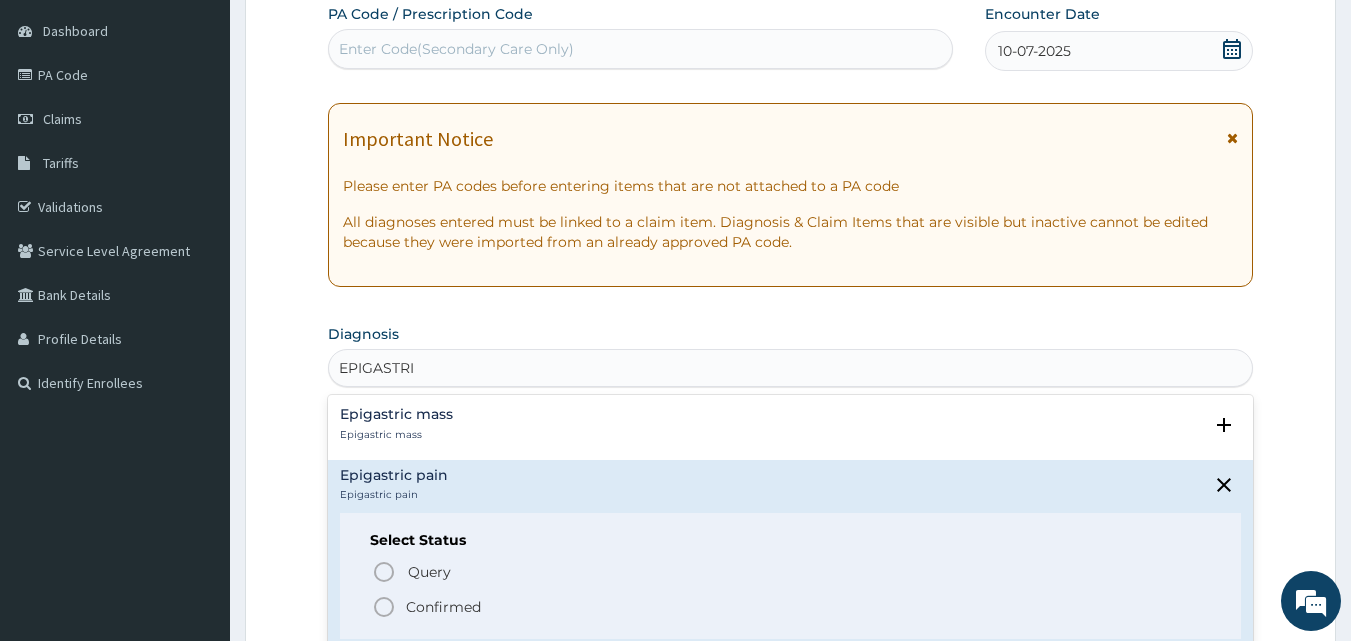click 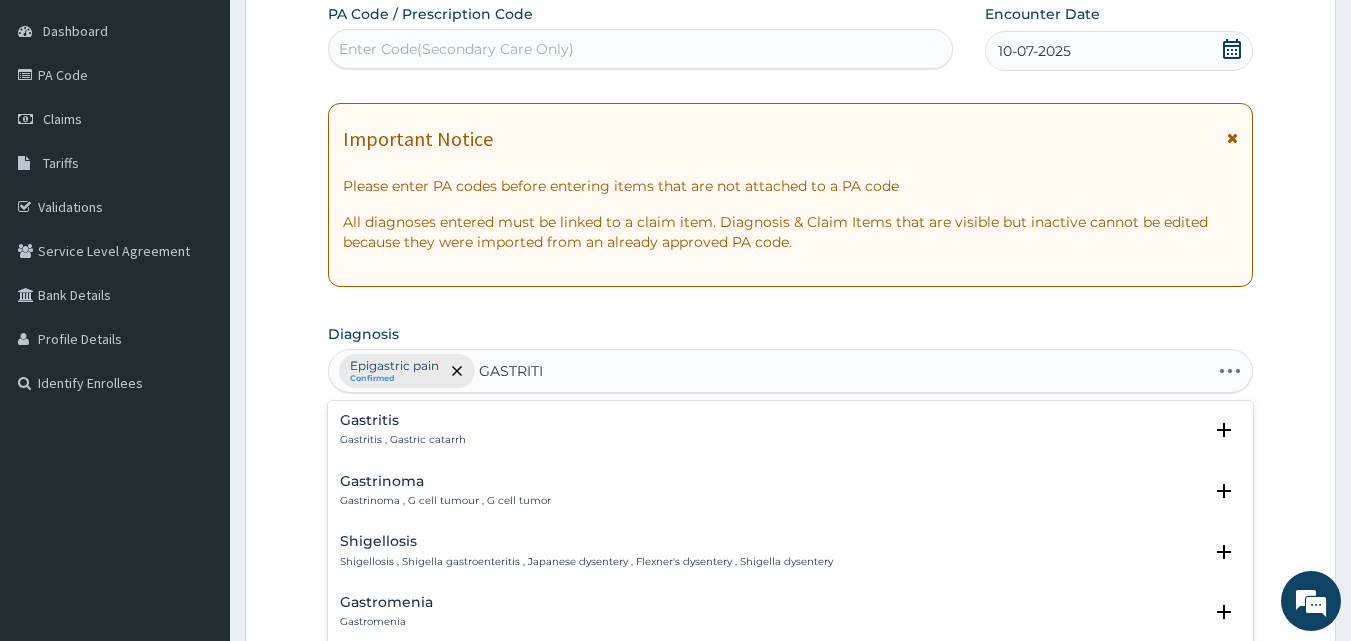 type on "GASTRITIS" 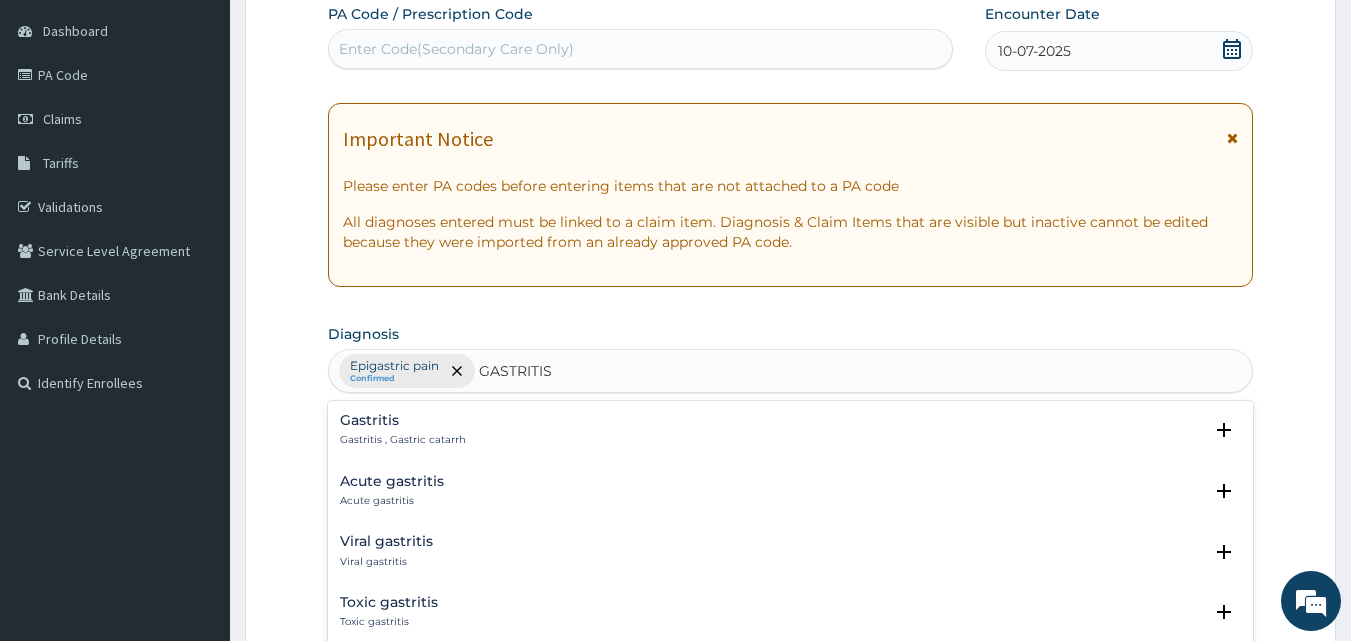 click on "Gastritis" at bounding box center (403, 420) 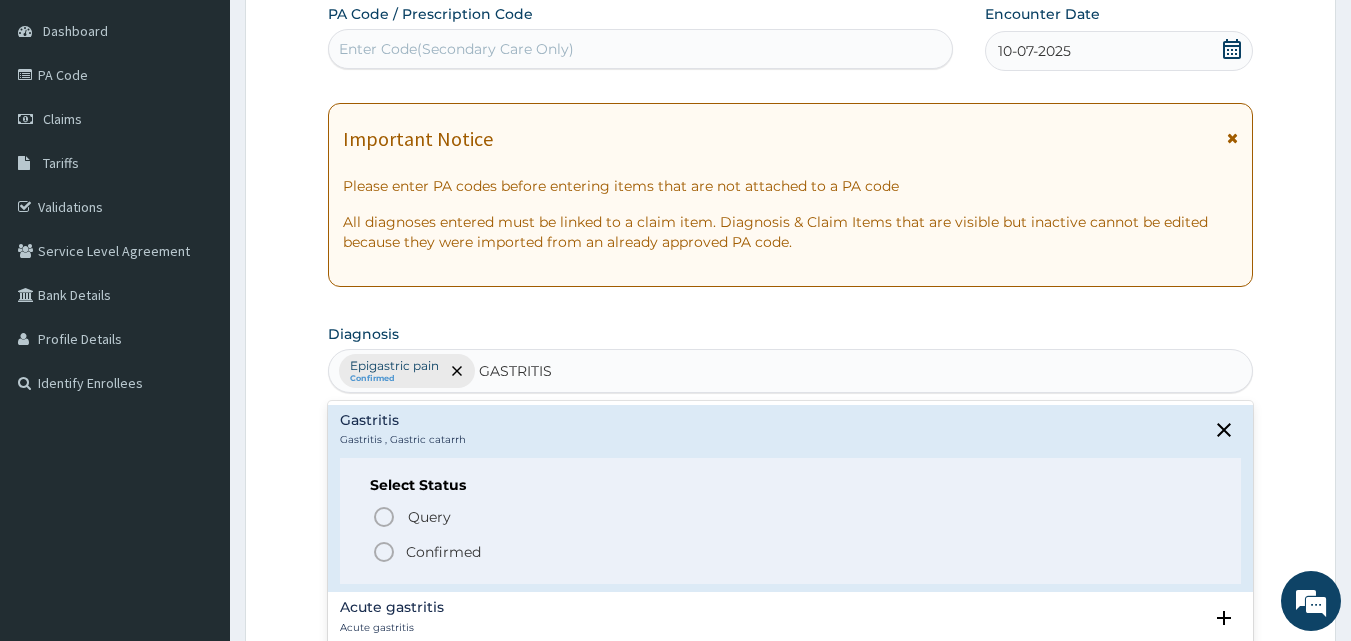 click on "Gastritis" at bounding box center [403, 420] 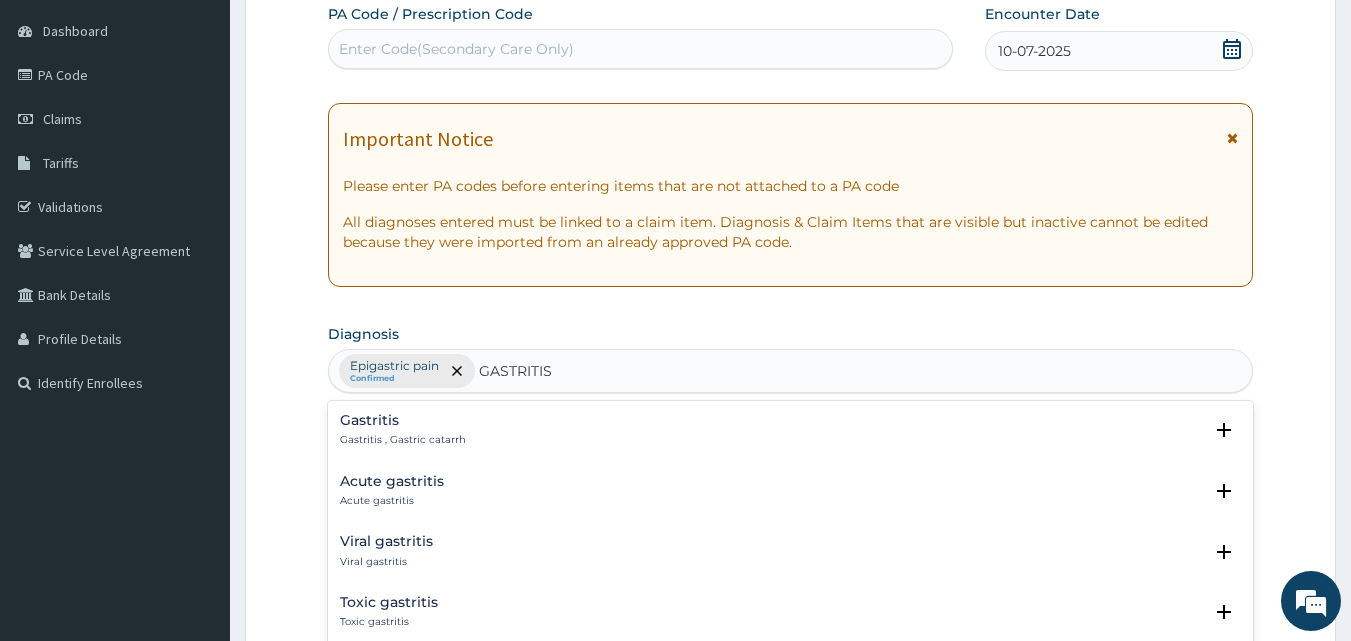 click on "Gastritis" at bounding box center [403, 420] 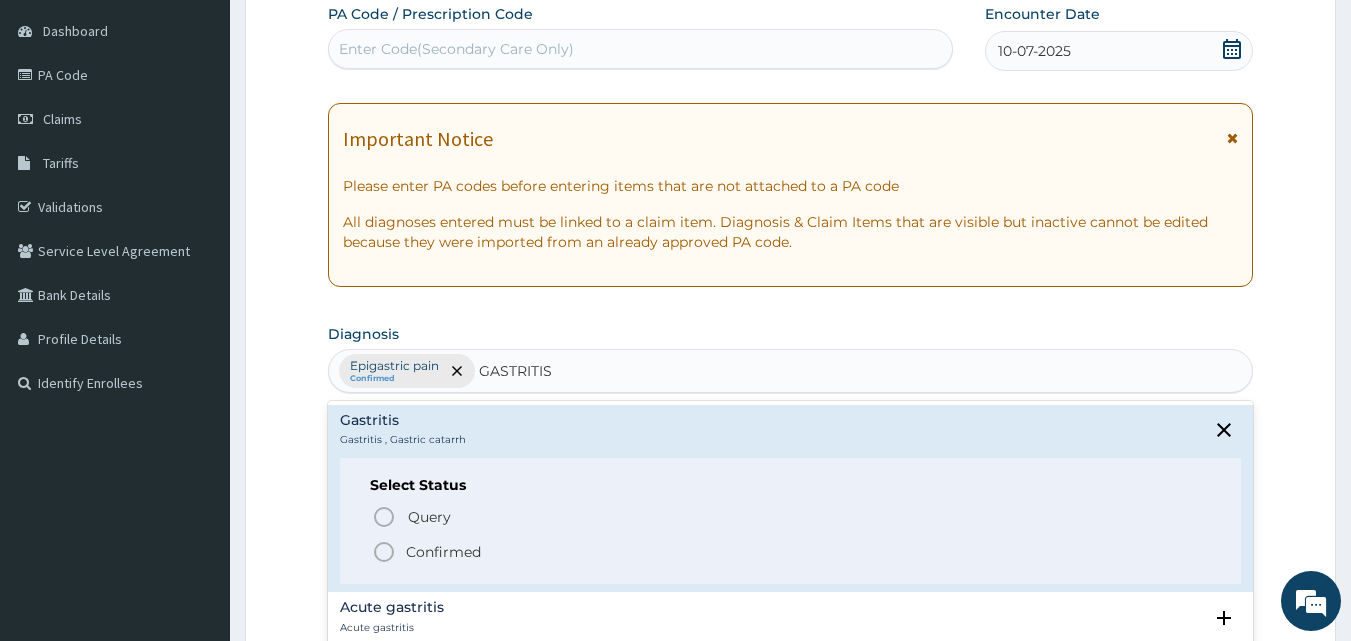 click 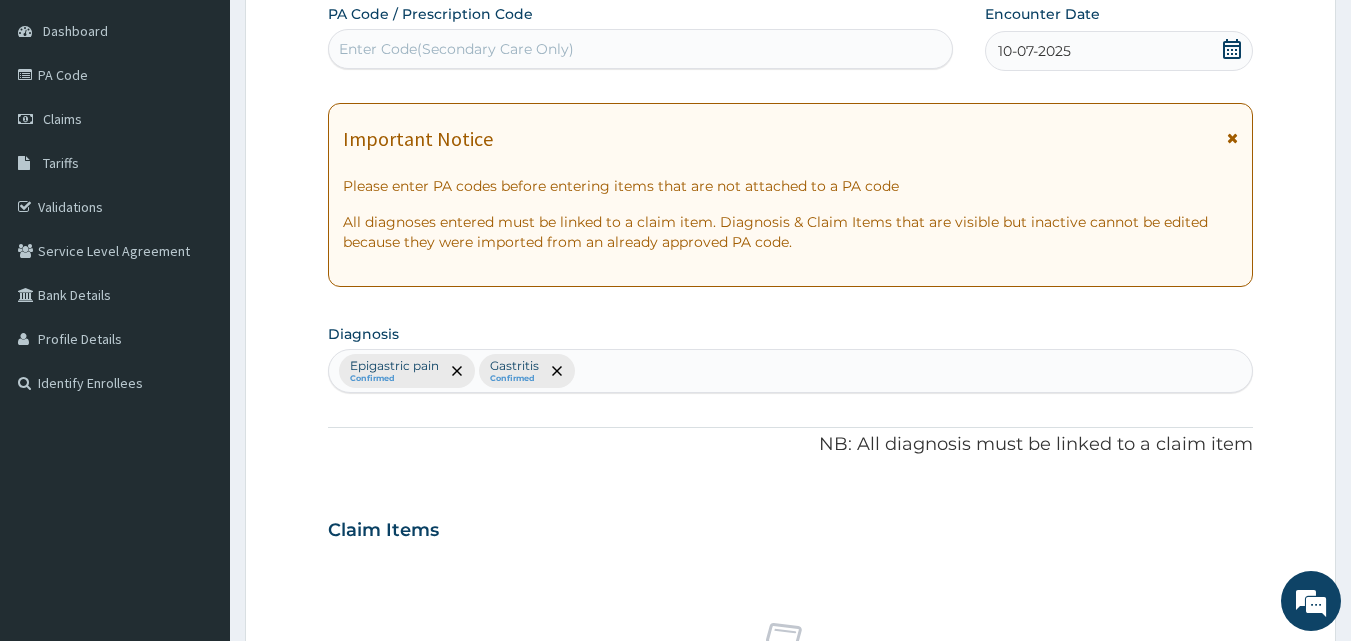 scroll, scrollTop: 747, scrollLeft: 0, axis: vertical 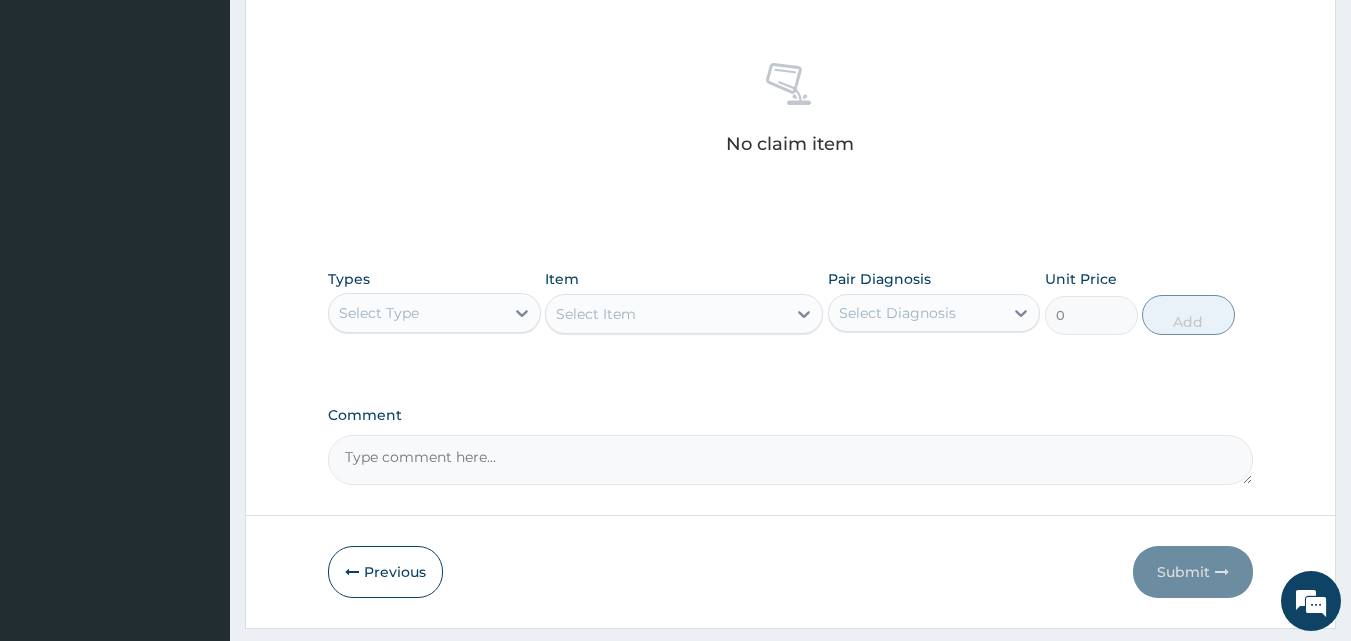 click on "Select Type" at bounding box center [416, 313] 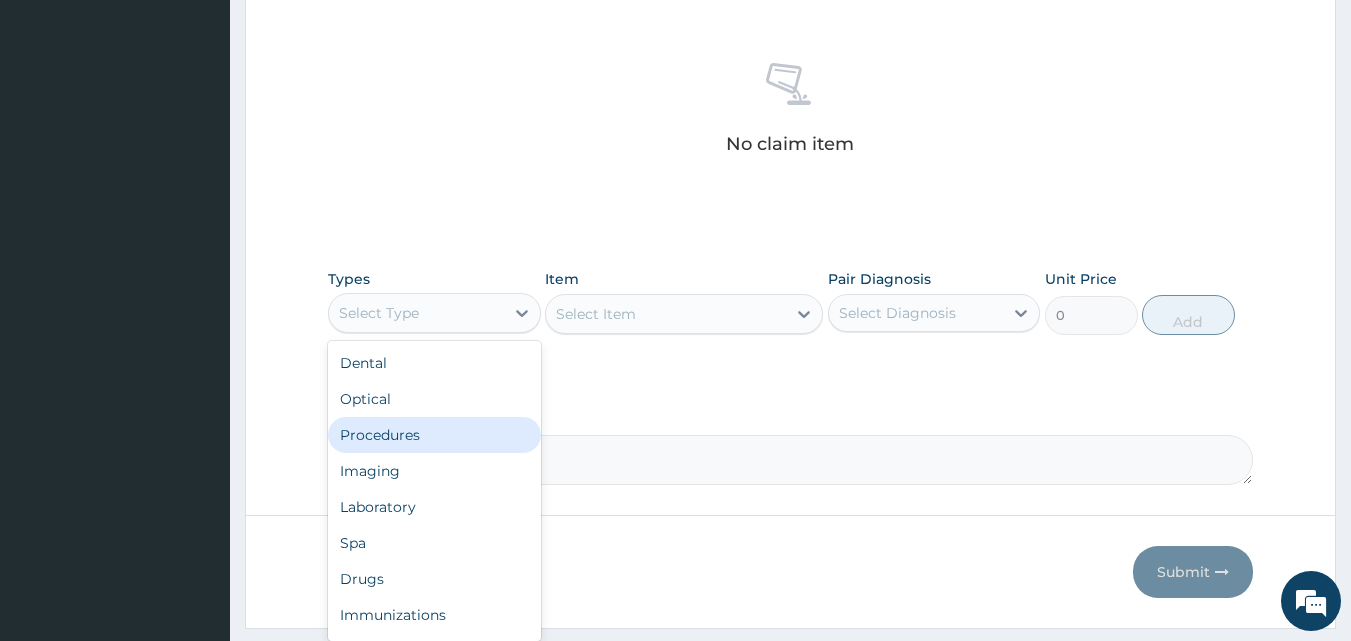 click on "Procedures" at bounding box center (434, 435) 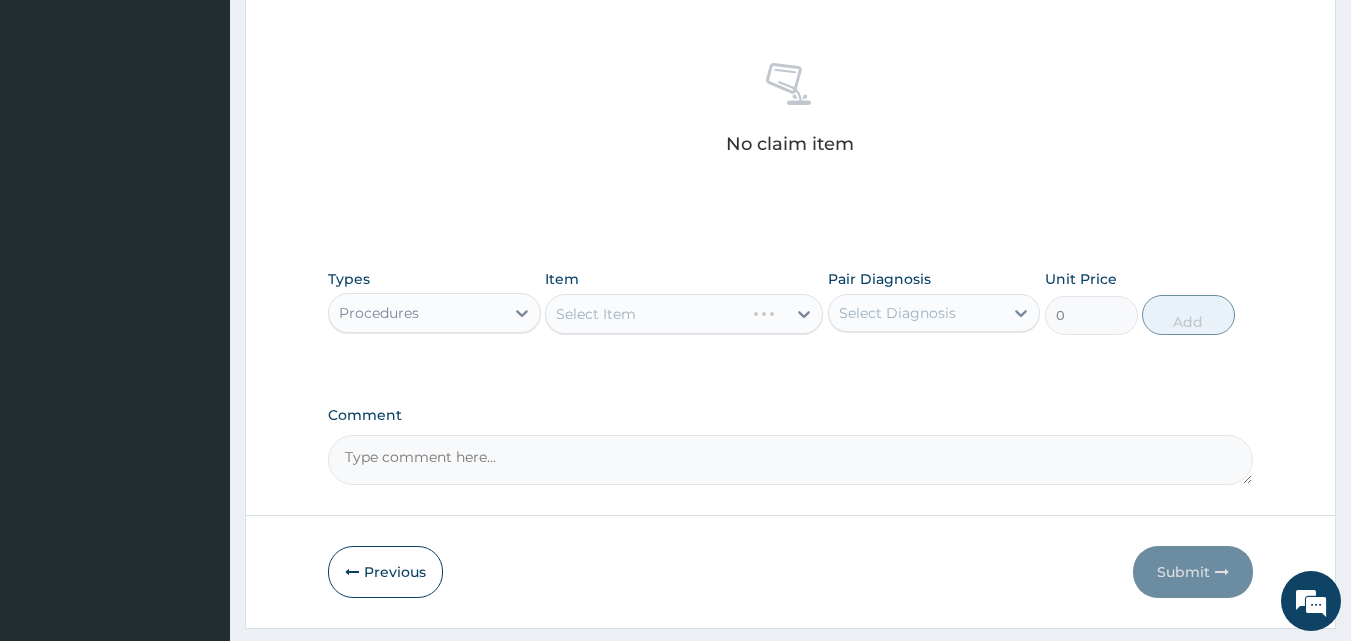 click on "Select Diagnosis" at bounding box center [897, 313] 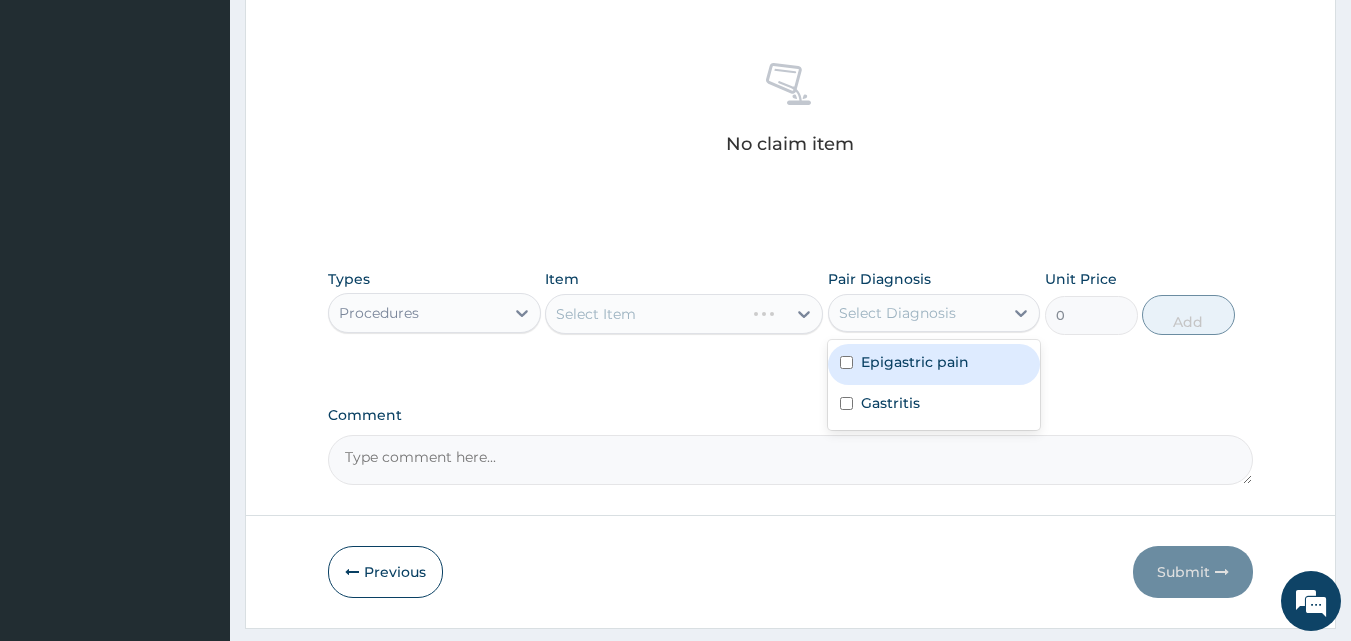 click on "Epigastric pain" at bounding box center [915, 362] 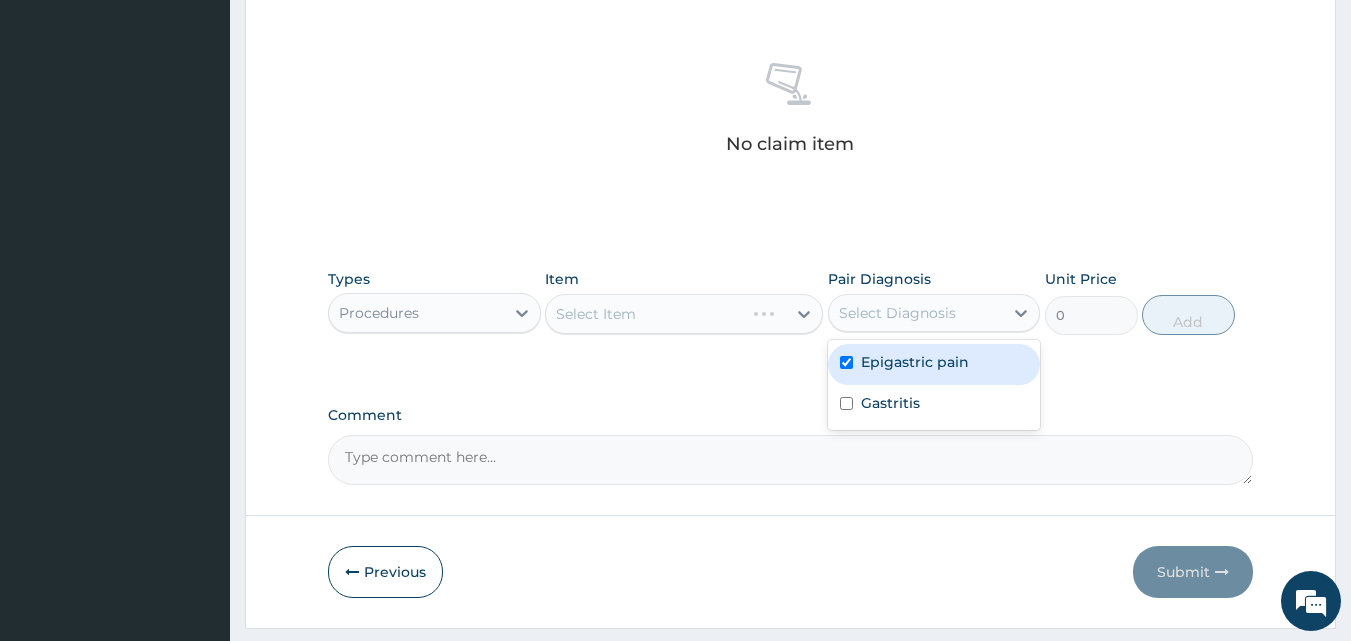 checkbox on "true" 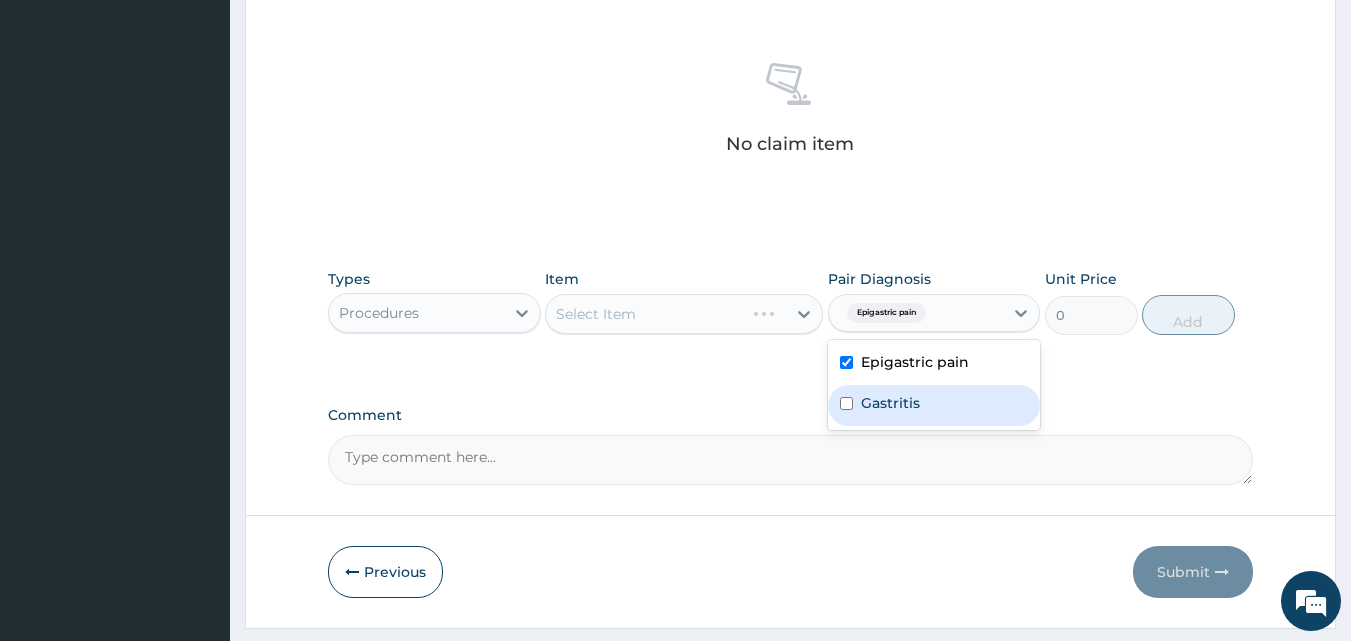 click on "Gastritis" at bounding box center [890, 403] 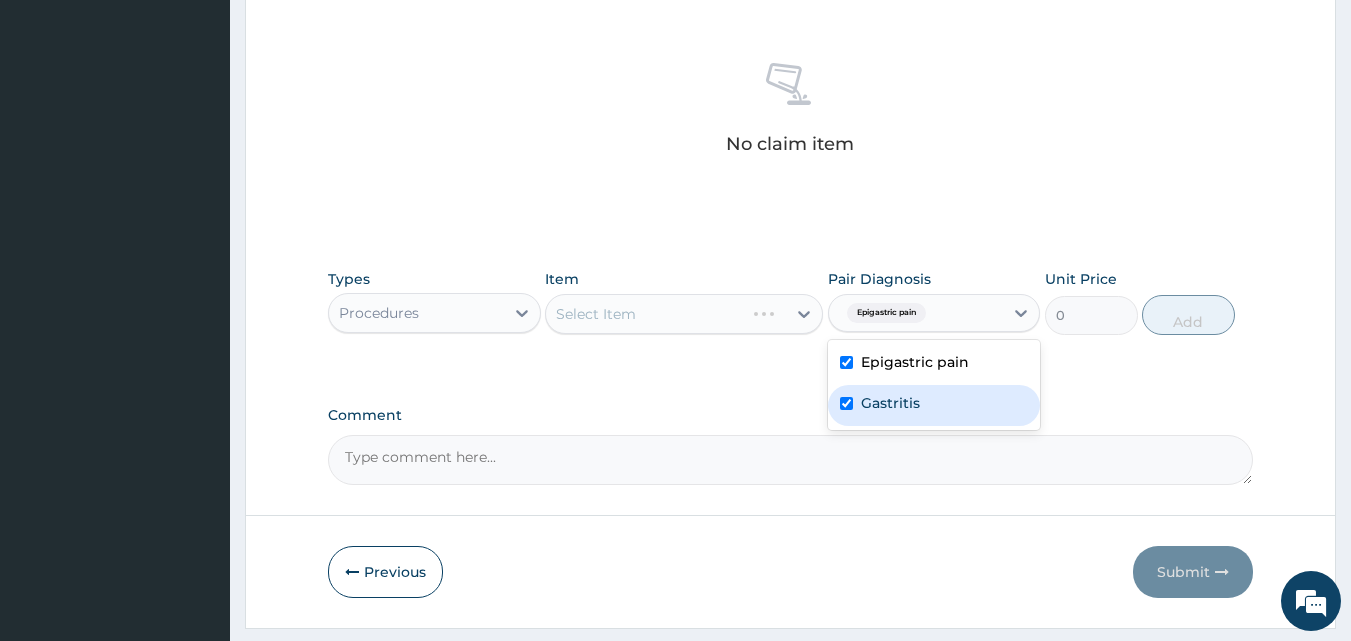 checkbox on "true" 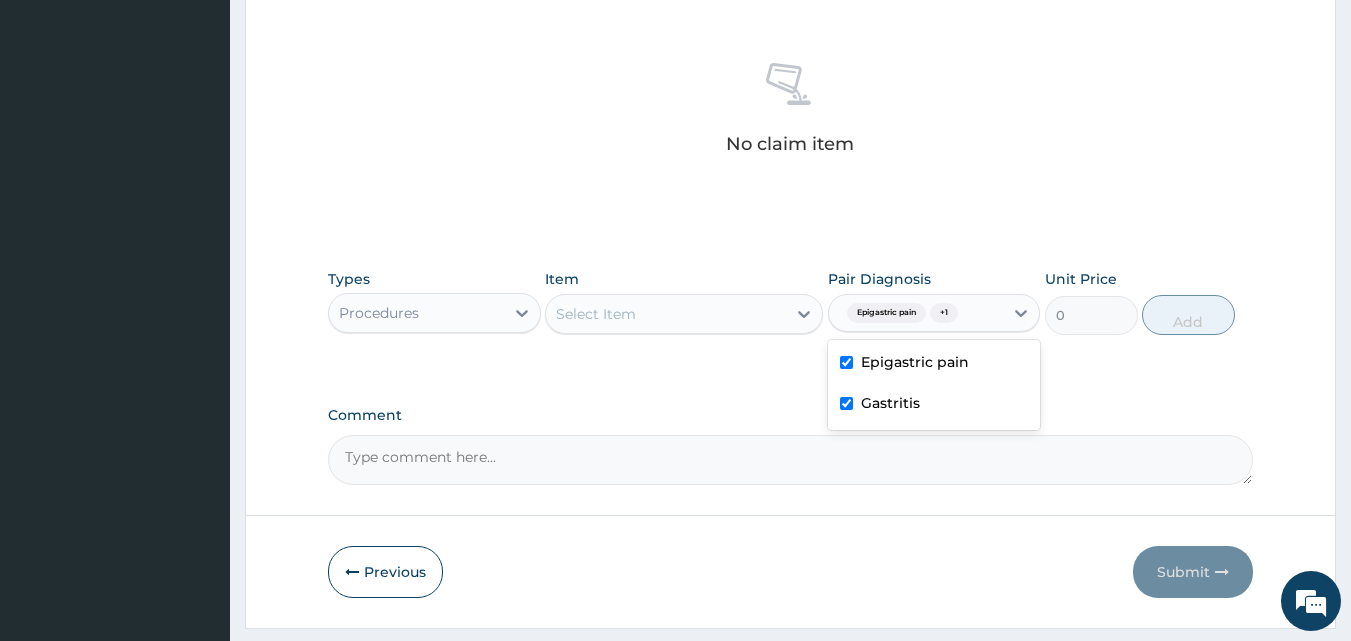 click on "Select Item" at bounding box center (666, 314) 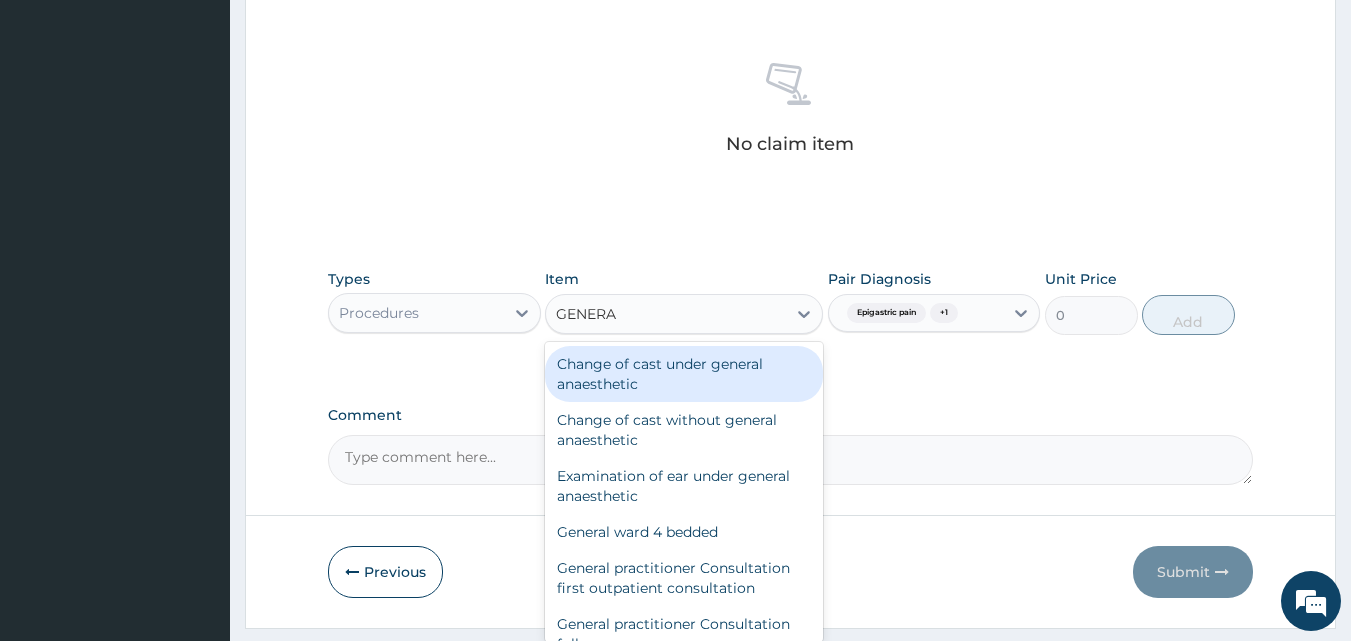 type on "GENERAL" 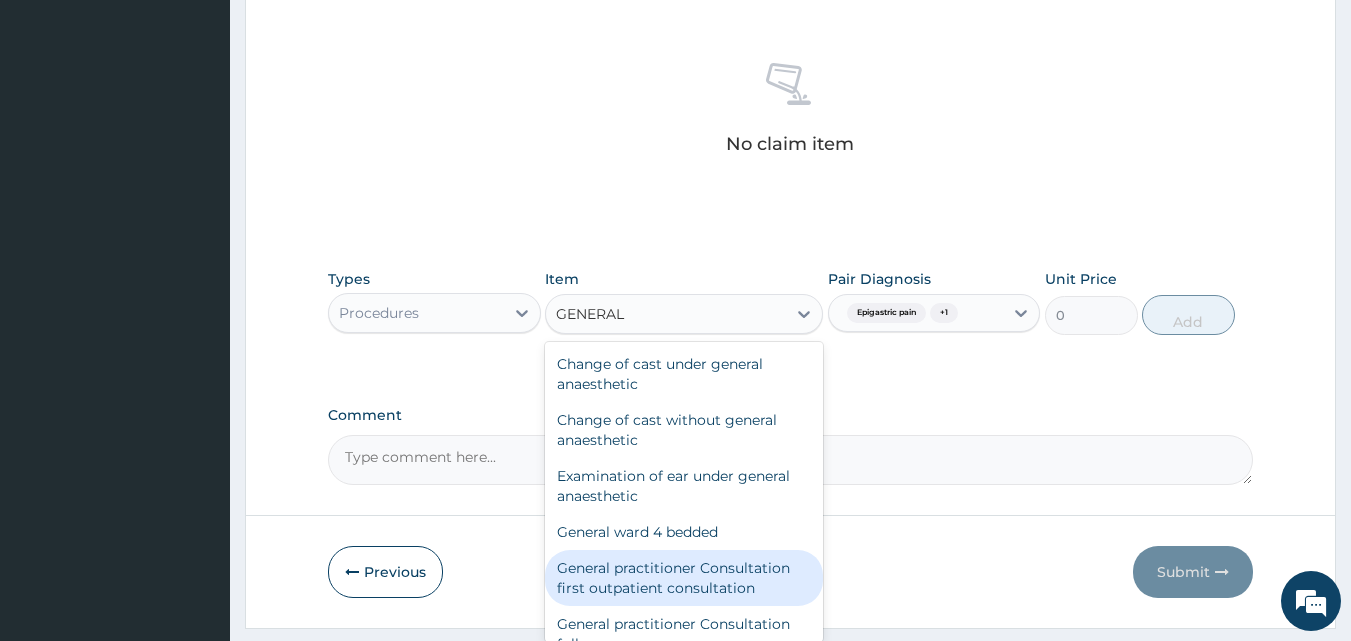 click on "General practitioner Consultation first outpatient consultation" at bounding box center (684, 578) 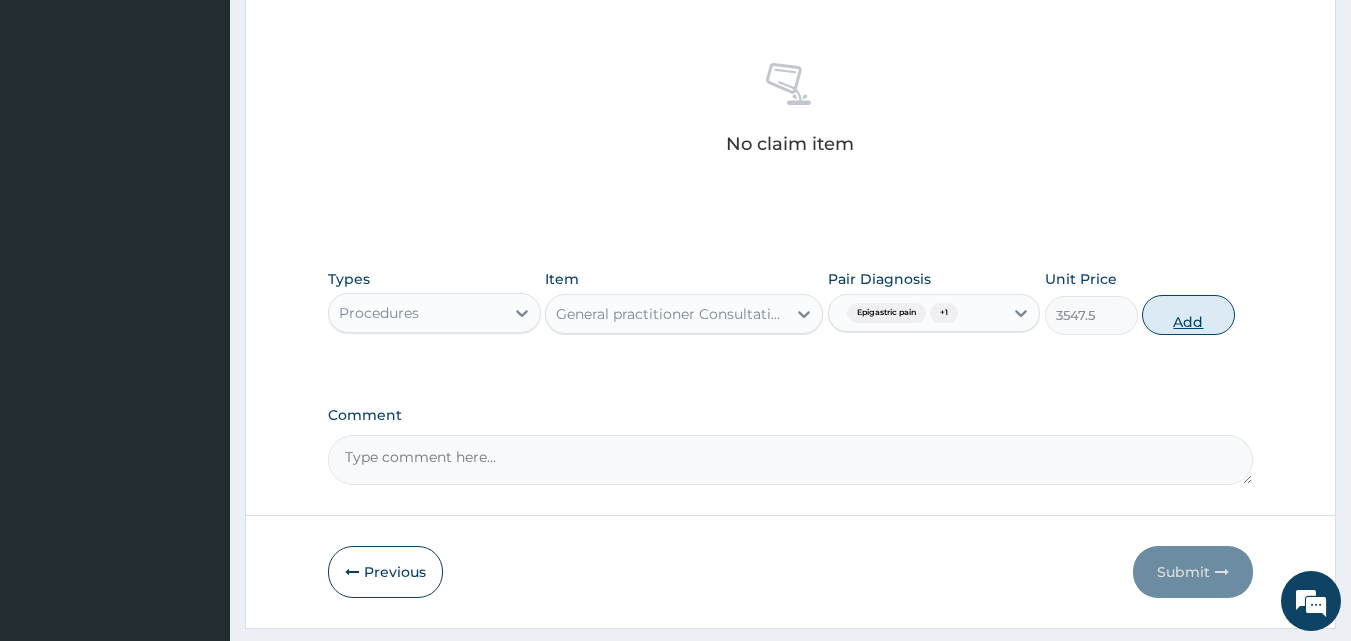 click on "Add" at bounding box center [1188, 315] 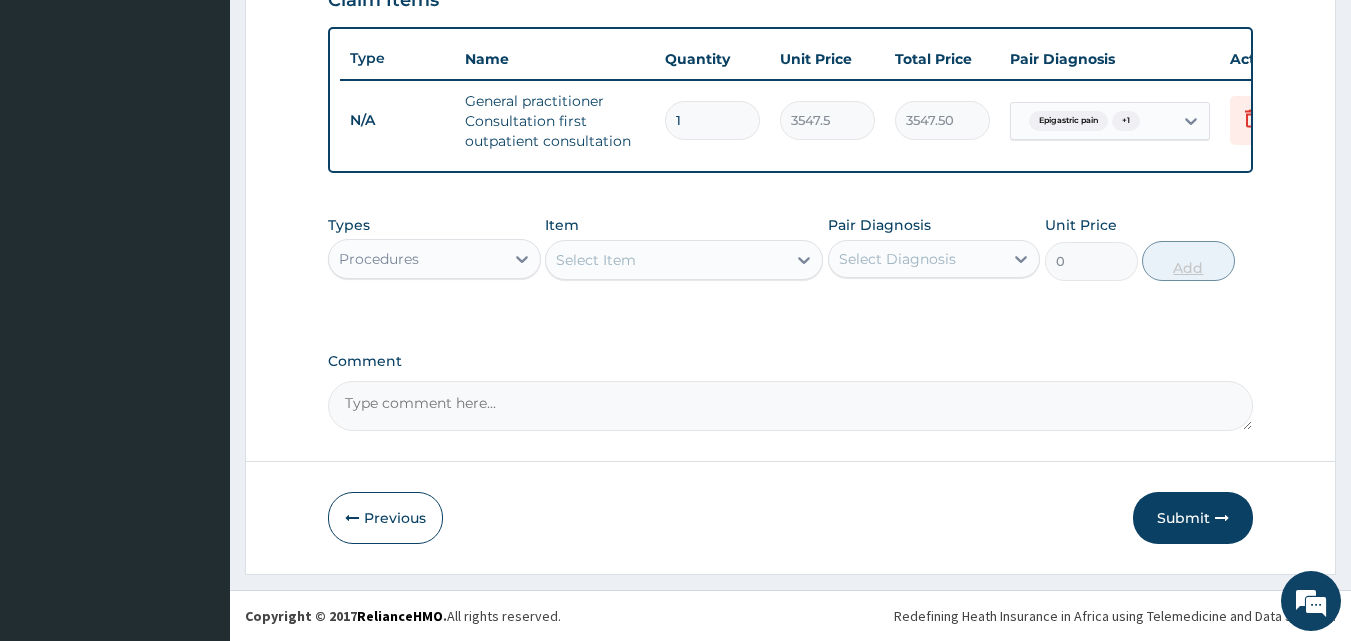 scroll, scrollTop: 732, scrollLeft: 0, axis: vertical 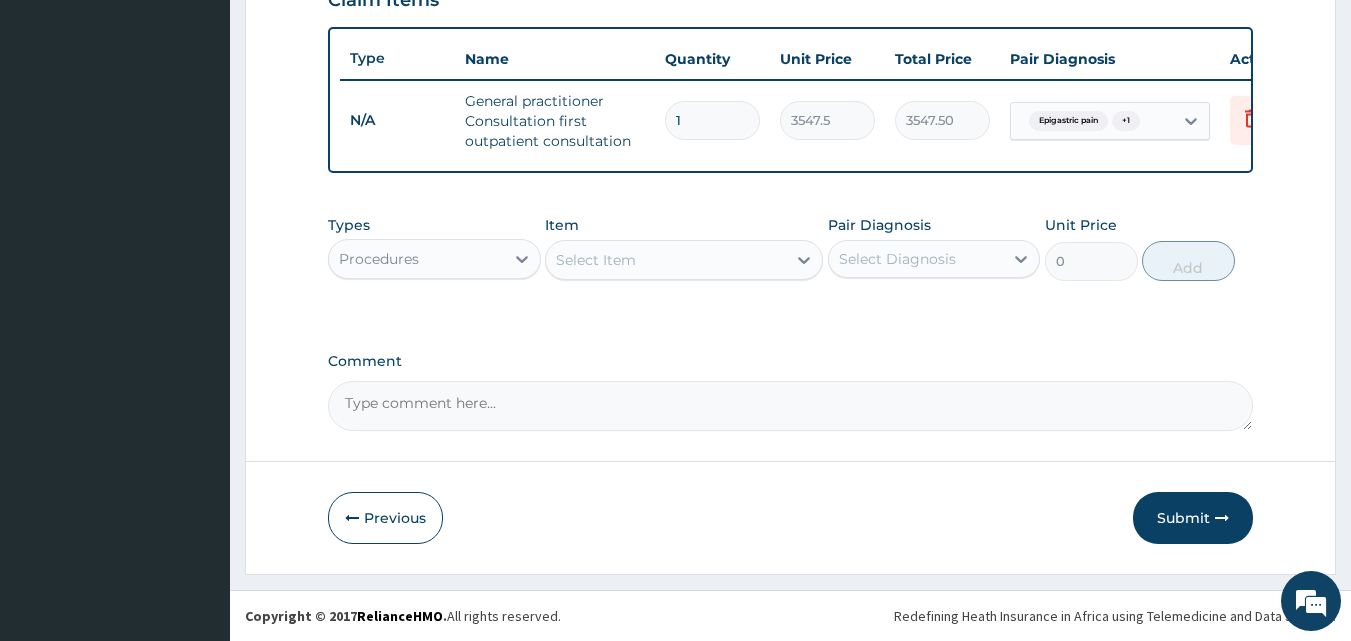 click on "Select Item" at bounding box center [596, 260] 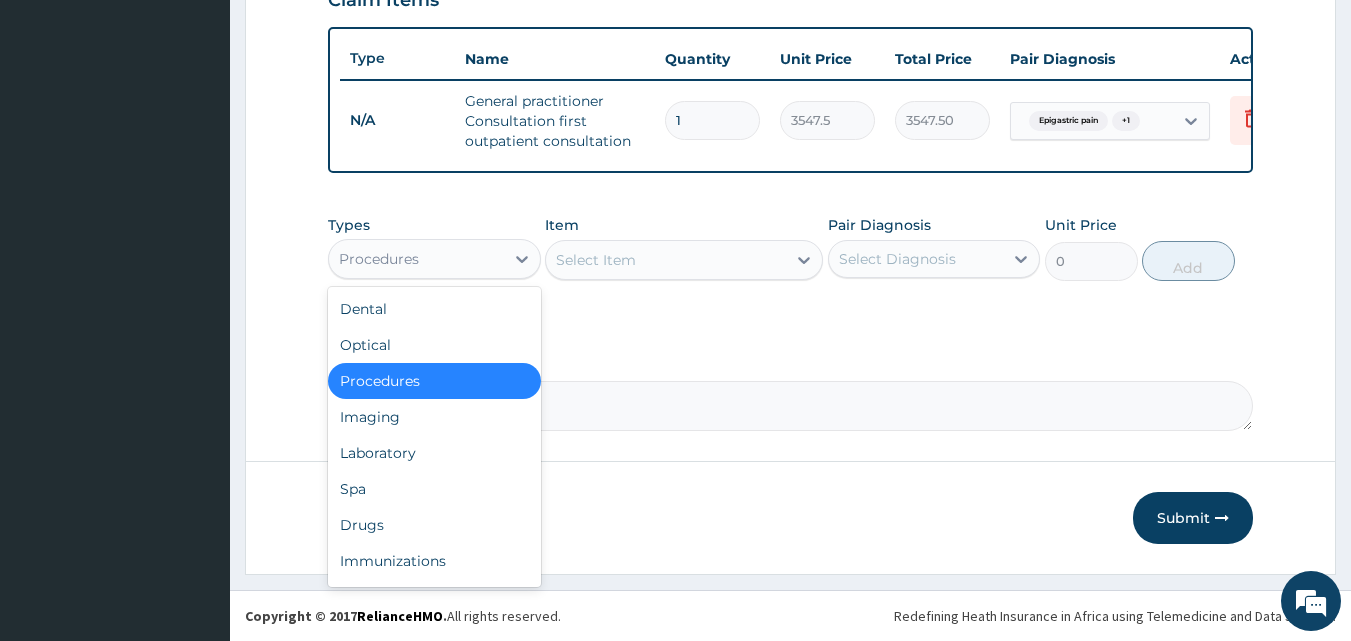 click on "Procedures" at bounding box center (416, 259) 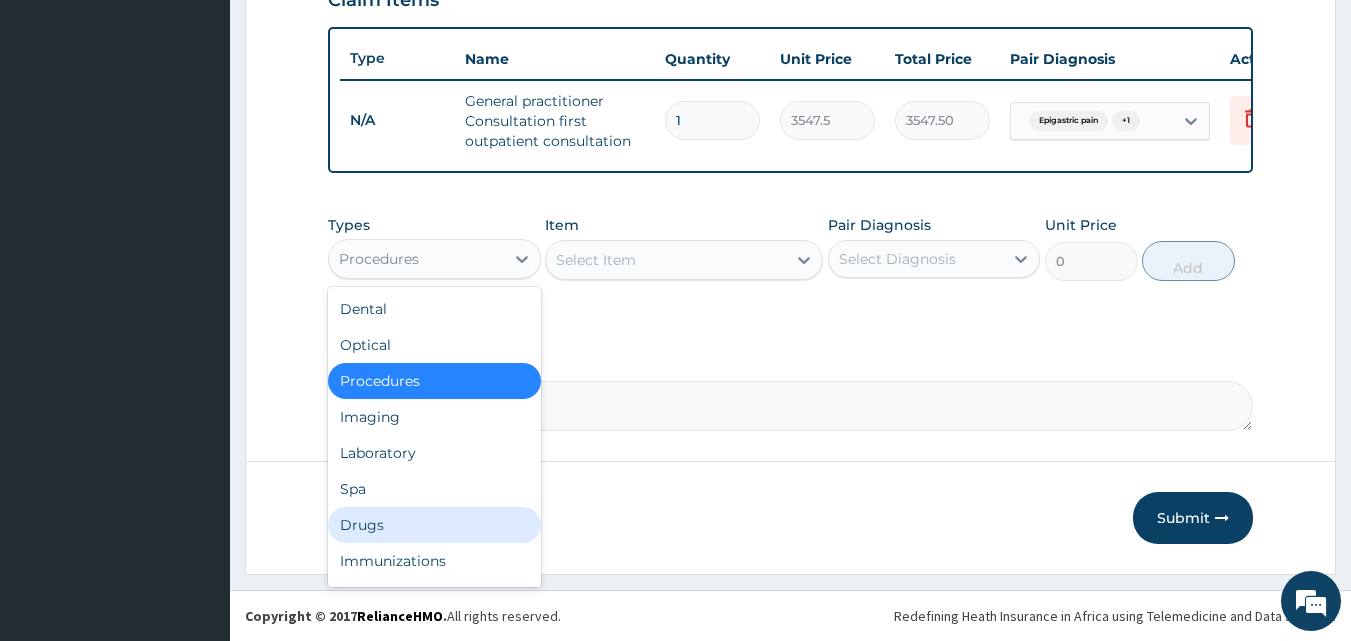 click on "Drugs" at bounding box center [434, 525] 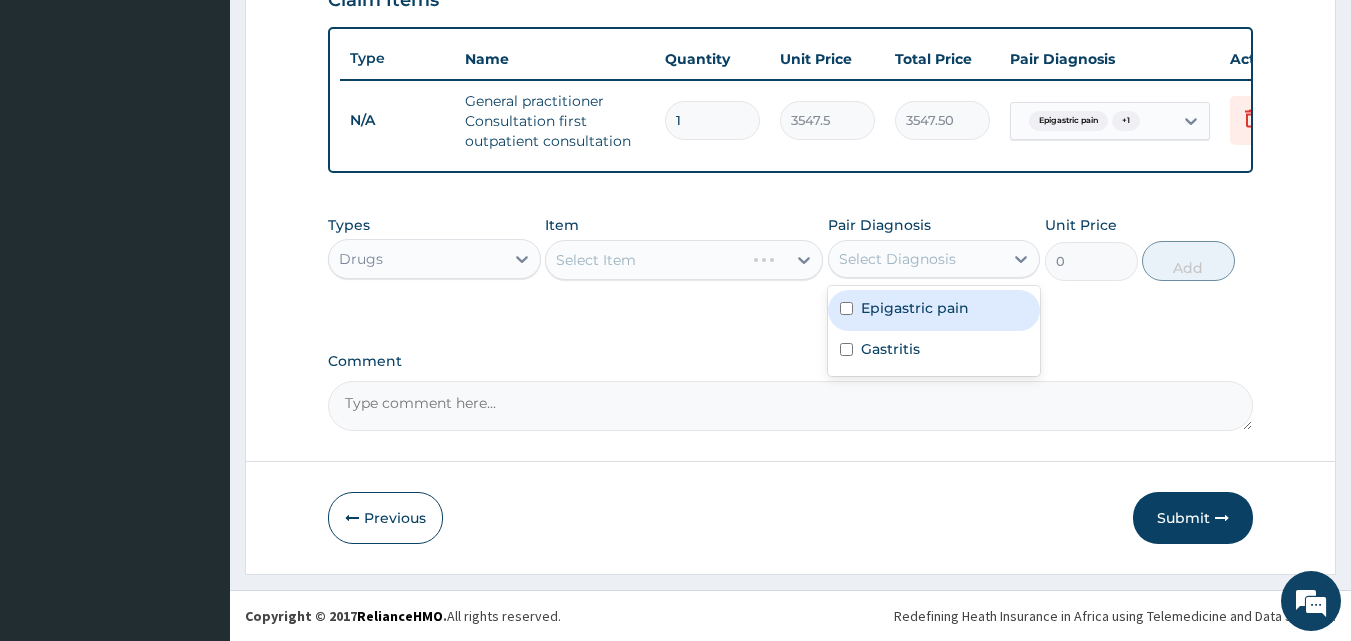 click on "Select Diagnosis" at bounding box center (897, 259) 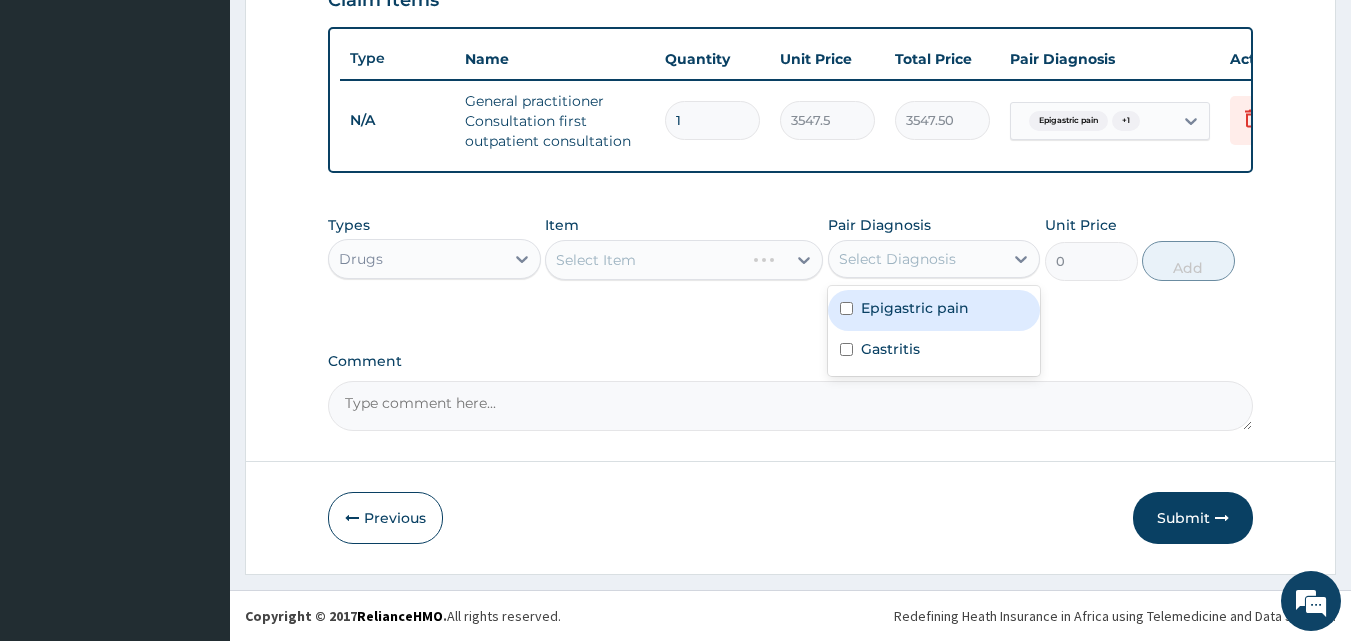 click on "Epigastric pain" at bounding box center (934, 310) 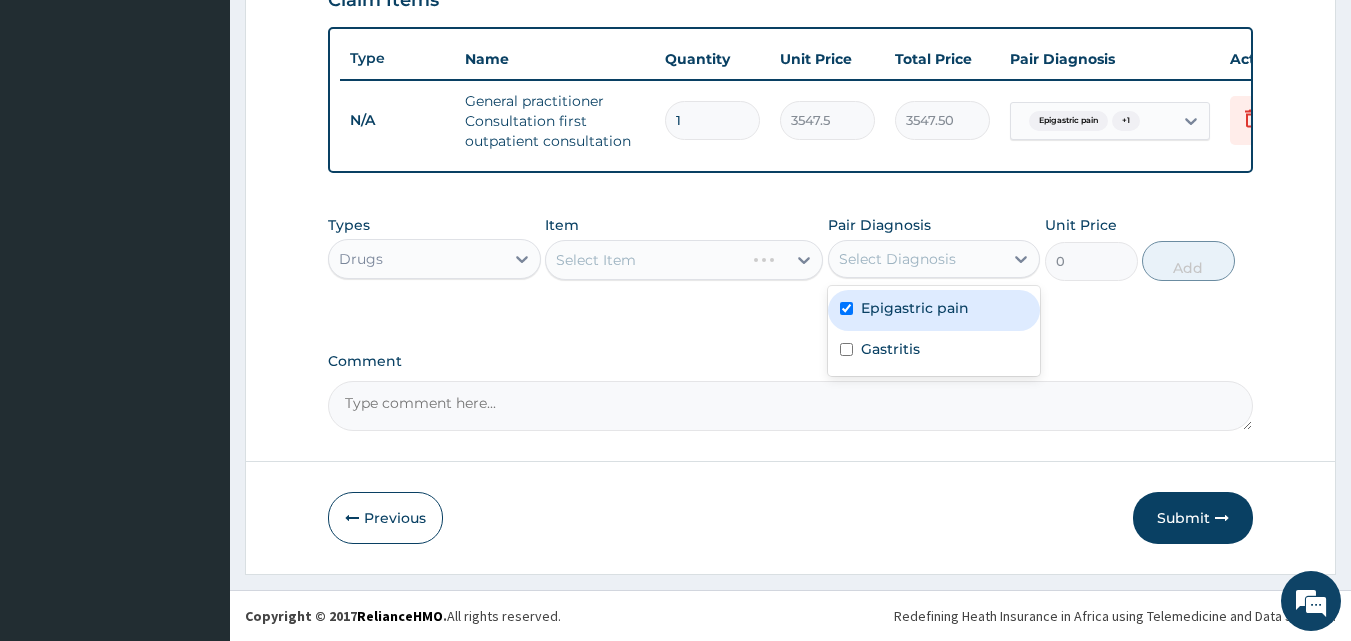 checkbox on "true" 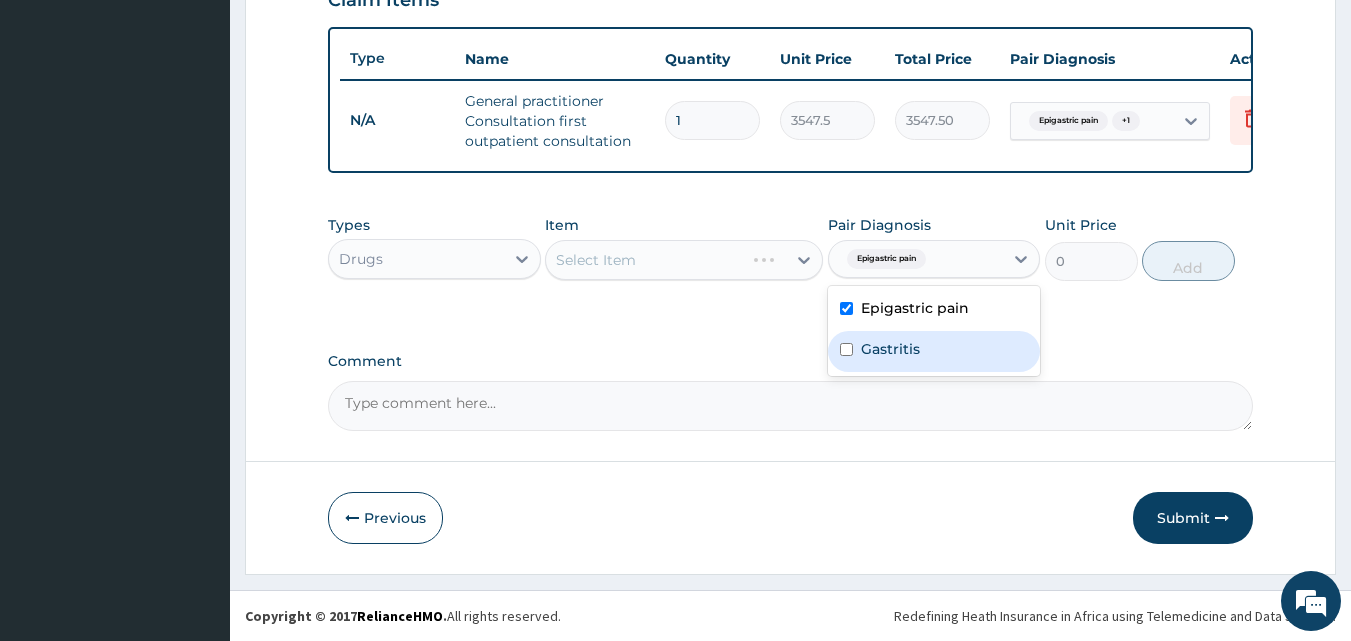 click on "Gastritis" at bounding box center [890, 349] 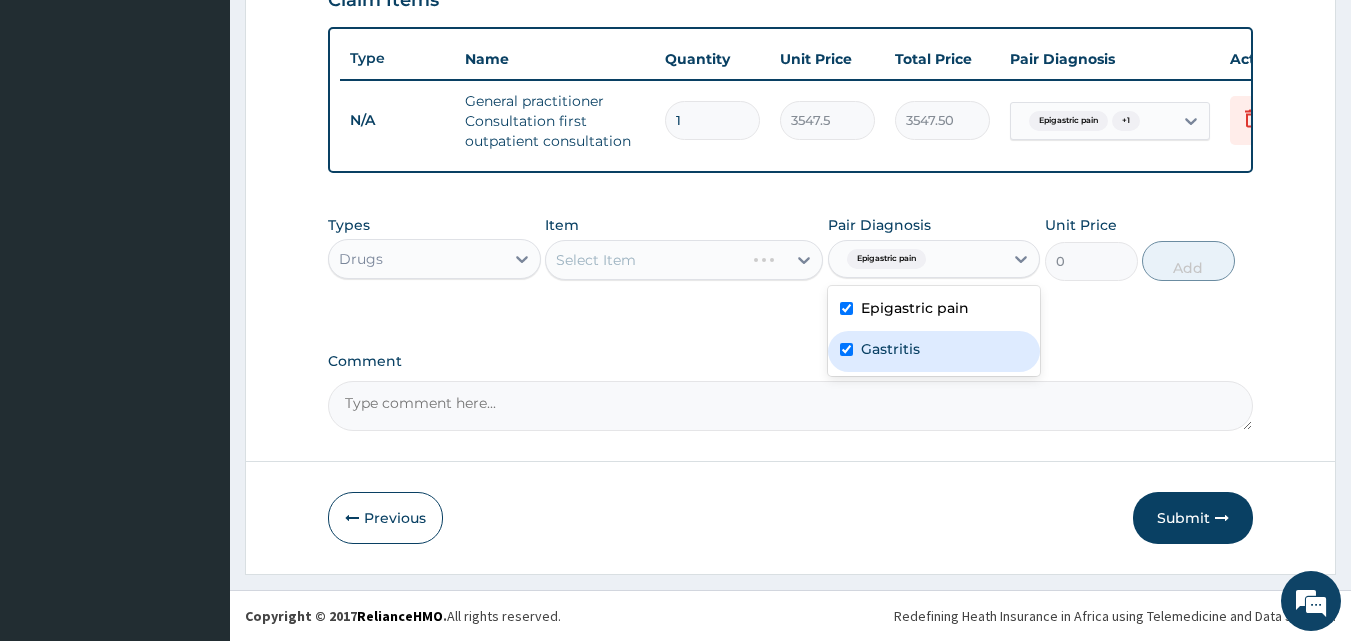 checkbox on "true" 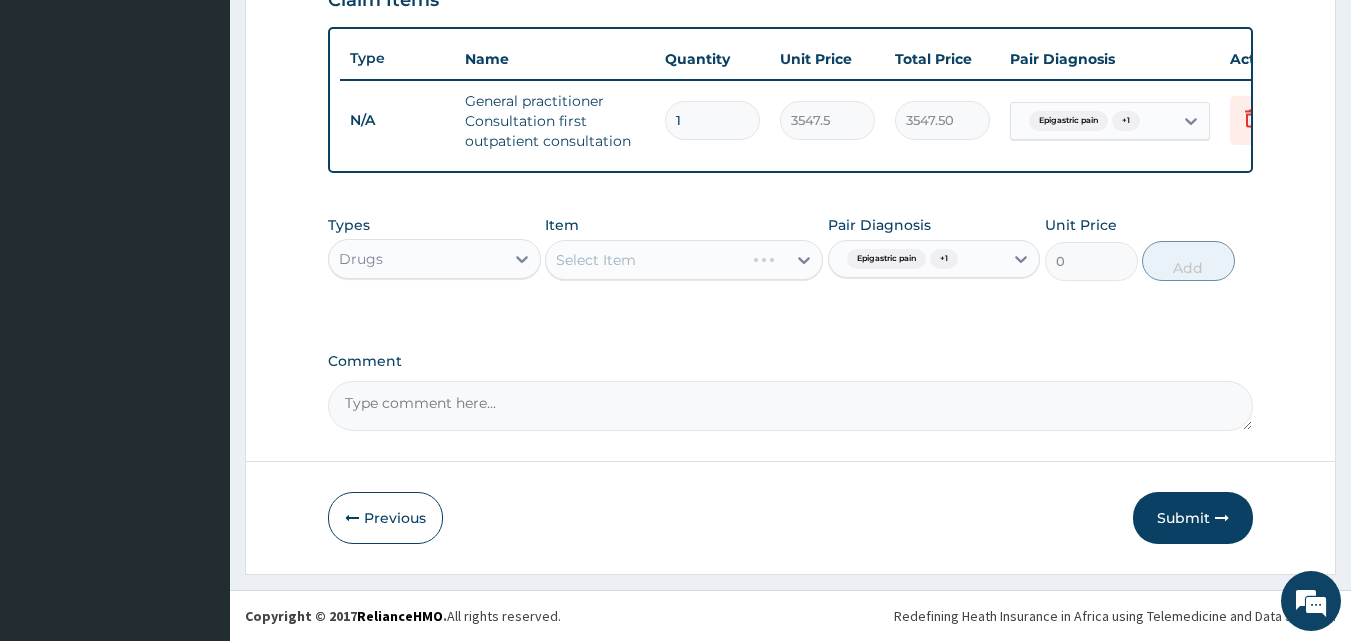 click on "Select Item" at bounding box center [684, 260] 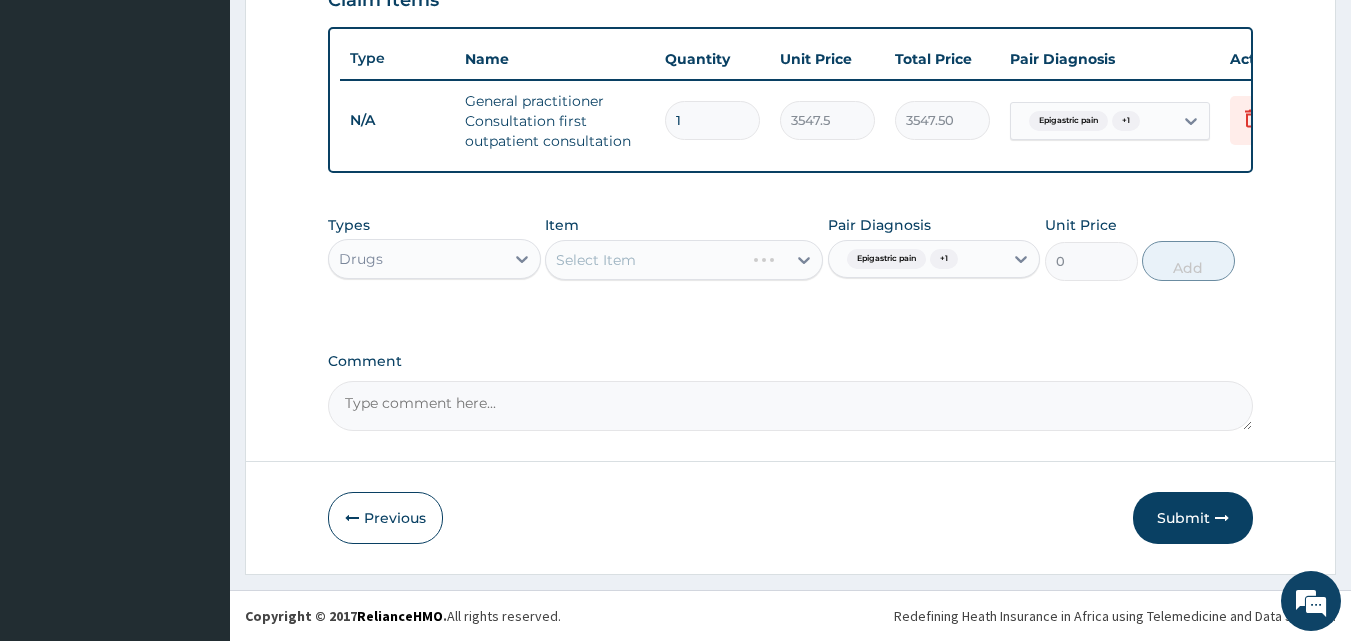 click on "Select Item" at bounding box center (684, 260) 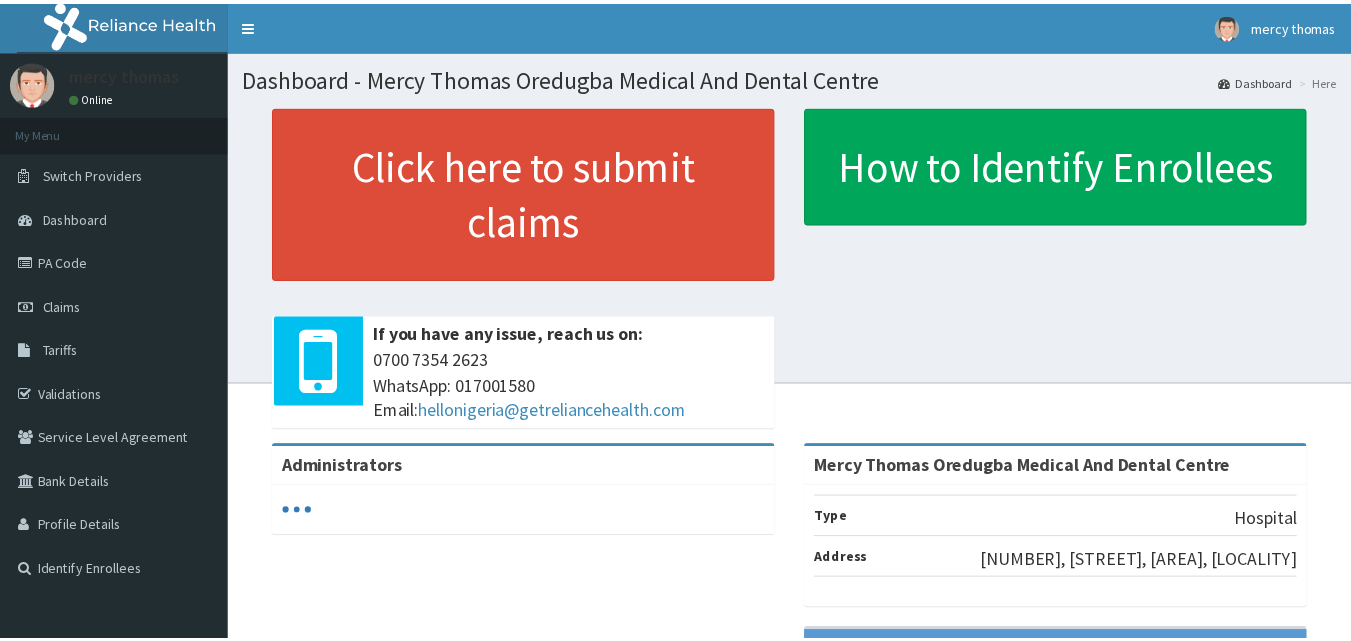 scroll, scrollTop: 0, scrollLeft: 0, axis: both 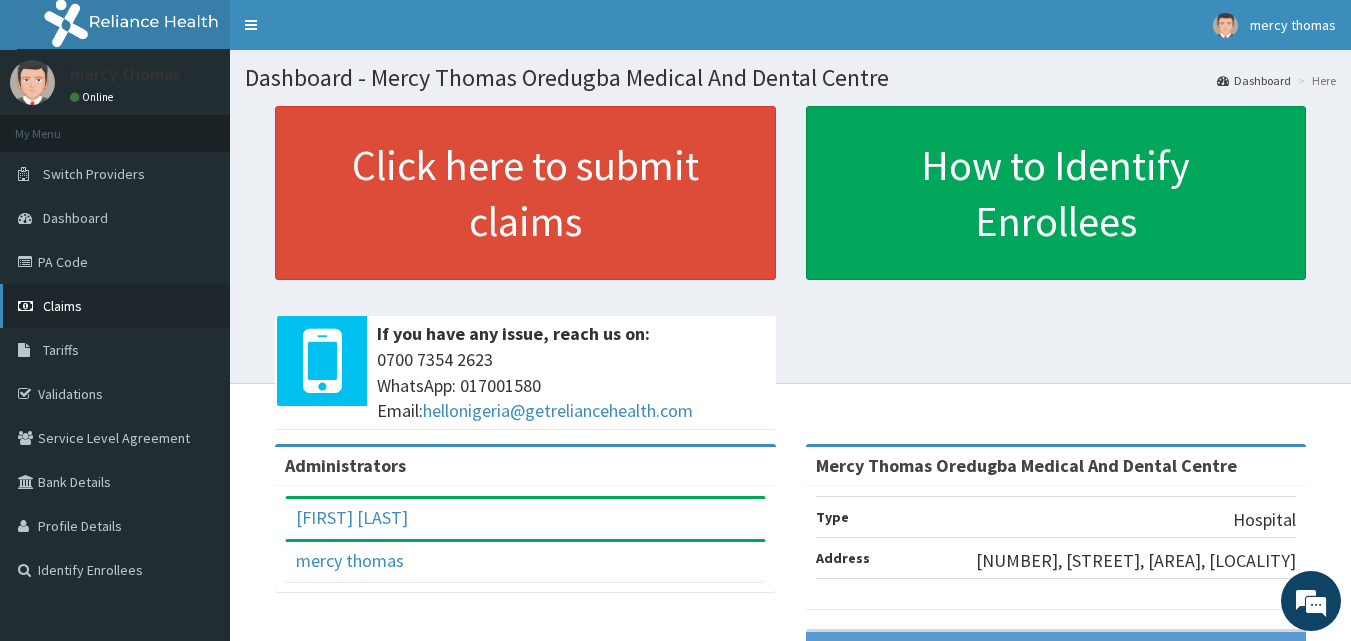 click on "Claims" at bounding box center (62, 306) 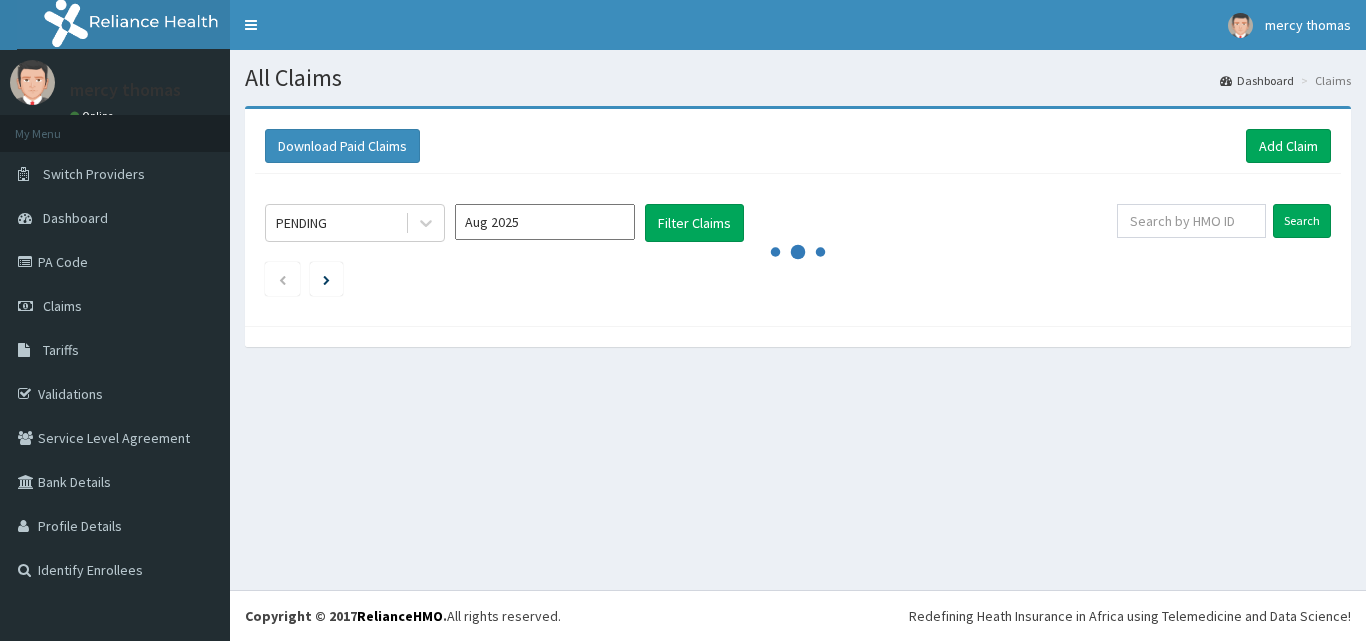 scroll, scrollTop: 0, scrollLeft: 0, axis: both 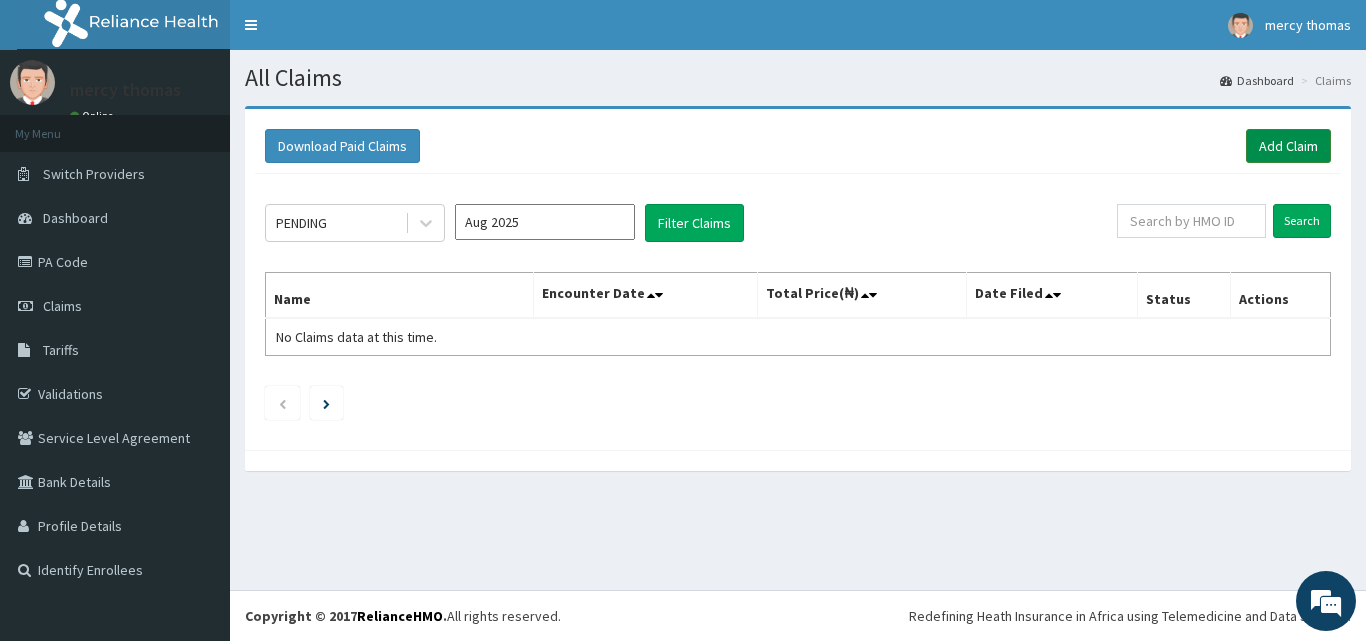 click on "Add Claim" at bounding box center [1288, 146] 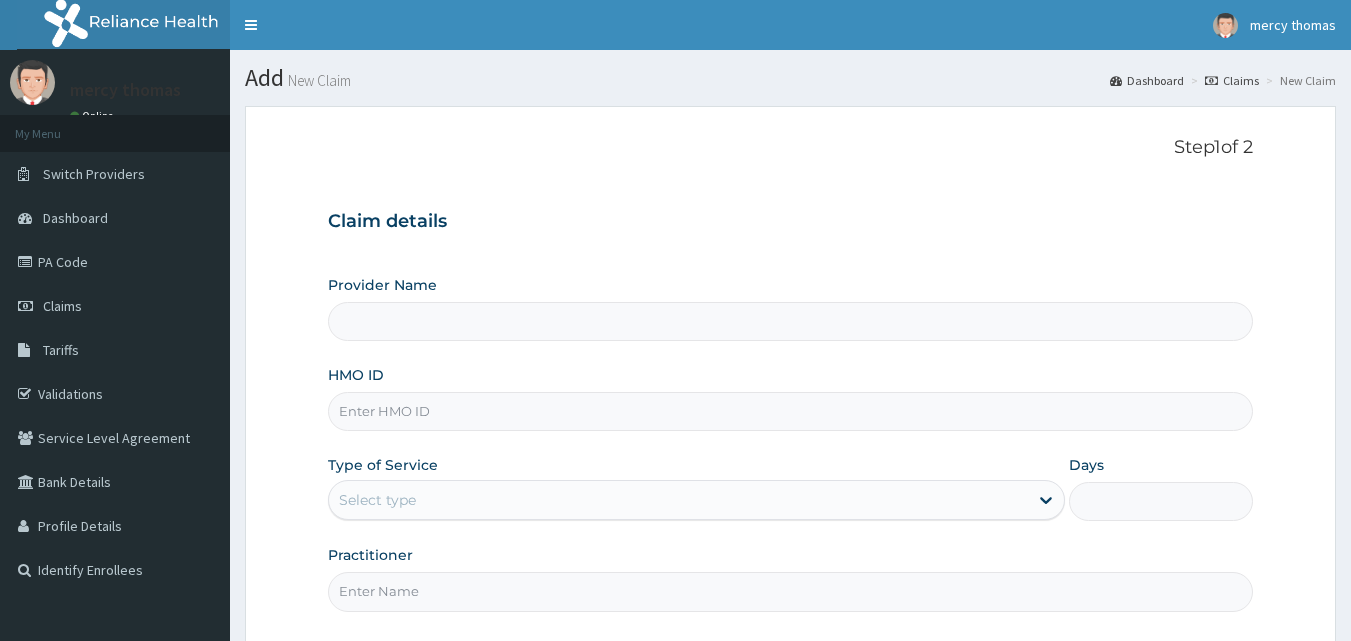 scroll, scrollTop: 0, scrollLeft: 0, axis: both 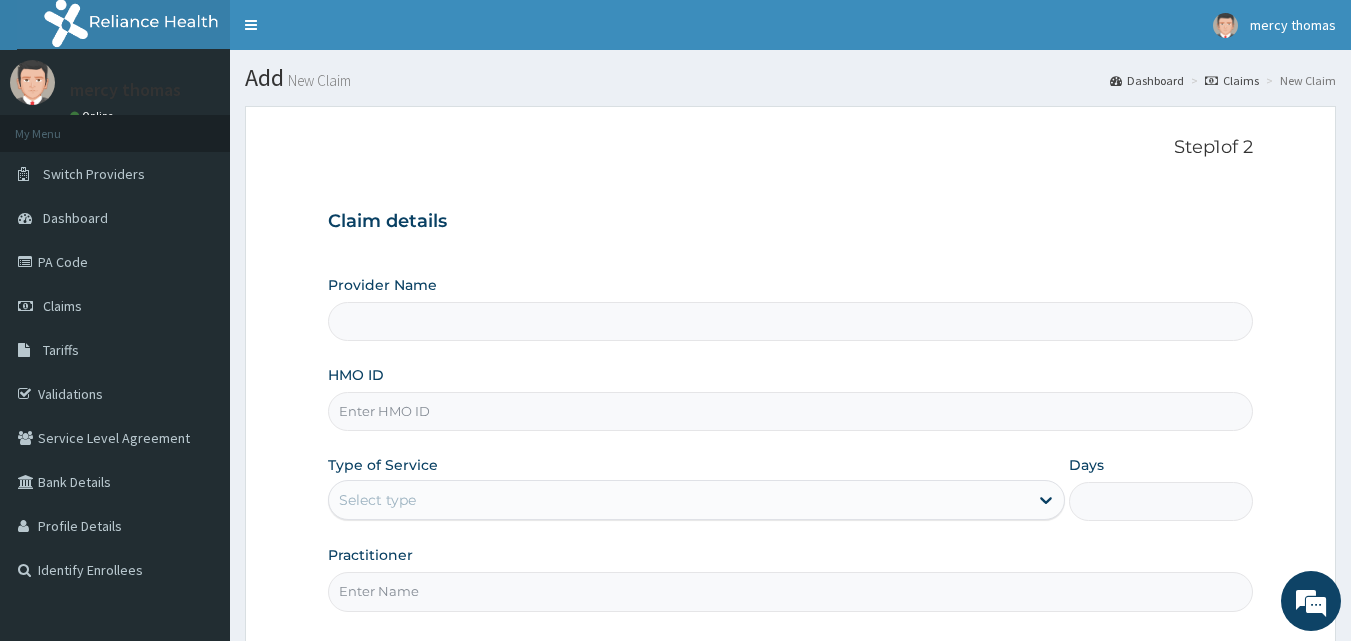 type on "Mercy Thomas Oredugba Medical And Dental Centre" 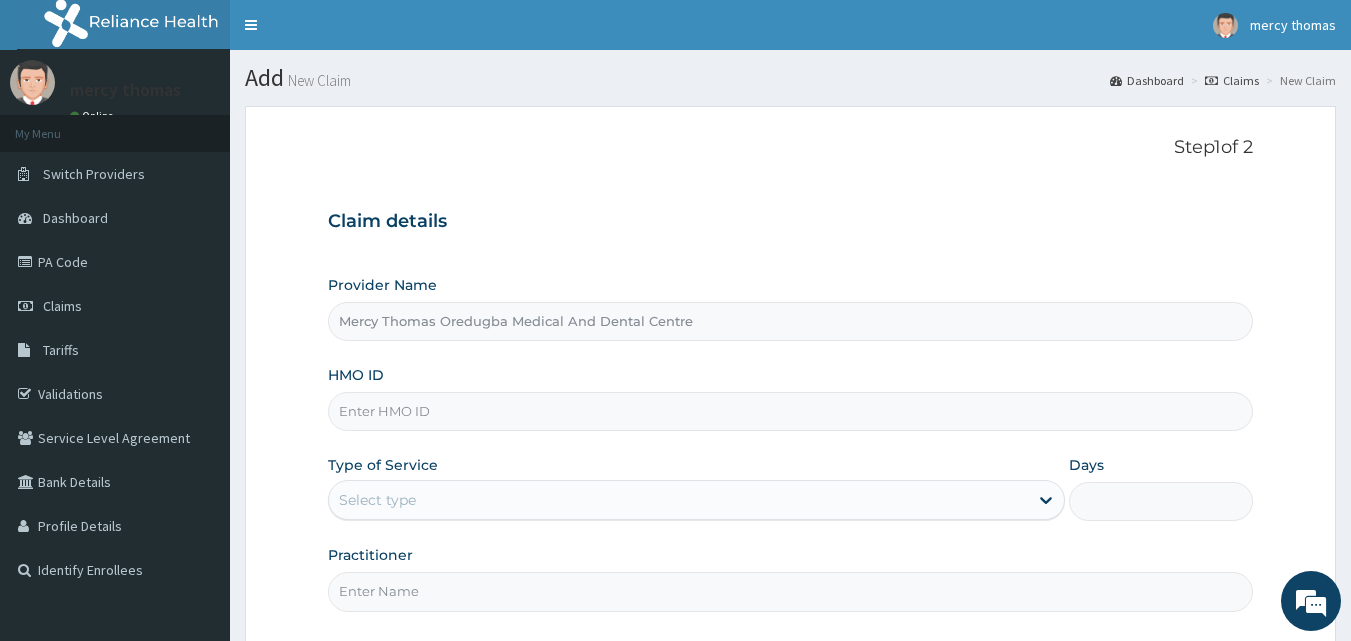 scroll, scrollTop: 0, scrollLeft: 0, axis: both 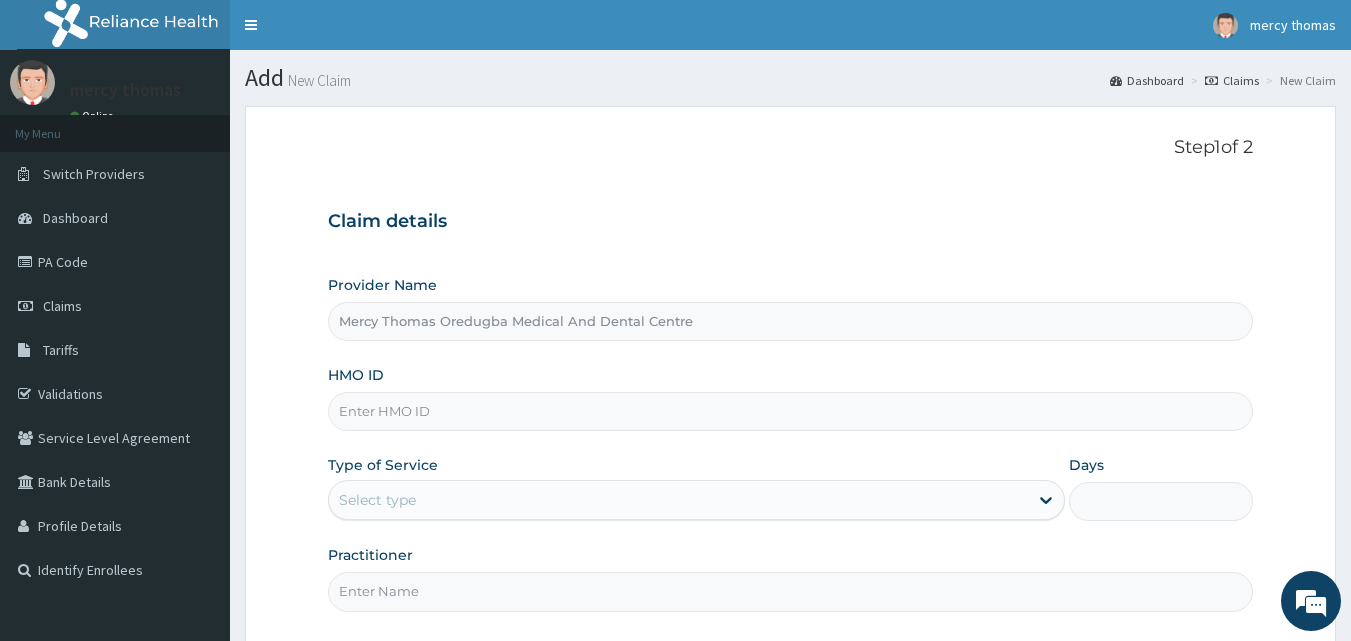 click on "HMO ID" at bounding box center (791, 411) 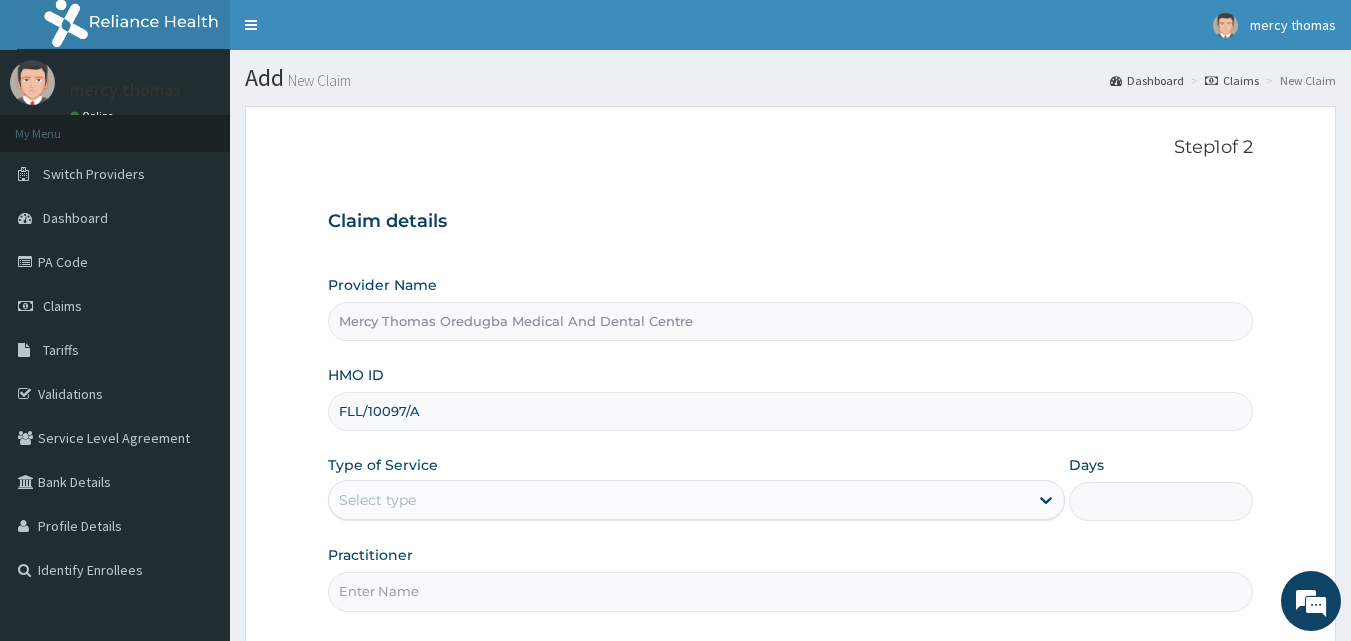 type on "FLL/10097/A" 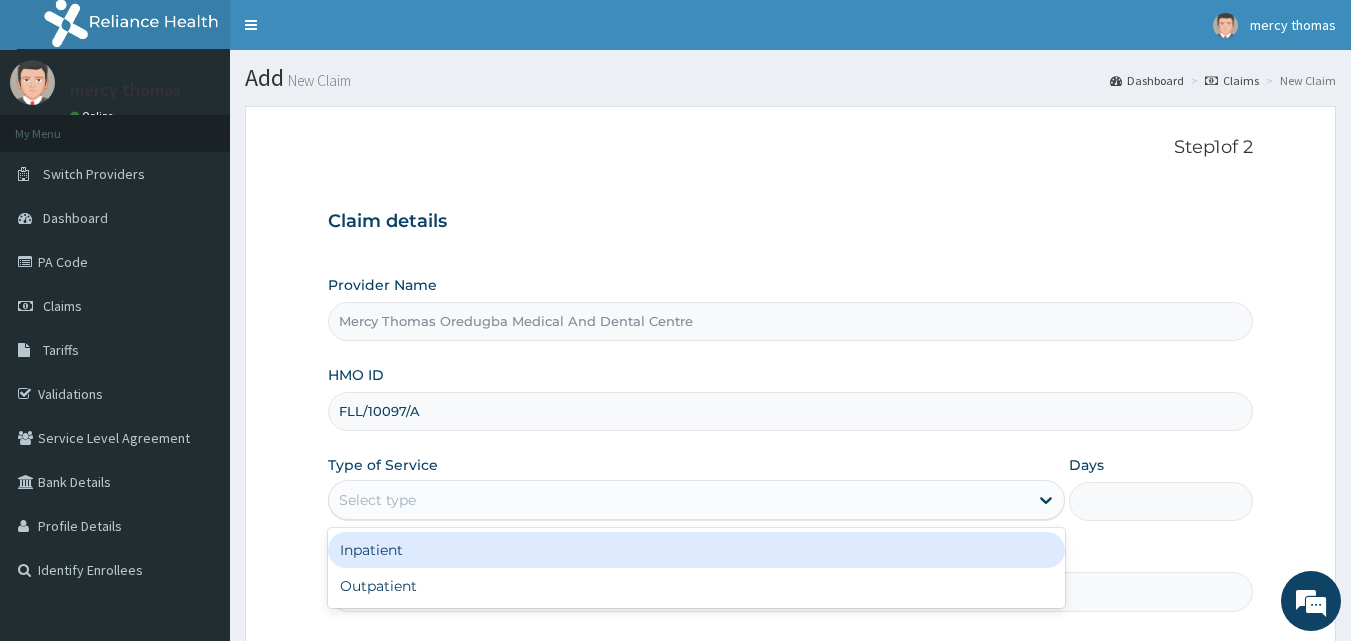 click on "Select type" at bounding box center [678, 500] 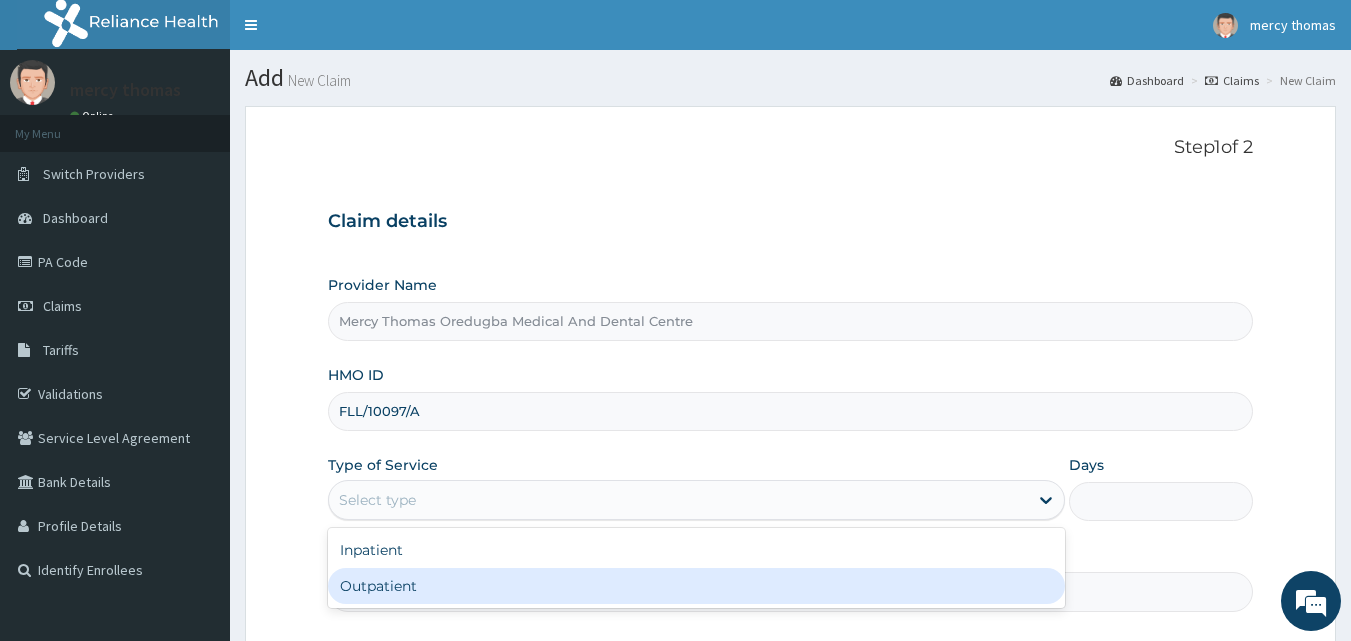 click on "Outpatient" at bounding box center [696, 586] 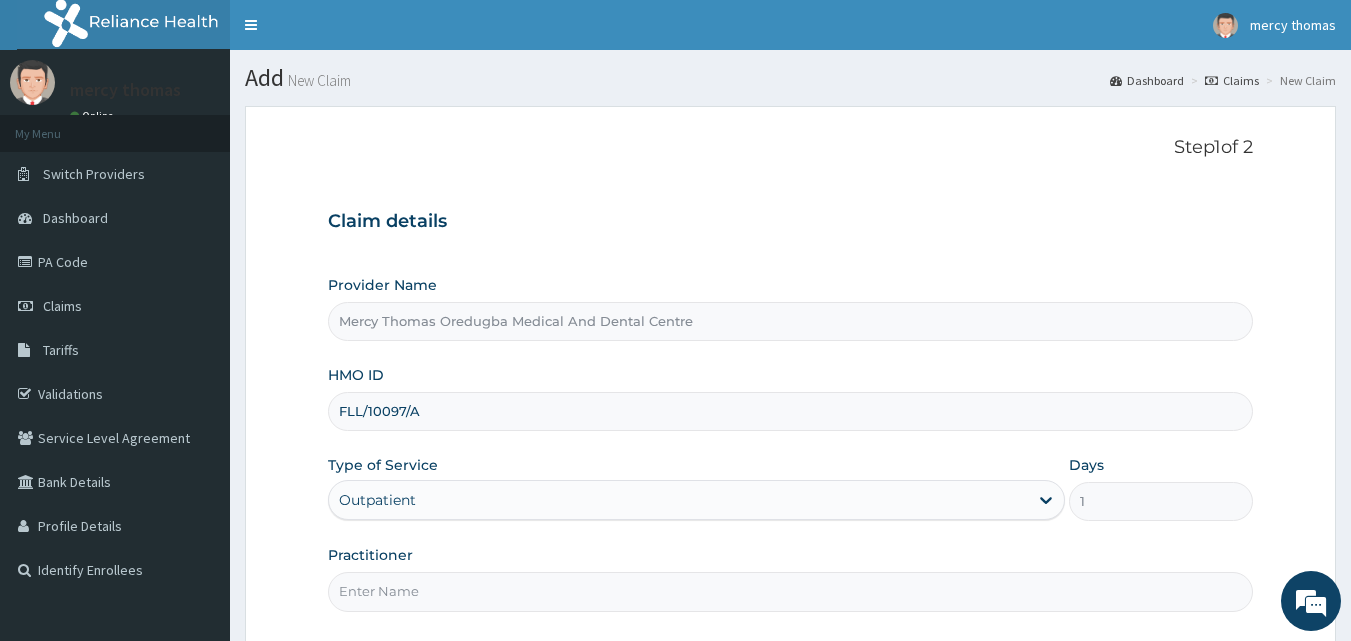 click on "Practitioner" at bounding box center [791, 591] 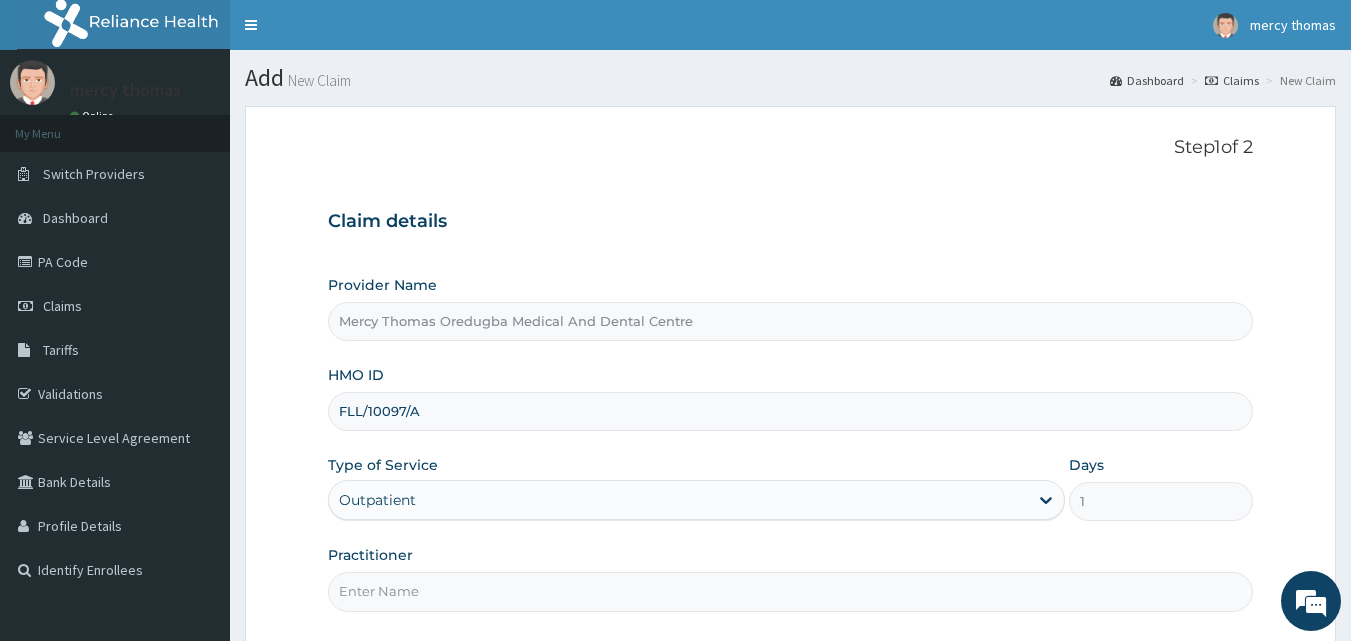 type on "OREDUGBA" 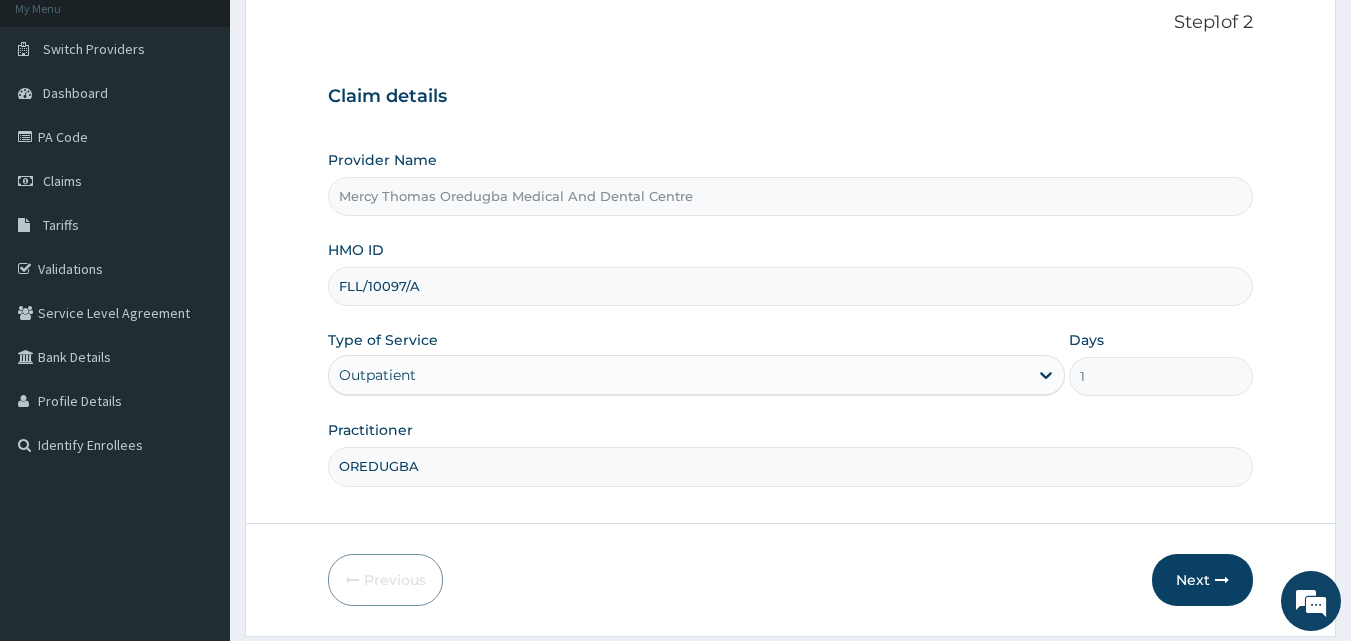 scroll, scrollTop: 187, scrollLeft: 0, axis: vertical 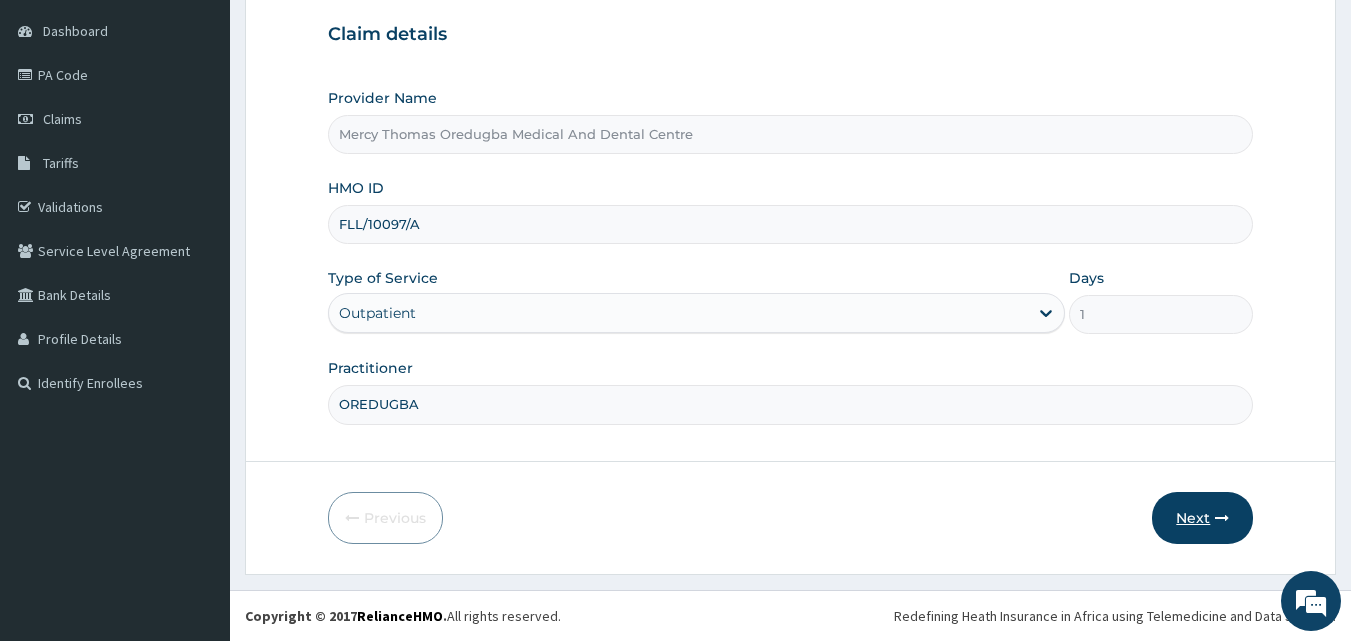 click on "Next" at bounding box center (1202, 518) 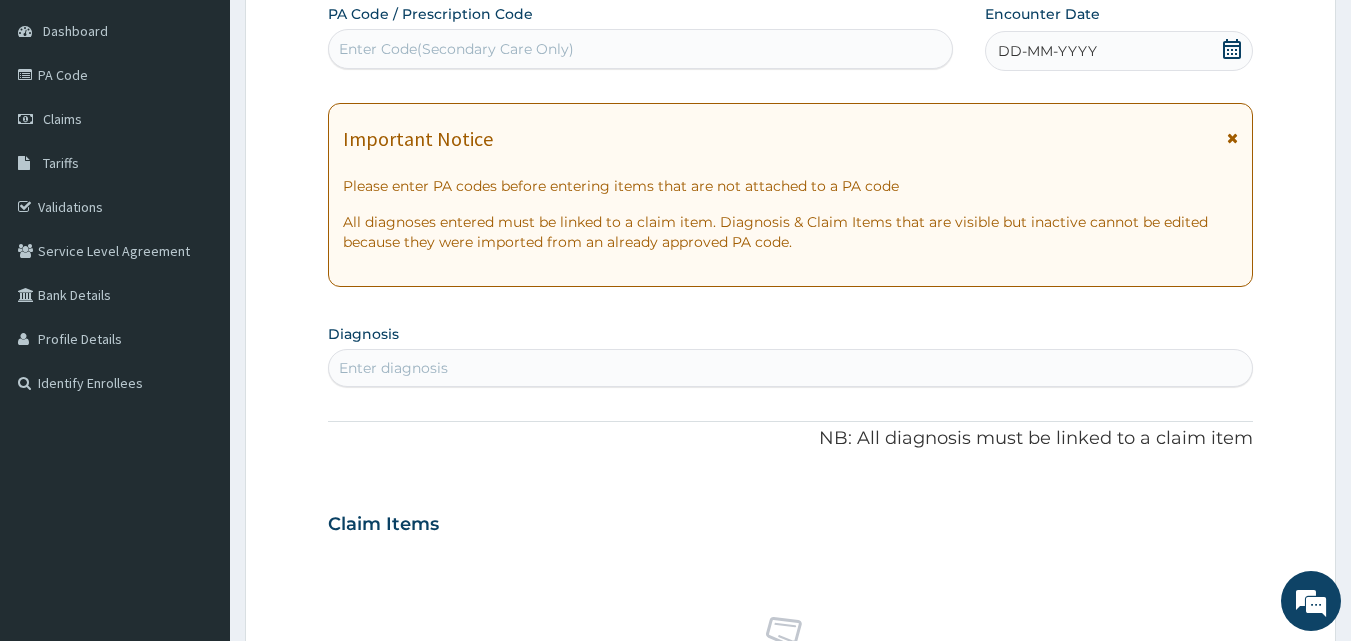click on "DD-MM-YYYY" at bounding box center [1119, 51] 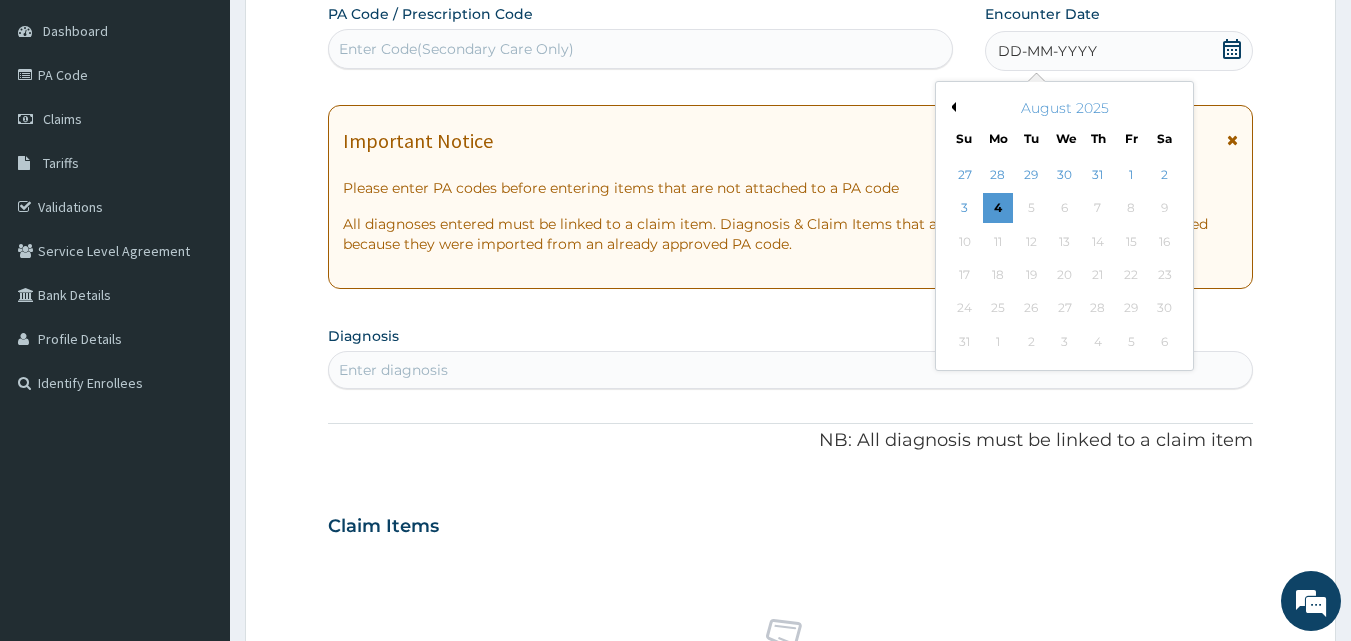 click on "Previous Month" at bounding box center (951, 107) 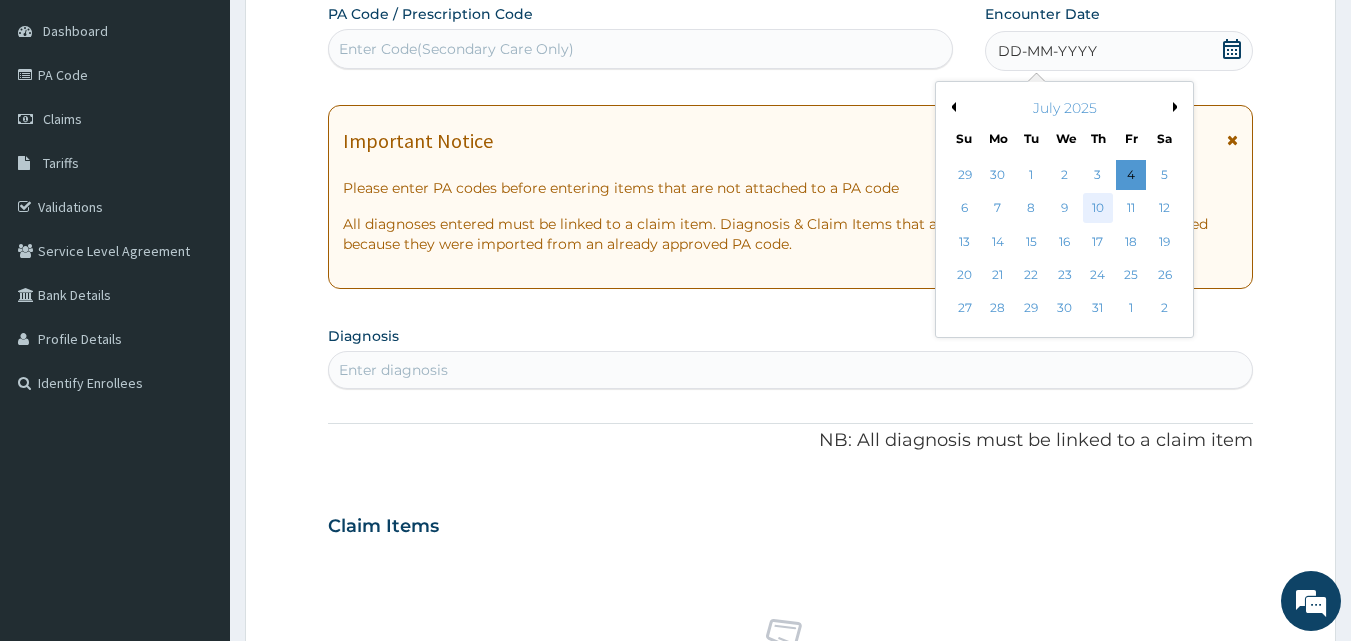 click on "10" at bounding box center (1098, 209) 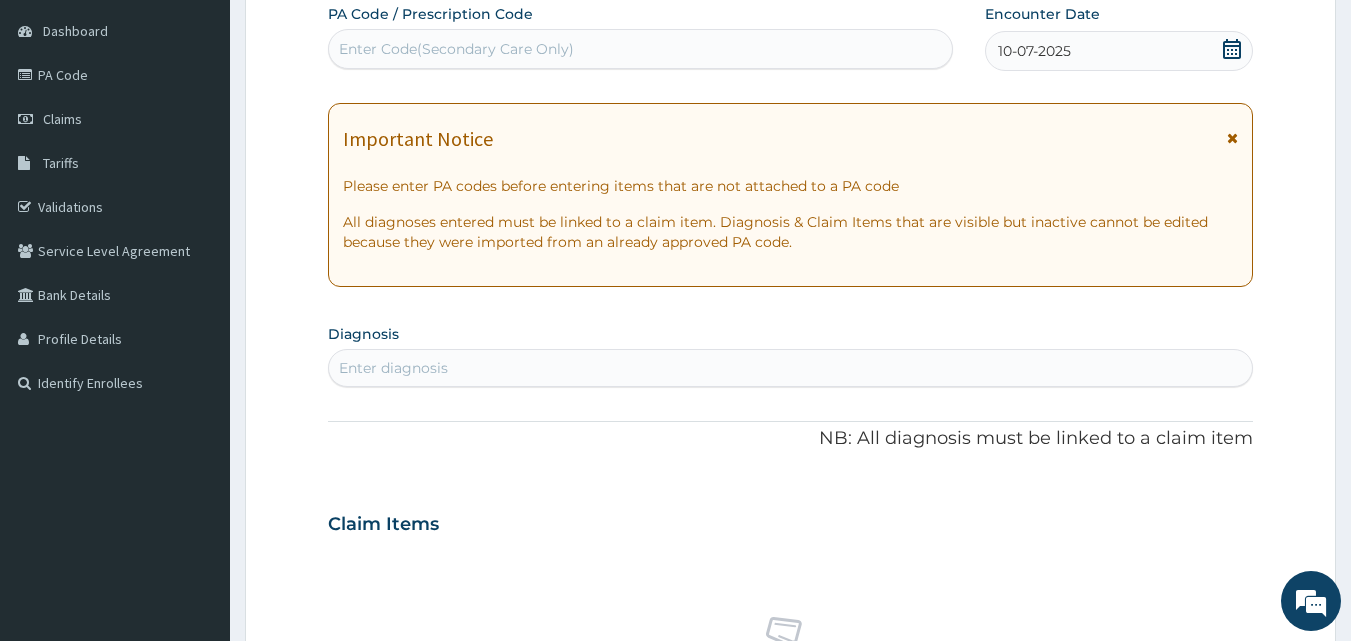 click on "Enter diagnosis" at bounding box center (791, 368) 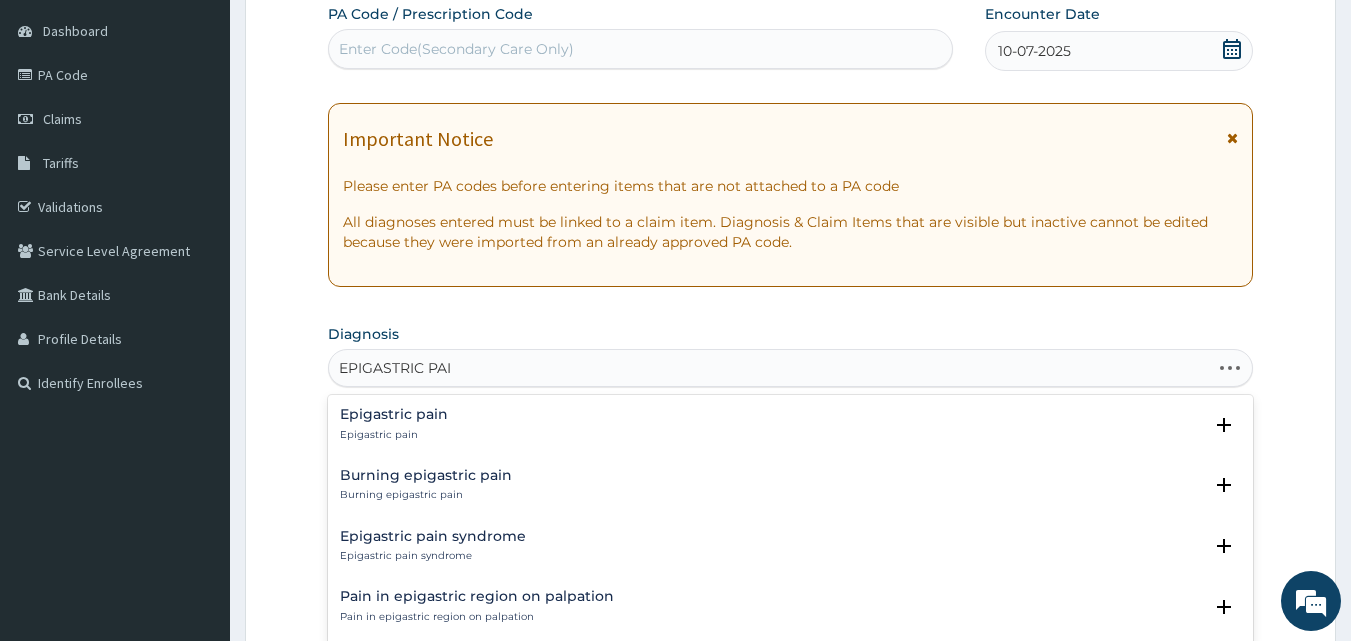 type on "EPIGASTRIC PAIN" 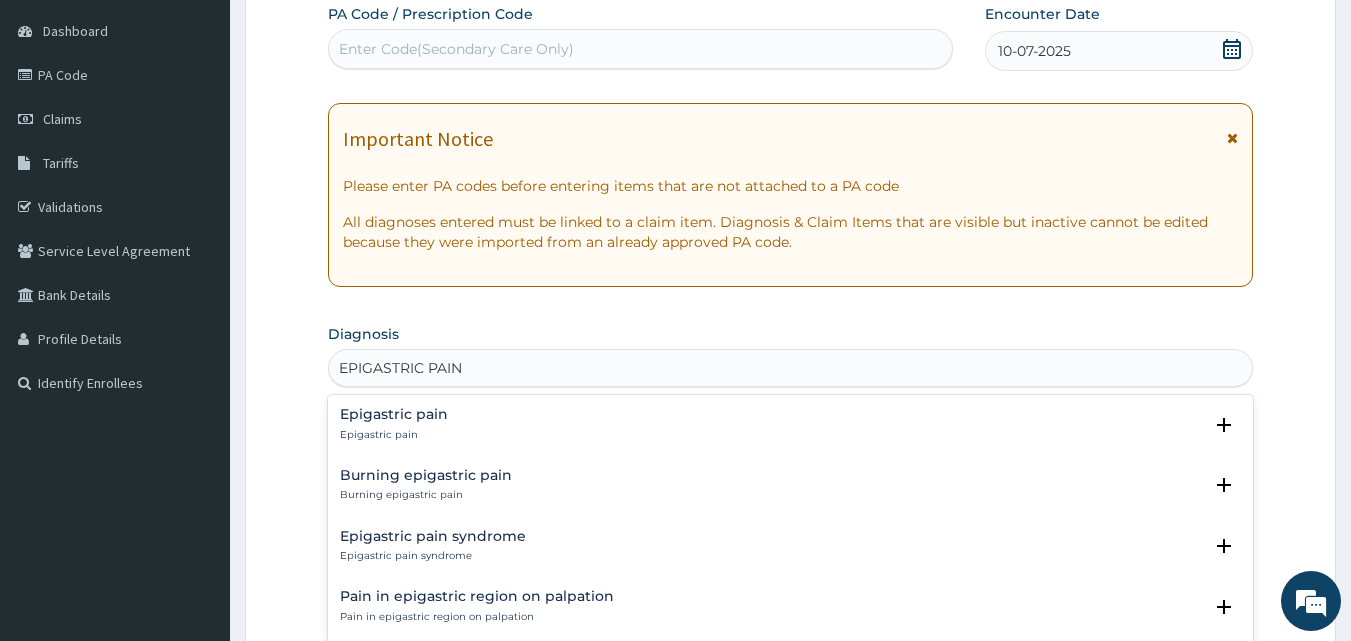 click on "Epigastric pain" at bounding box center [394, 414] 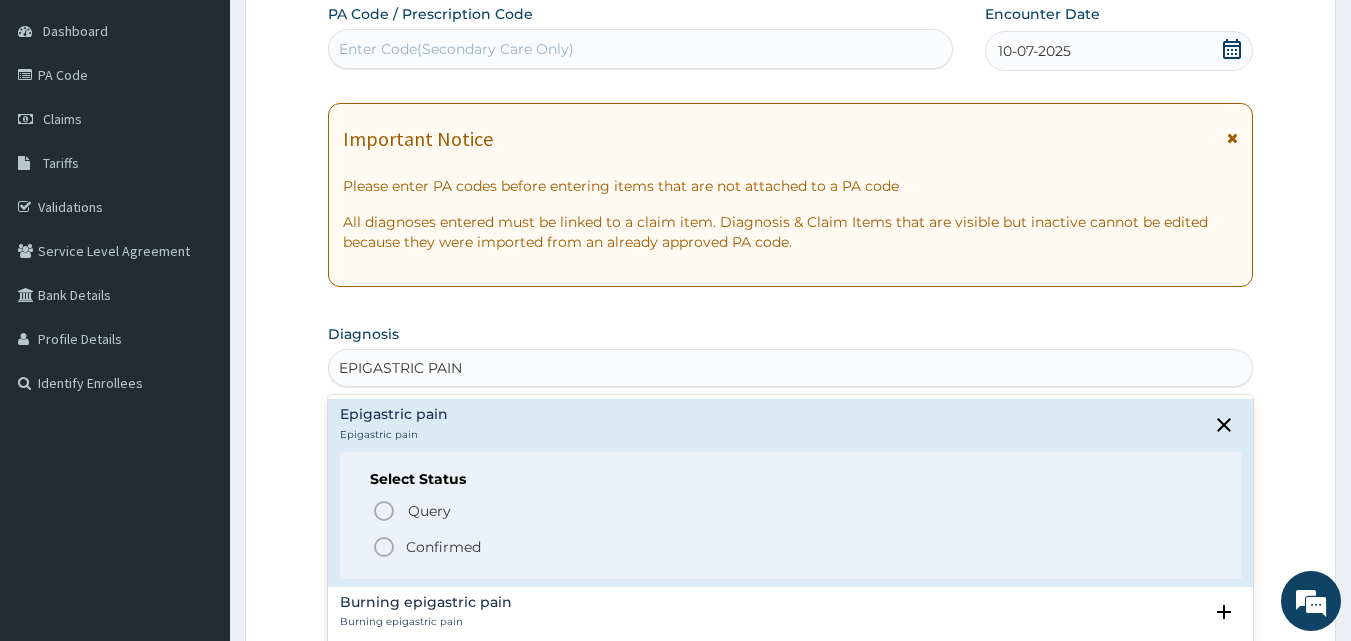 click 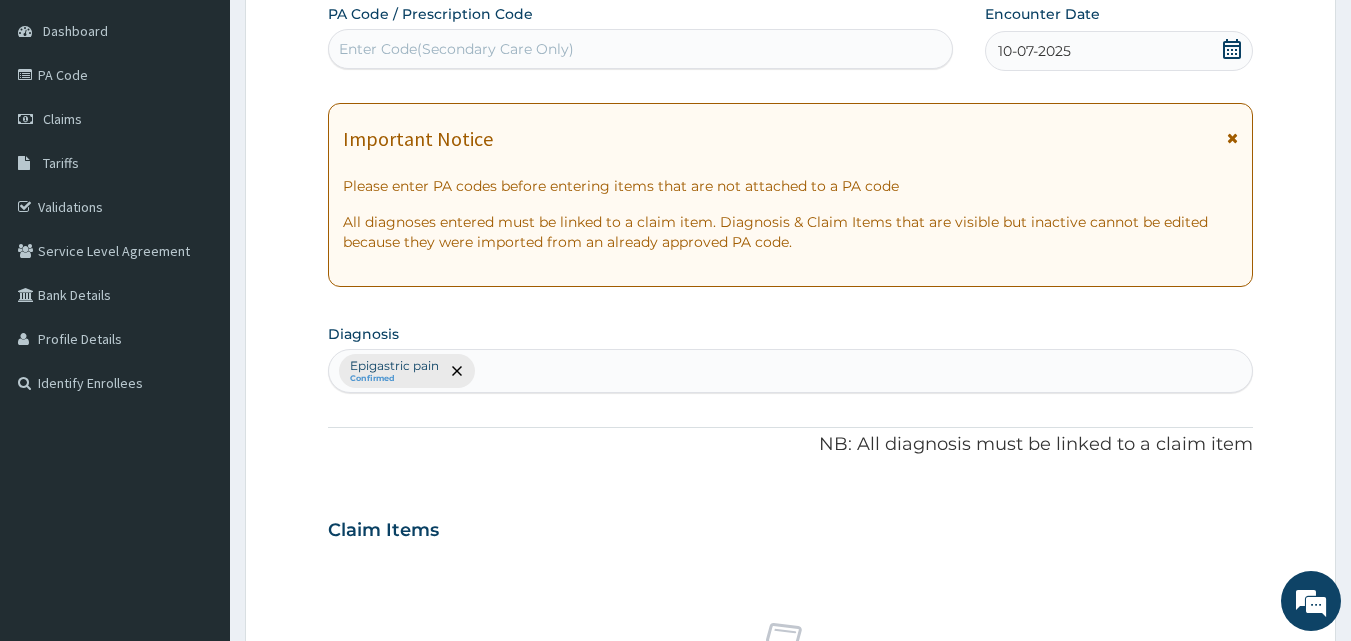 type on "S" 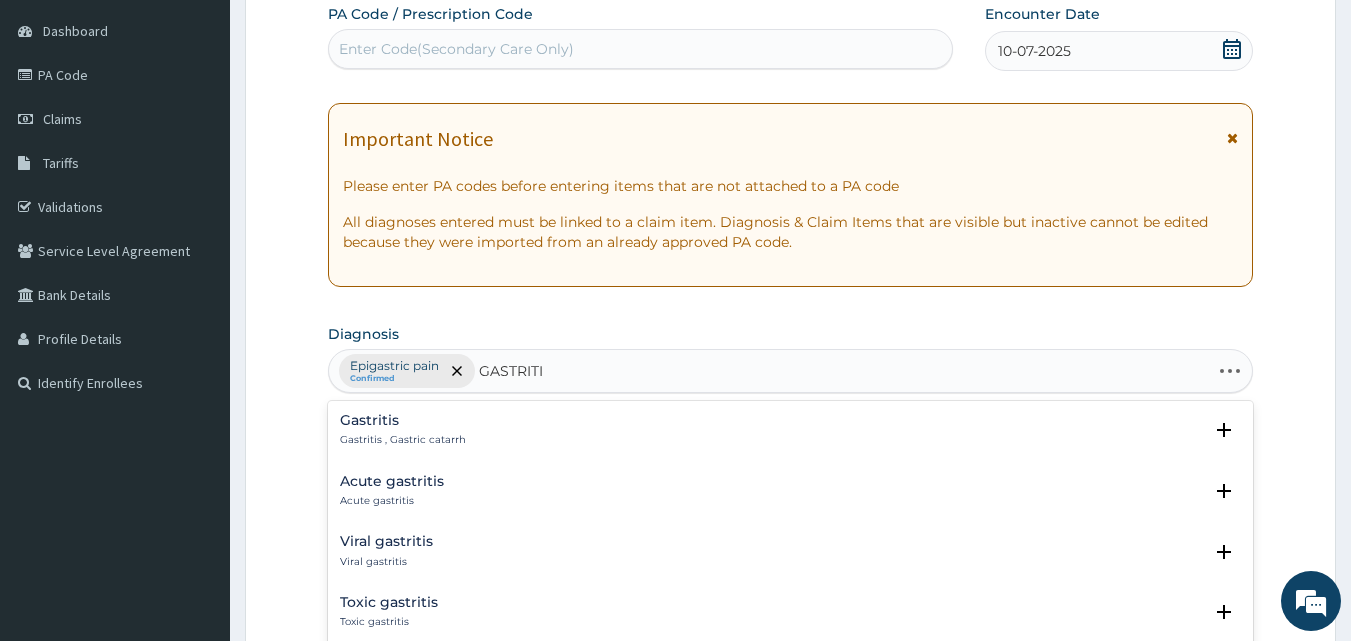 type on "GASTRITIS" 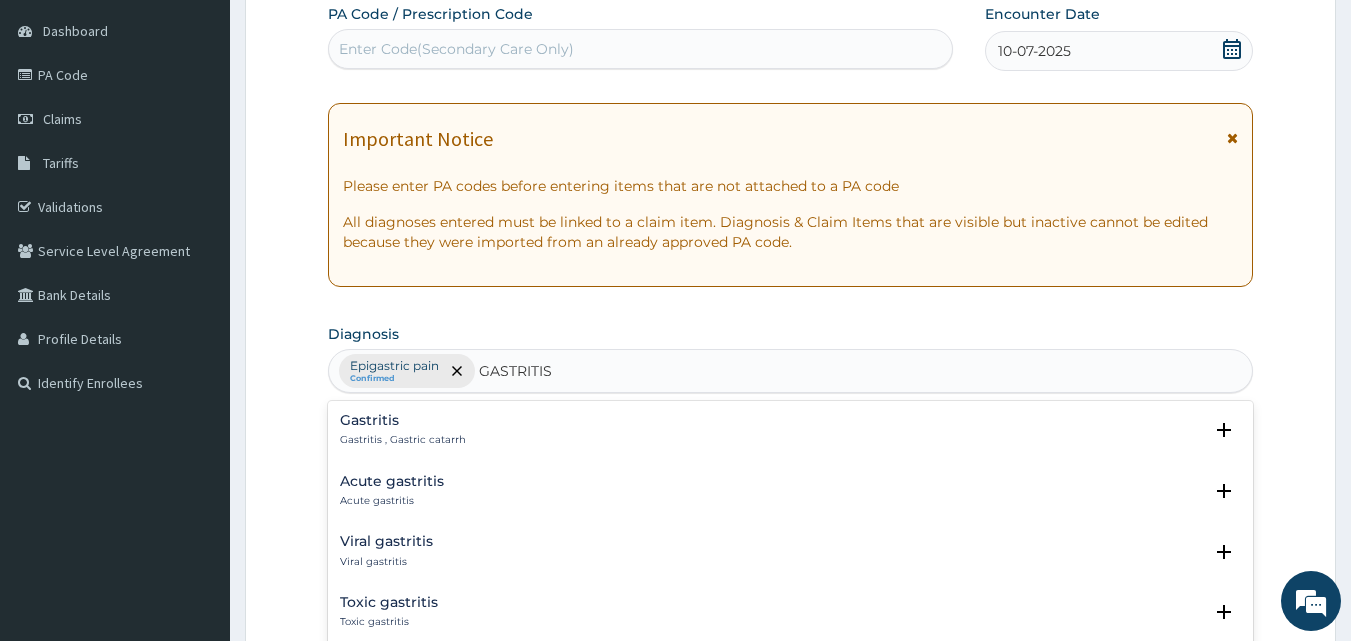 click on "Gastritis , Gastric catarrh" at bounding box center (403, 440) 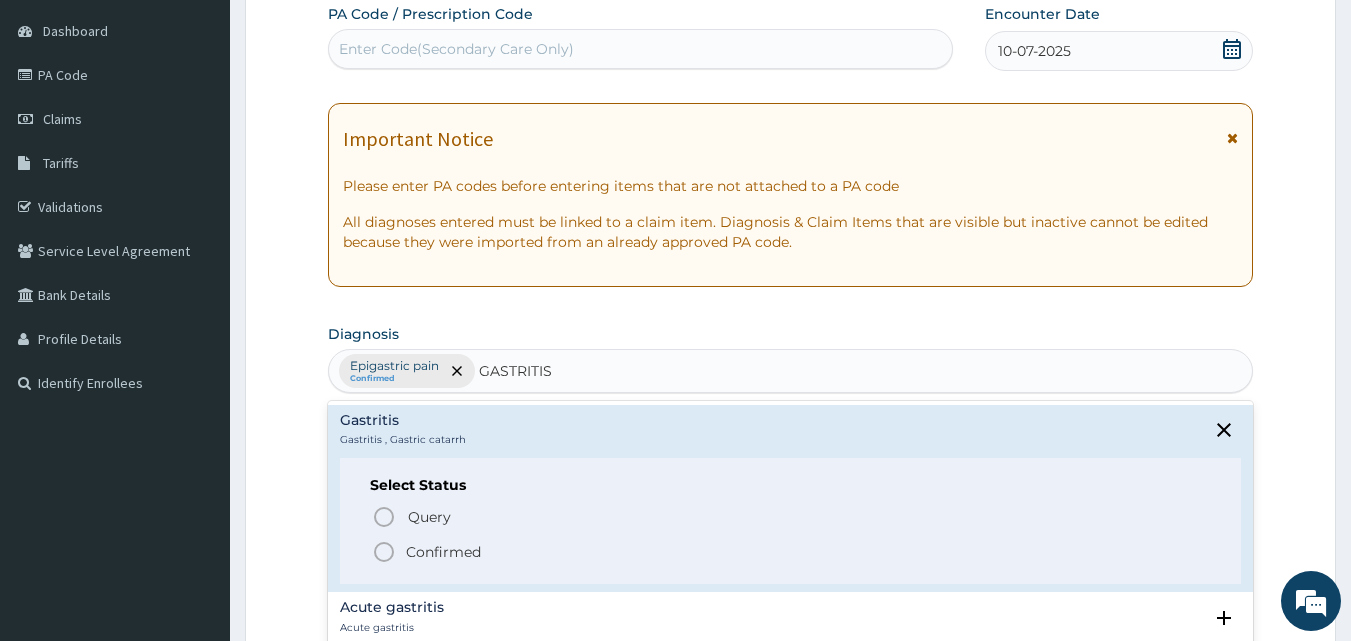 click 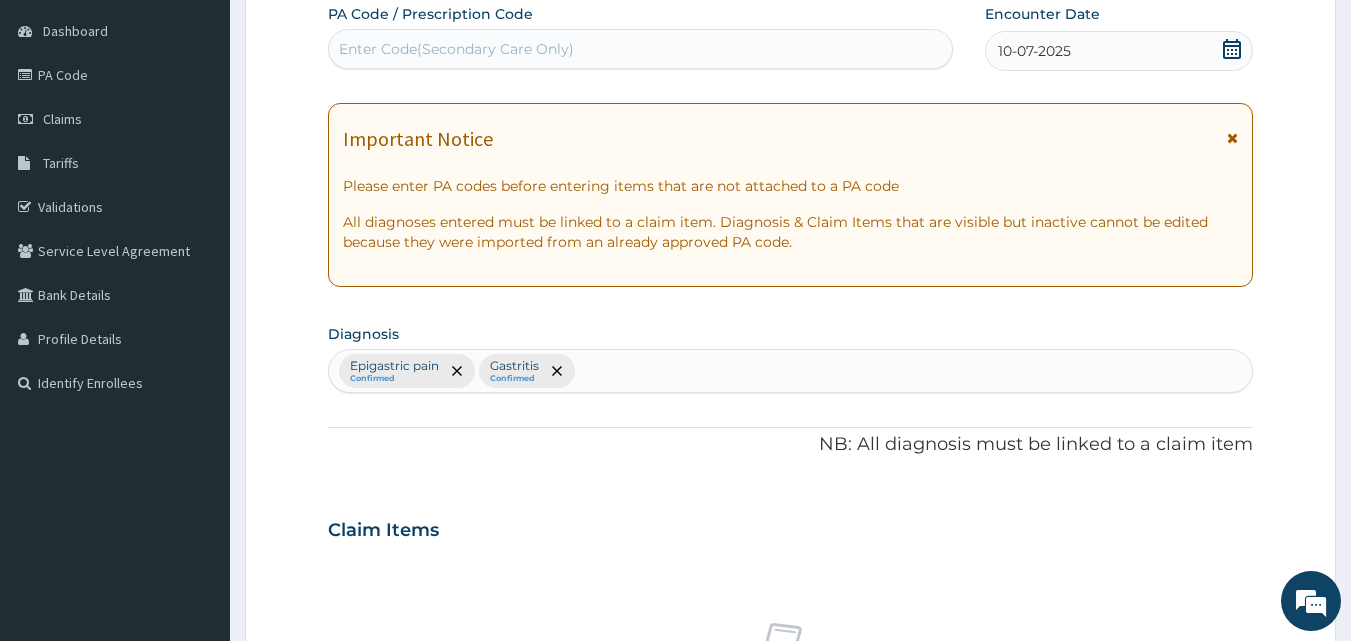 scroll, scrollTop: 747, scrollLeft: 0, axis: vertical 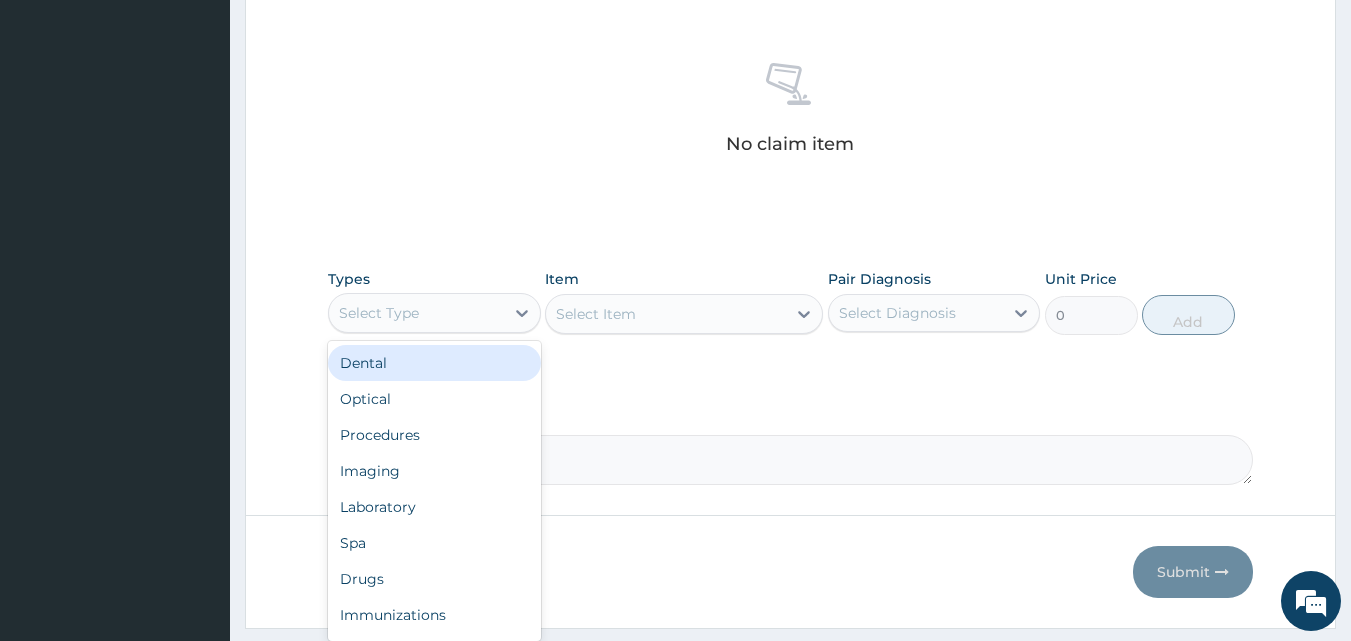 click on "Select Type" at bounding box center (416, 313) 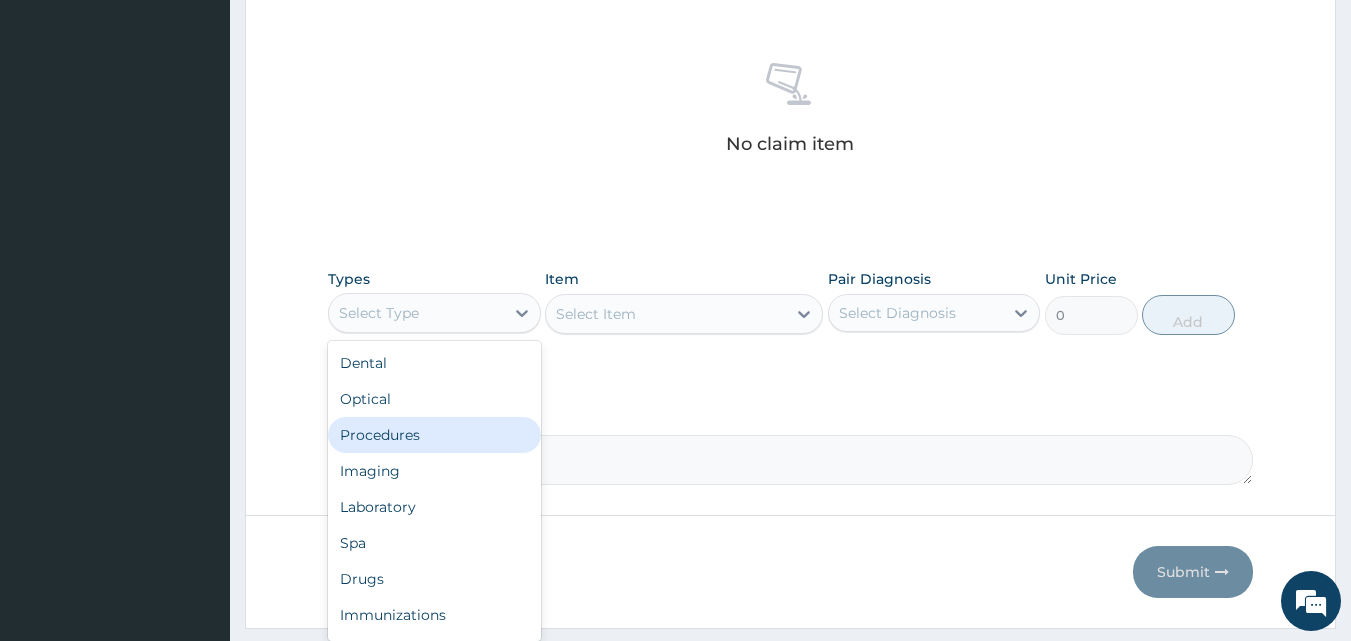 click on "Procedures" at bounding box center (434, 435) 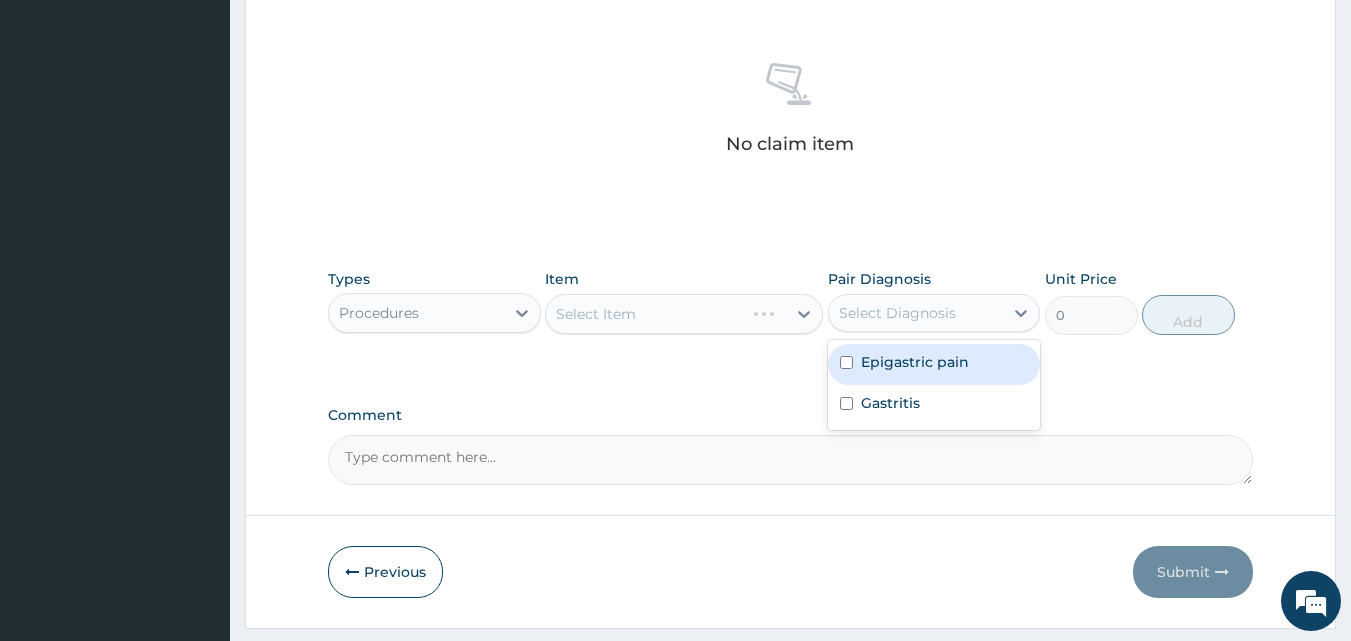 click on "Select Diagnosis" at bounding box center (897, 313) 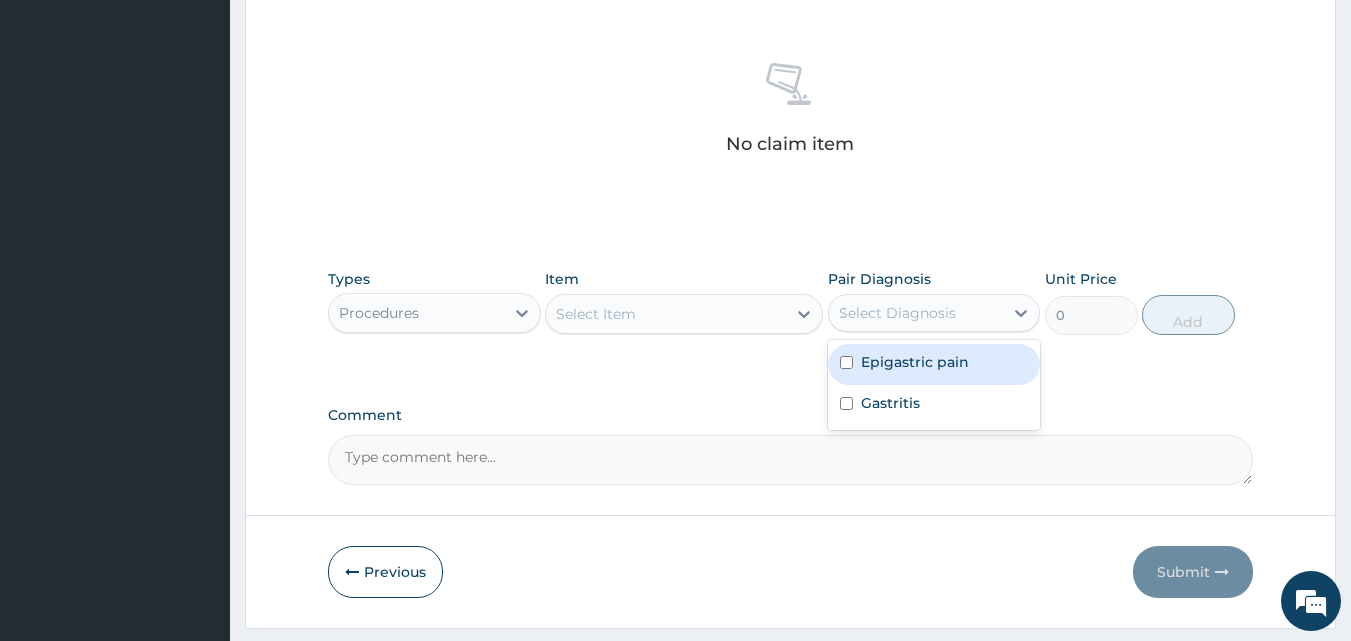 click on "Epigastric pain" at bounding box center (915, 362) 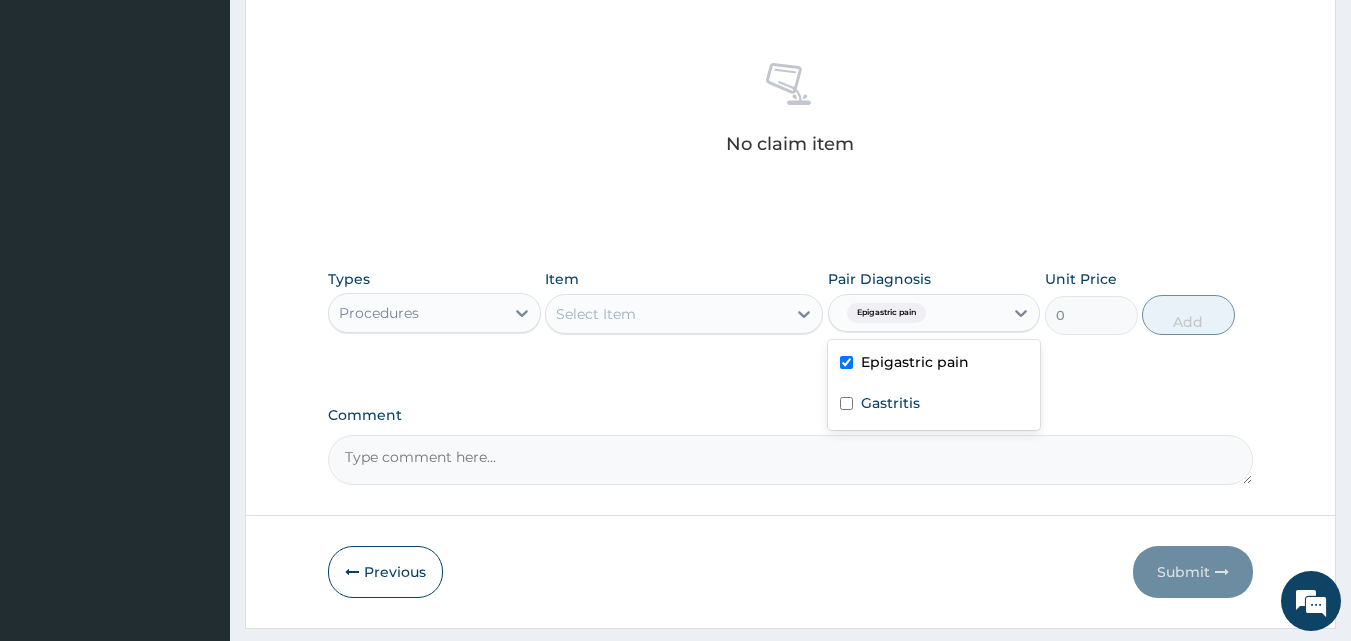 checkbox on "true" 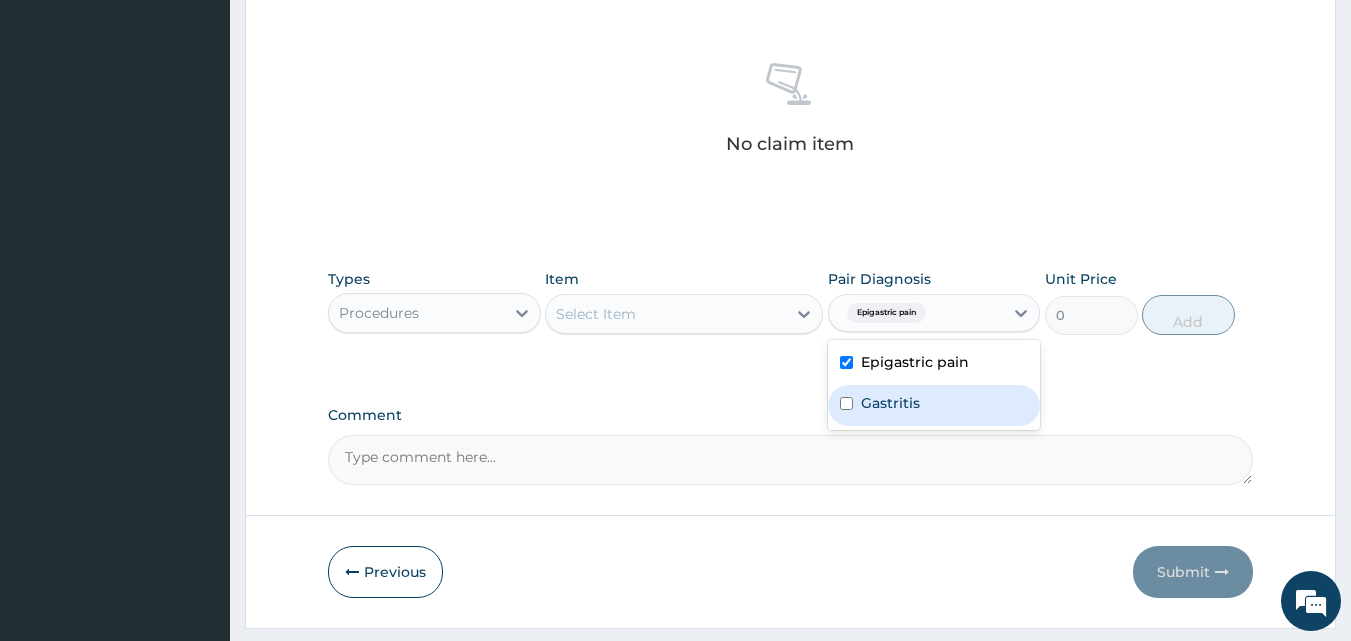 click on "Gastritis" at bounding box center [890, 403] 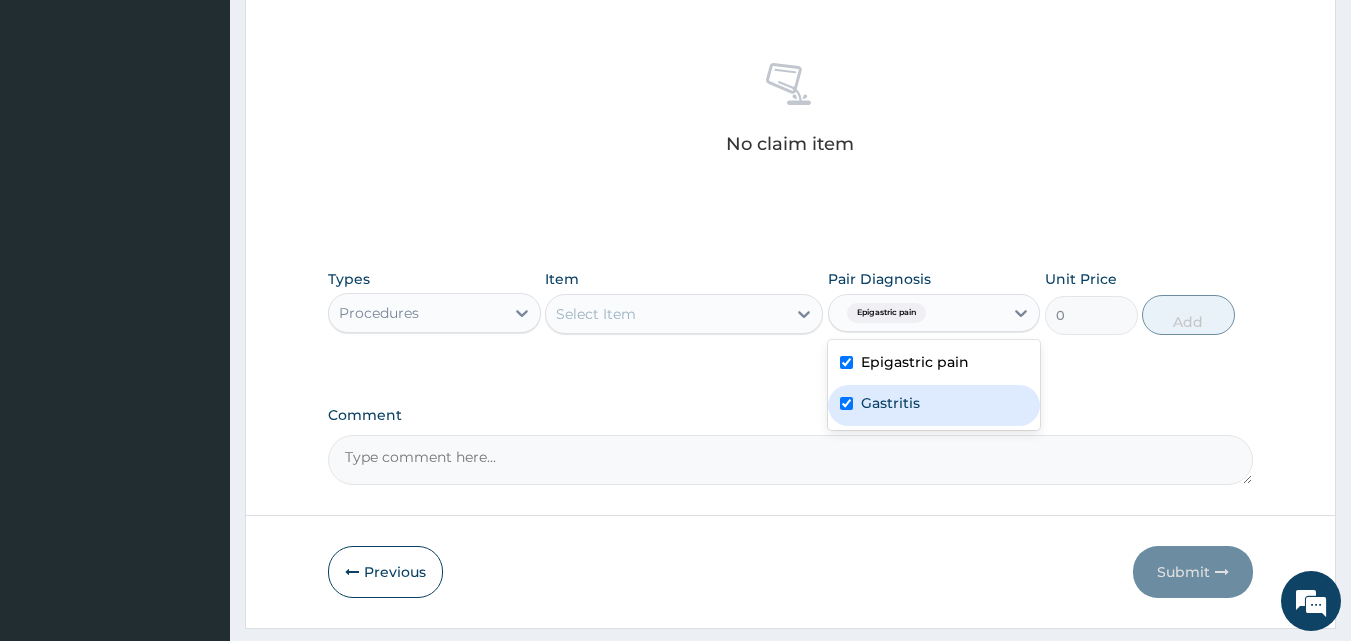 checkbox on "true" 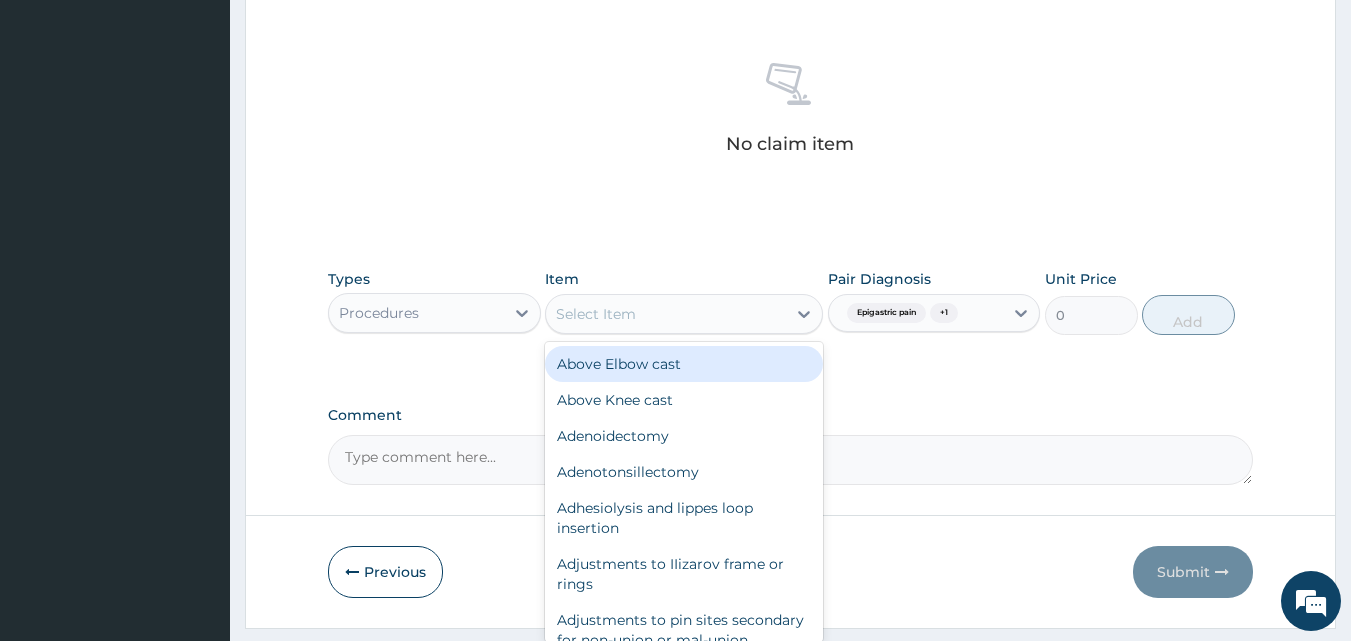 click on "Select Item" at bounding box center (666, 314) 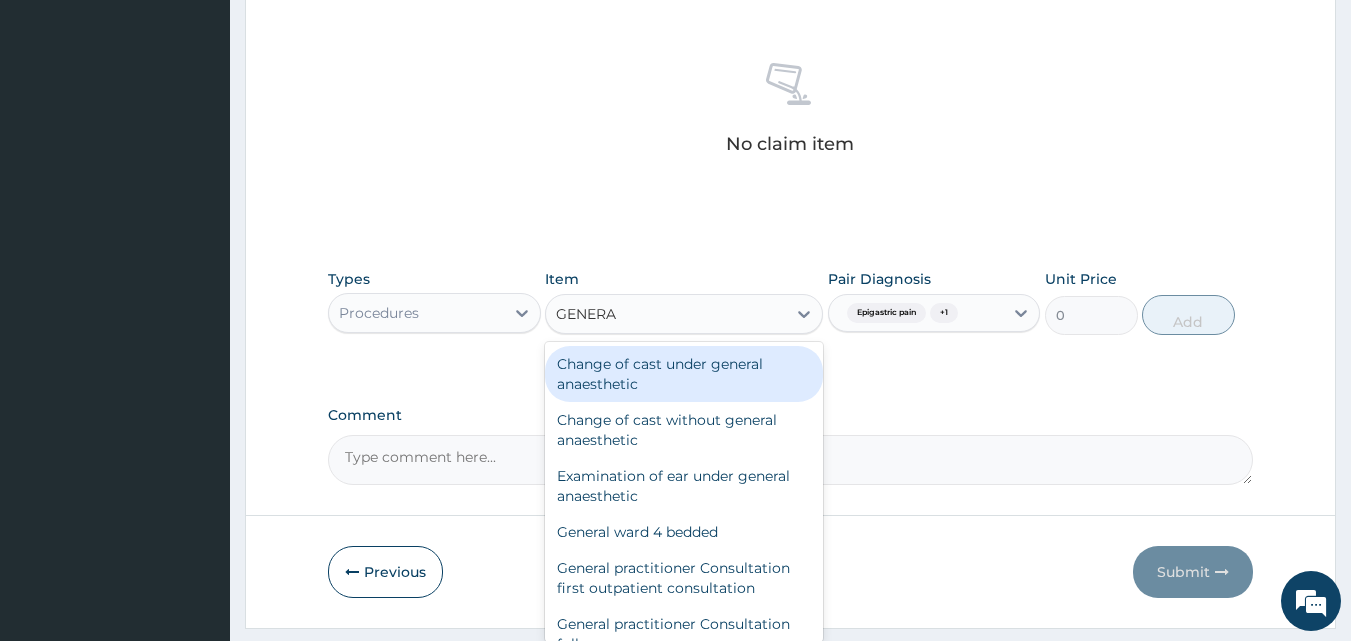 type on "GENERAL" 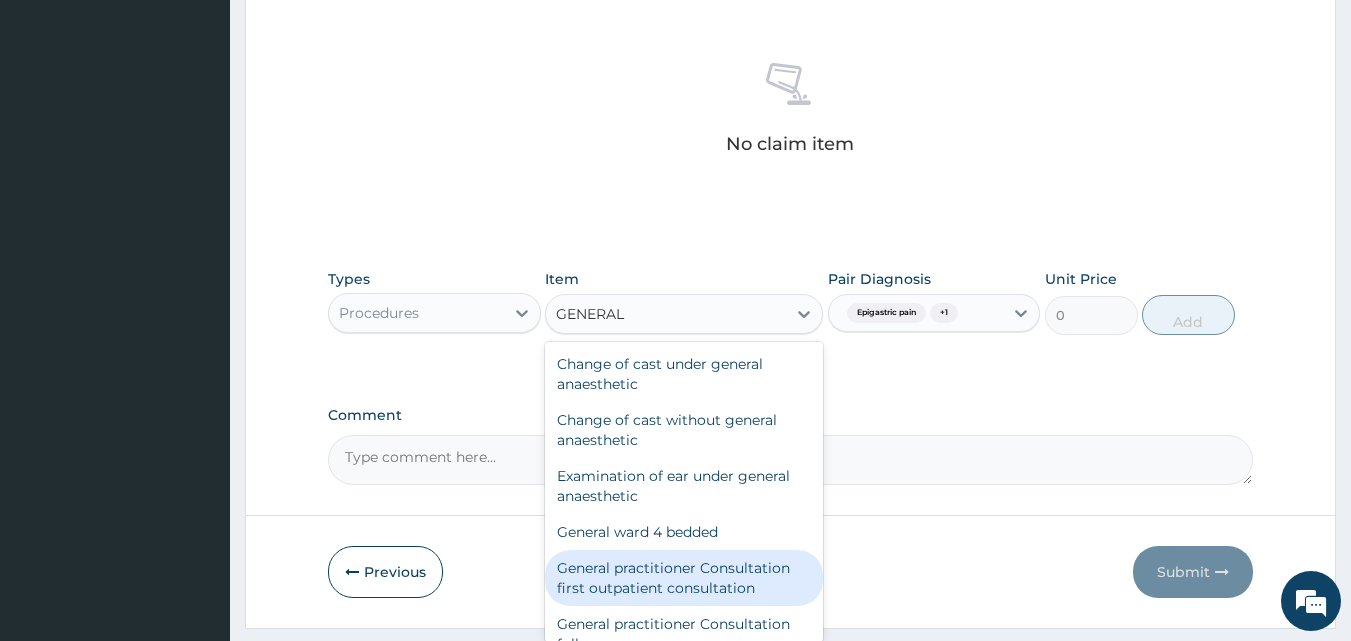 click on "General practitioner Consultation first outpatient consultation" at bounding box center [684, 578] 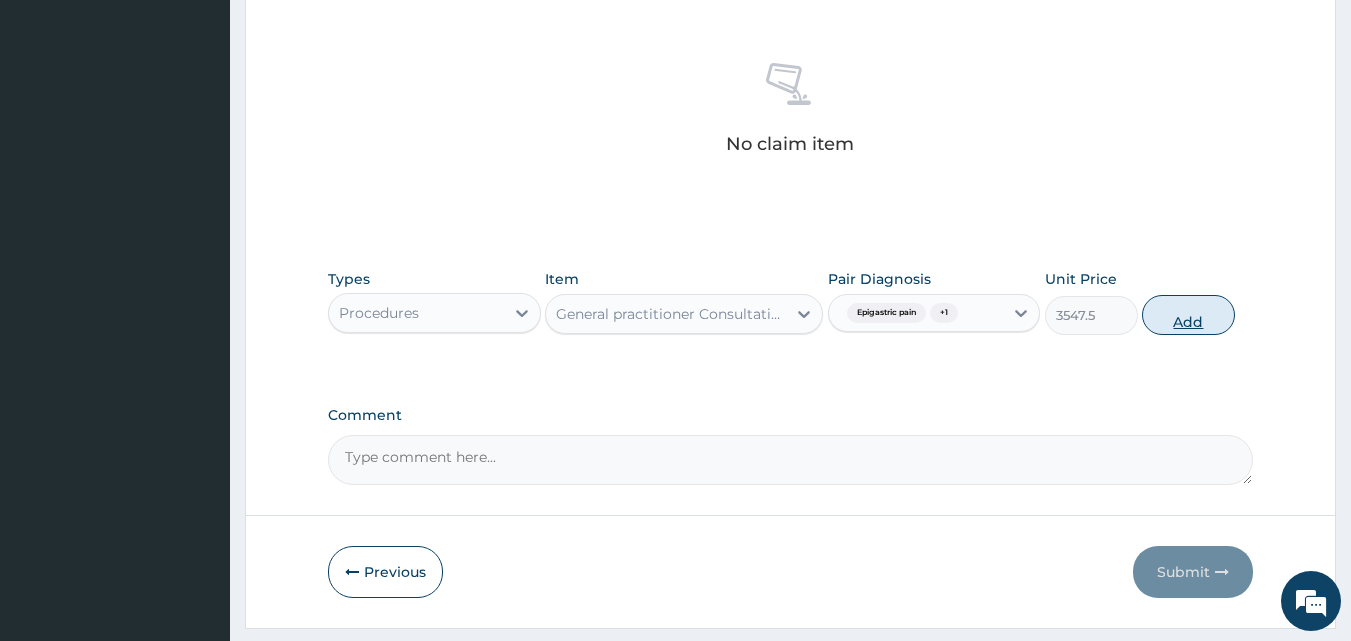 click on "Add" at bounding box center (1188, 315) 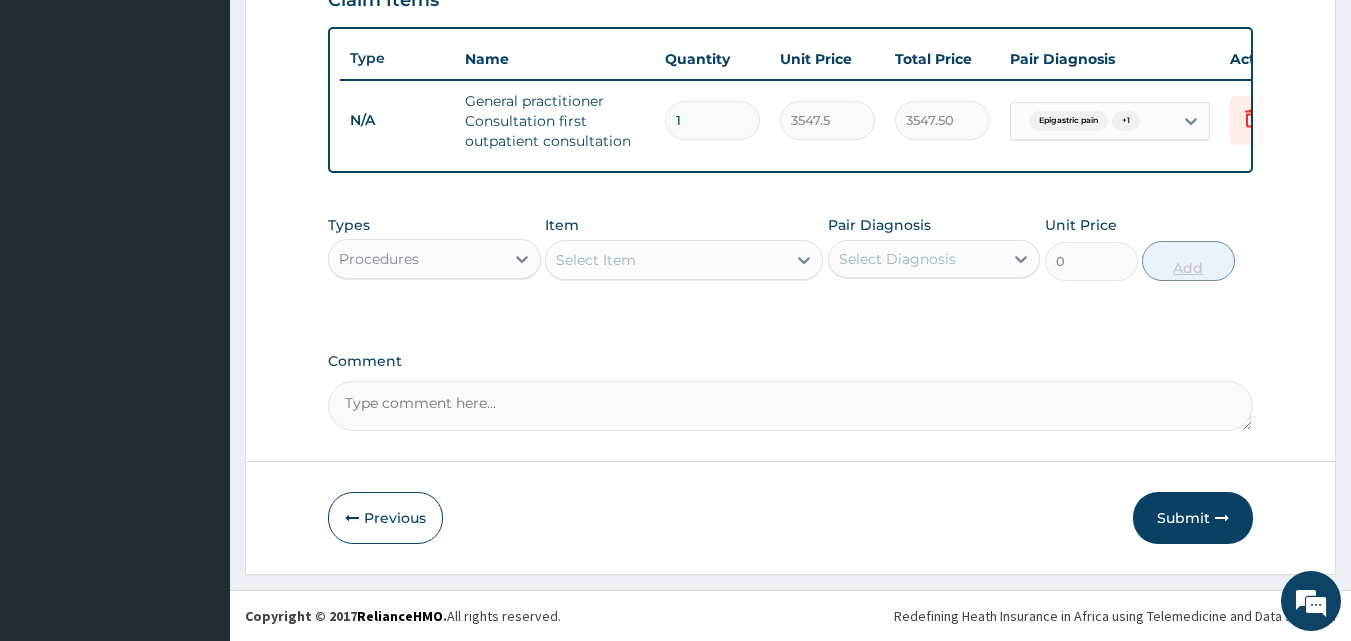 scroll, scrollTop: 732, scrollLeft: 0, axis: vertical 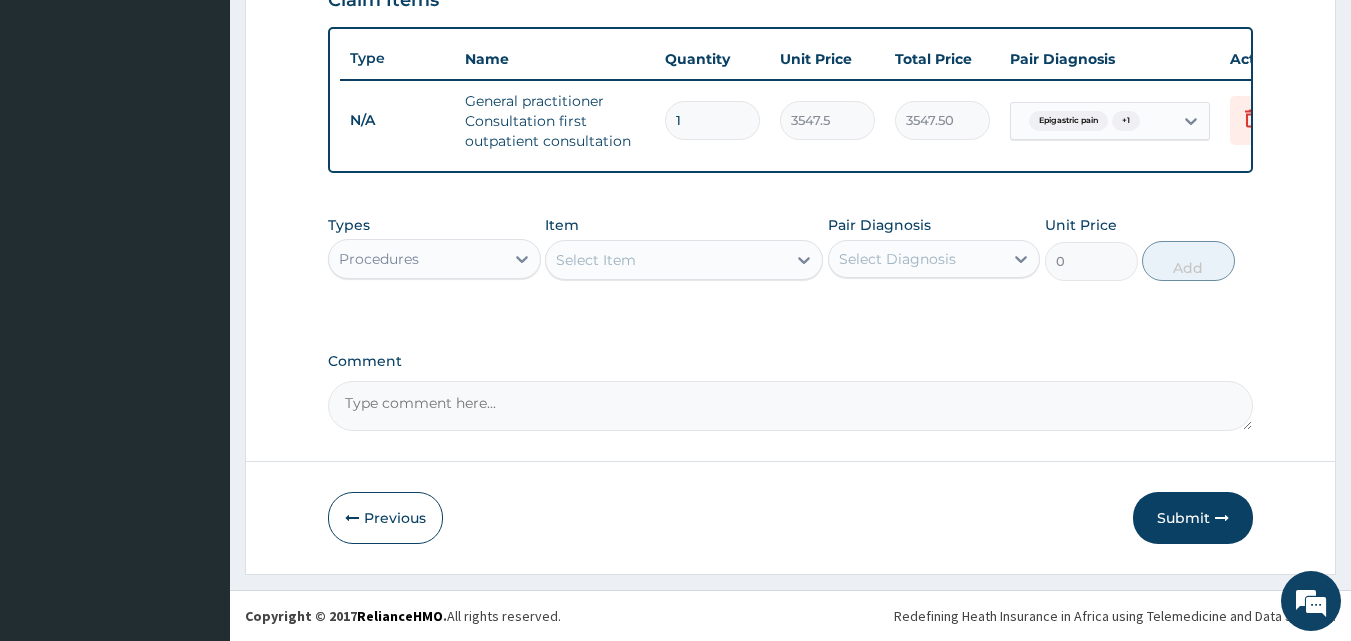 click on "Procedures" at bounding box center (416, 259) 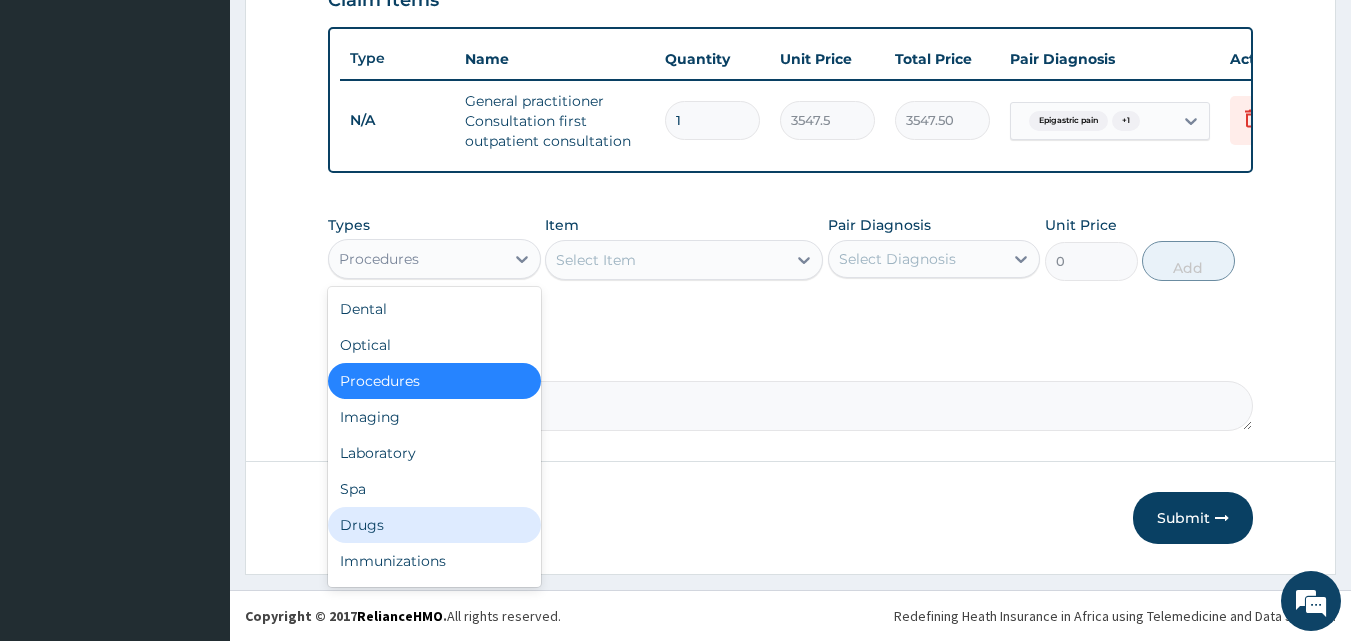 click on "Drugs" at bounding box center [434, 525] 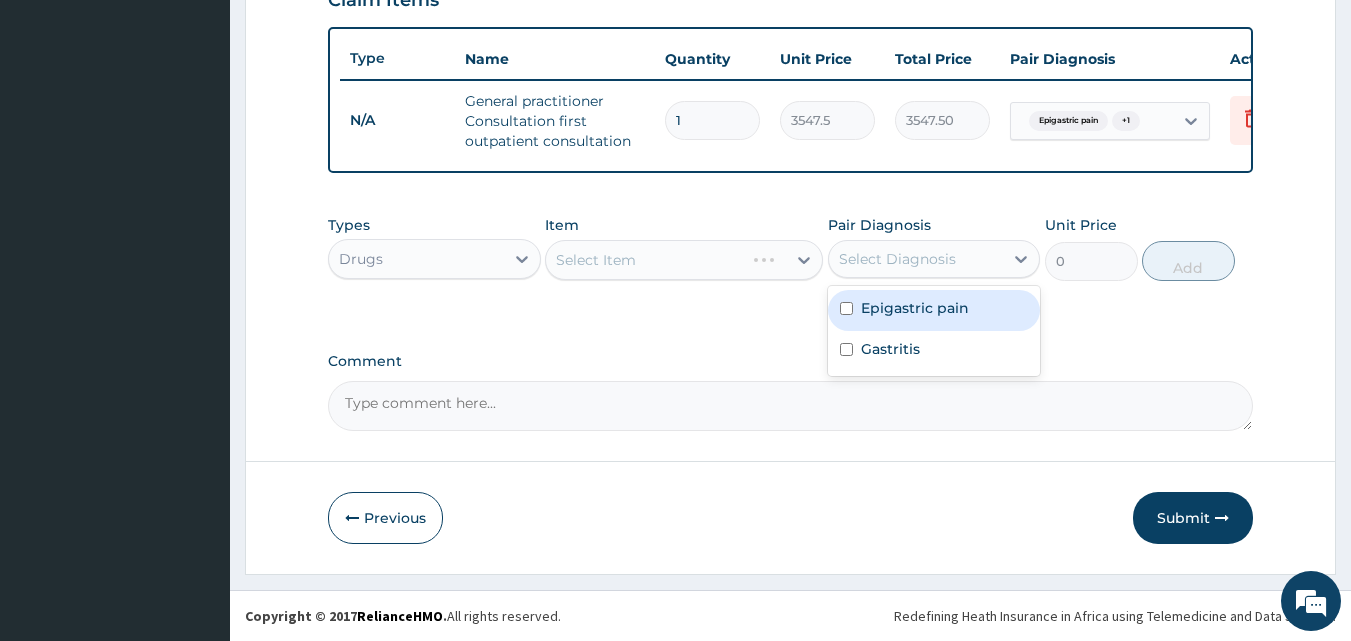 click on "Select Diagnosis" at bounding box center (916, 259) 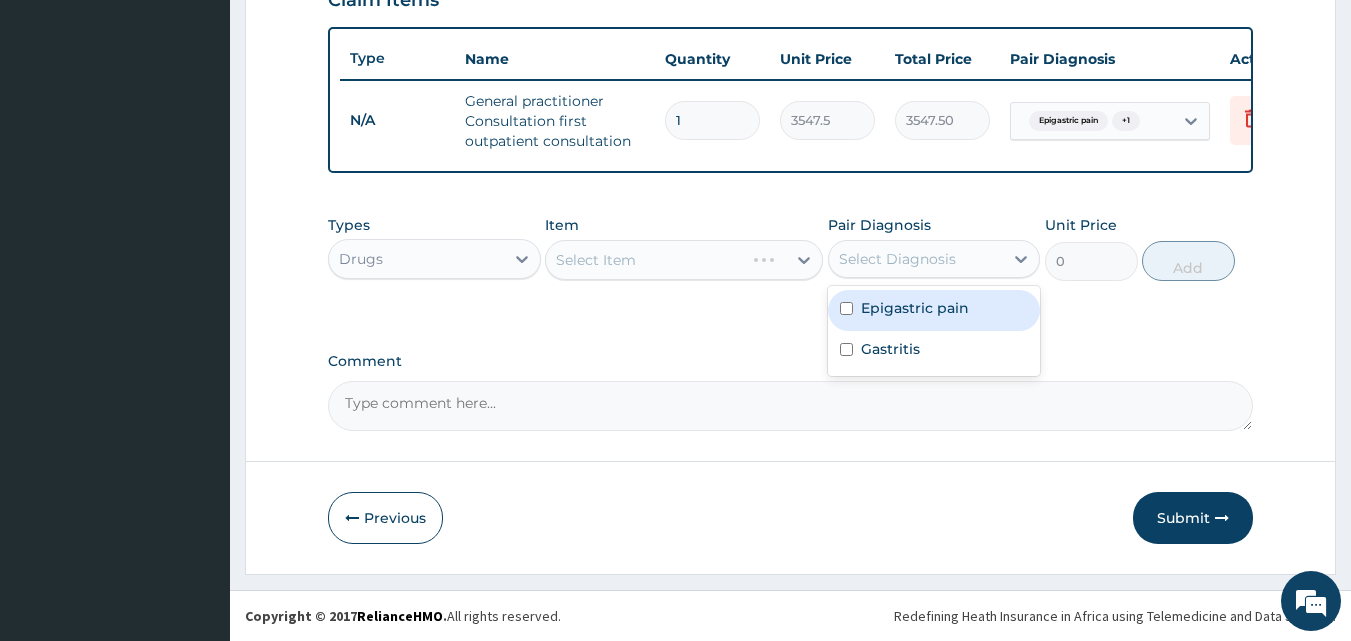click on "Epigastric pain" at bounding box center (915, 308) 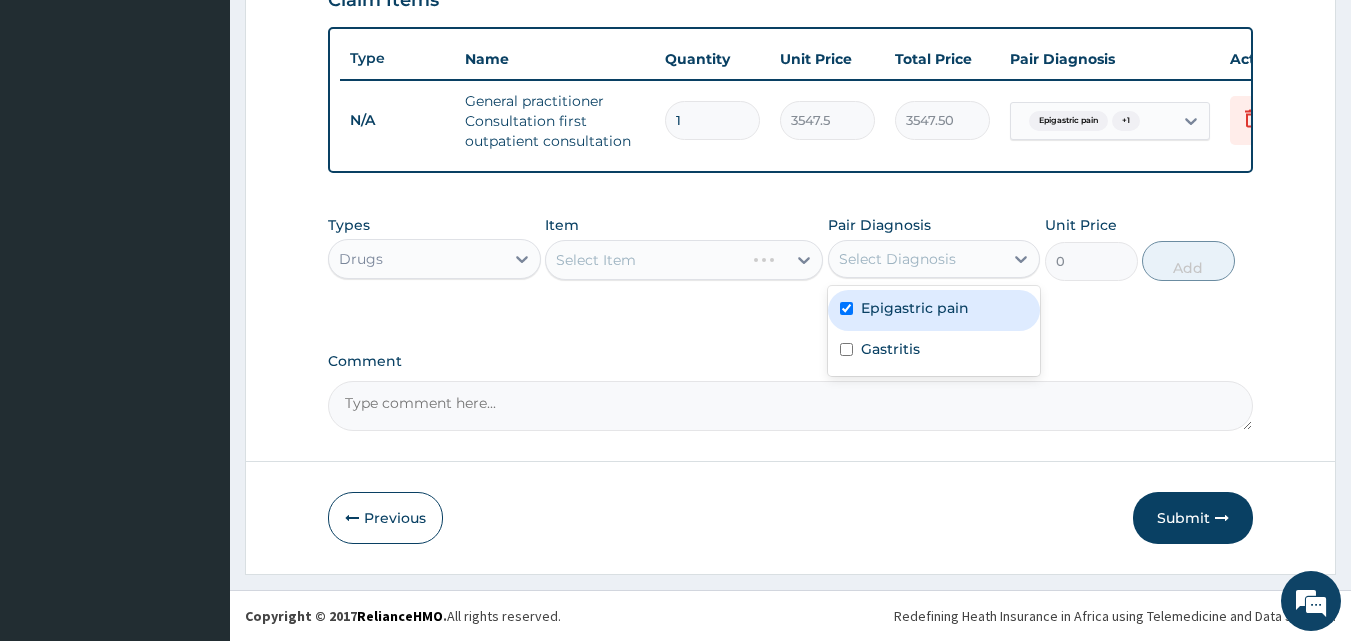 checkbox on "true" 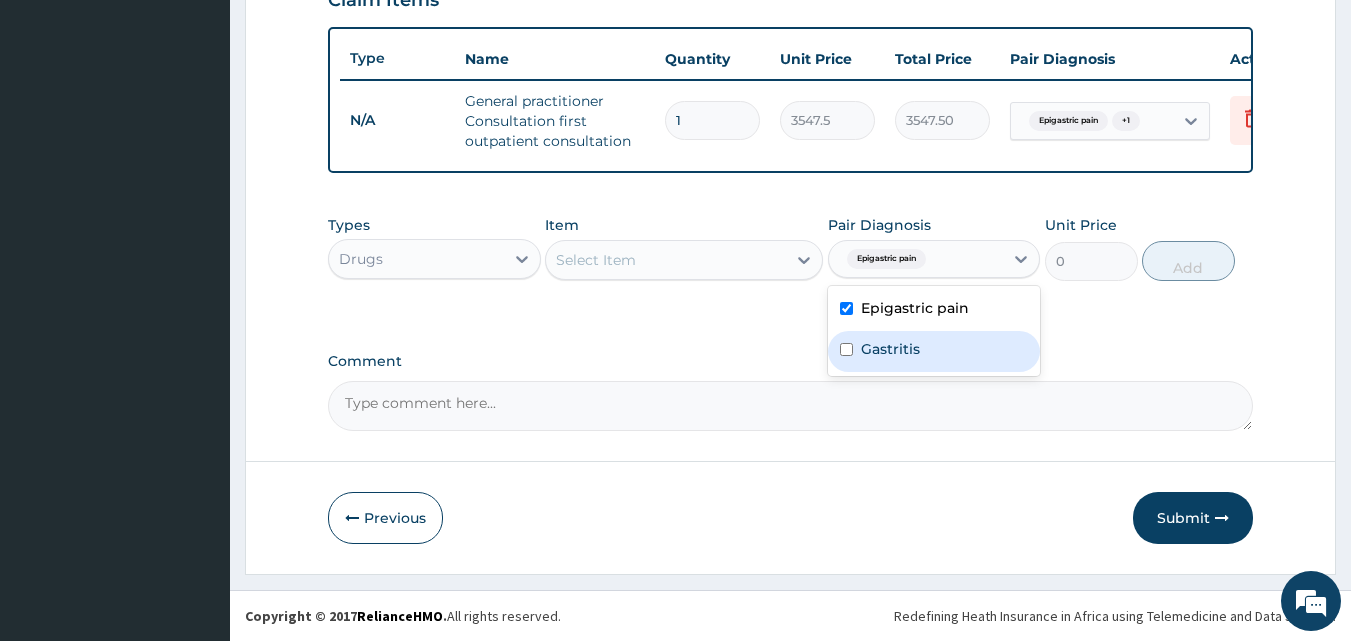 click on "Gastritis" at bounding box center (890, 349) 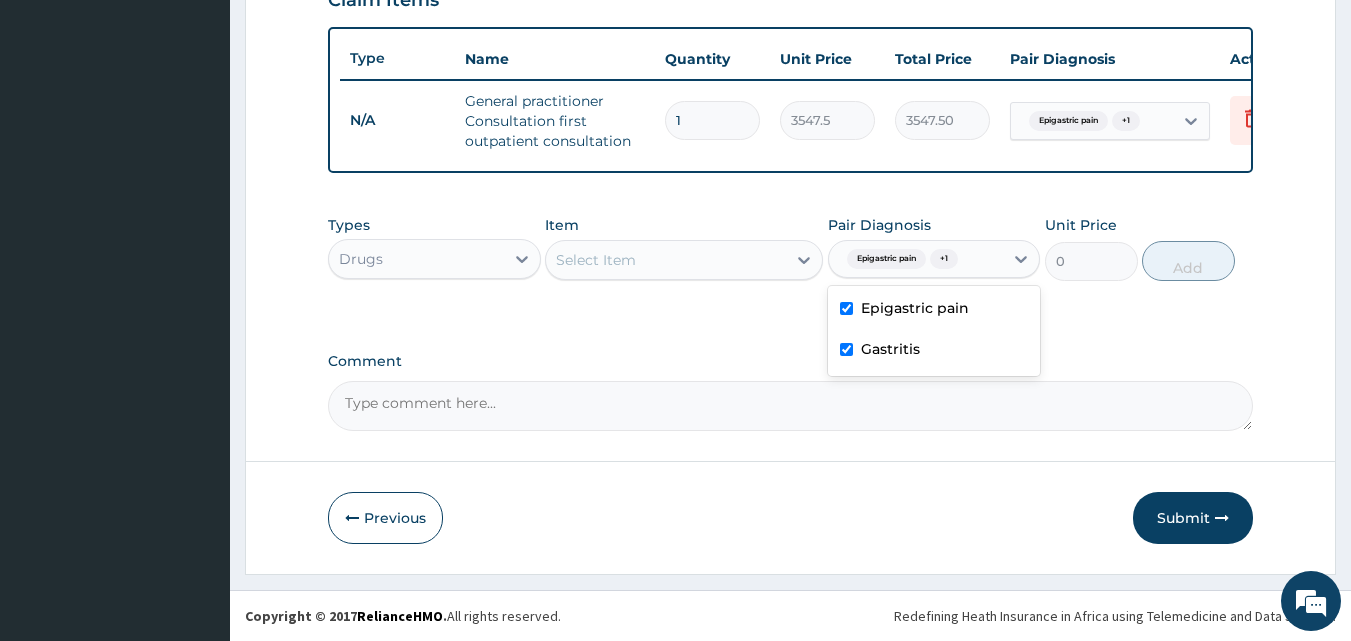 checkbox on "true" 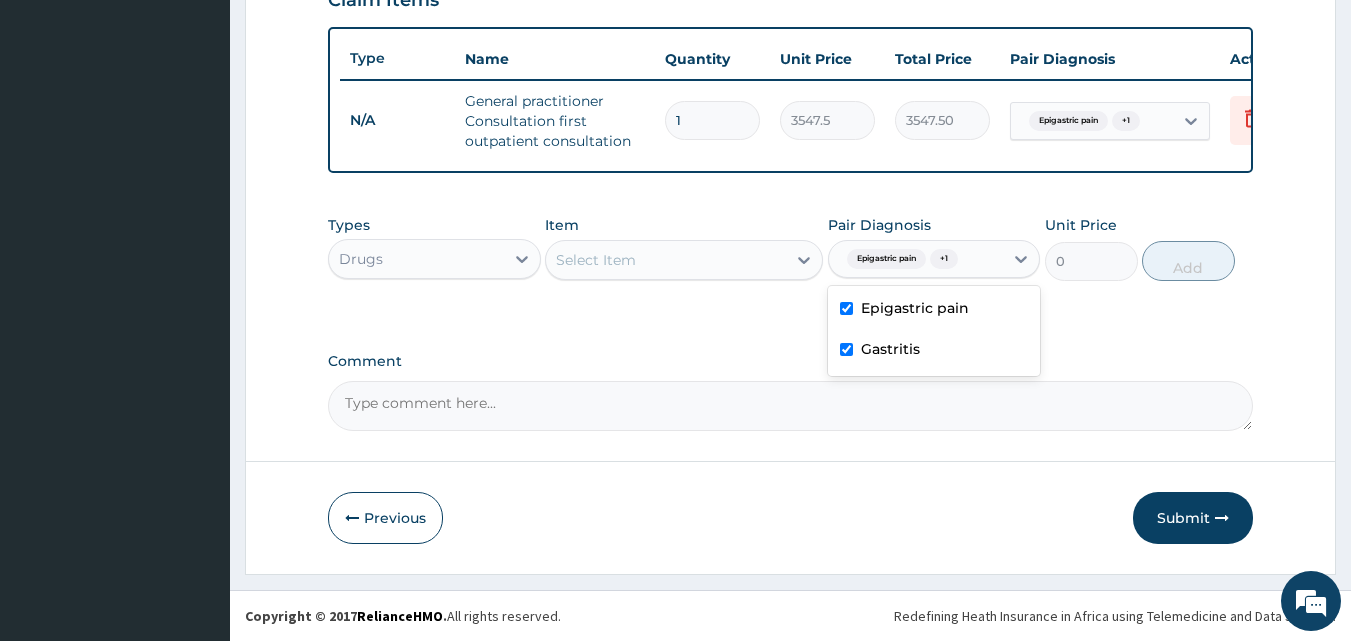 click on "Select Item" at bounding box center (666, 260) 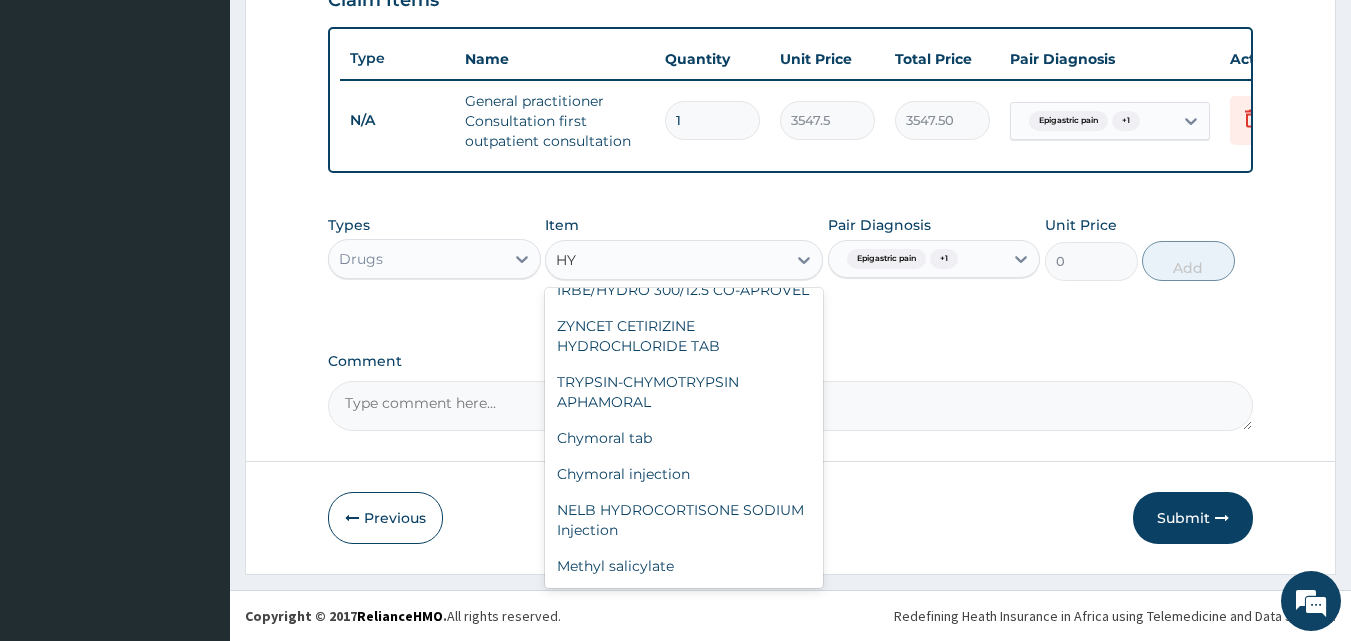 scroll, scrollTop: 864, scrollLeft: 0, axis: vertical 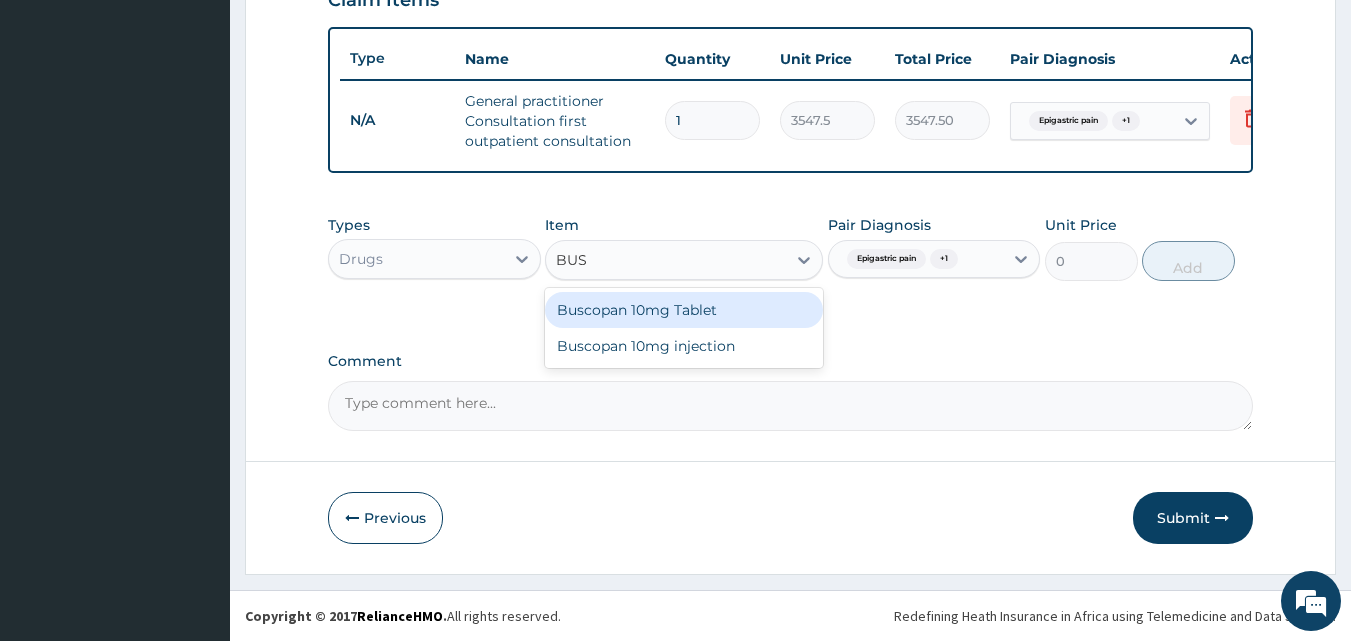 type on "BUSC" 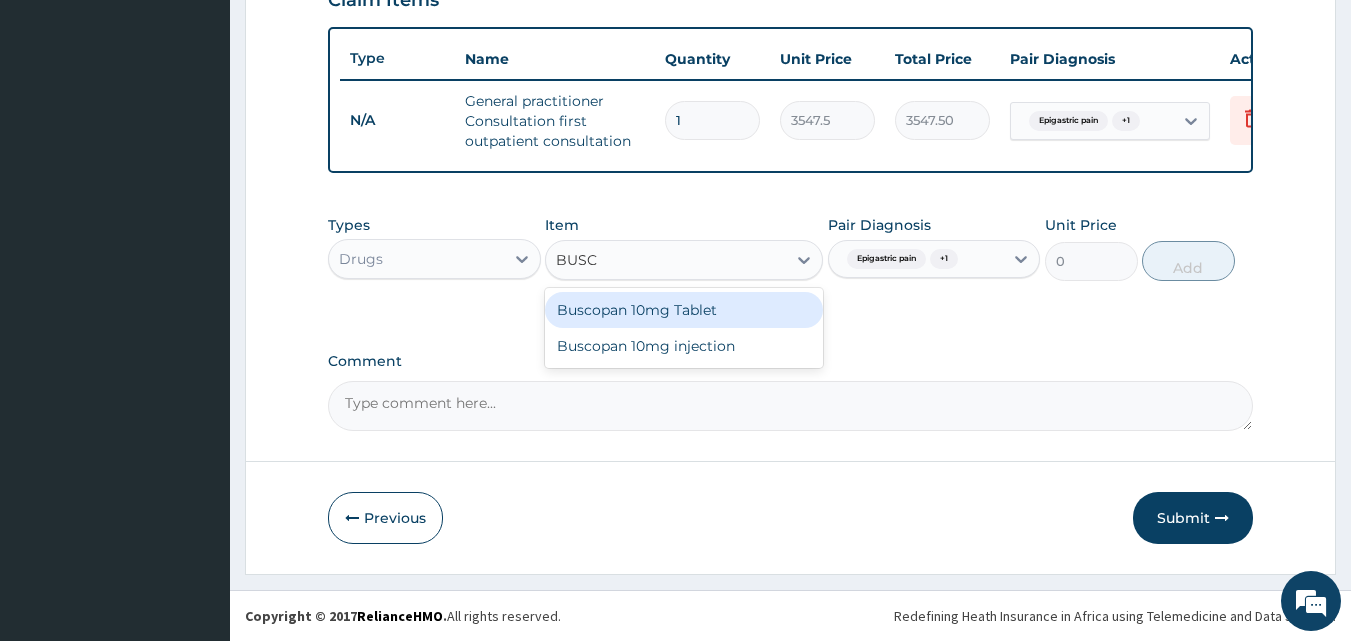 click on "Buscopan 10mg Tablet" at bounding box center (684, 310) 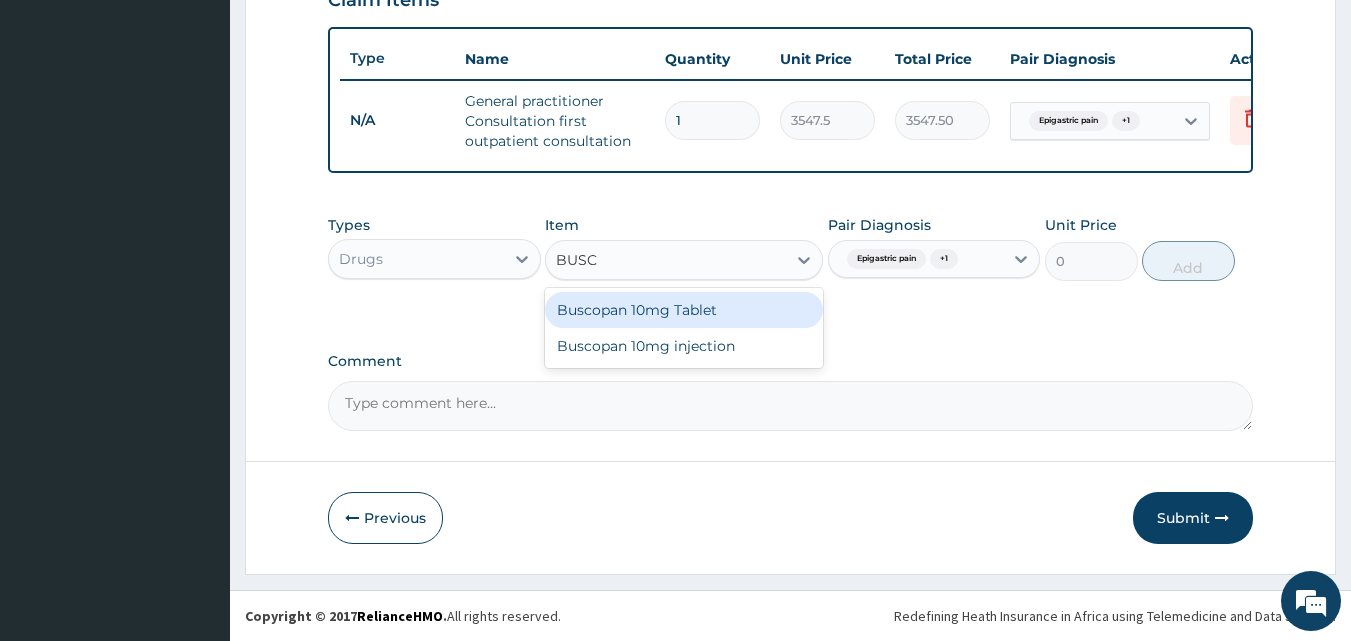 type 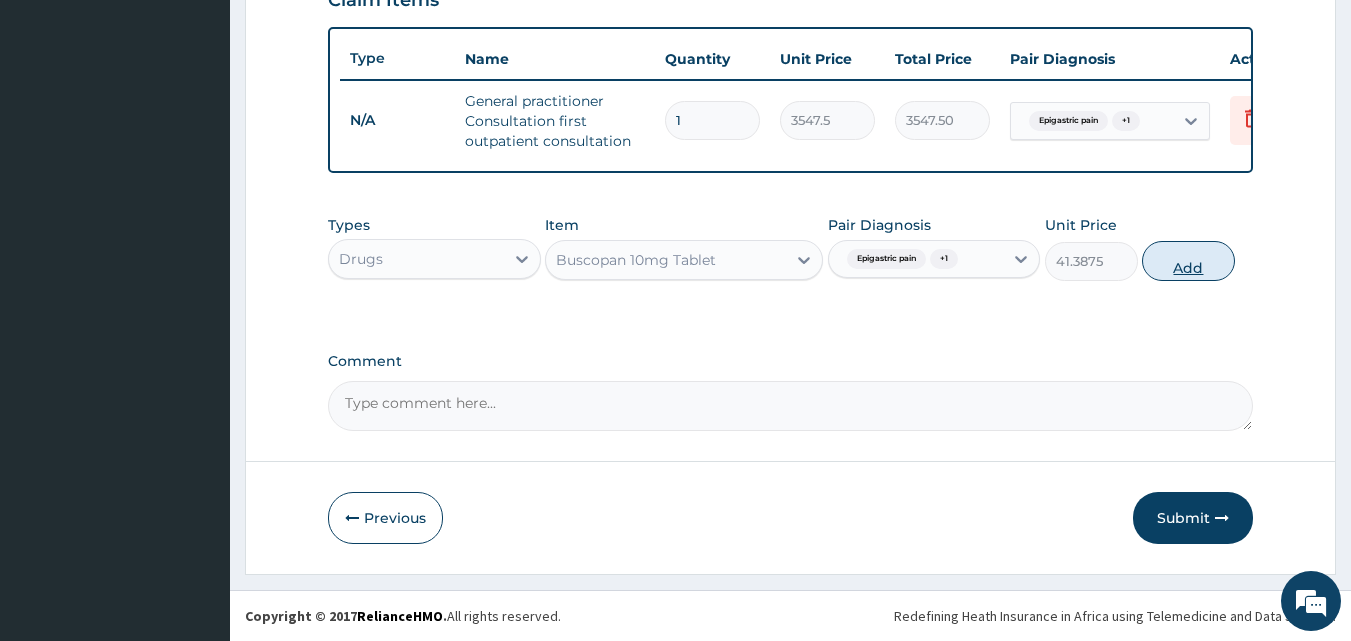 click on "Add" at bounding box center [1188, 261] 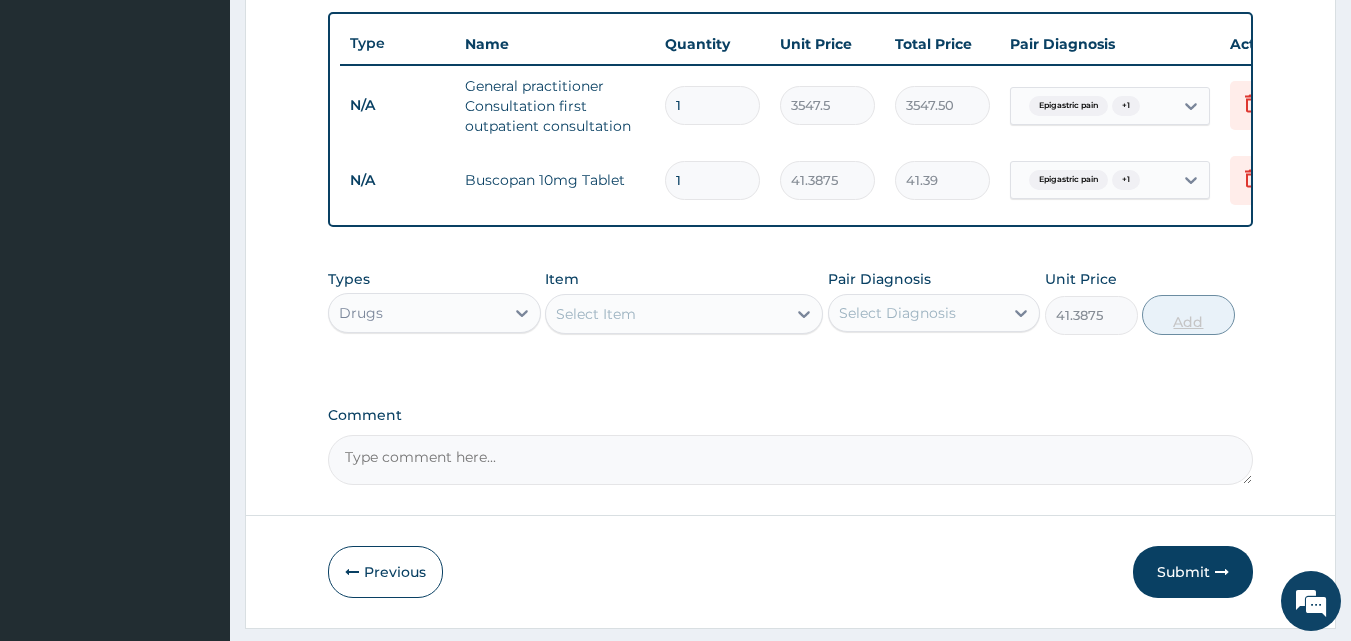 type on "0" 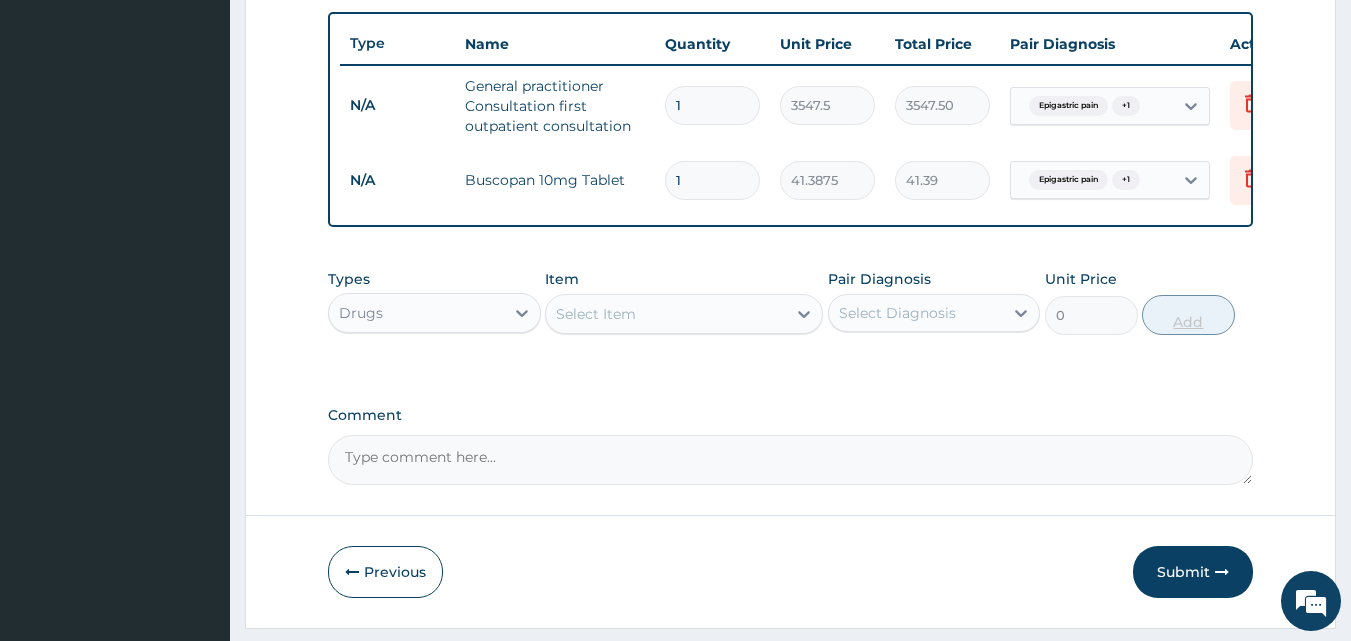 type 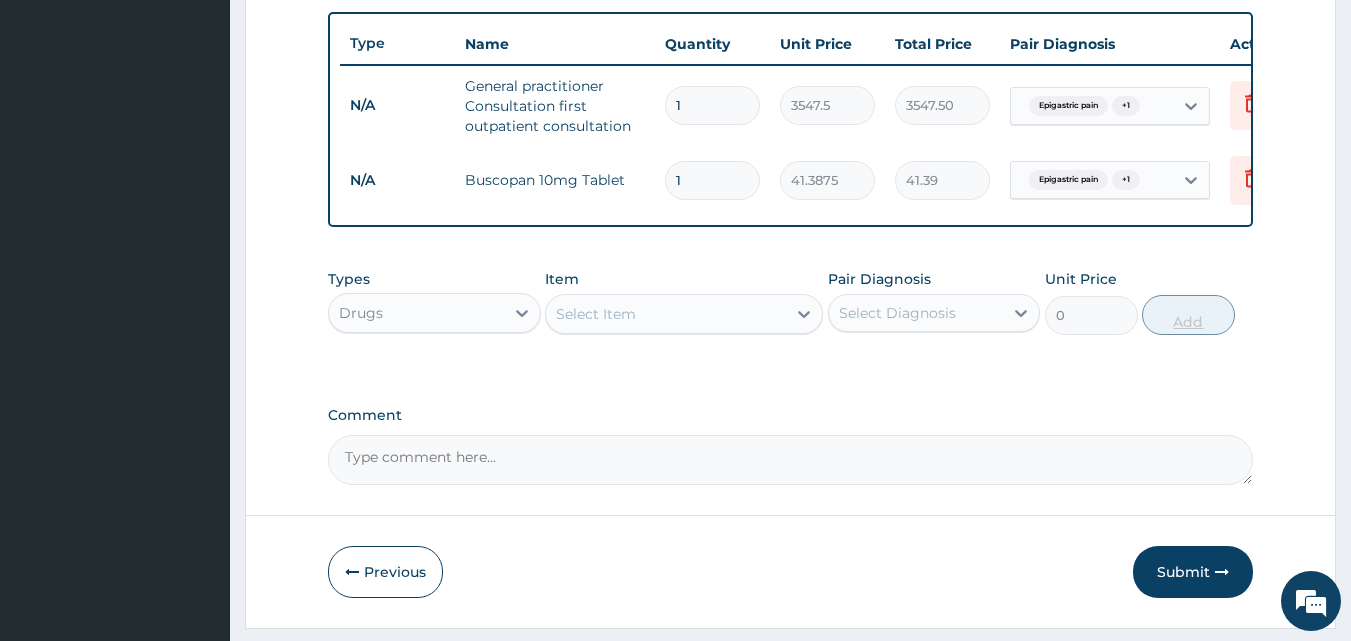 type on "0.00" 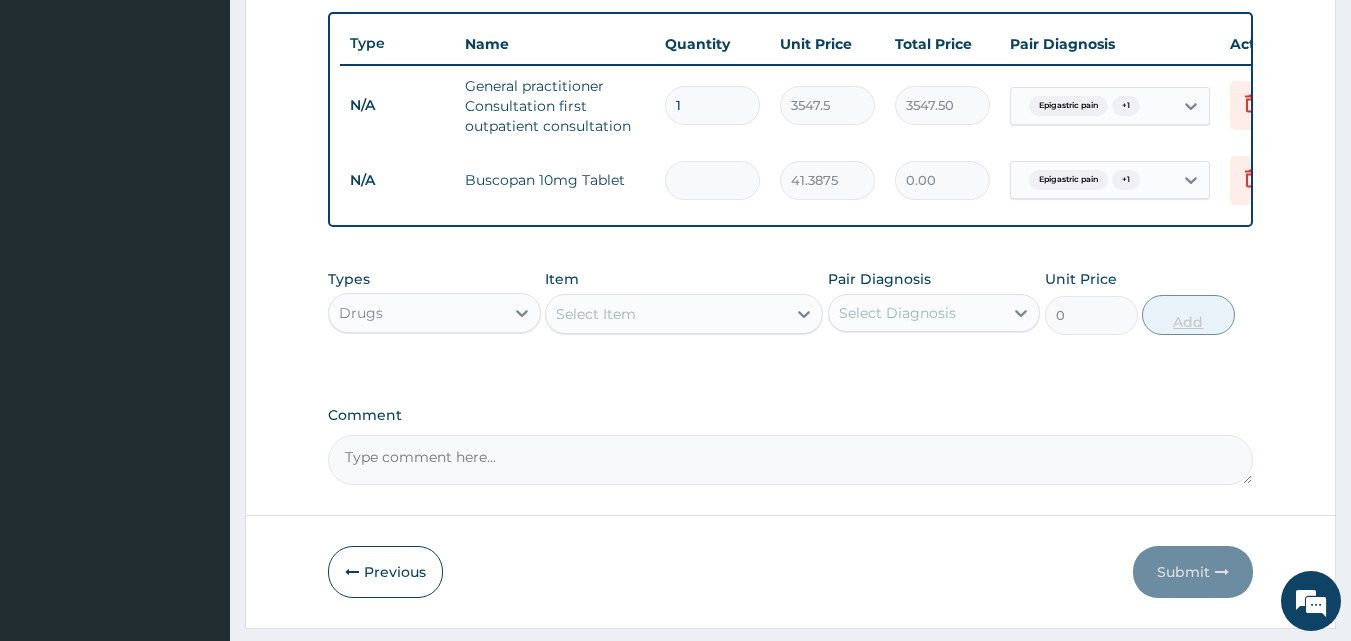 type on "2" 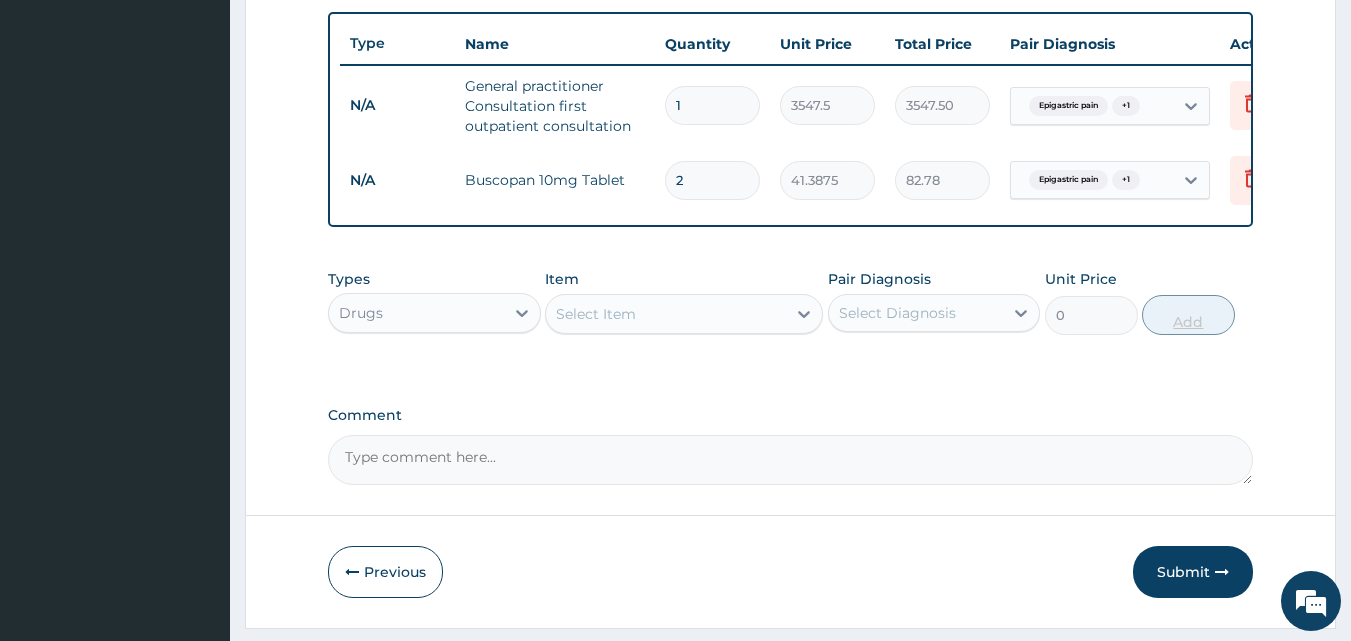 type on "20" 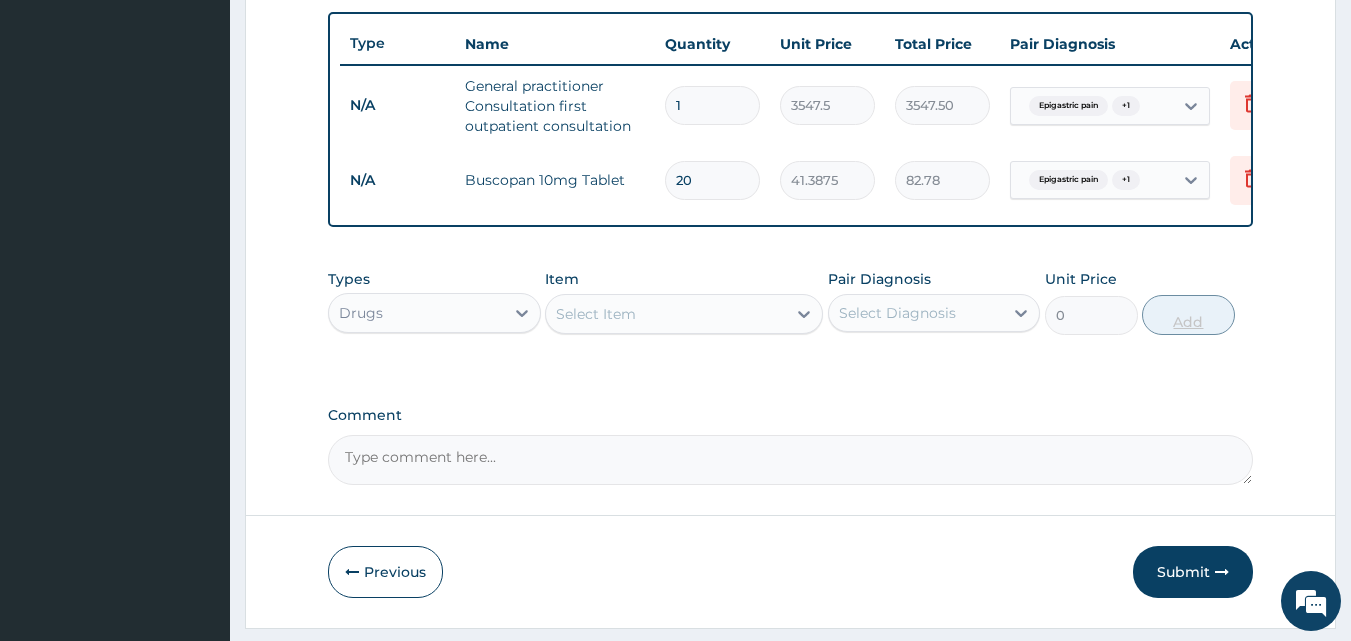 type on "827.75" 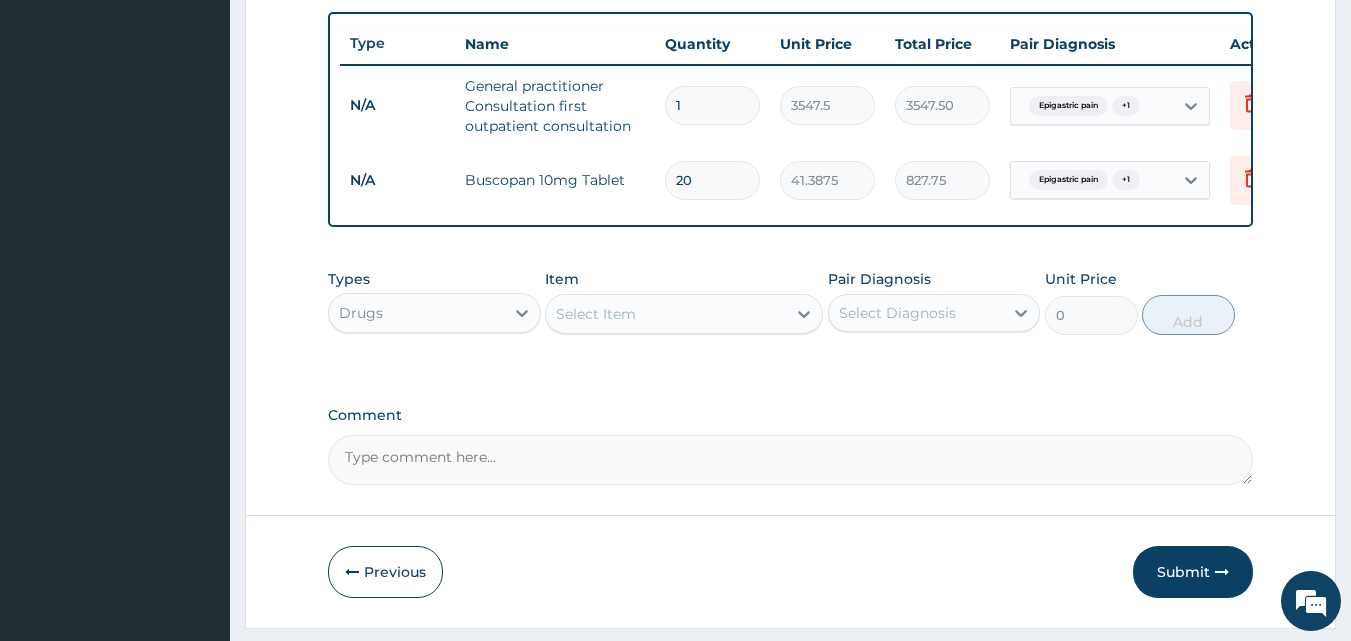 type on "20" 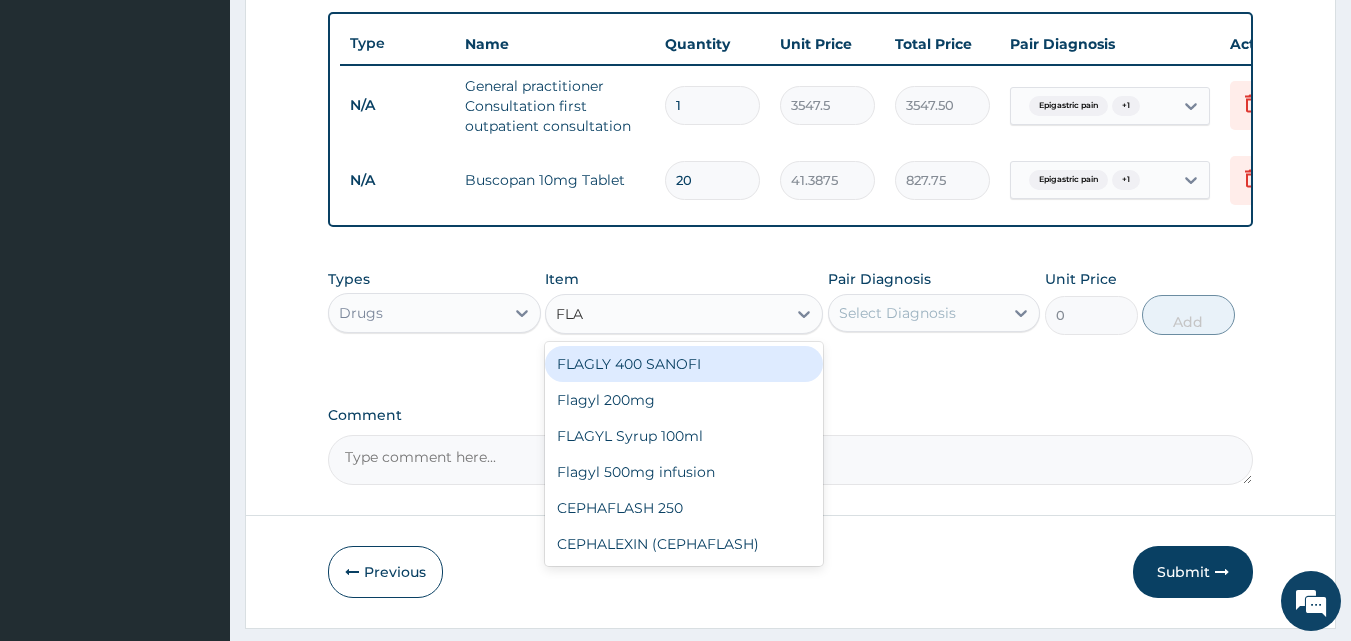 type on "FLAG" 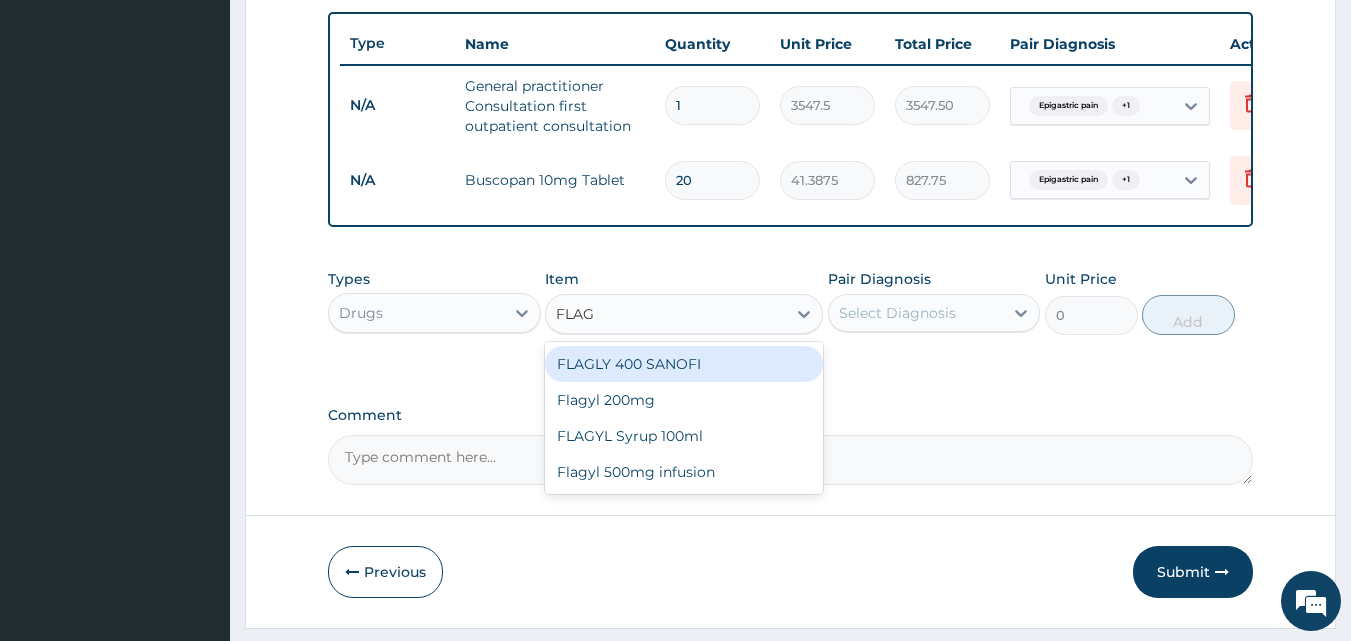 click on "FLAGLY 400 SANOFI" at bounding box center (684, 364) 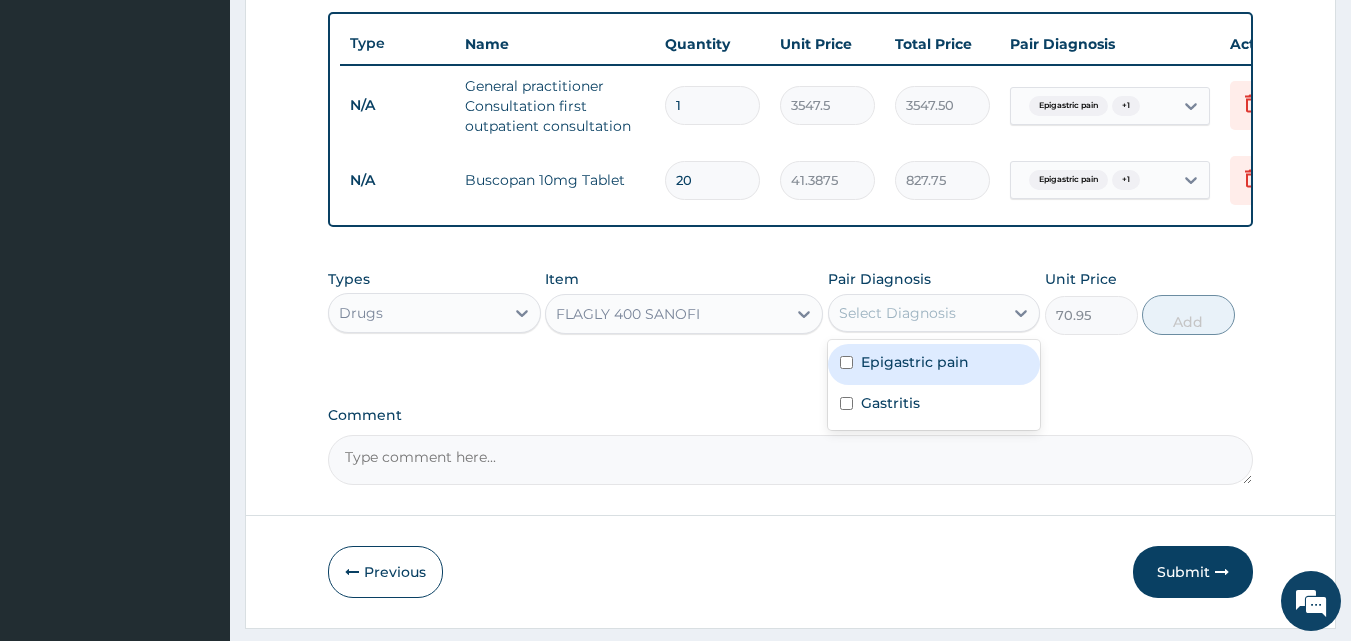 click on "Select Diagnosis" at bounding box center (897, 313) 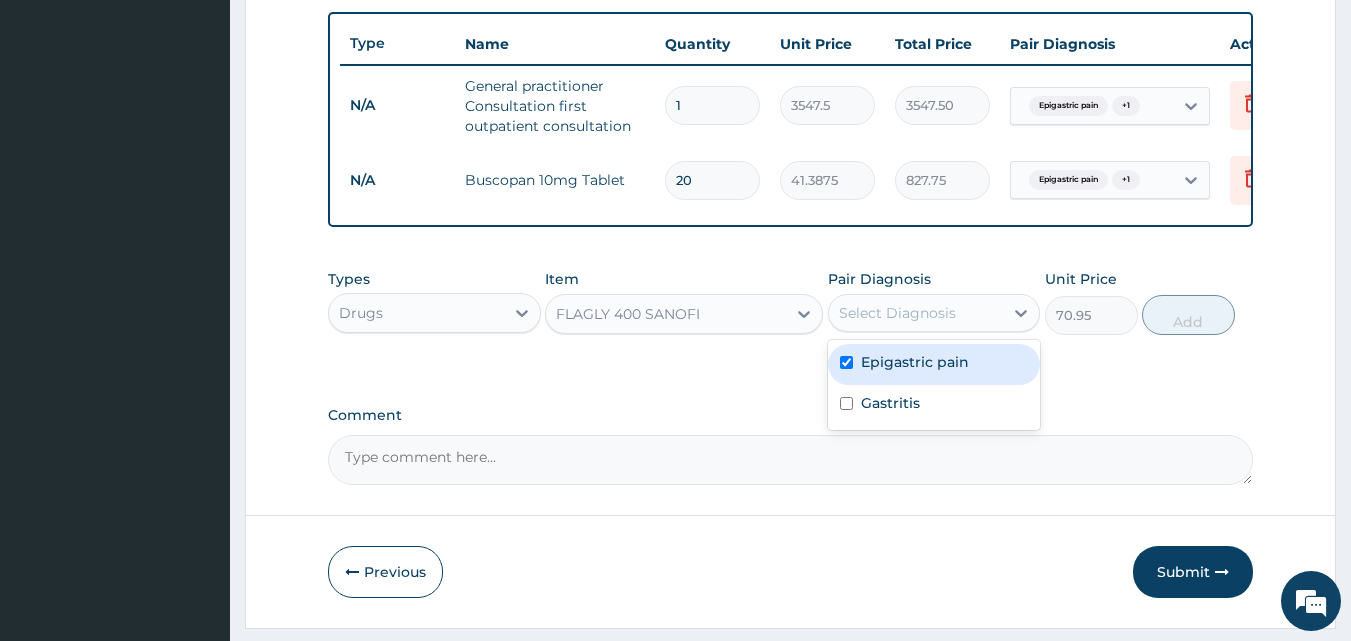 checkbox on "true" 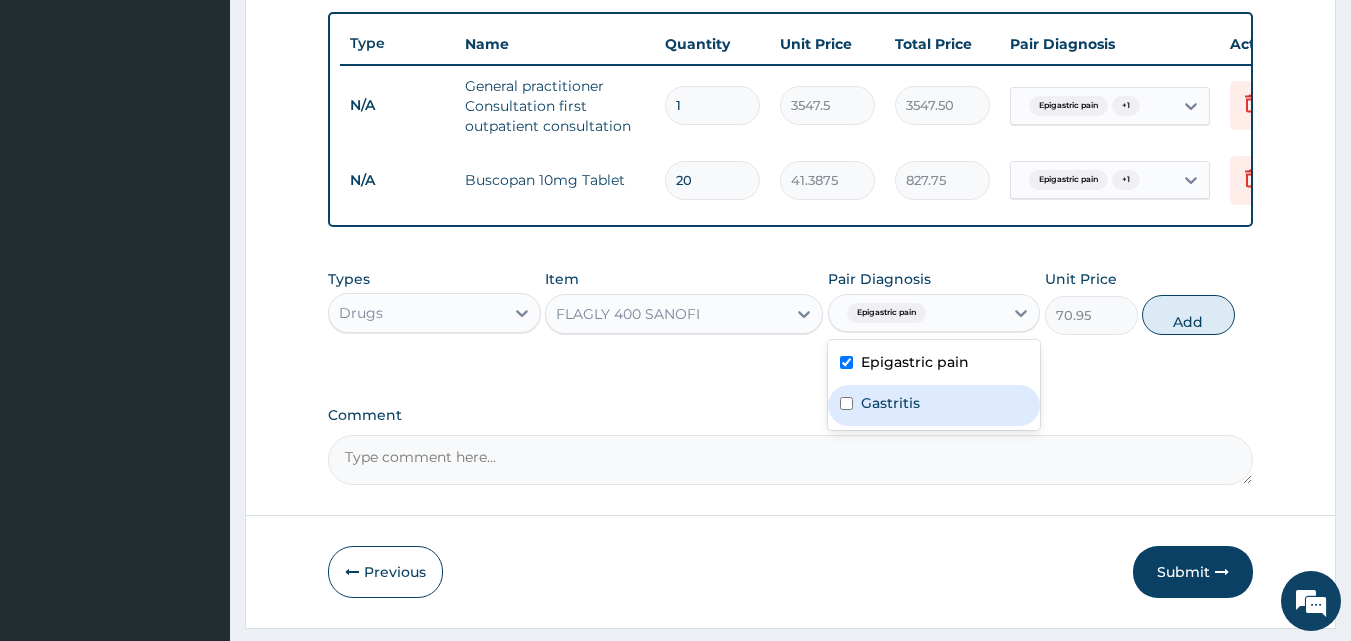 click on "Gastritis" at bounding box center (890, 403) 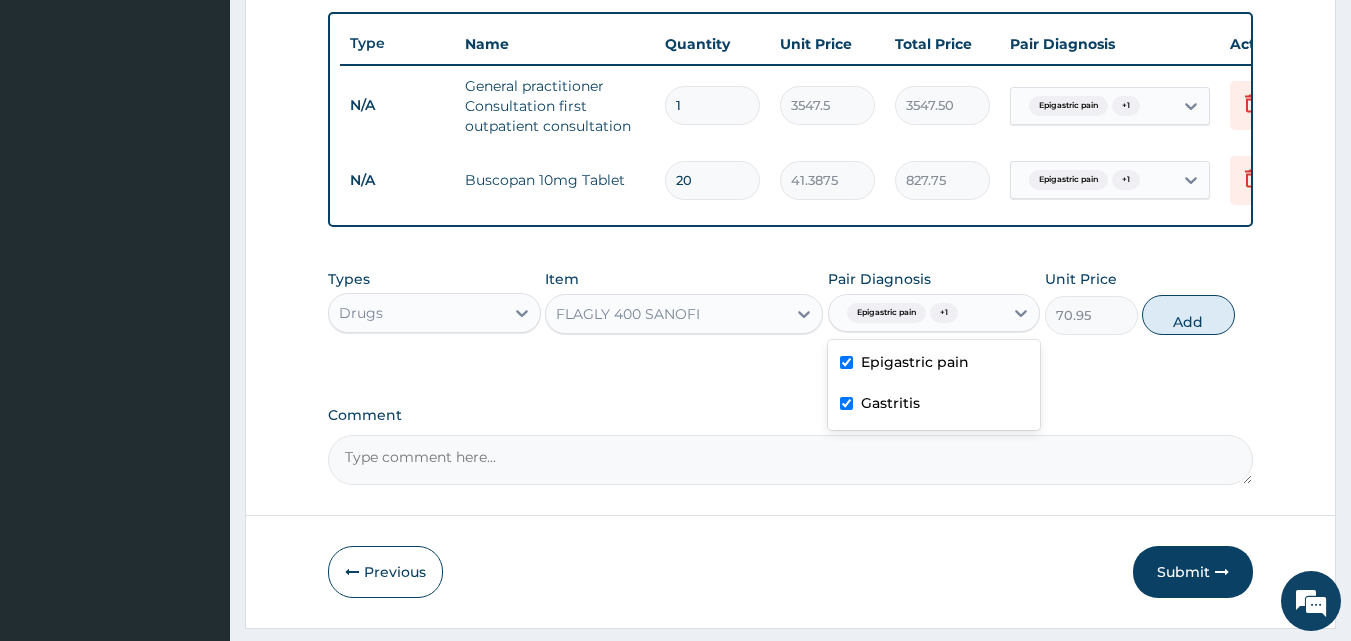 checkbox on "true" 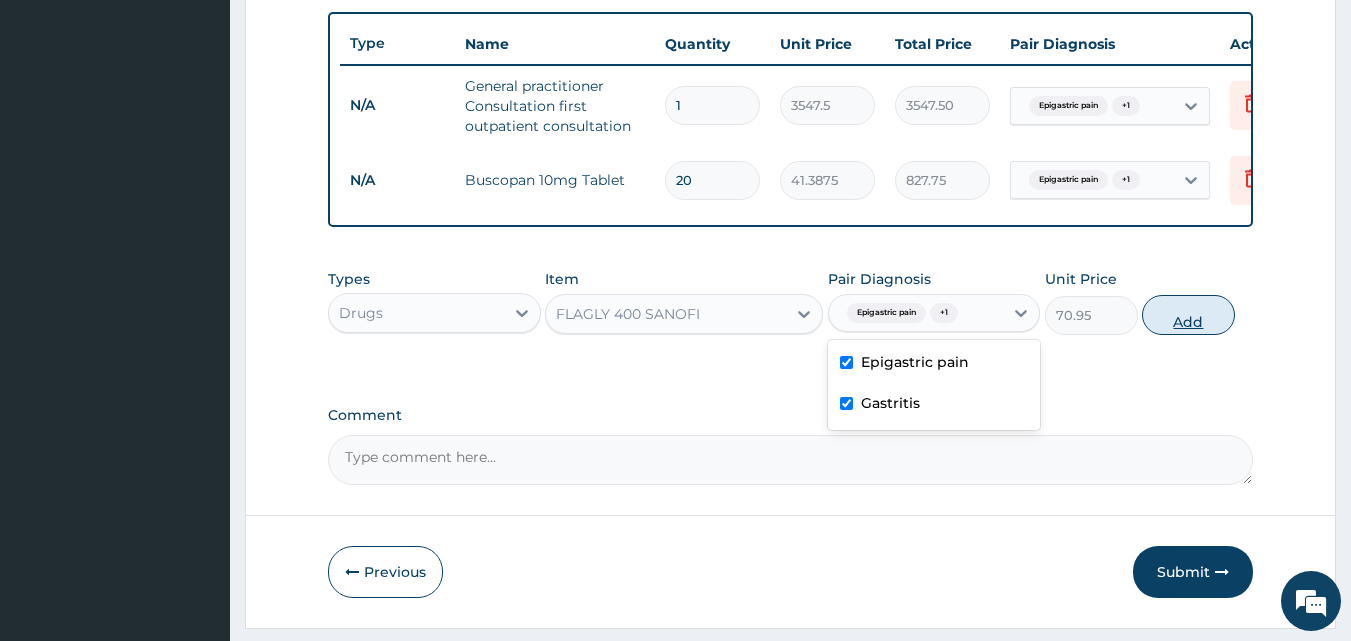 click on "Add" at bounding box center [1188, 315] 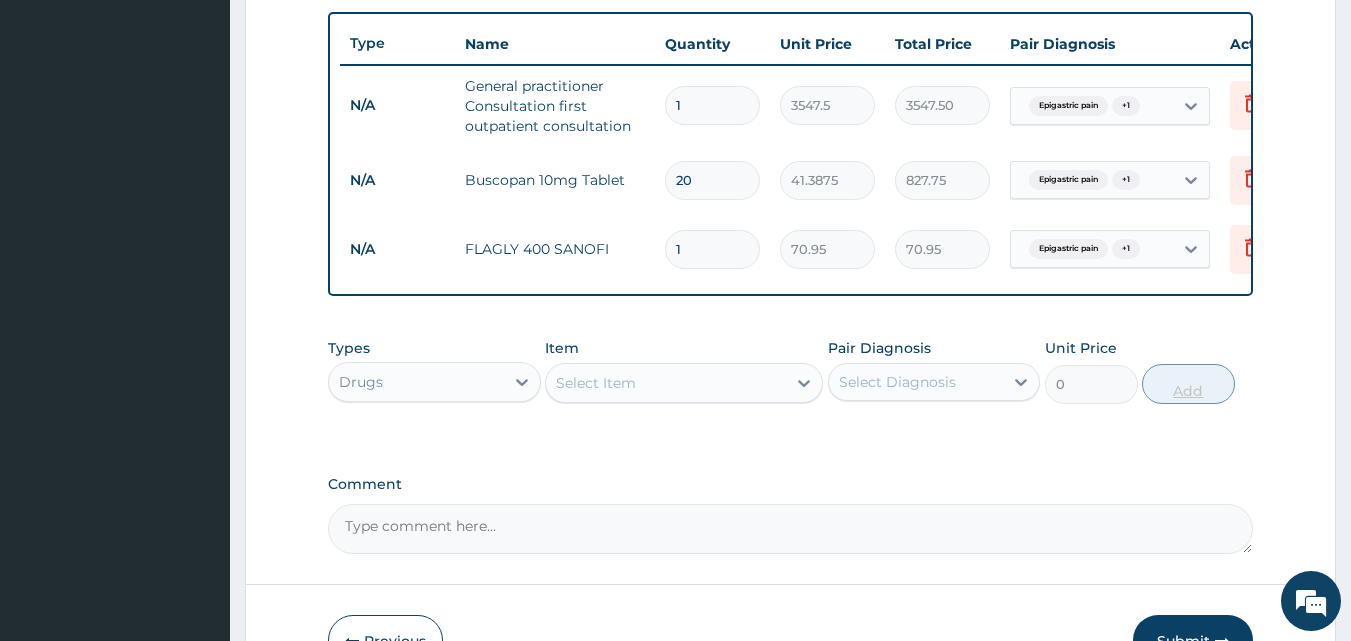 type on "15" 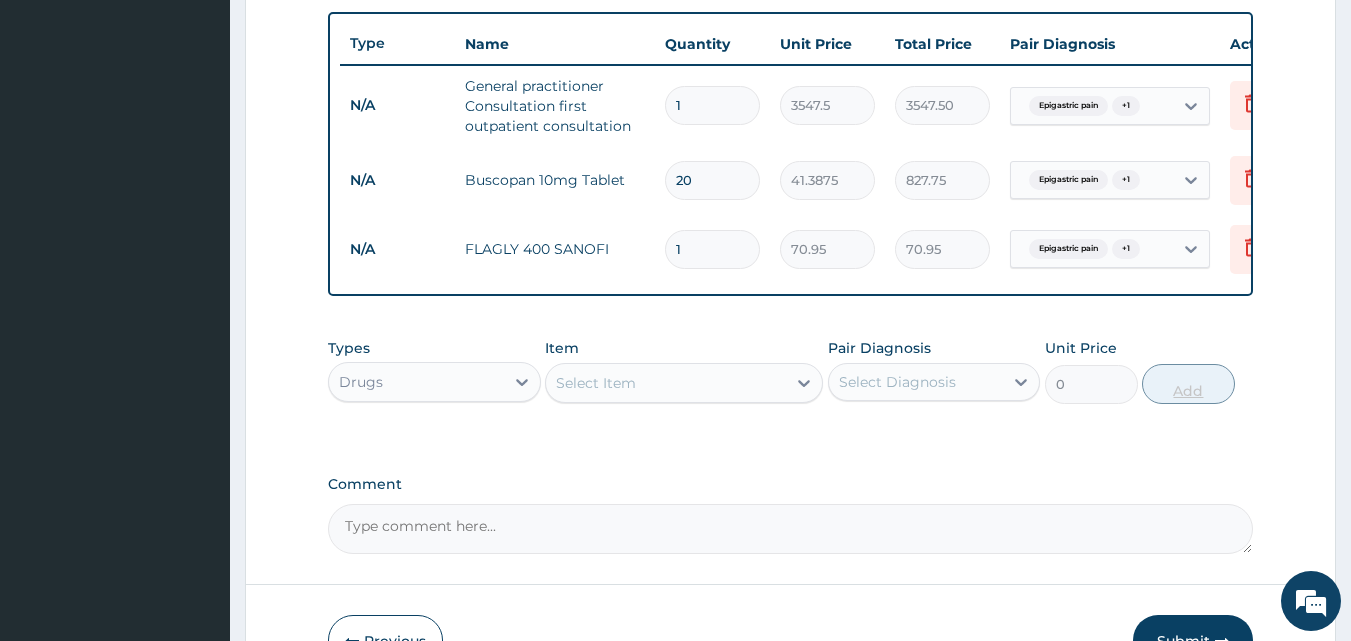 type on "1064.25" 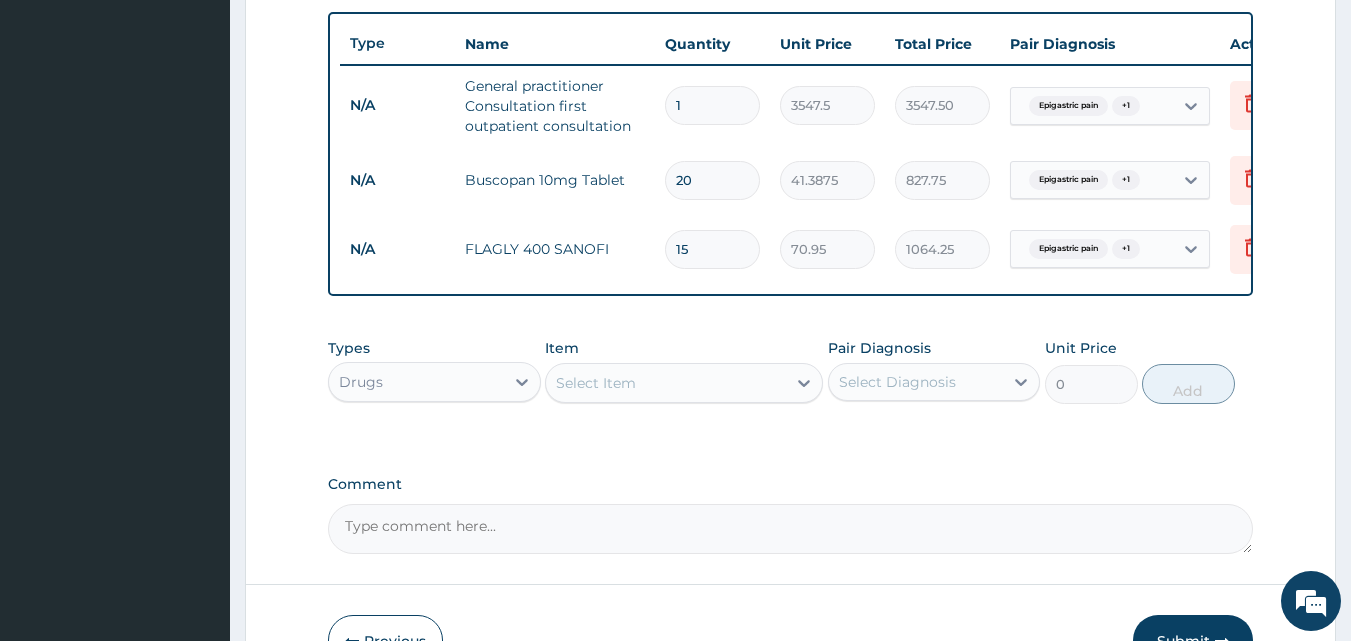 type on "15" 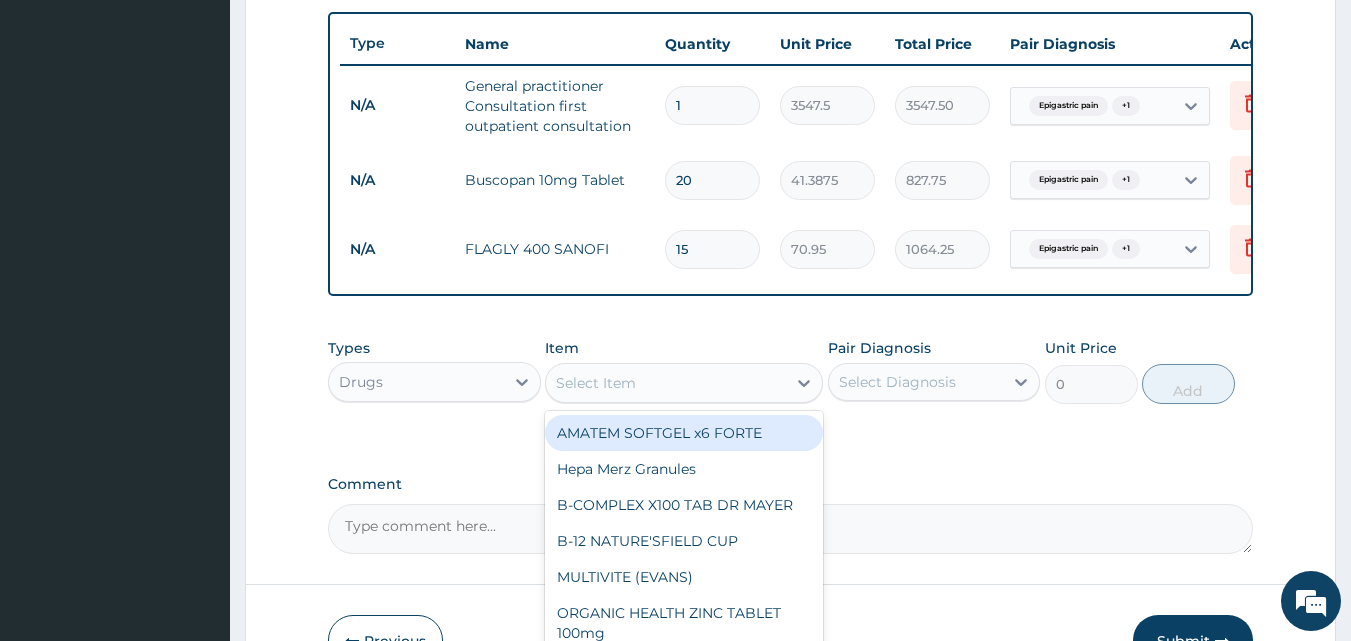 click on "Select Item" at bounding box center [666, 383] 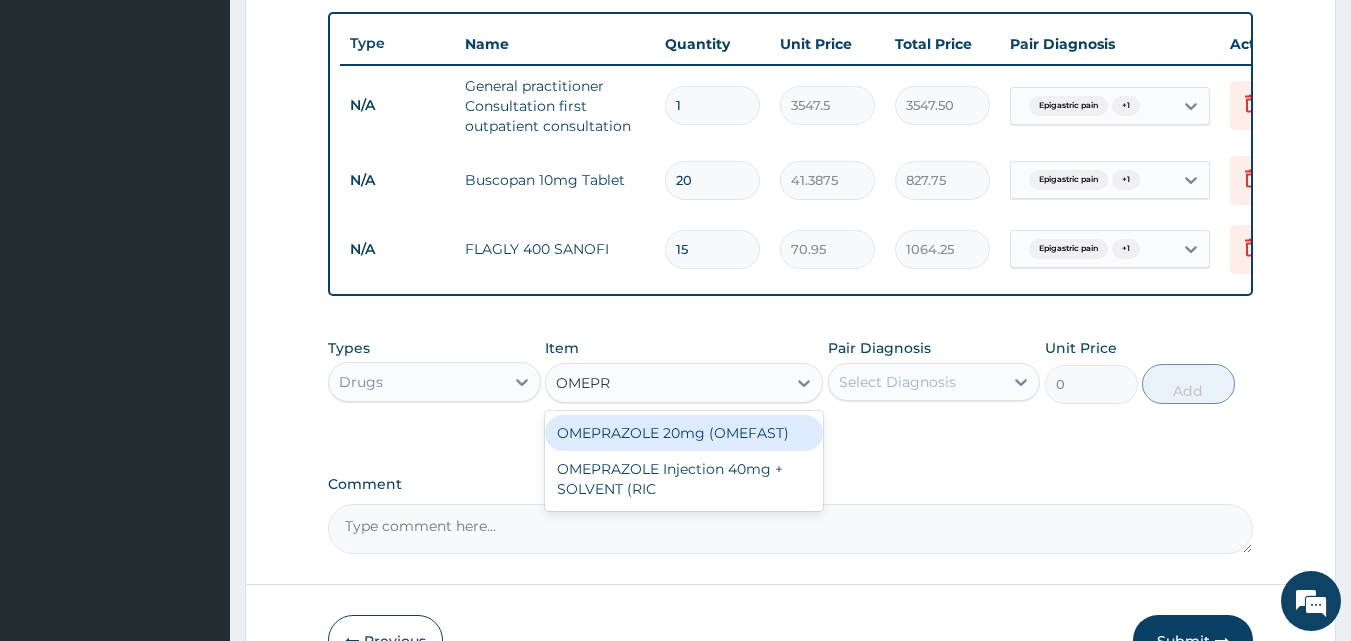 type on "OMEPRA" 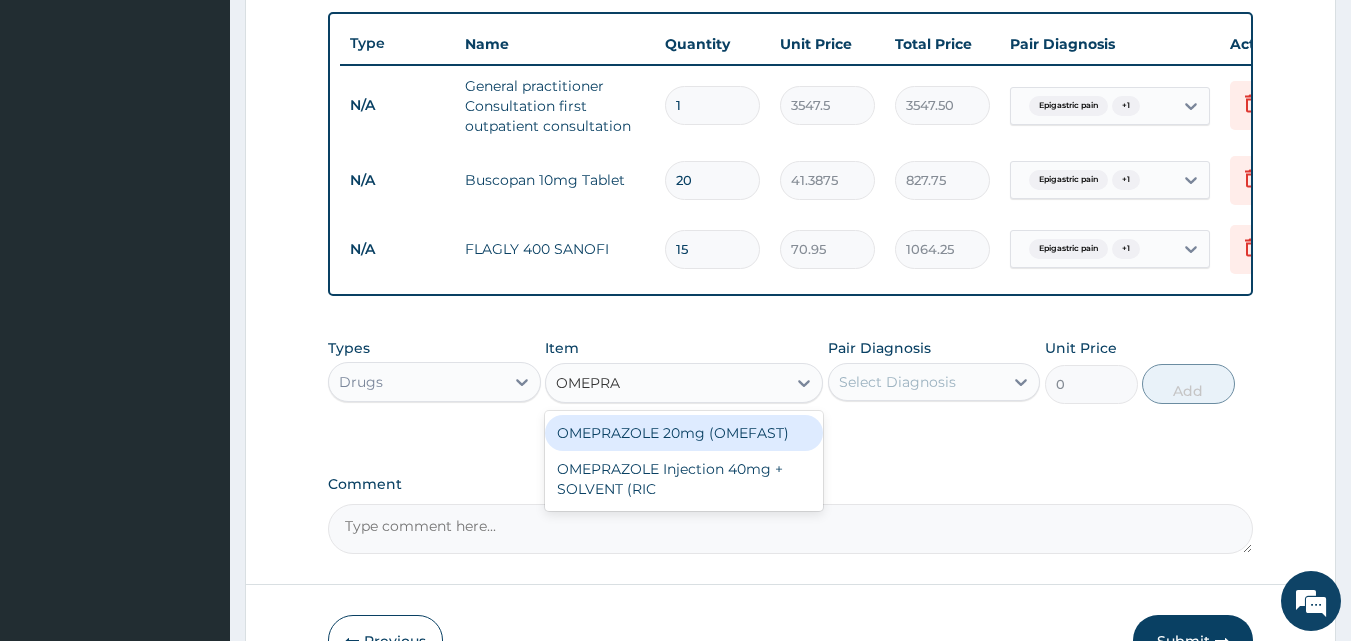 click on "OMEPRAZOLE 20mg (OMEFAST)" at bounding box center (684, 433) 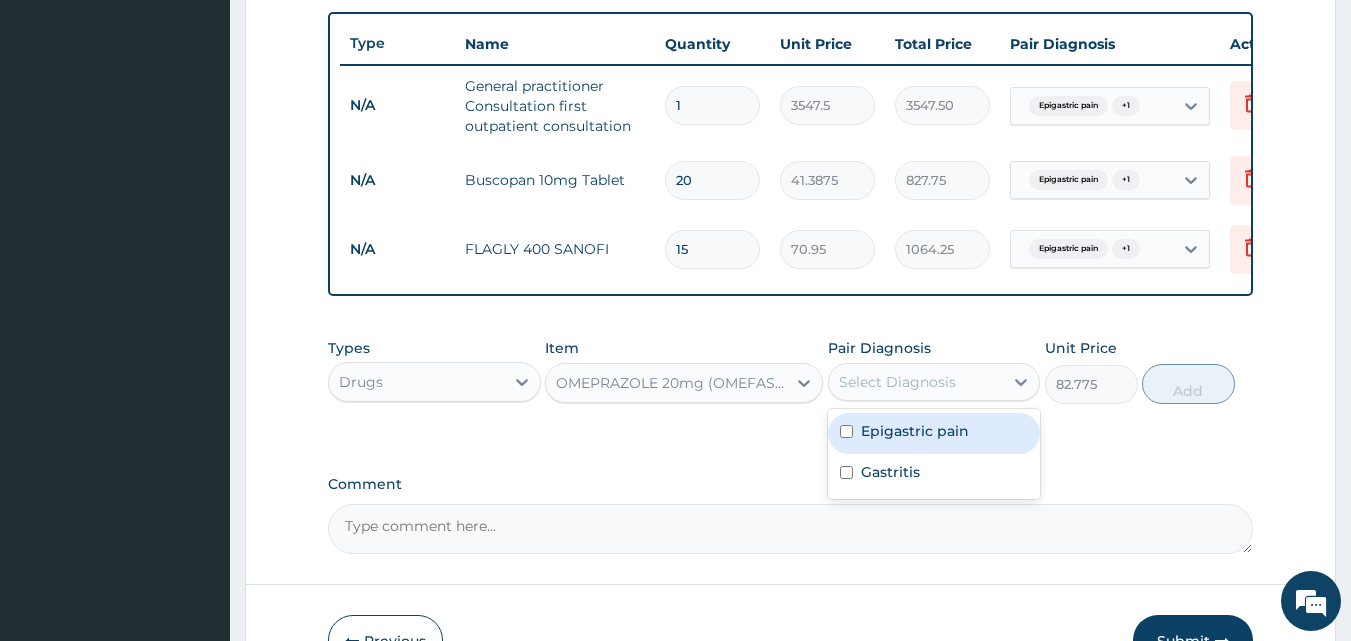 click on "Select Diagnosis" at bounding box center (897, 382) 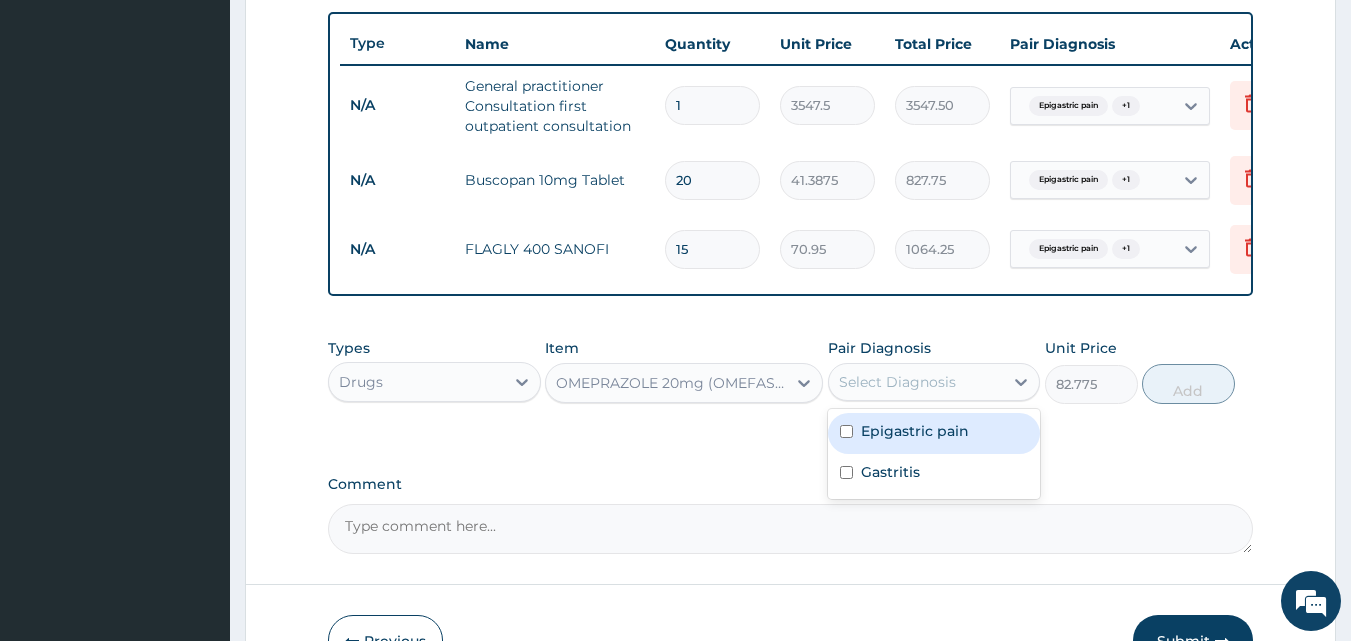 click on "Epigastric pain" at bounding box center [915, 431] 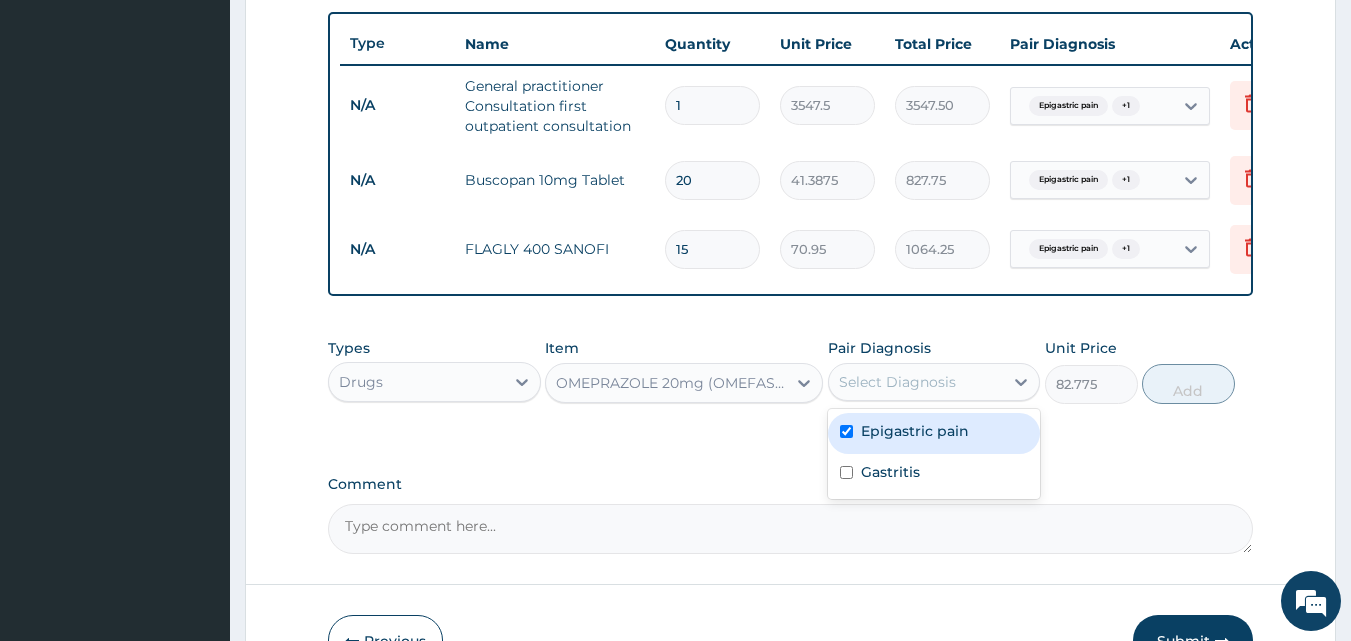 checkbox on "true" 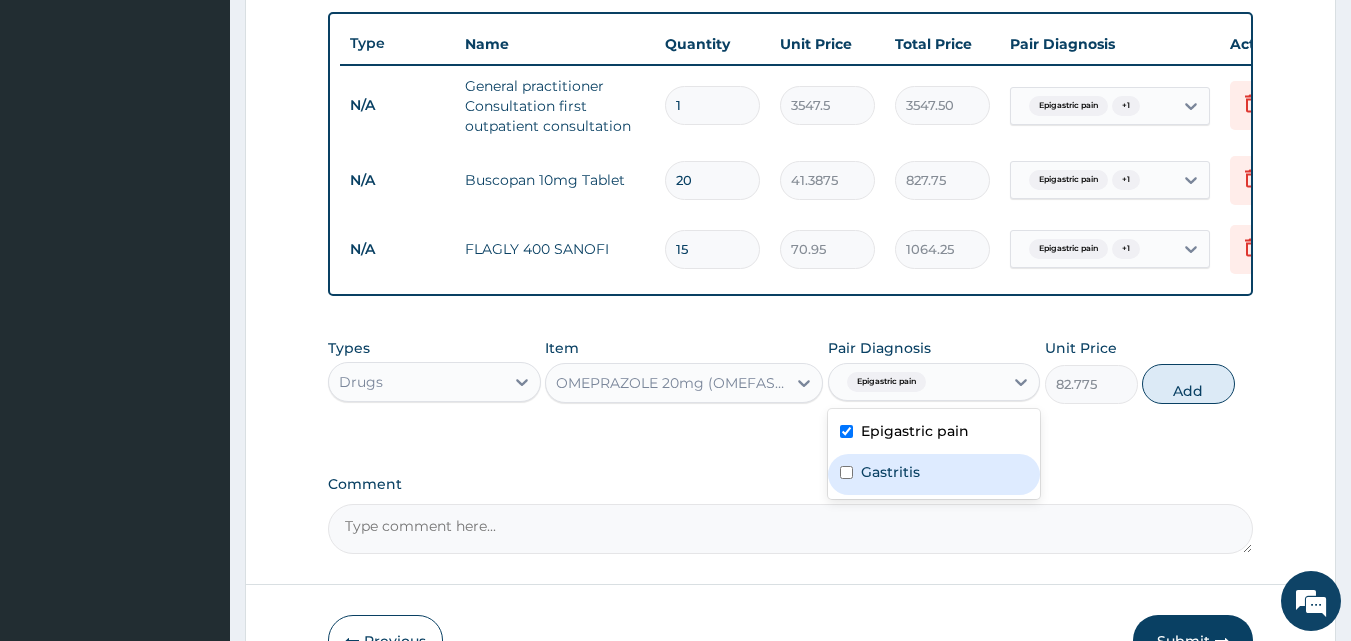 click on "Gastritis" at bounding box center (890, 472) 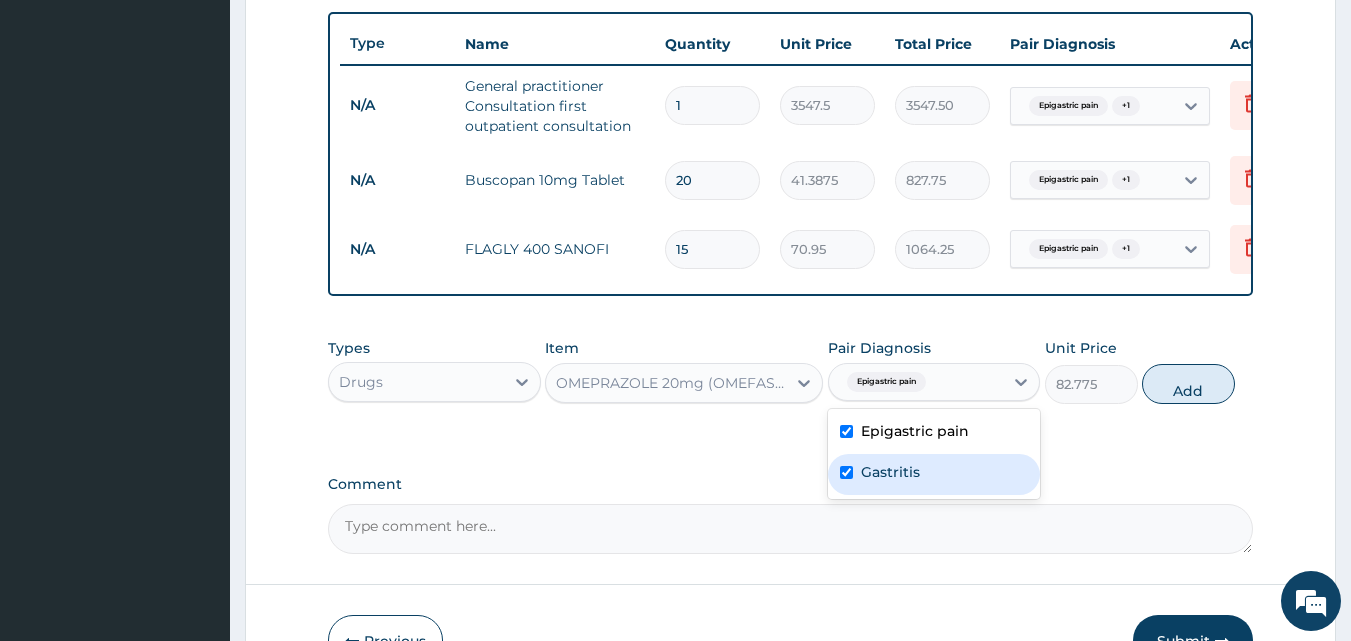 checkbox on "true" 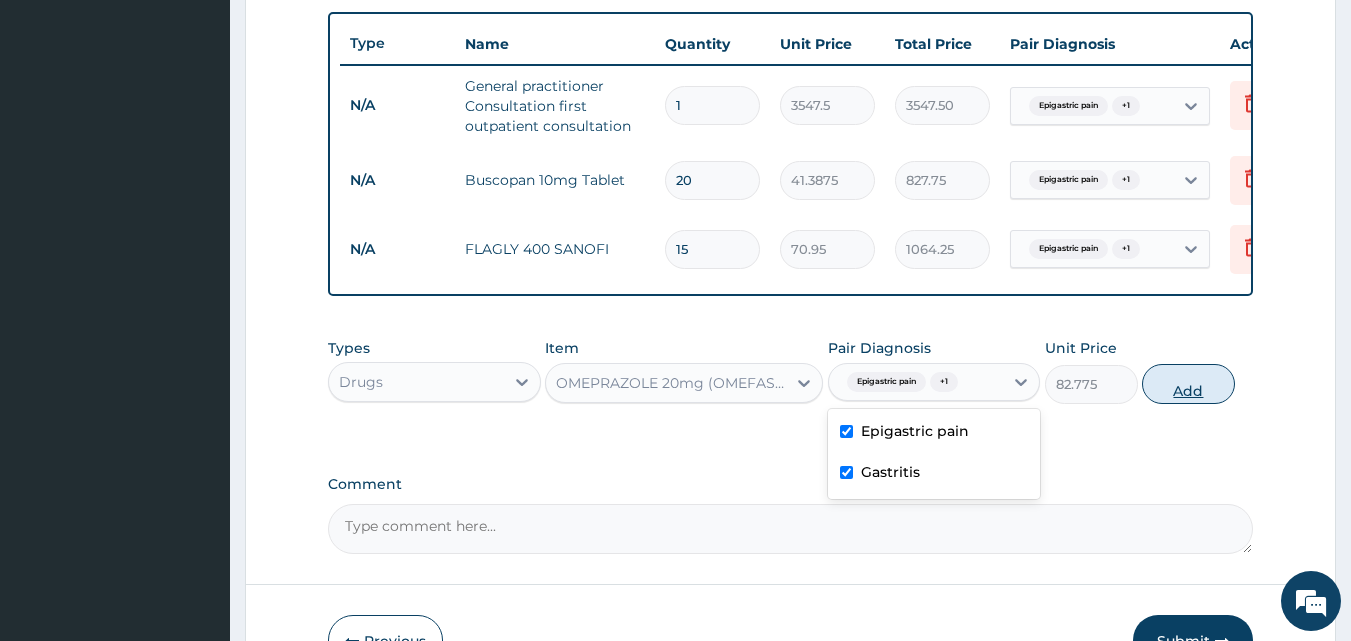 click on "Add" at bounding box center [1188, 384] 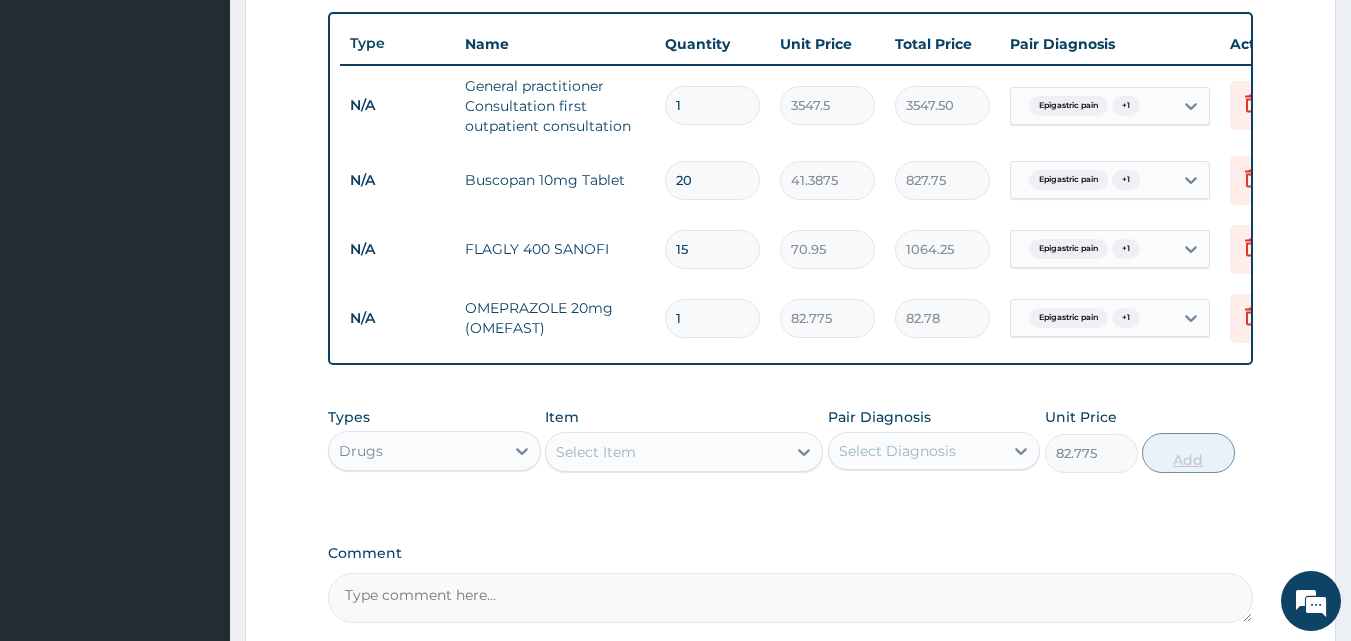 type on "0" 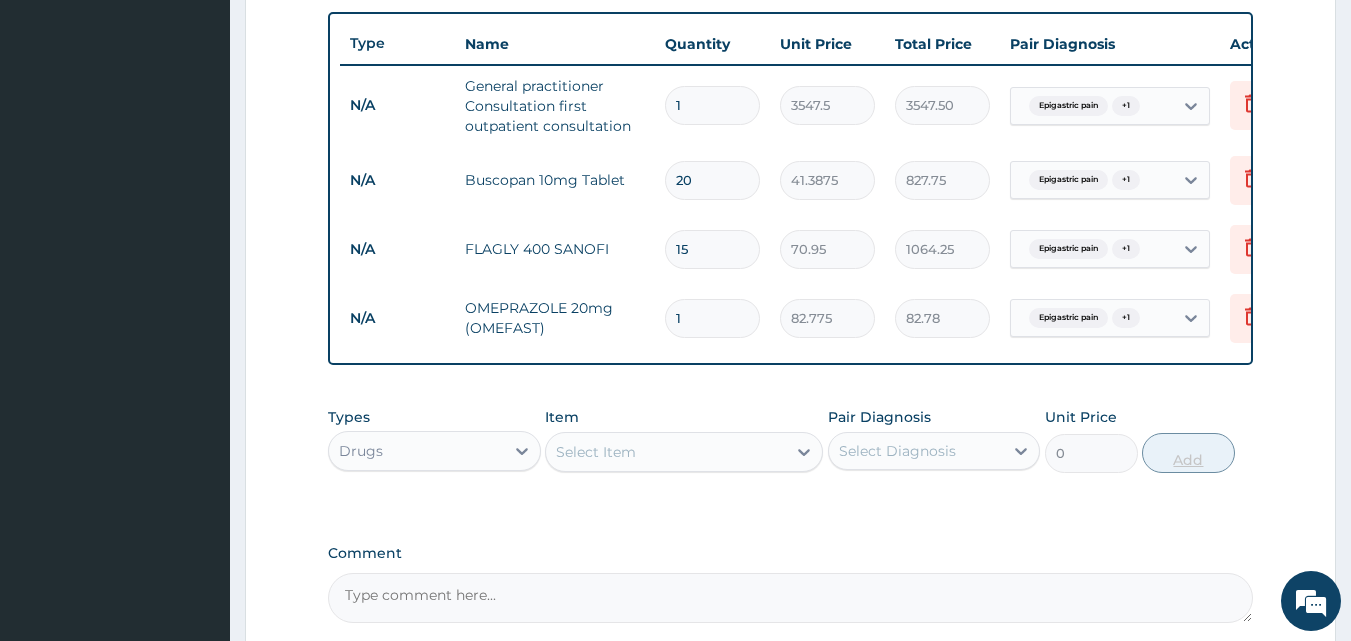 type on "10" 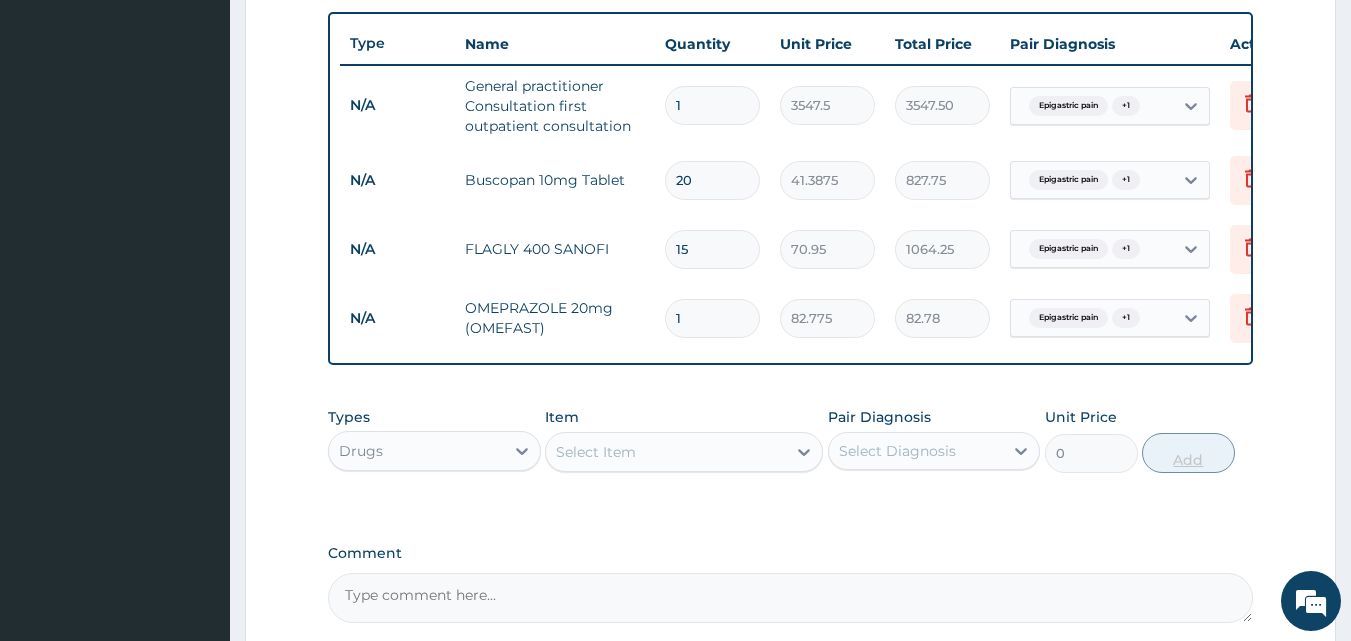 type on "827.75" 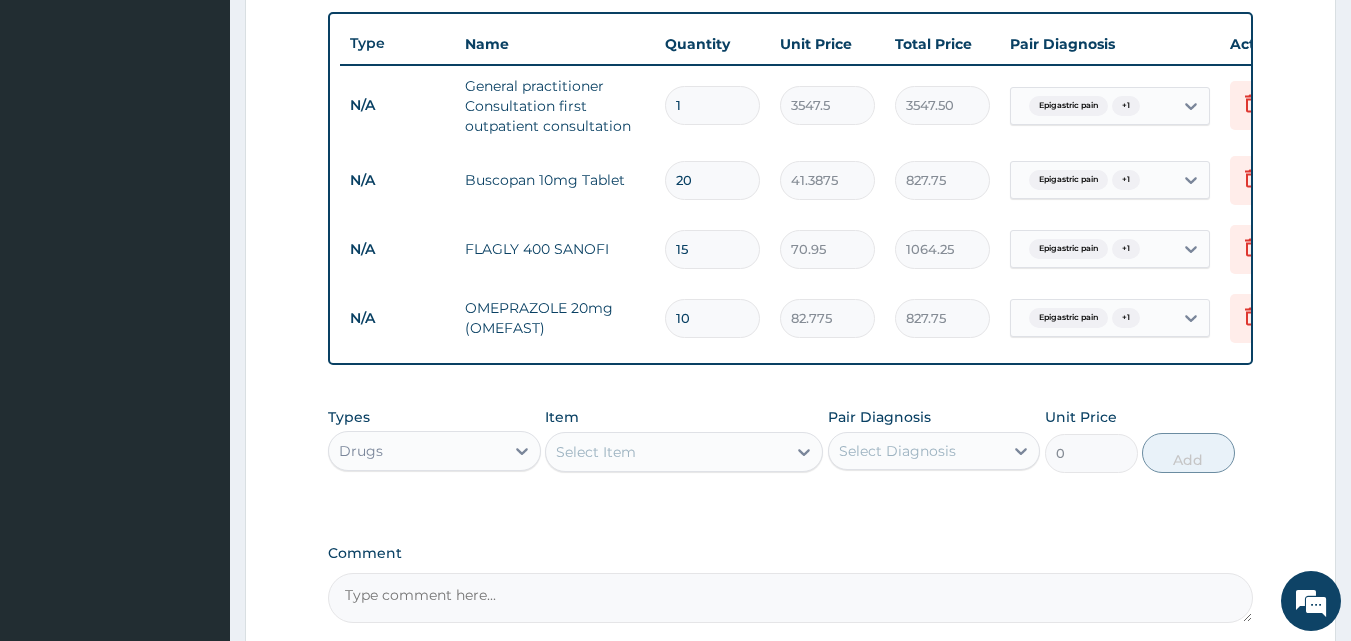 type on "10" 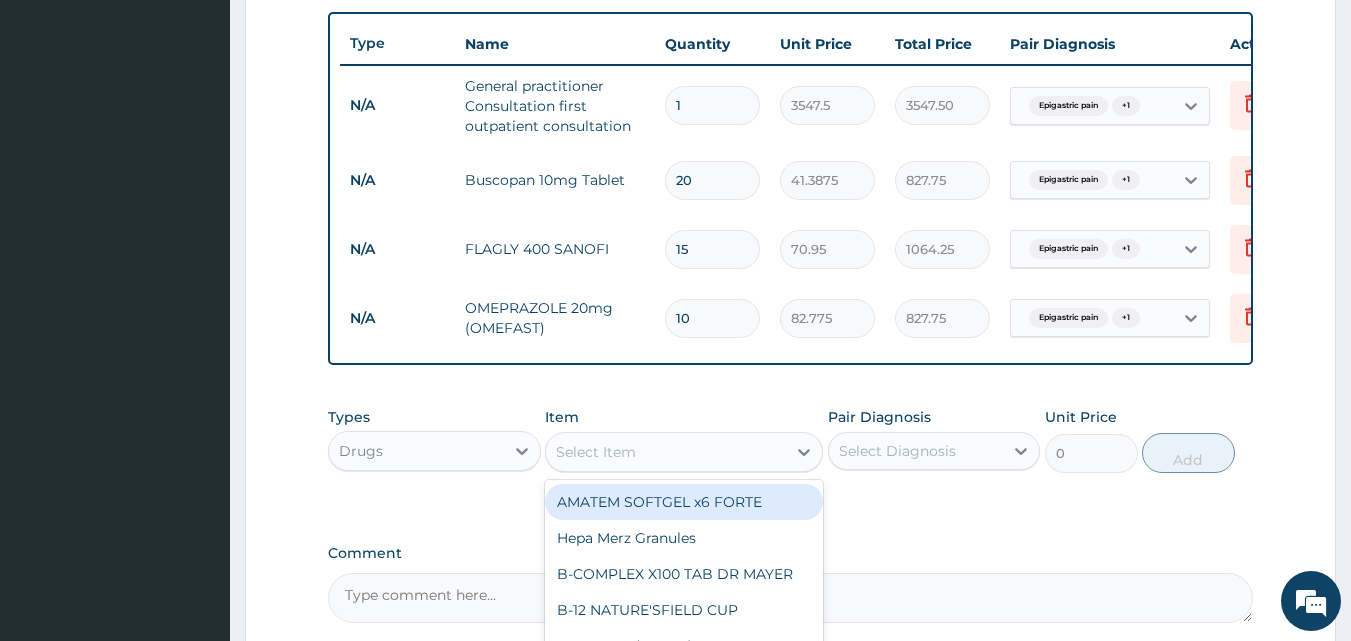 click on "Select Item" at bounding box center [666, 452] 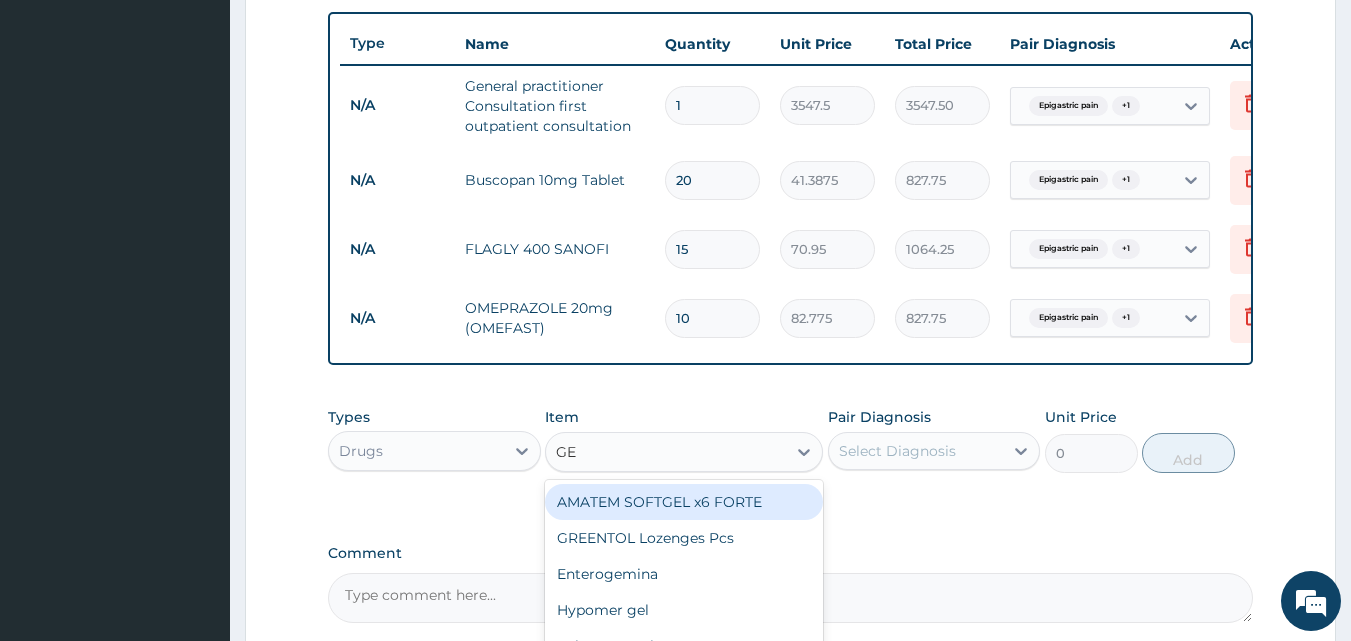 type on "G" 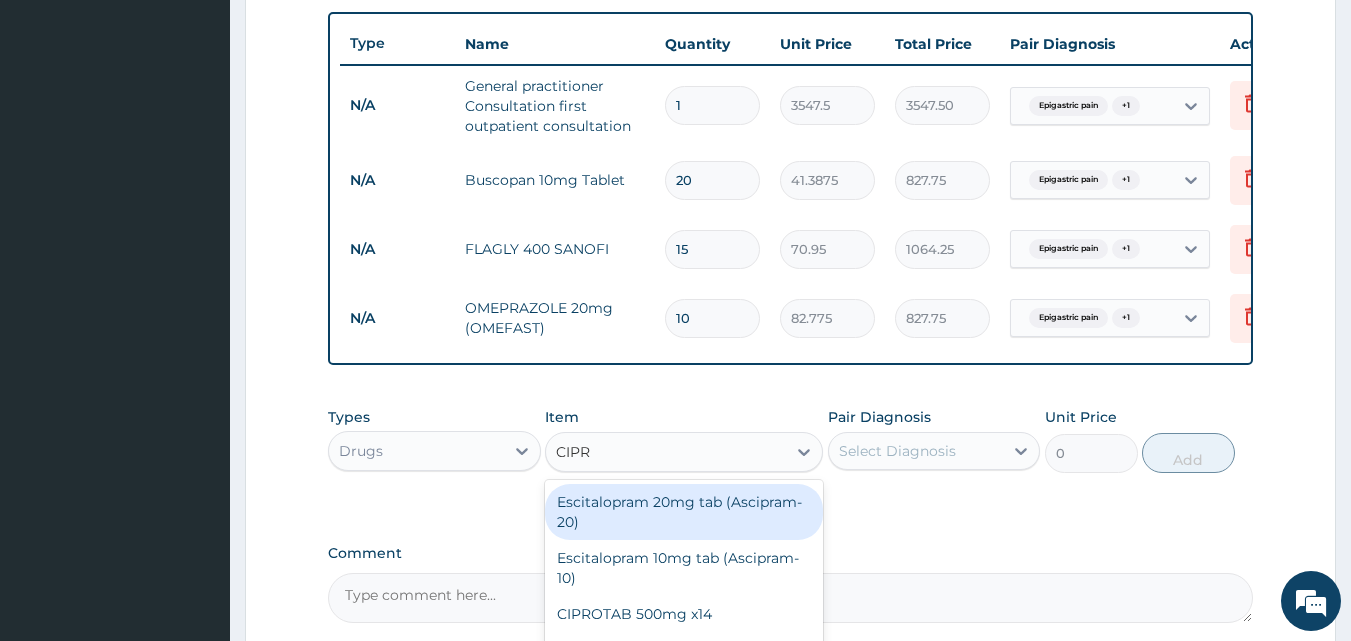 type on "CIPRO" 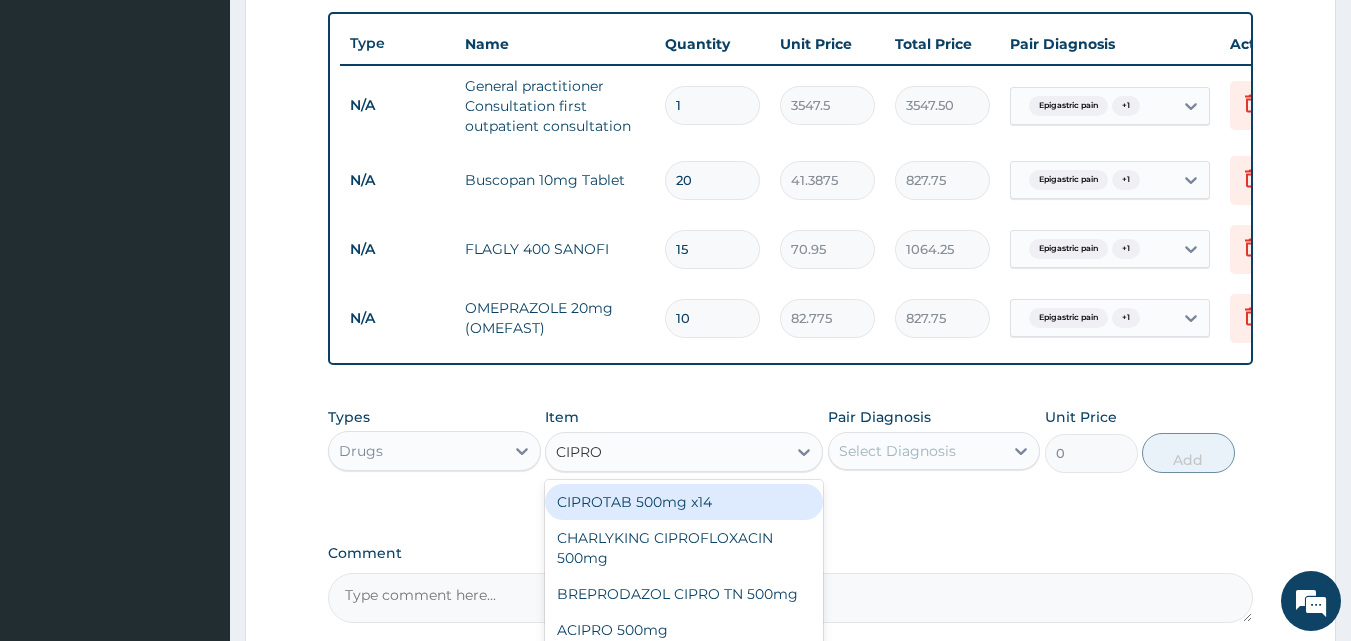 click on "CIPROTAB 500mg x14" at bounding box center [684, 502] 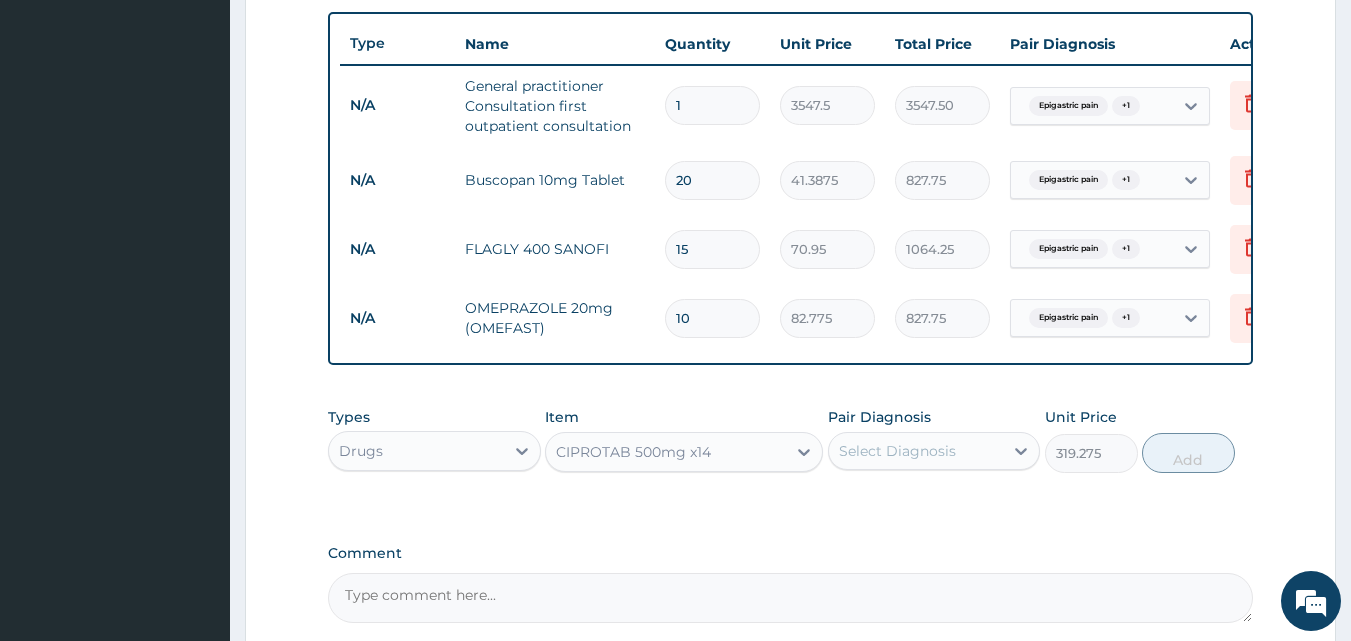 click on "Select Diagnosis" at bounding box center [897, 451] 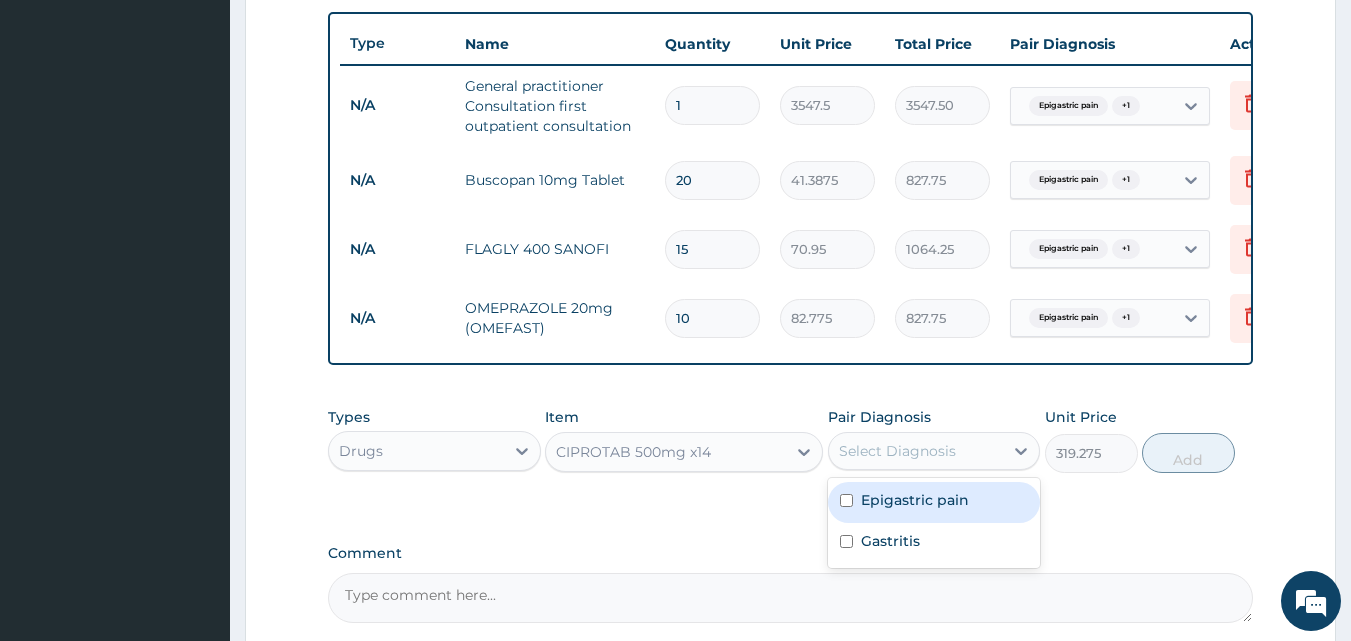 click on "Epigastric pain" at bounding box center (915, 500) 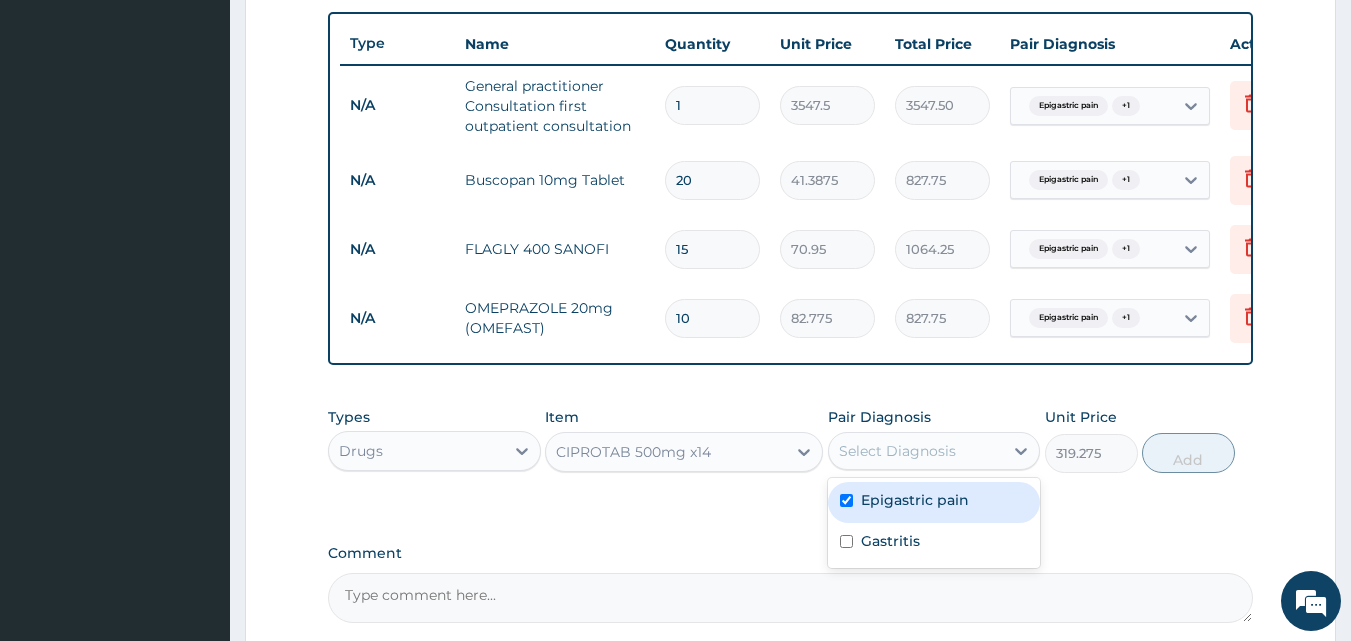 checkbox on "true" 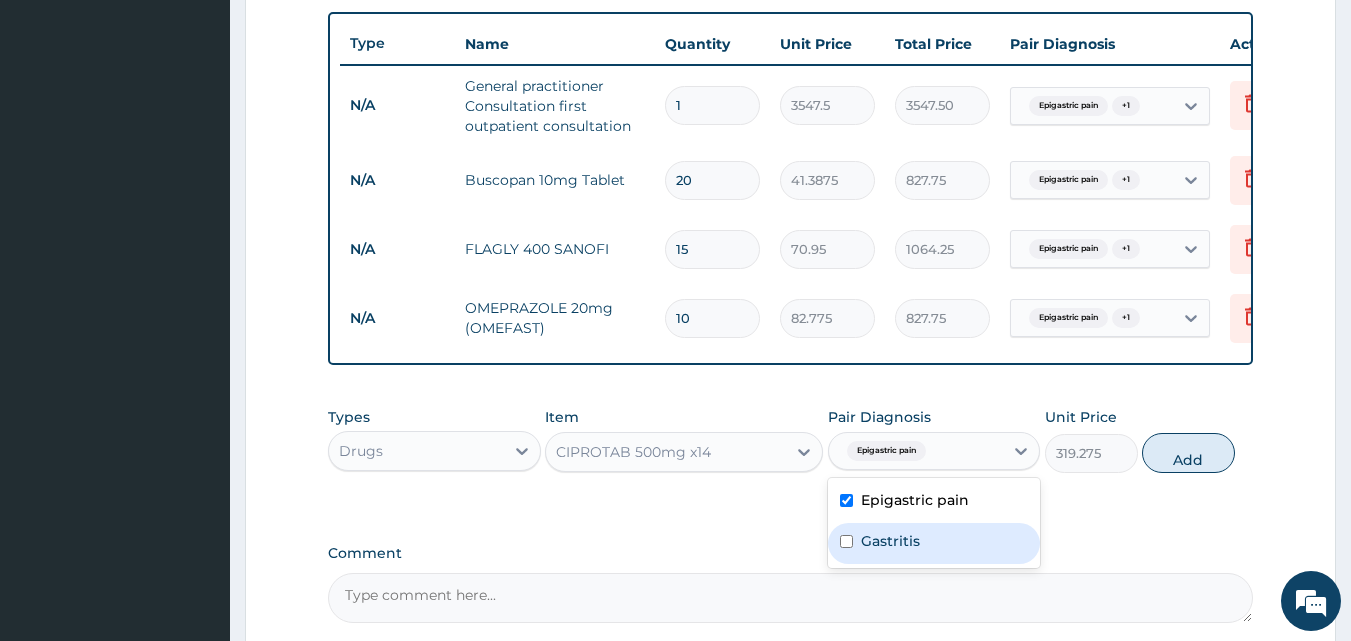 click on "Gastritis" at bounding box center (890, 541) 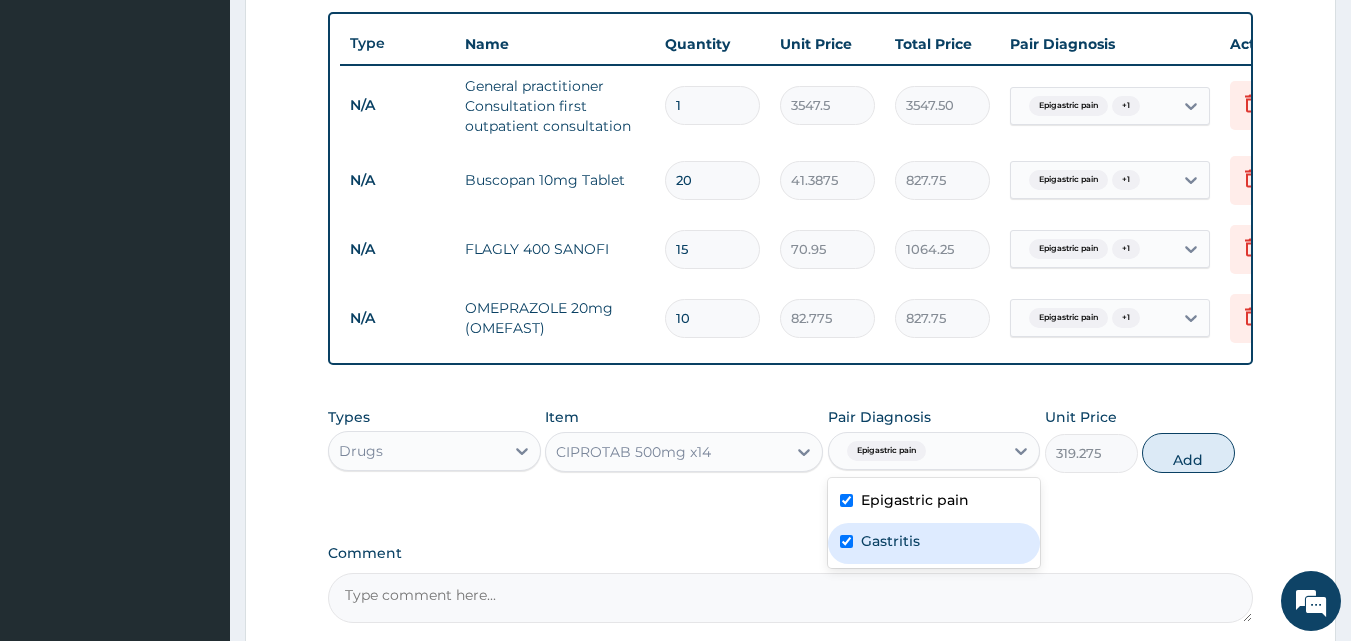 checkbox on "true" 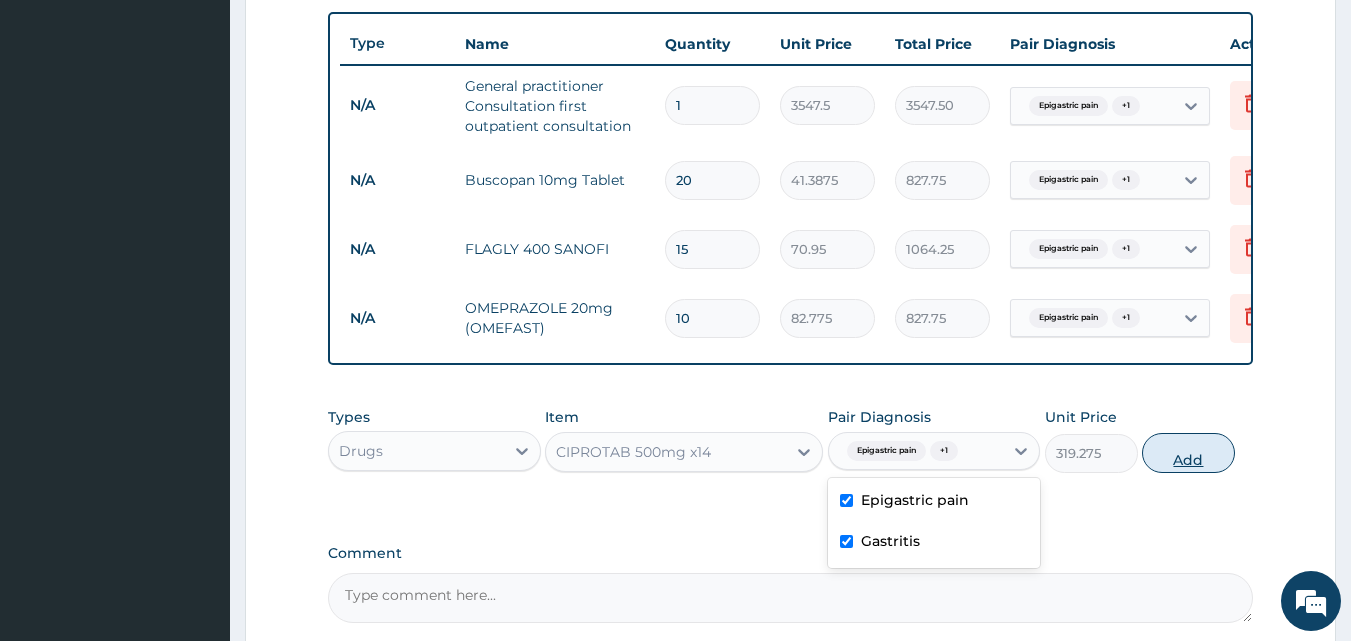 click on "Add" at bounding box center (1188, 453) 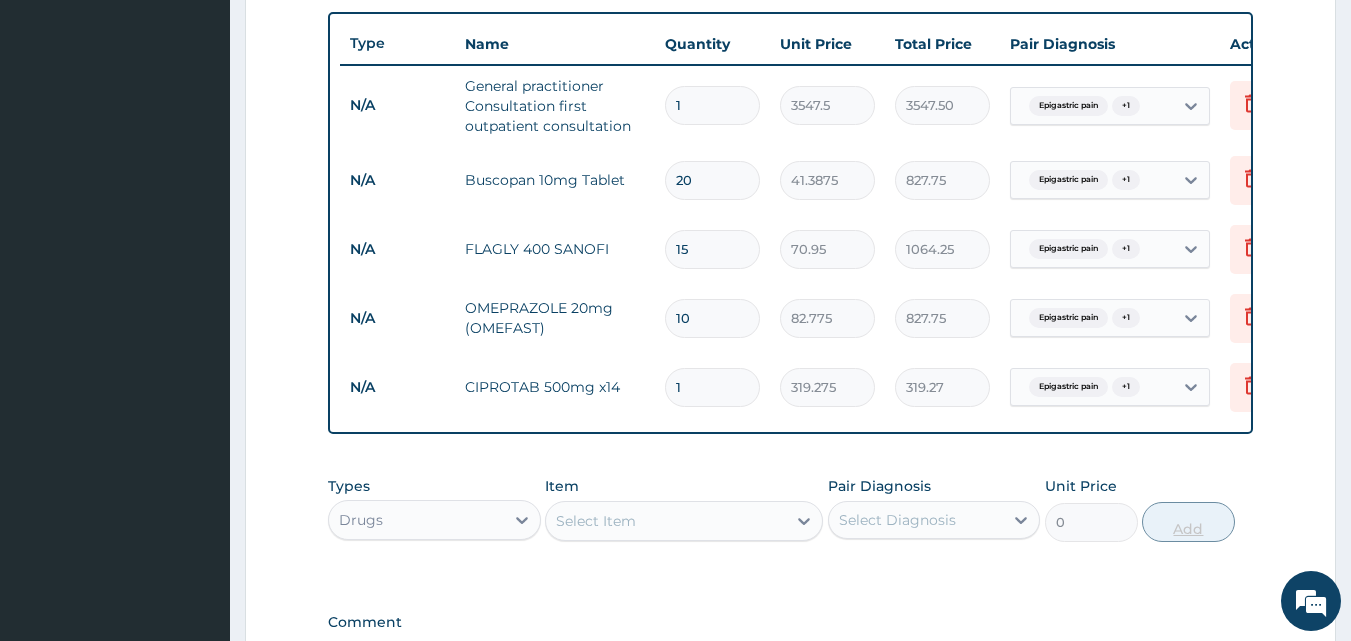type on "10" 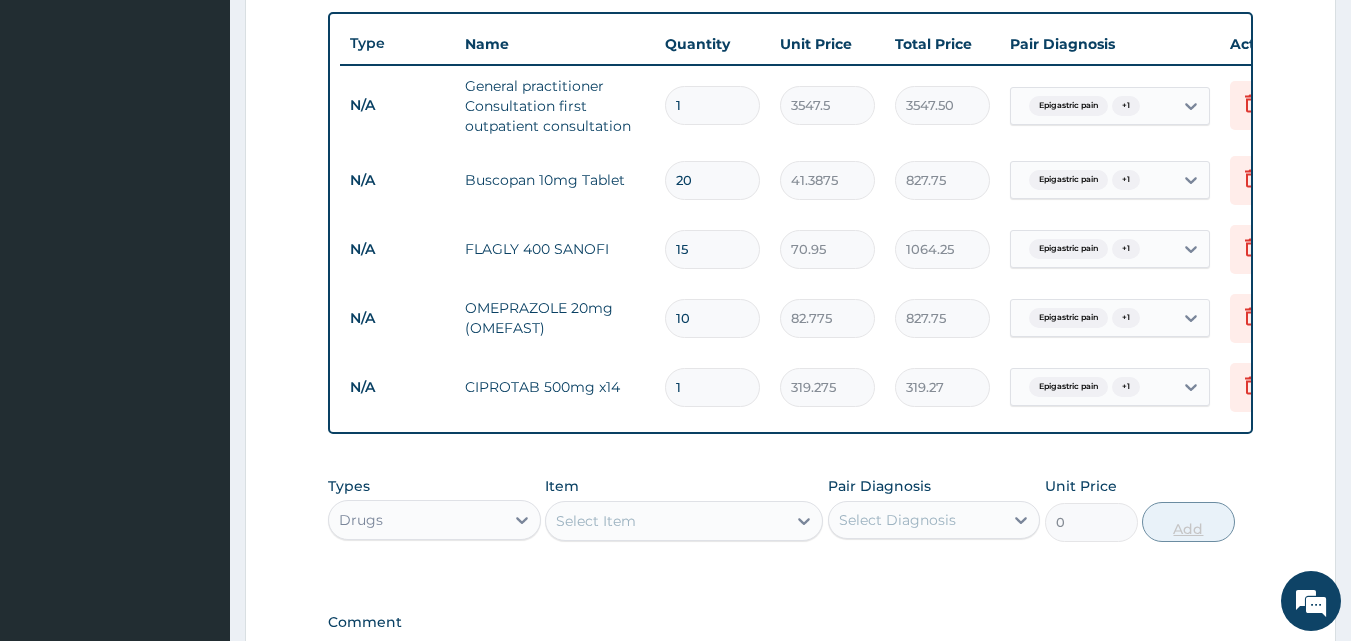 type on "3192.75" 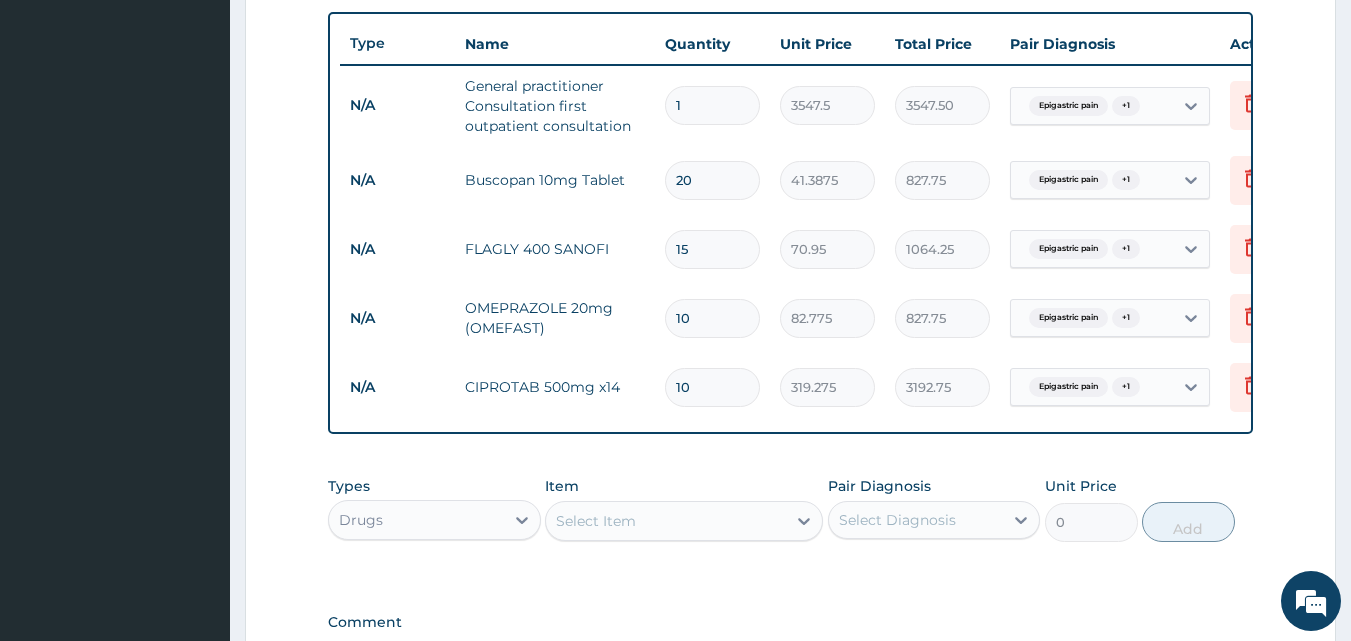 scroll, scrollTop: 1008, scrollLeft: 0, axis: vertical 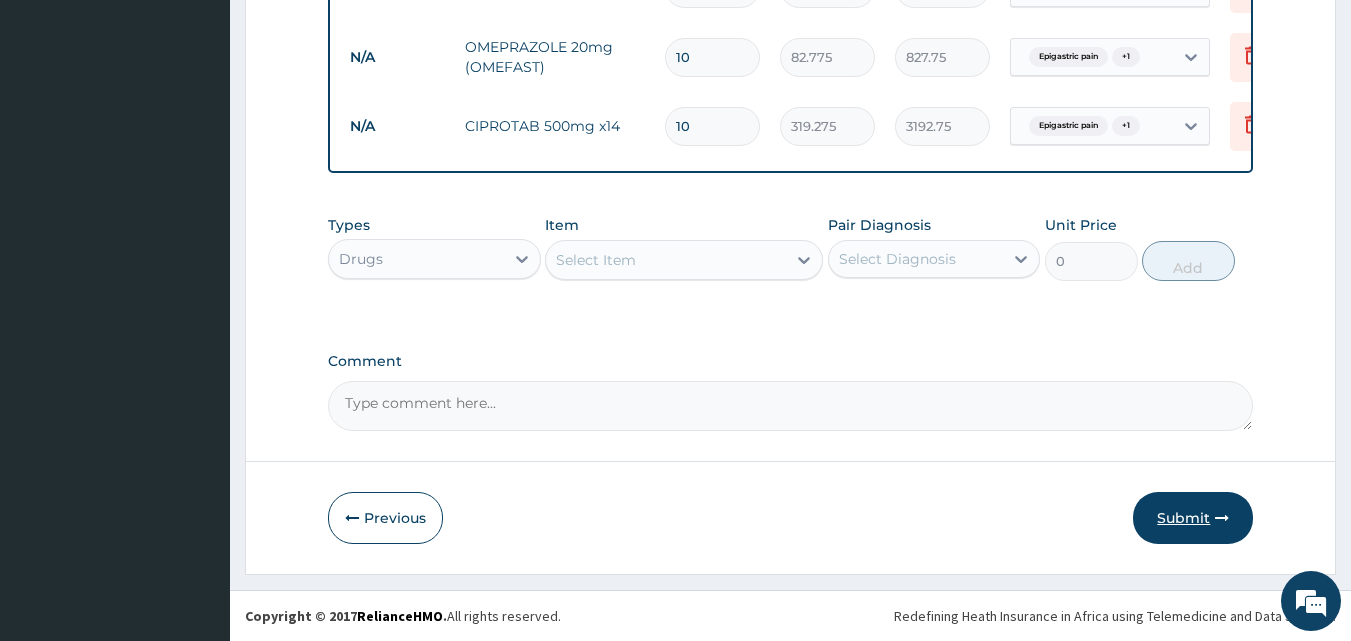 type on "10" 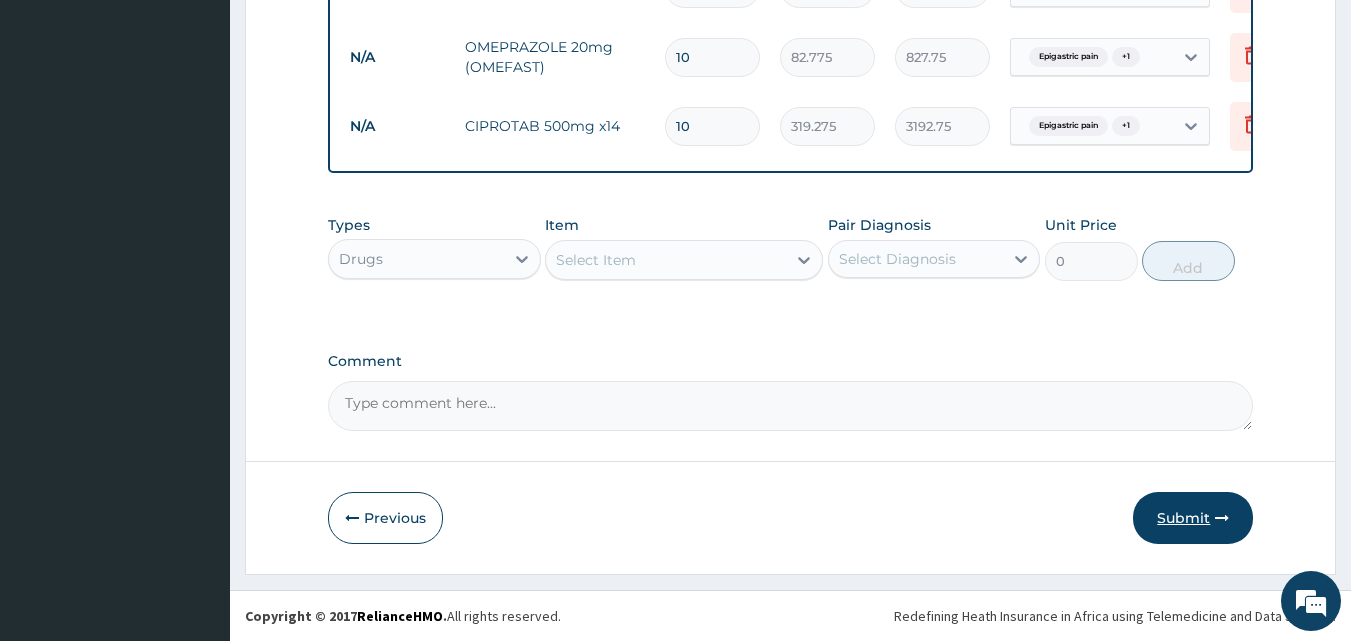 click on "Submit" at bounding box center (1193, 518) 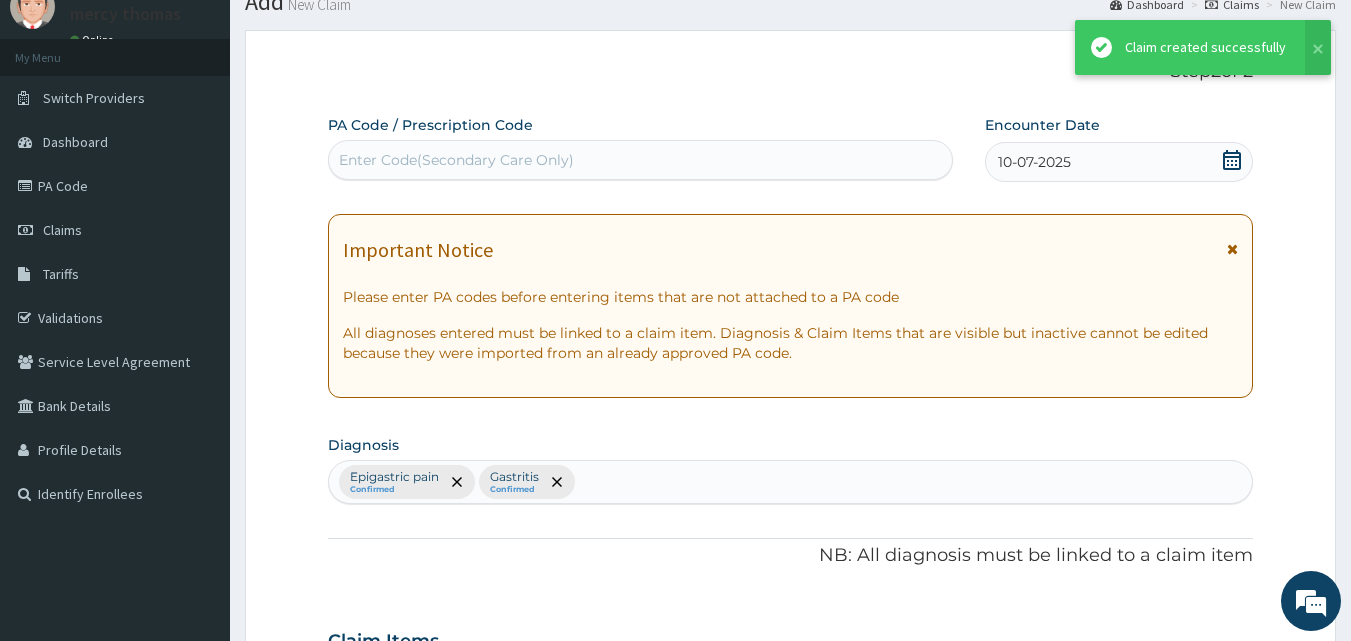 scroll, scrollTop: 1008, scrollLeft: 0, axis: vertical 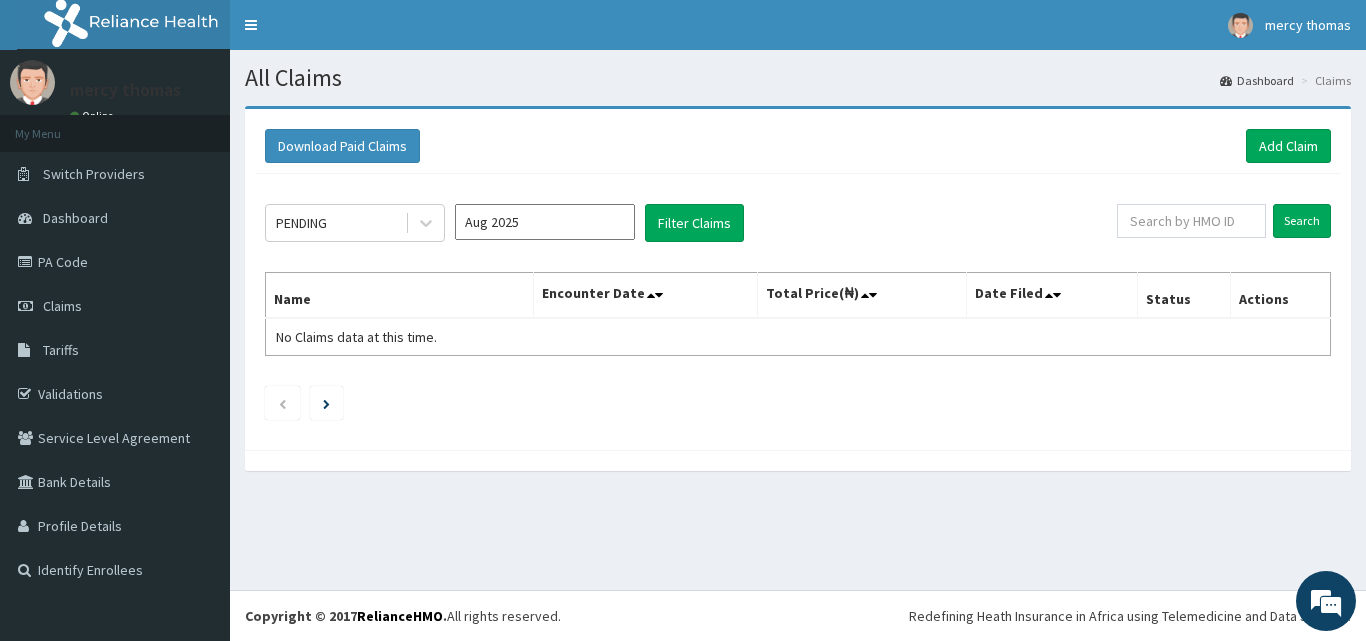 click on "Aug 2025" at bounding box center (545, 222) 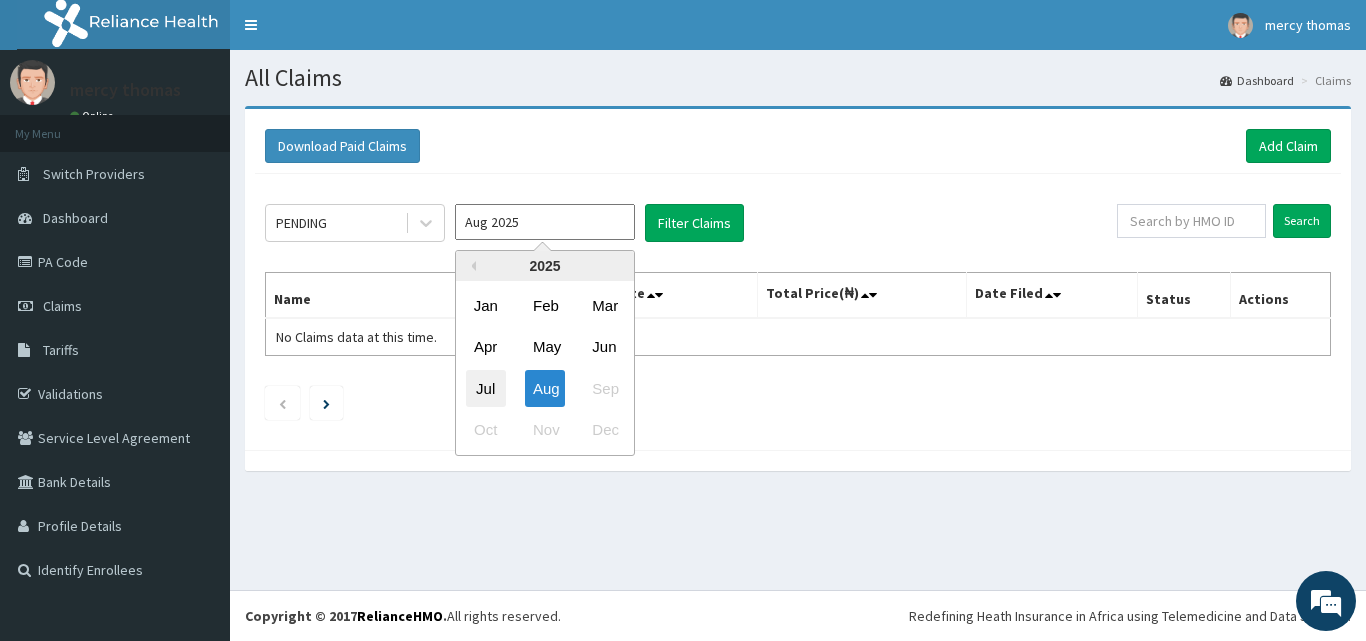 click on "Jul" at bounding box center [486, 388] 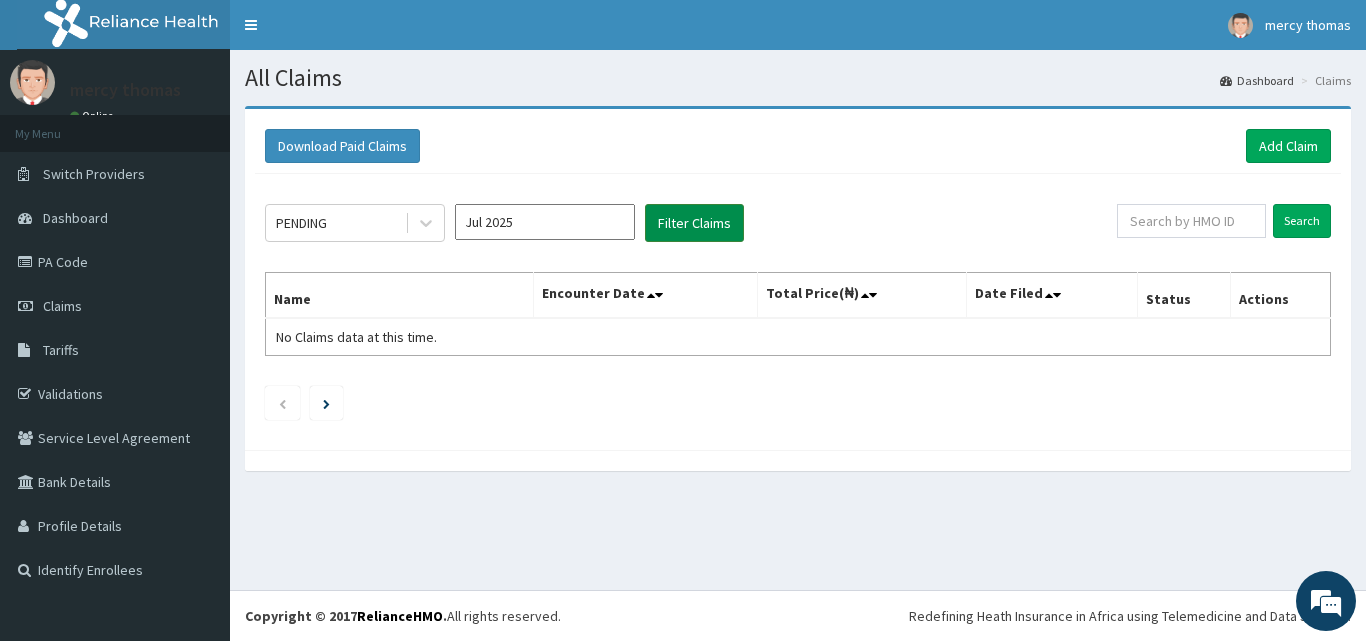 click on "Filter Claims" at bounding box center (694, 223) 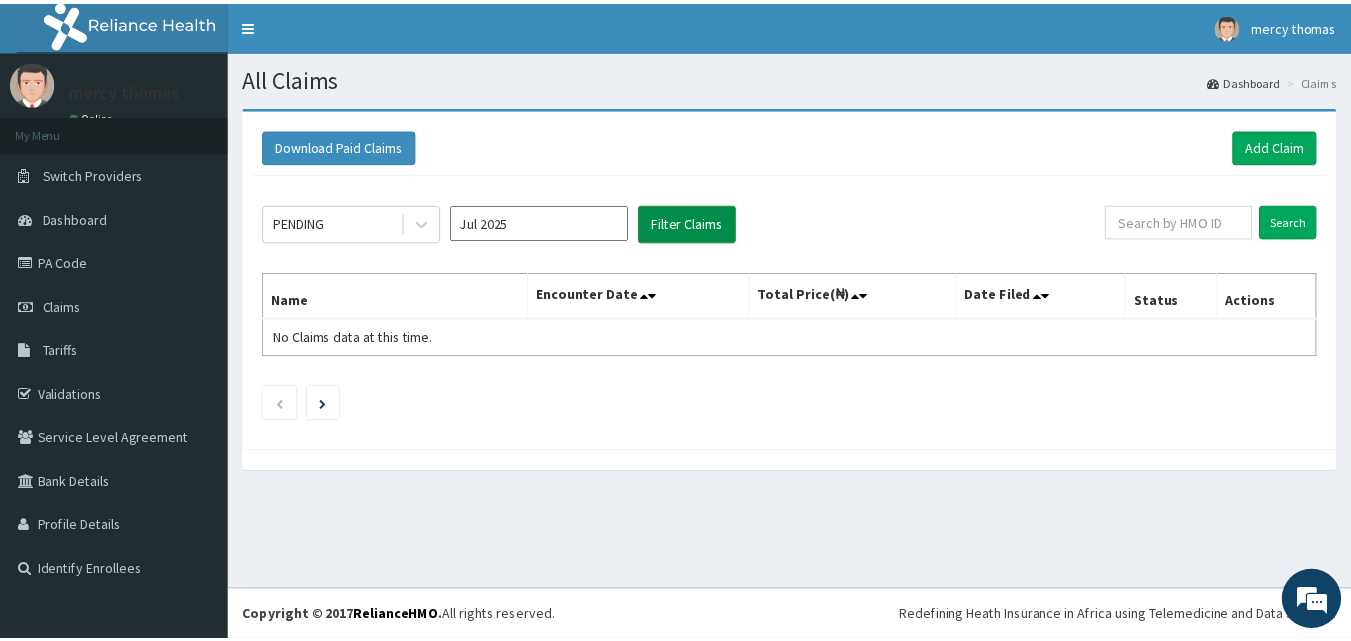 scroll, scrollTop: 0, scrollLeft: 0, axis: both 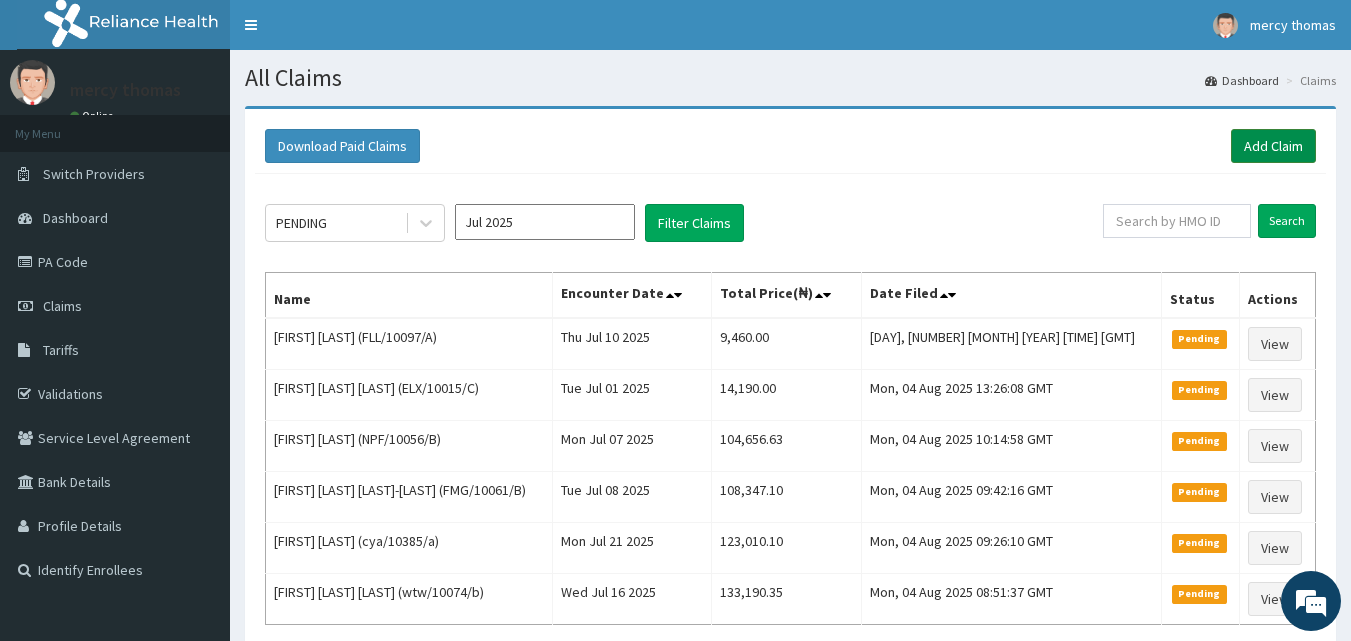 click on "Add Claim" at bounding box center (1273, 146) 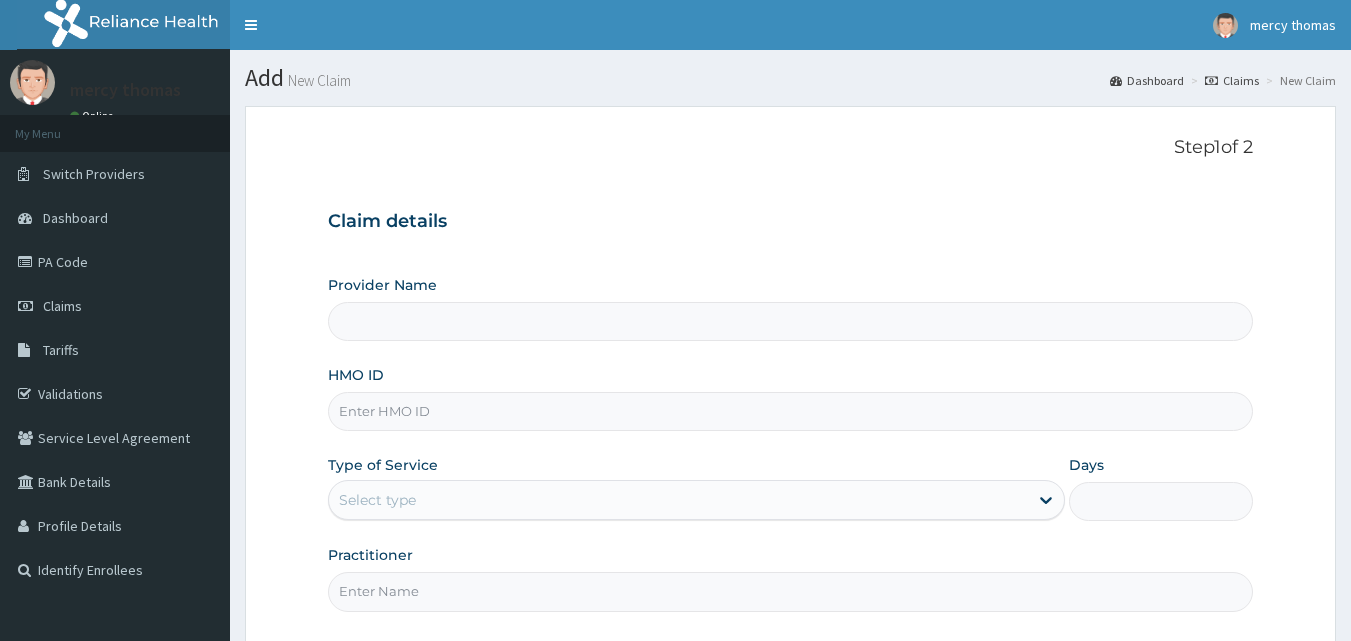 scroll, scrollTop: 0, scrollLeft: 0, axis: both 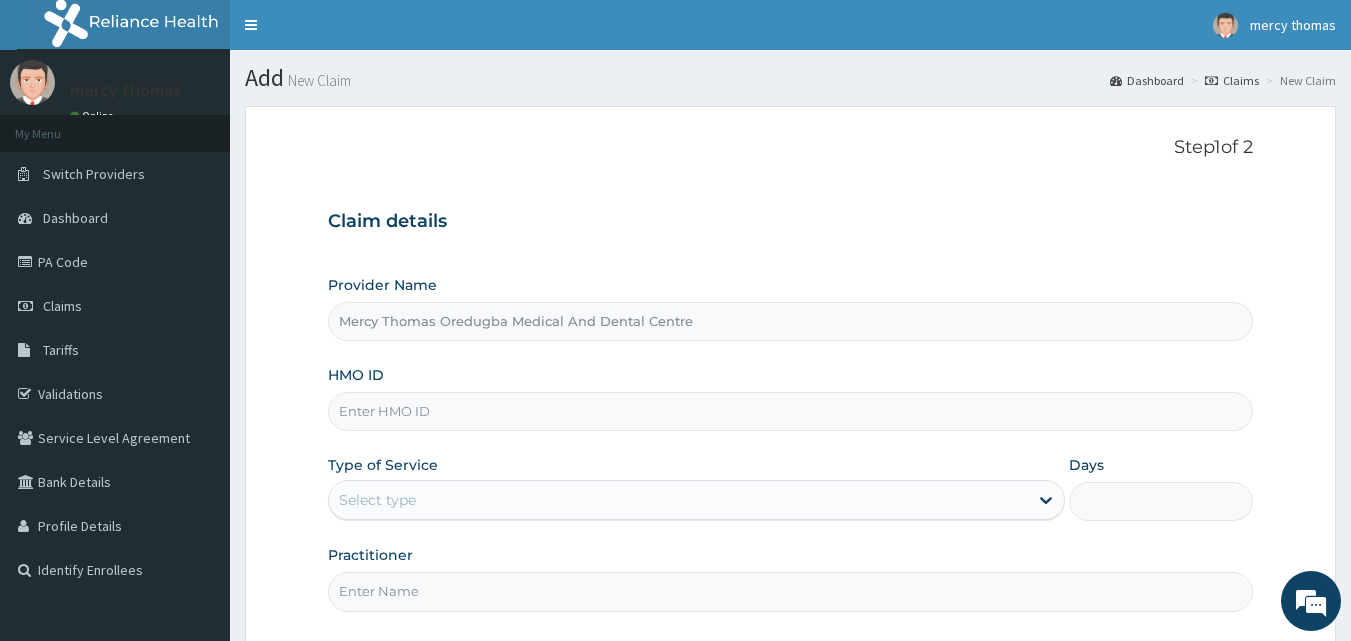 click on "HMO ID" at bounding box center [791, 411] 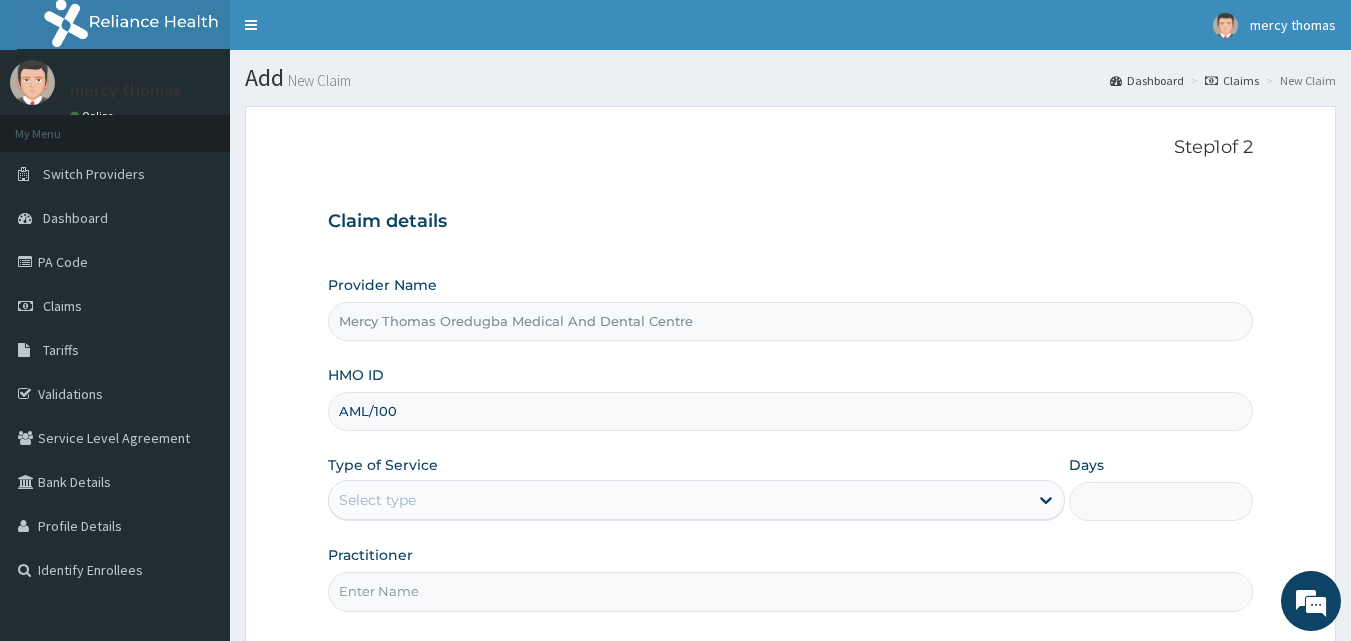 scroll, scrollTop: 0, scrollLeft: 0, axis: both 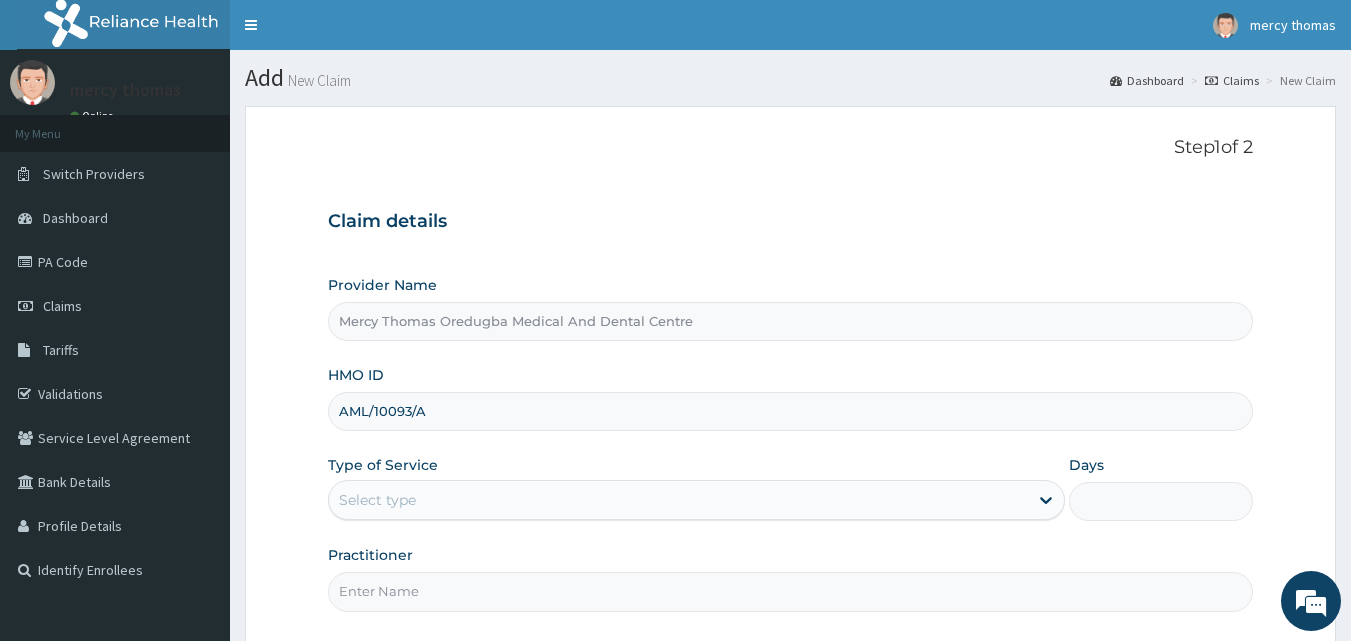 type on "AML/10093/A" 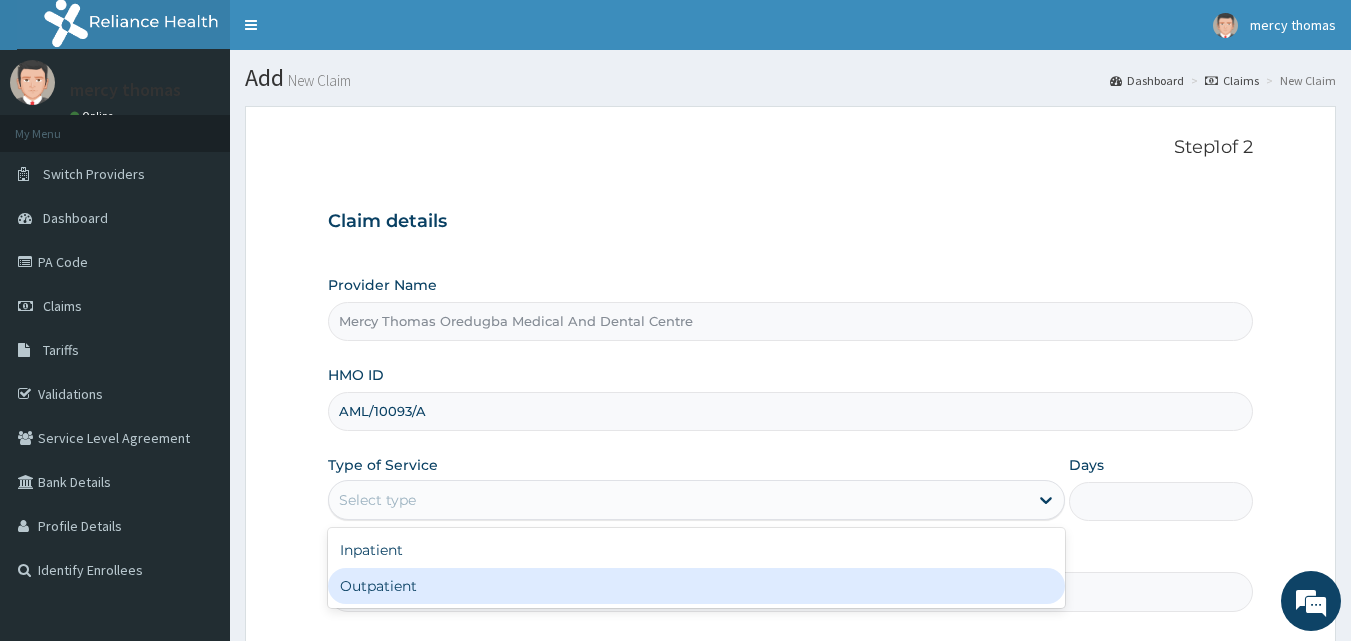 click on "Outpatient" at bounding box center [696, 586] 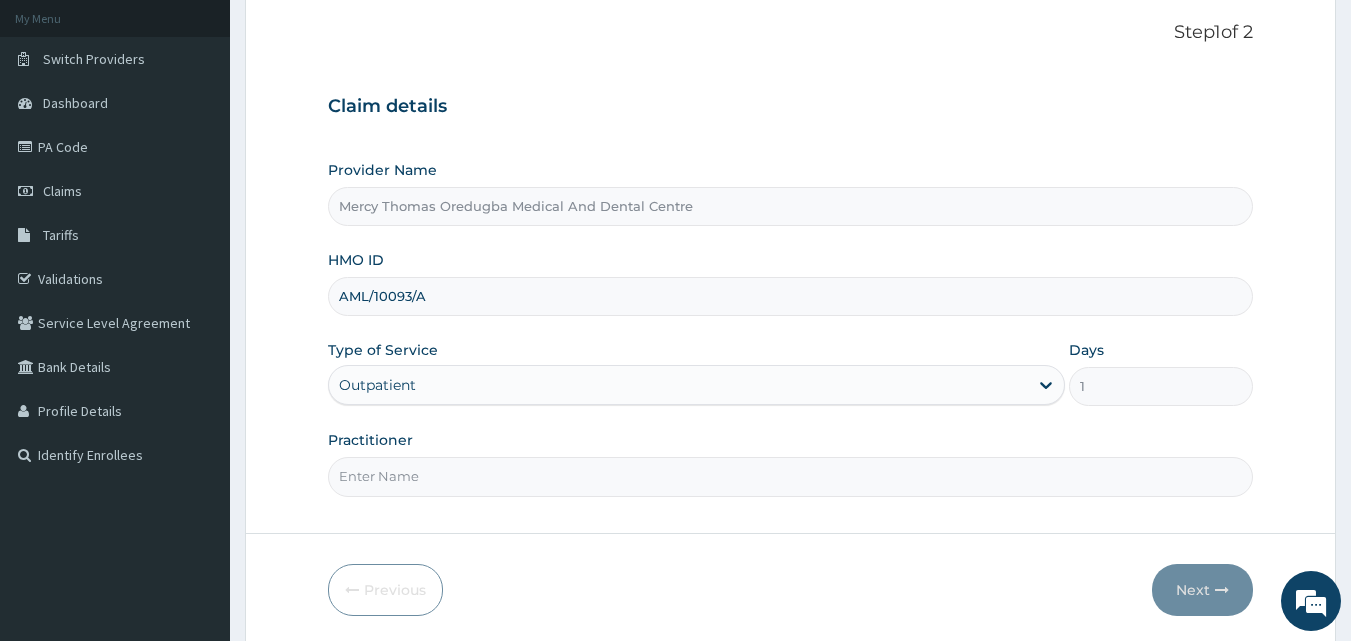 scroll, scrollTop: 187, scrollLeft: 0, axis: vertical 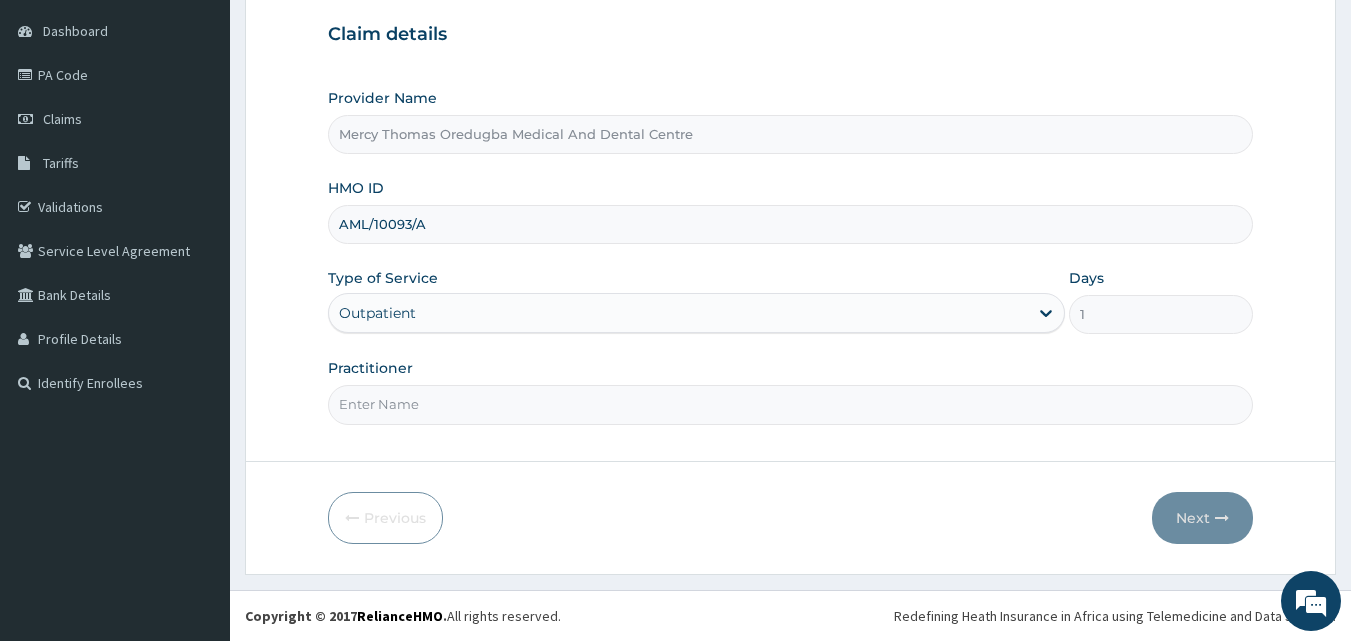 click on "Practitioner" at bounding box center [791, 404] 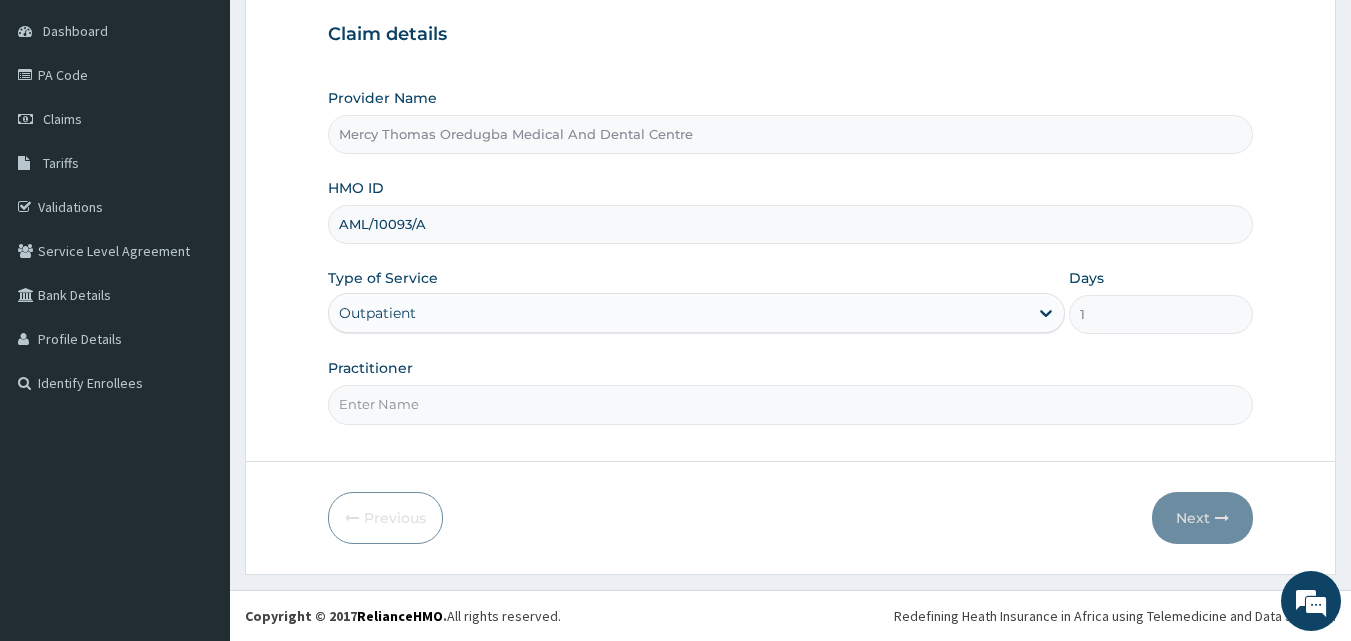 type on "OREDUGBA" 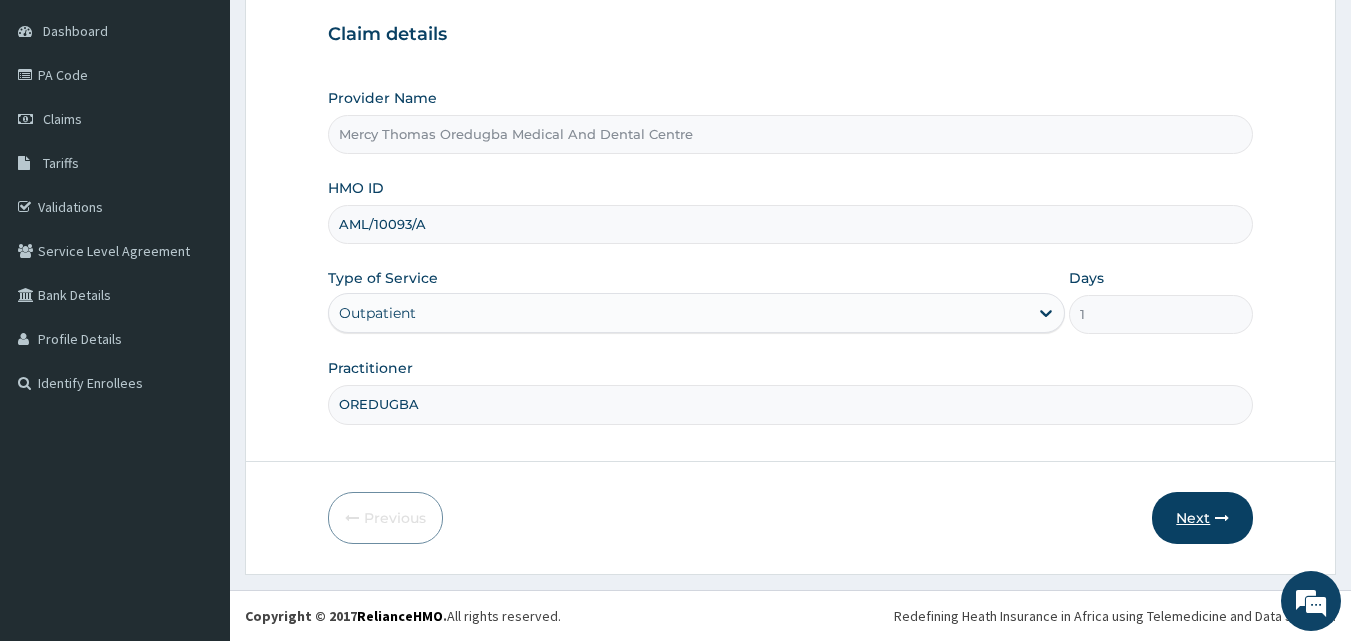 click on "Next" at bounding box center [1202, 518] 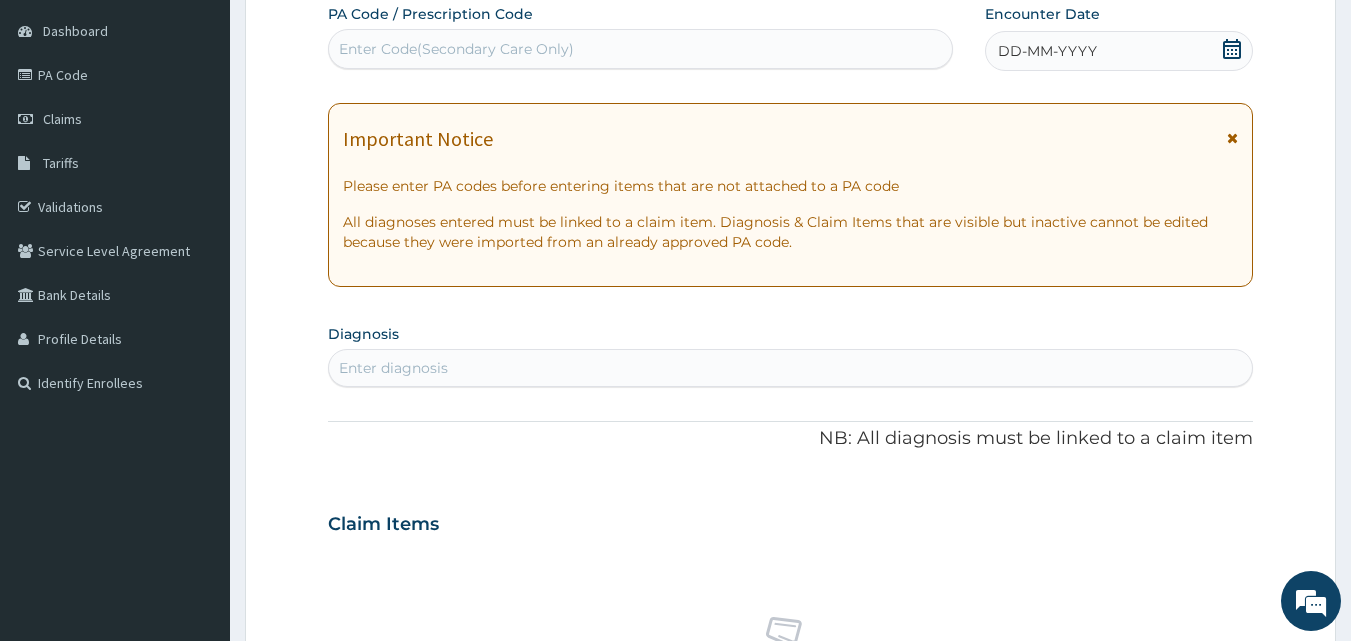 click 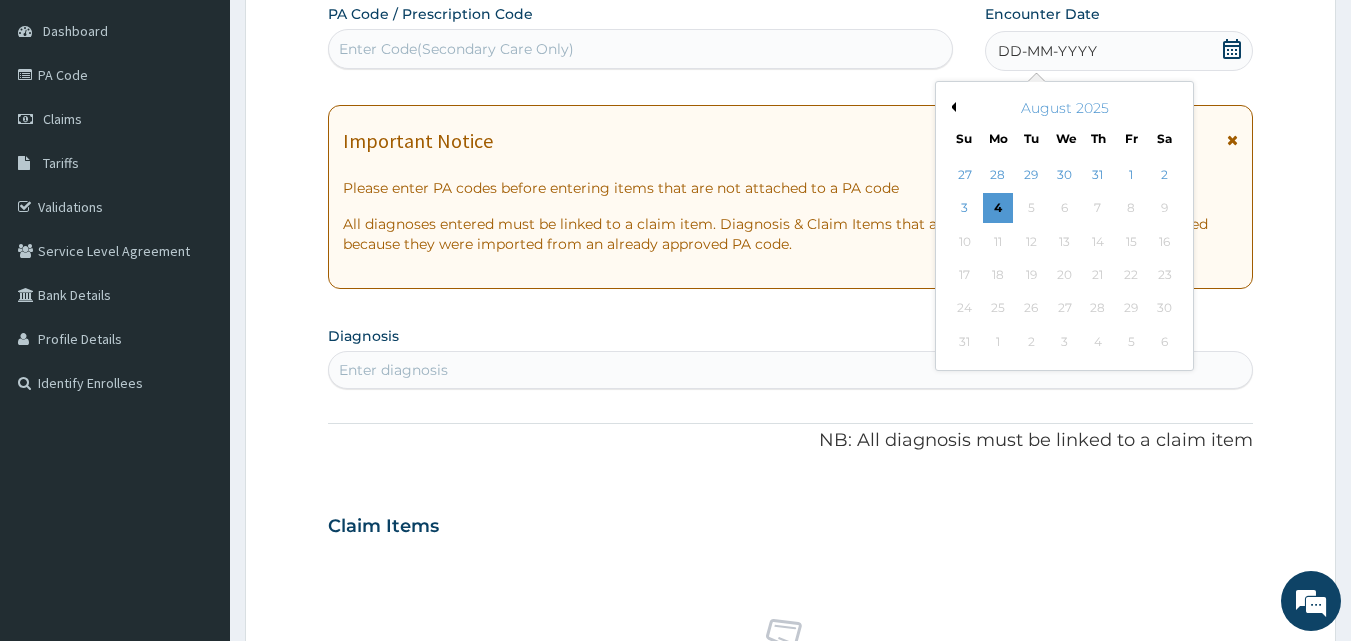 click on "Previous Month" at bounding box center [951, 107] 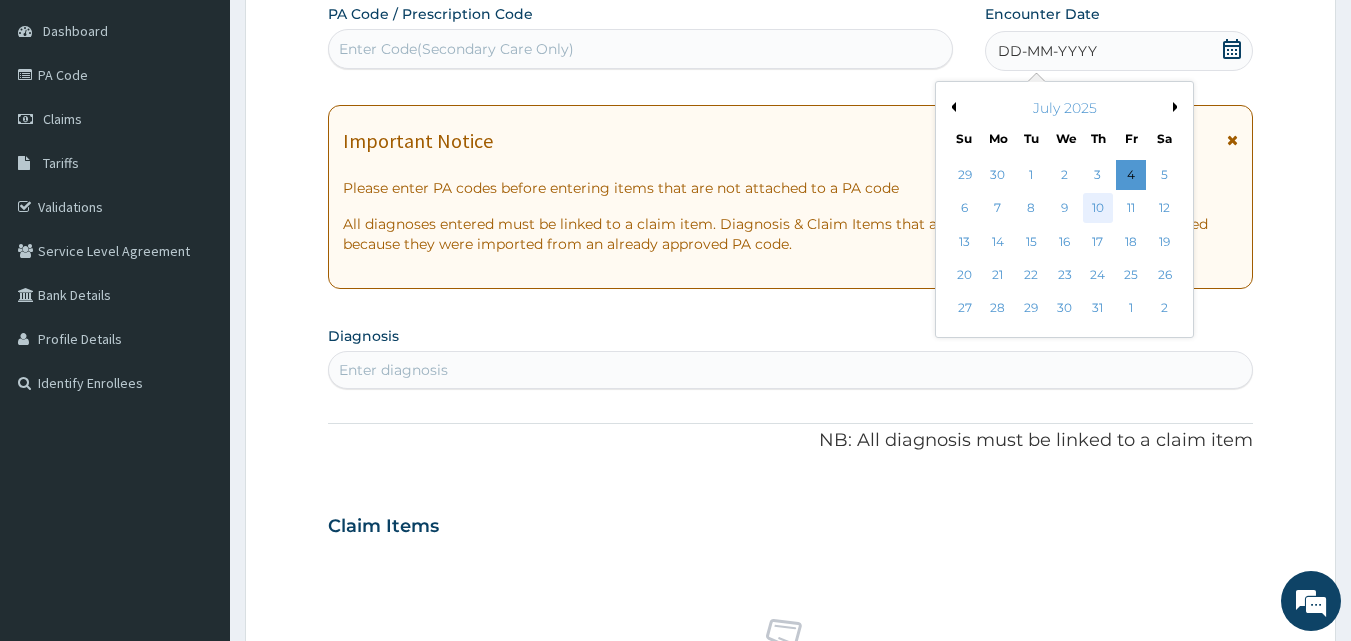 click on "10" at bounding box center [1098, 209] 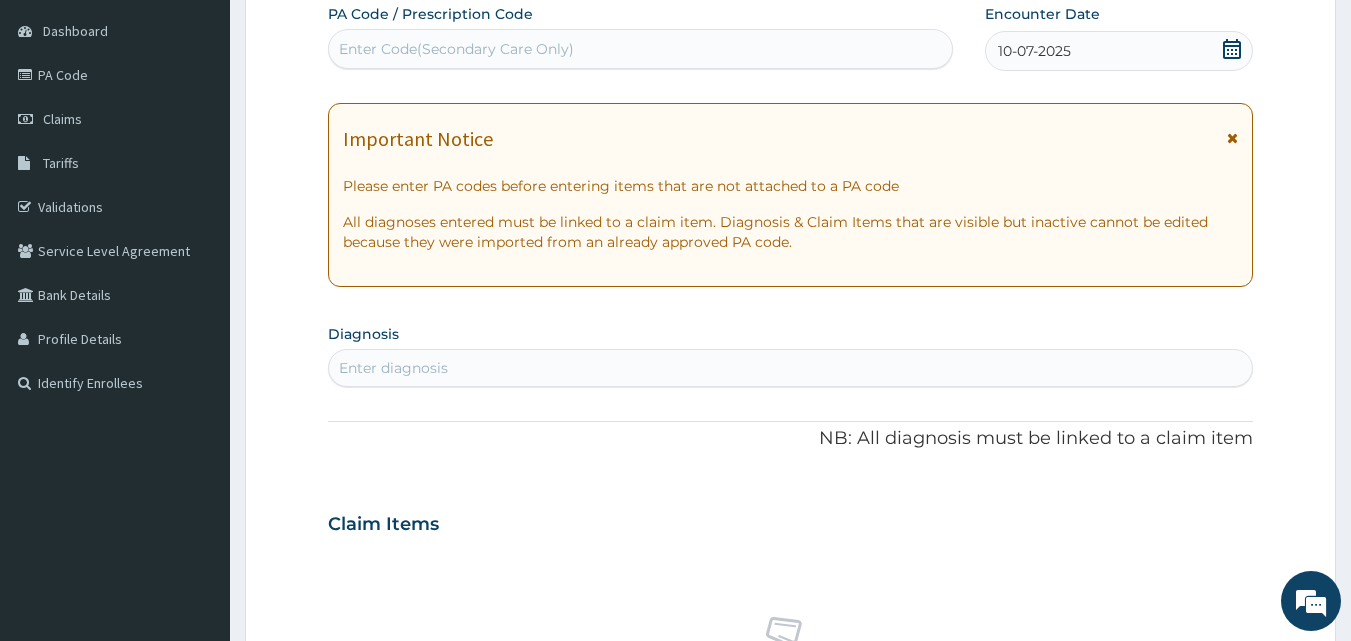 click on "Enter diagnosis" at bounding box center (791, 368) 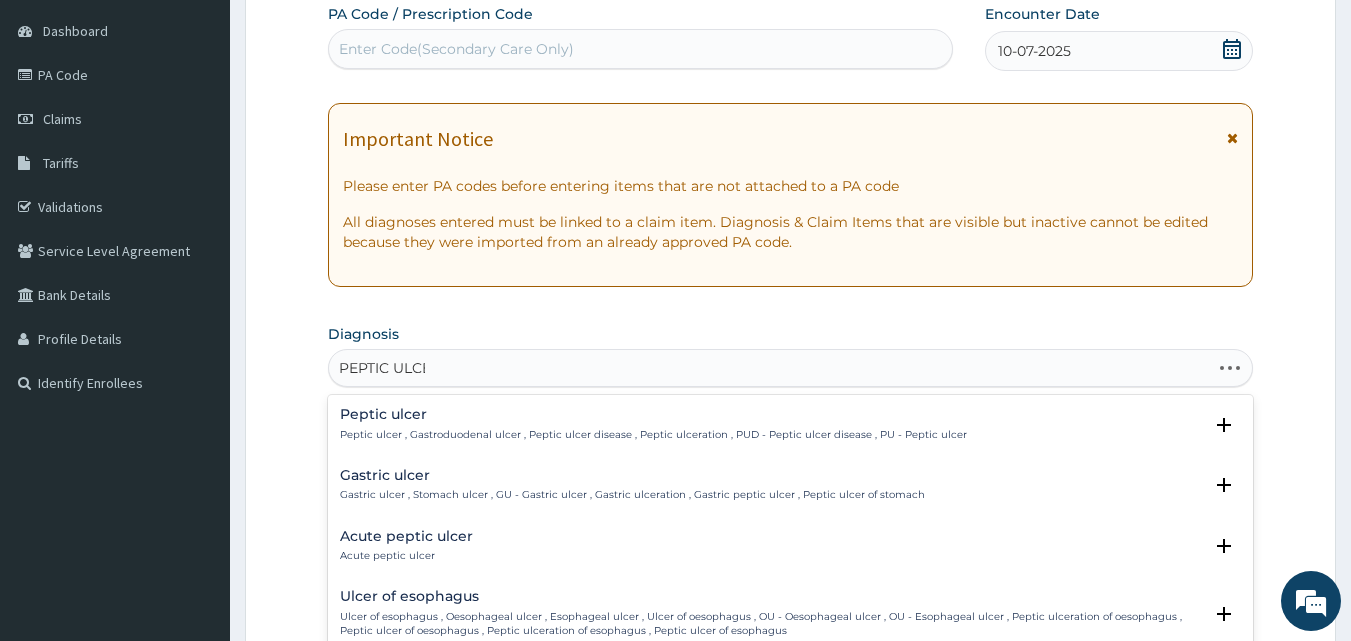 type on "PEPTIC ULCER" 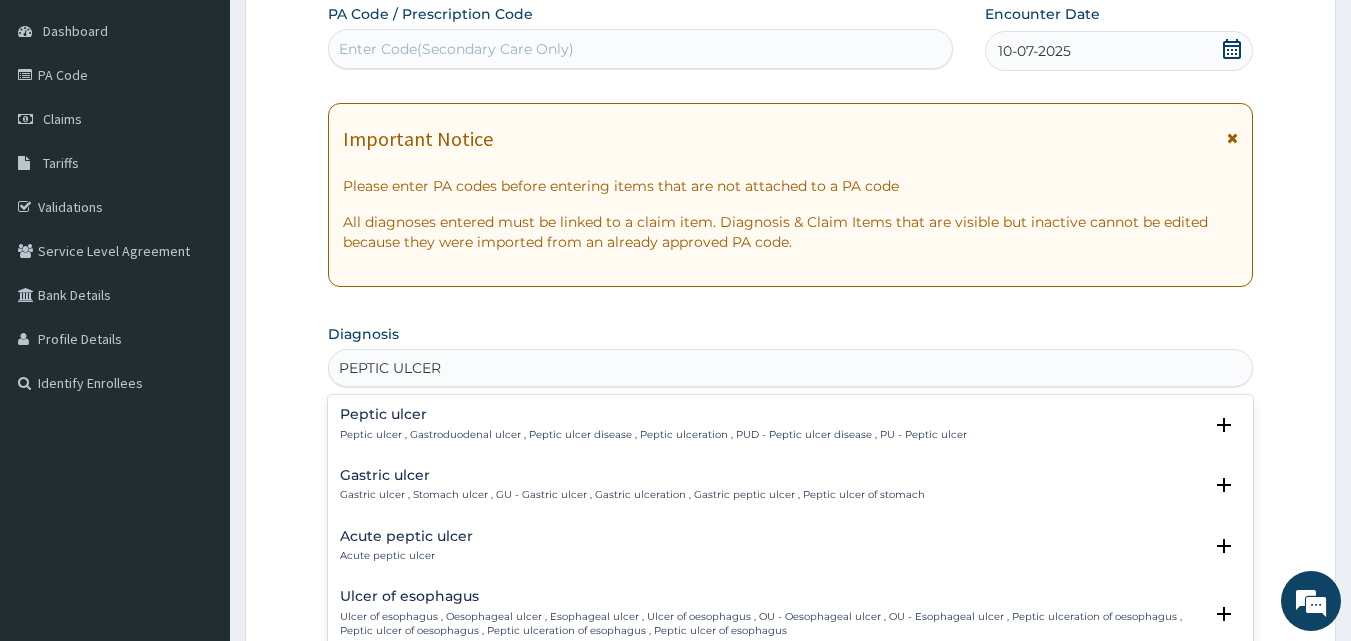 click on "Peptic ulcer , Gastroduodenal ulcer , Peptic ulcer disease , Peptic ulceration , PUD - Peptic ulcer disease , PU - Peptic ulcer" at bounding box center [653, 435] 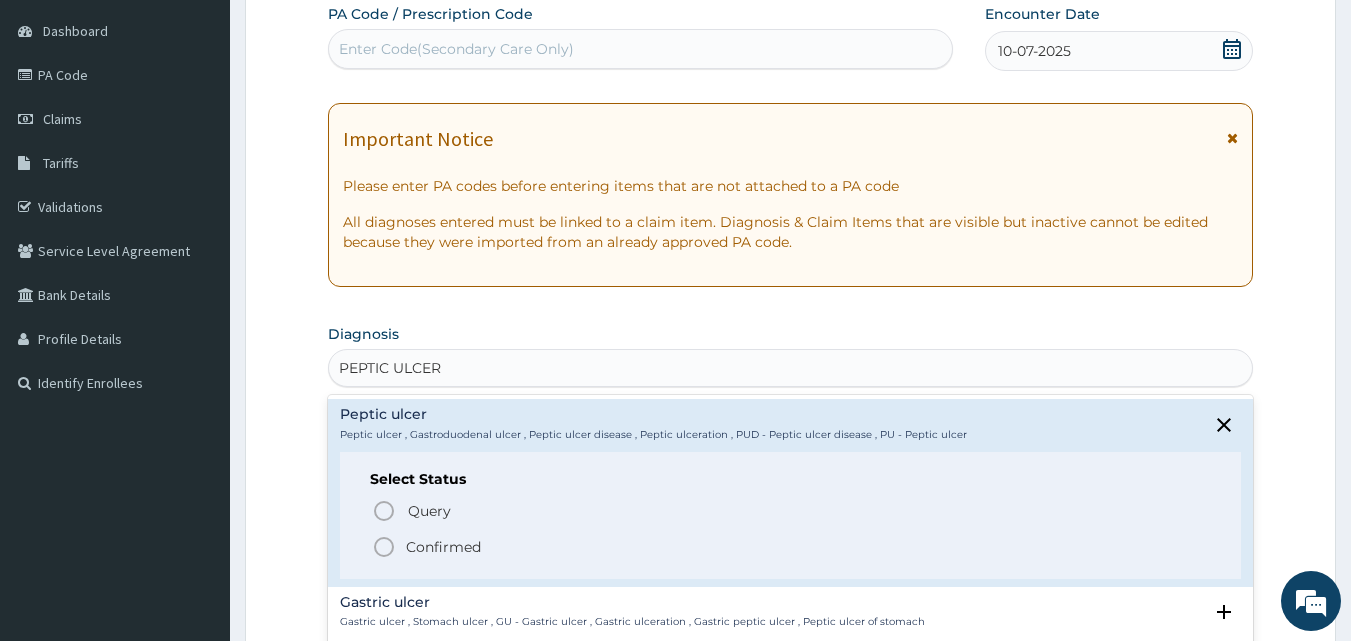 click 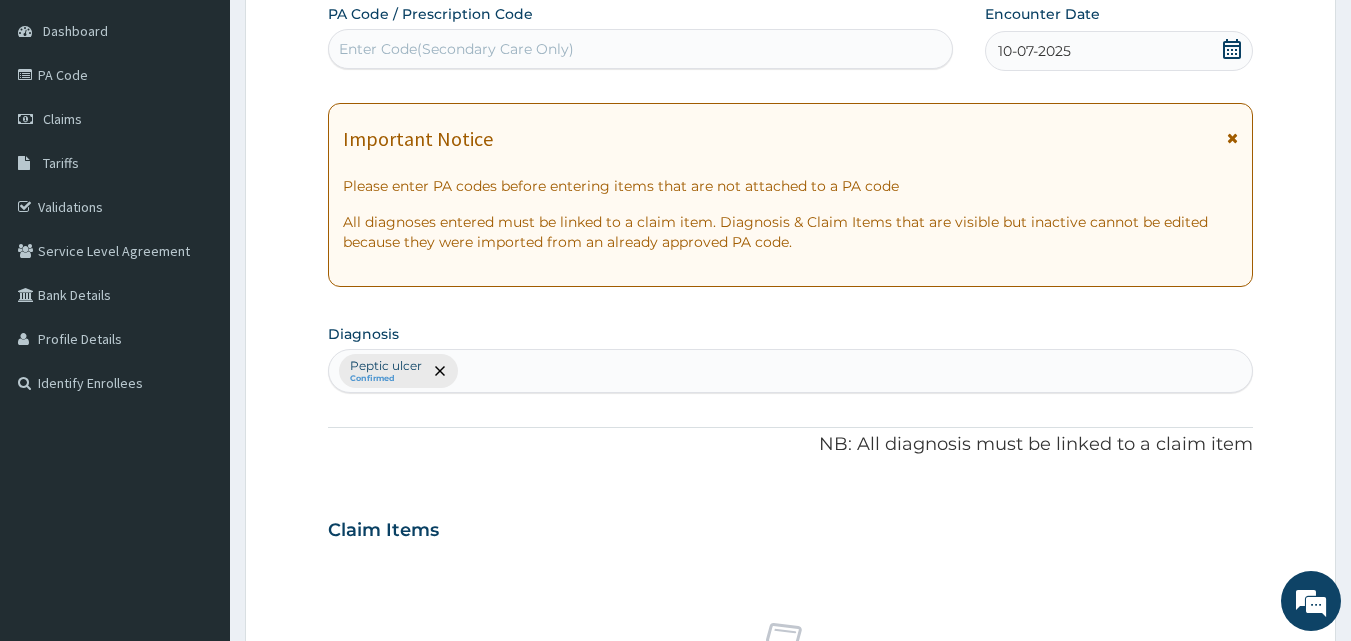 scroll, scrollTop: 747, scrollLeft: 0, axis: vertical 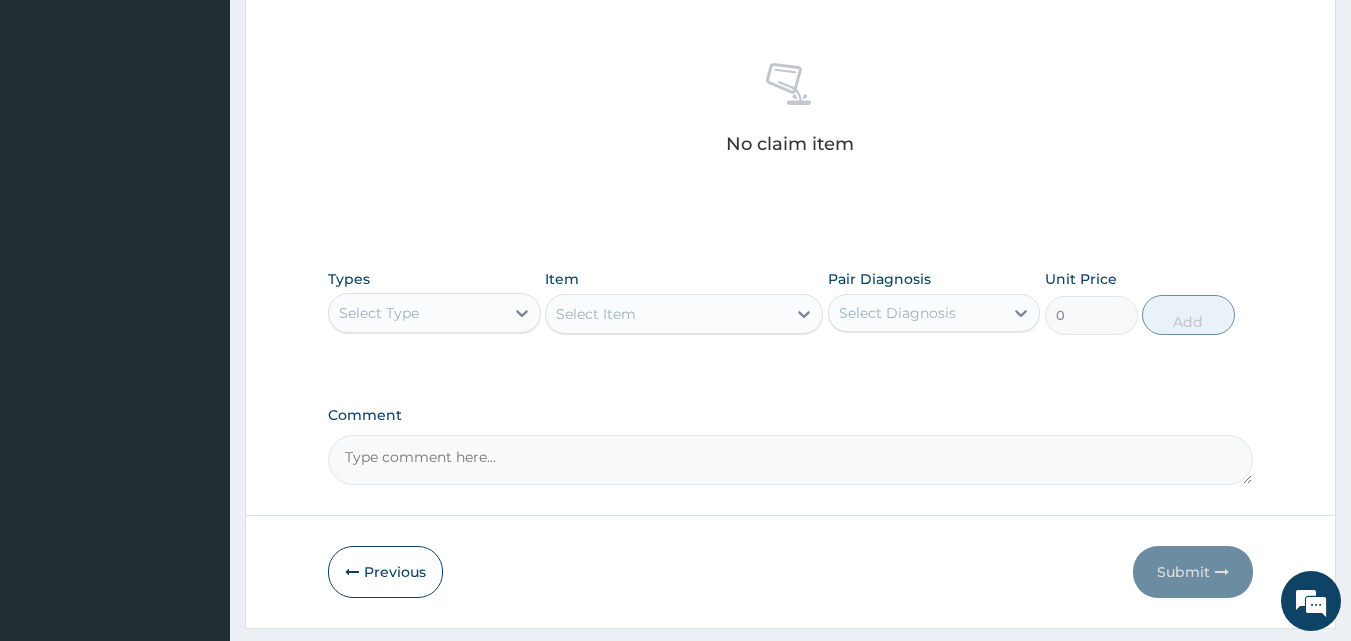 click on "Select Type" at bounding box center [416, 313] 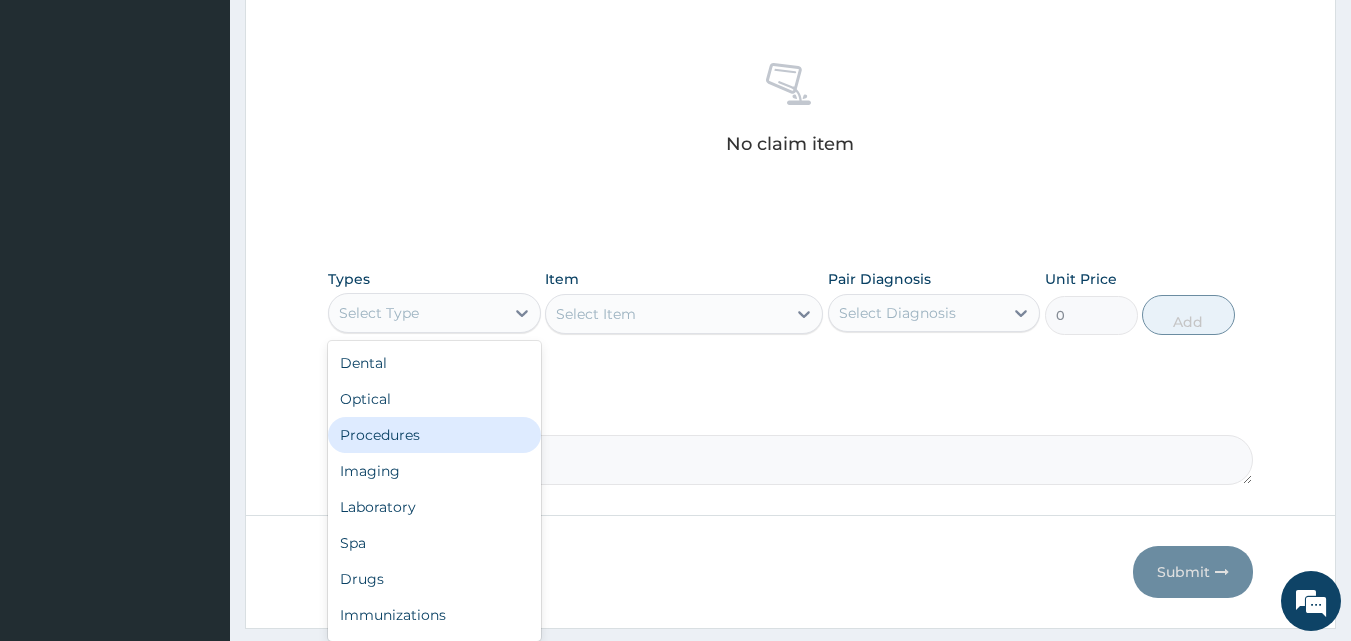click on "Procedures" at bounding box center [434, 435] 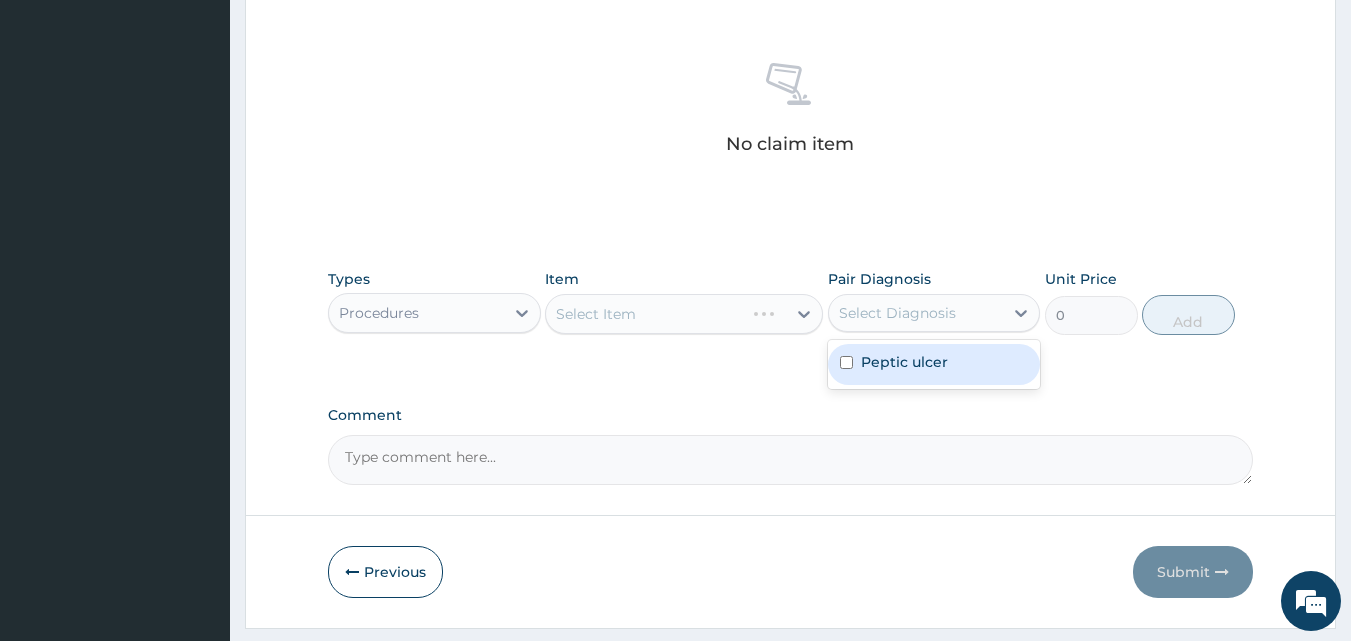 click on "Select Diagnosis" at bounding box center [897, 313] 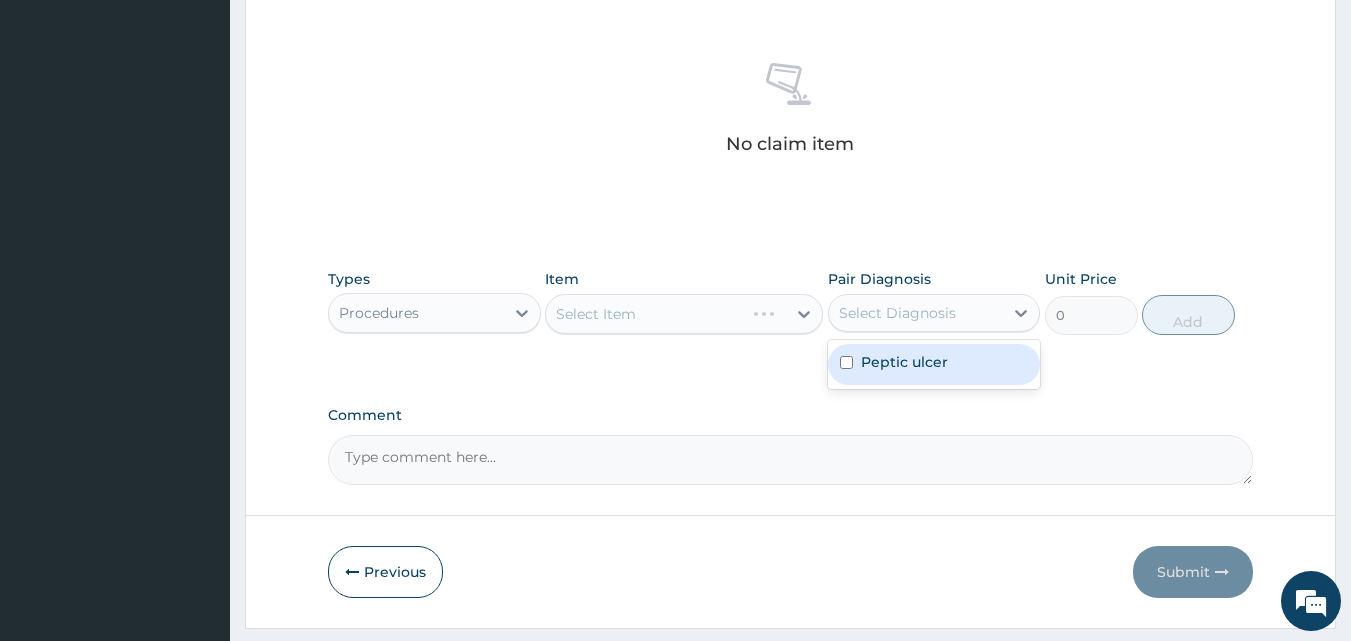 click on "Peptic ulcer" at bounding box center [904, 362] 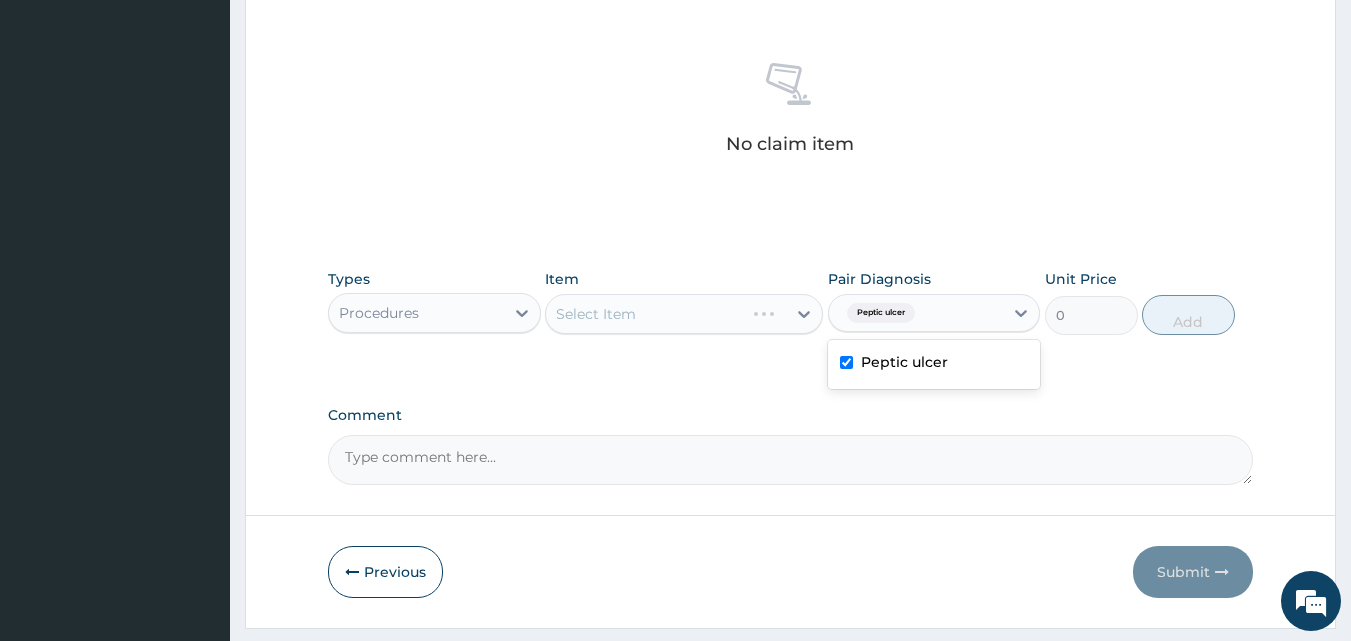checkbox on "true" 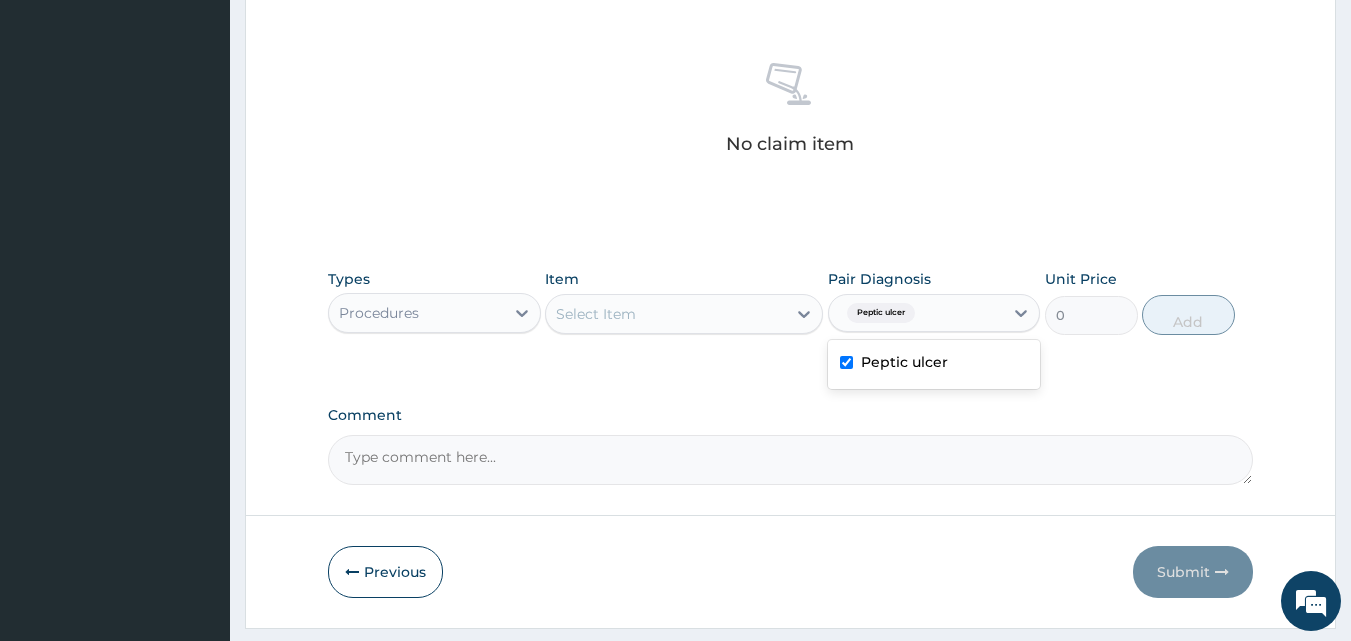 click on "Select Item" at bounding box center (666, 314) 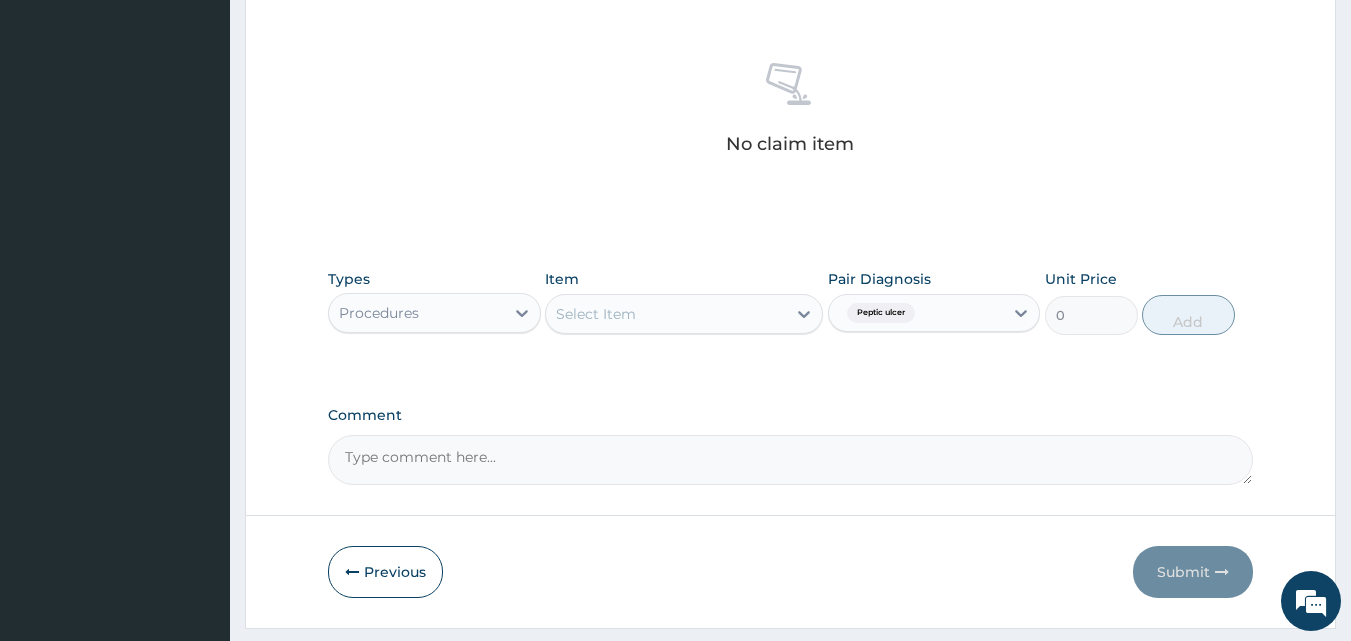 click on "Select Item" at bounding box center [666, 314] 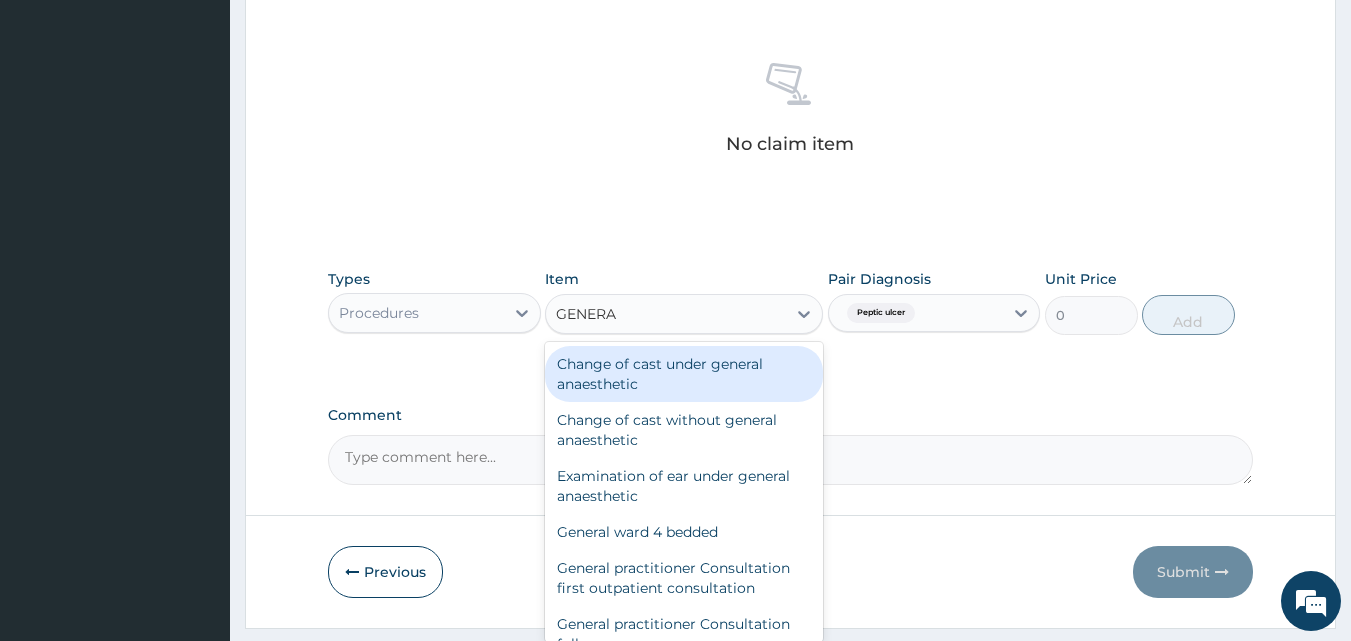 type on "GENERAL" 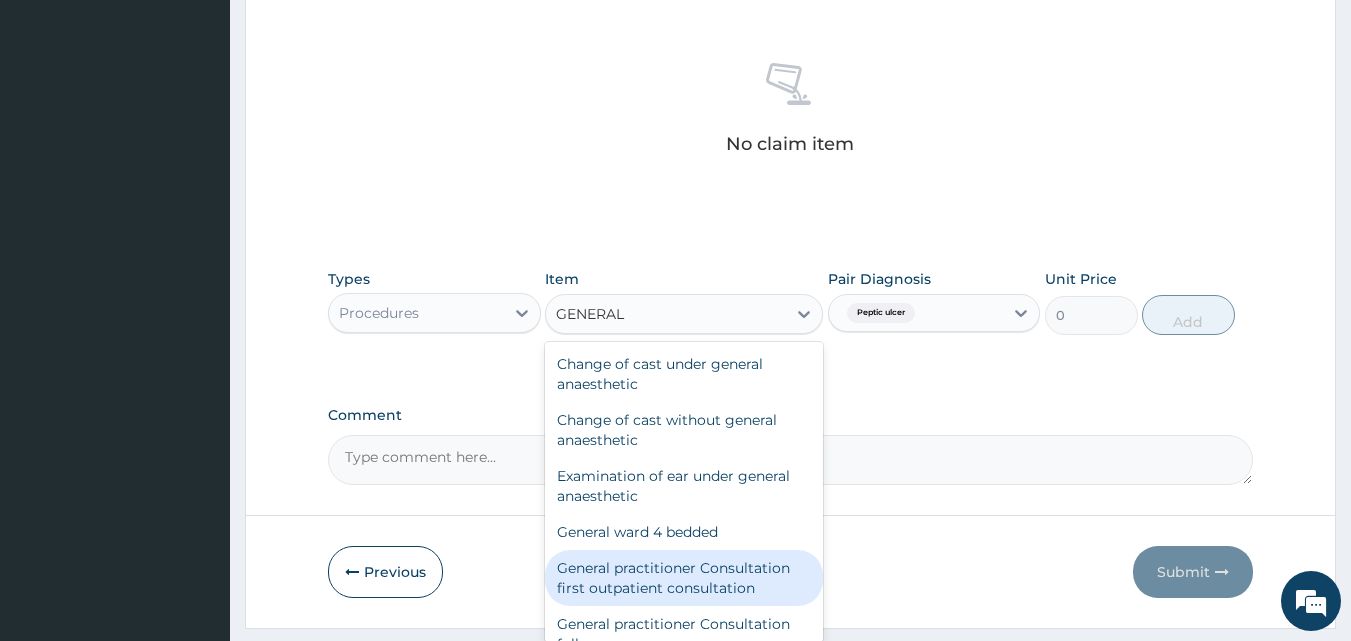 click on "General practitioner Consultation first outpatient consultation" at bounding box center (684, 578) 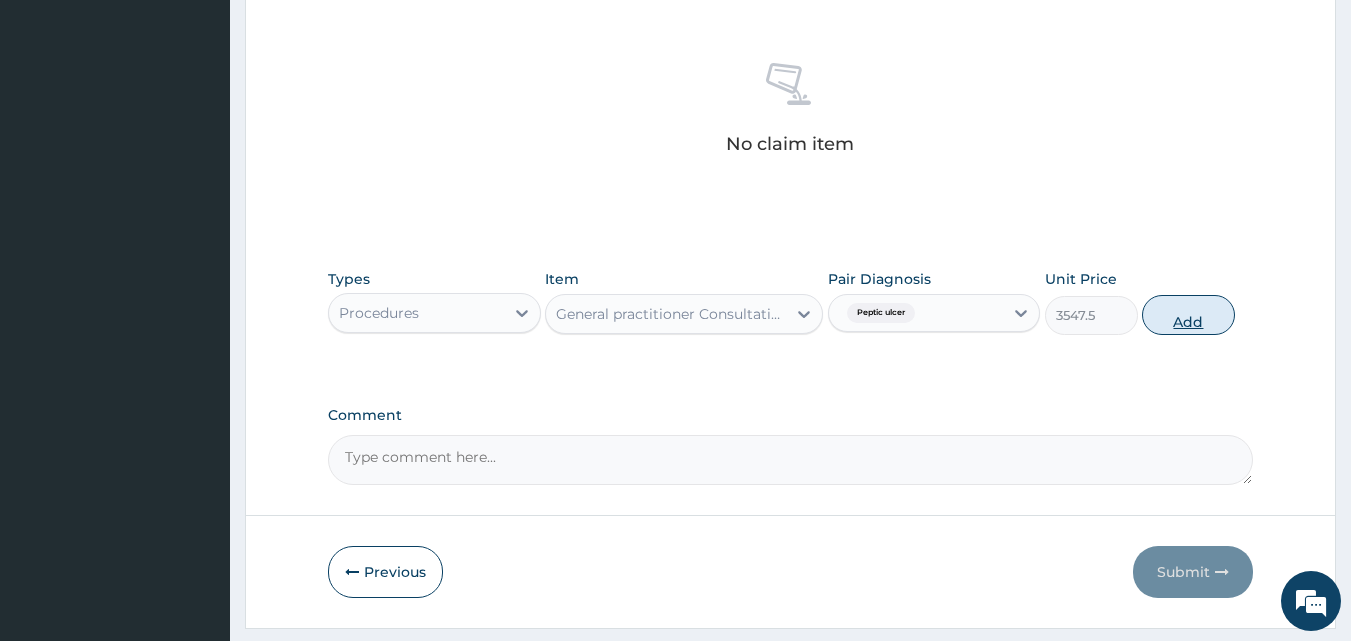 click on "Add" at bounding box center (1188, 315) 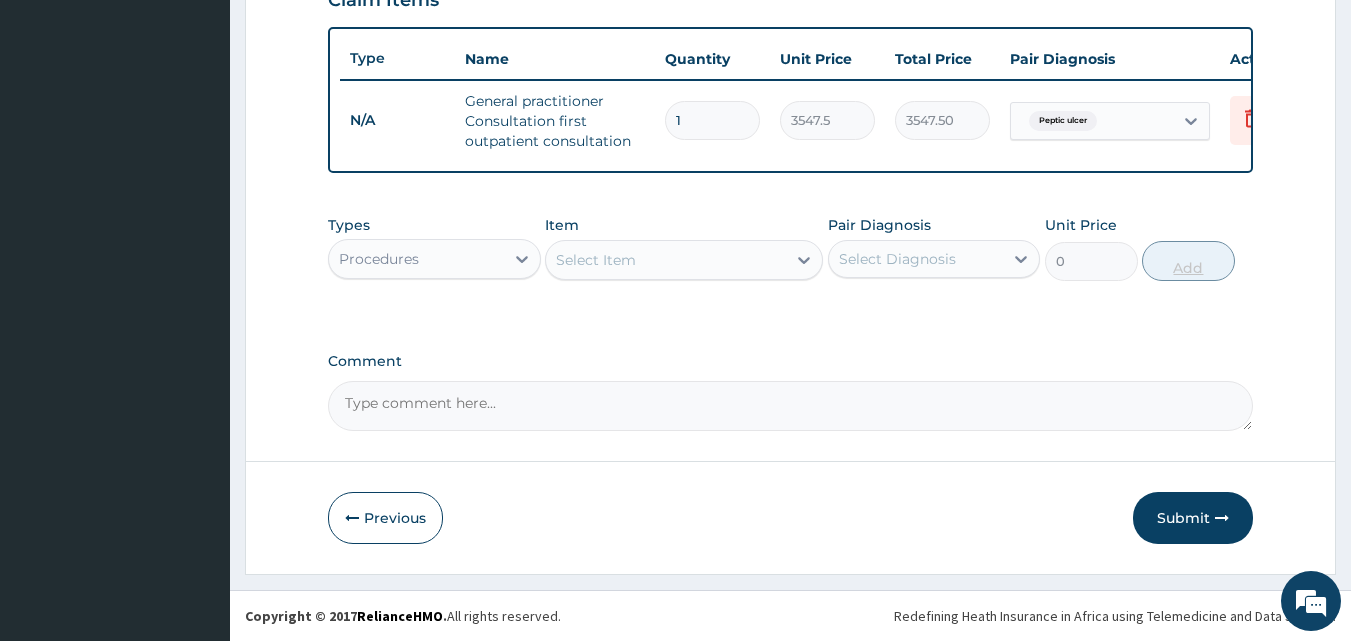 scroll, scrollTop: 732, scrollLeft: 0, axis: vertical 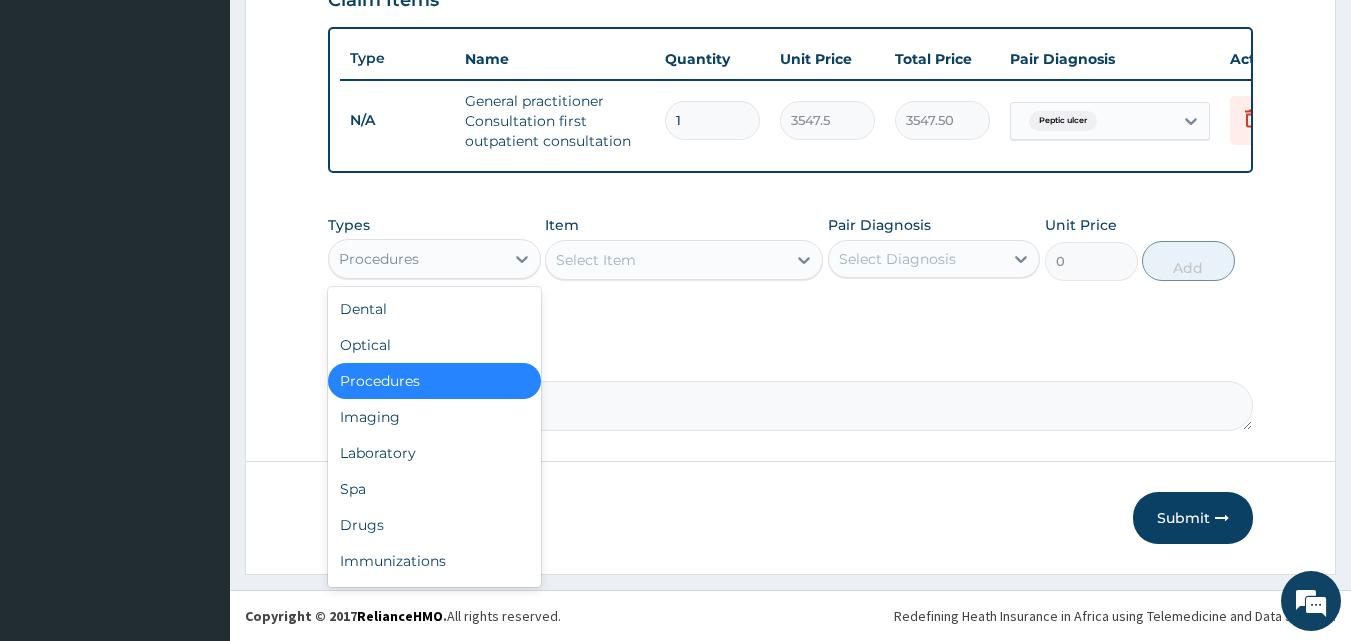 click on "Procedures" at bounding box center (416, 259) 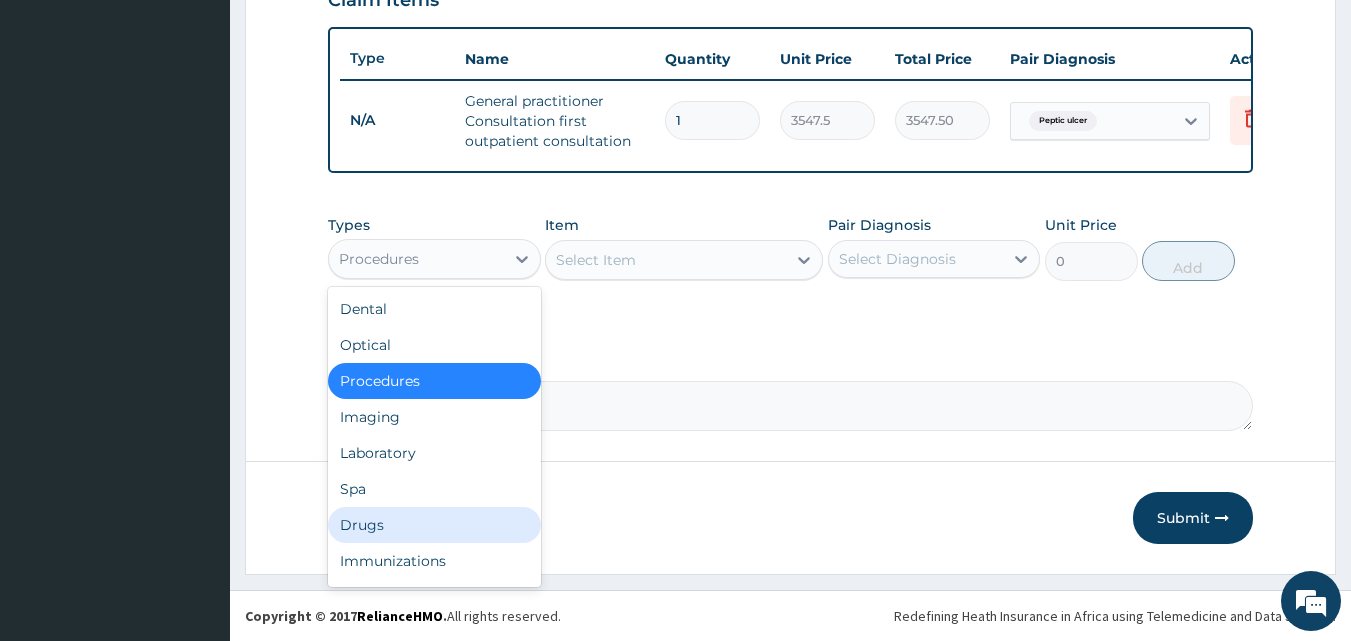 click on "Drugs" at bounding box center [434, 525] 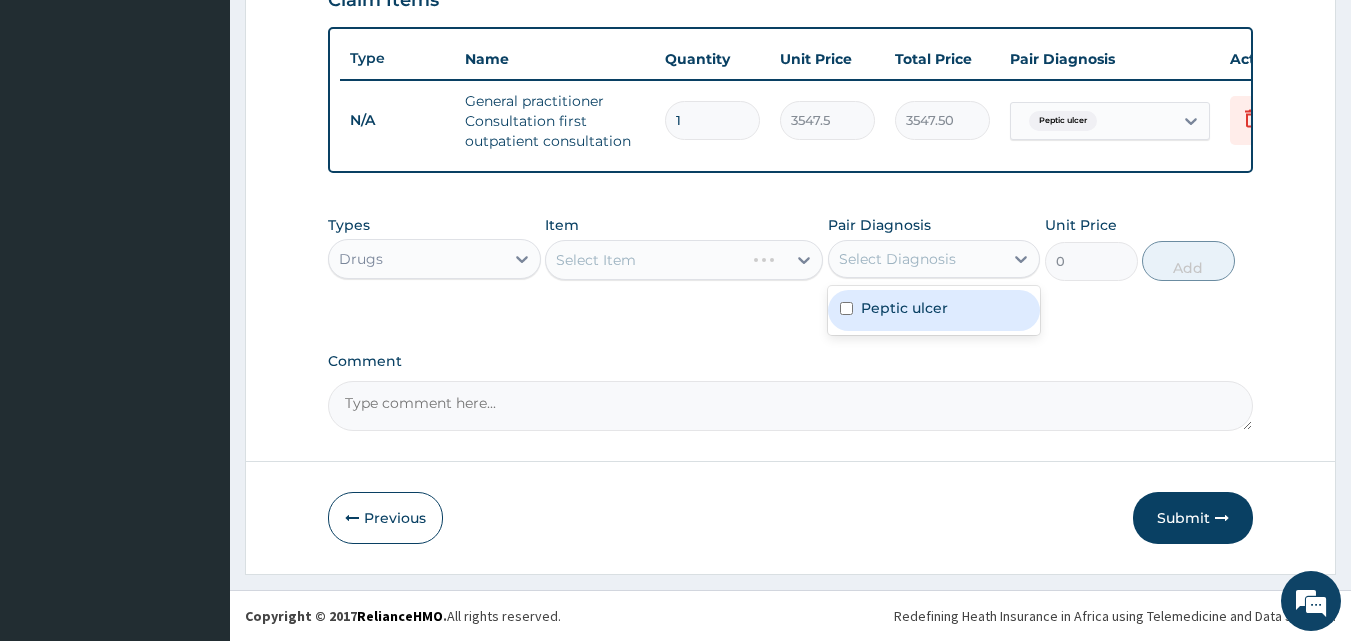 click on "Select Diagnosis" at bounding box center [897, 259] 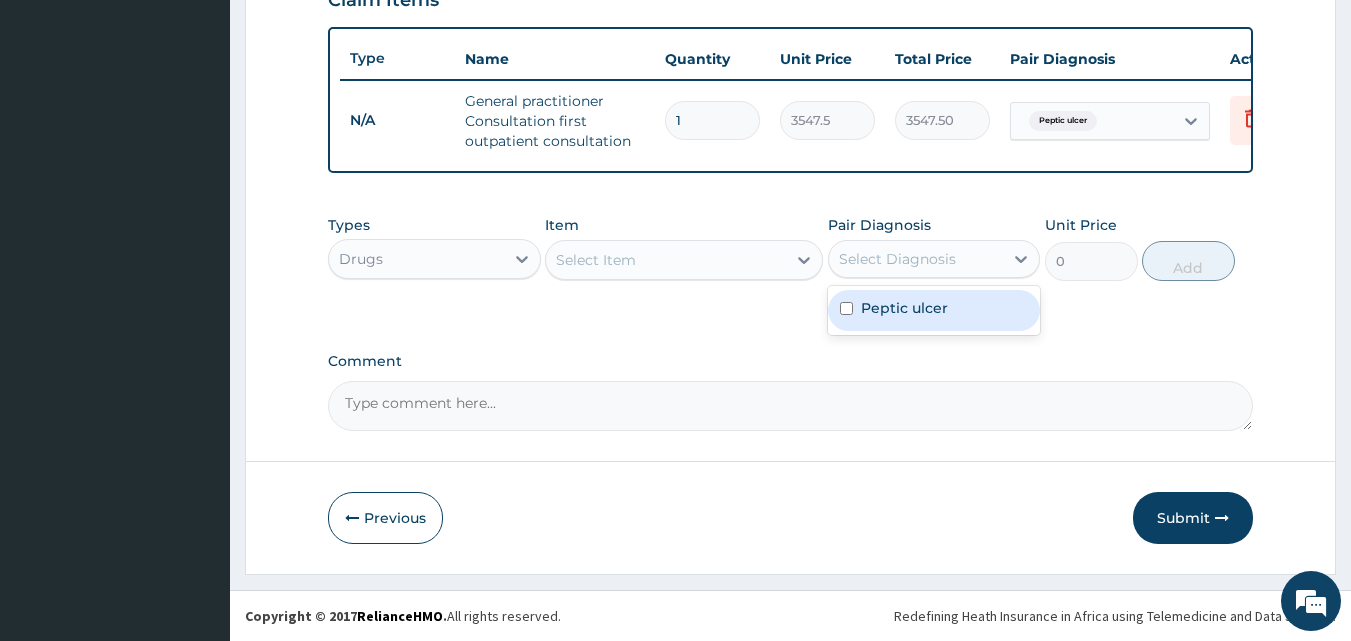 click on "Peptic ulcer" at bounding box center (904, 308) 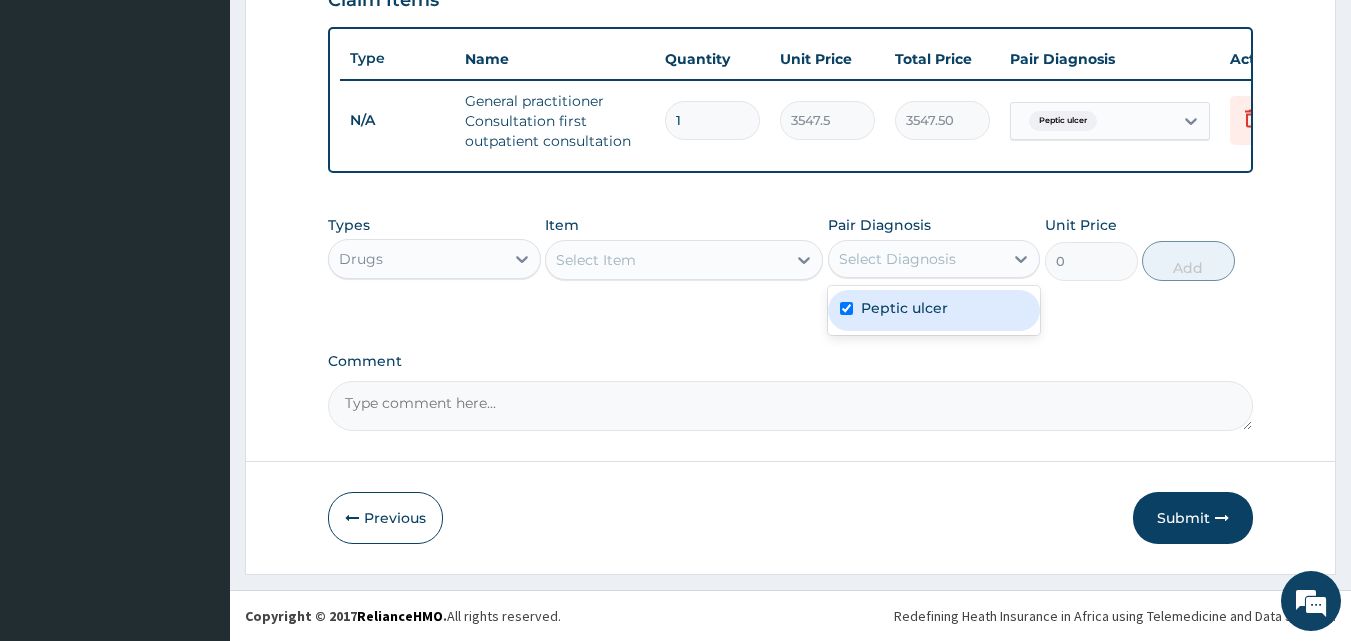 checkbox on "true" 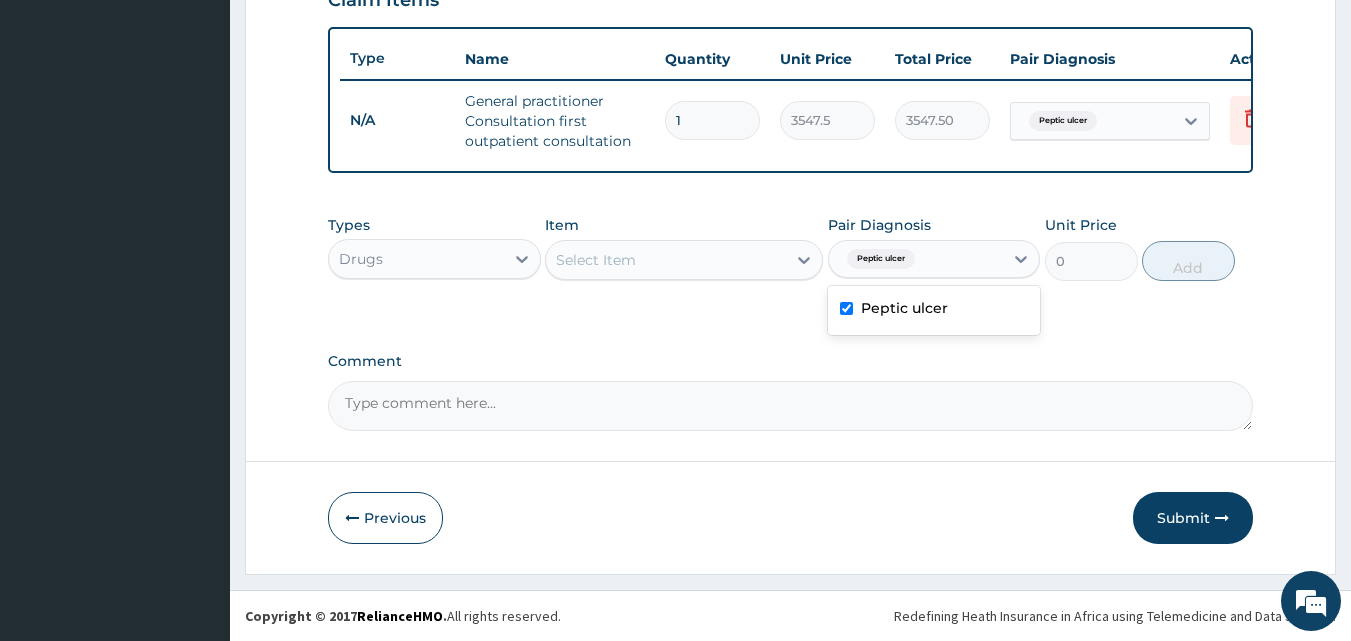 click on "Select Item" at bounding box center (666, 260) 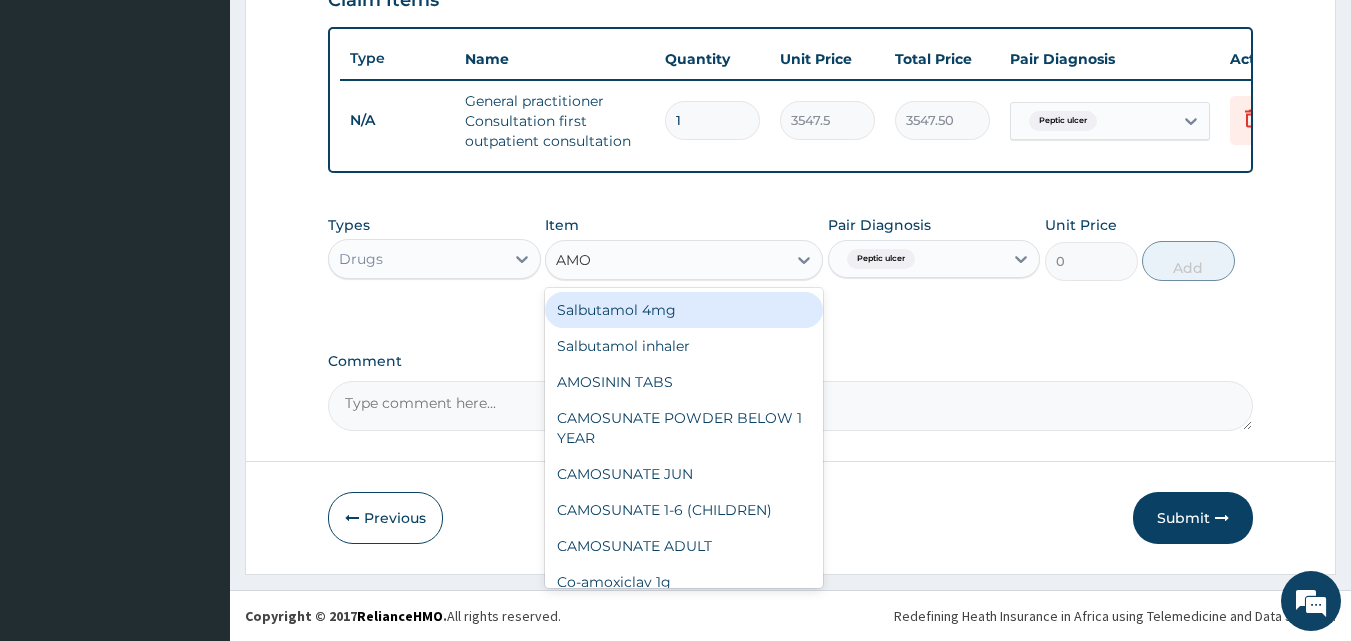 type on "AMOX" 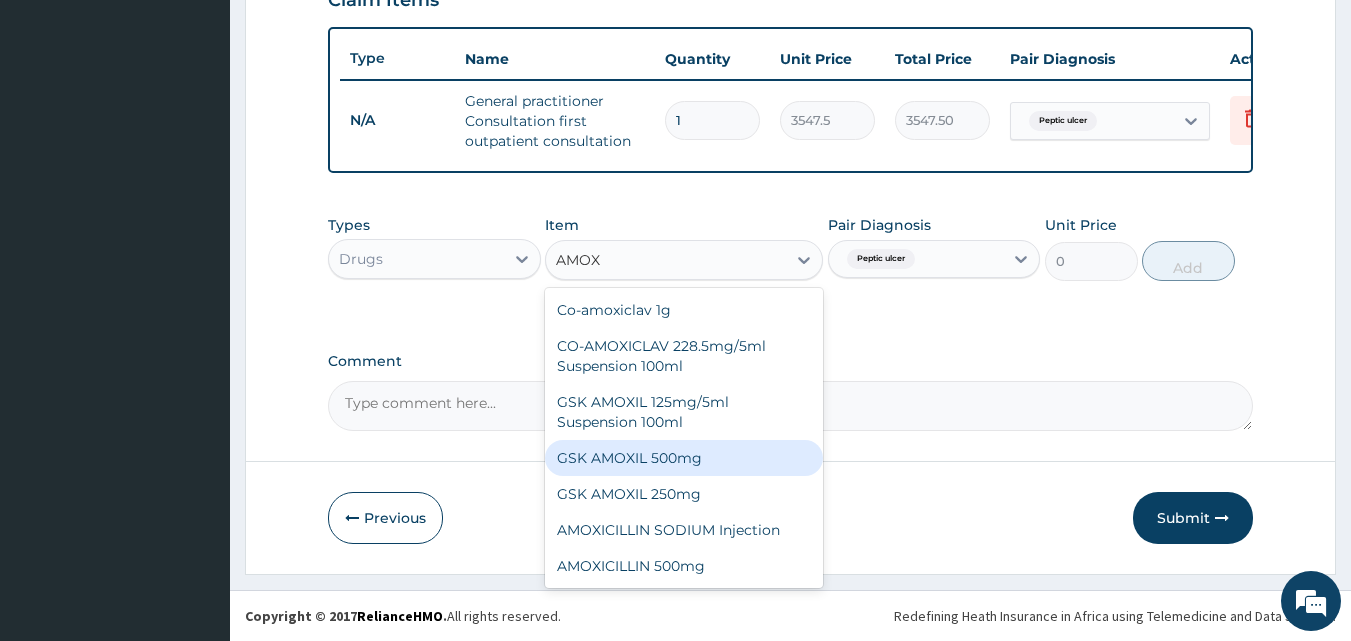 click on "GSK AMOXIL 500mg" at bounding box center (684, 458) 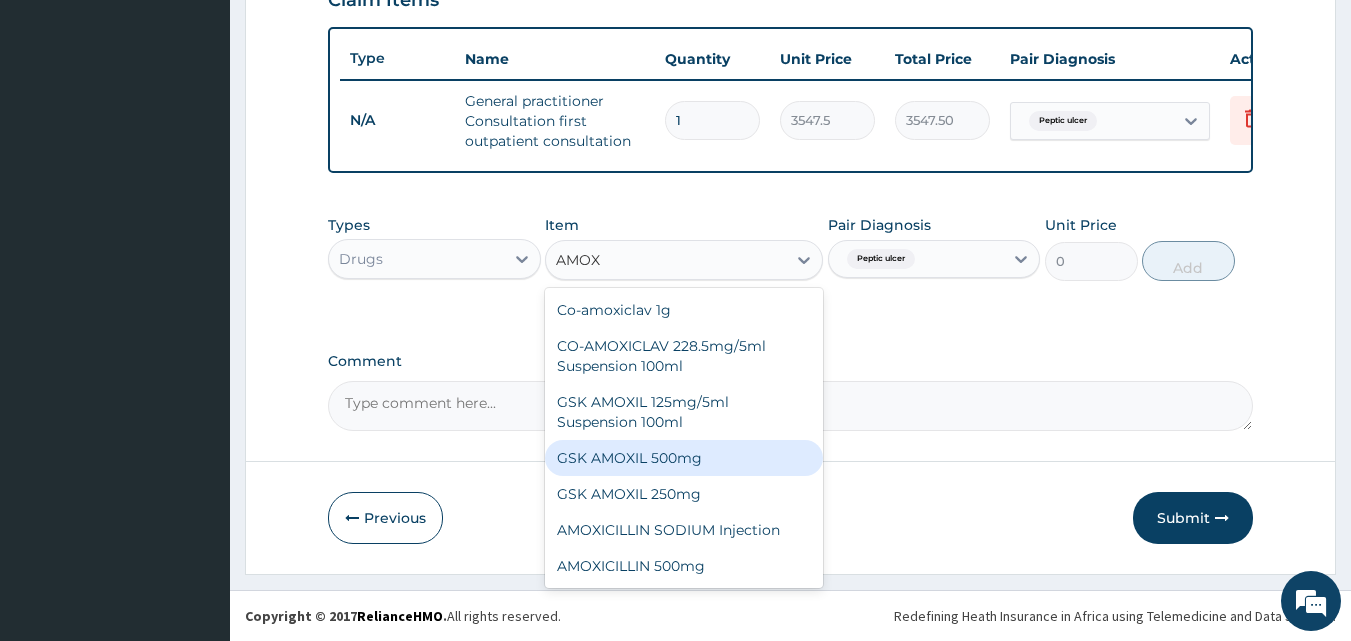 type 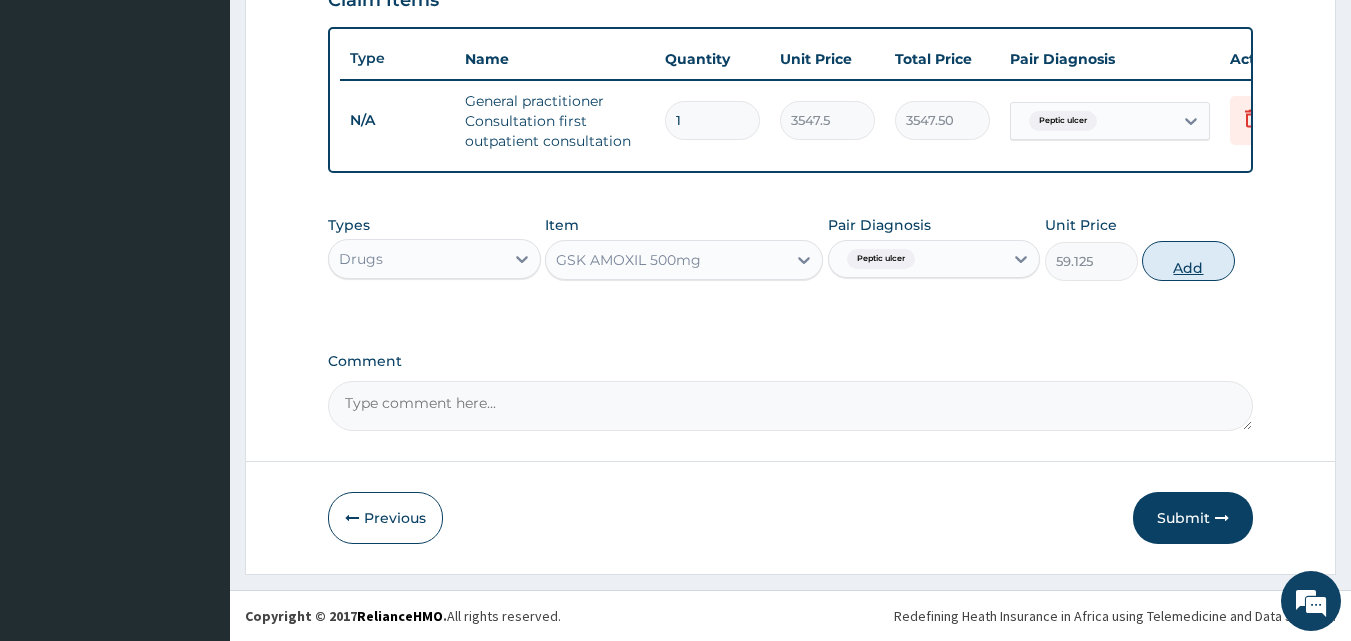 click on "Add" at bounding box center [1188, 261] 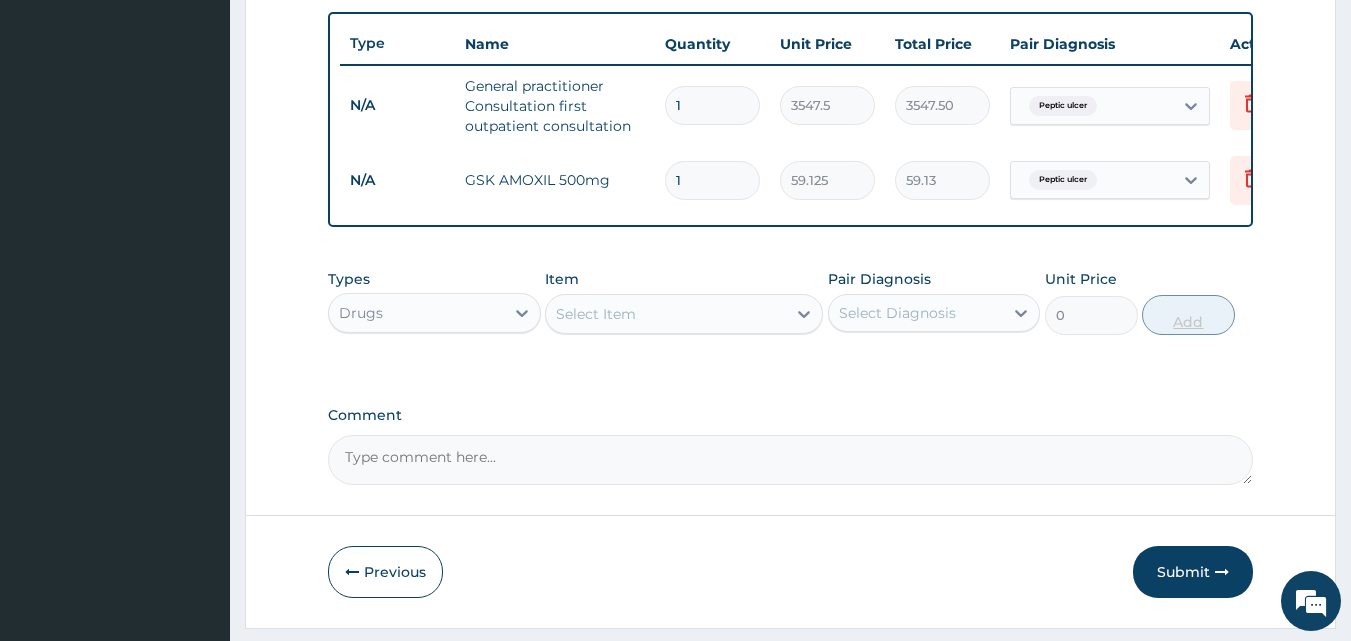 type on "15" 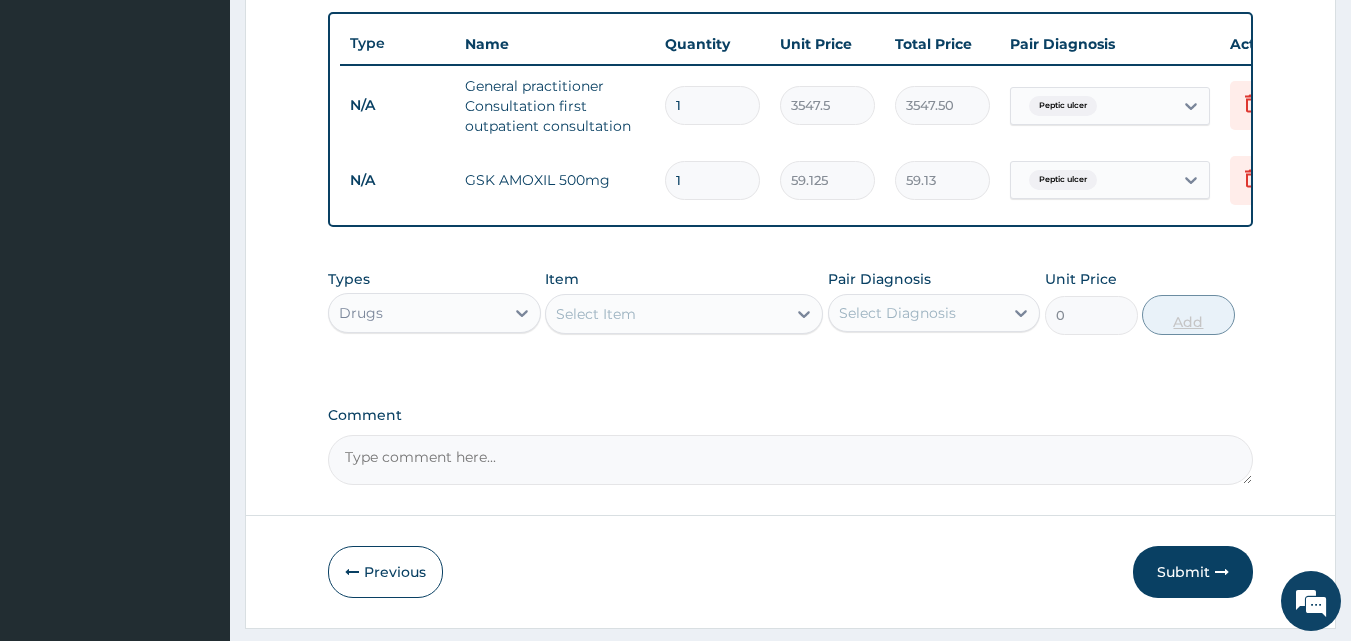 type on "886.88" 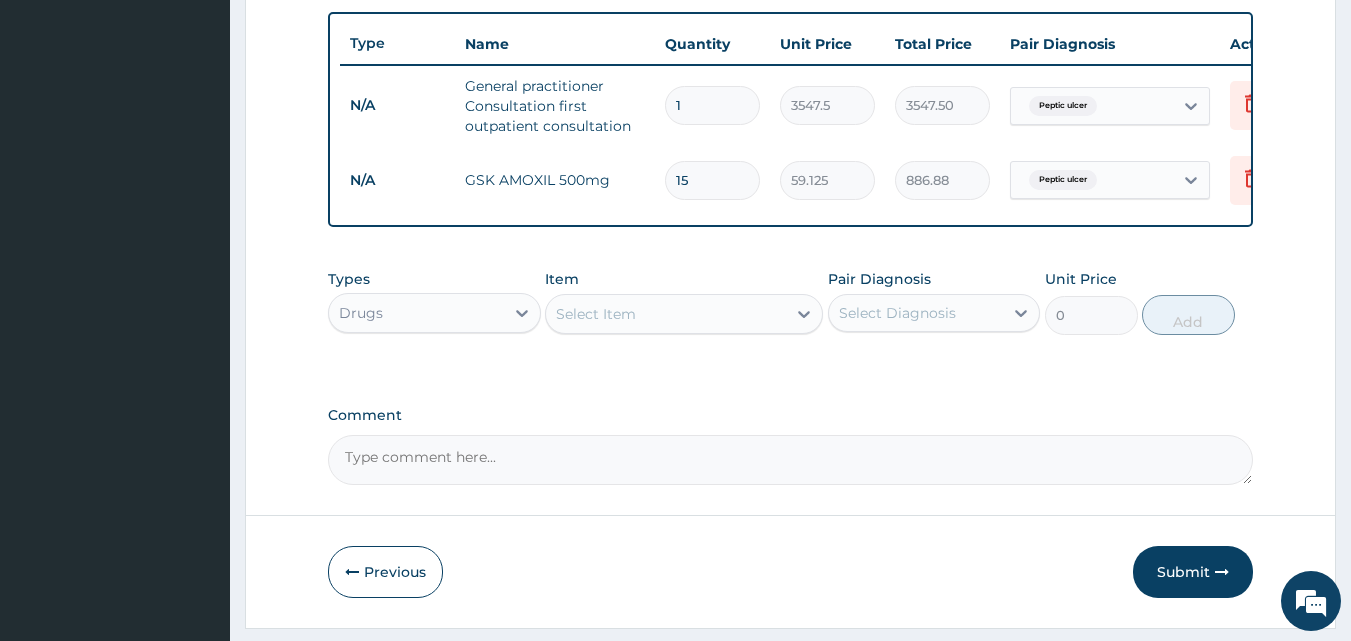 type on "15" 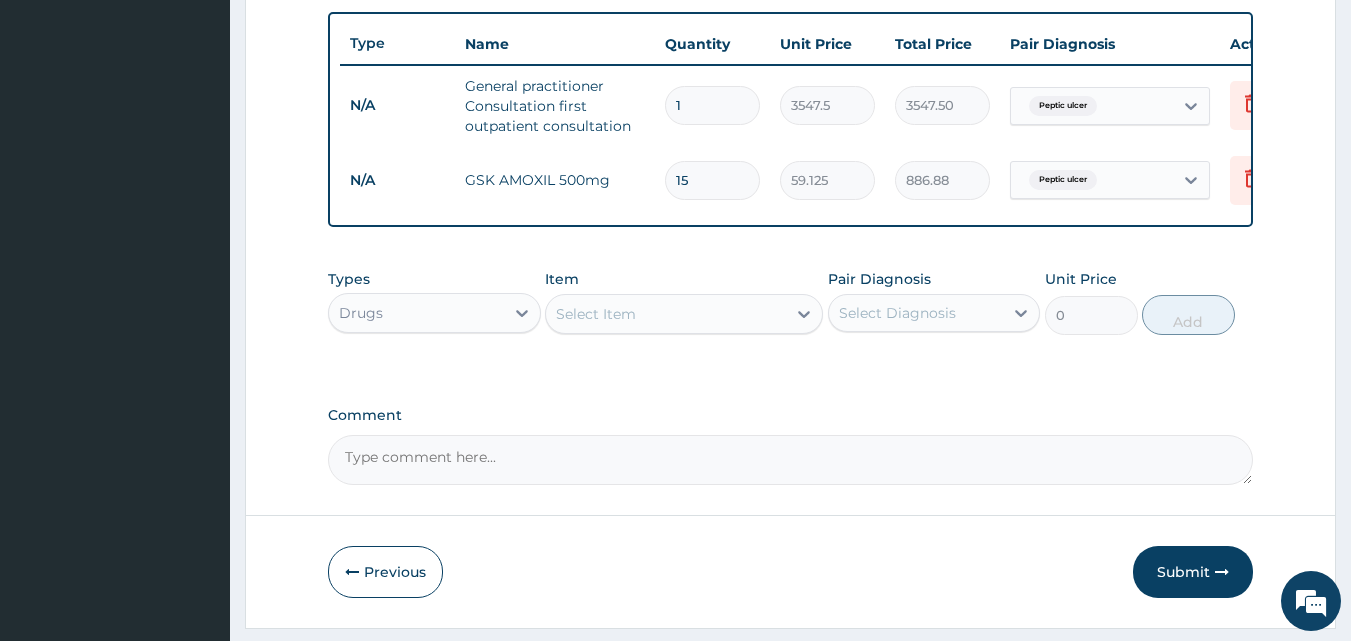 click on "Select Item" at bounding box center (666, 314) 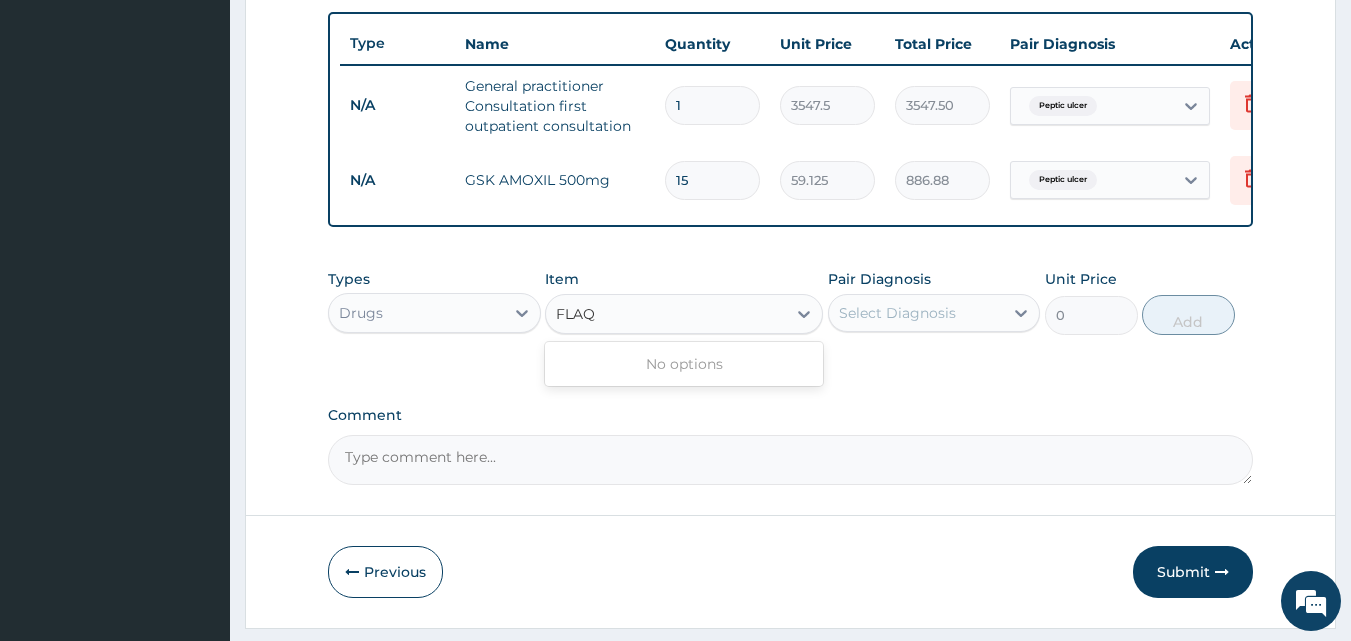 type on "FLA" 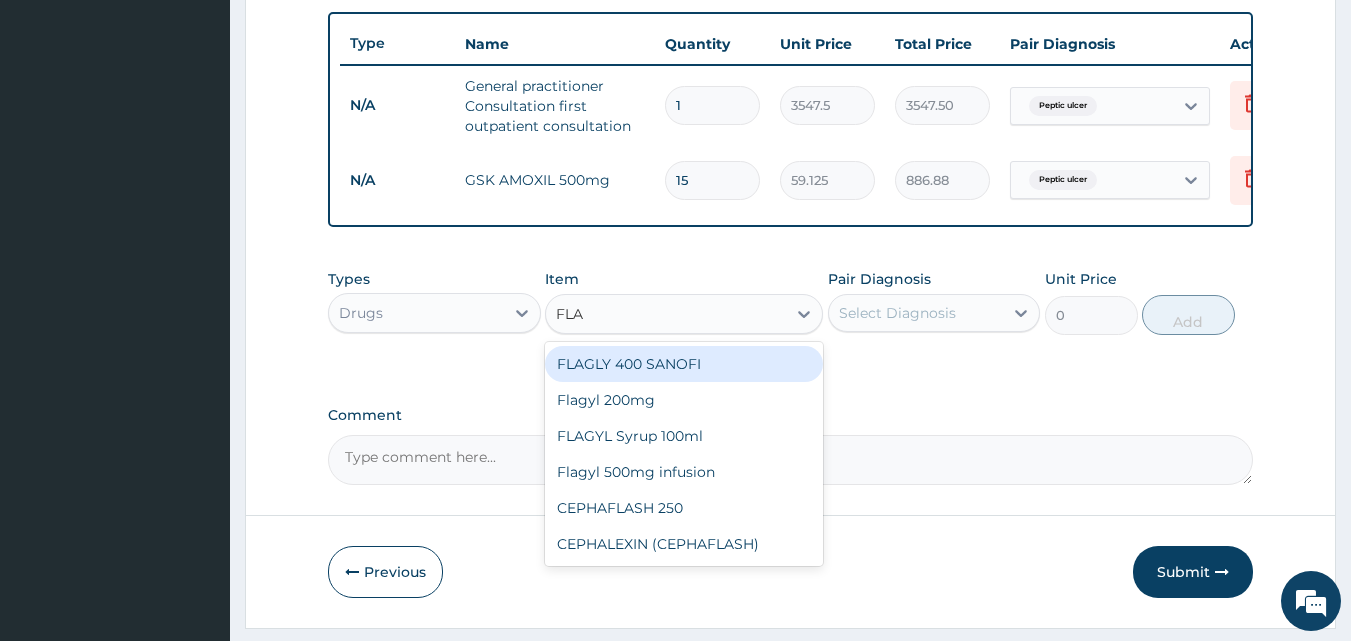 click on "FLAGLY 400 SANOFI" at bounding box center [684, 364] 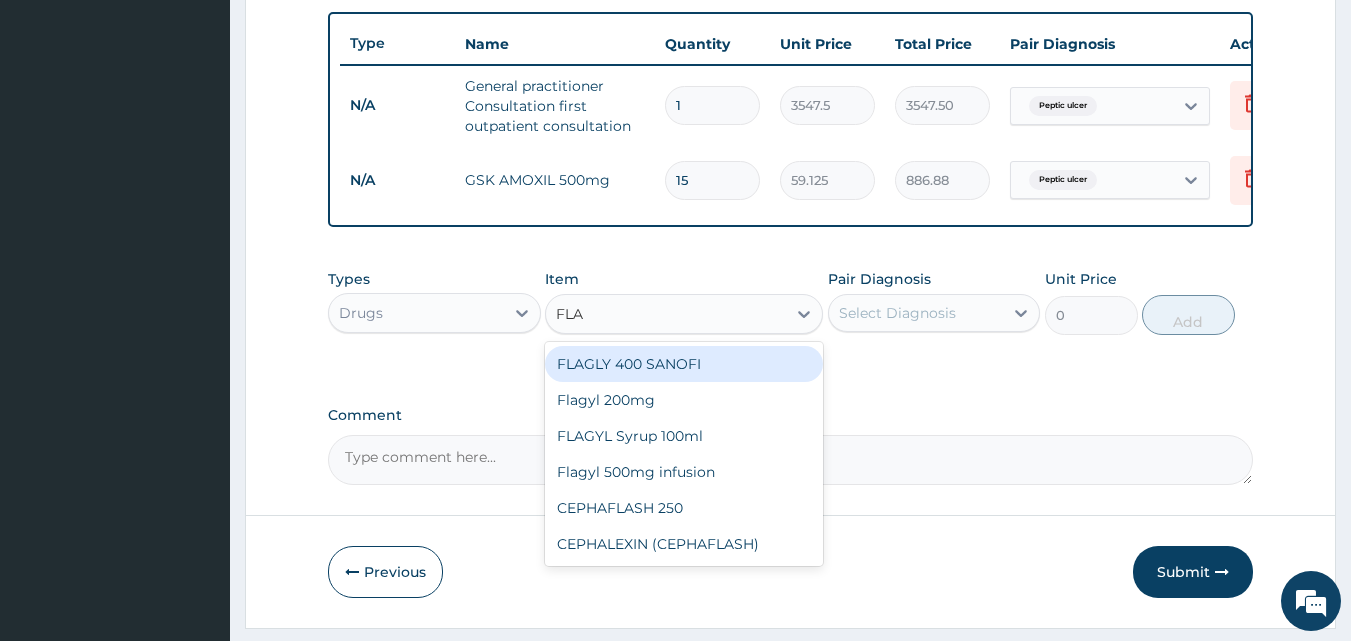 type 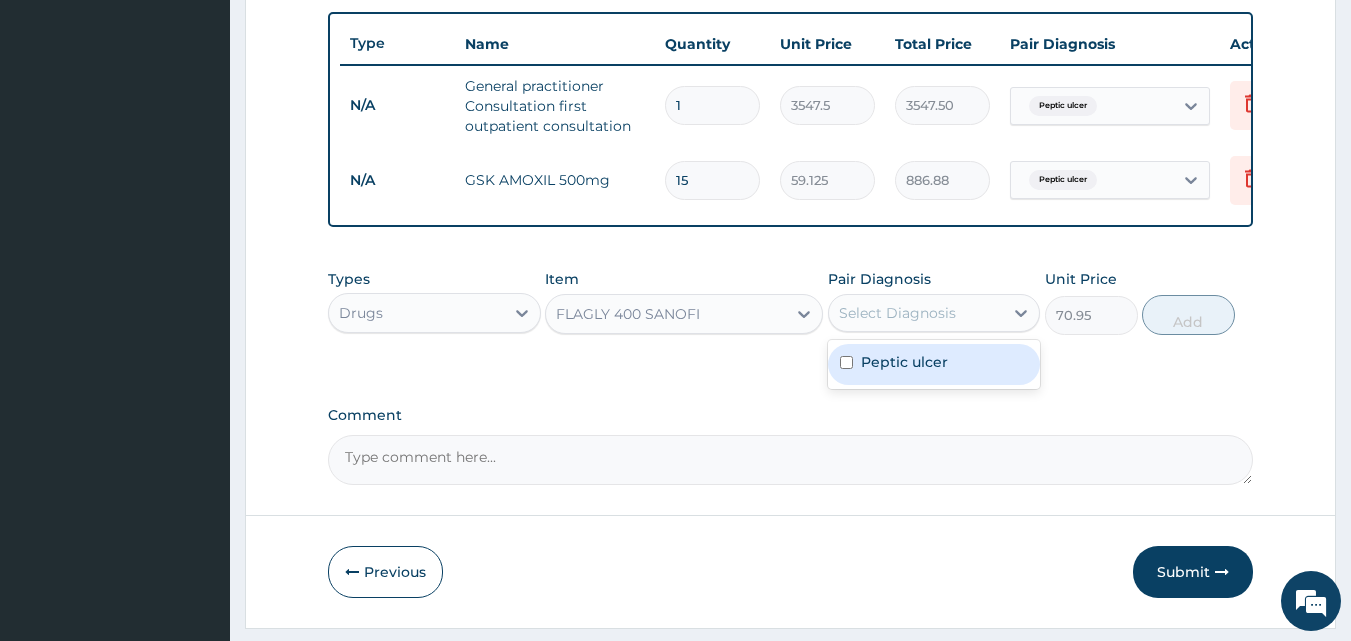 click on "Select Diagnosis" at bounding box center [897, 313] 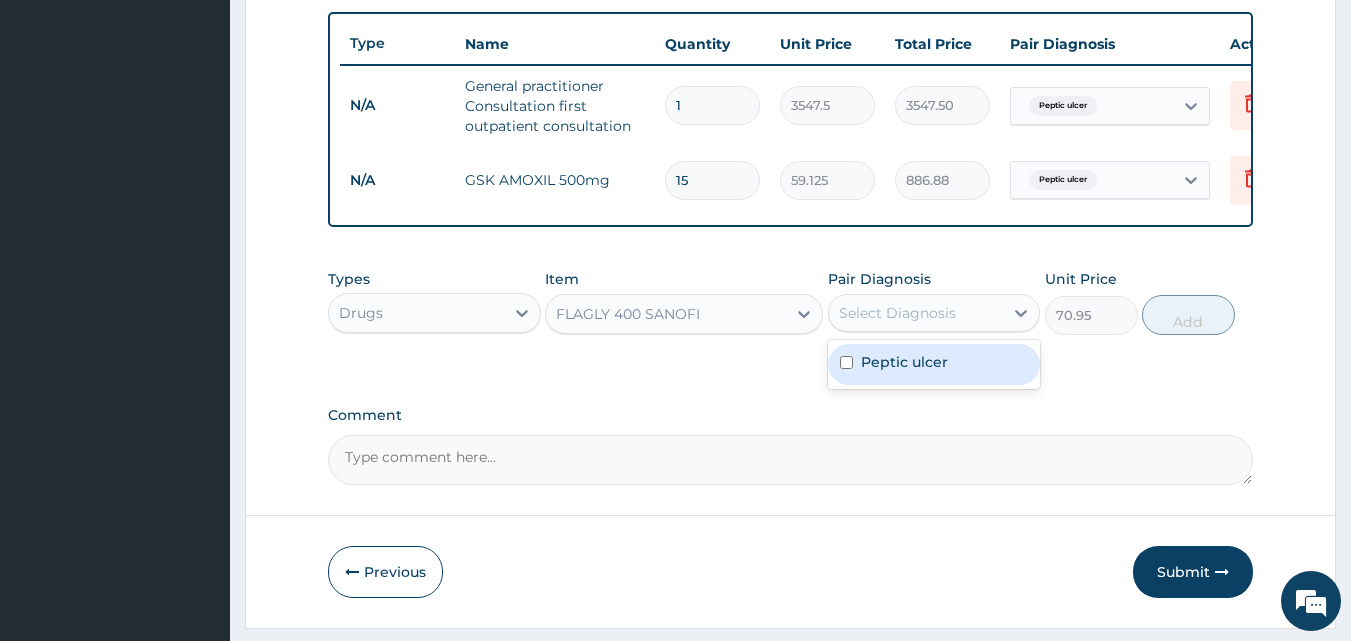 click on "Peptic ulcer" at bounding box center (904, 362) 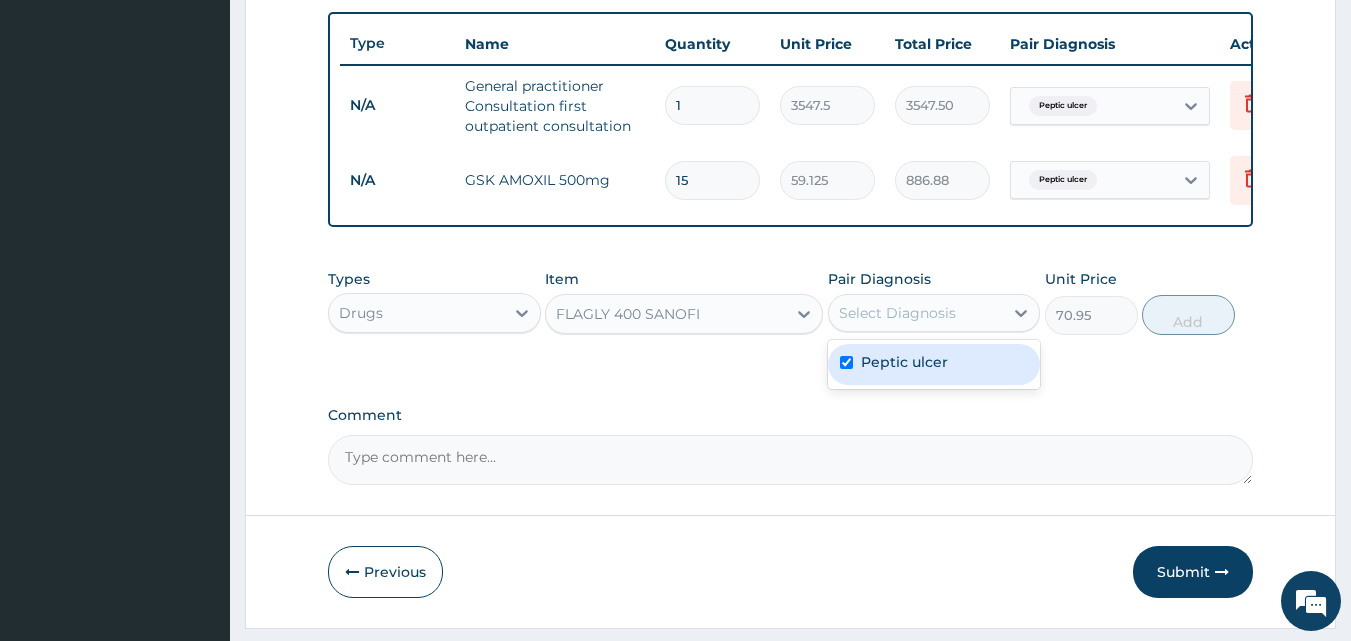 checkbox on "true" 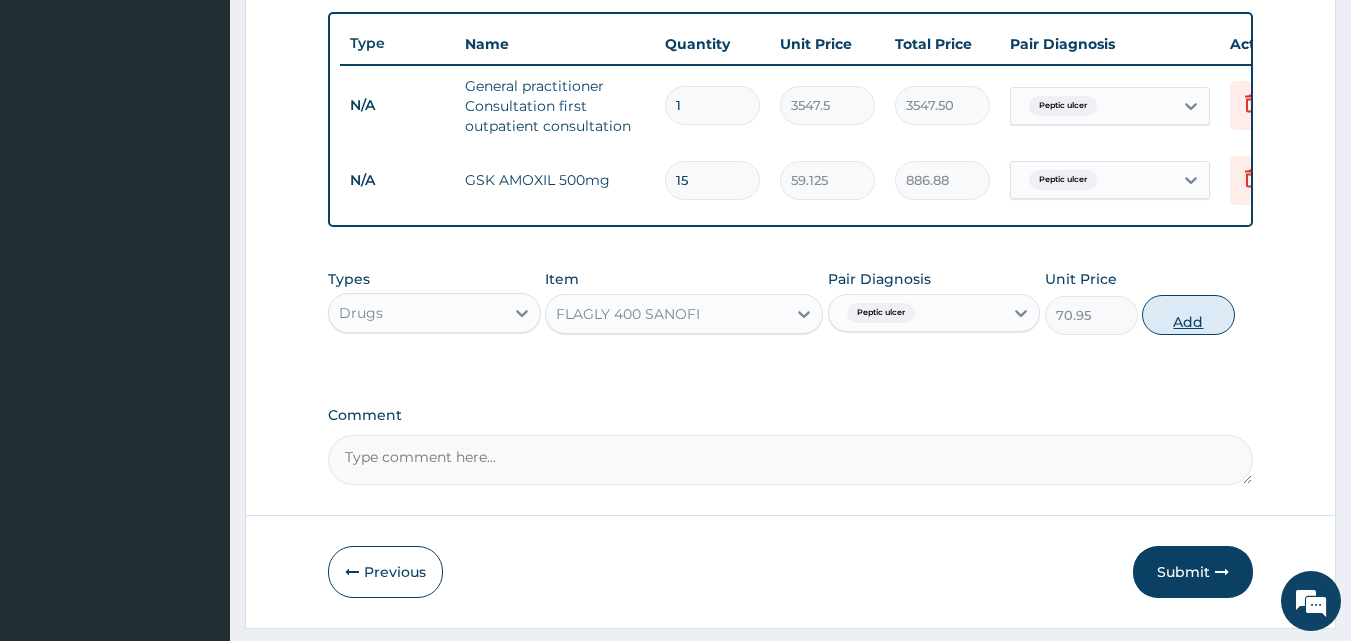 click on "Add" at bounding box center (1188, 315) 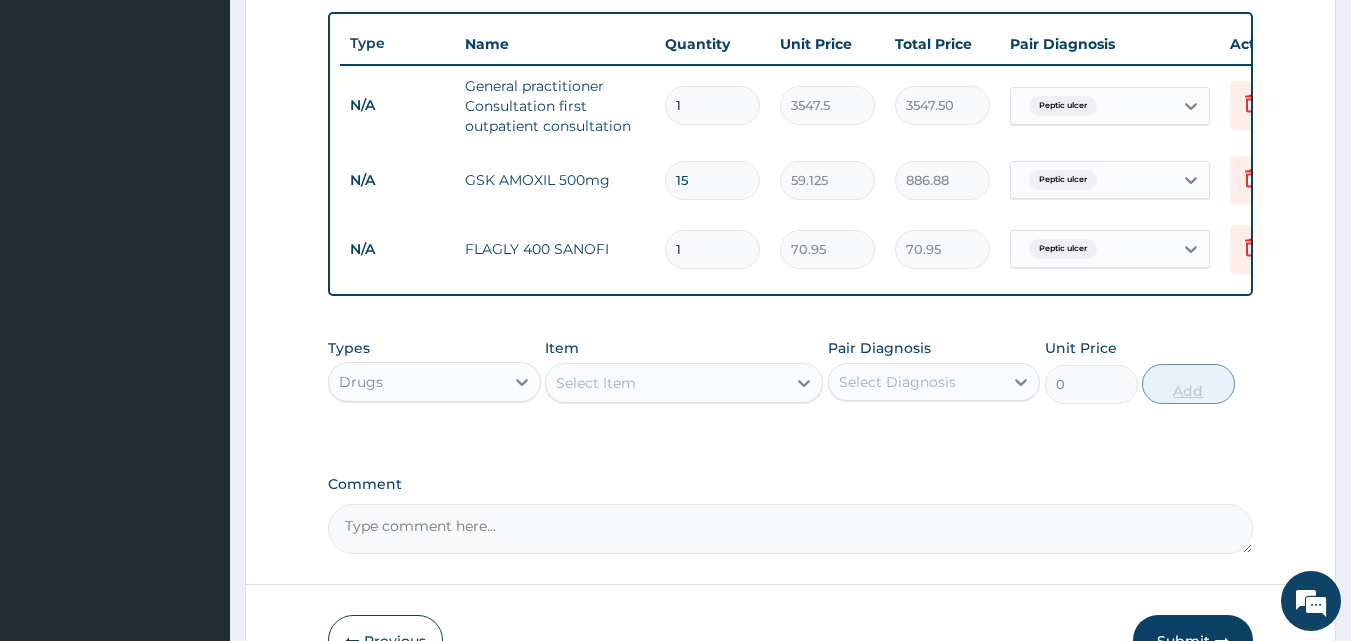 type on "15" 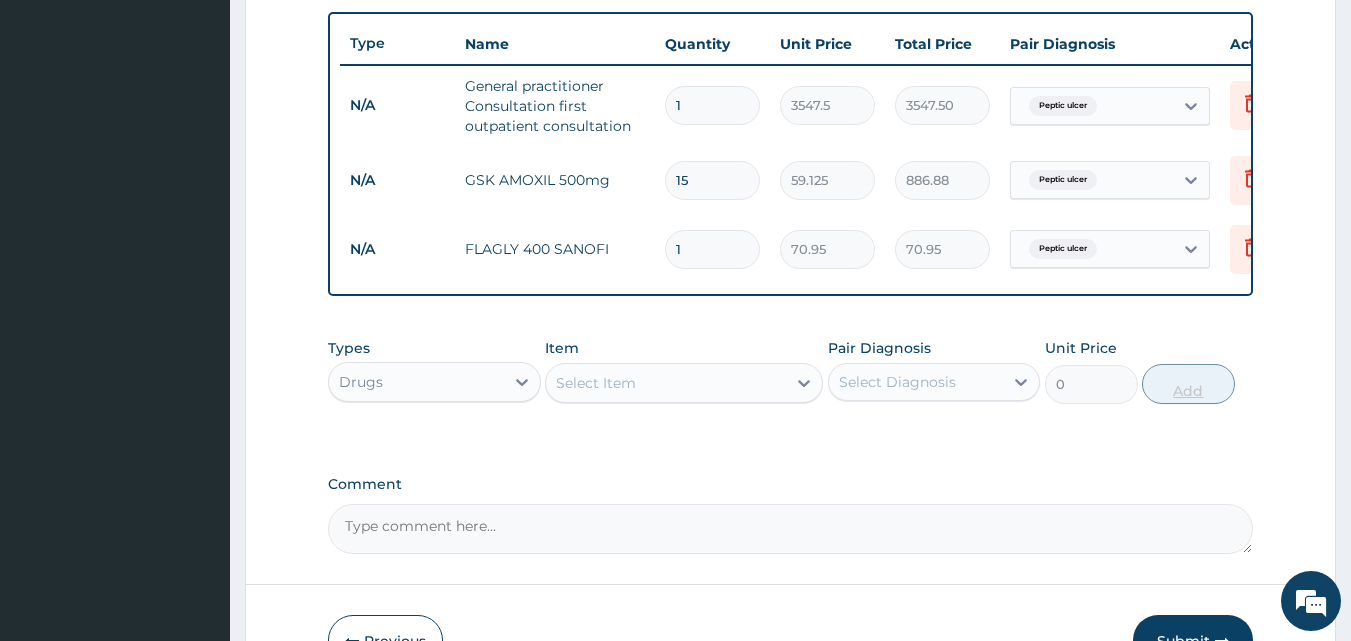 type on "1064.25" 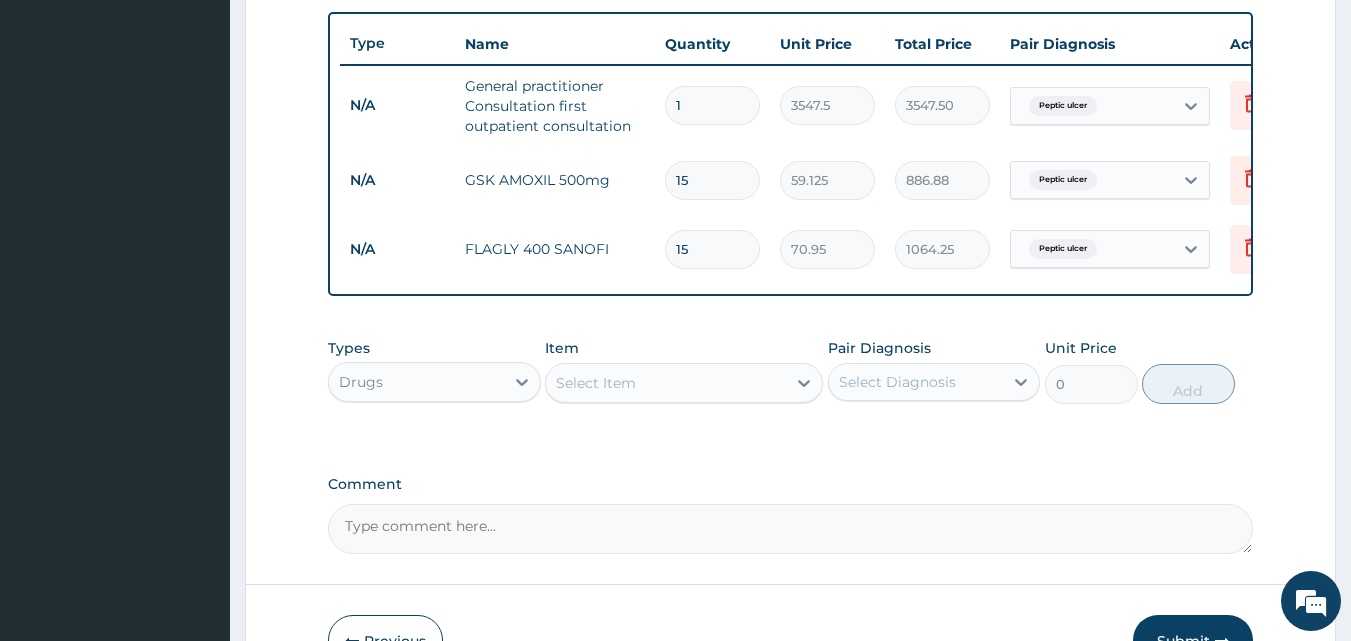 type on "15" 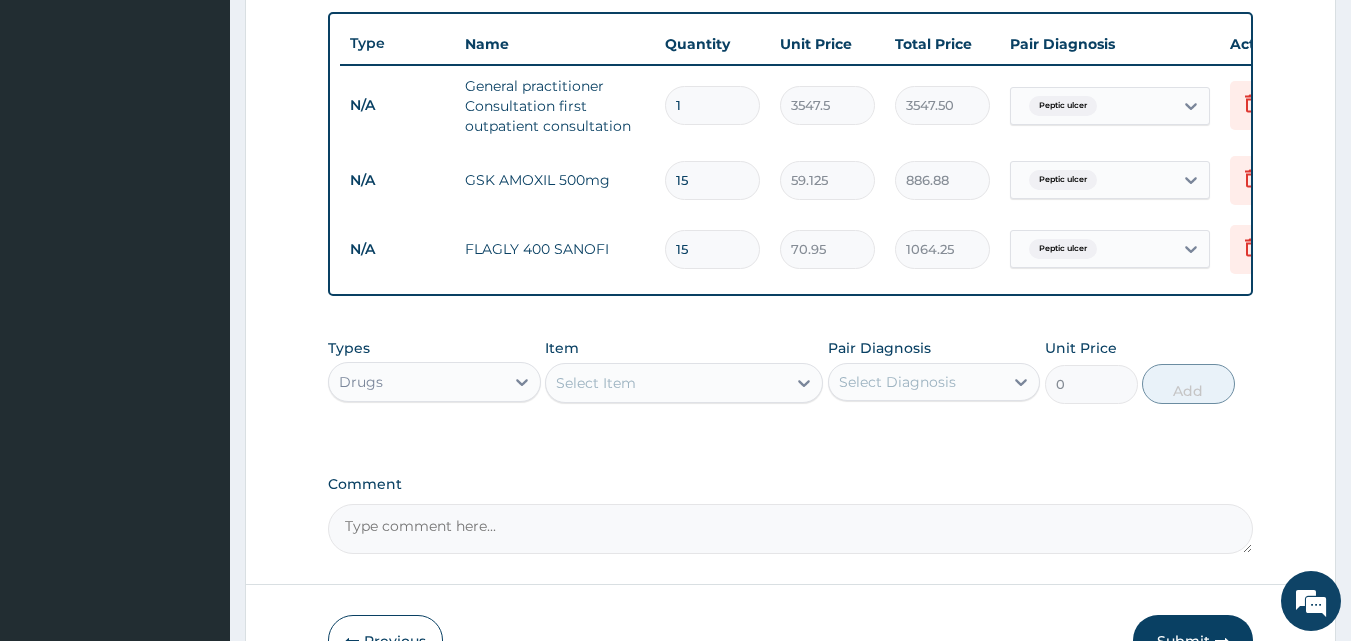 click on "Select Item" at bounding box center [666, 383] 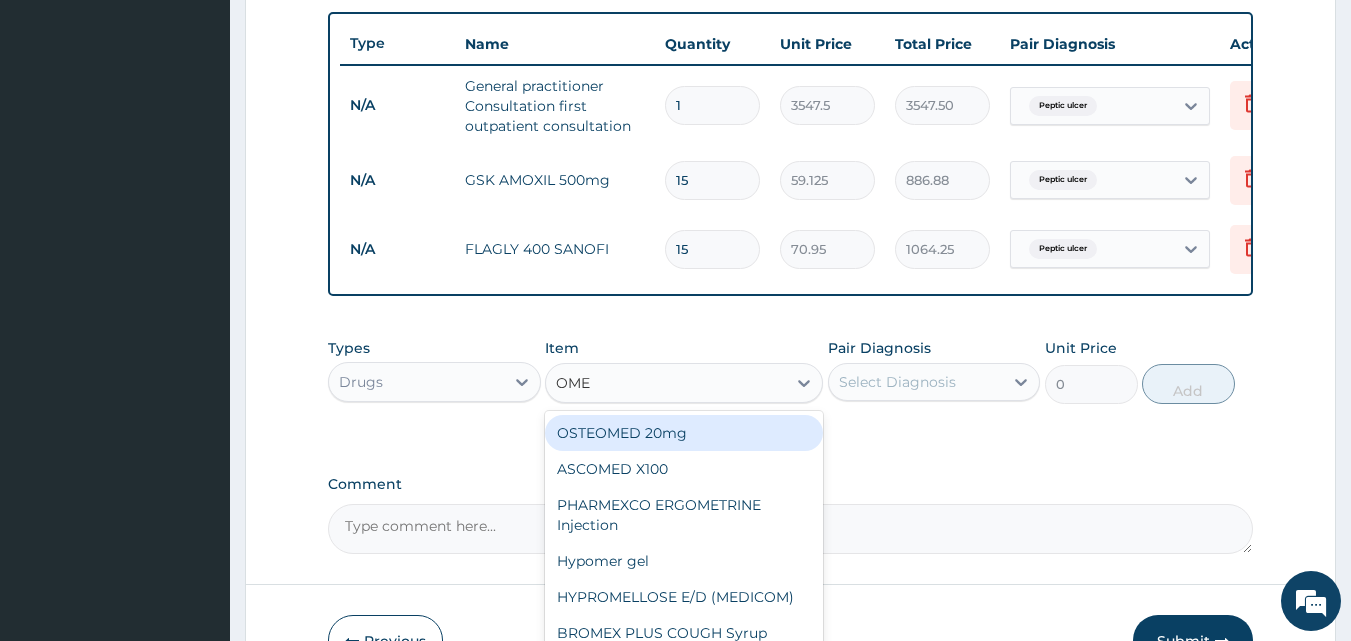 type on "OMEP" 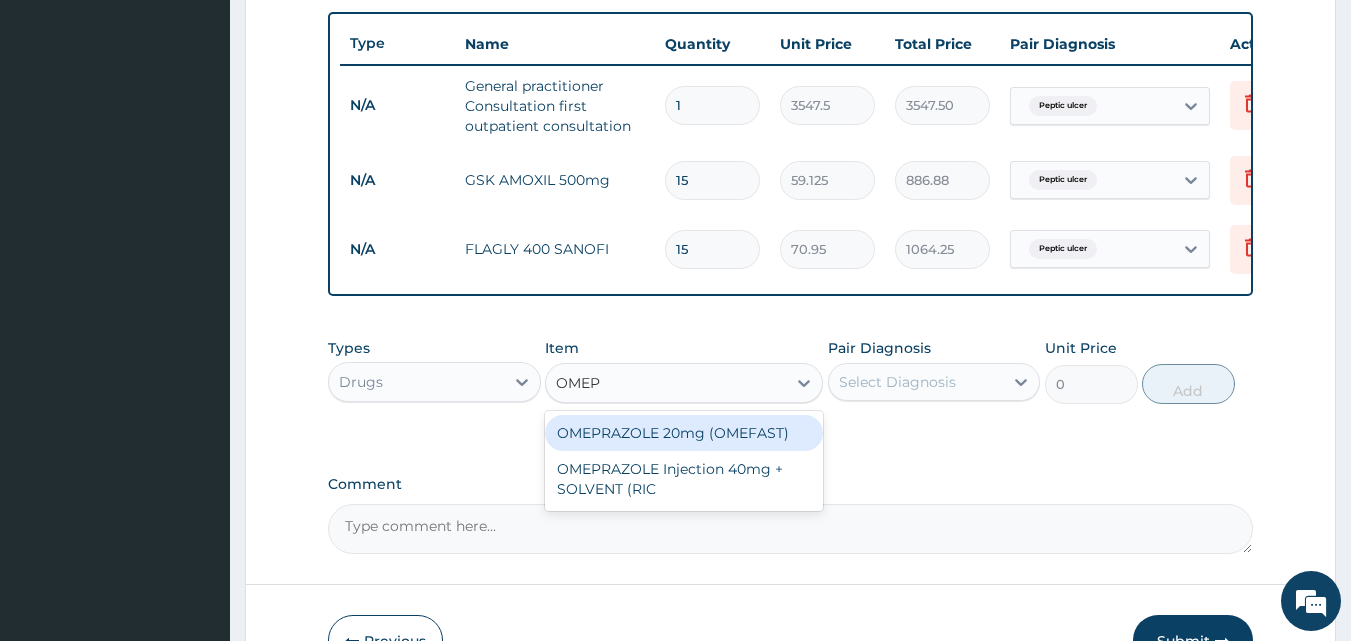 click on "OMEPRAZOLE 20mg (OMEFAST)" at bounding box center (684, 433) 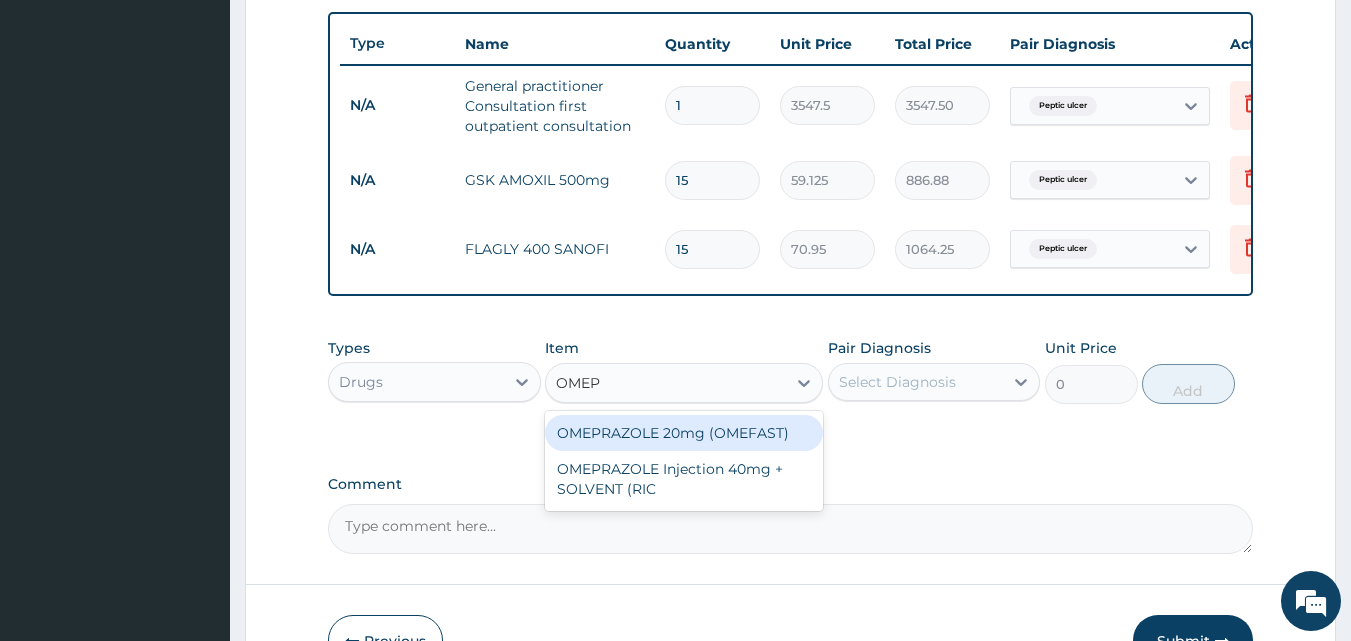 type 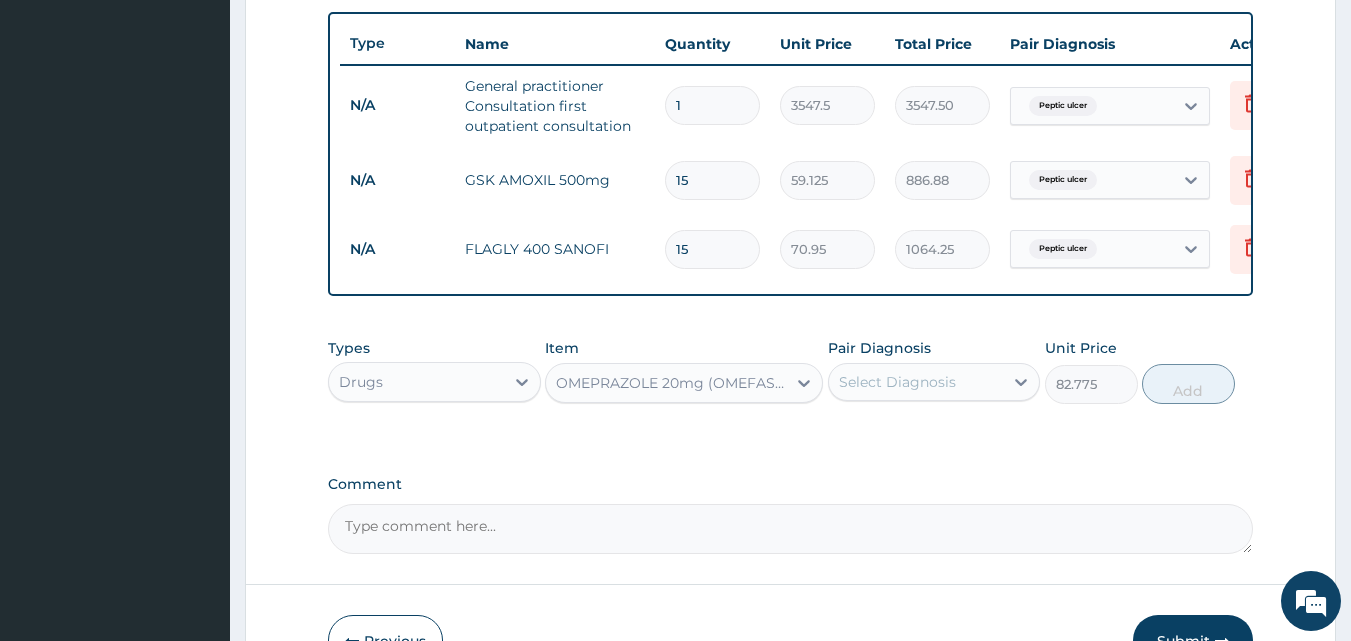 click on "Select Diagnosis" at bounding box center [897, 382] 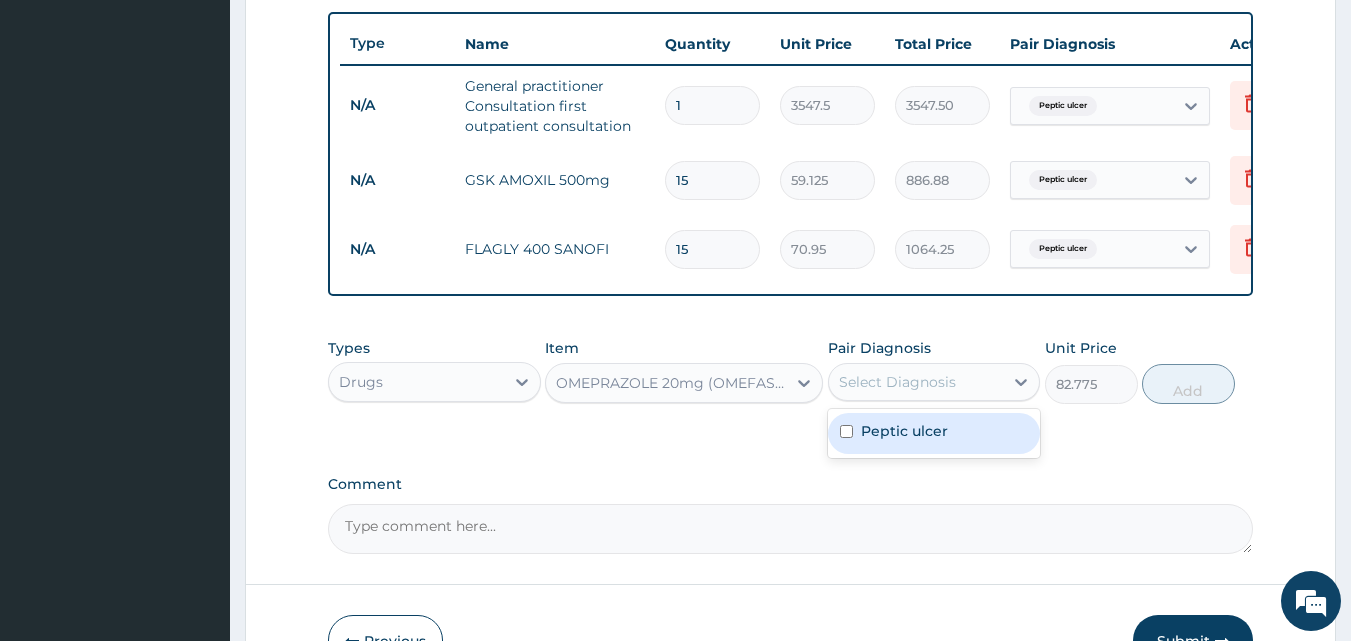 click on "Peptic ulcer" at bounding box center (904, 431) 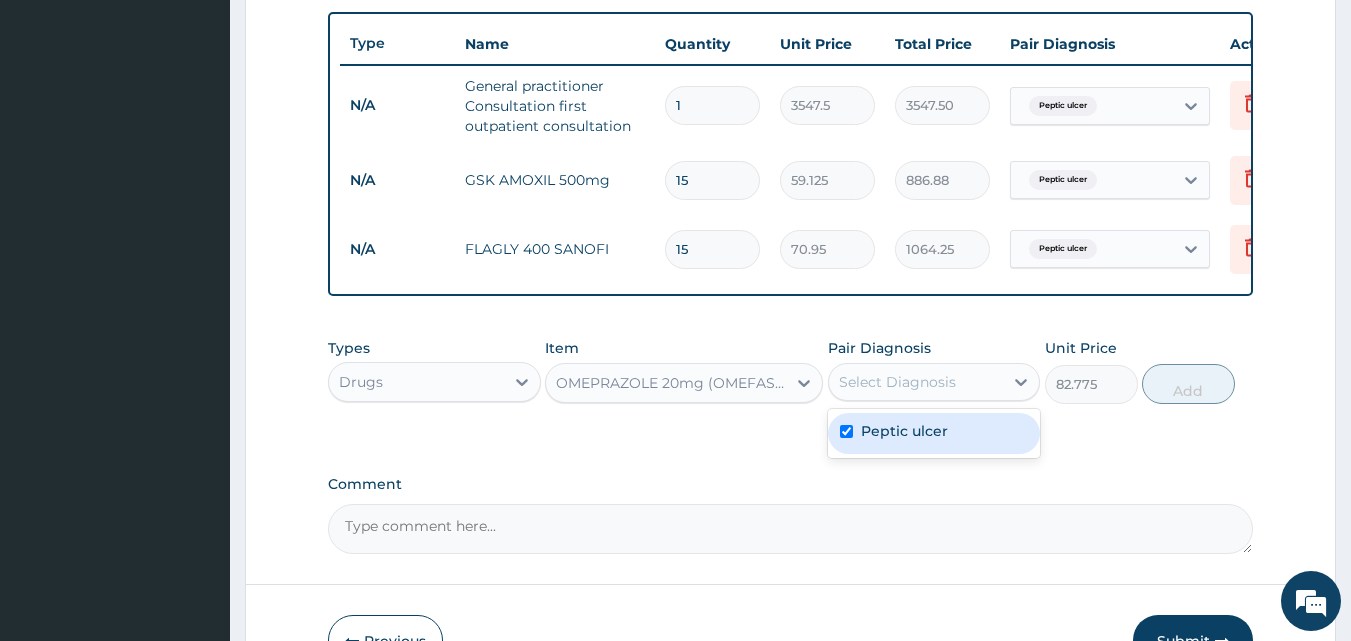 checkbox on "true" 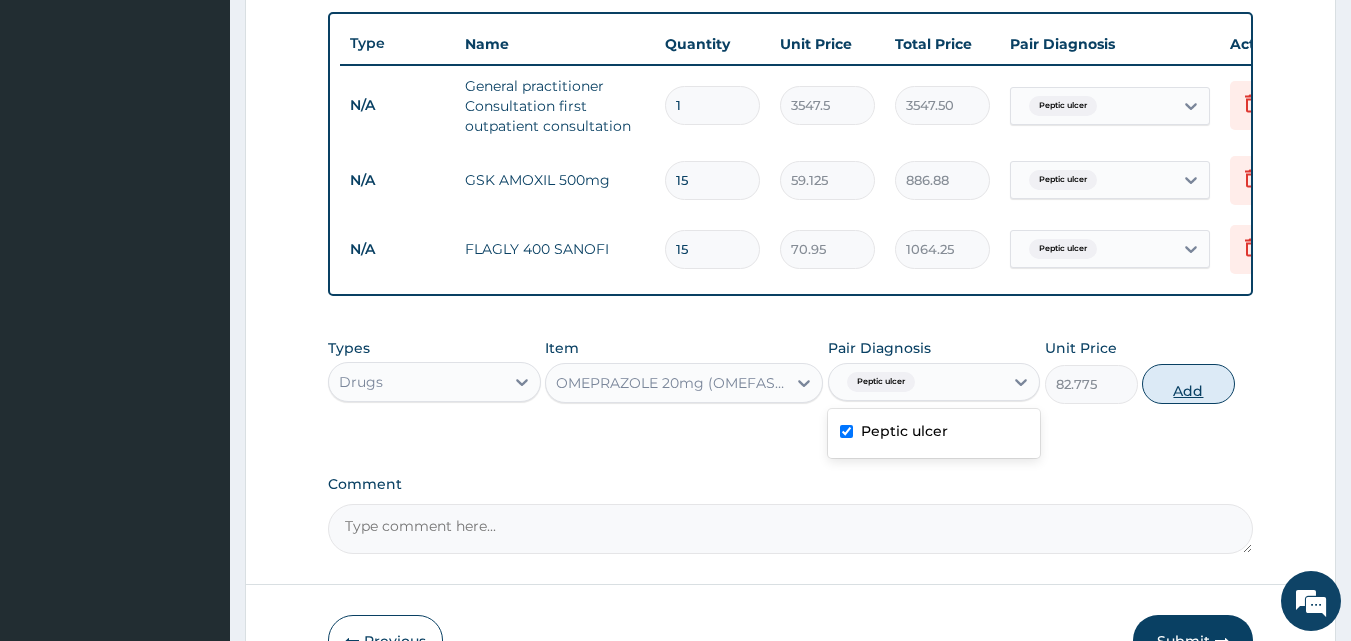 click on "Add" at bounding box center [1188, 384] 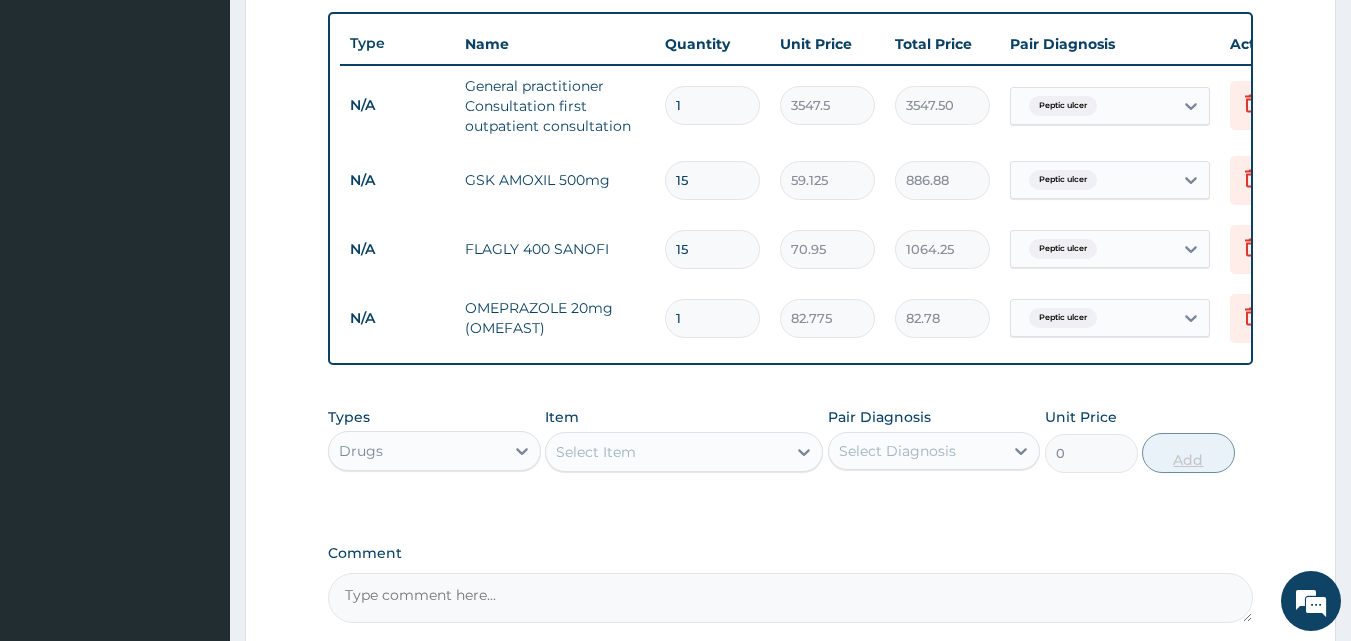 type on "10" 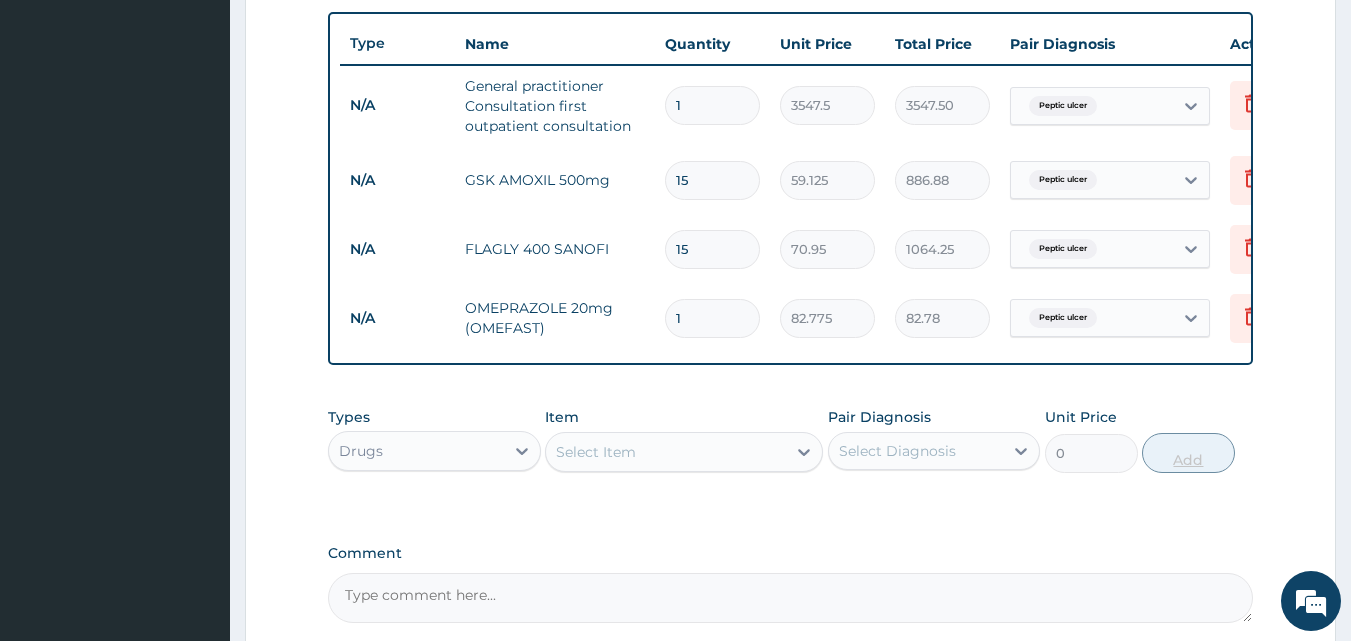 type on "827.75" 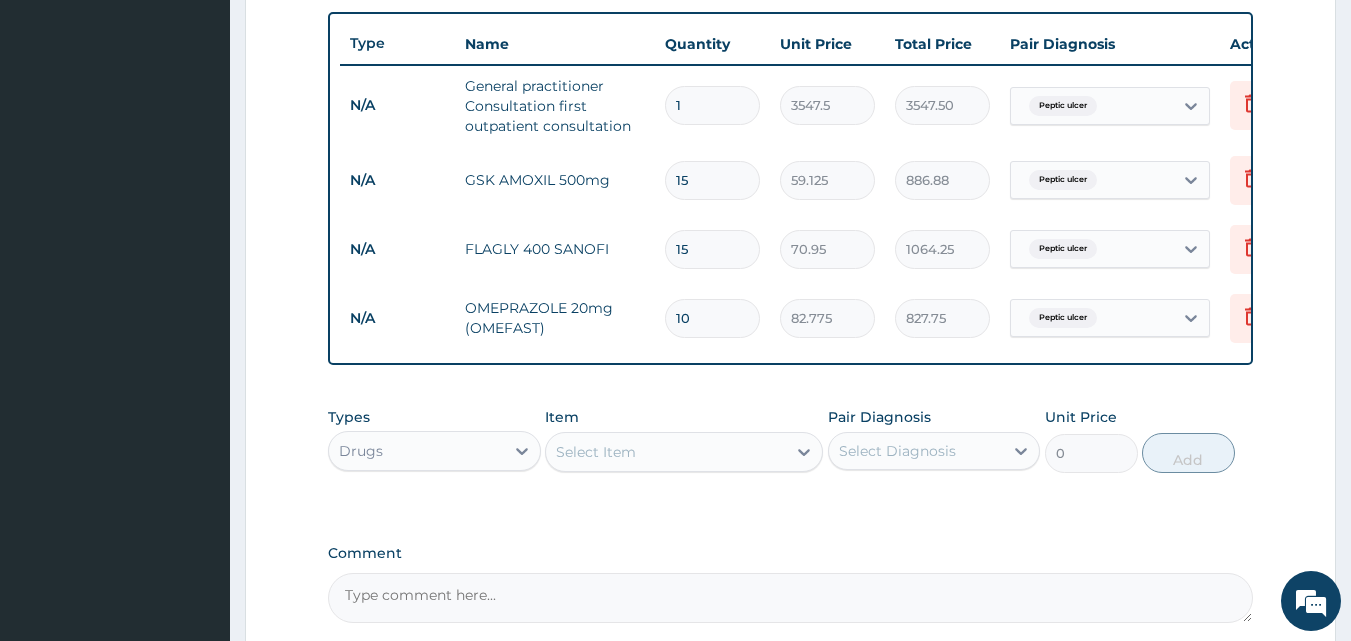 type on "10" 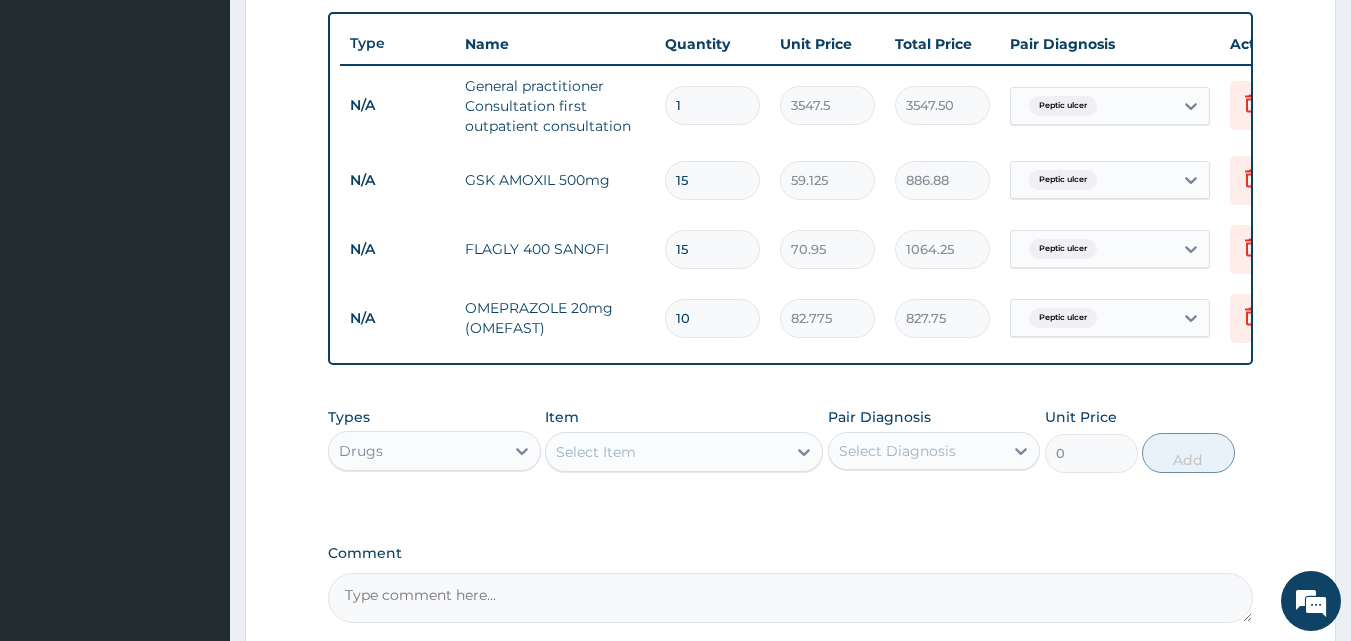 click on "Select Item" at bounding box center (596, 452) 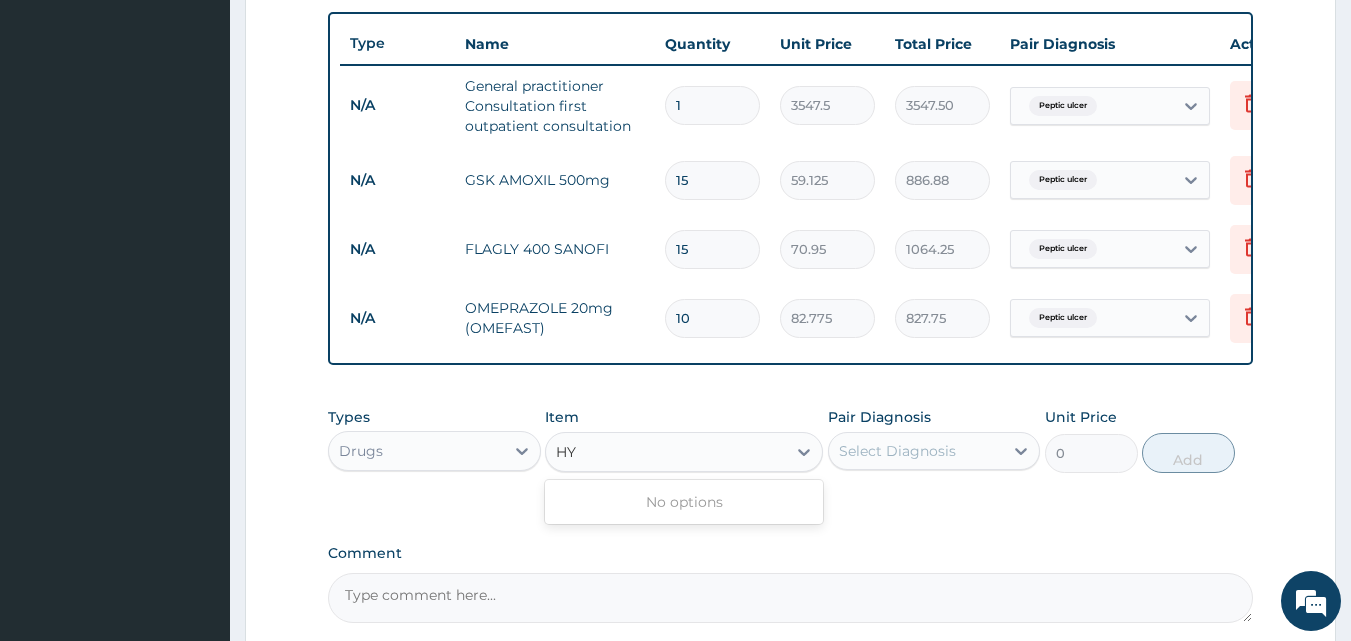type on "H" 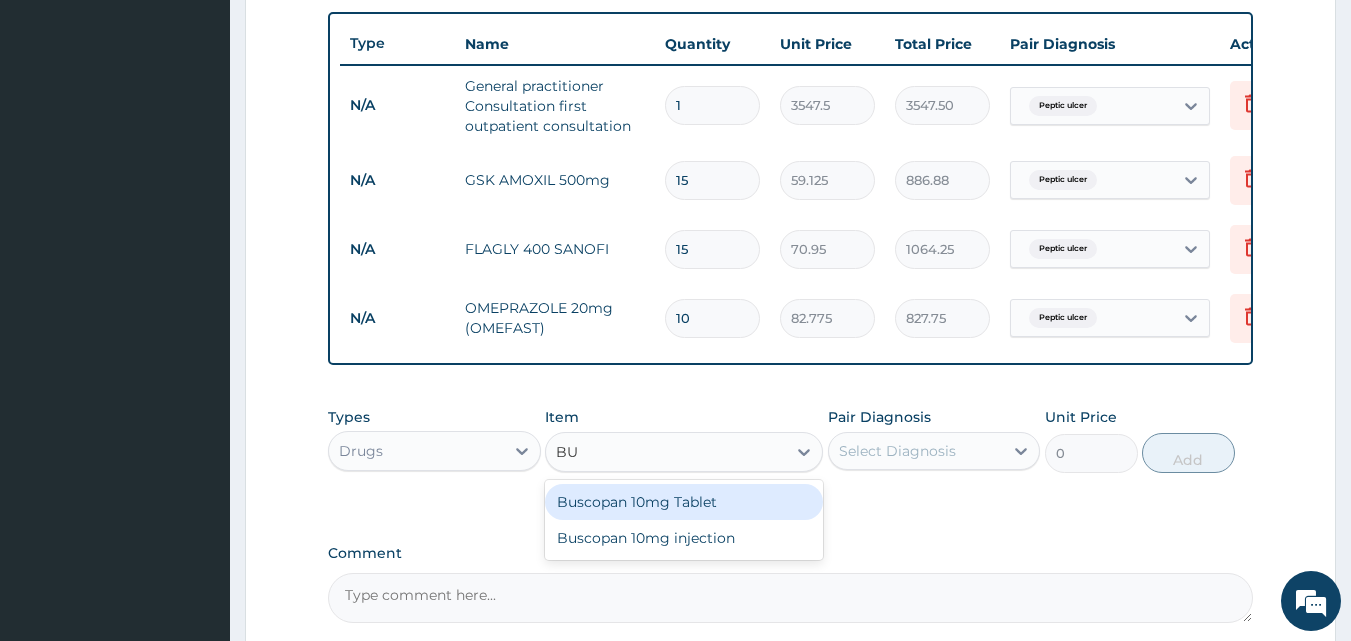 type on "BUS" 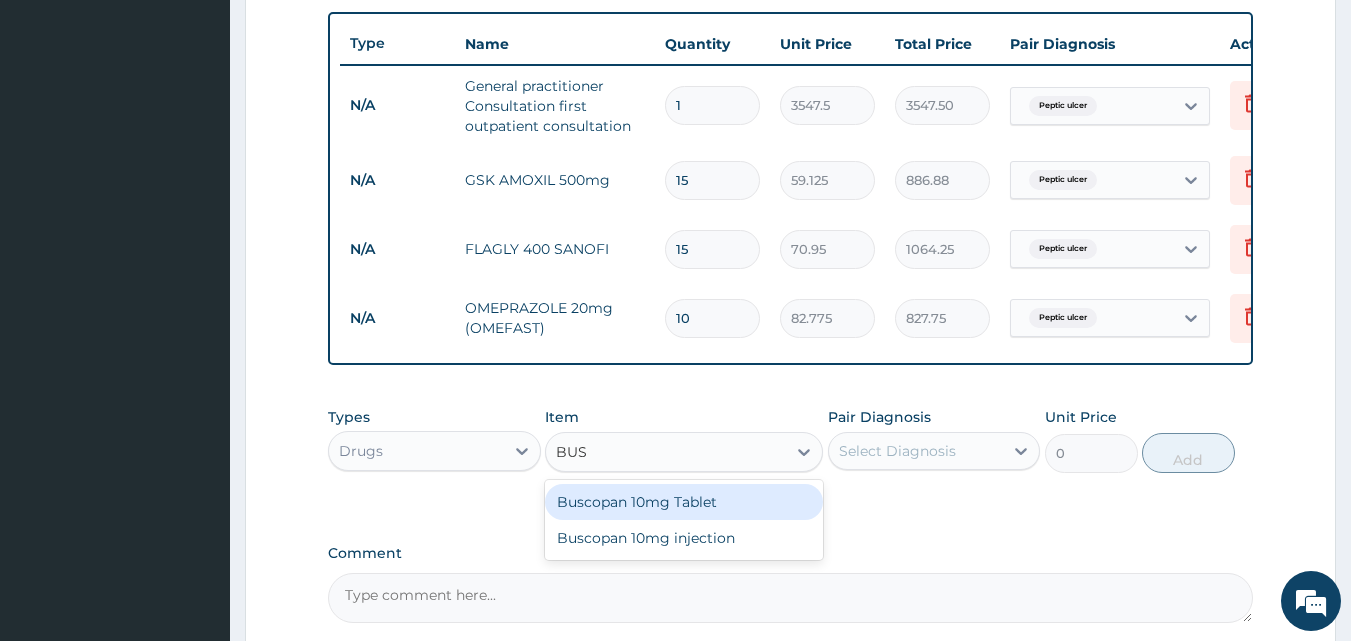 click on "Buscopan 10mg Tablet" at bounding box center [684, 502] 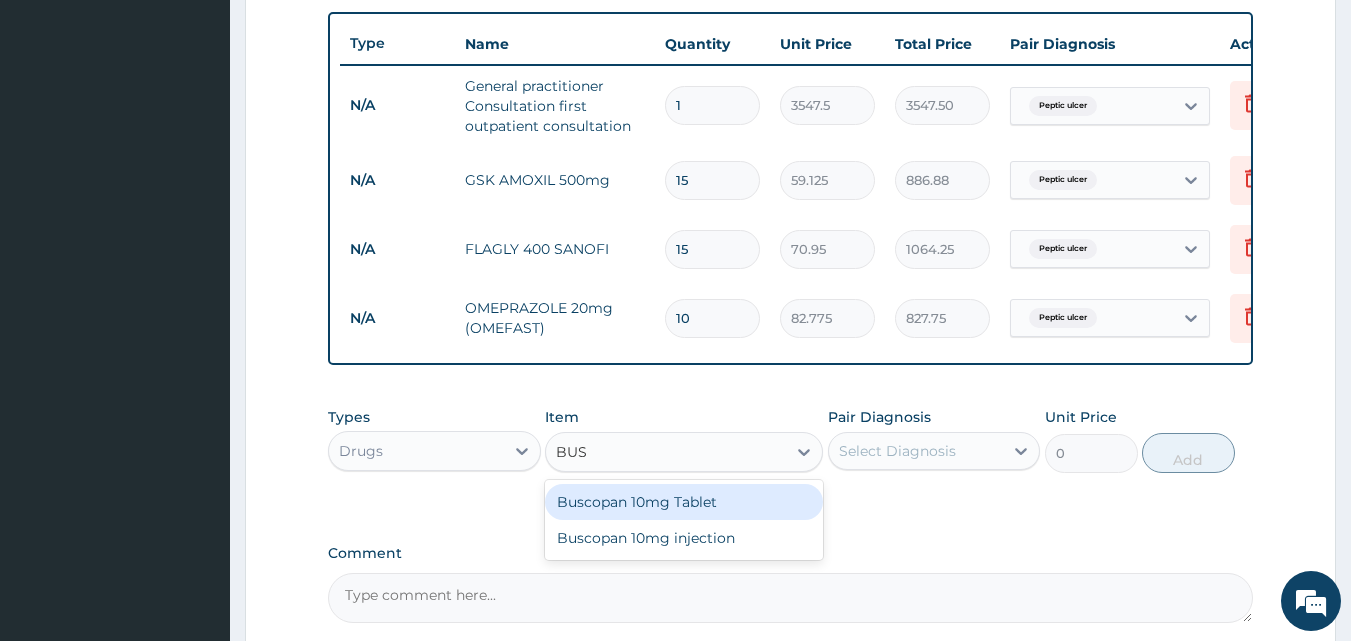 type 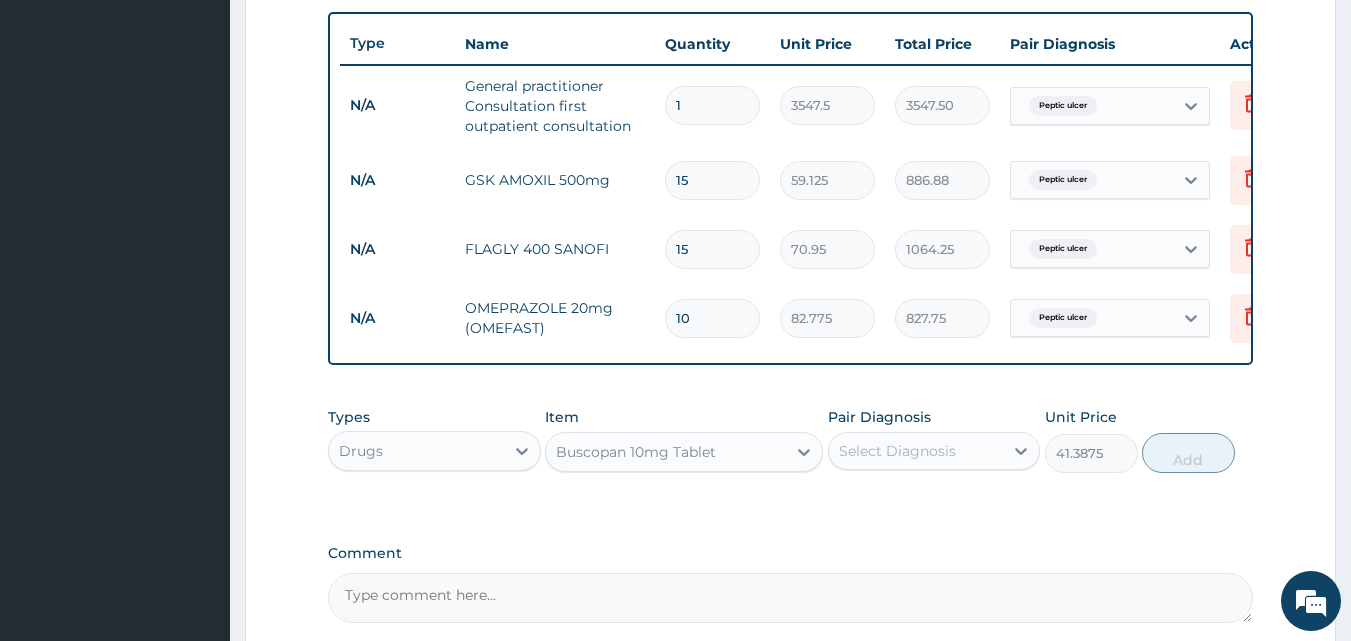 click on "Select Diagnosis" at bounding box center [897, 451] 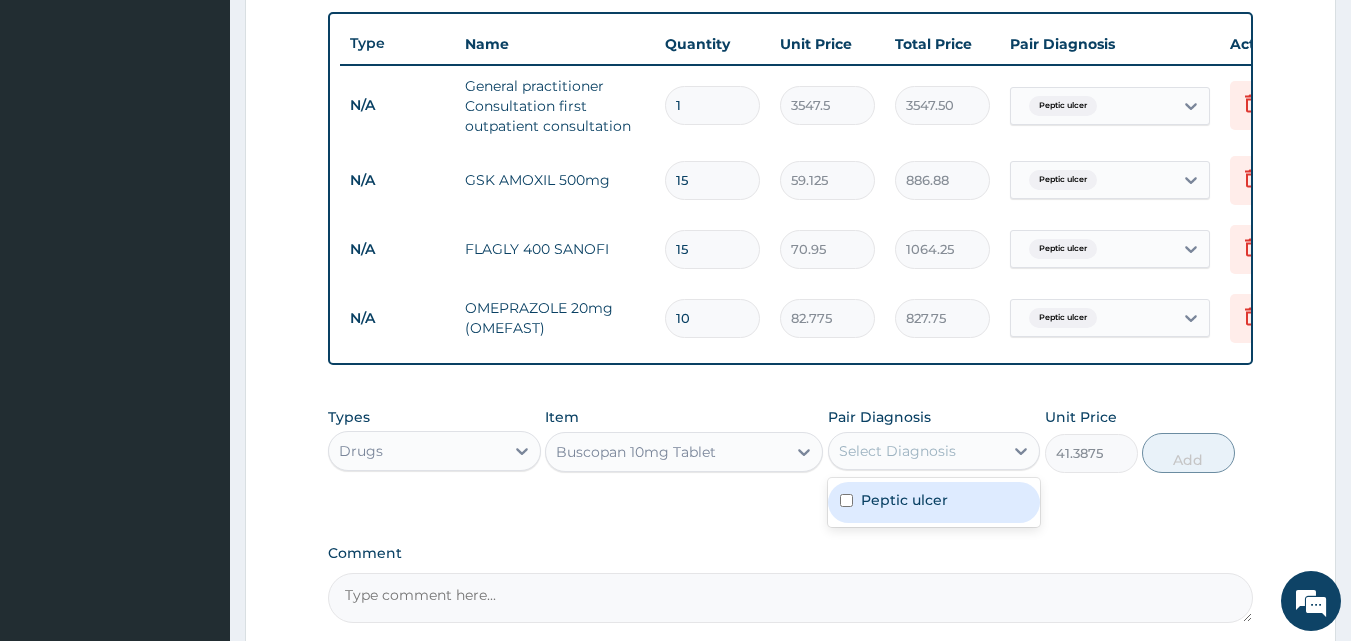 click on "Peptic ulcer" at bounding box center (904, 500) 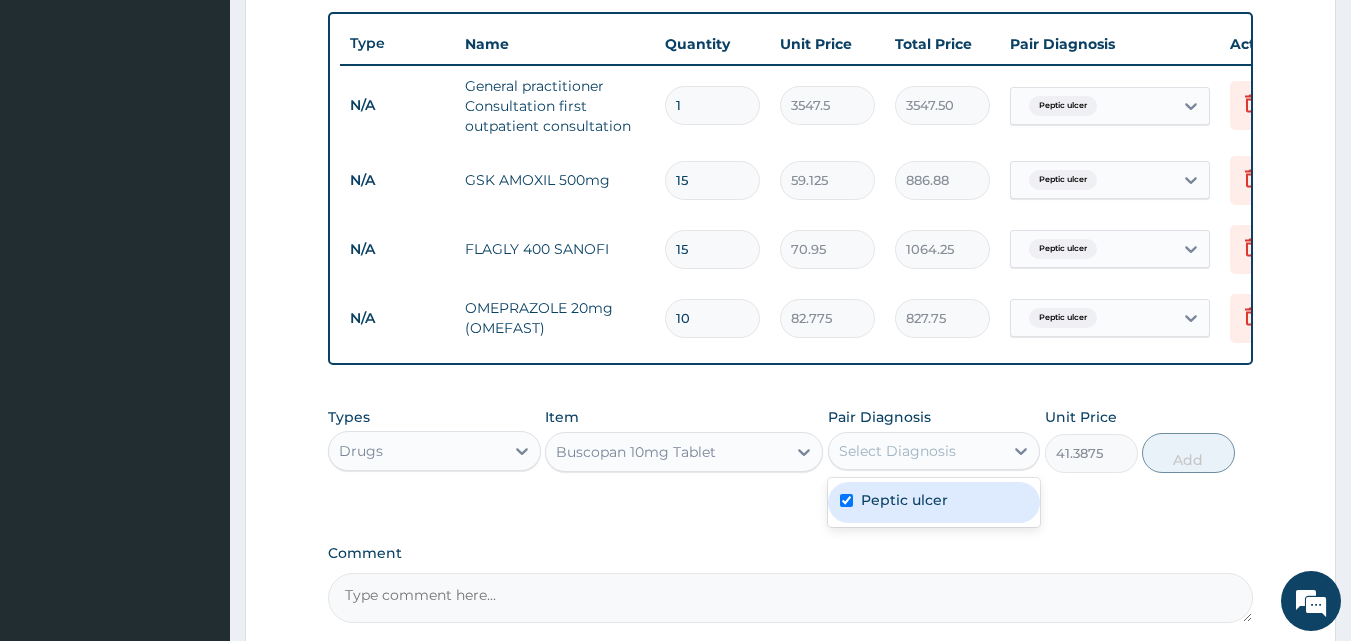 checkbox on "true" 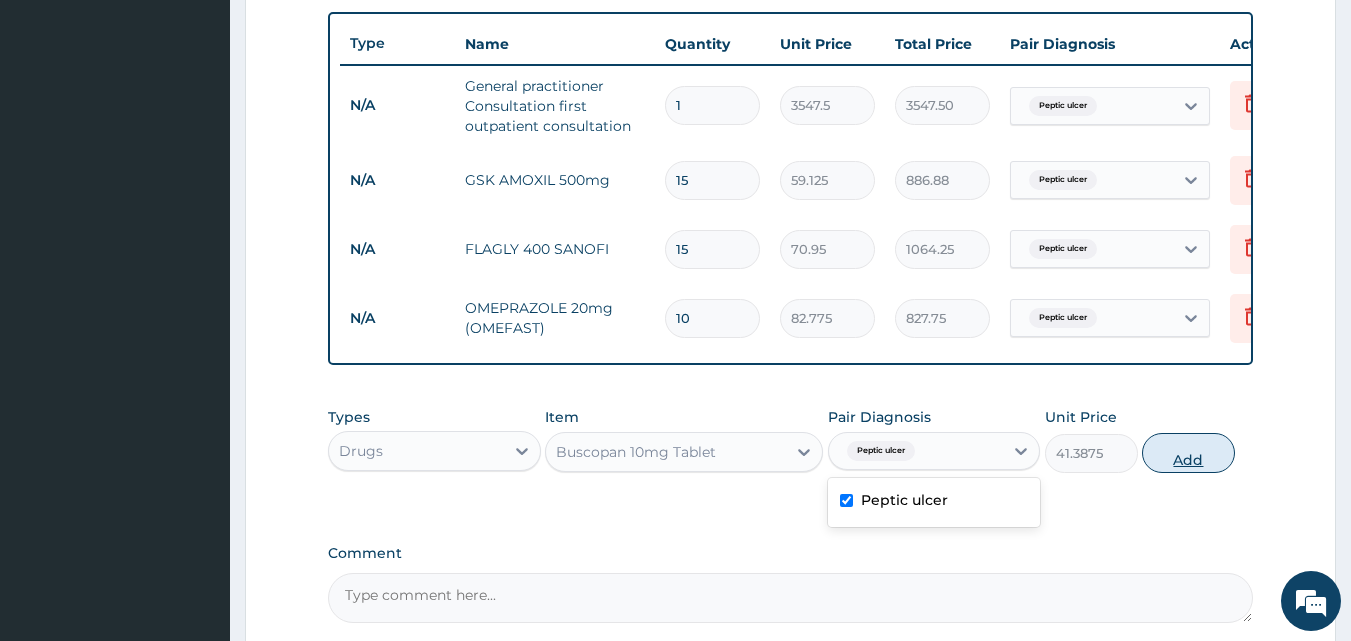 click on "Add" at bounding box center [1188, 453] 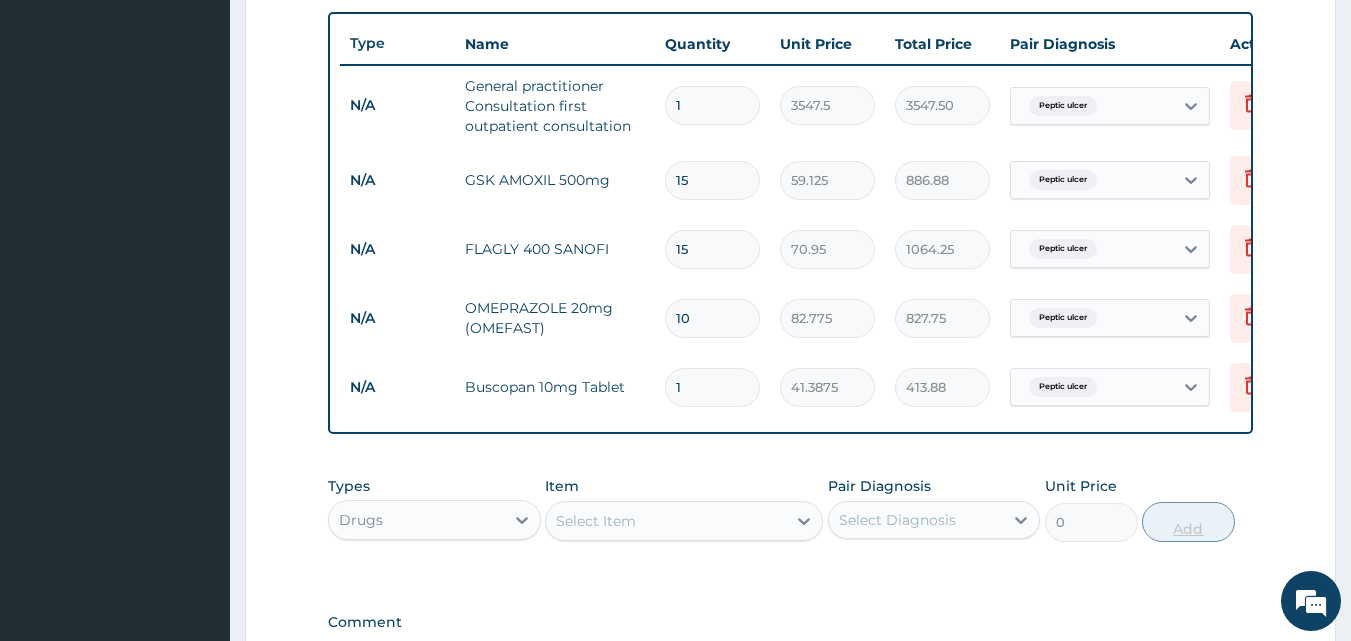 type on "10" 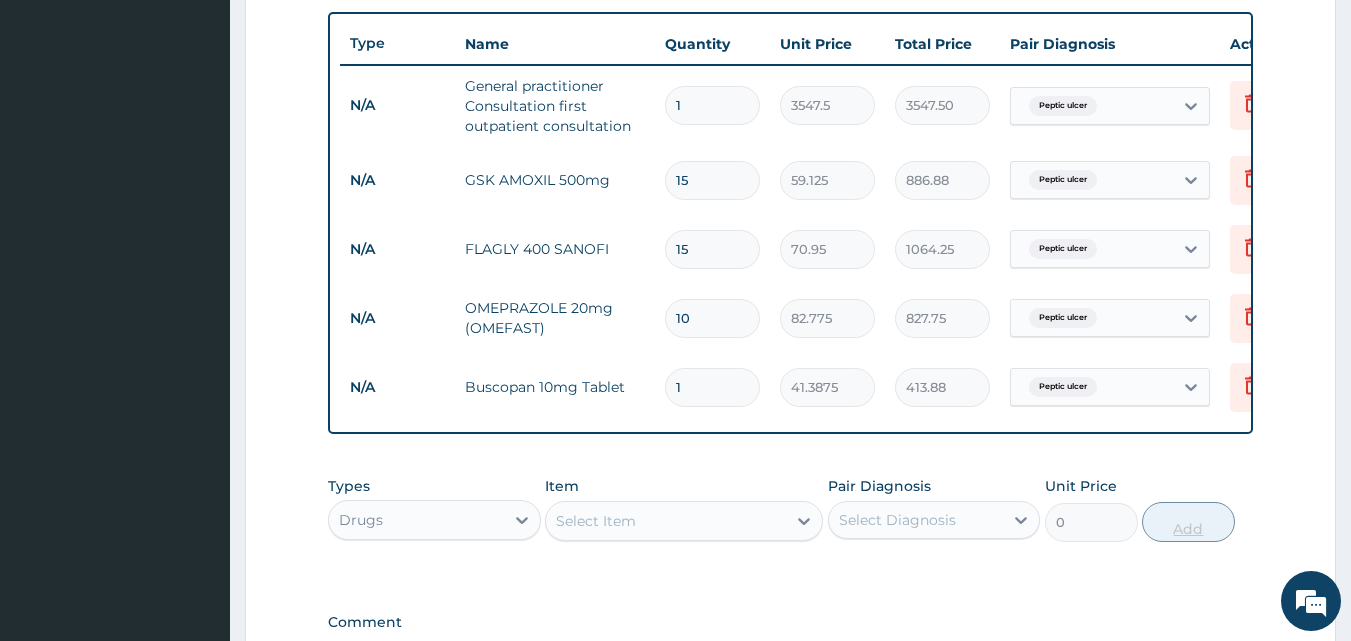type on "413.88" 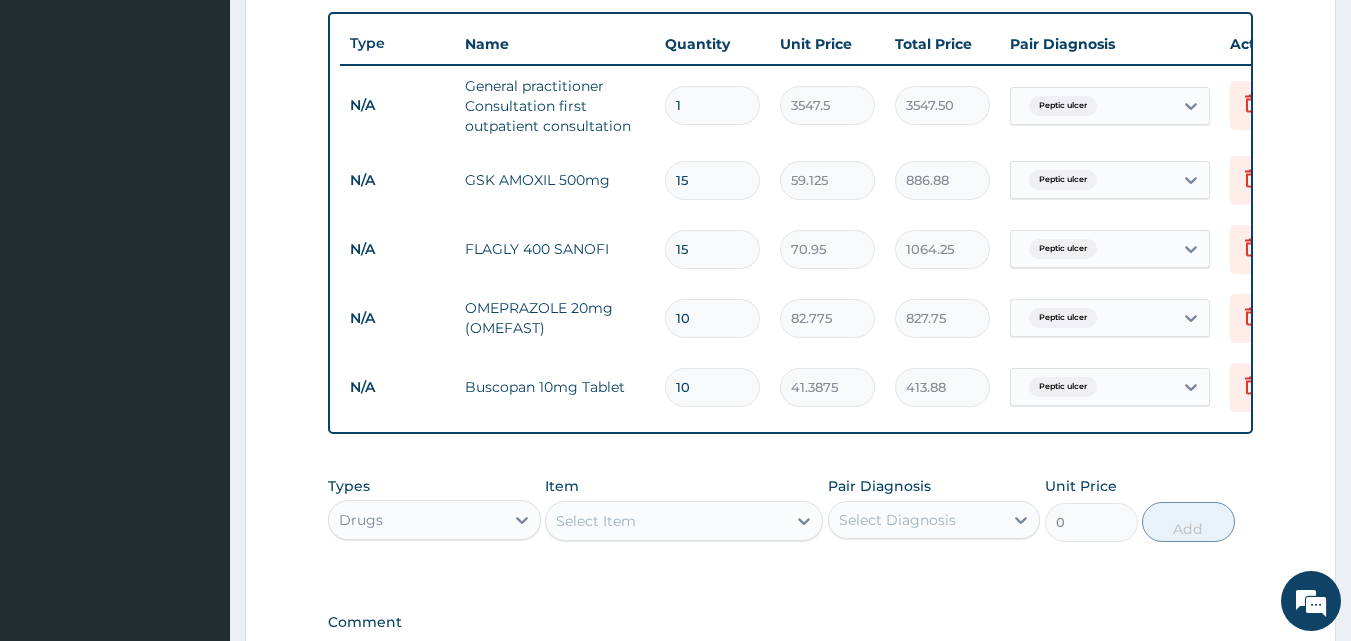 type on "10" 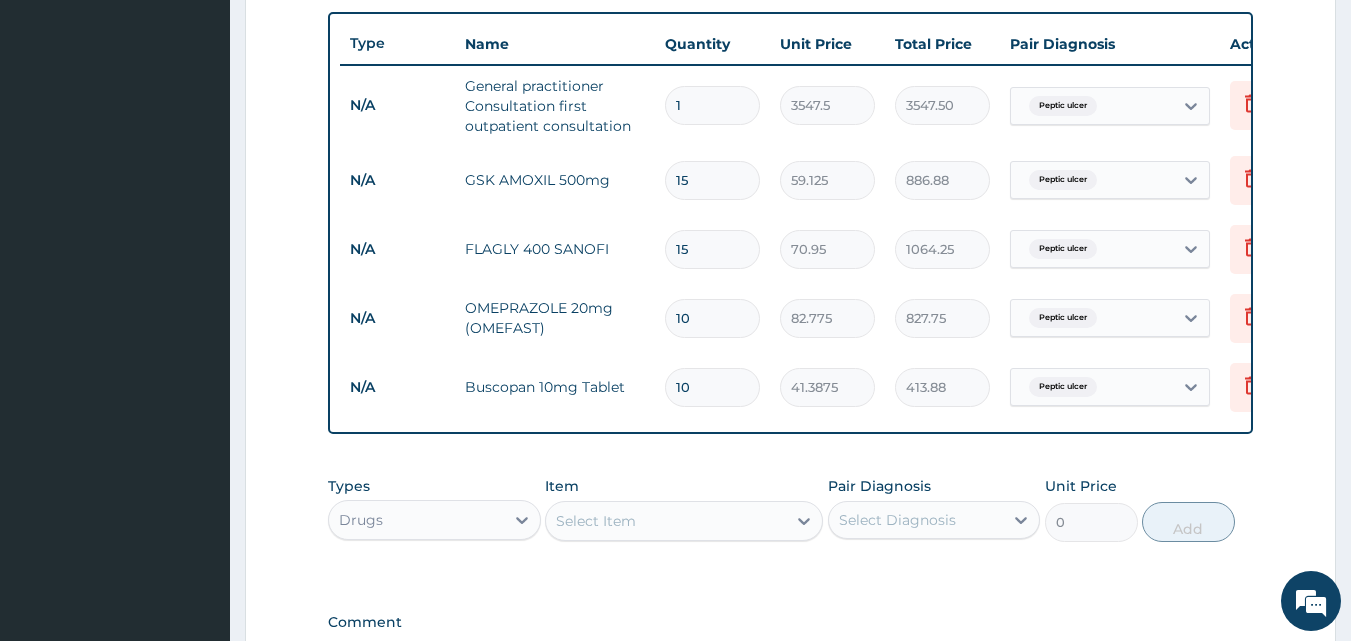 click on "Select Item" at bounding box center [666, 521] 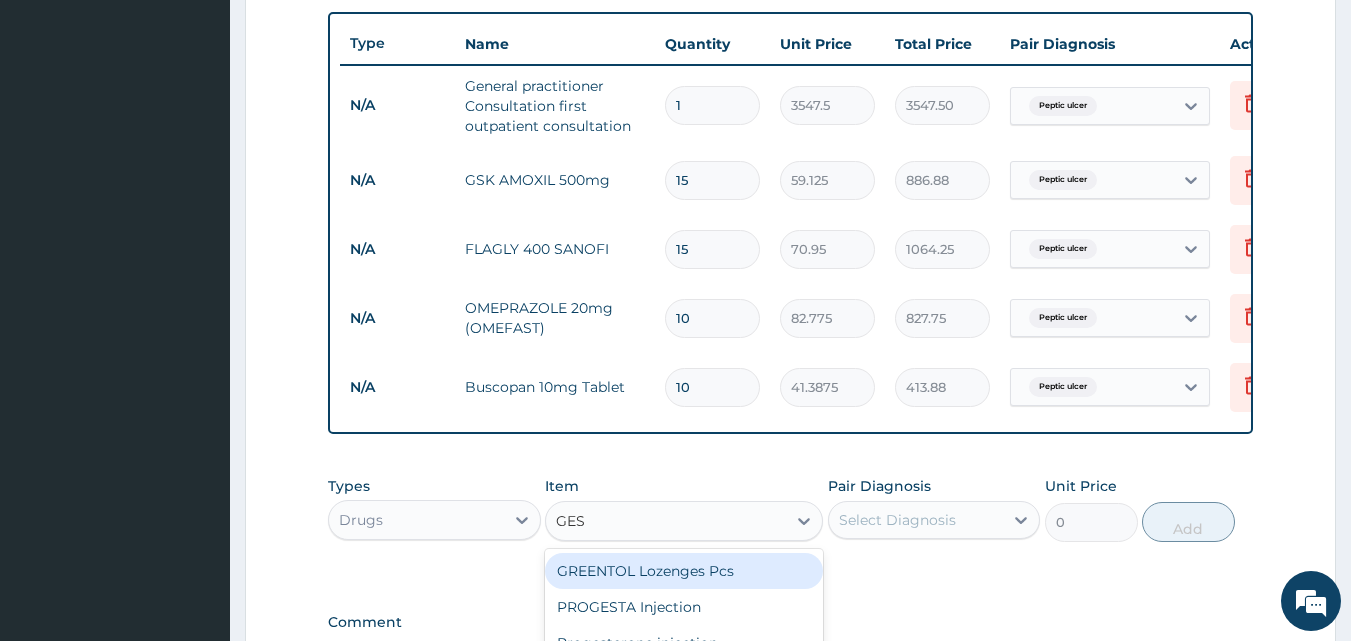 type on "GEST" 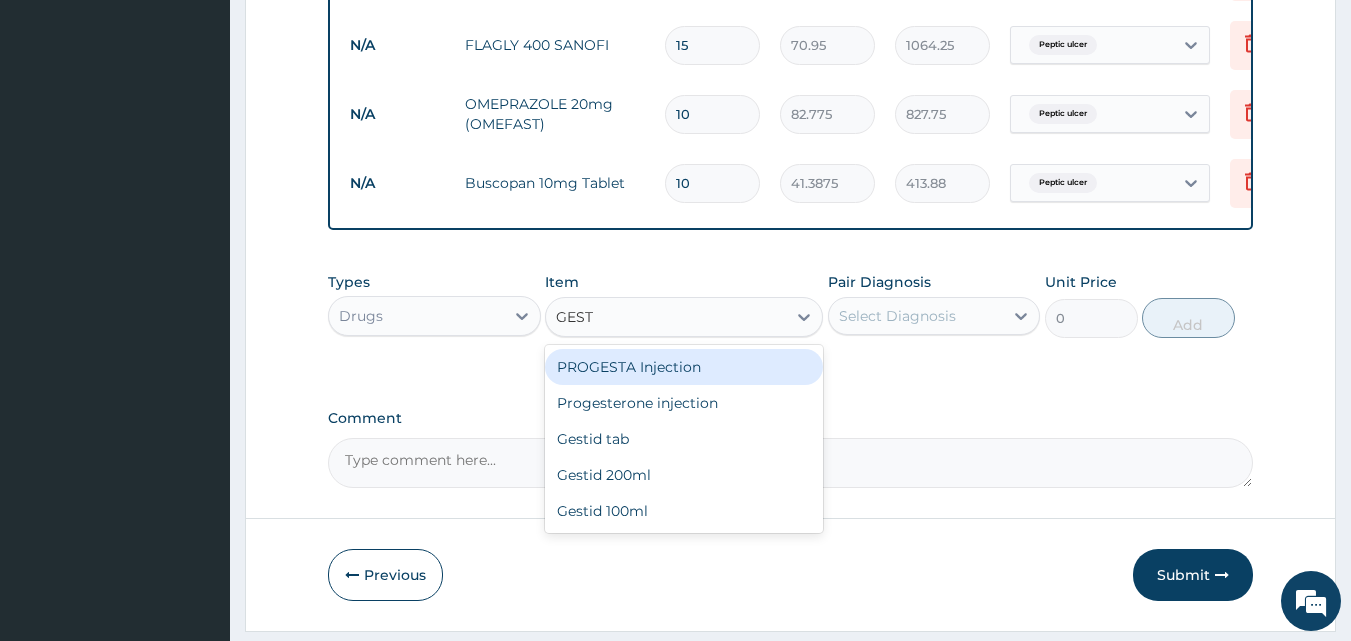 scroll, scrollTop: 1008, scrollLeft: 0, axis: vertical 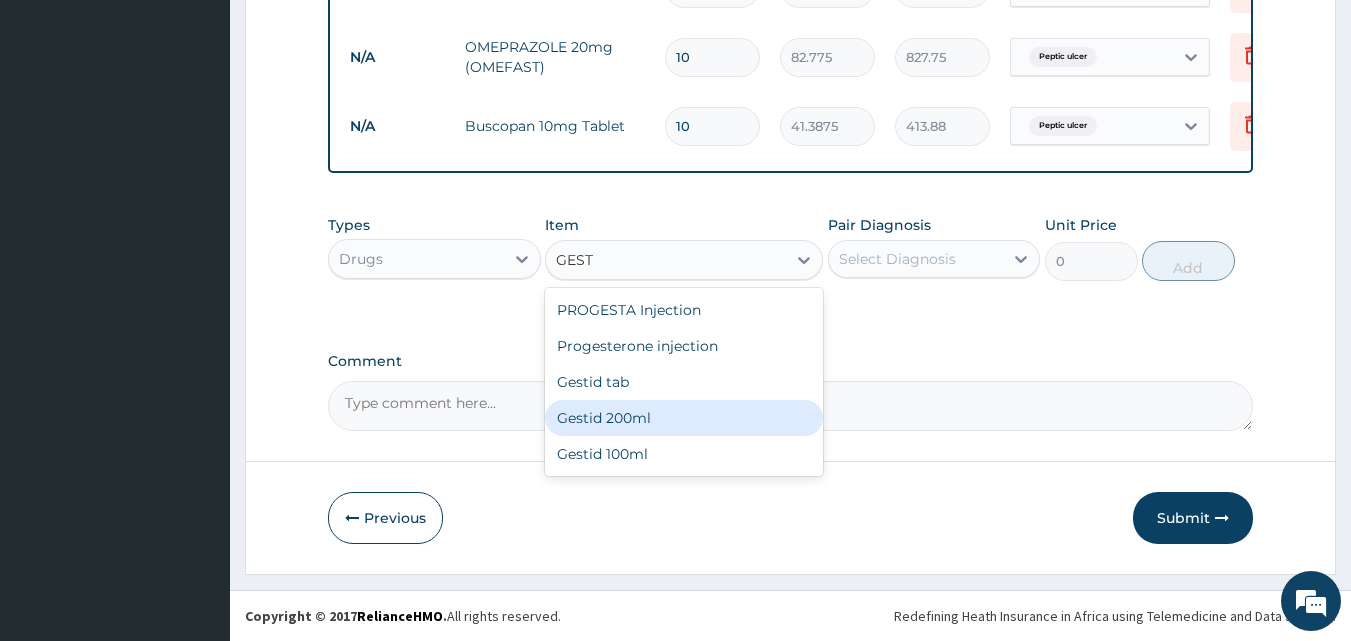 click on "Gestid 200ml" at bounding box center (684, 418) 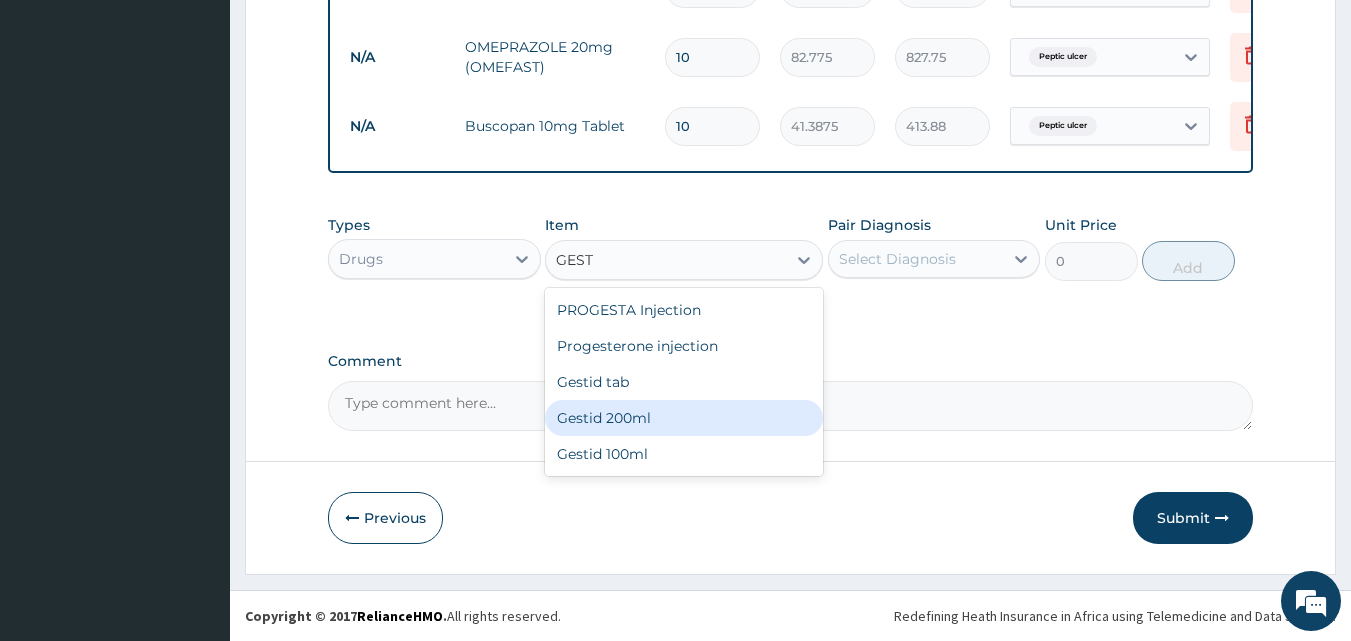 type 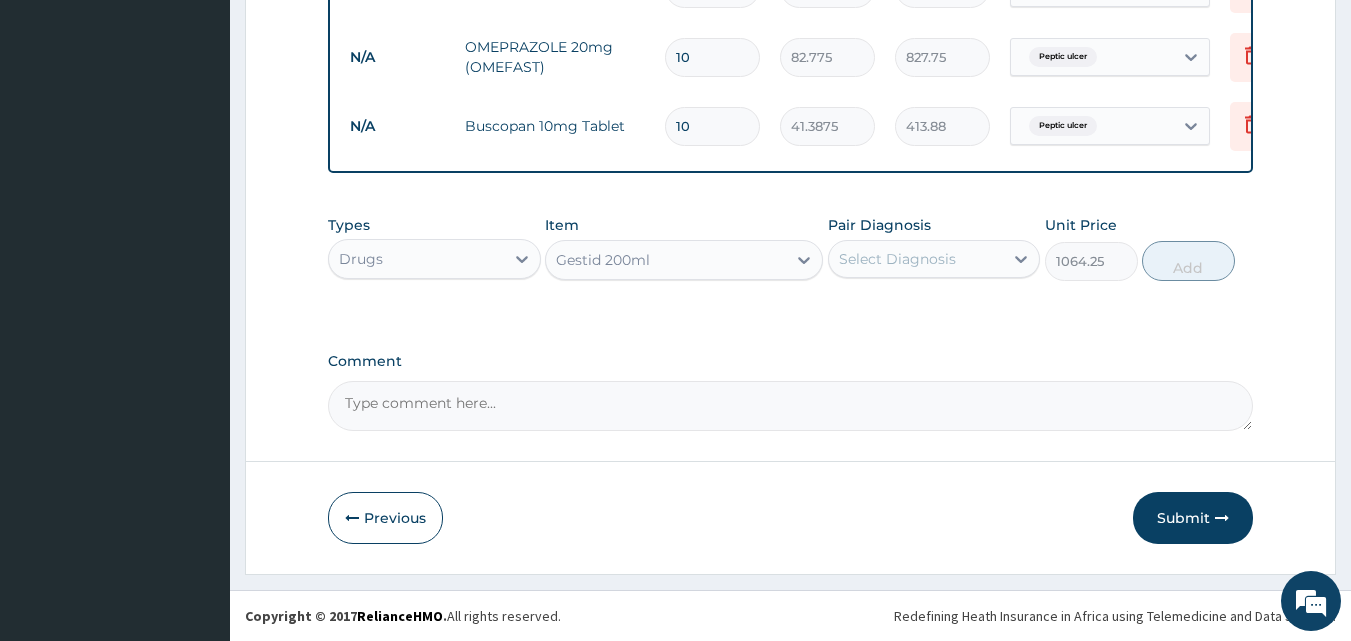 click on "Select Diagnosis" at bounding box center [916, 259] 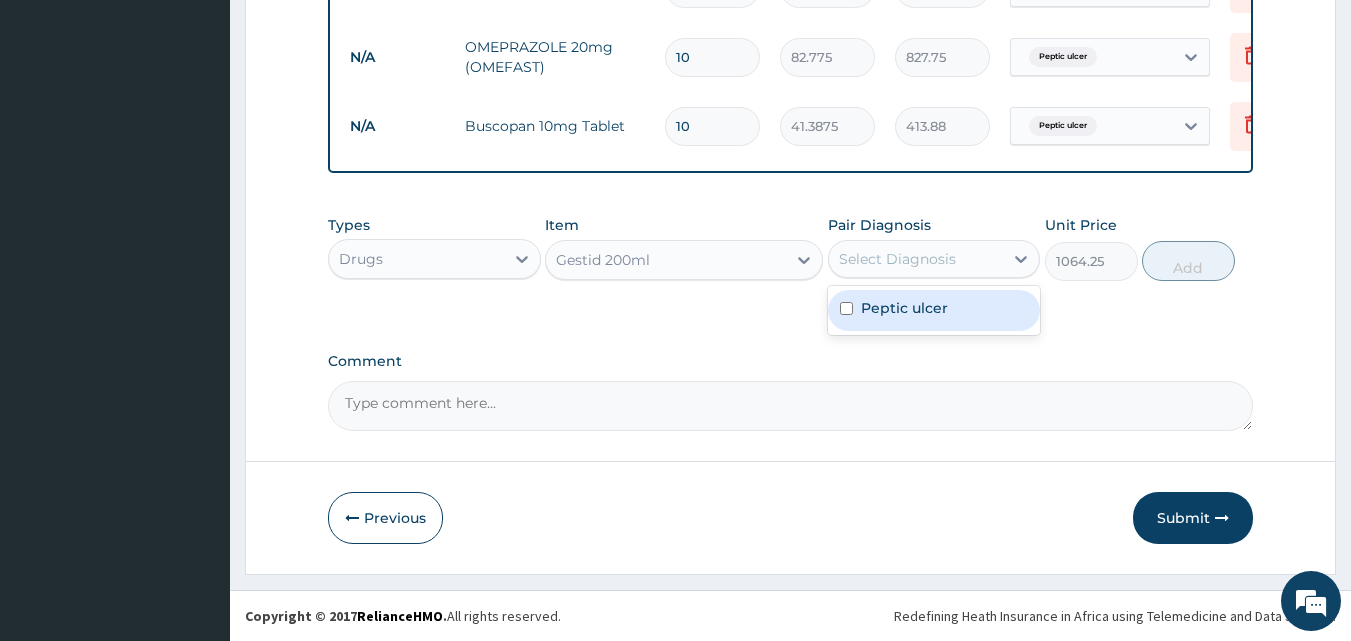 click on "Peptic ulcer" at bounding box center (934, 310) 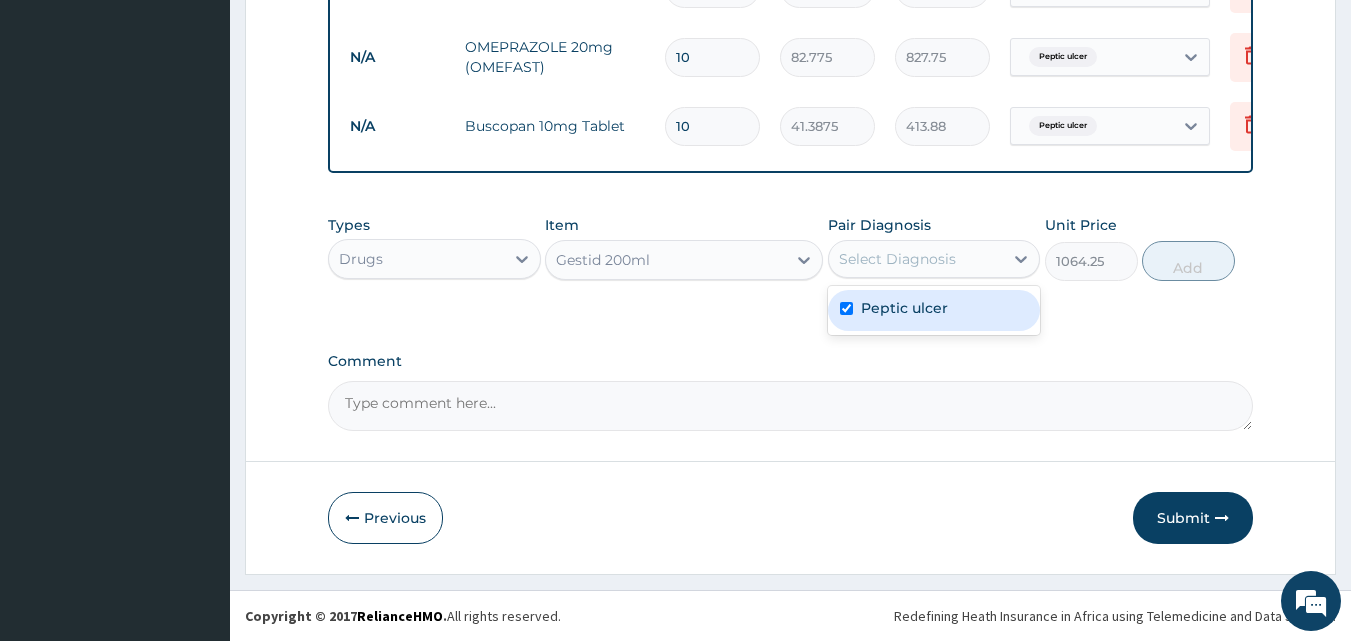 checkbox on "true" 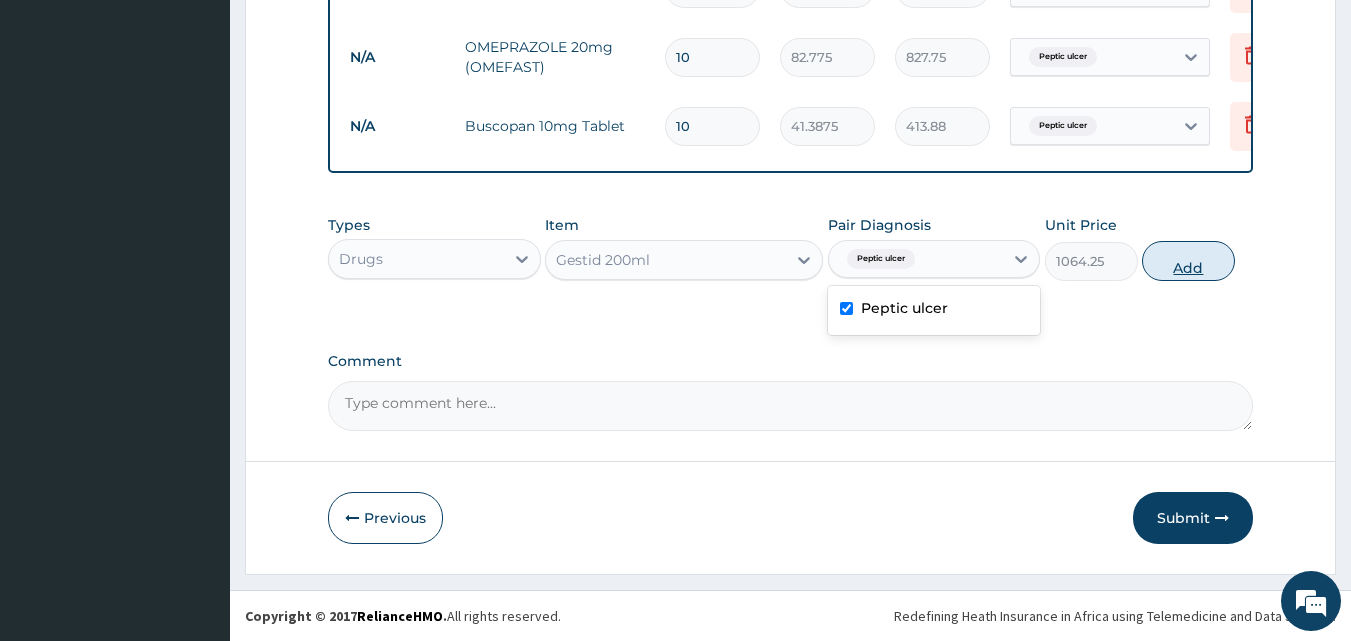 click on "Add" at bounding box center (1188, 261) 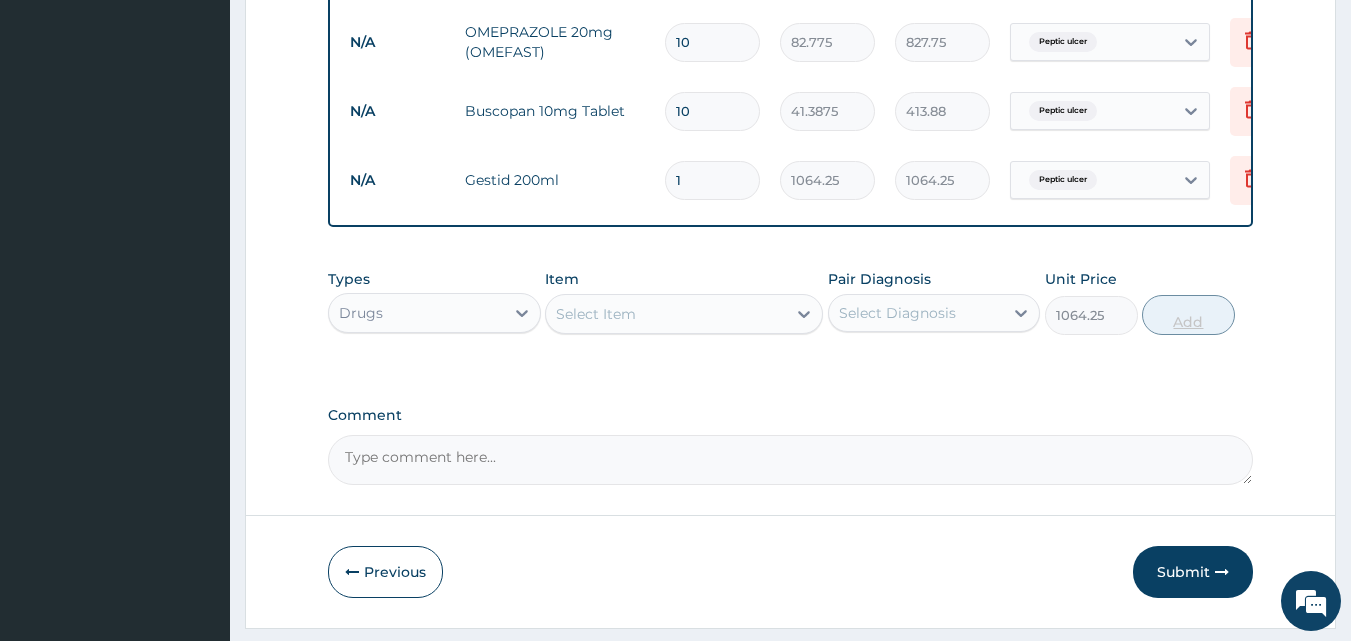 type on "0" 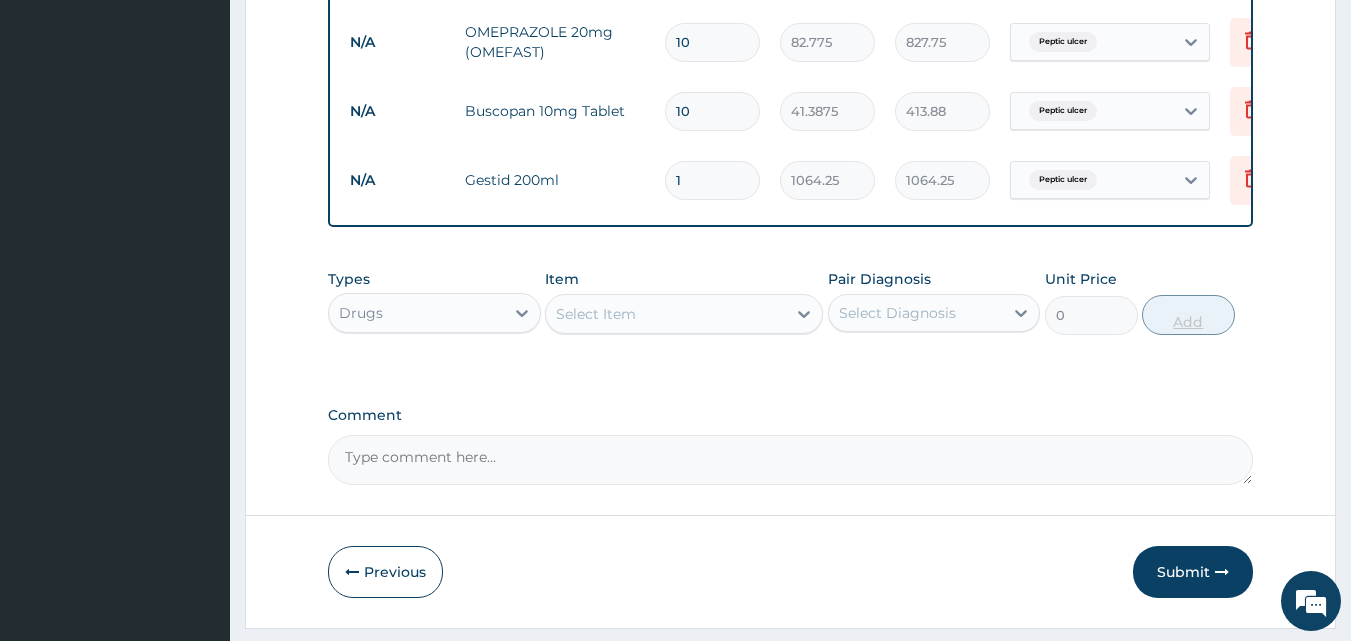 click on "PA Code / Prescription Code Enter Code(Secondary Care Only) Encounter Date 10-07-2025 Important Notice Please enter PA codes before entering items that are not attached to a PA code   All diagnoses entered must be linked to a claim item. Diagnosis & Claim Items that are visible but inactive cannot be edited because they were imported from an already approved PA code. Diagnosis Peptic ulcer Confirmed NB: All diagnosis must be linked to a claim item Claim Items Type Name Quantity Unit Price Total Price Pair Diagnosis Actions N/A General practitioner Consultation first outpatient consultation 1 3547.5 3547.50 Peptic ulcer Delete N/A GSK AMOXIL 500mg 15 59.125 886.88 Peptic ulcer Delete N/A FLAGLY 400 SANOFI 15 70.95 1064.25 Peptic ulcer Delete N/A OMEPRAZOLE 20mg (OMEFAST)  10 82.775 827.75 Peptic ulcer Delete N/A Buscopan 10mg Tablet 10 41.3875 413.88 Peptic ulcer Delete N/A Gestid 200ml 1 1064.25 1064.25 Peptic ulcer Delete Types Drugs Item Select Item Pair Diagnosis Select Diagnosis Unit Price 0 Add Comment" at bounding box center (791, -166) 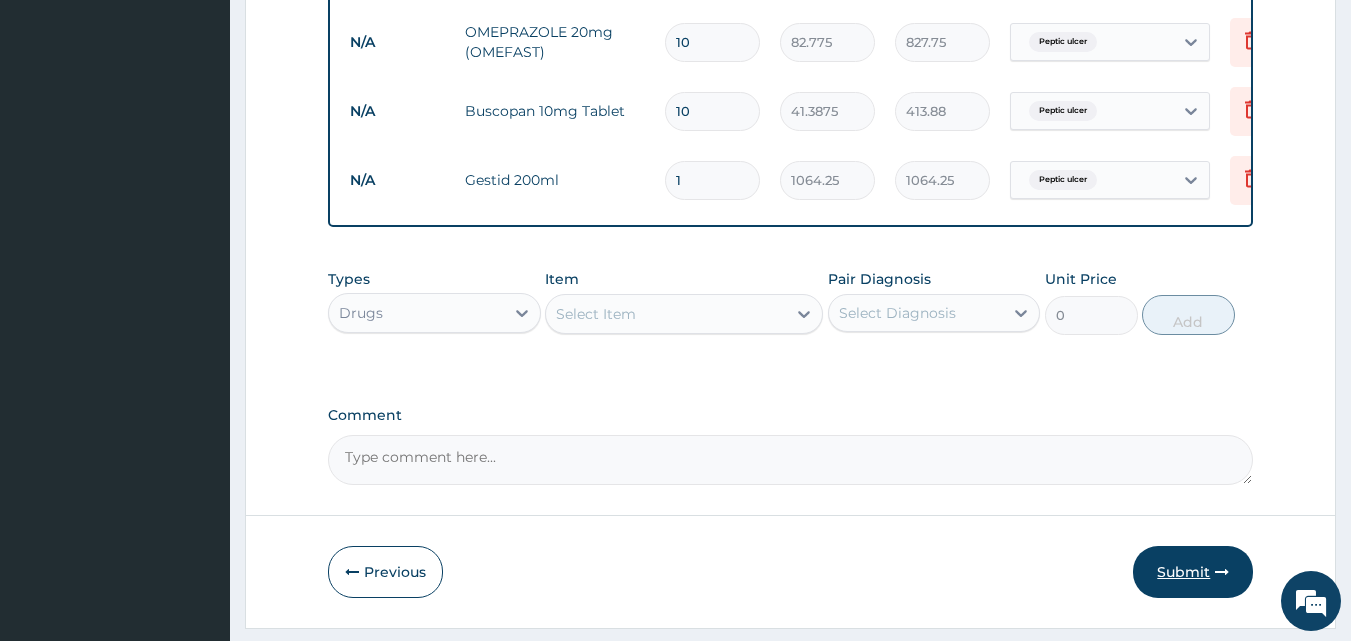 click on "Submit" at bounding box center (1193, 572) 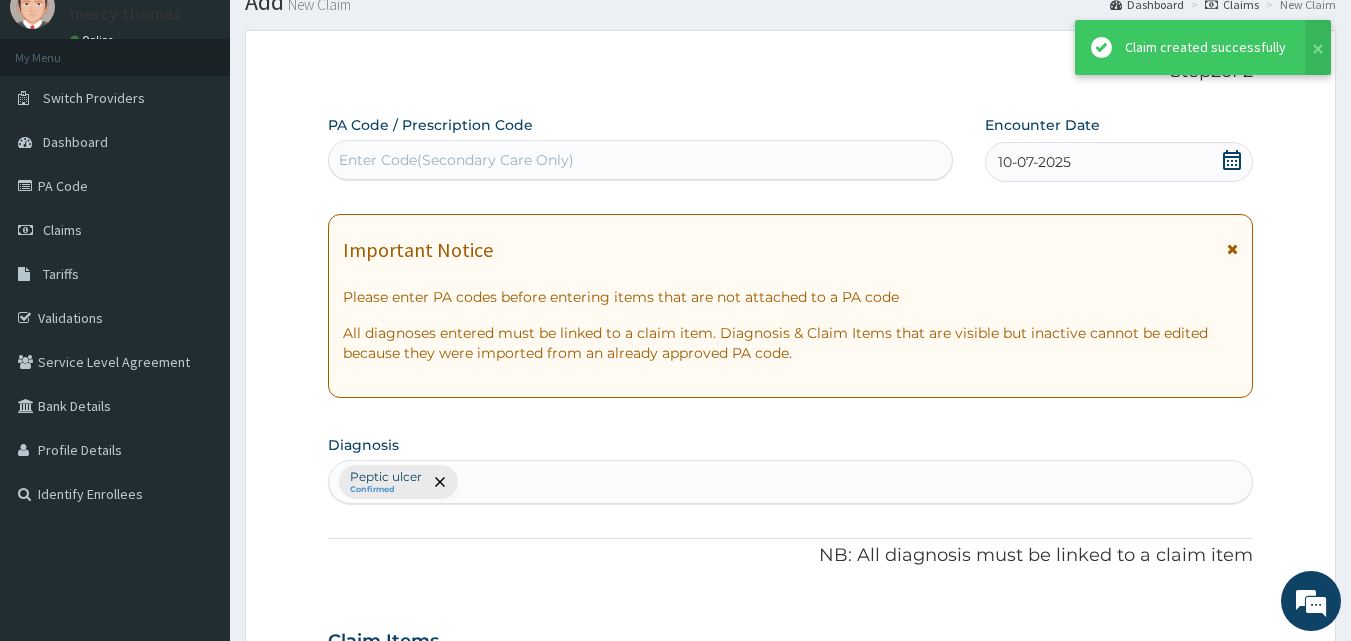 scroll, scrollTop: 1008, scrollLeft: 0, axis: vertical 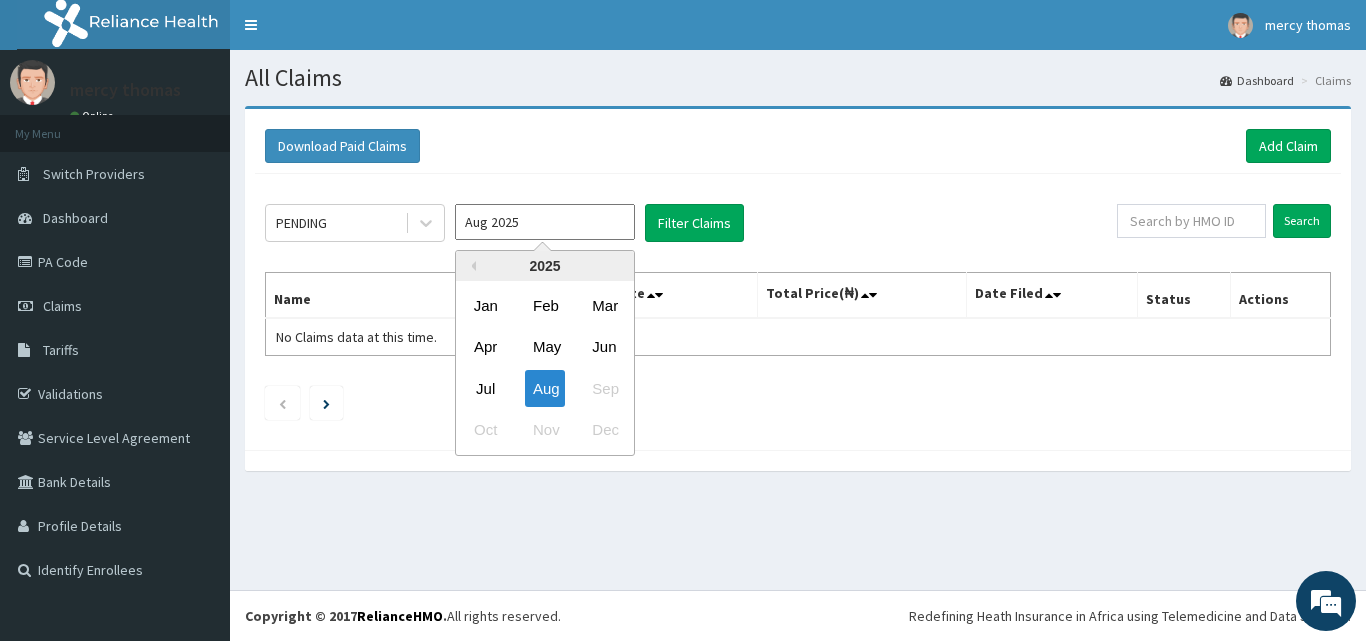 click on "Aug 2025" at bounding box center [545, 222] 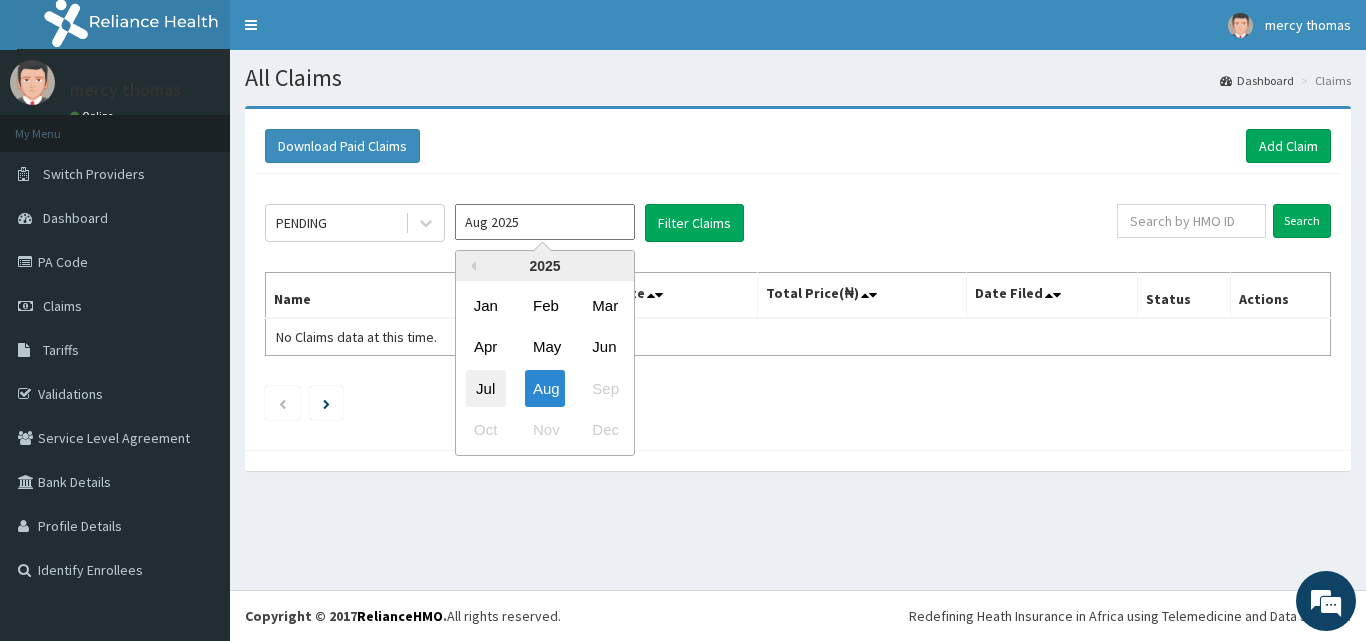 click on "Jul" at bounding box center [486, 388] 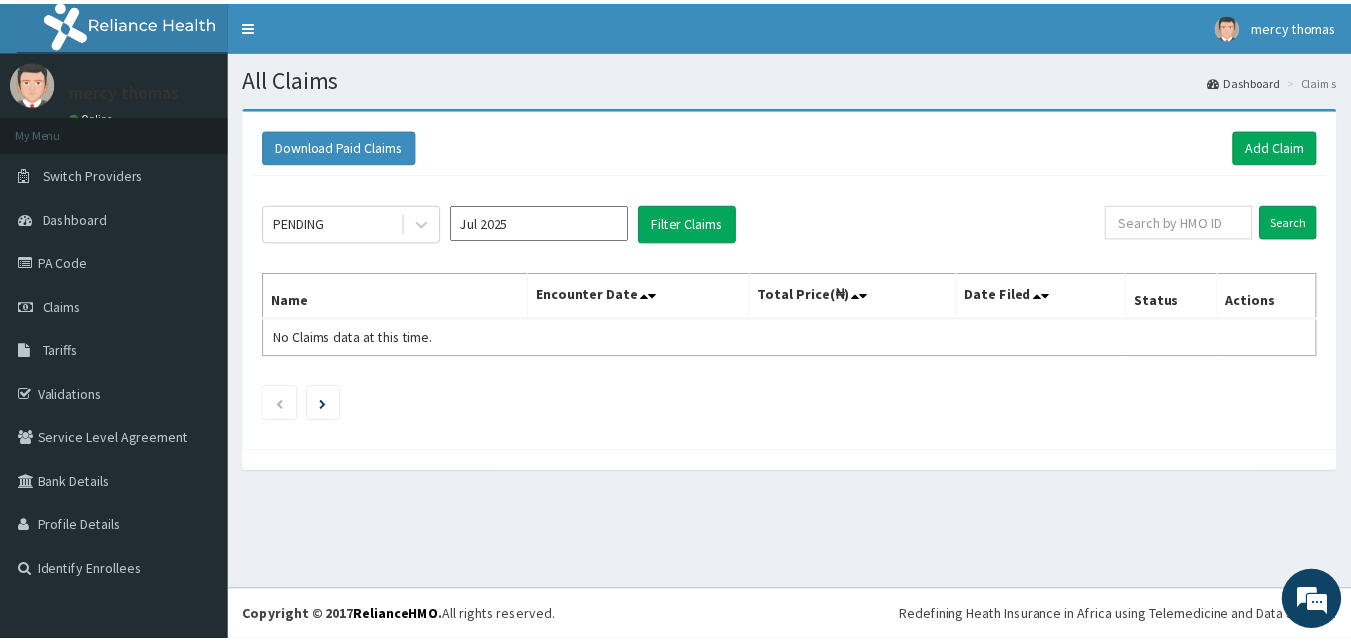 scroll, scrollTop: 0, scrollLeft: 0, axis: both 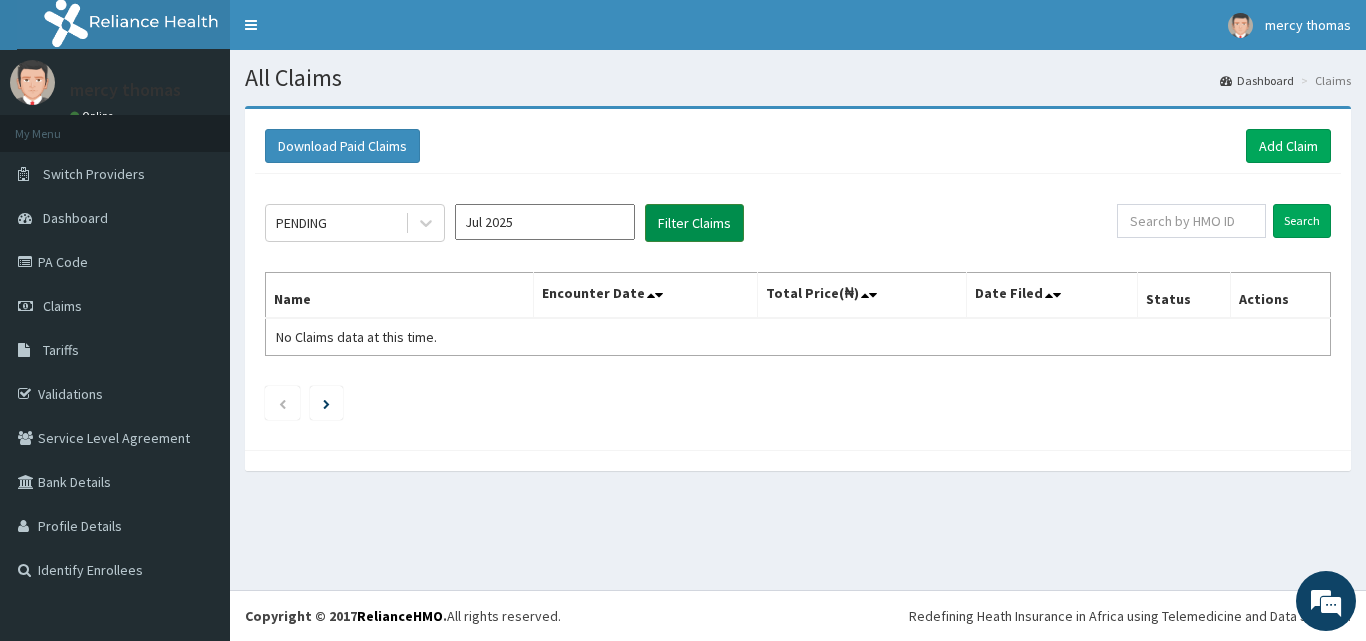 click on "Filter Claims" at bounding box center (694, 223) 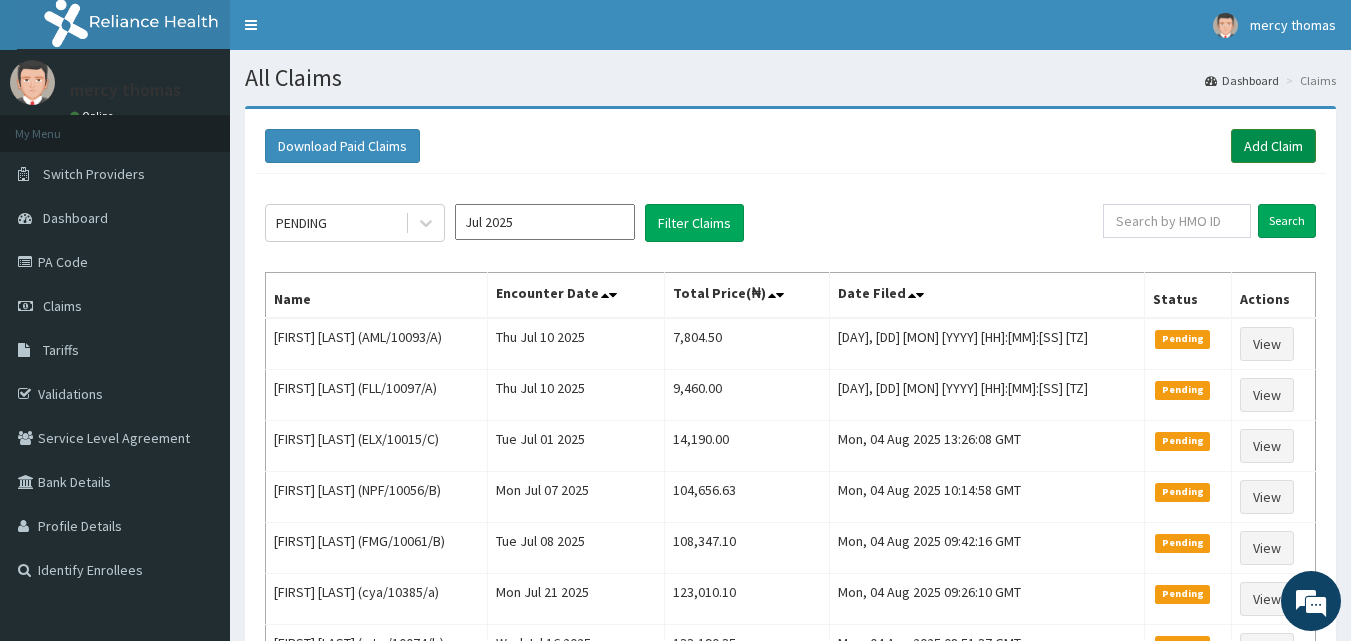 click on "Add Claim" at bounding box center [1273, 146] 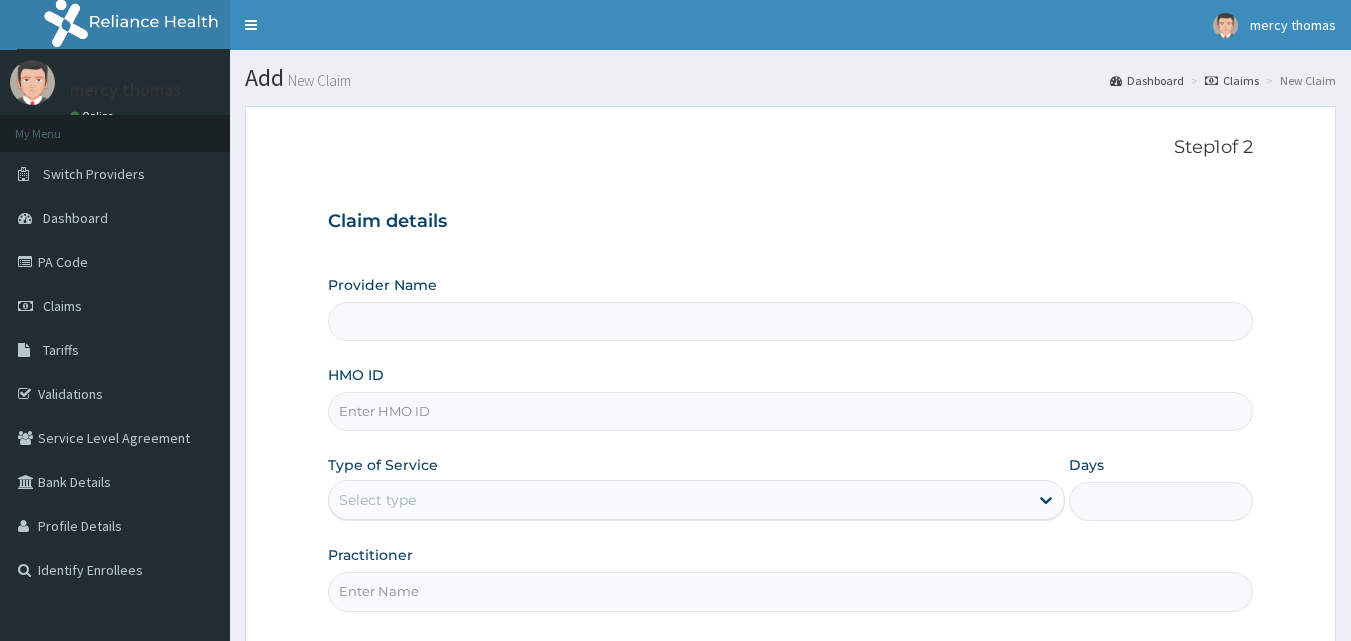 scroll, scrollTop: 0, scrollLeft: 0, axis: both 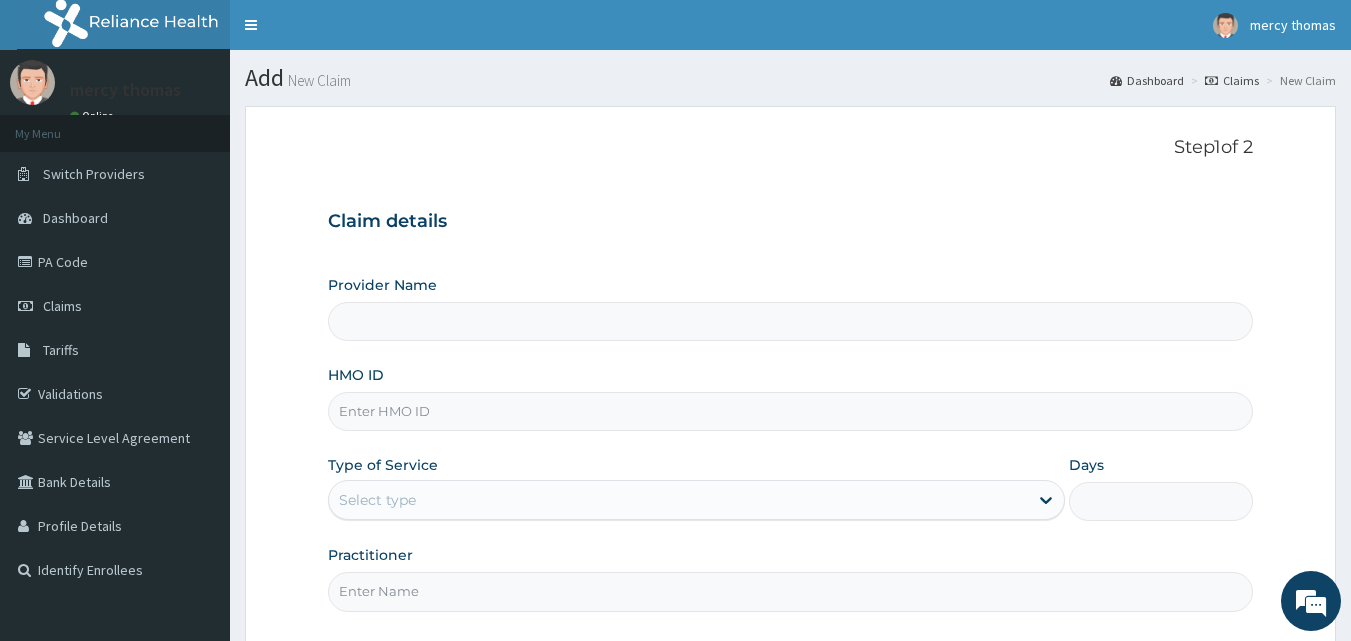 type on "Mercy Thomas Oredugba Medical And Dental Centre" 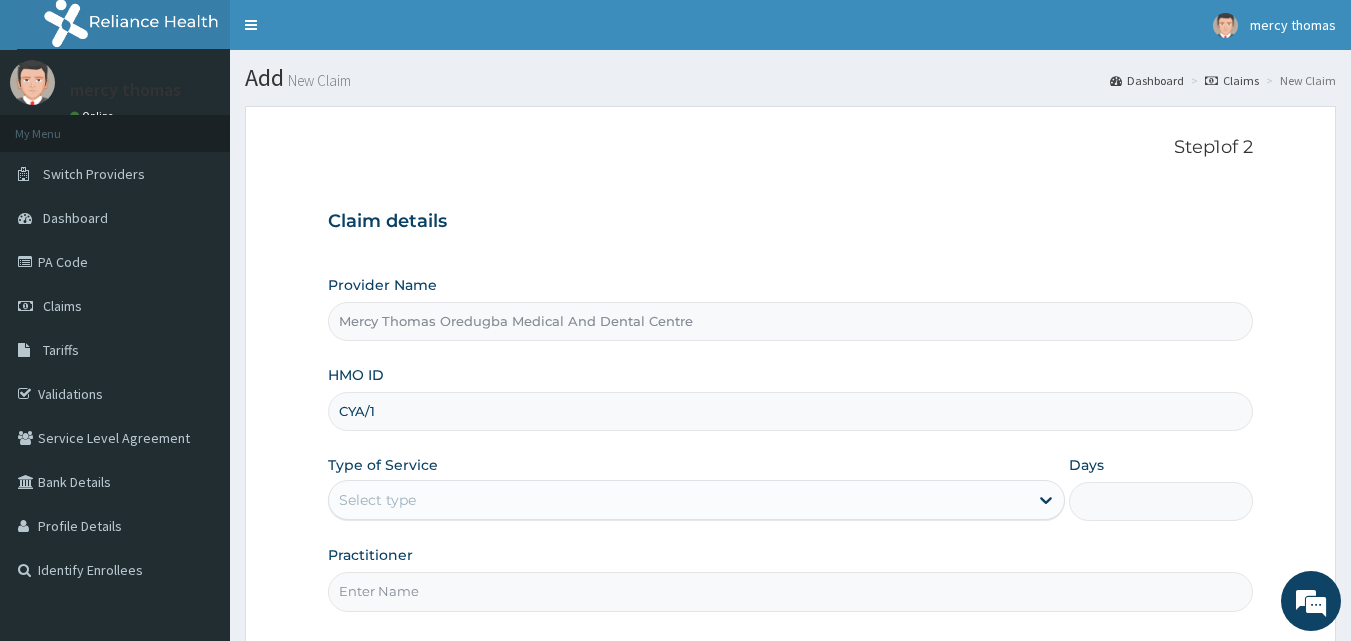 scroll, scrollTop: 0, scrollLeft: 0, axis: both 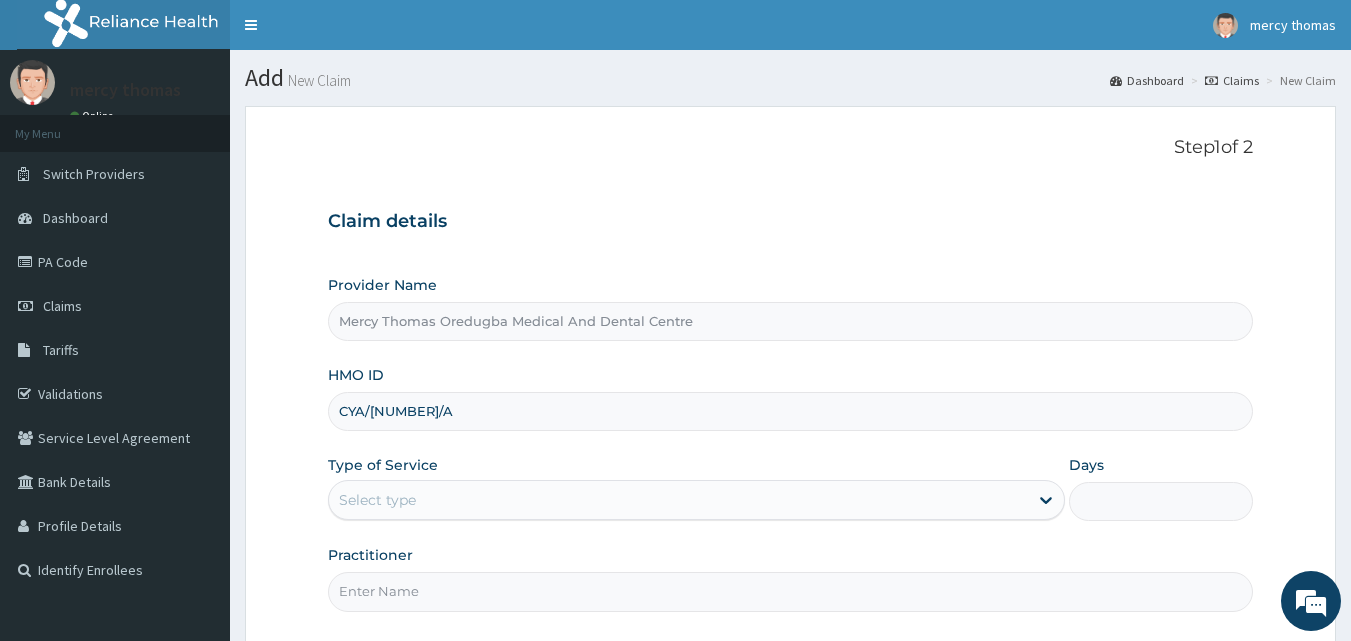 type on "CYA/[NUMBER]/A" 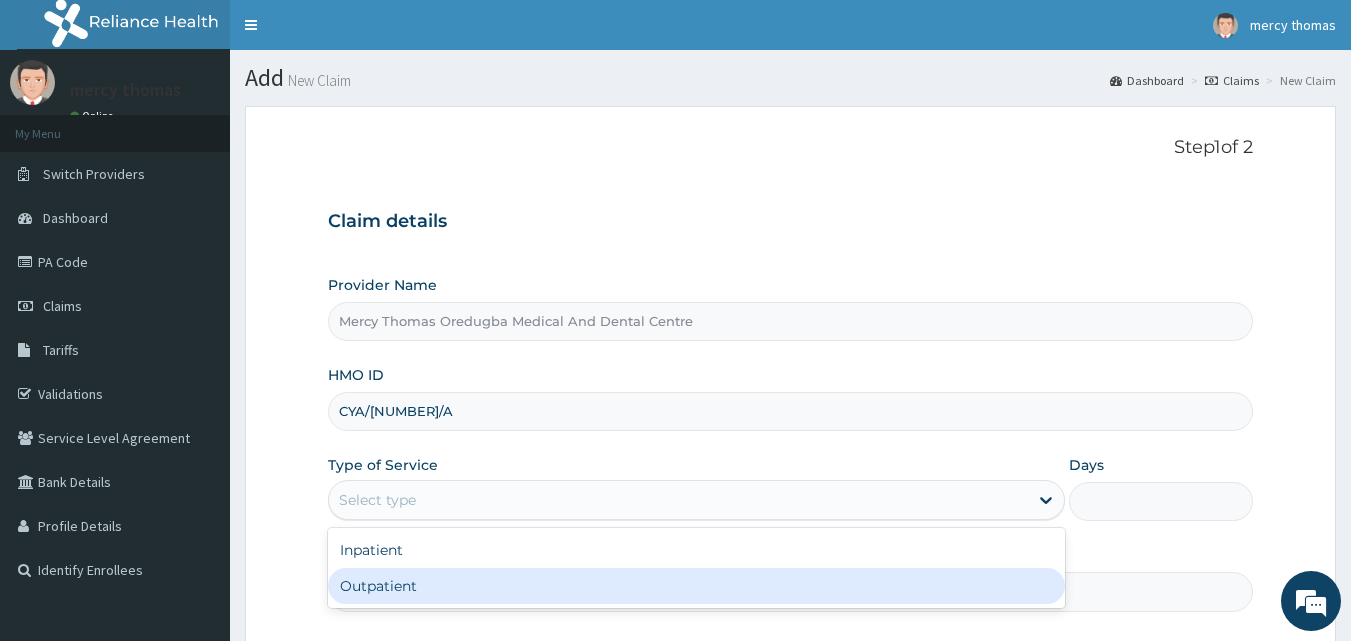 click on "Outpatient" at bounding box center [696, 586] 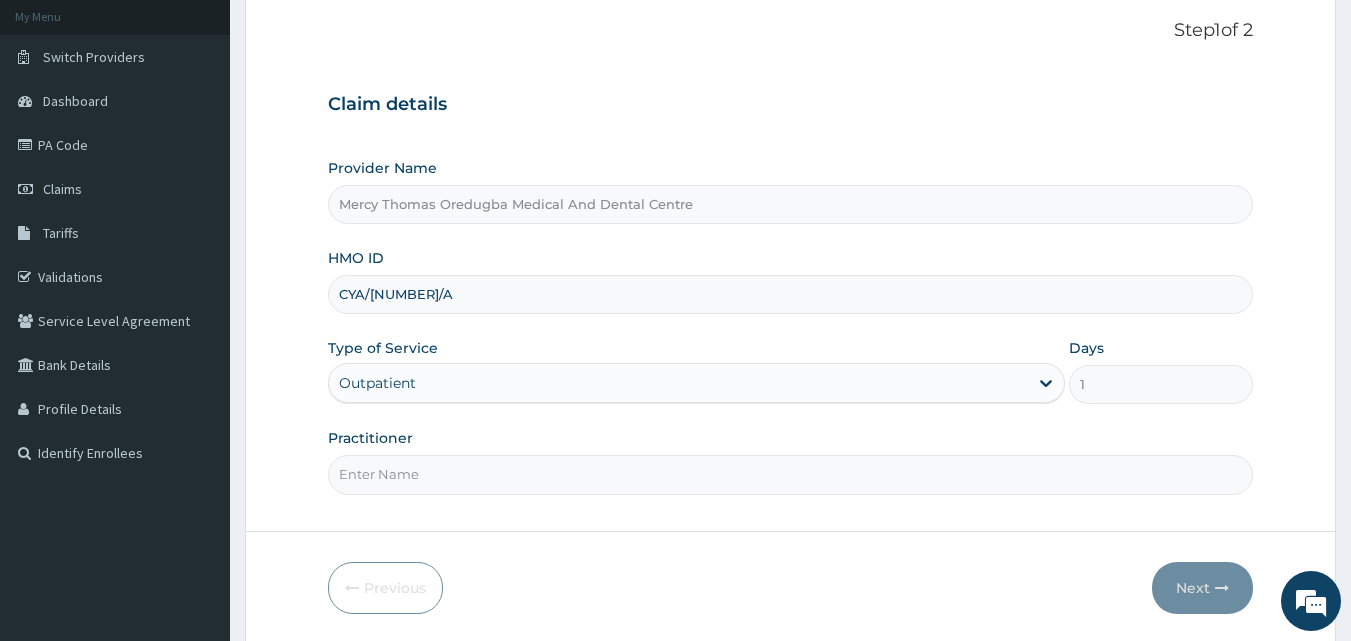 scroll, scrollTop: 187, scrollLeft: 0, axis: vertical 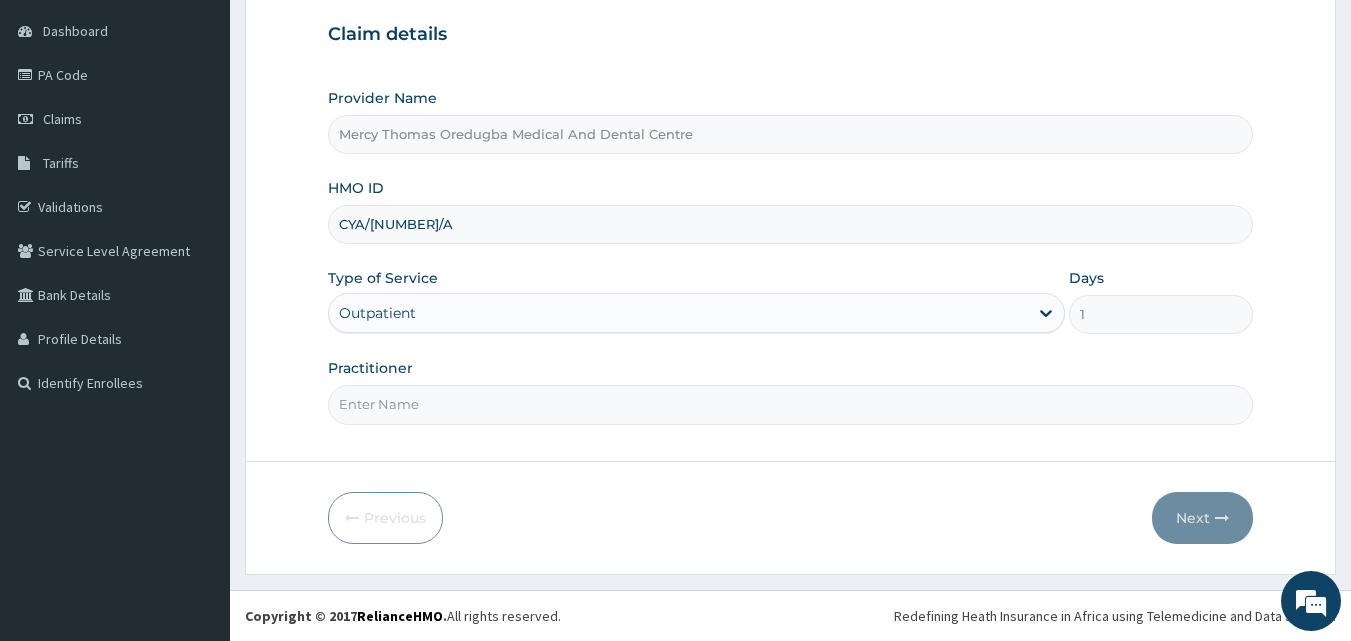 click on "Practitioner" at bounding box center [791, 404] 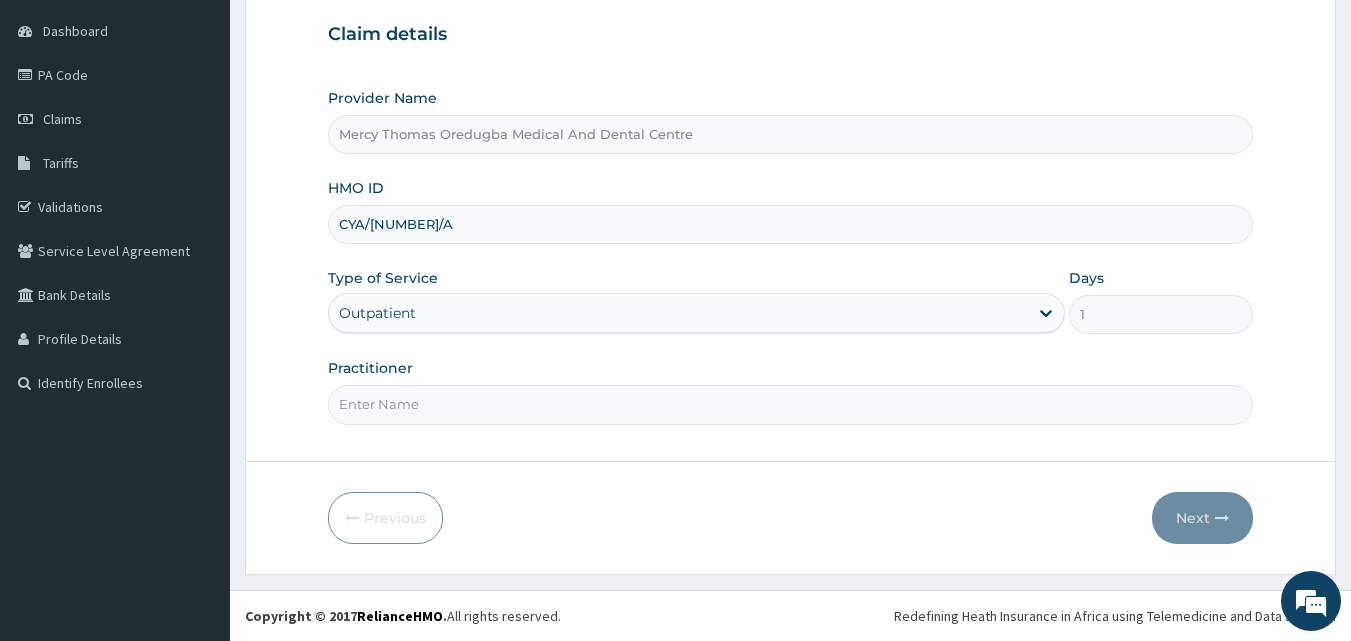 type on "OREDUGBA" 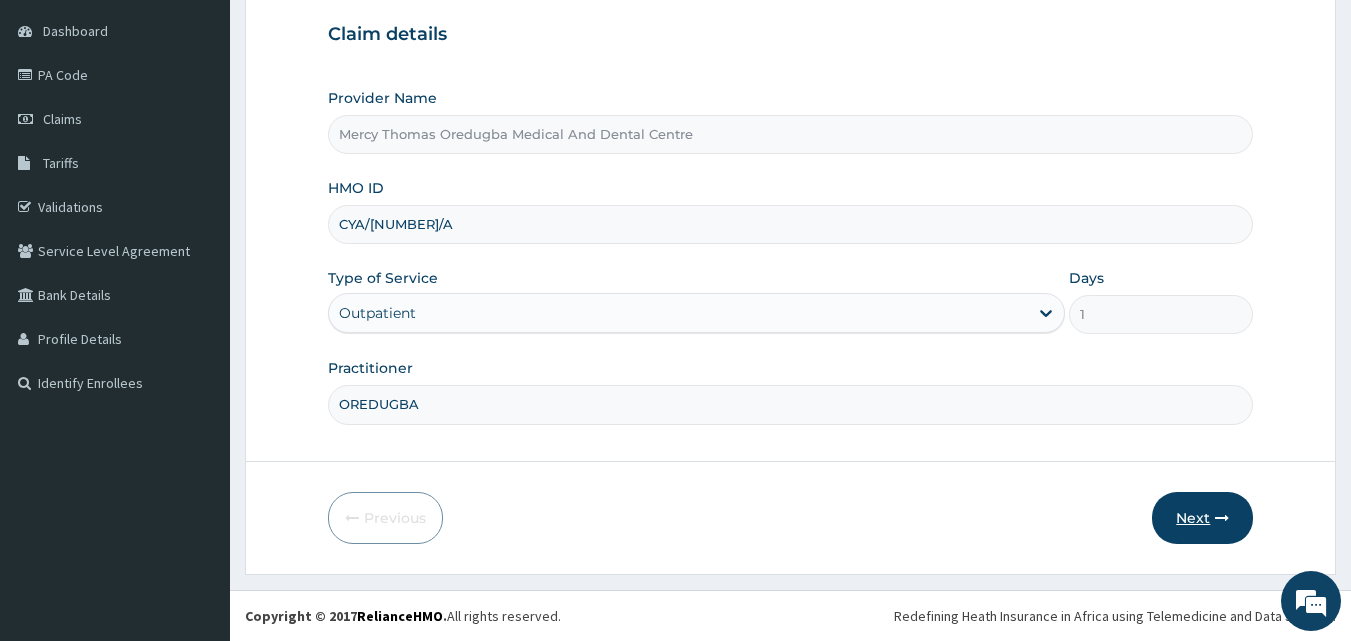 click on "Next" at bounding box center [1202, 518] 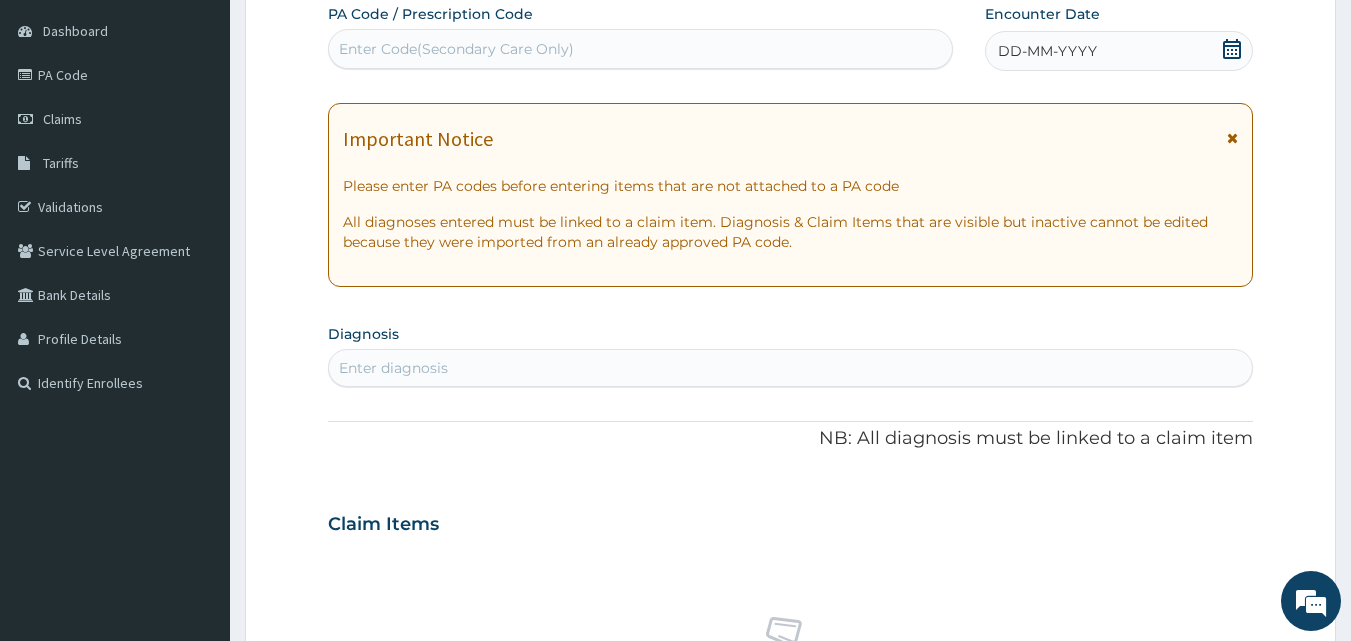 click 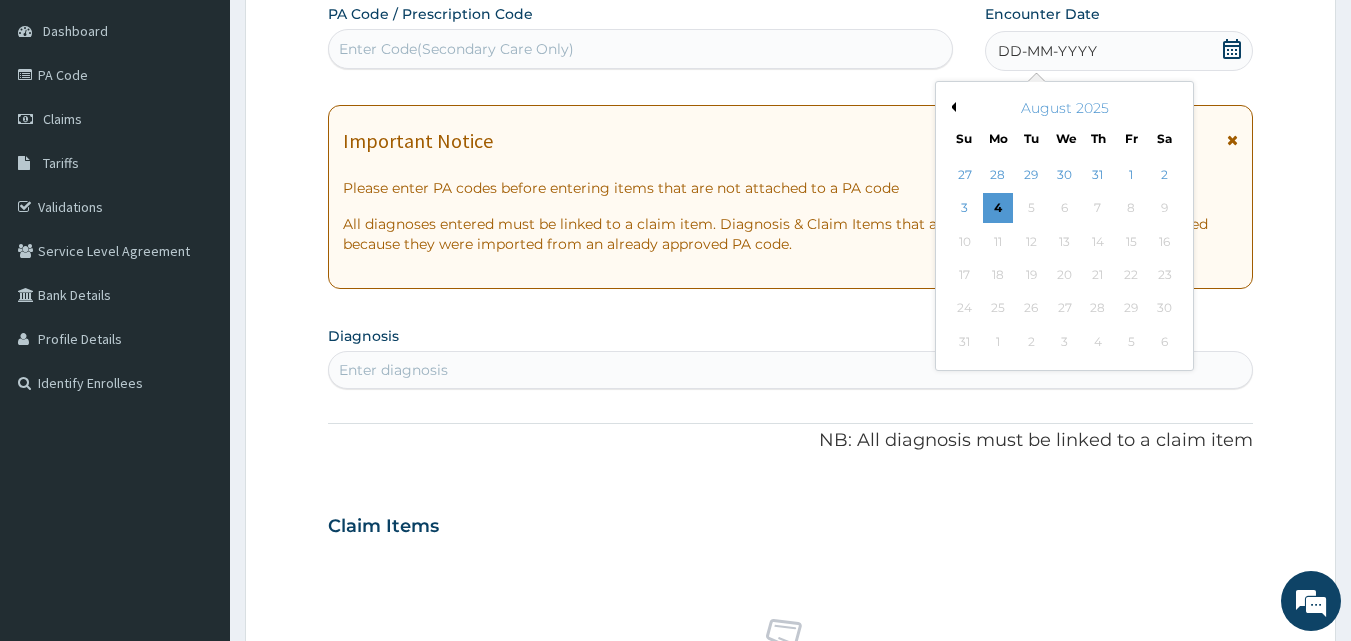 click on "Previous Month" at bounding box center [951, 107] 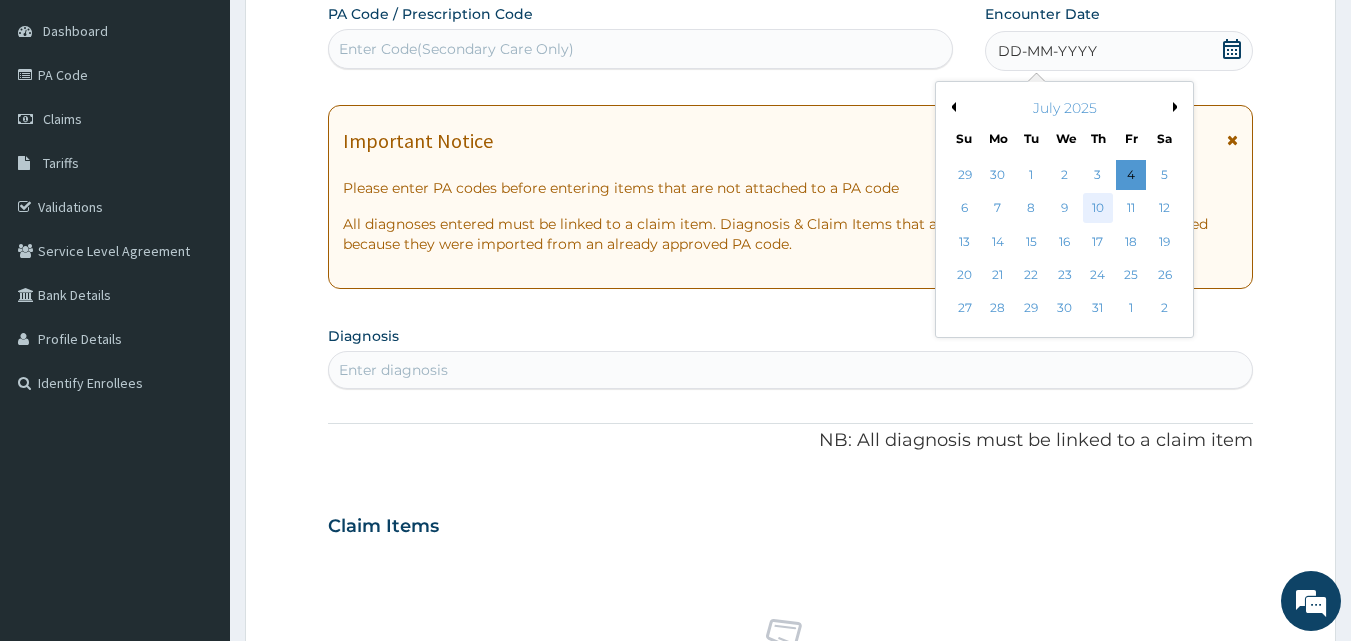 click on "10" at bounding box center [1098, 209] 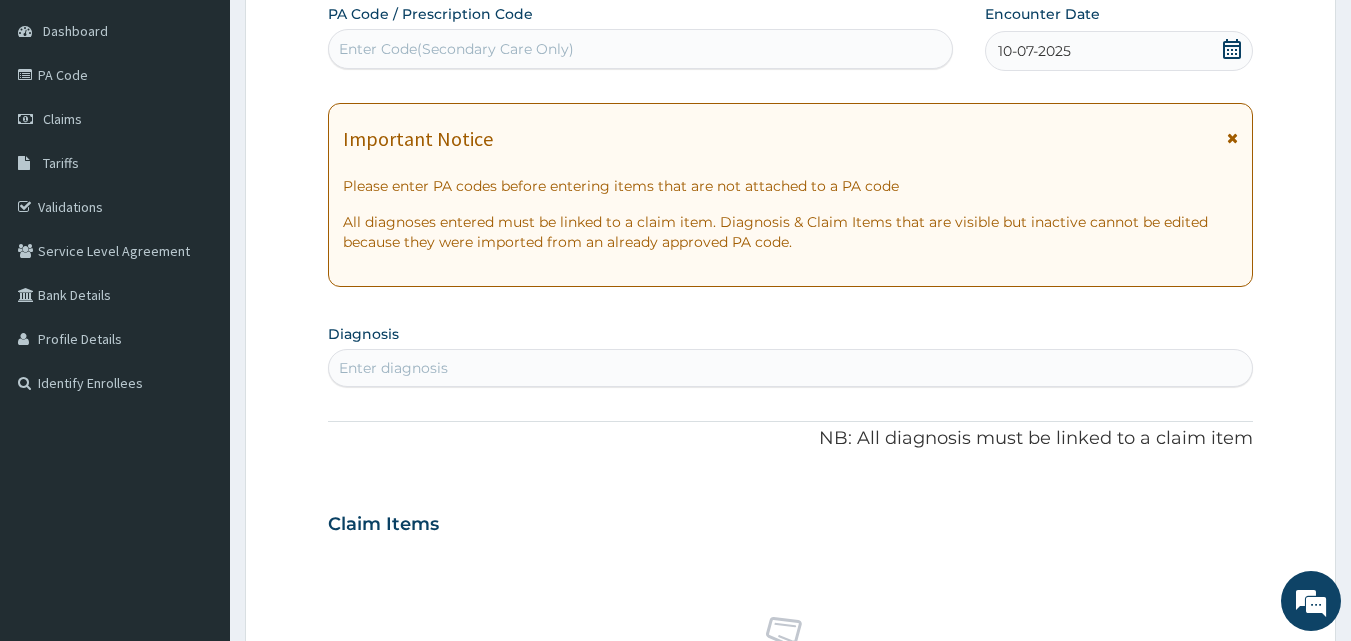 click on "Enter diagnosis" at bounding box center (791, 368) 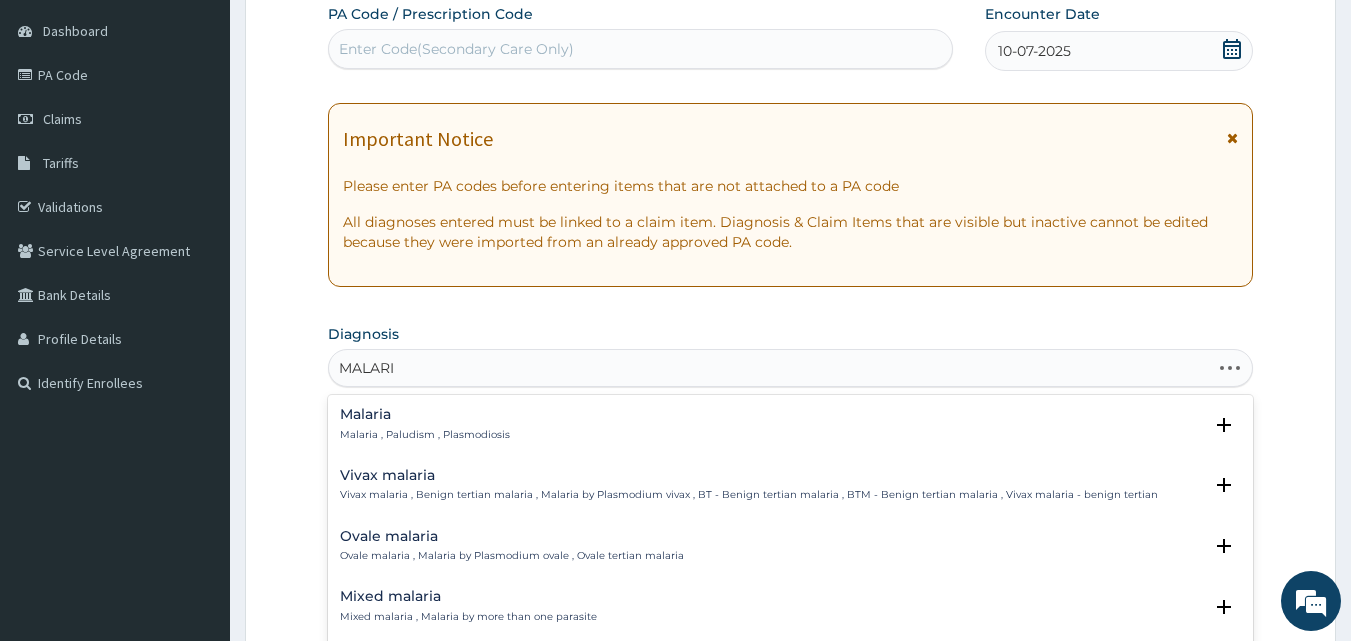type on "MALARIA" 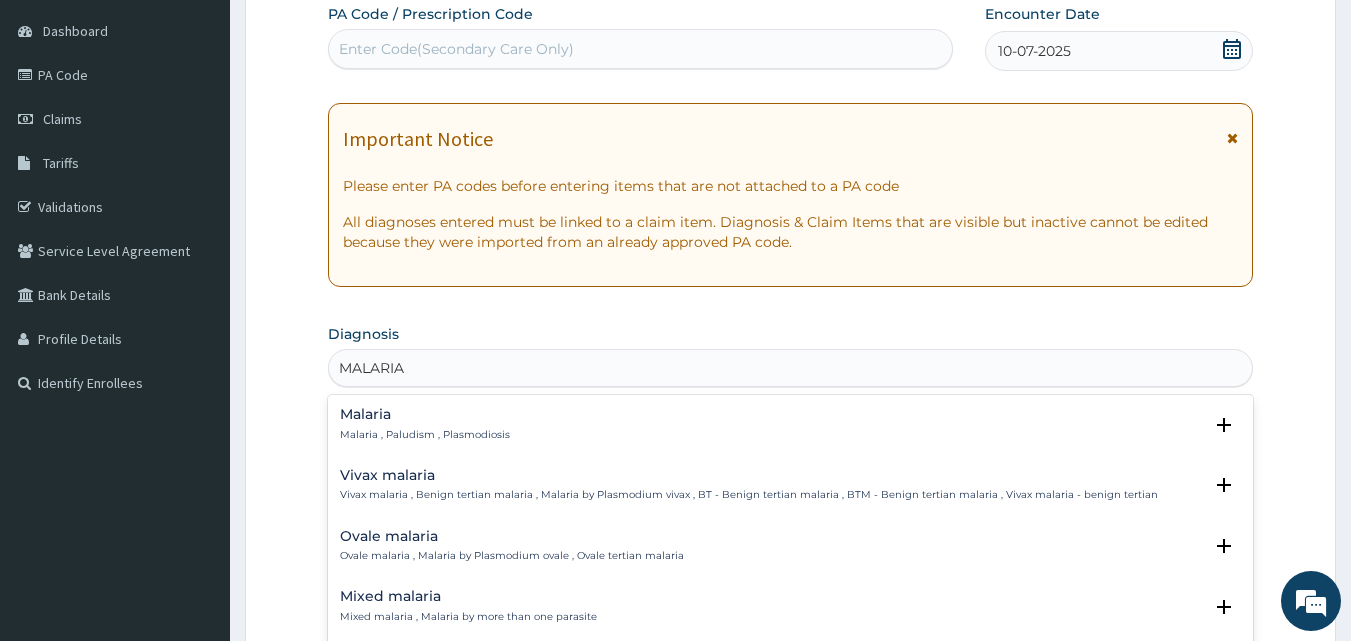 click on "Malaria" at bounding box center [425, 414] 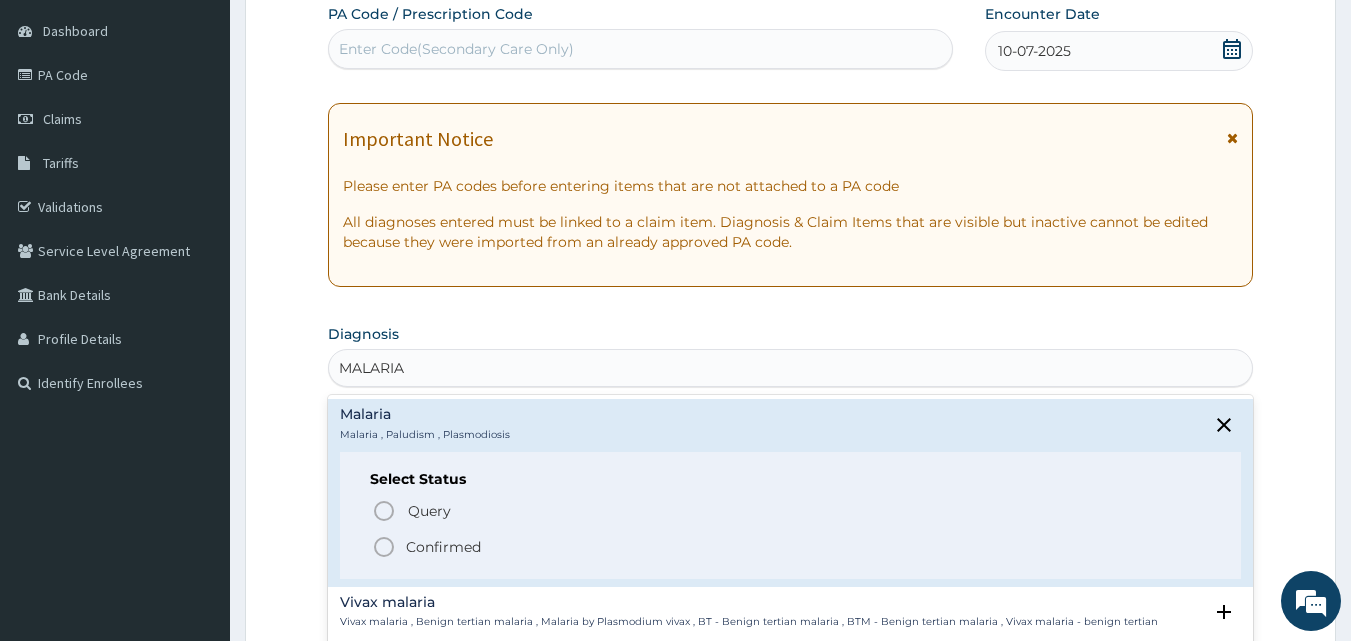 click 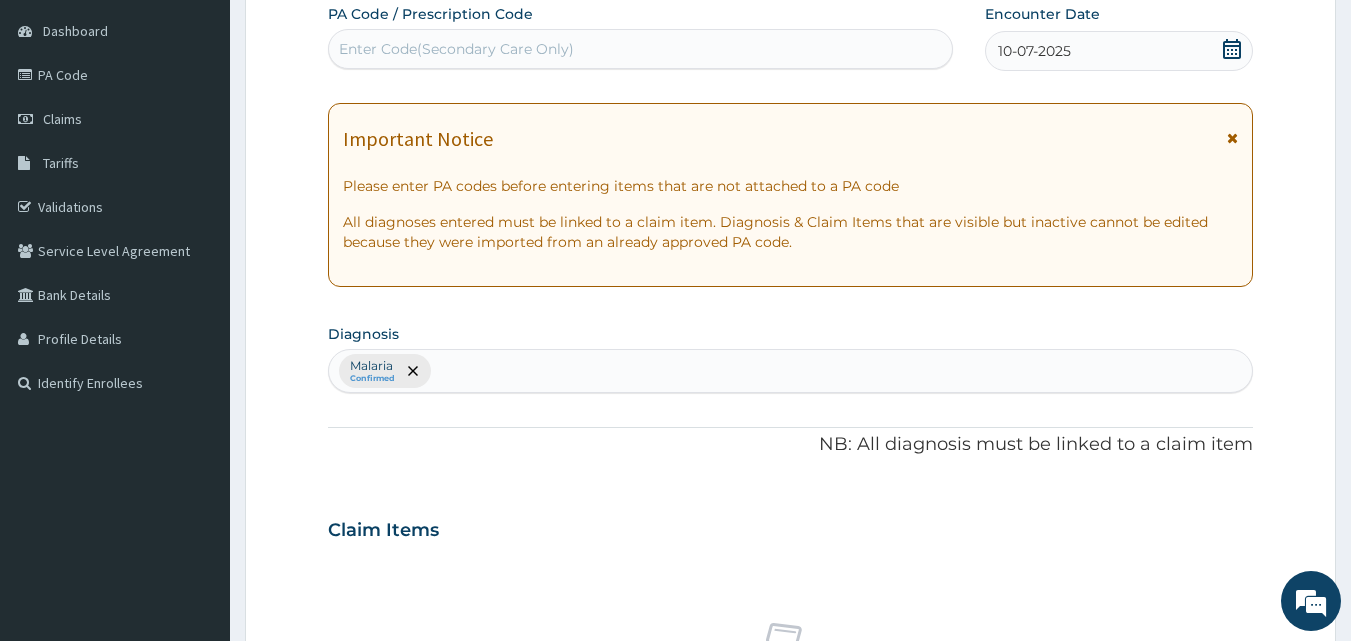 scroll, scrollTop: 747, scrollLeft: 0, axis: vertical 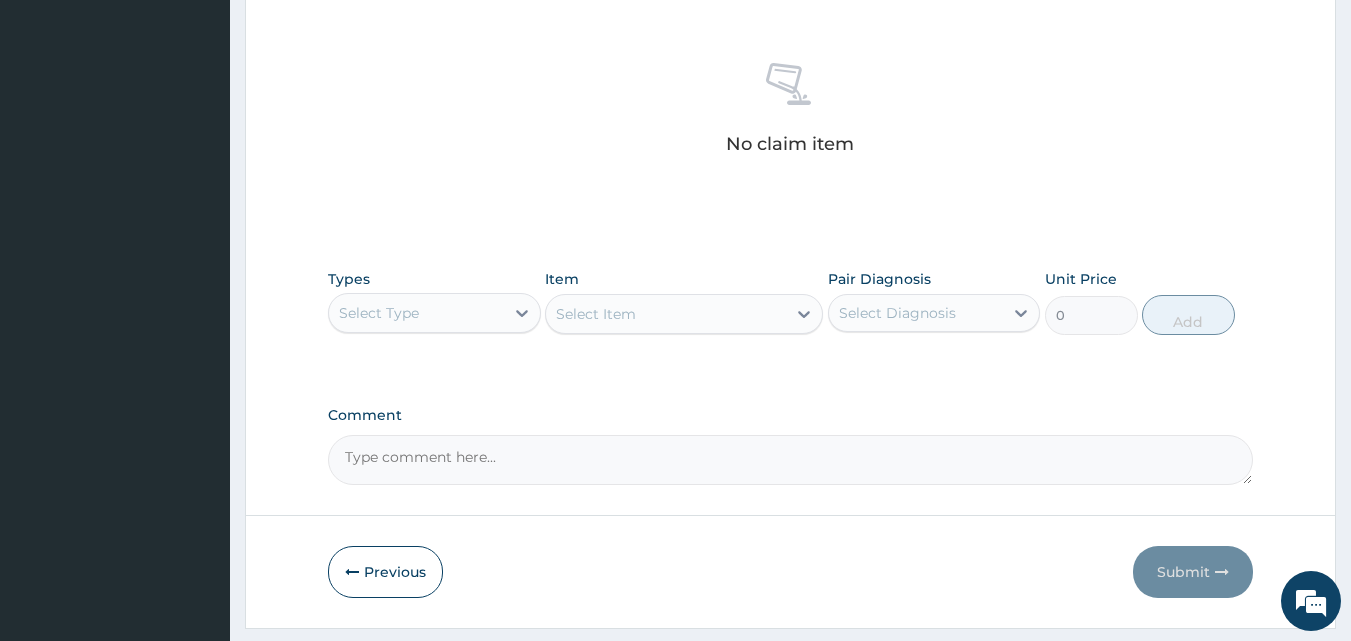 click on "Select Type" at bounding box center [416, 313] 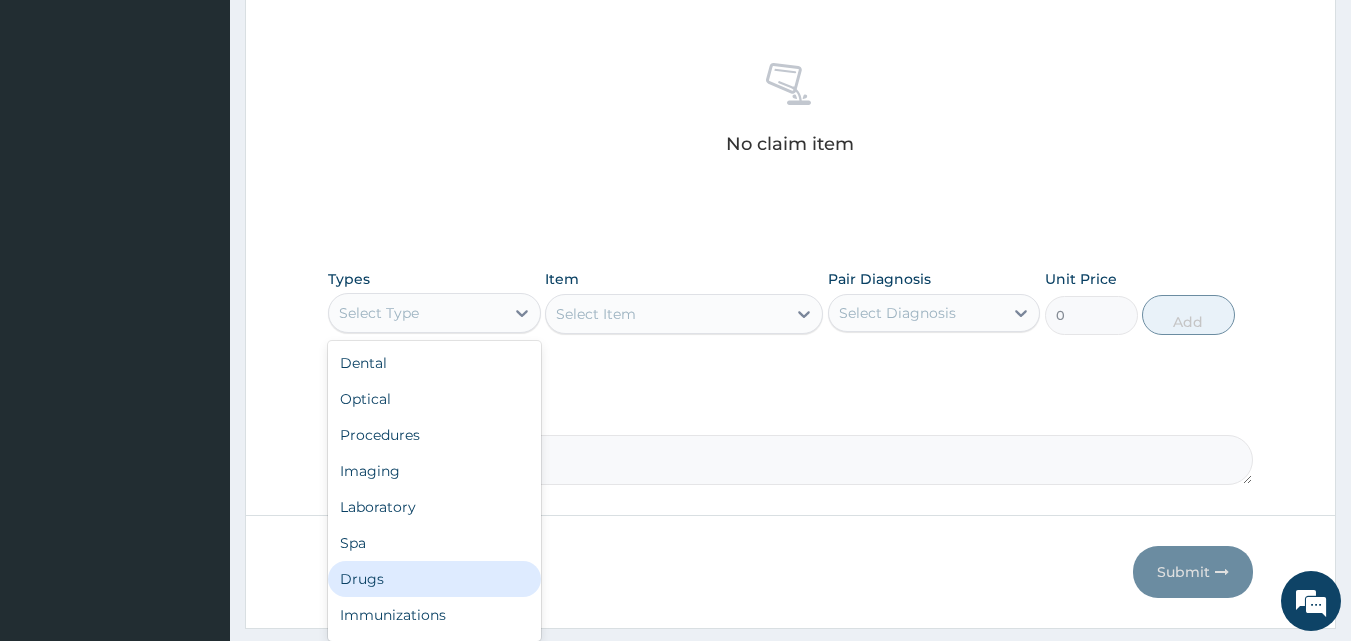 click on "Drugs" at bounding box center [434, 579] 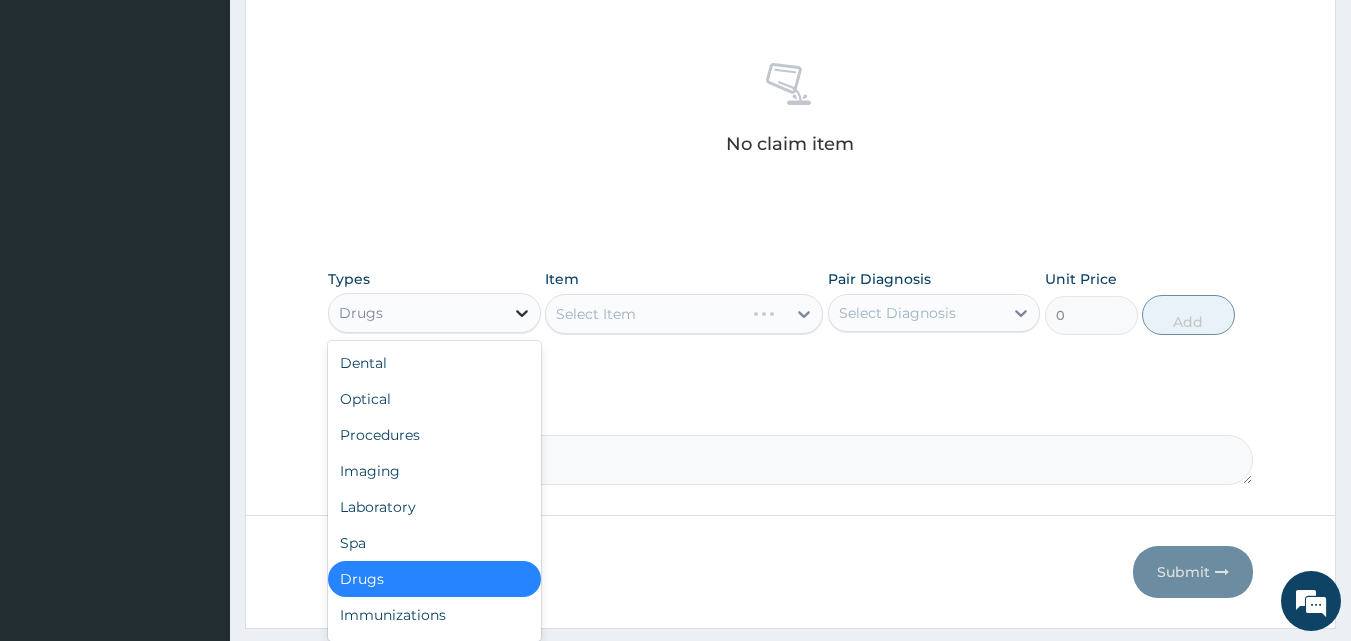 click 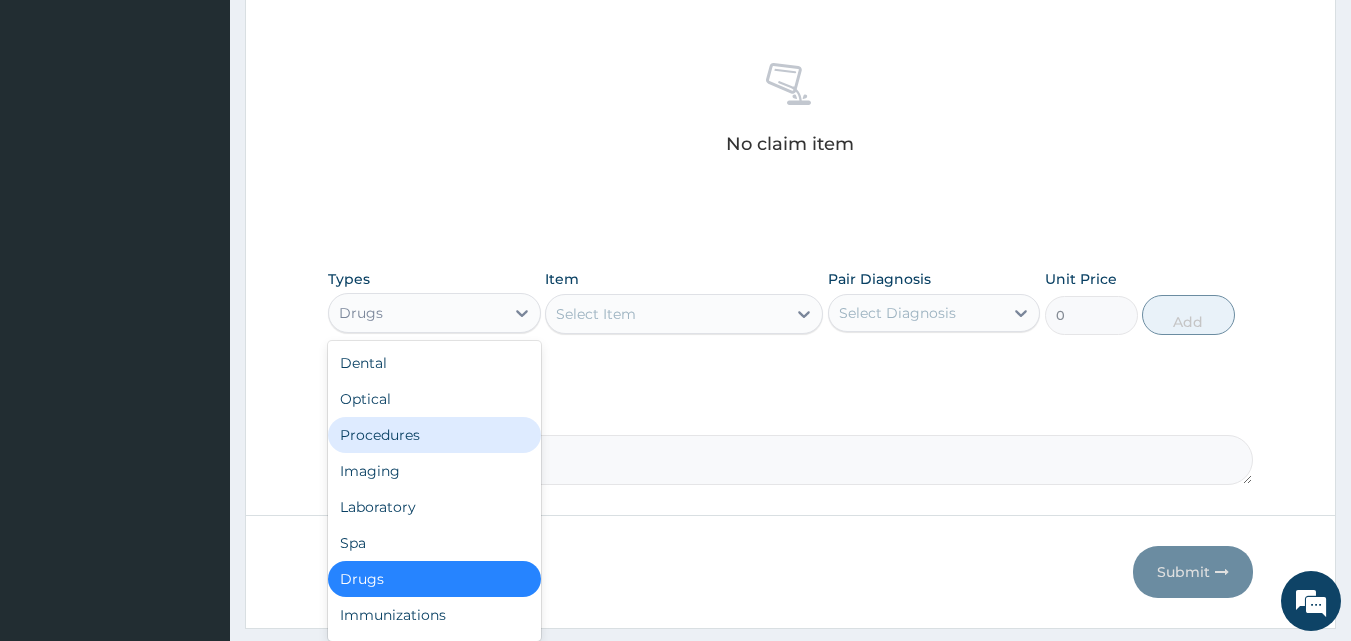 click on "Procedures" at bounding box center [434, 435] 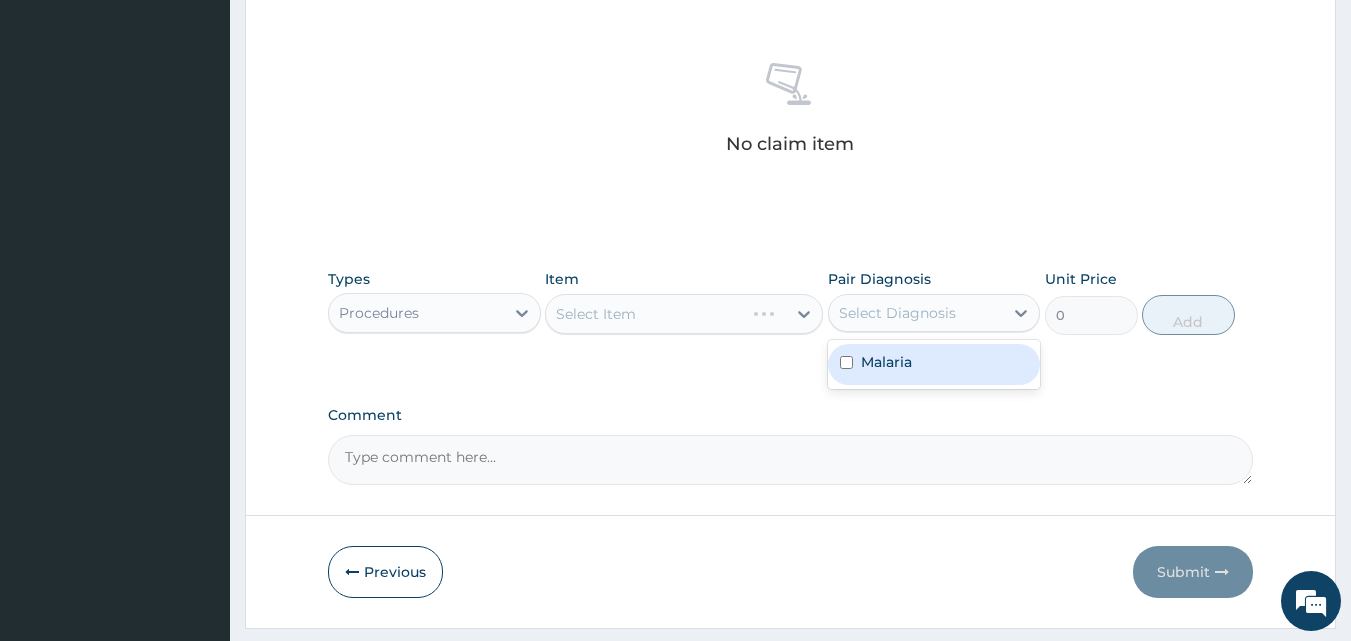 click on "Select Diagnosis" at bounding box center [897, 313] 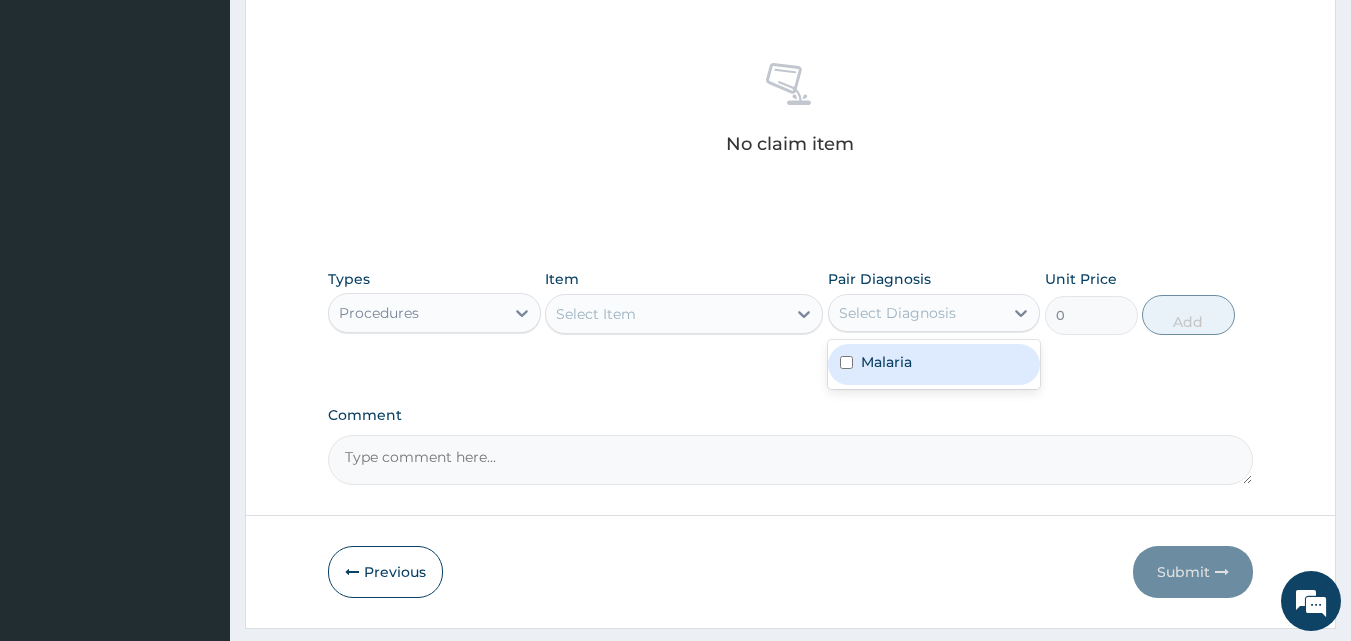 click on "Malaria" at bounding box center (934, 364) 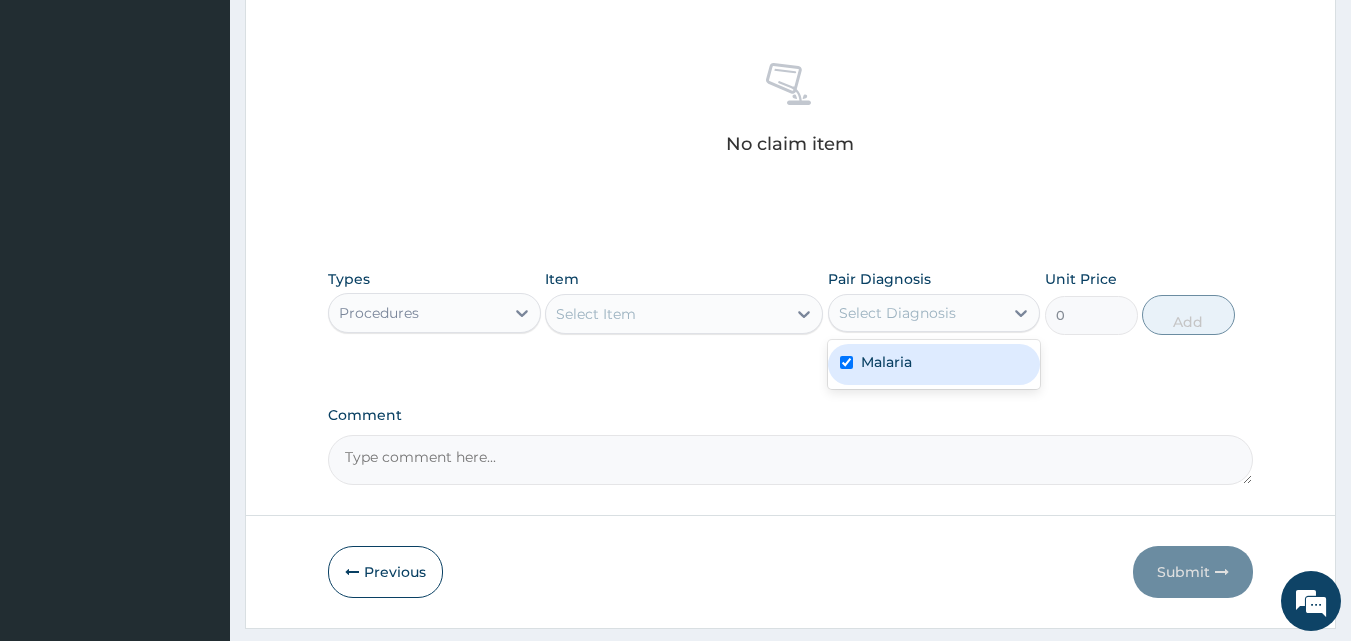 checkbox on "true" 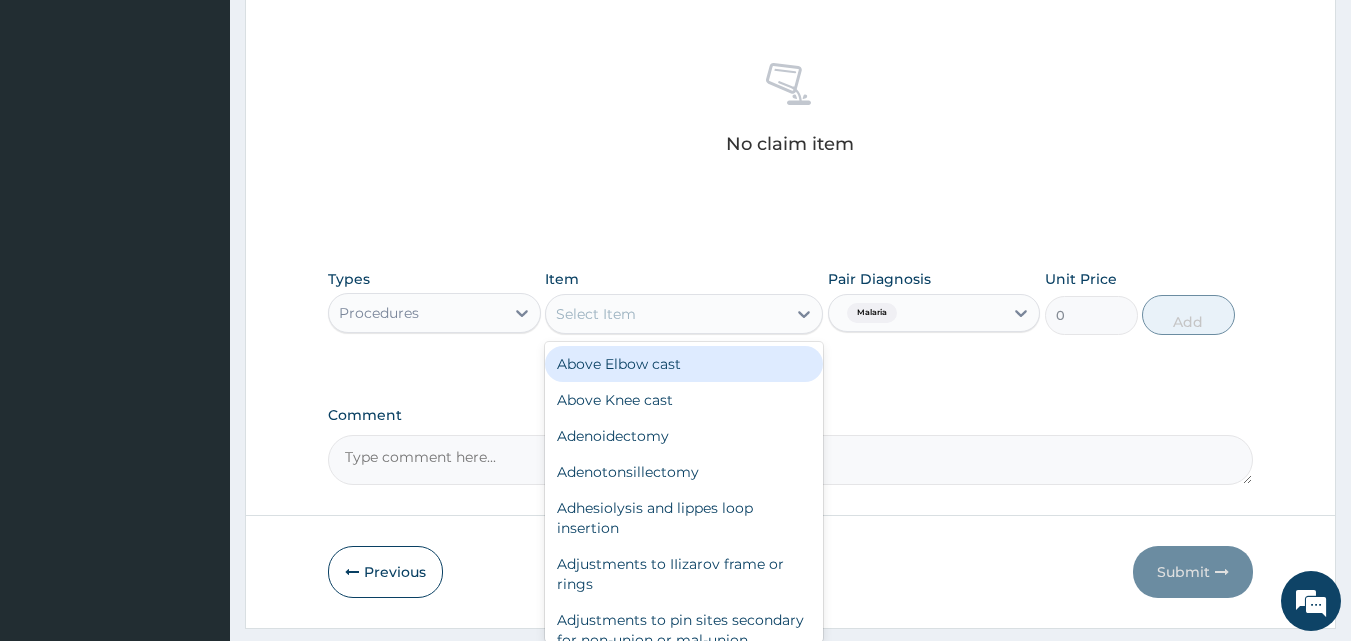 click on "Select Item" at bounding box center [666, 314] 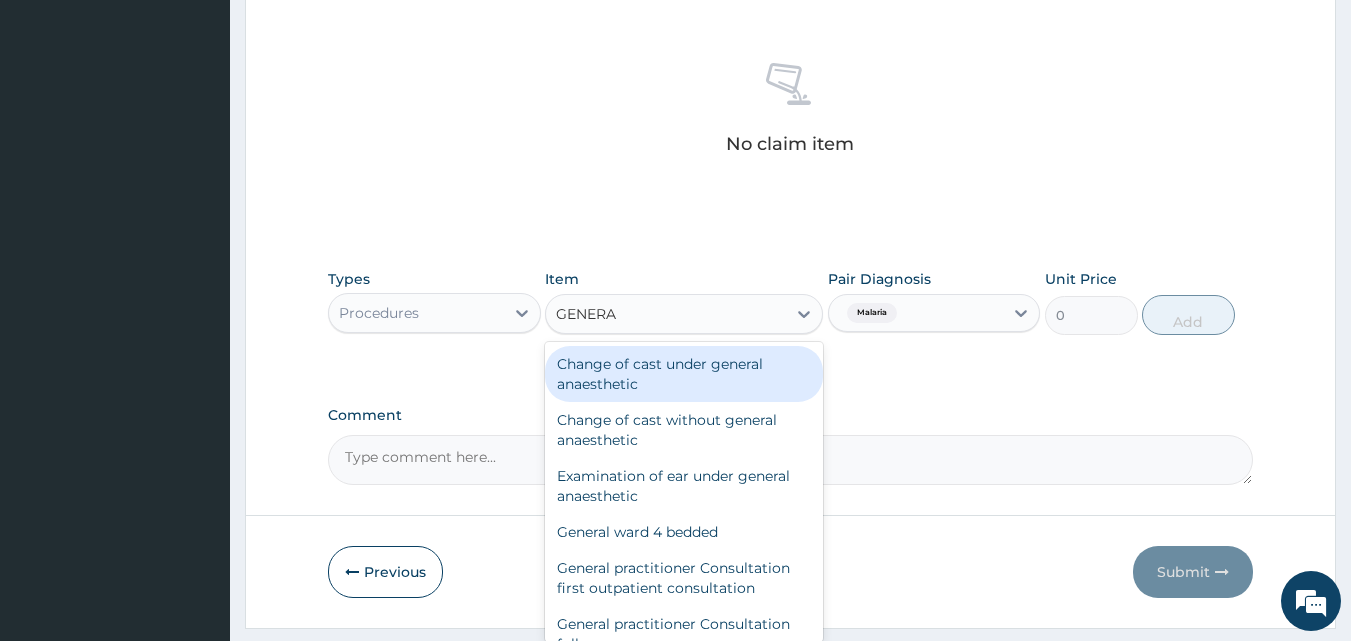 type on "GENERAL" 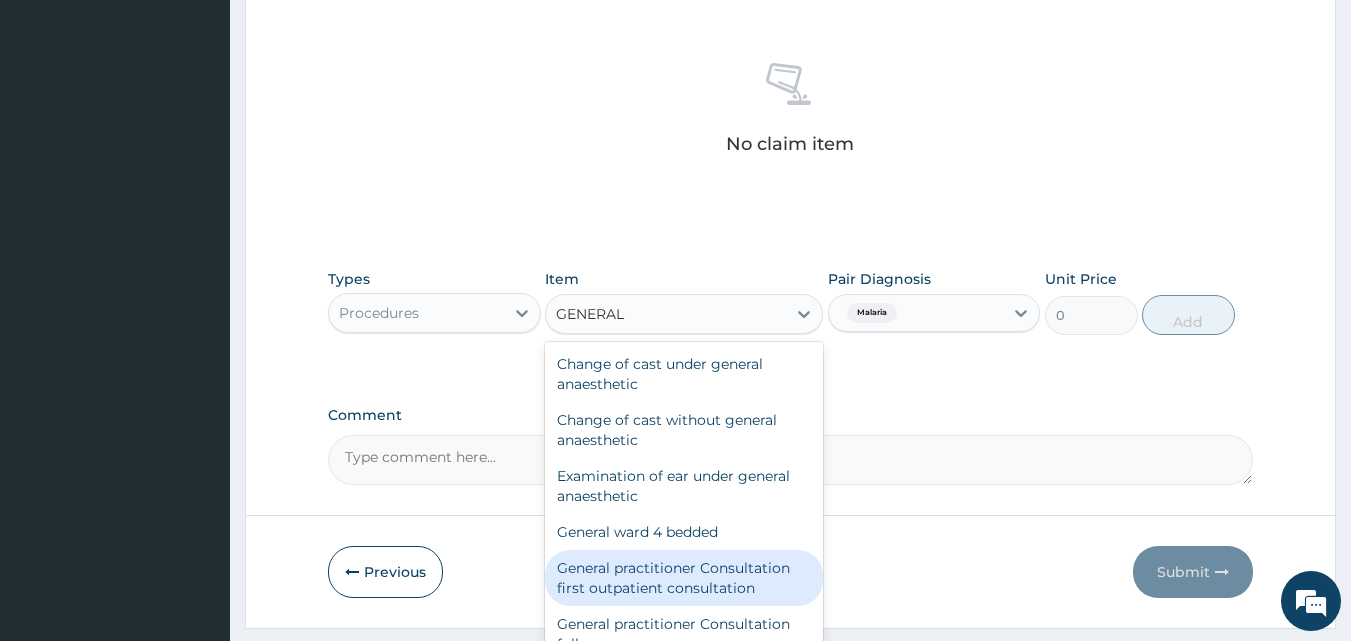 click on "General practitioner Consultation first outpatient consultation" at bounding box center [684, 578] 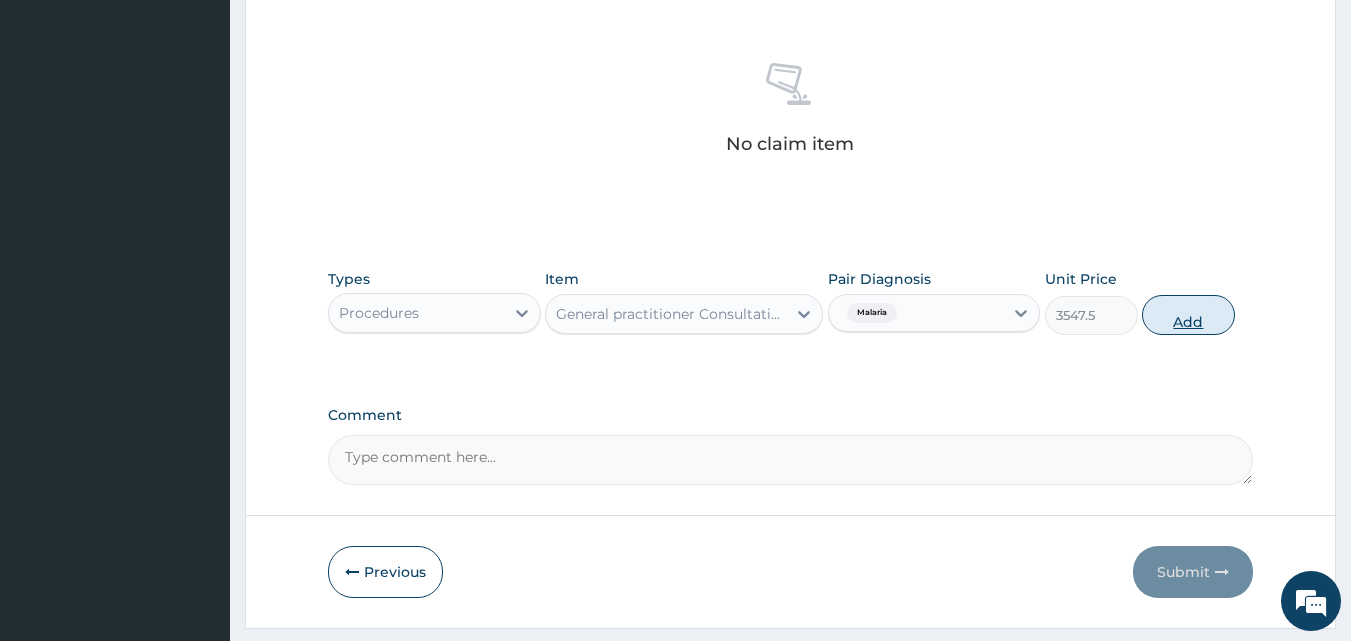 click on "Add" at bounding box center (1188, 315) 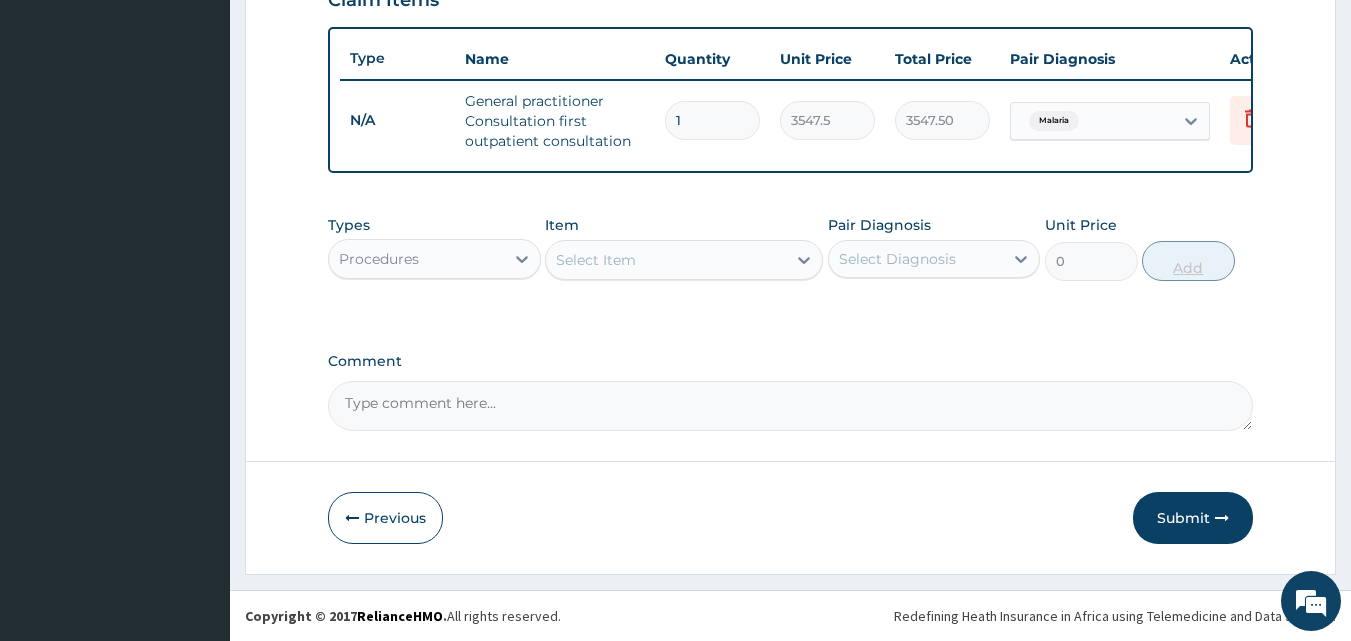 scroll, scrollTop: 732, scrollLeft: 0, axis: vertical 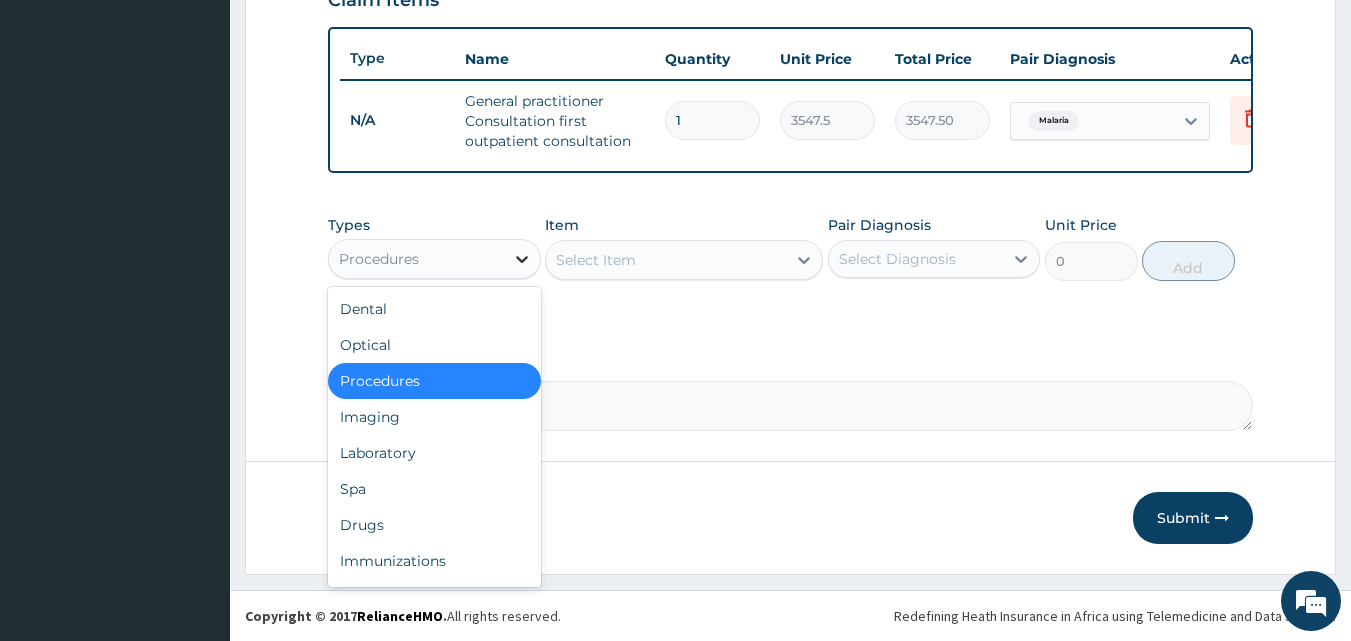 click 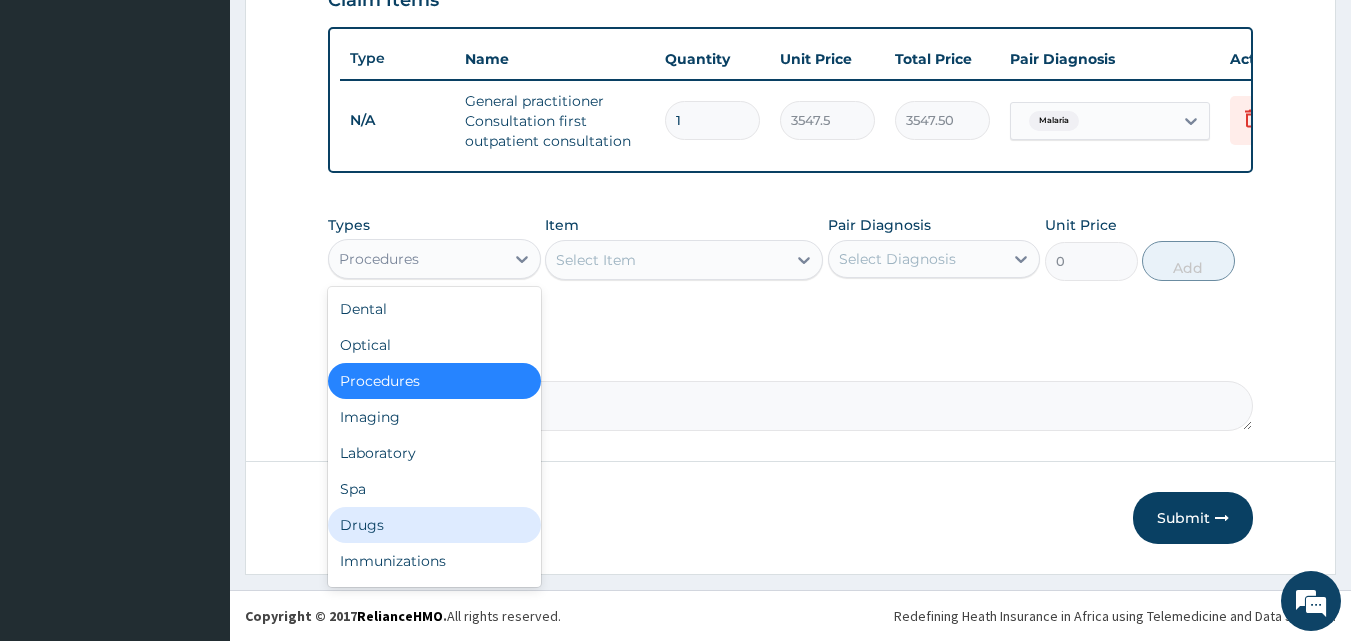 click on "Drugs" at bounding box center [434, 525] 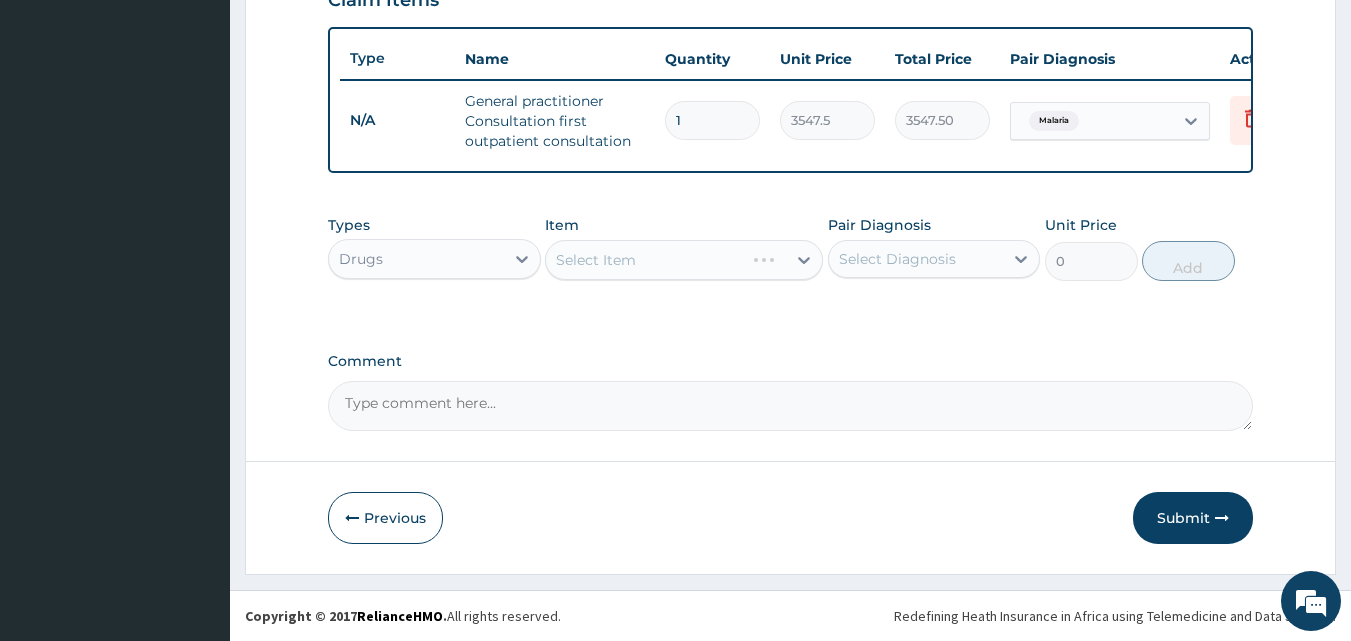 click on "Select Diagnosis" at bounding box center (897, 259) 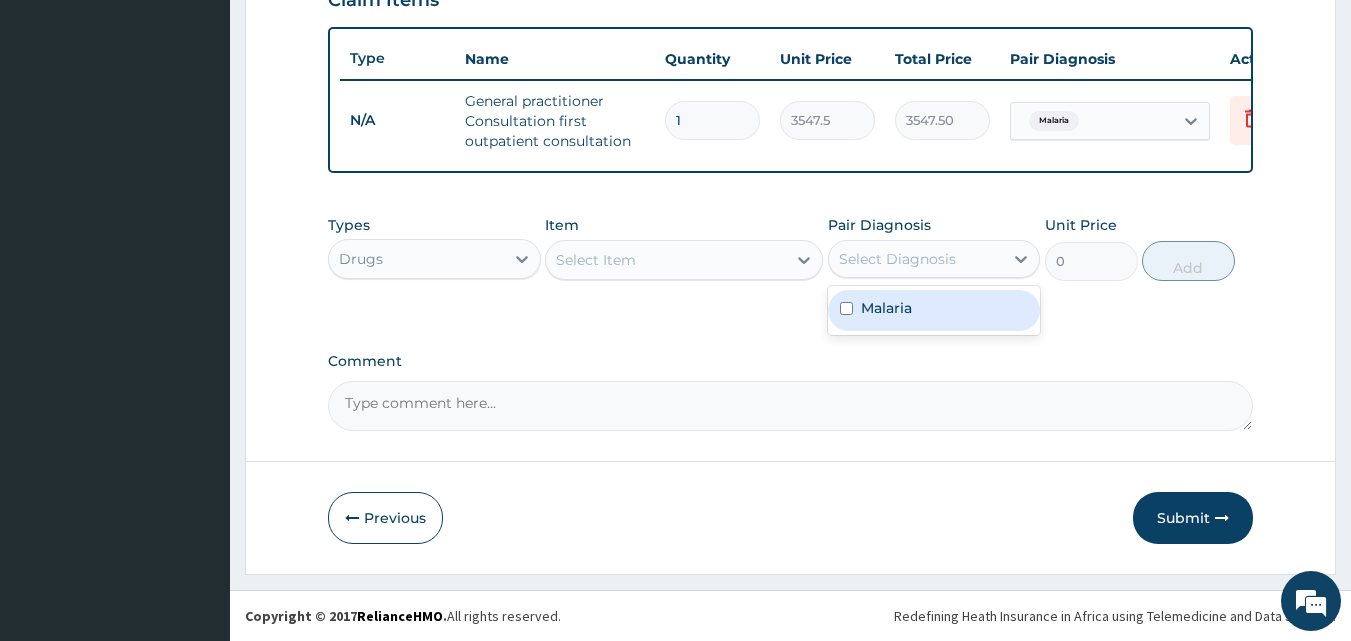 click on "Malaria" at bounding box center (886, 308) 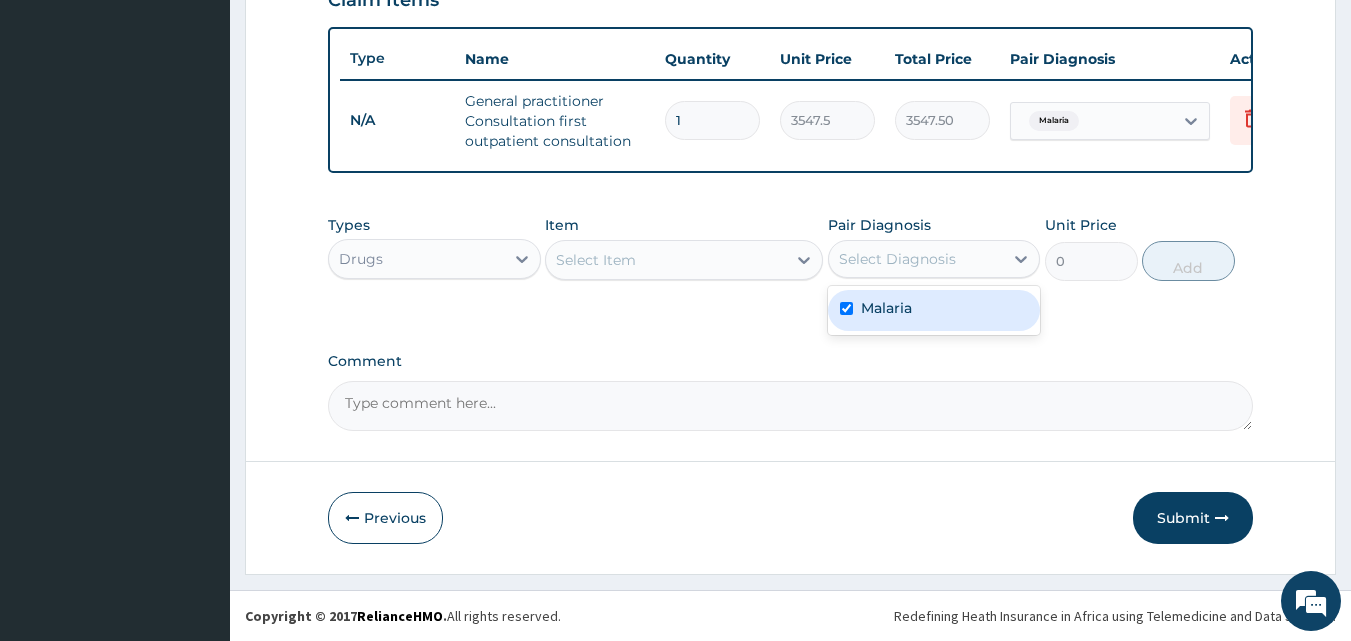 checkbox on "true" 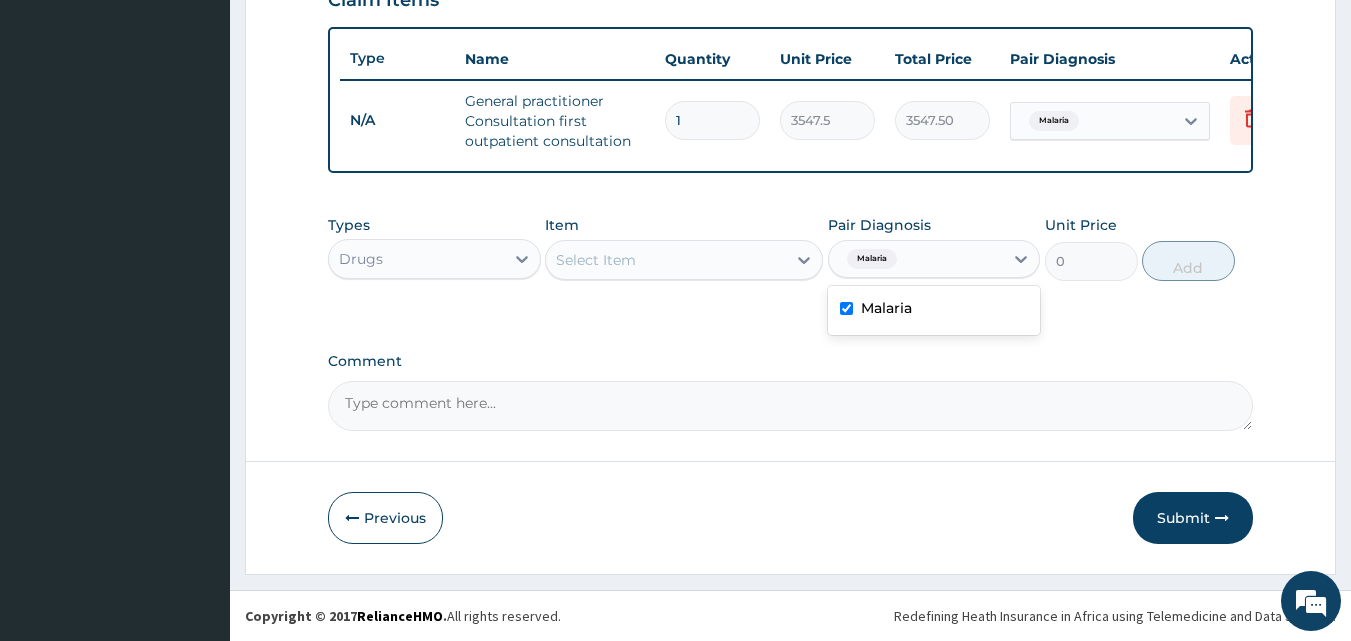 click on "Select Item" at bounding box center [666, 260] 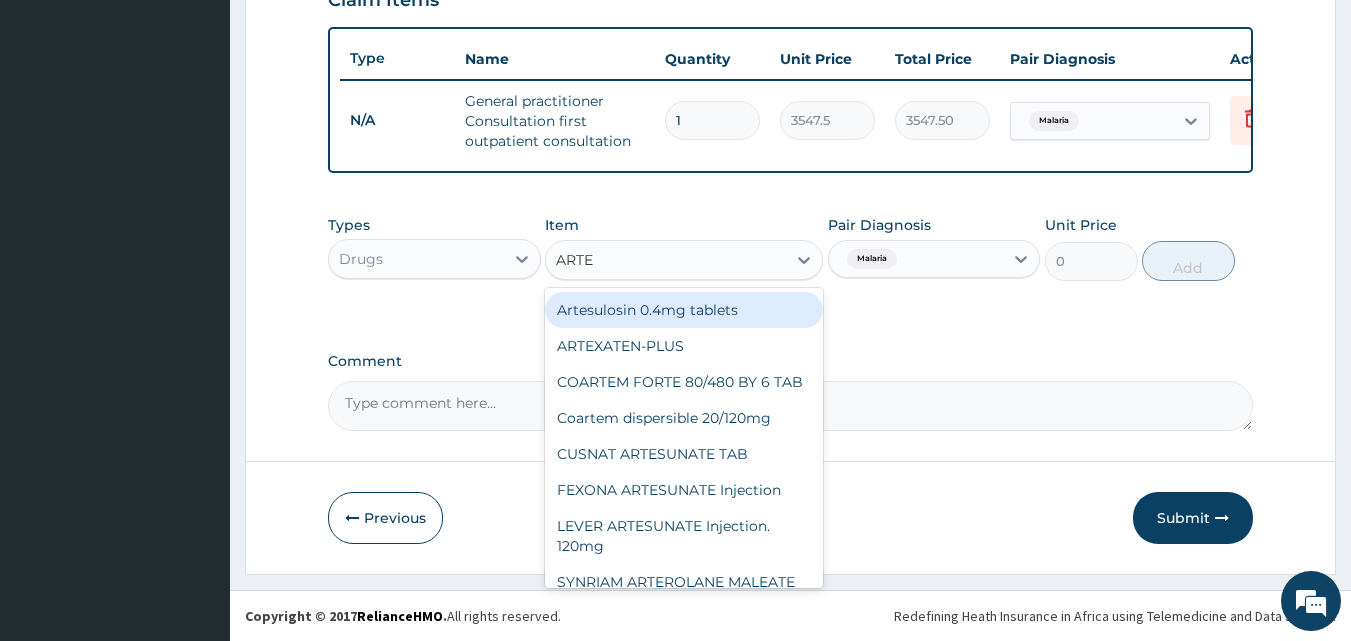 type on "ARTEM" 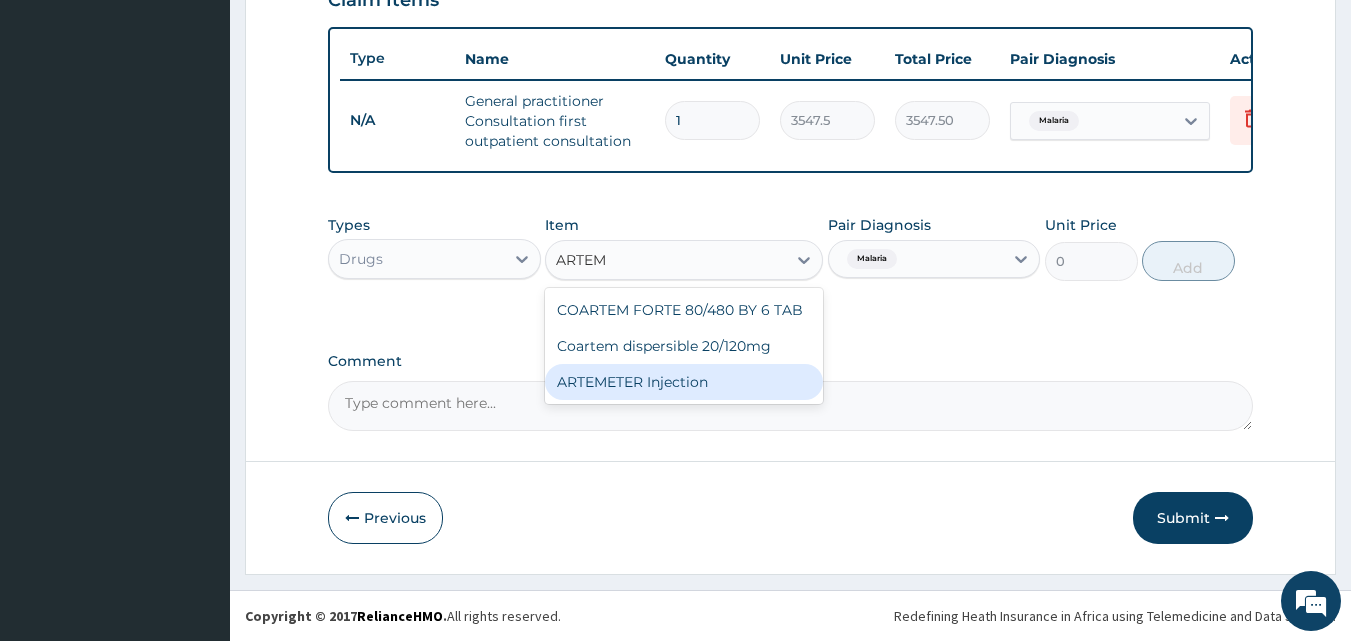 click on "ARTEMETER Injection" at bounding box center (684, 382) 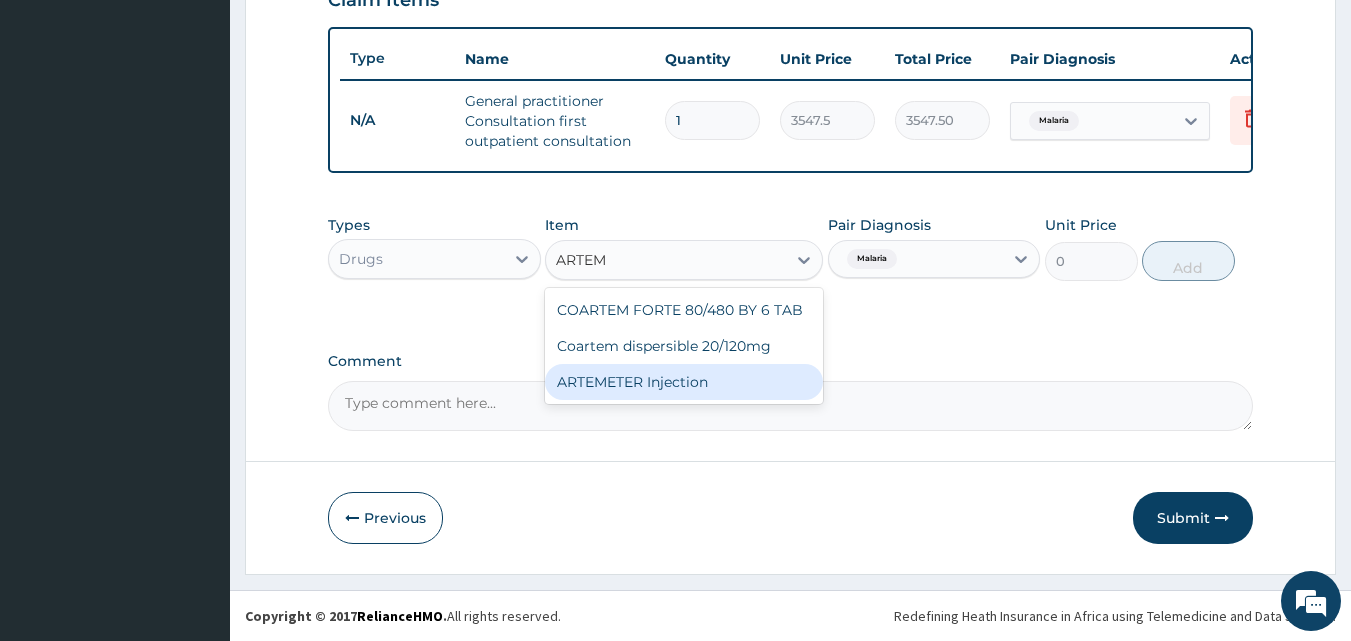 type 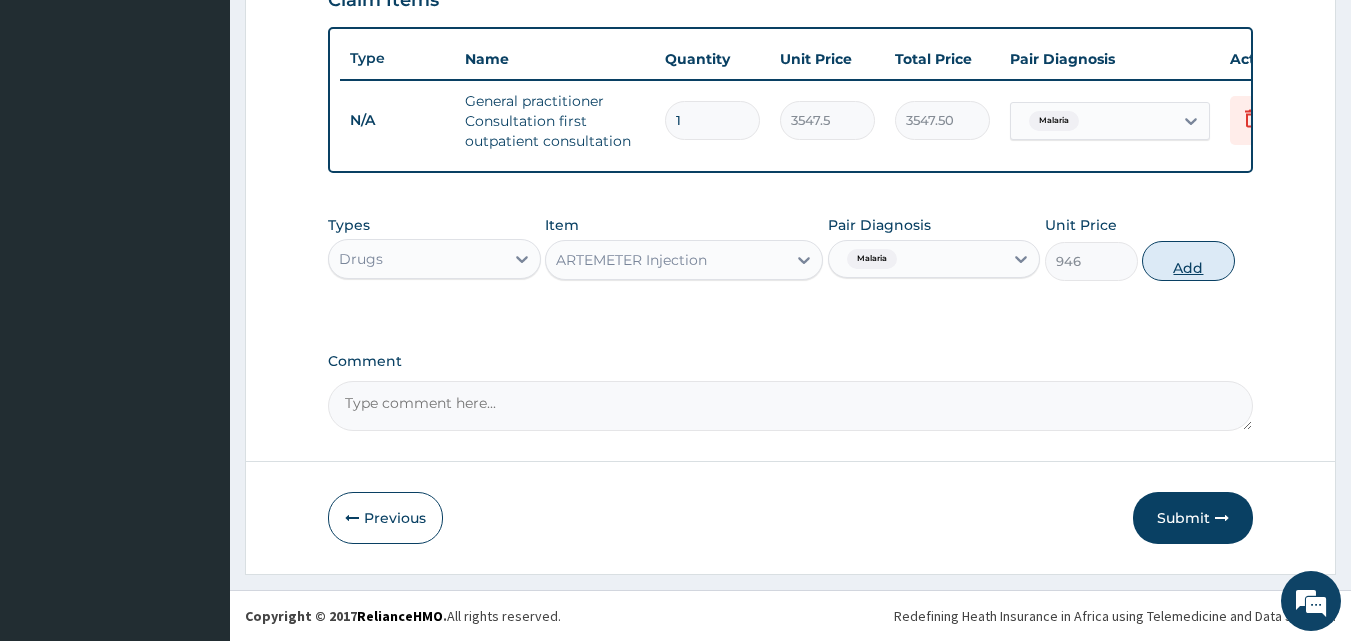 click on "Add" at bounding box center [1188, 261] 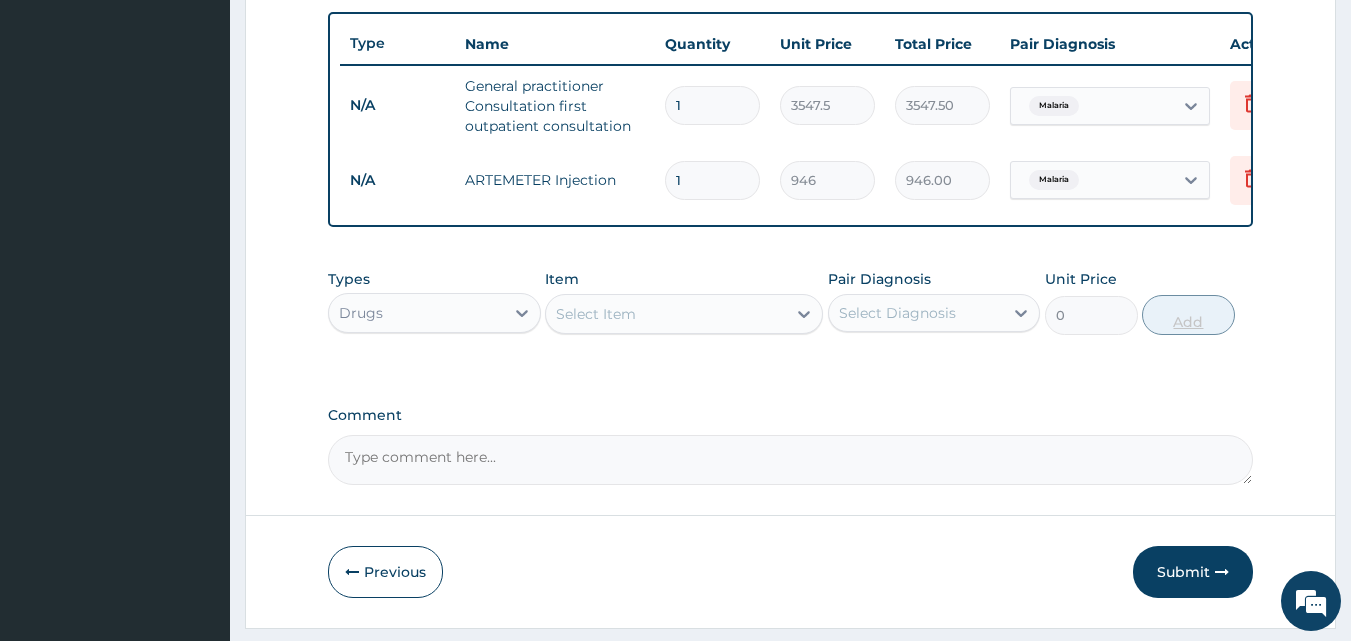 type 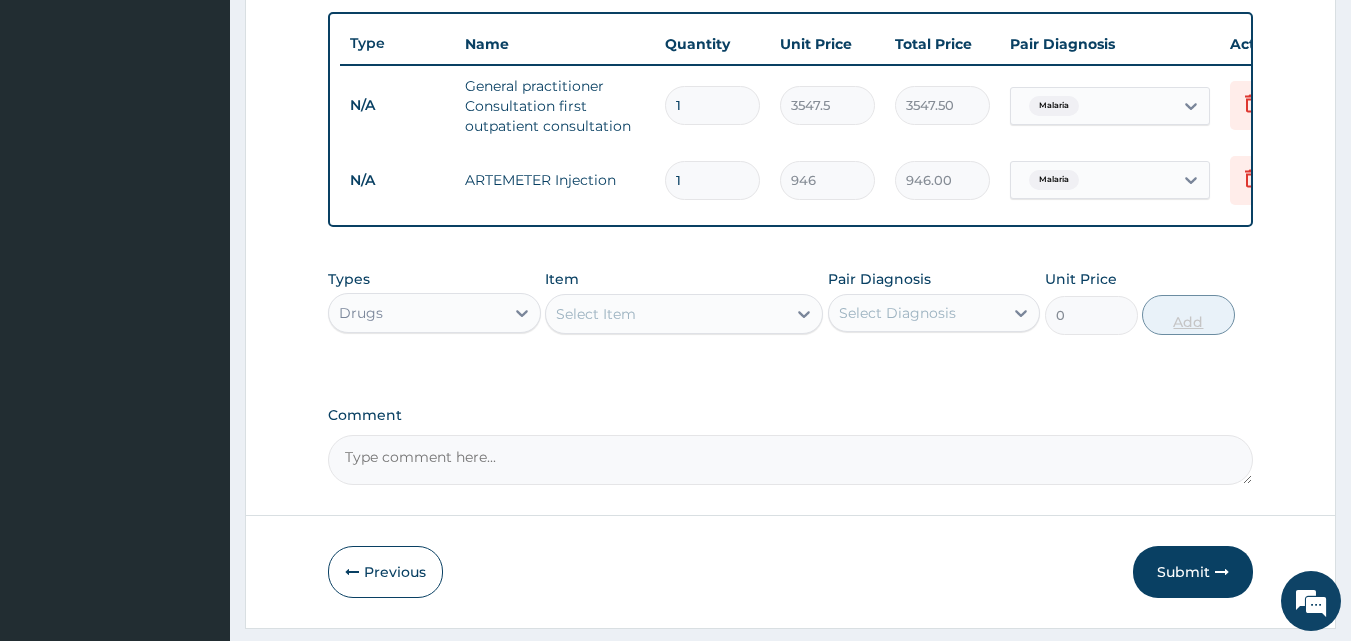 type on "0.00" 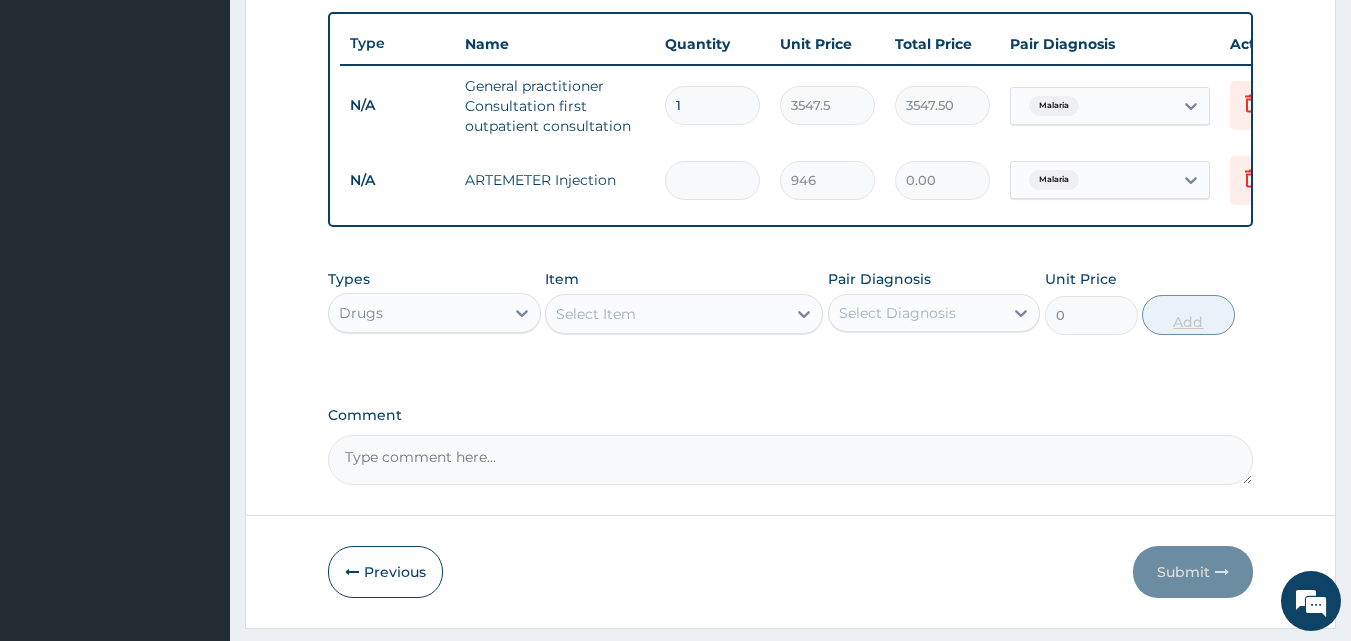 type on "6" 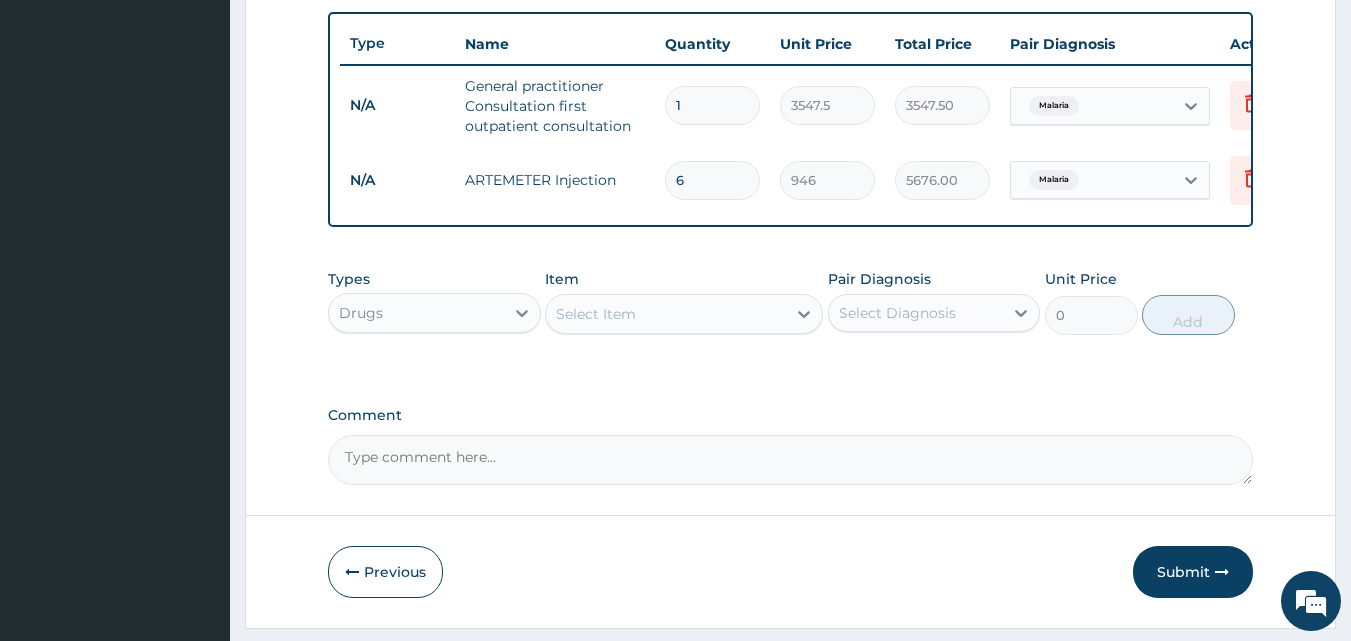 type on "6" 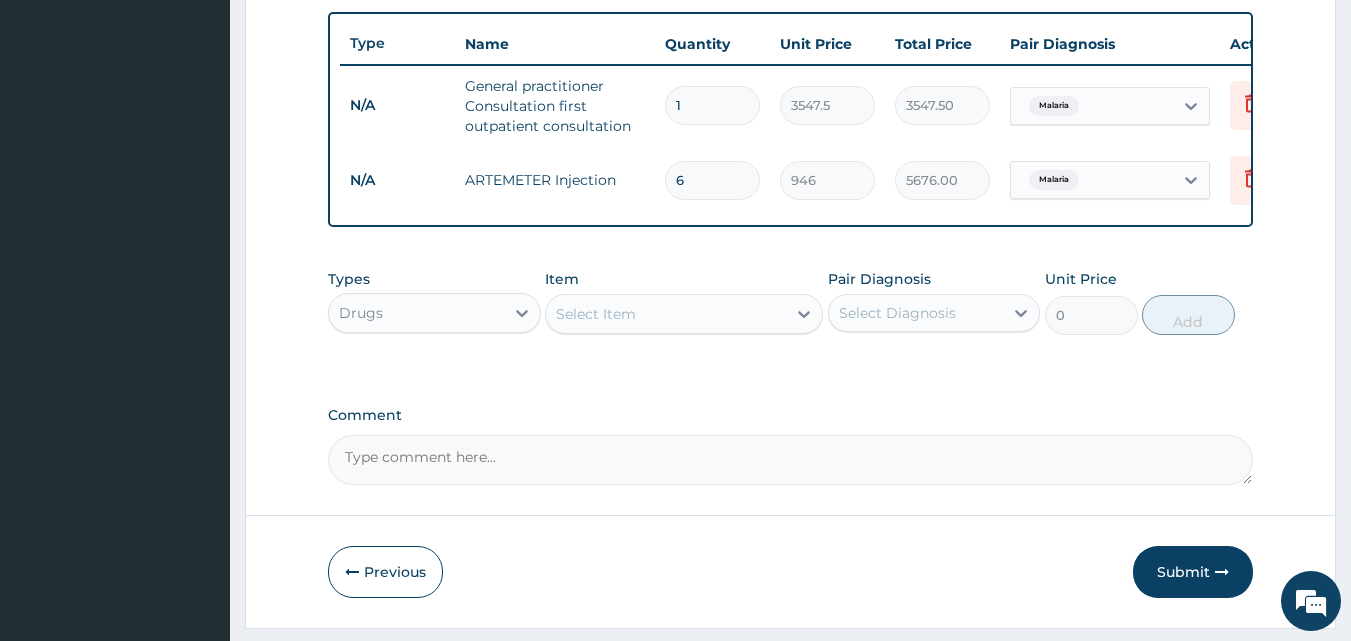 click on "Select Item" at bounding box center [684, 314] 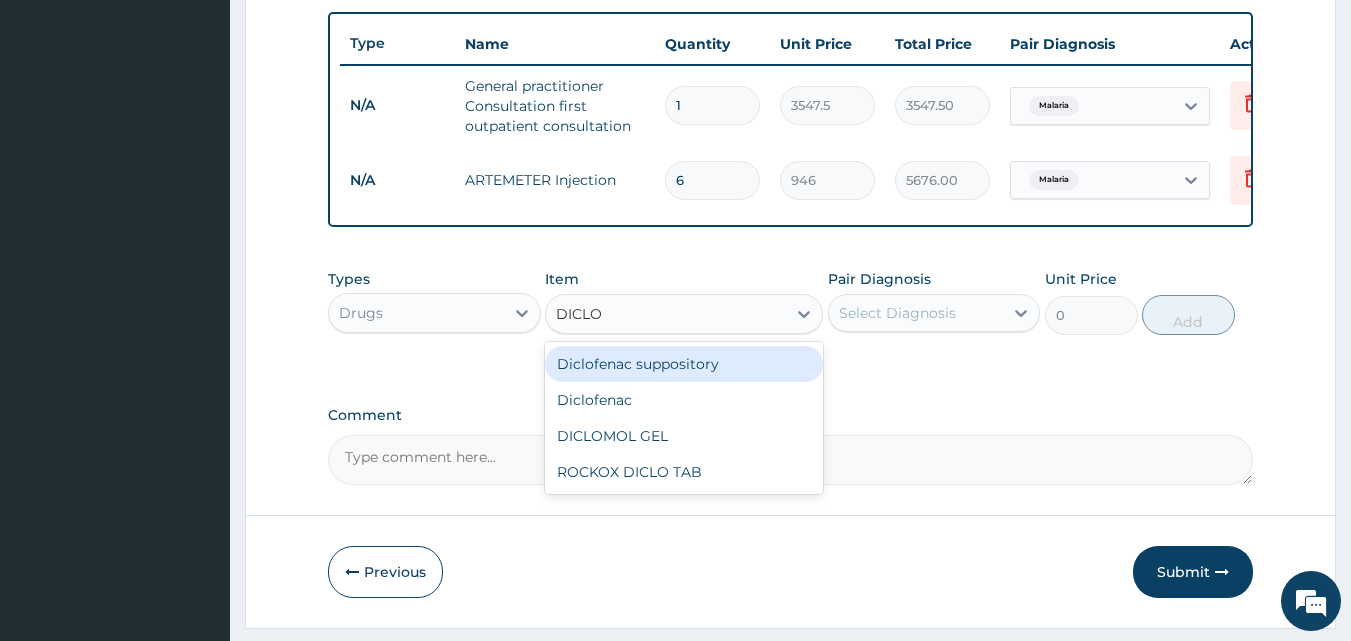 type on "DICLOF" 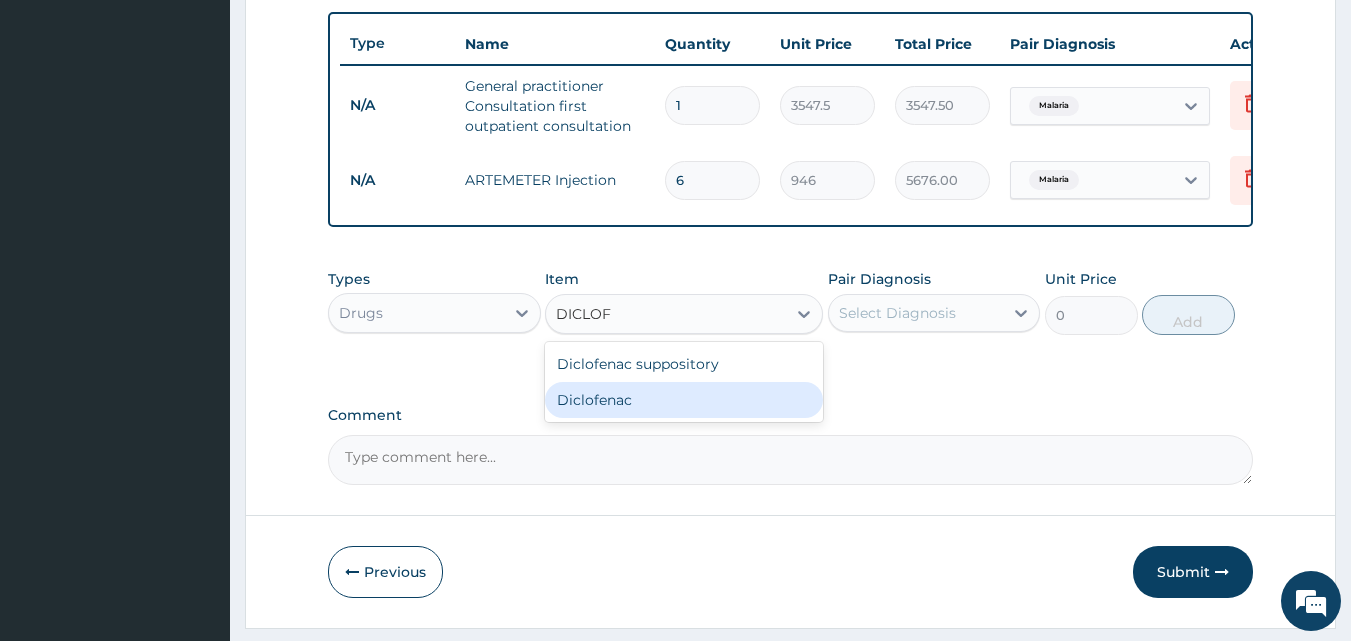 click on "Diclofenac" at bounding box center (684, 400) 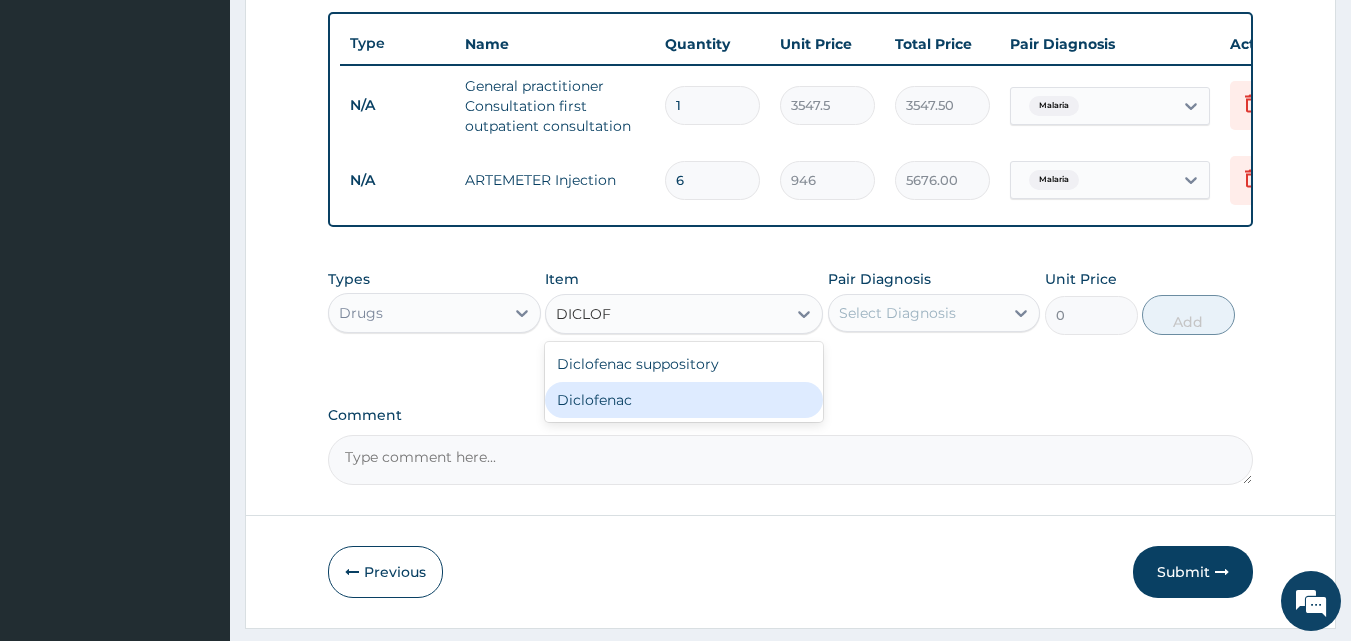 type 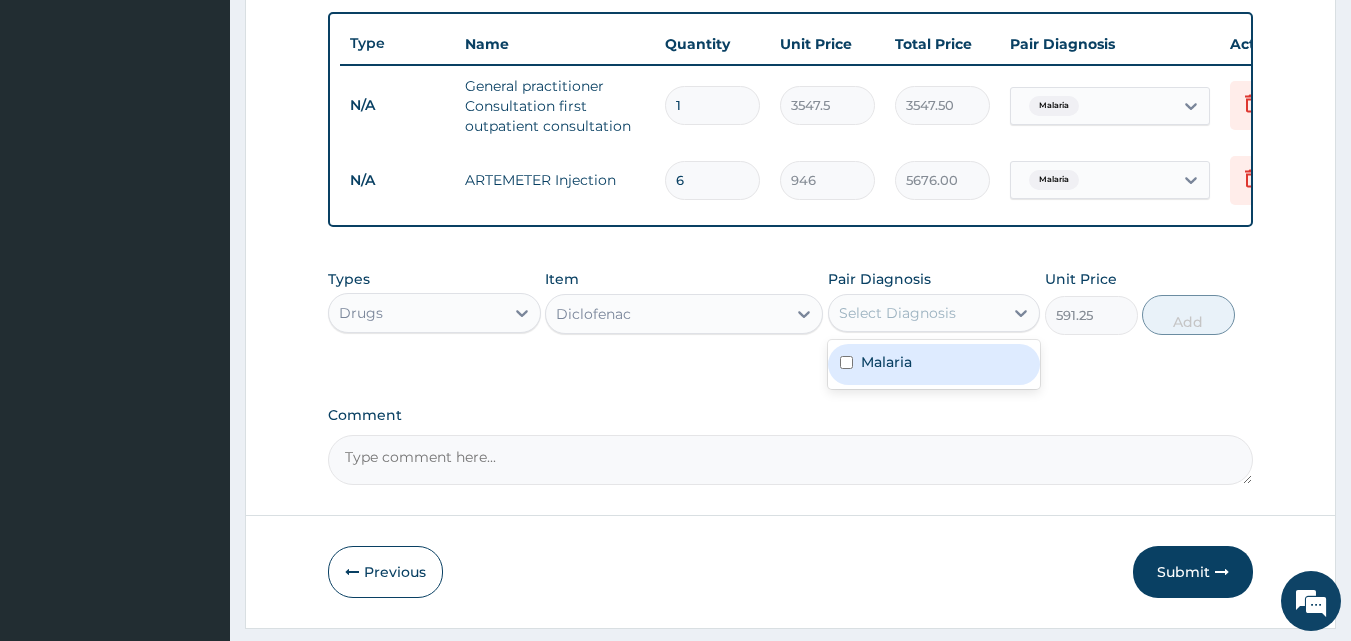 click on "Select Diagnosis" at bounding box center (897, 313) 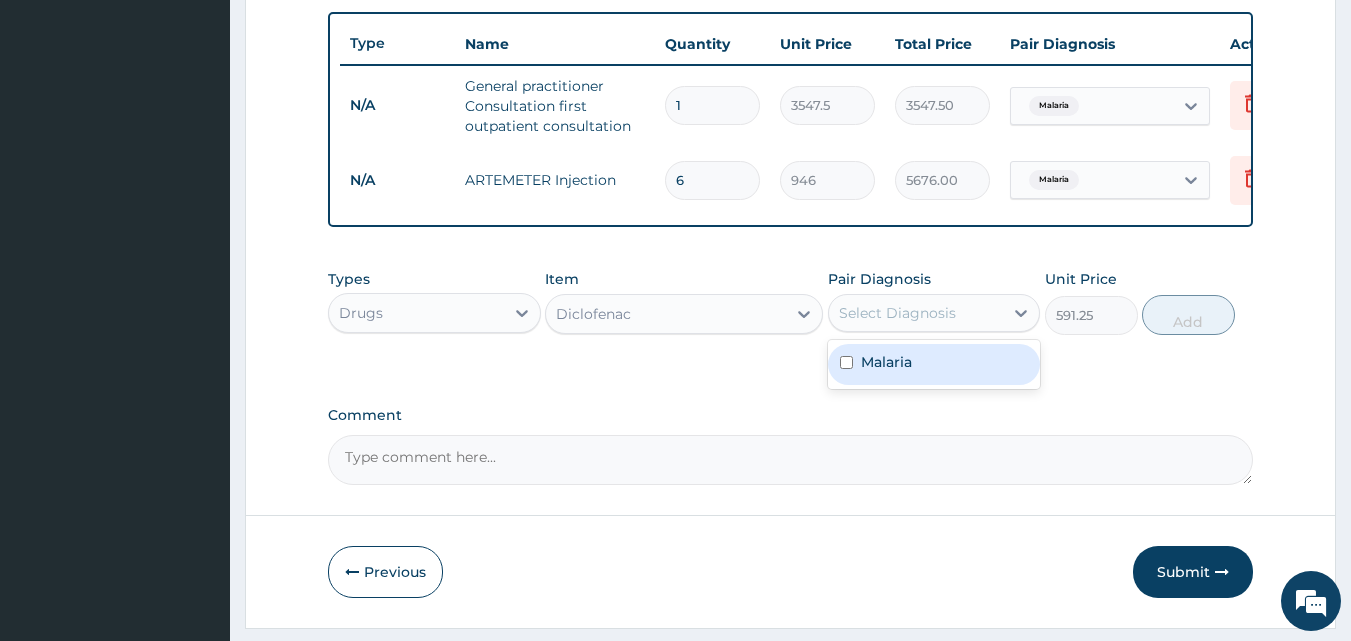 click on "Malaria" at bounding box center (934, 364) 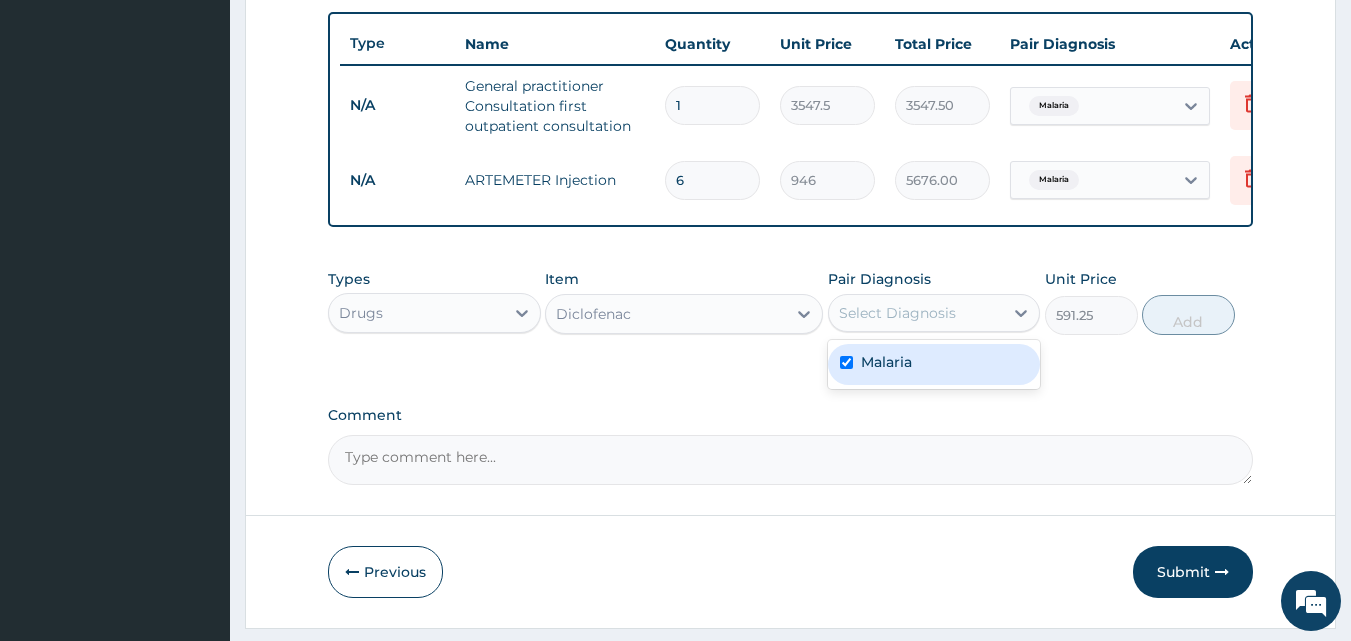 checkbox on "true" 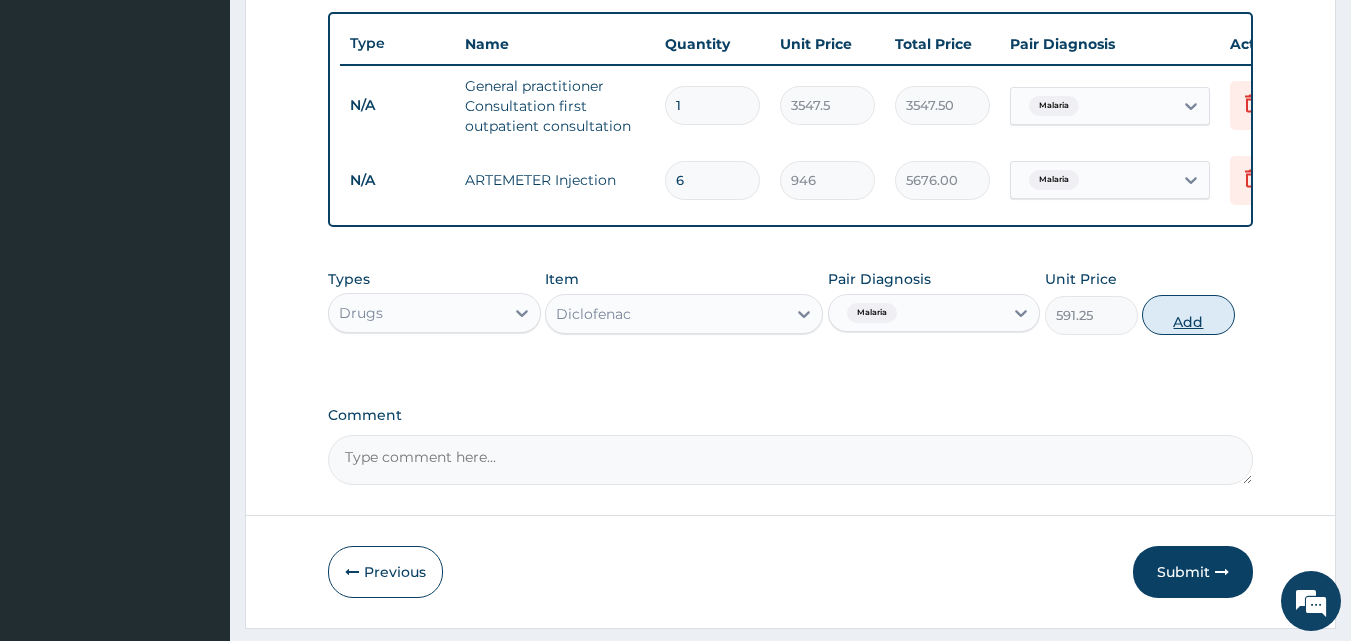 click on "Add" at bounding box center [1188, 315] 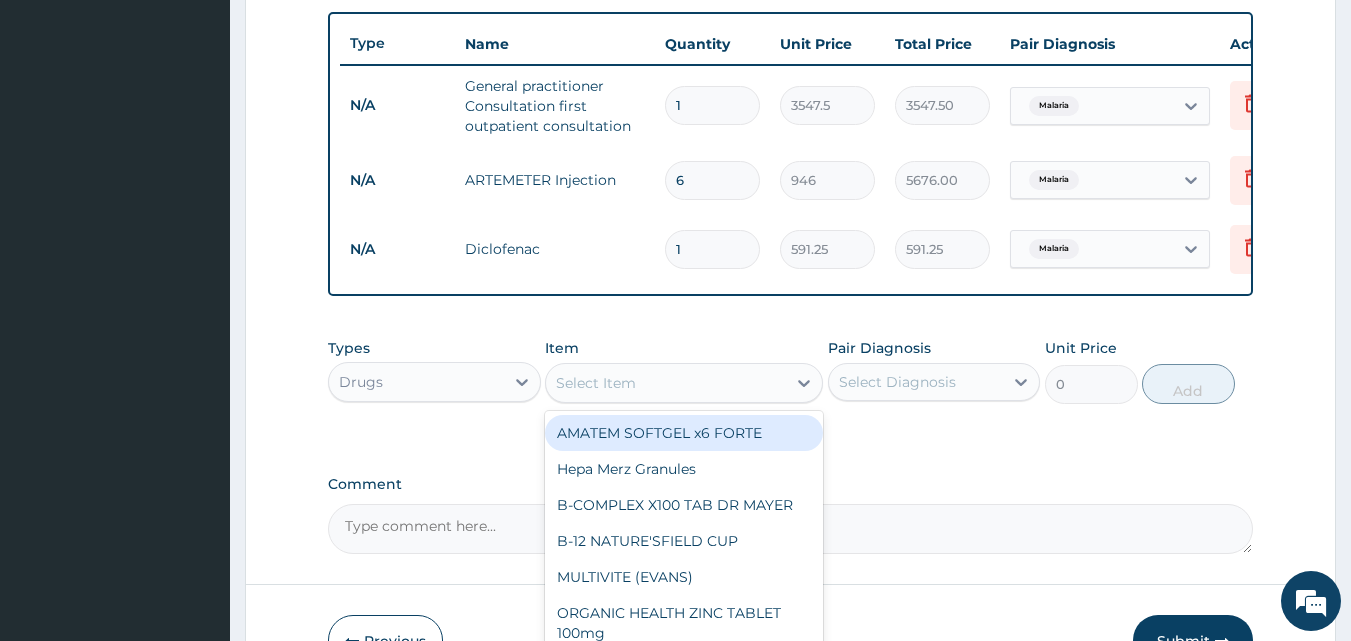 click on "Select Item" at bounding box center (666, 383) 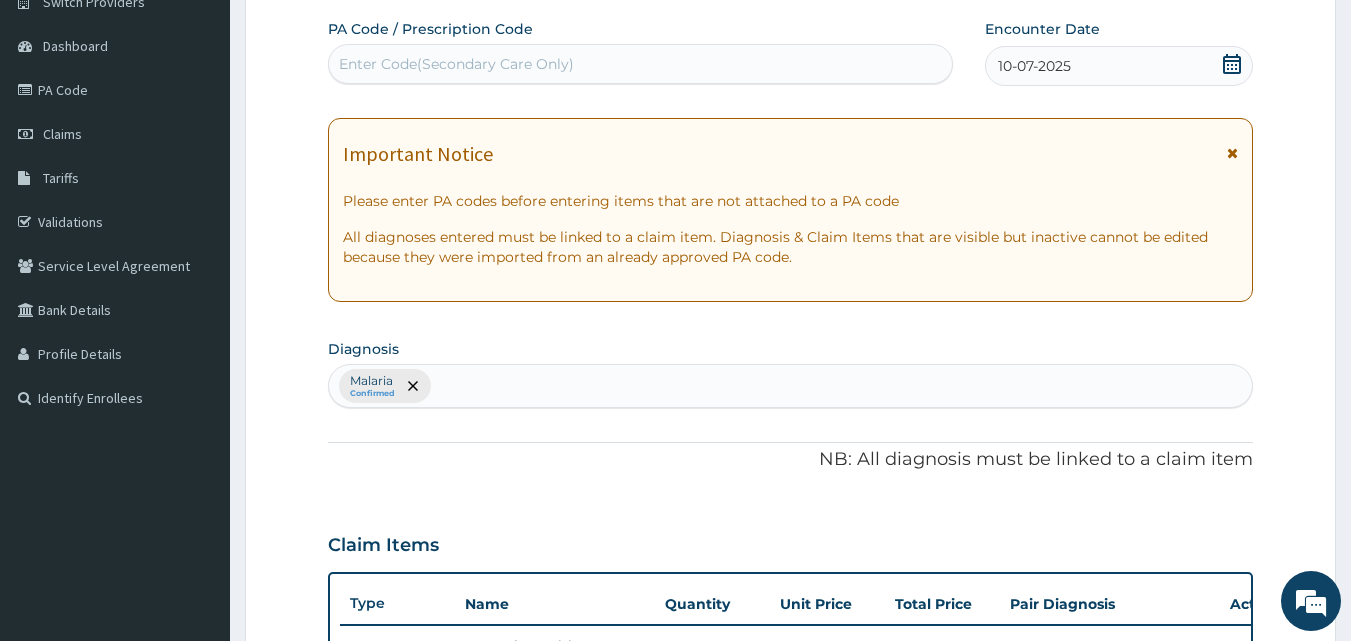 scroll, scrollTop: 0, scrollLeft: 0, axis: both 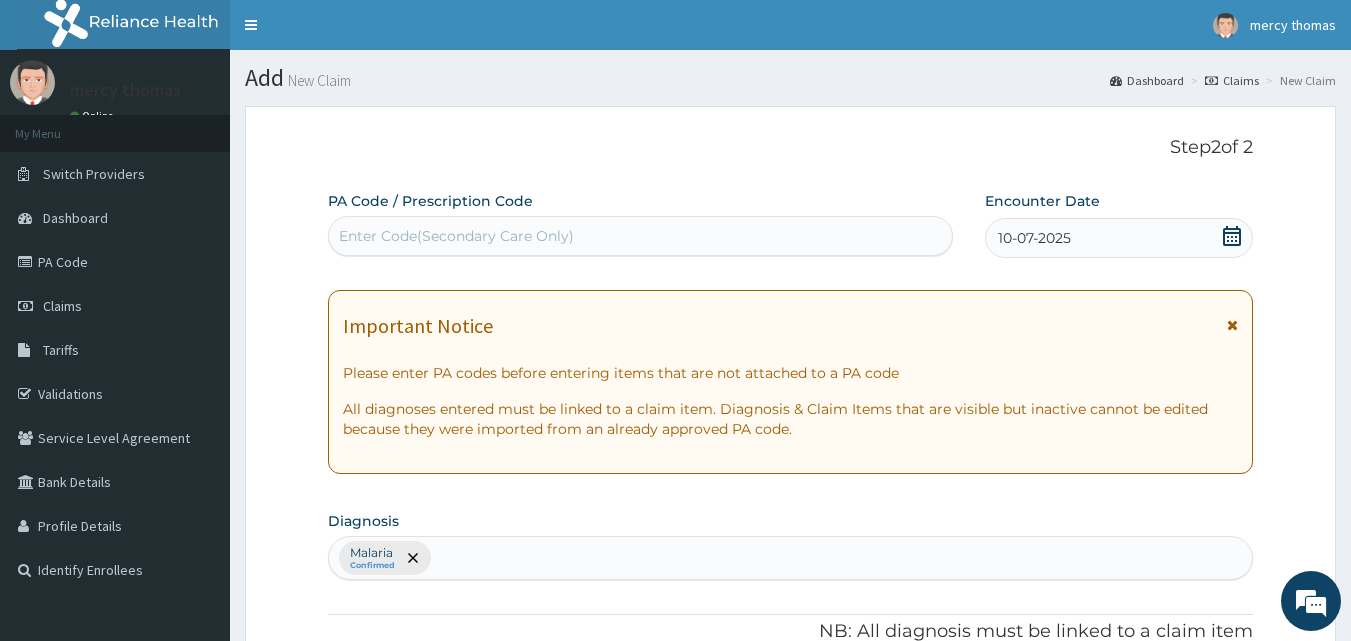 click on "Malaria Confirmed" at bounding box center (791, 558) 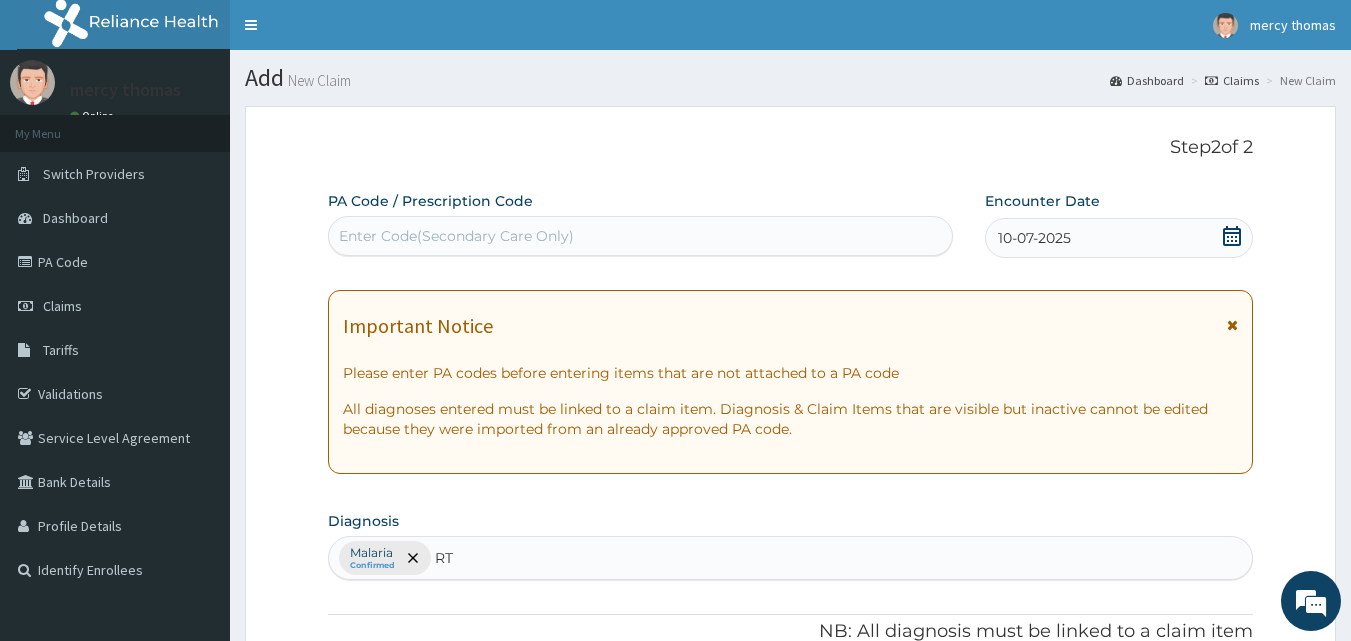 type on "RTI" 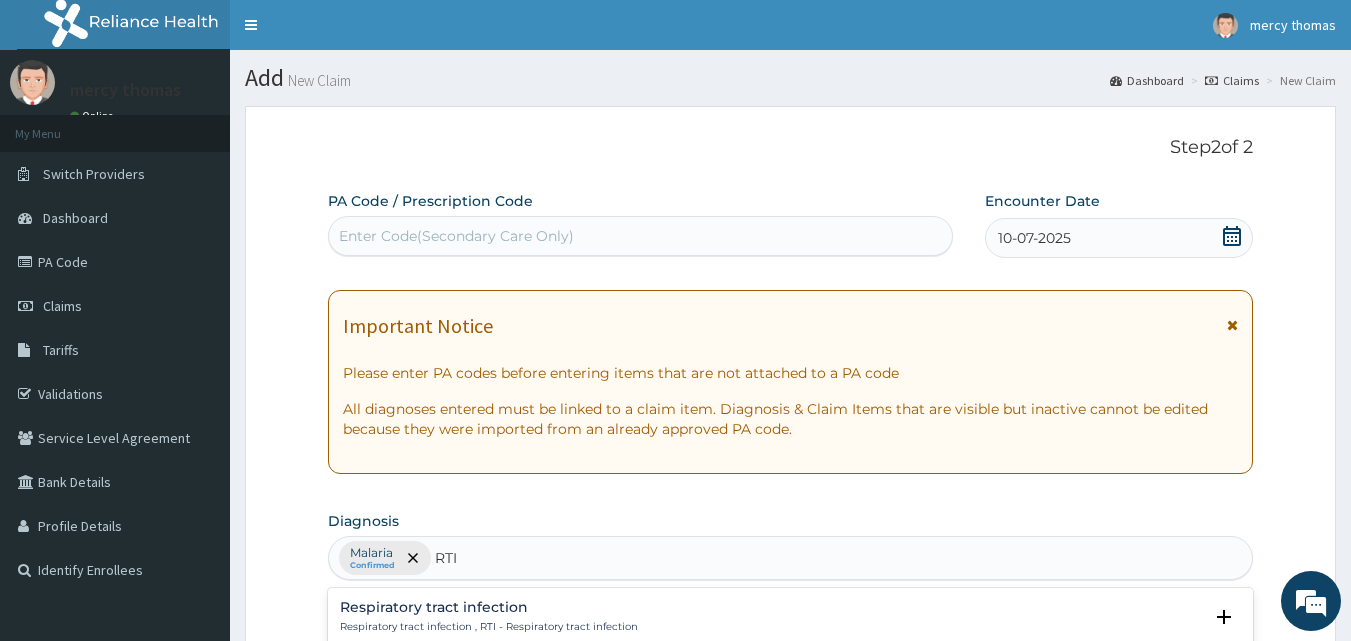 scroll, scrollTop: 560, scrollLeft: 0, axis: vertical 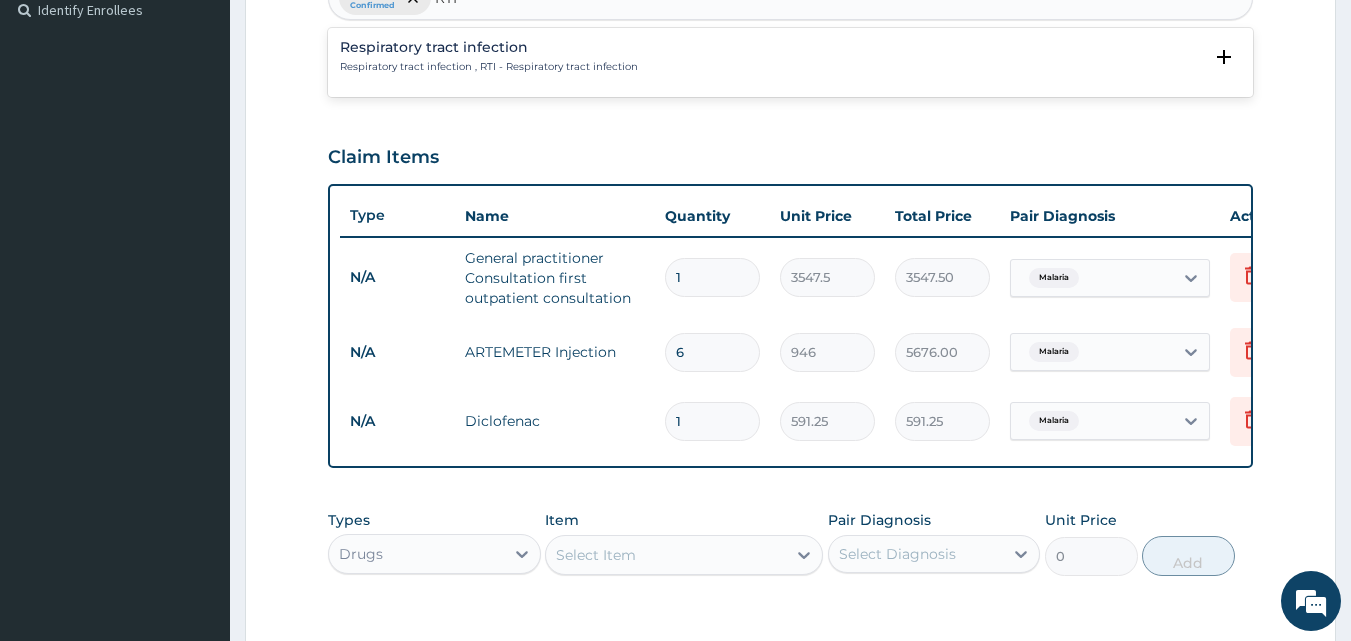 click on "Respiratory tract infection , RTI - Respiratory tract infection" at bounding box center (489, 67) 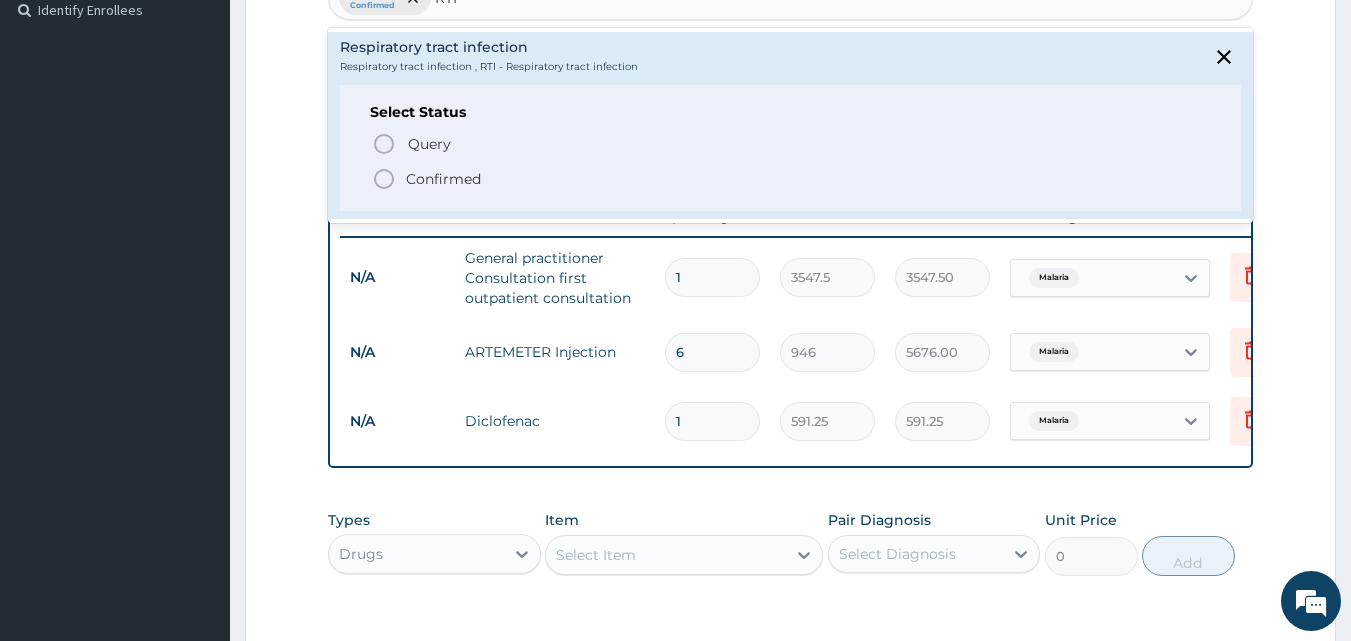 click 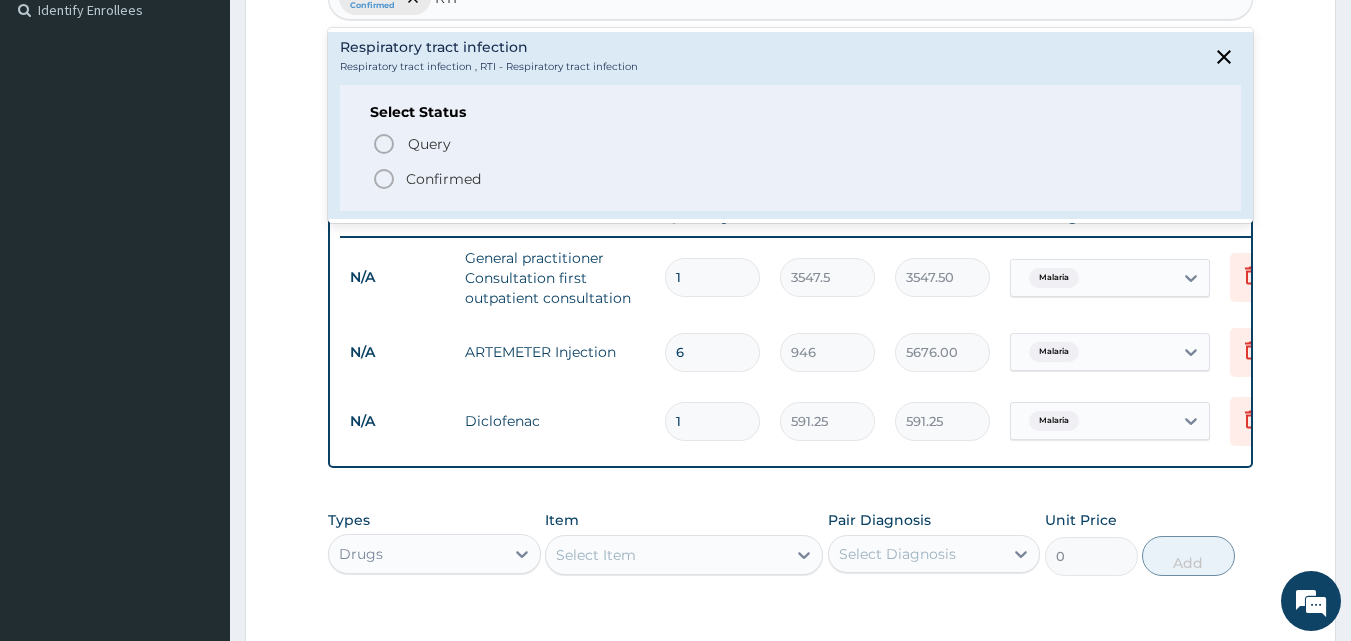 type 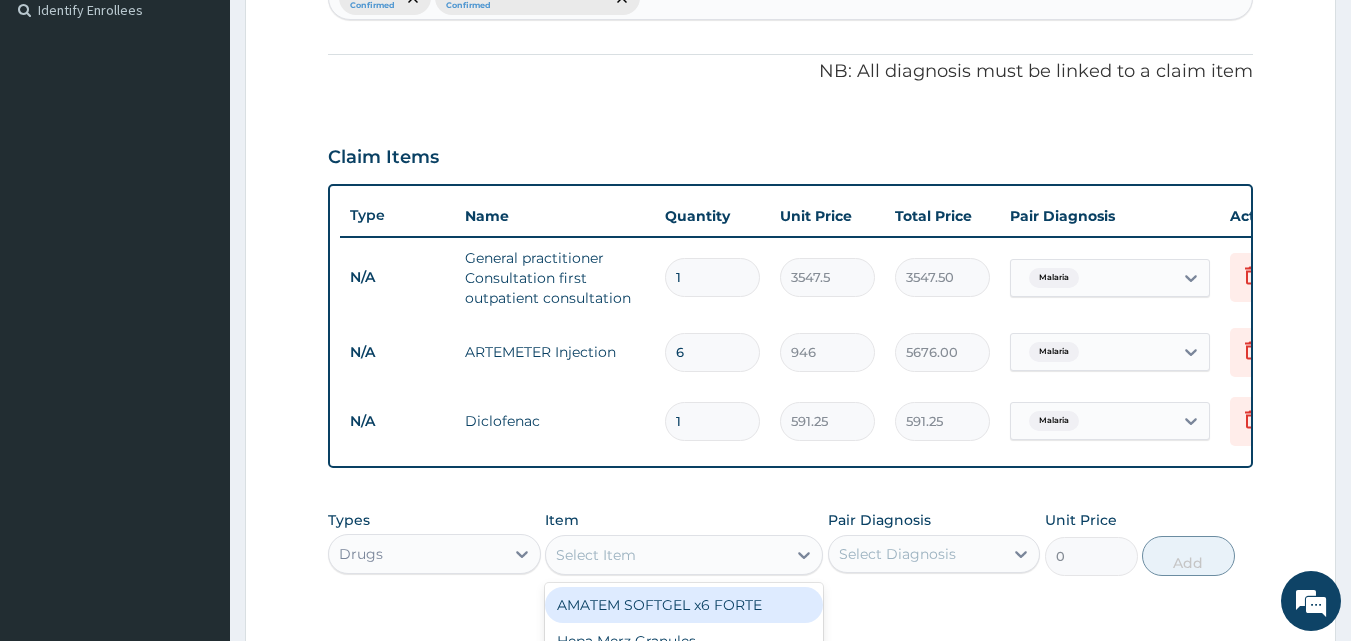 click on "Select Item" at bounding box center (666, 555) 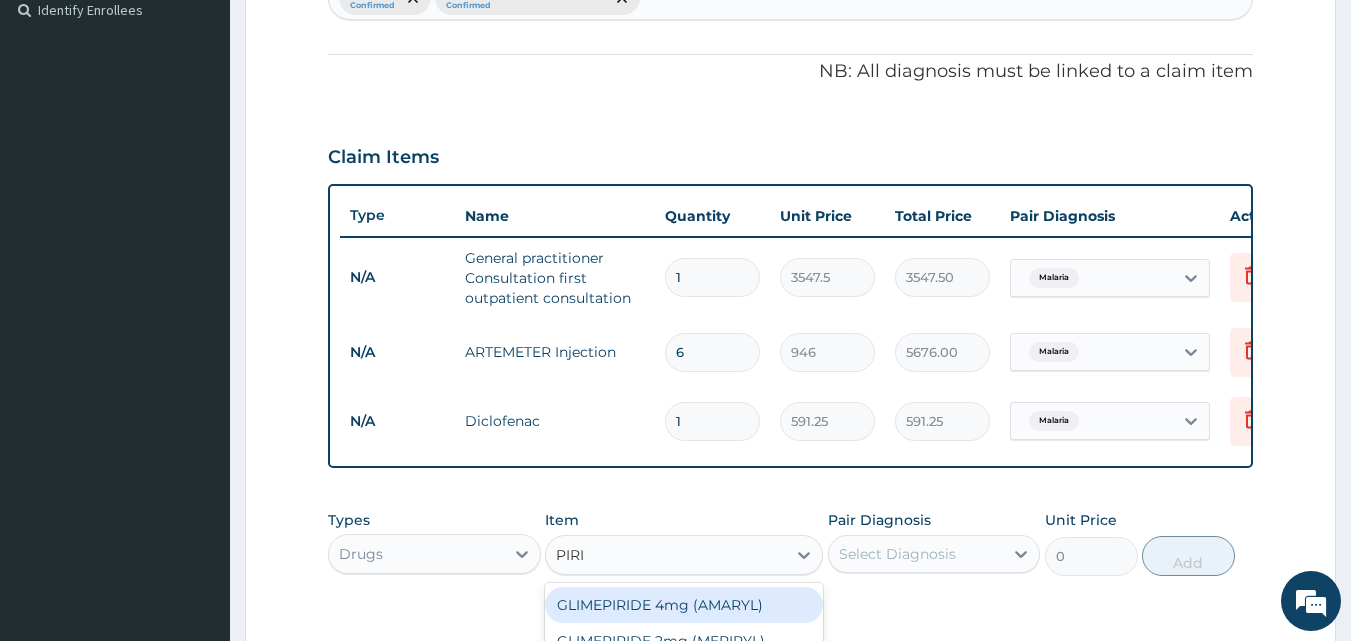 type on "PIRIT" 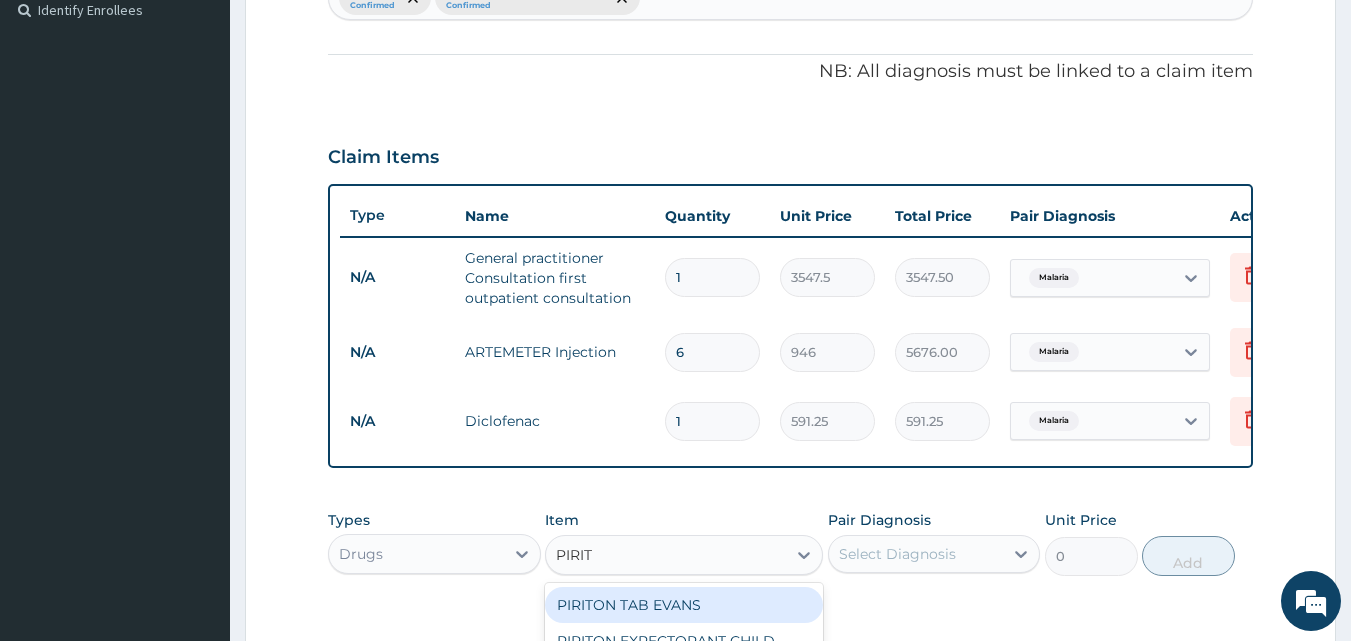 click on "PIRITON TAB EVANS" at bounding box center (684, 605) 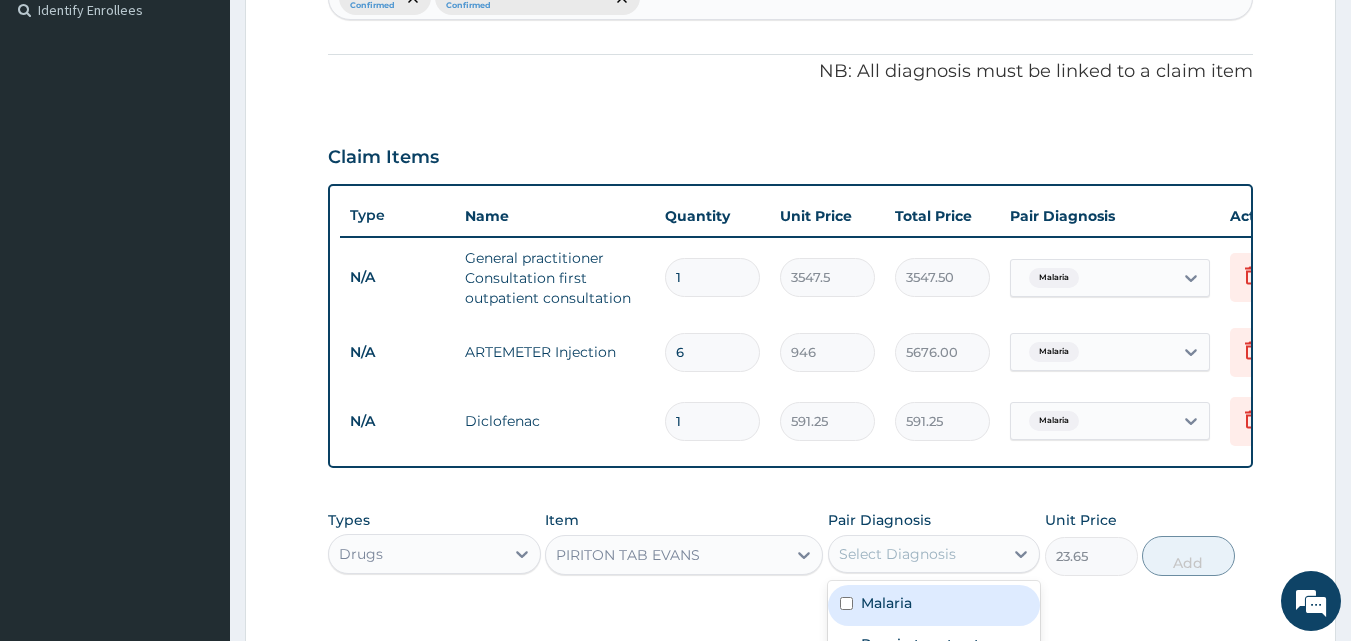 click on "Select Diagnosis" at bounding box center (897, 554) 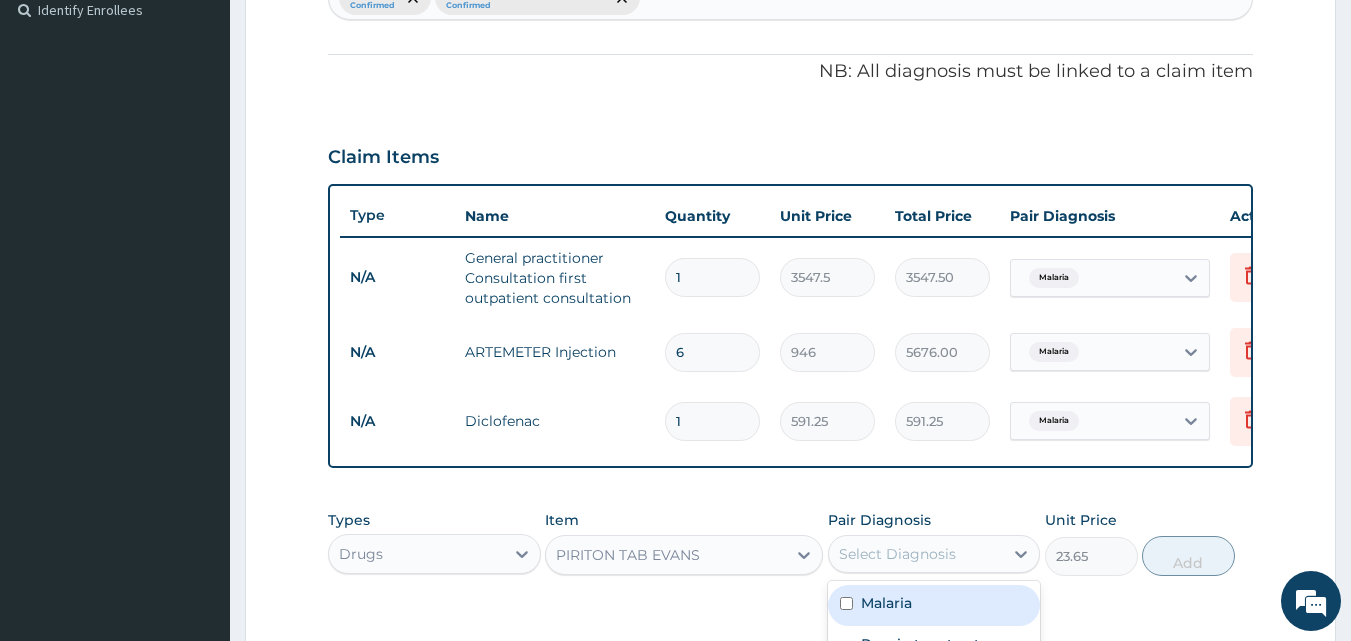 scroll, scrollTop: 870, scrollLeft: 0, axis: vertical 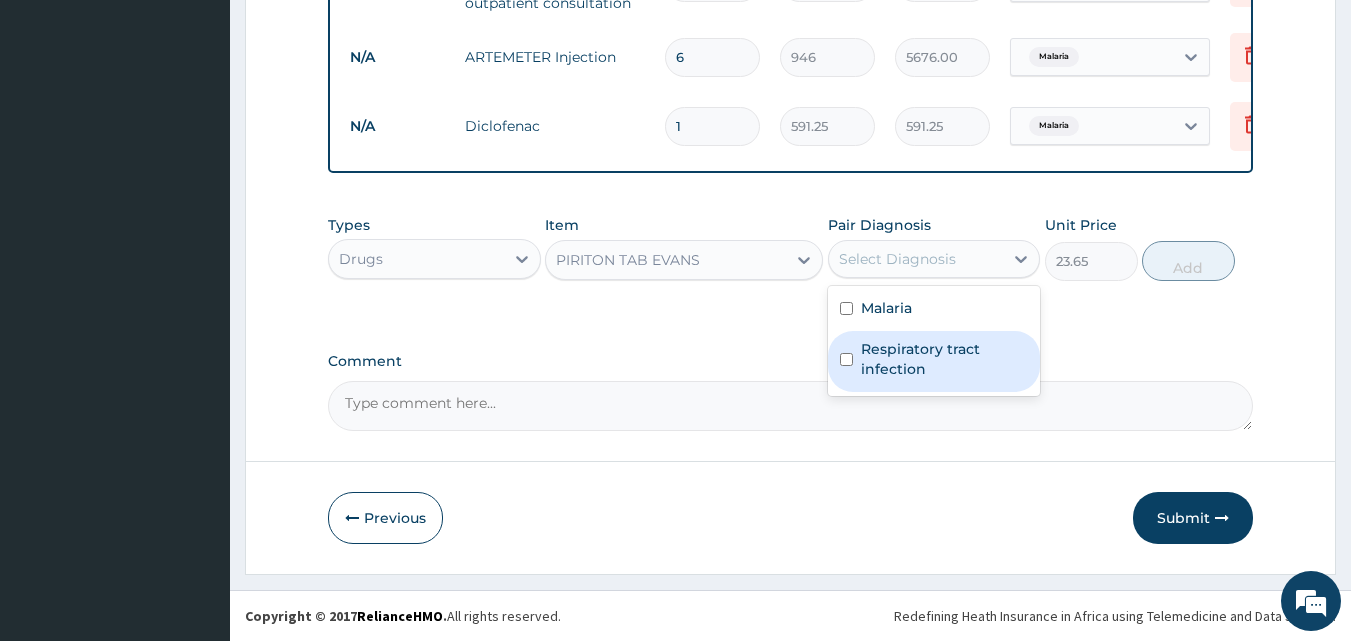 click on "Respiratory tract infection" at bounding box center [945, 359] 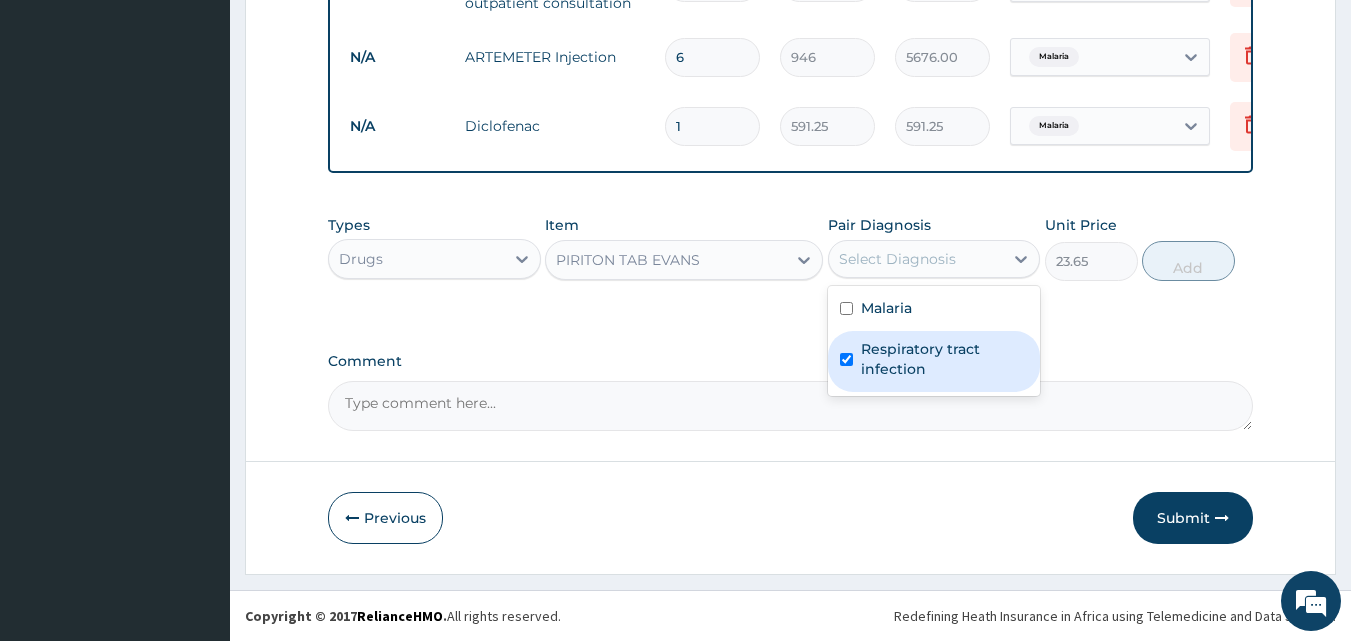checkbox on "true" 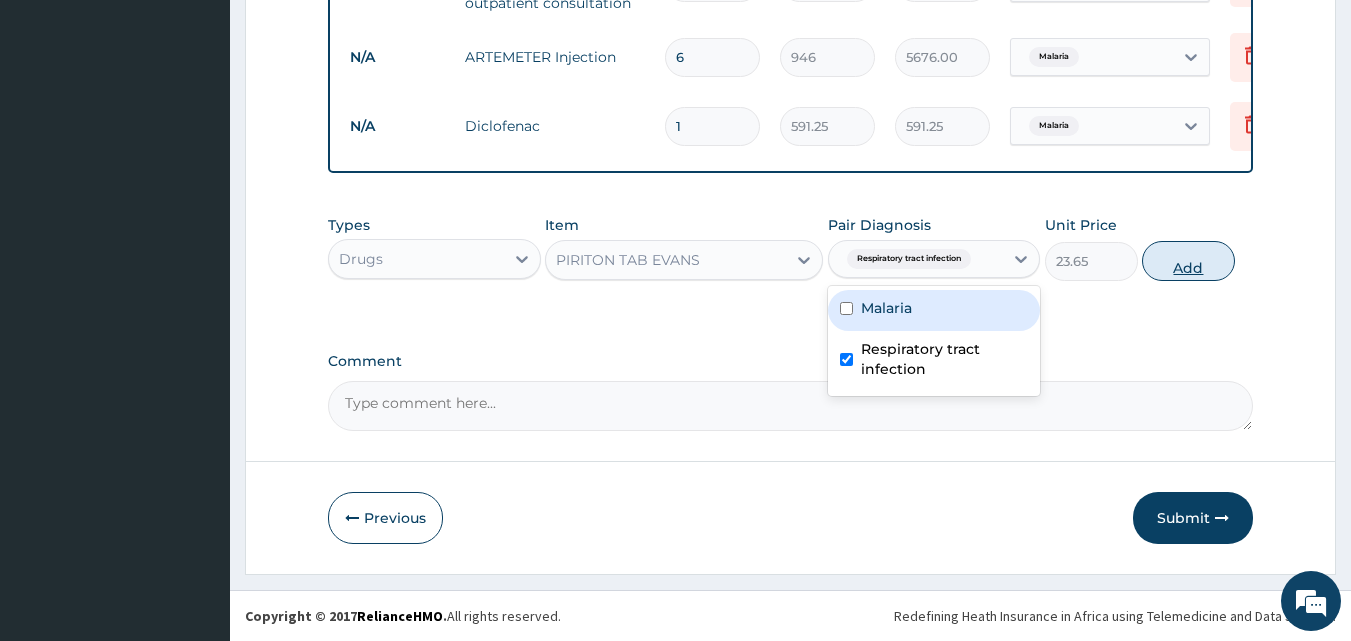 click on "Add" at bounding box center (1188, 261) 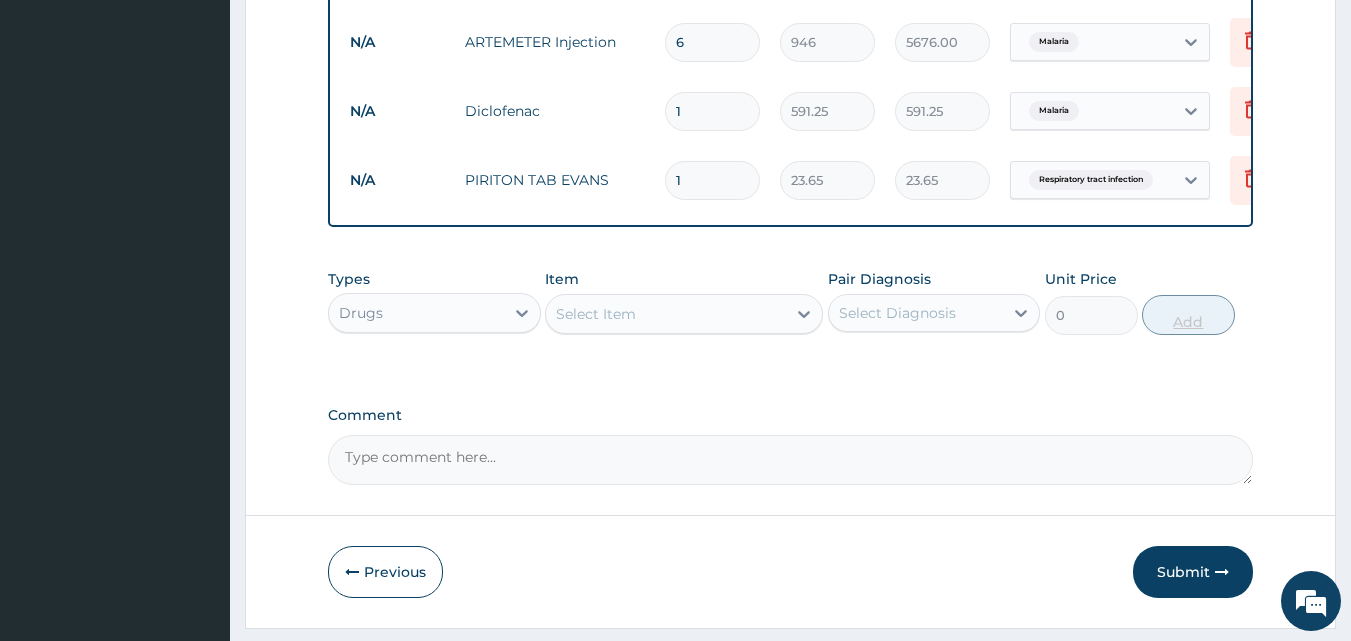 type on "10" 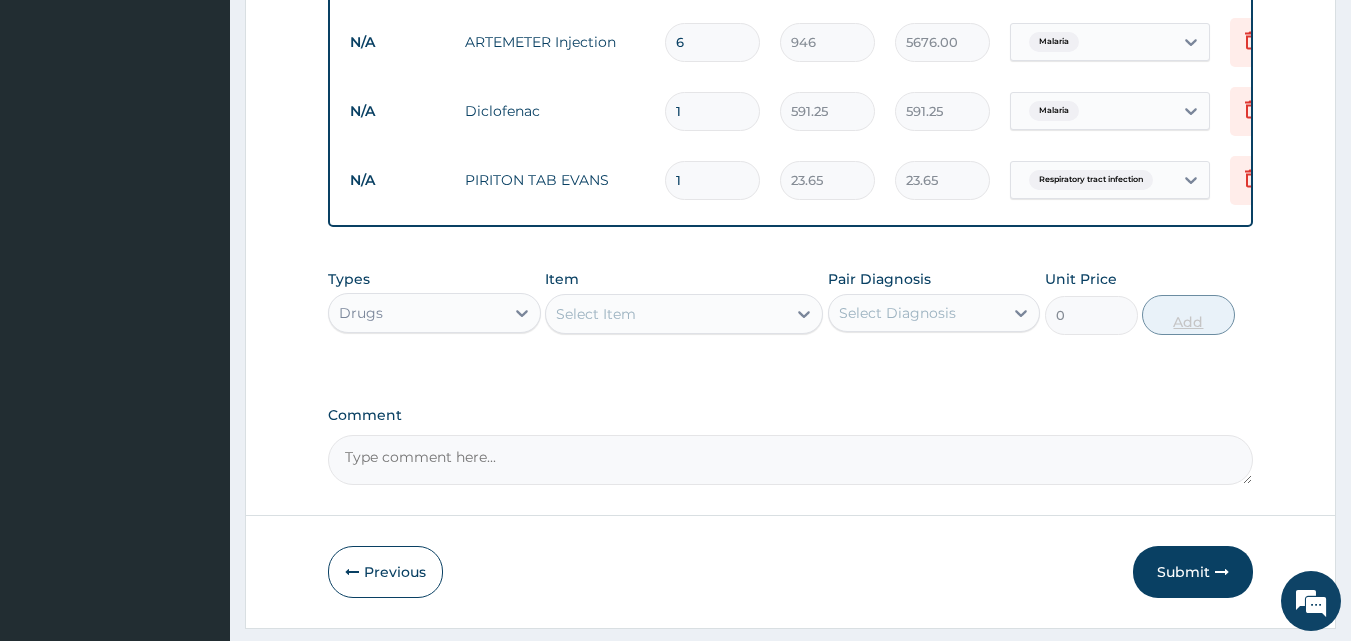 type on "236.50" 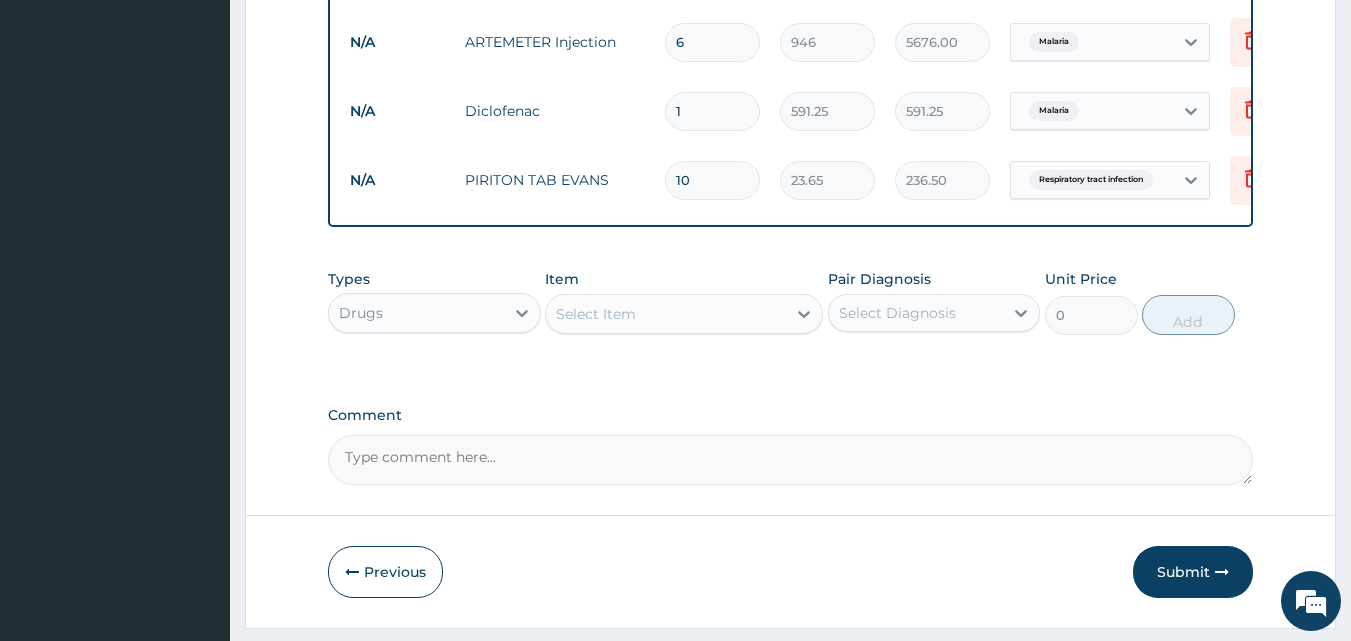 type on "10" 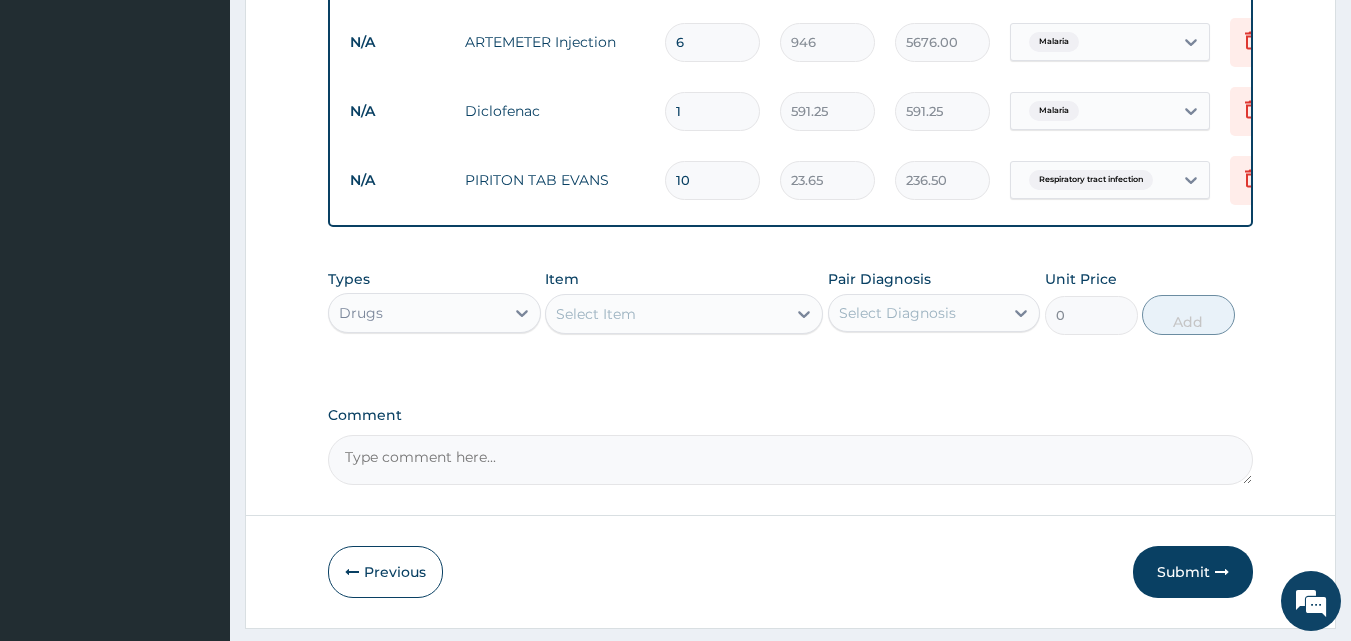 click on "Select Item" at bounding box center [596, 314] 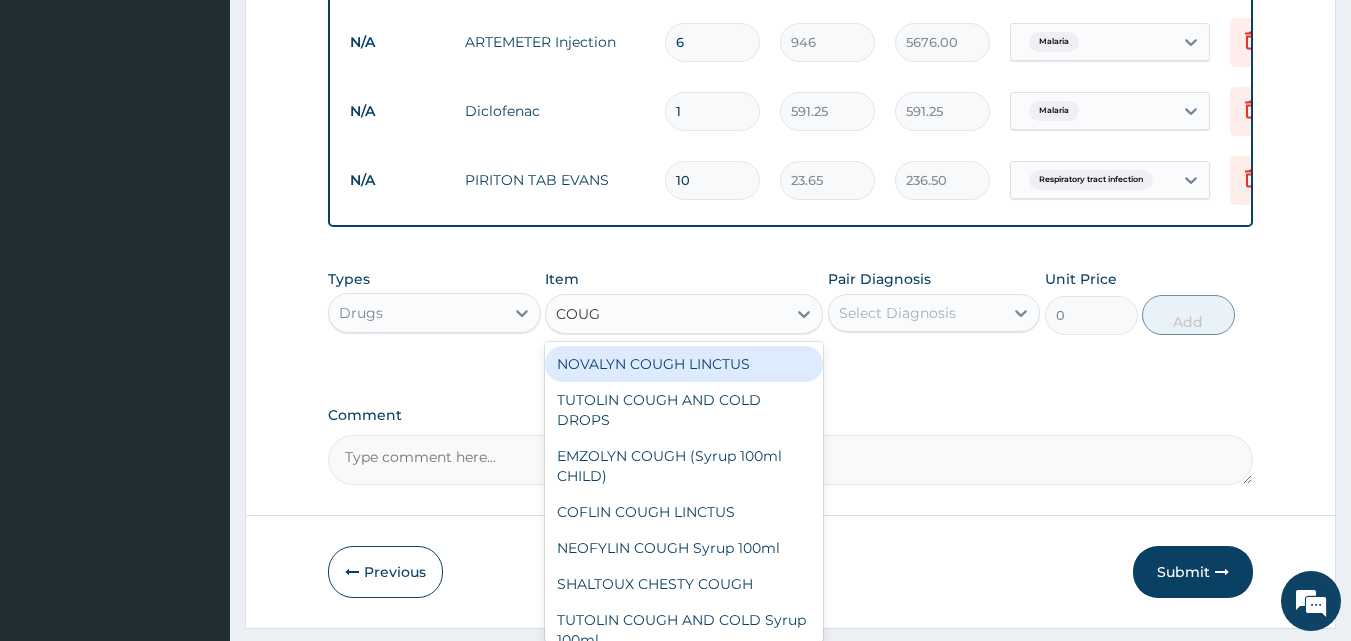 type on "COUGH" 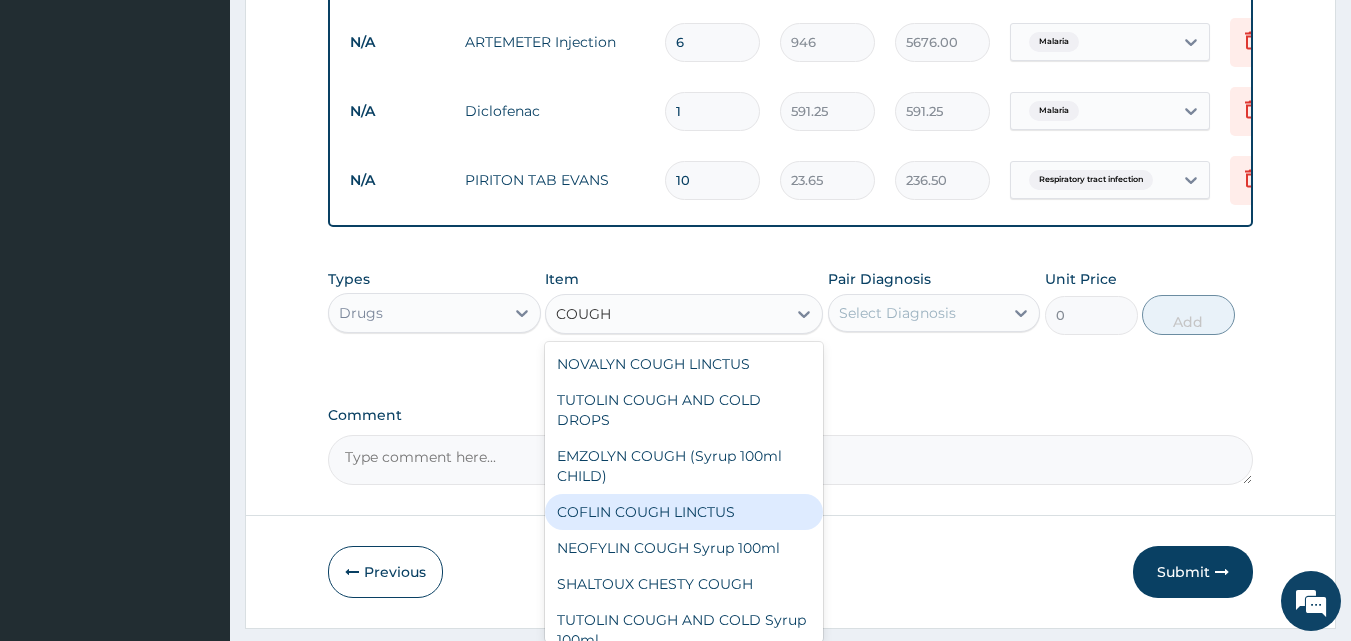 click on "COFLIN COUGH LINCTUS" at bounding box center (684, 512) 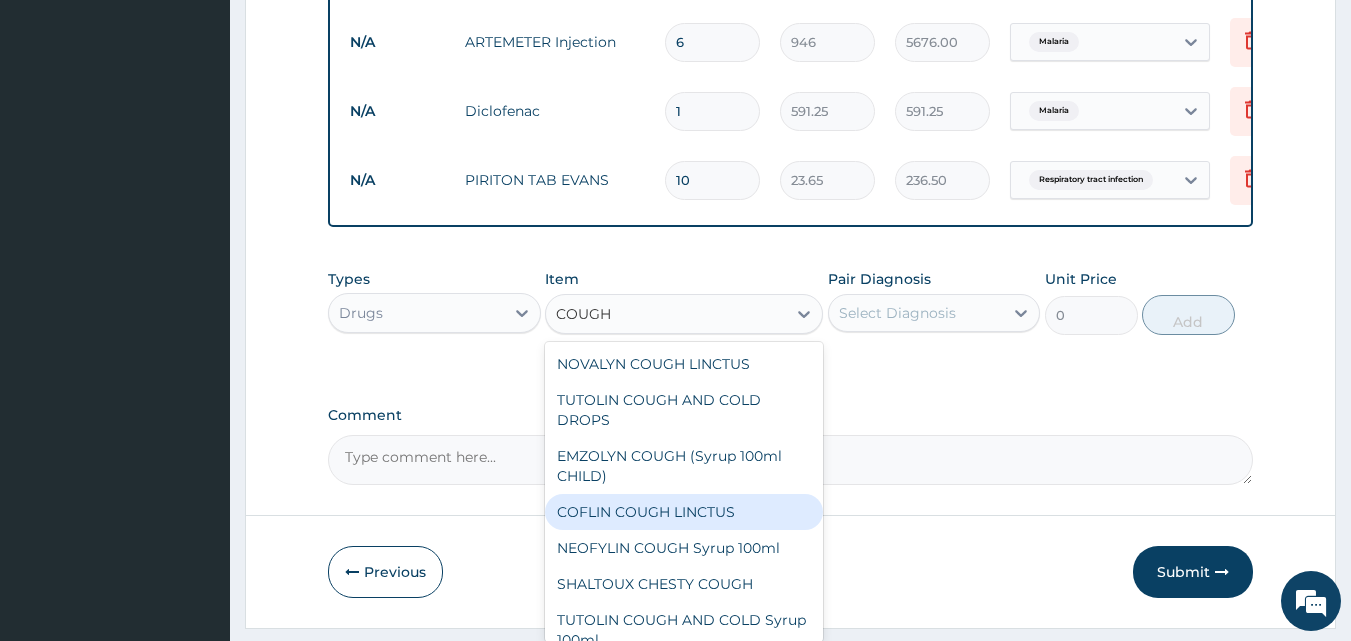 type 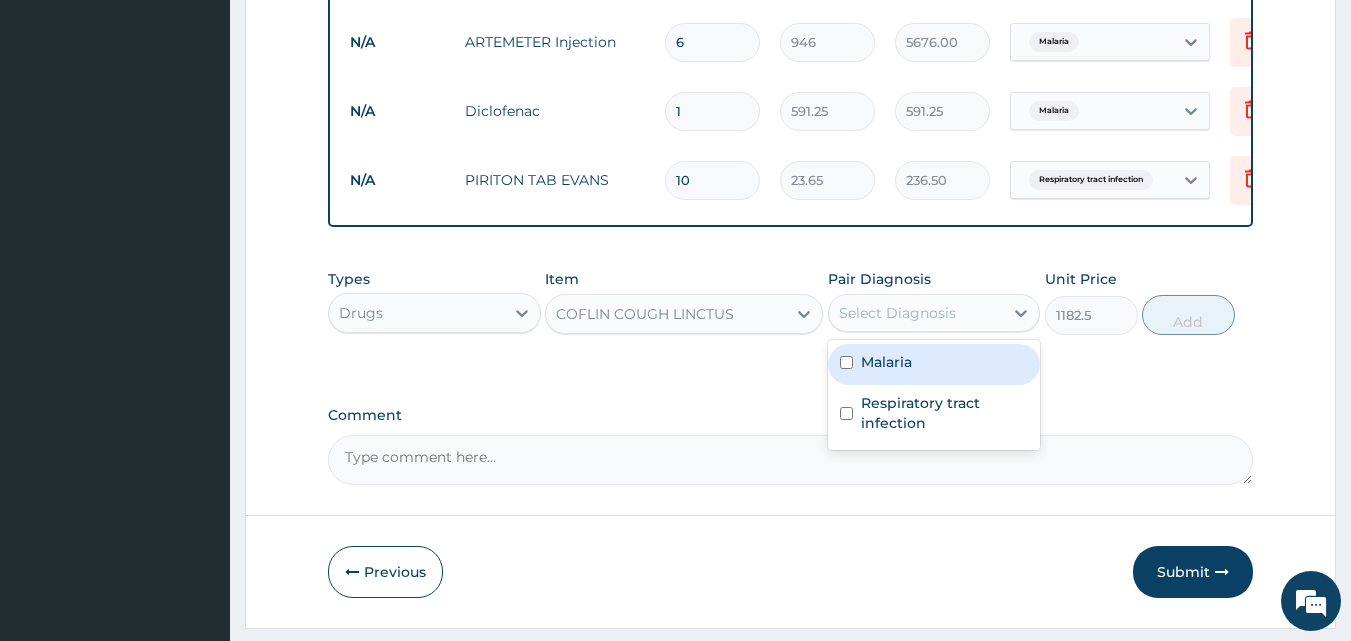 click on "Select Diagnosis" at bounding box center [897, 313] 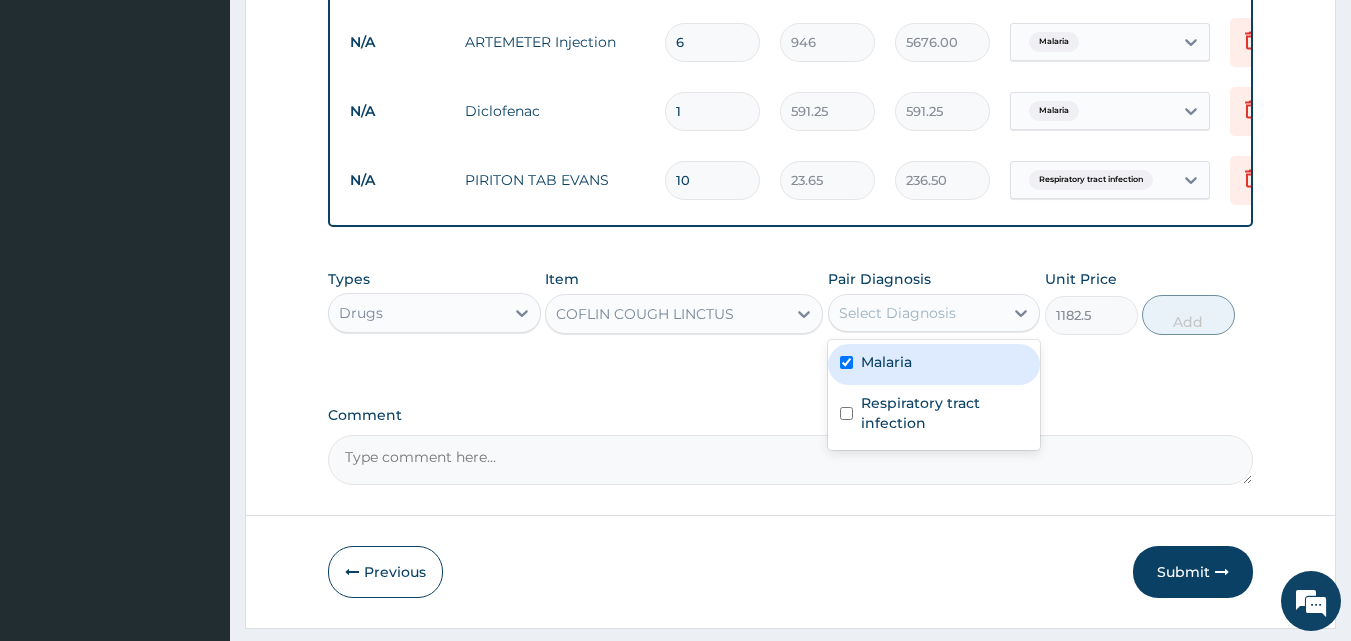 checkbox on "true" 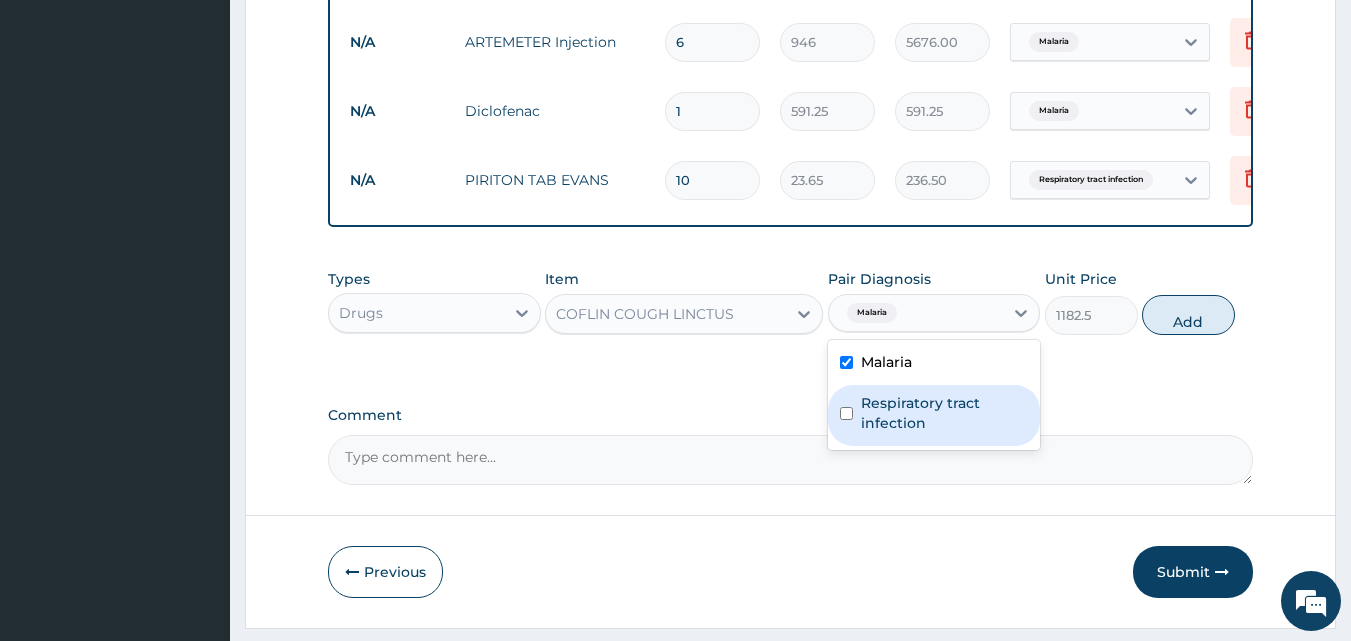click on "Respiratory tract infection" at bounding box center [945, 413] 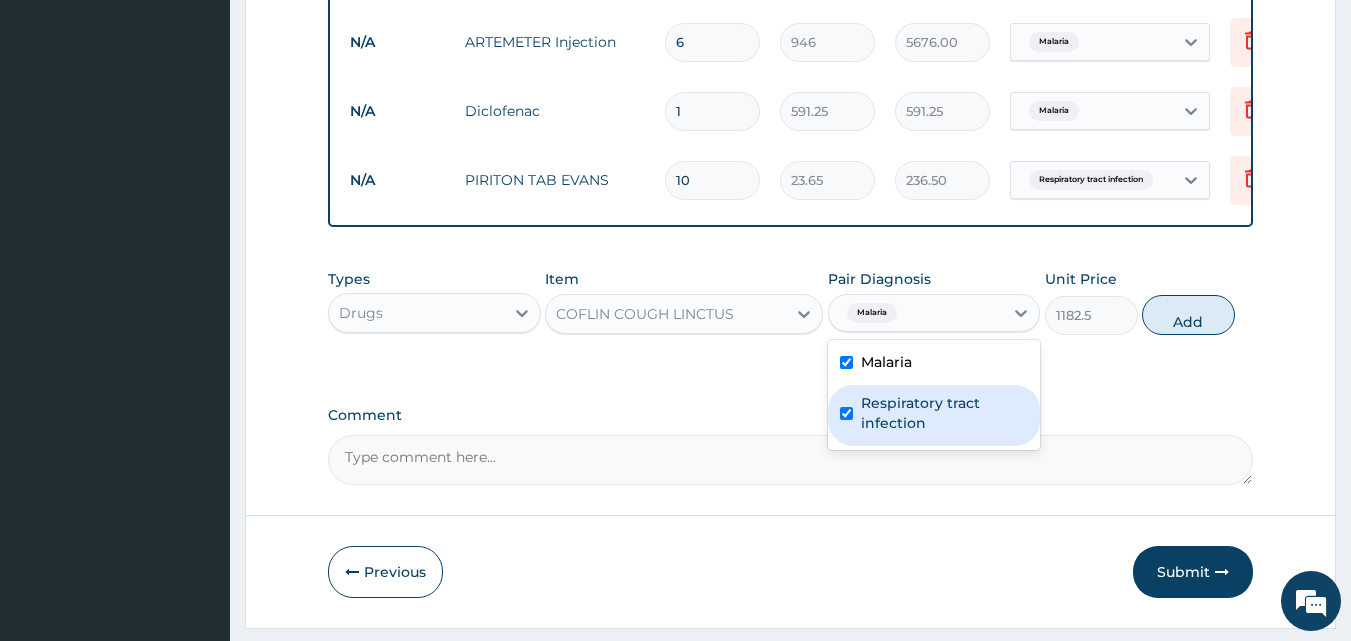 checkbox on "true" 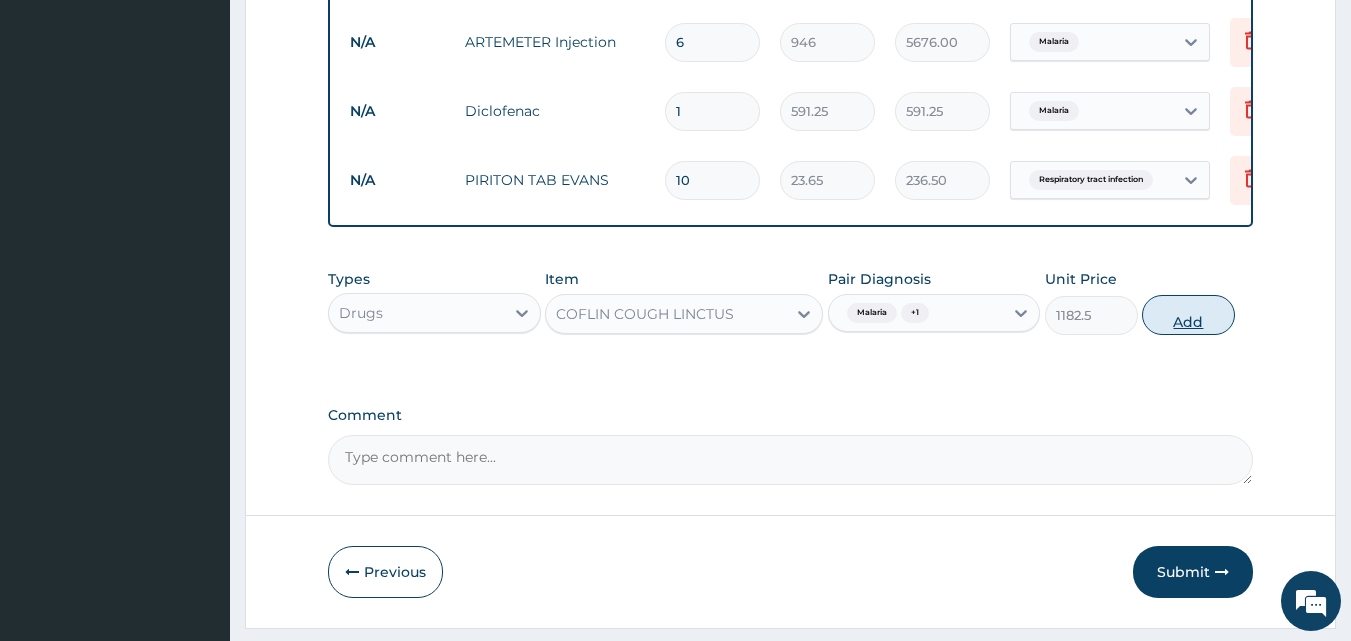 click on "Add" at bounding box center (1188, 315) 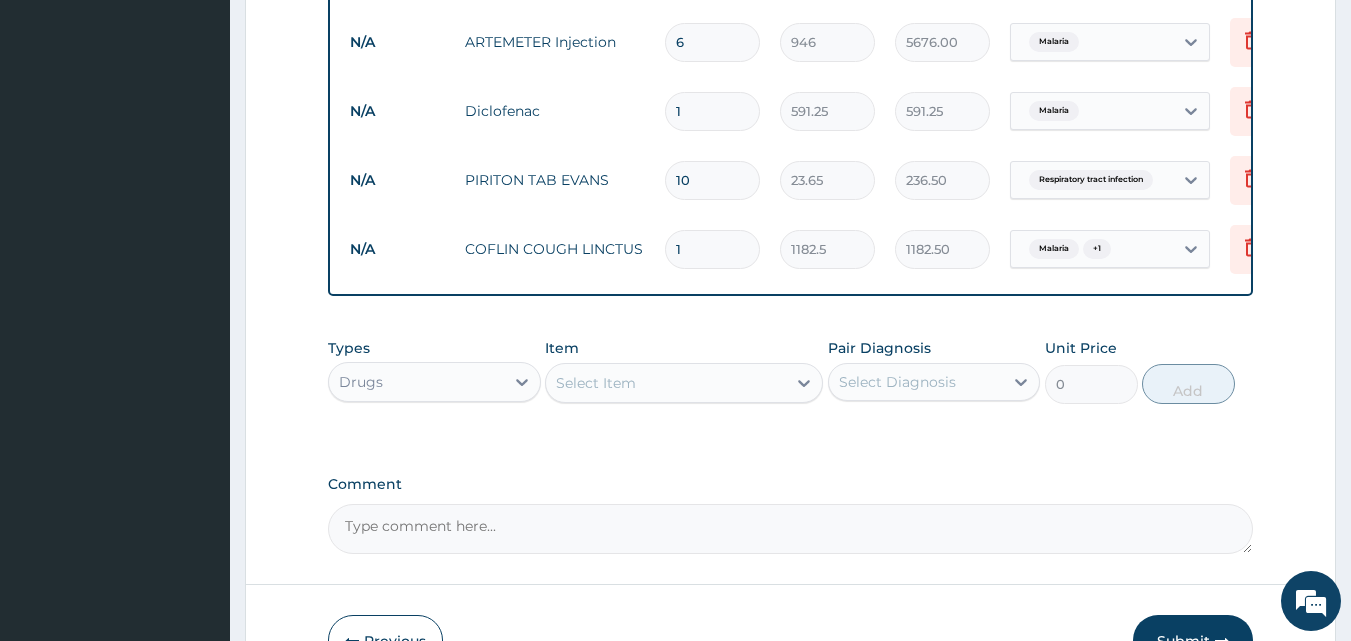 click on "Select Item" at bounding box center [666, 383] 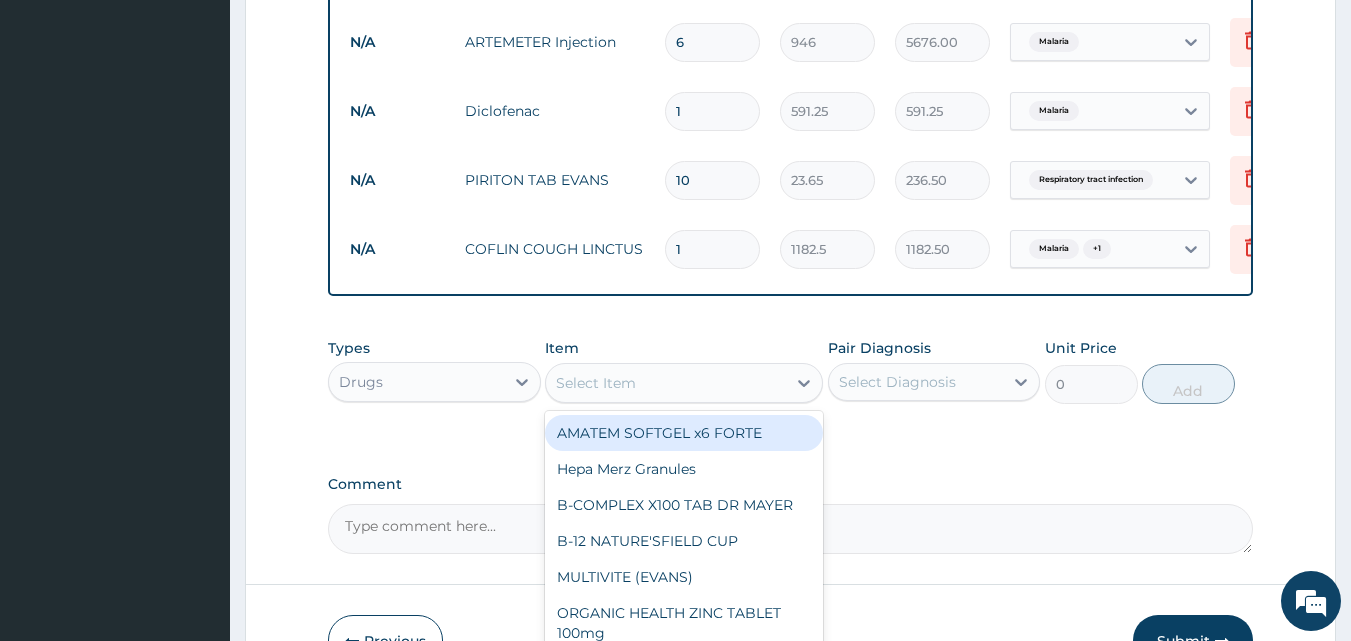 type on "B" 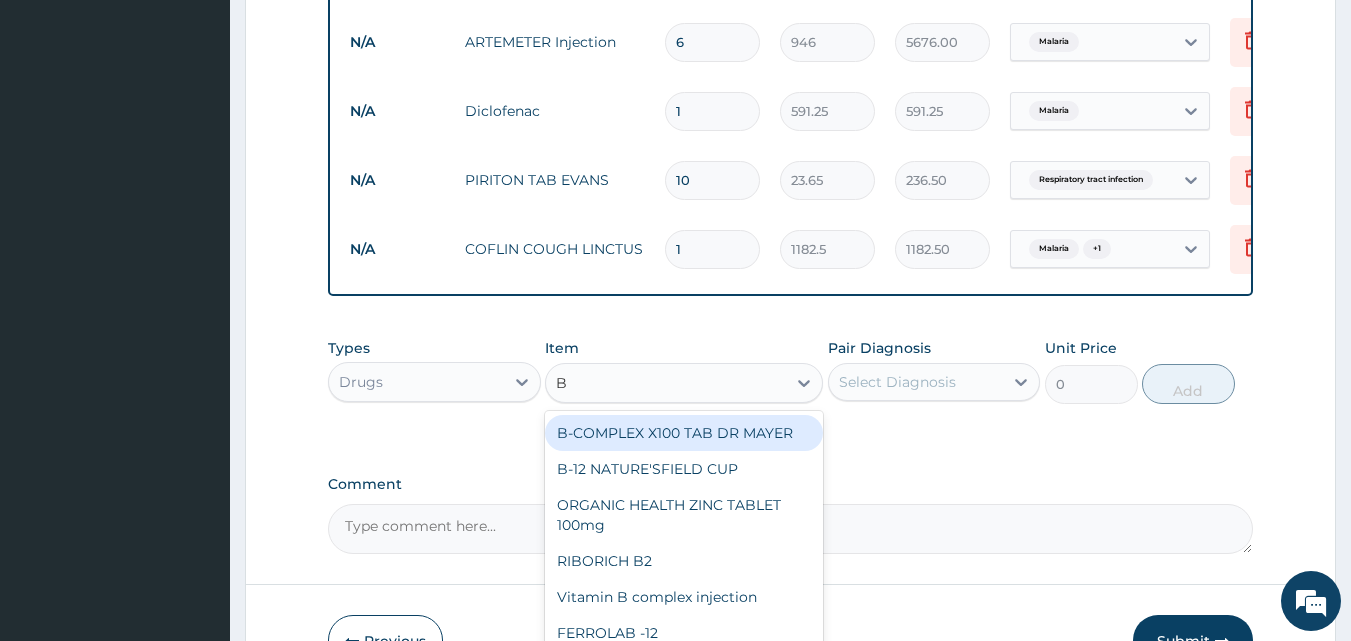 click on "B-COMPLEX X100 TAB DR MAYER" at bounding box center [684, 433] 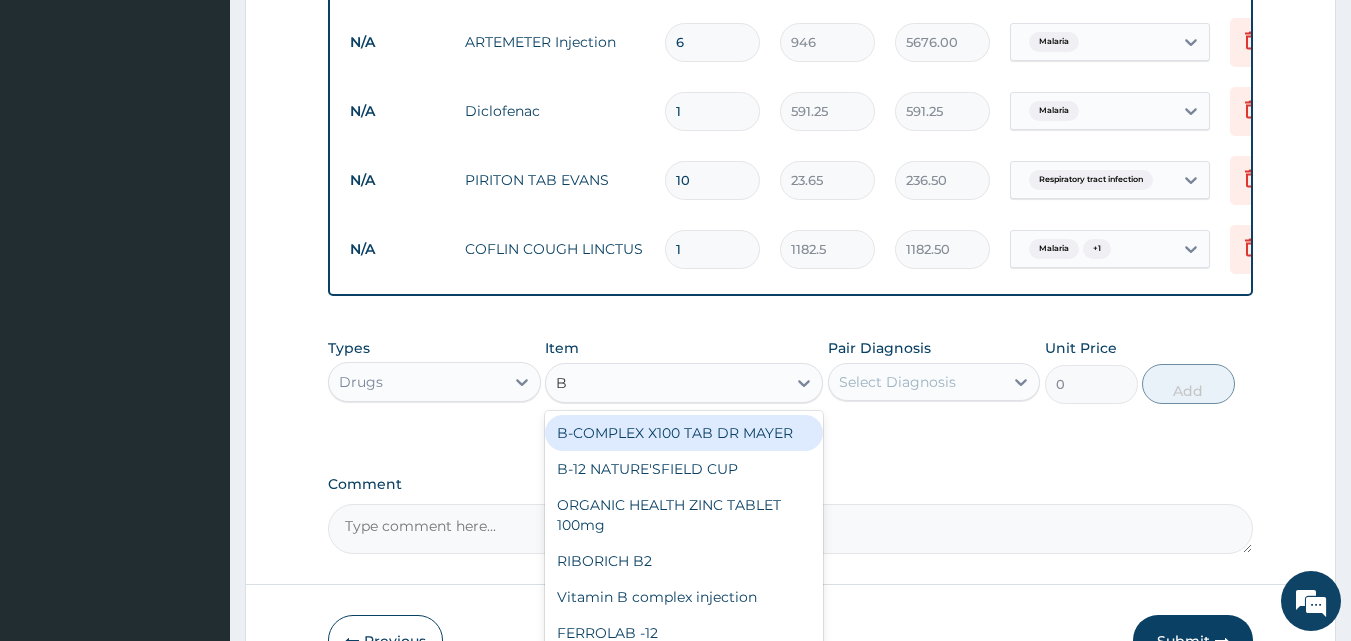 type 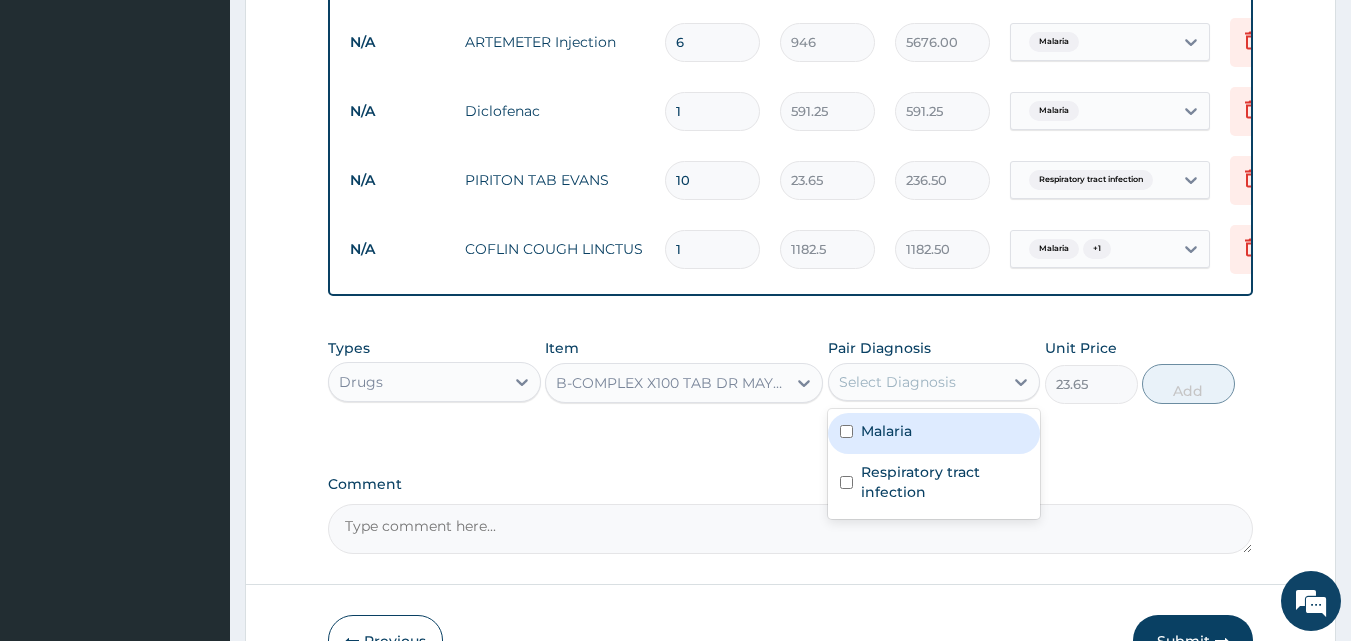 click on "Select Diagnosis" at bounding box center (897, 382) 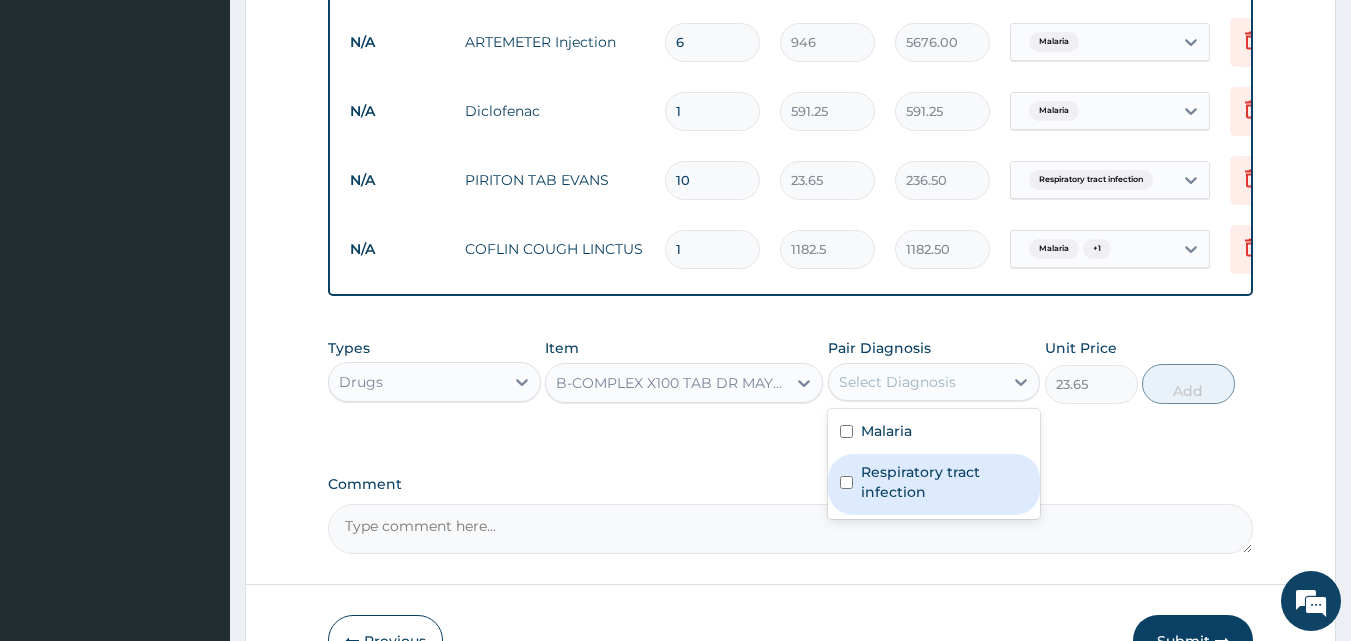 click on "Respiratory tract infection" at bounding box center (945, 482) 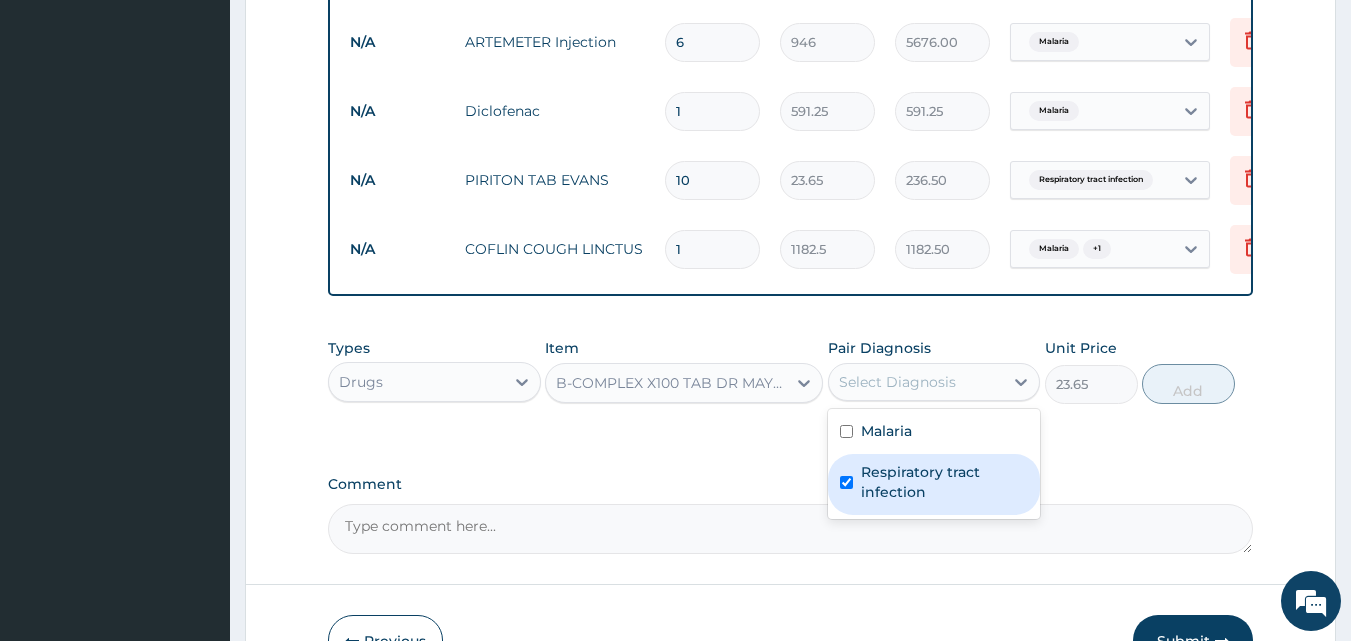 checkbox on "true" 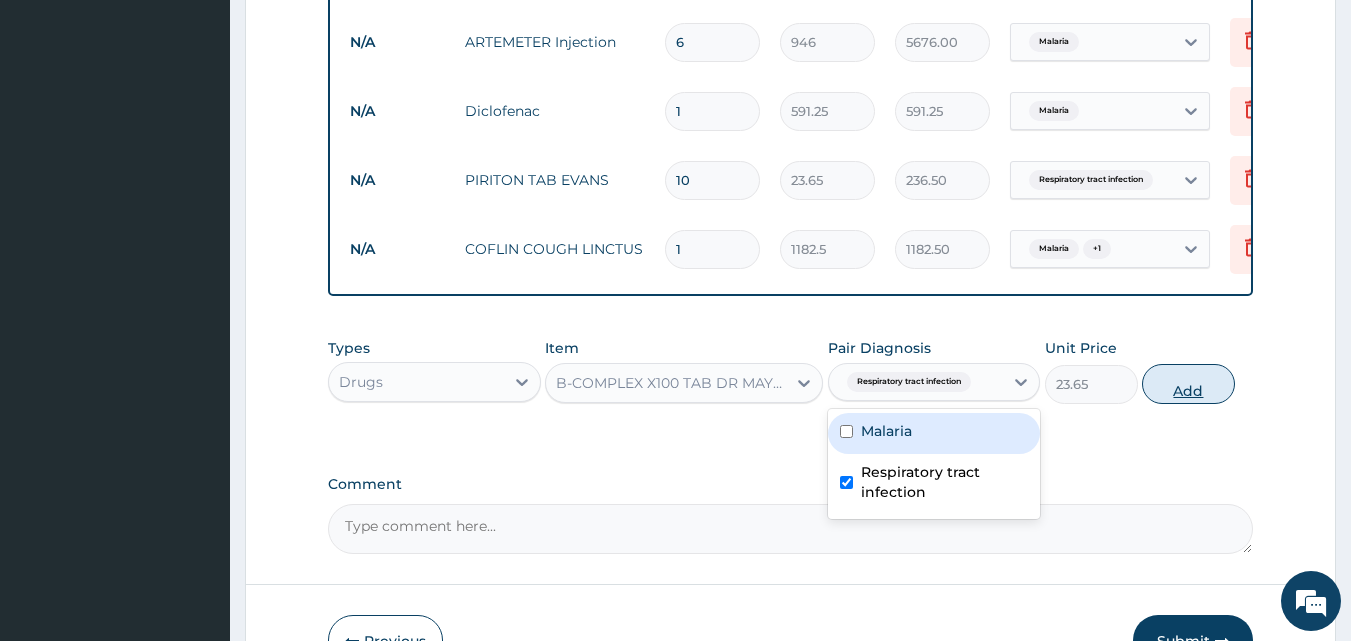 click on "Add" at bounding box center [1188, 384] 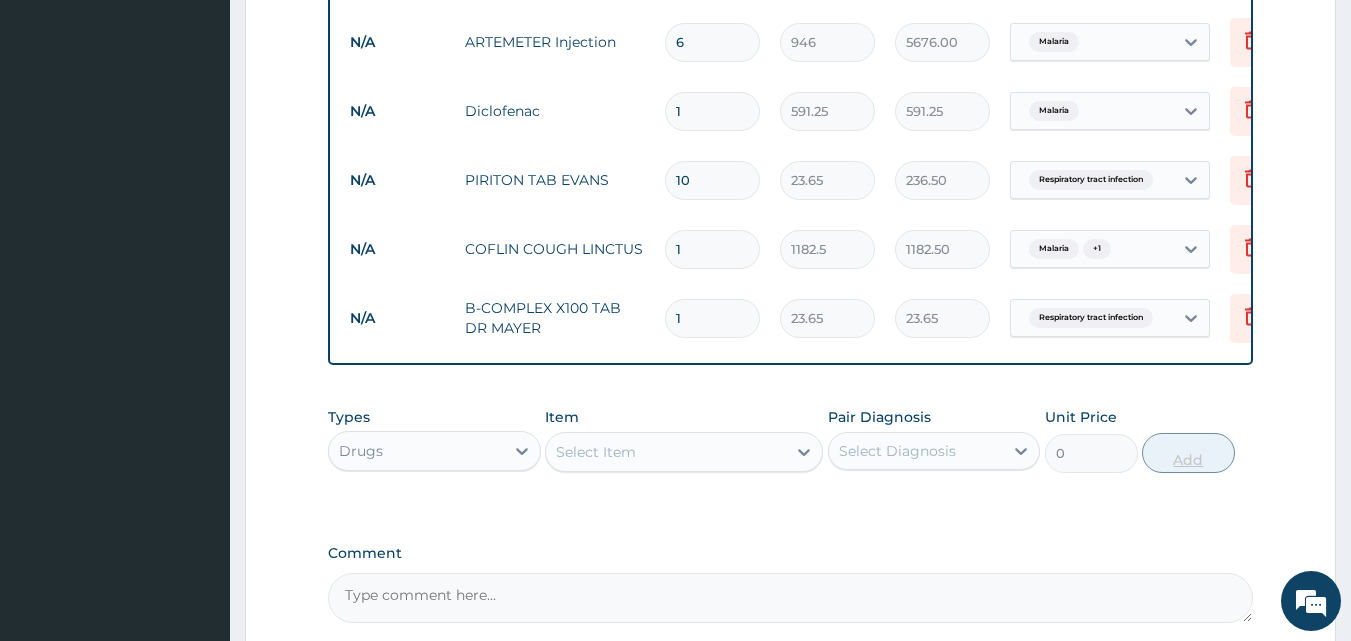 type on "15" 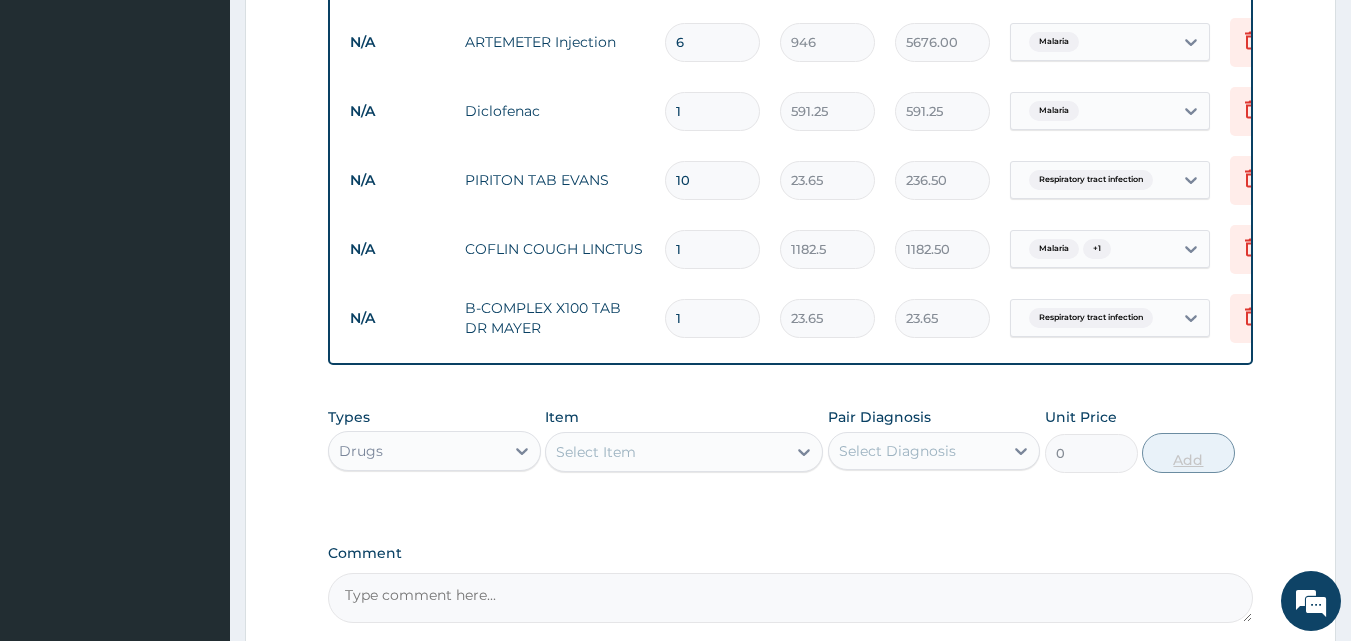 type on "354.75" 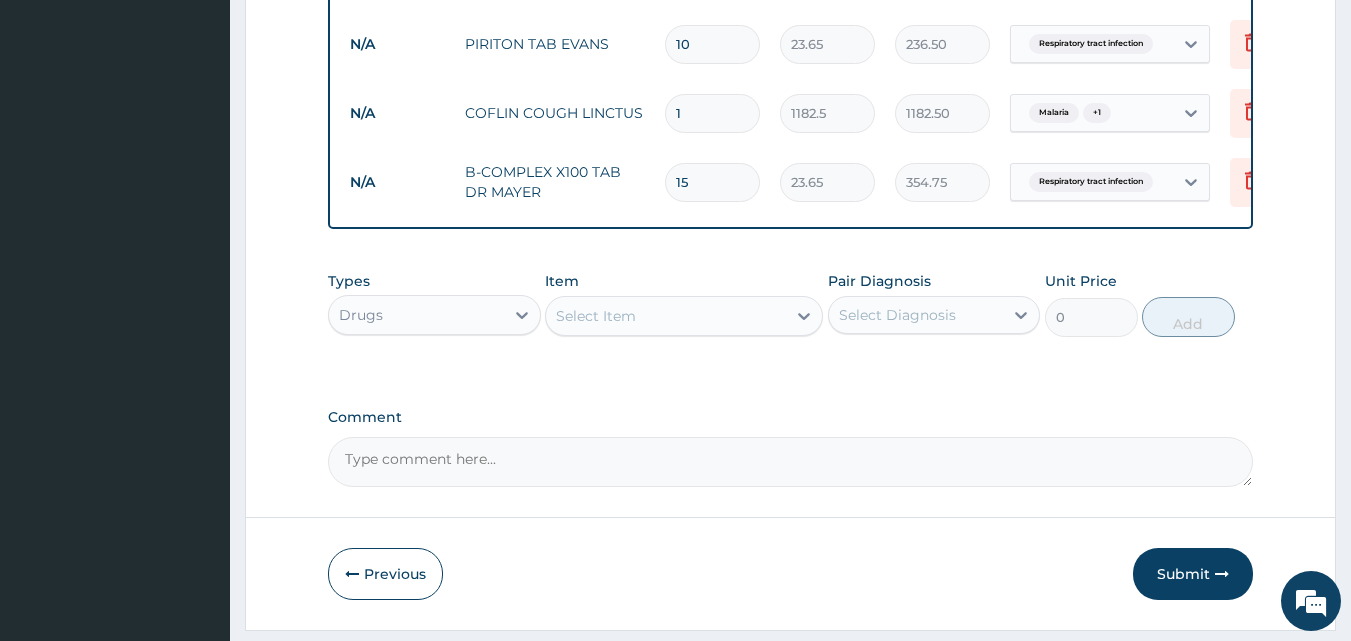 scroll, scrollTop: 1077, scrollLeft: 0, axis: vertical 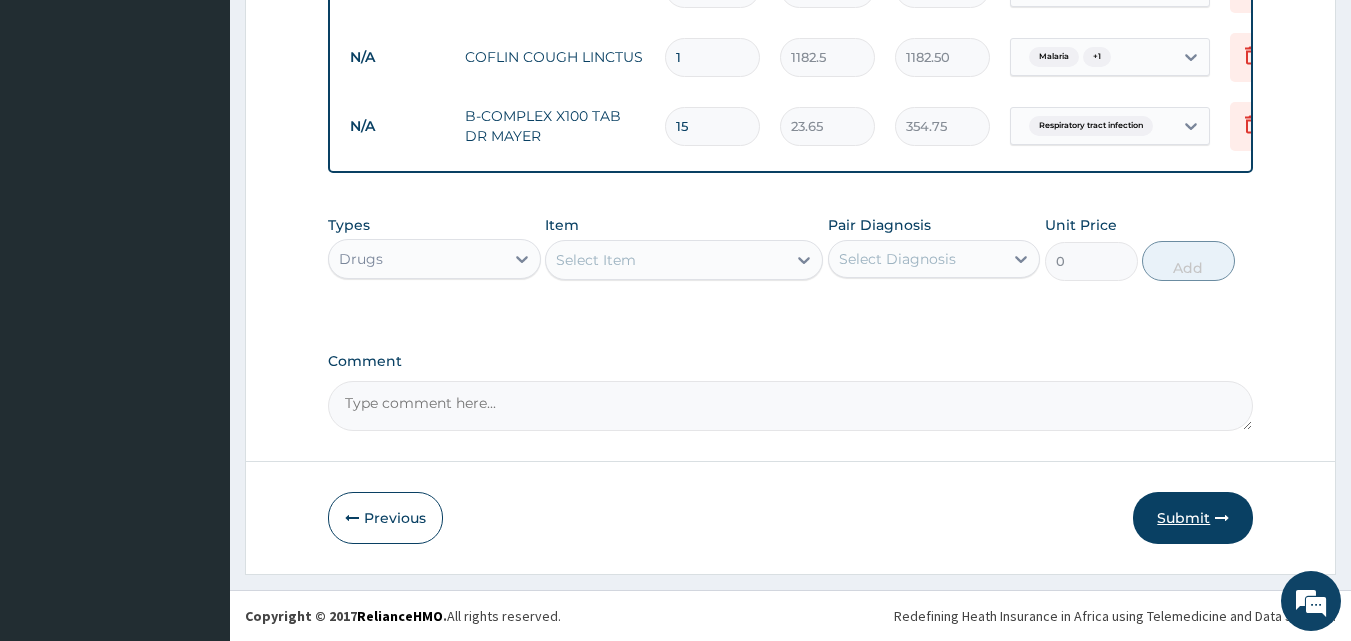 type on "15" 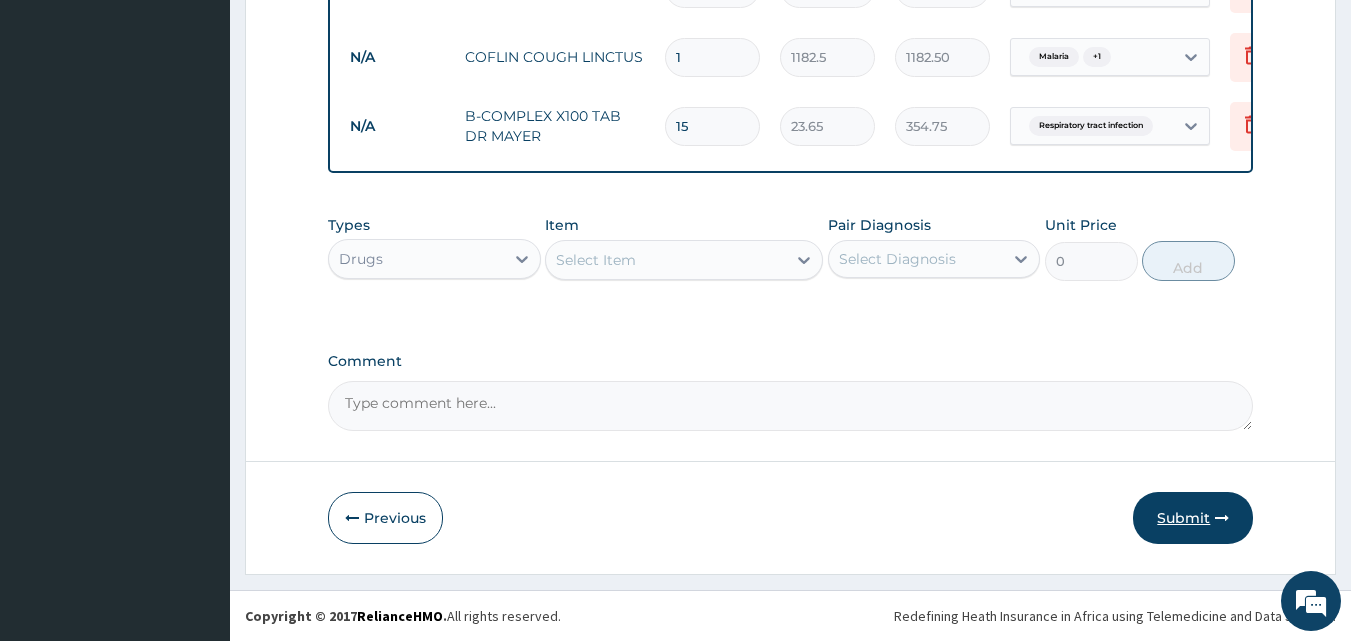 click on "Submit" at bounding box center (1193, 518) 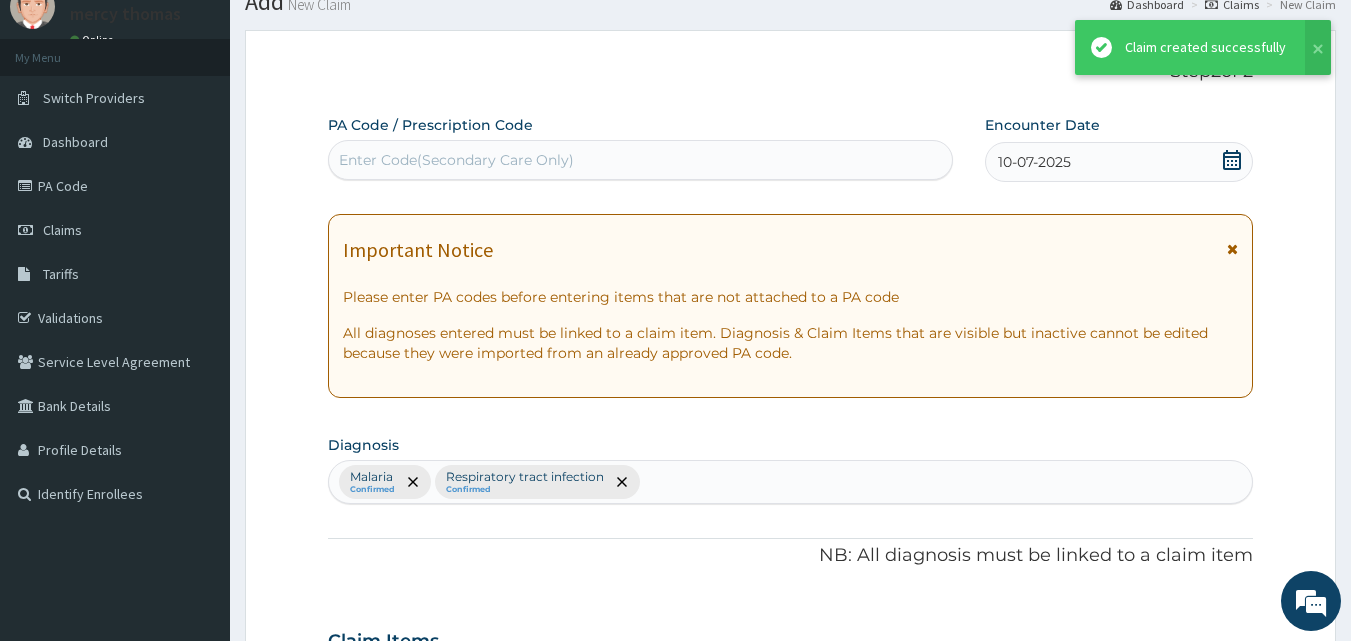 scroll, scrollTop: 1077, scrollLeft: 0, axis: vertical 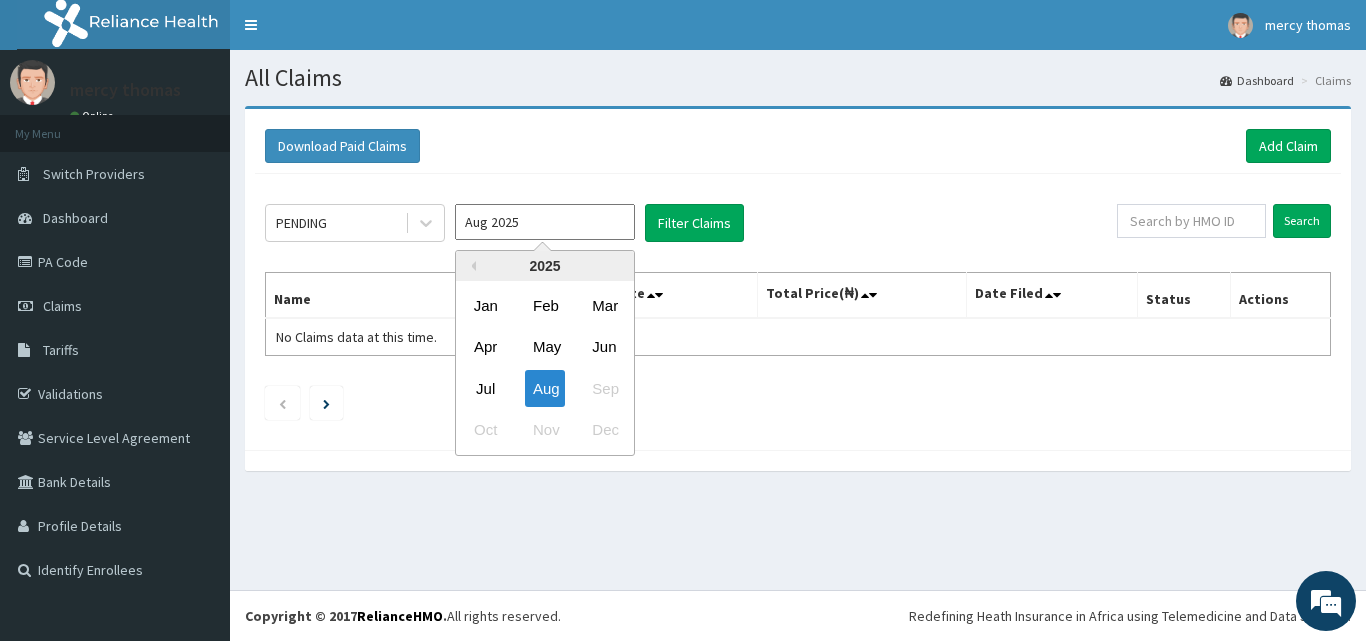 click on "Aug 2025" at bounding box center (545, 222) 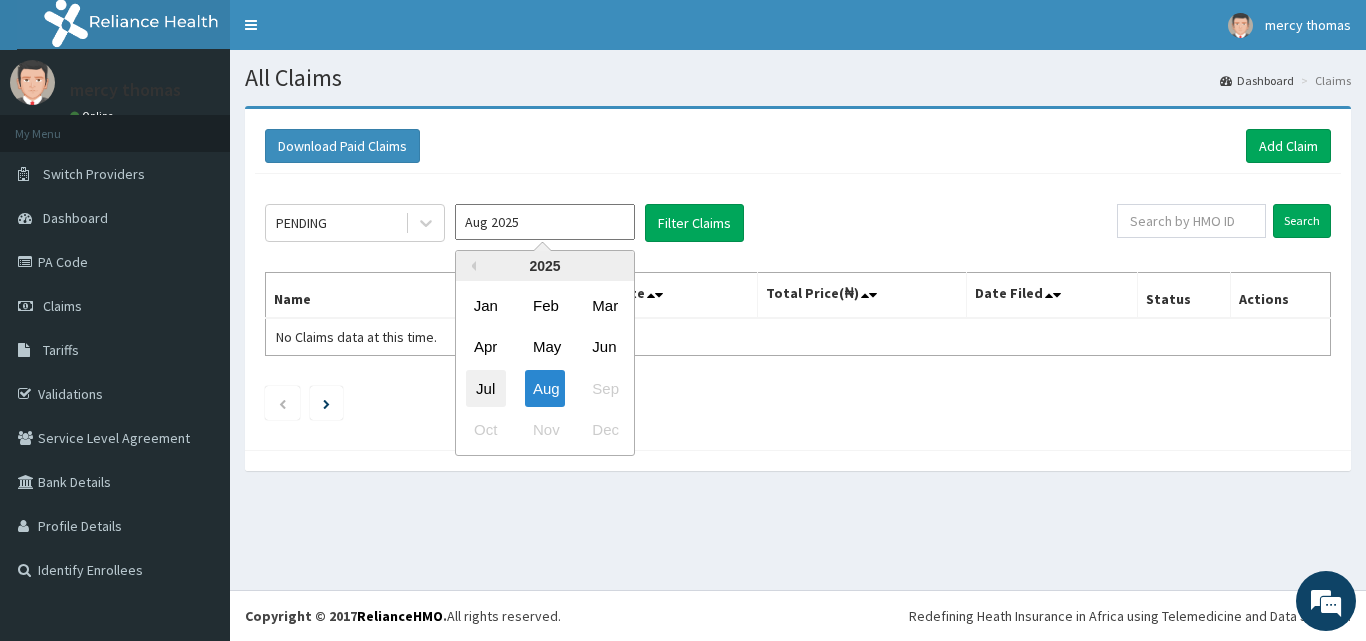 click on "Jul" at bounding box center (486, 388) 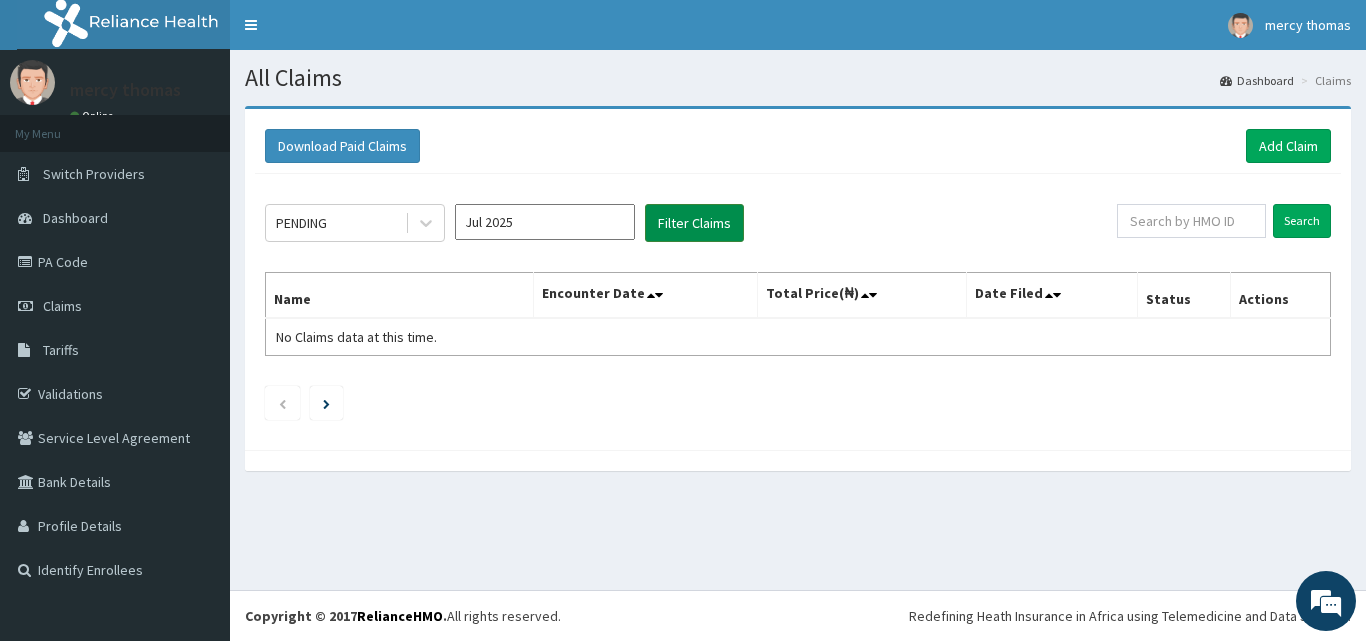 click on "Filter Claims" at bounding box center (694, 223) 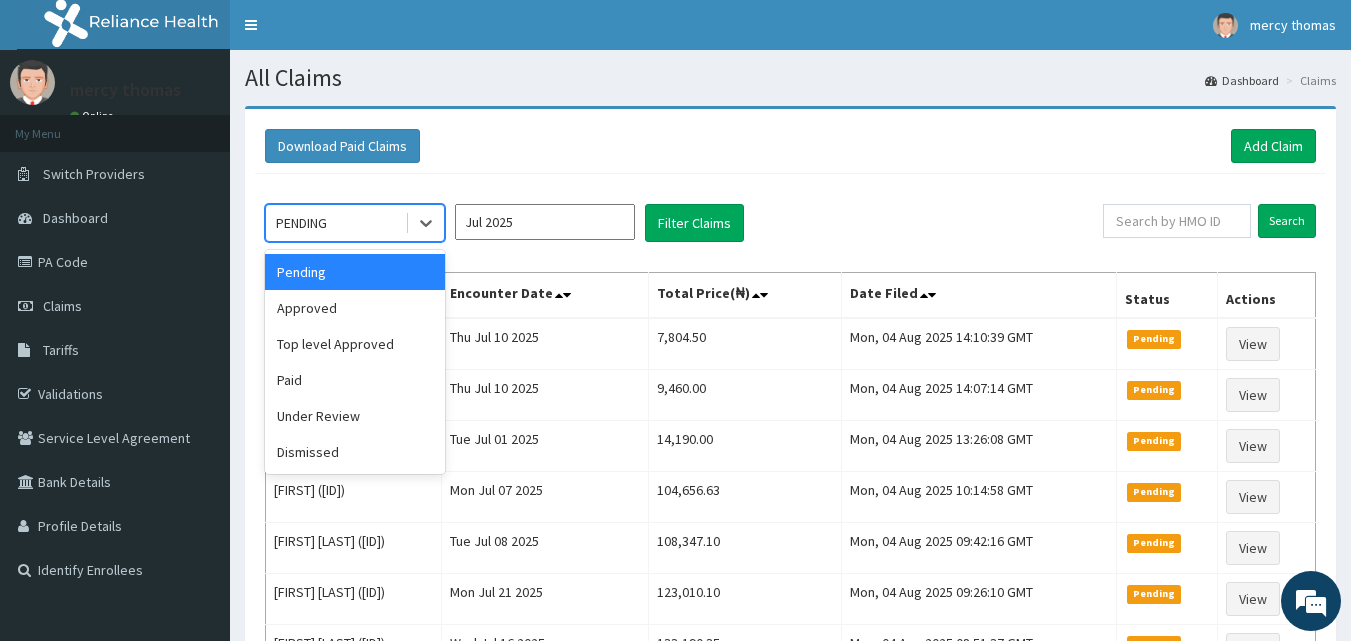 click on "PENDING" at bounding box center (335, 223) 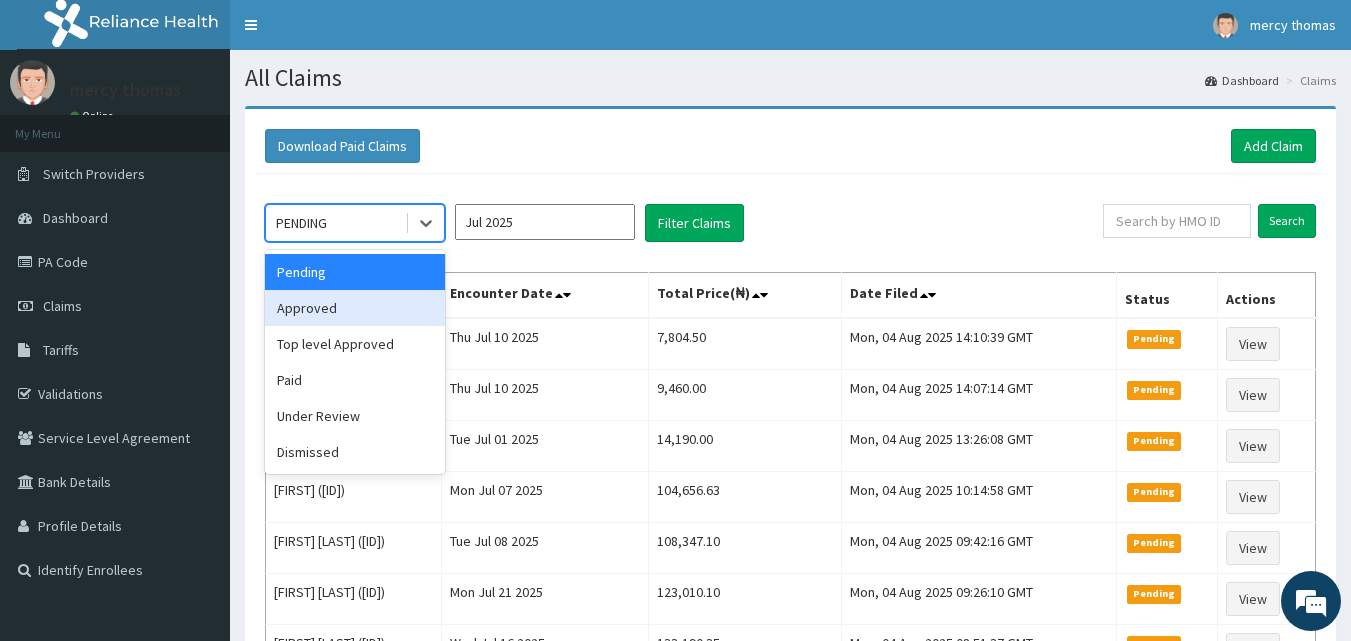 click on "Approved" at bounding box center [355, 308] 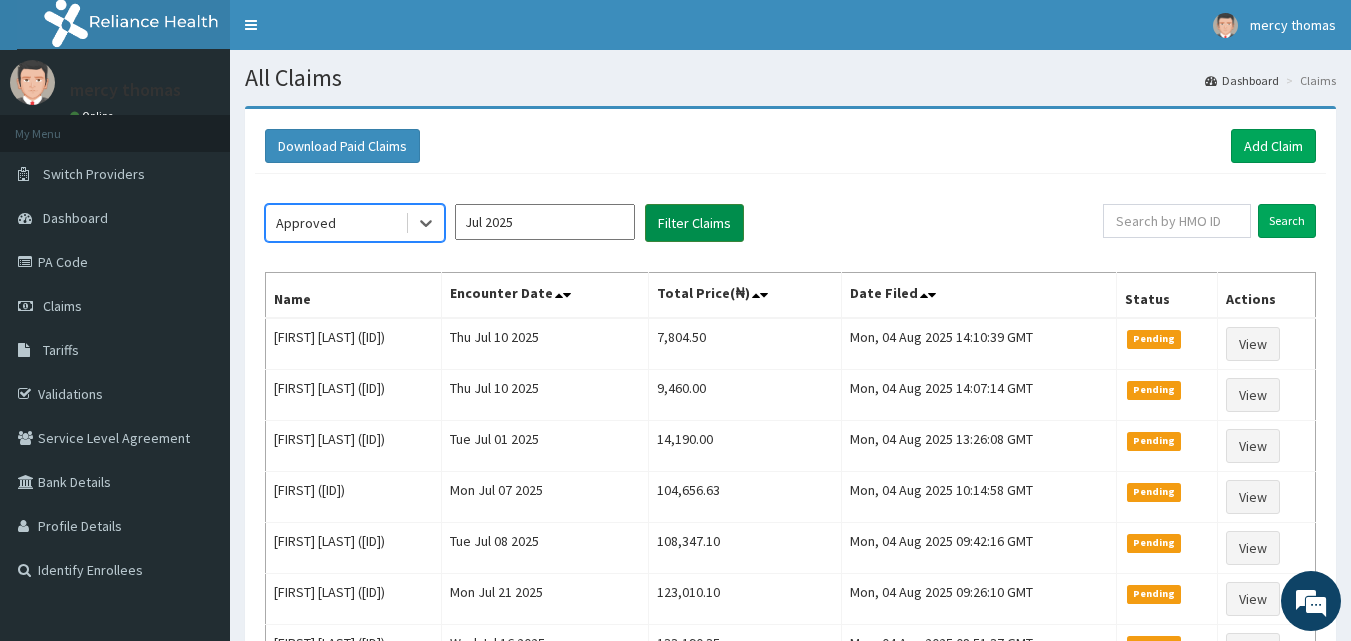 click on "Filter Claims" at bounding box center (694, 223) 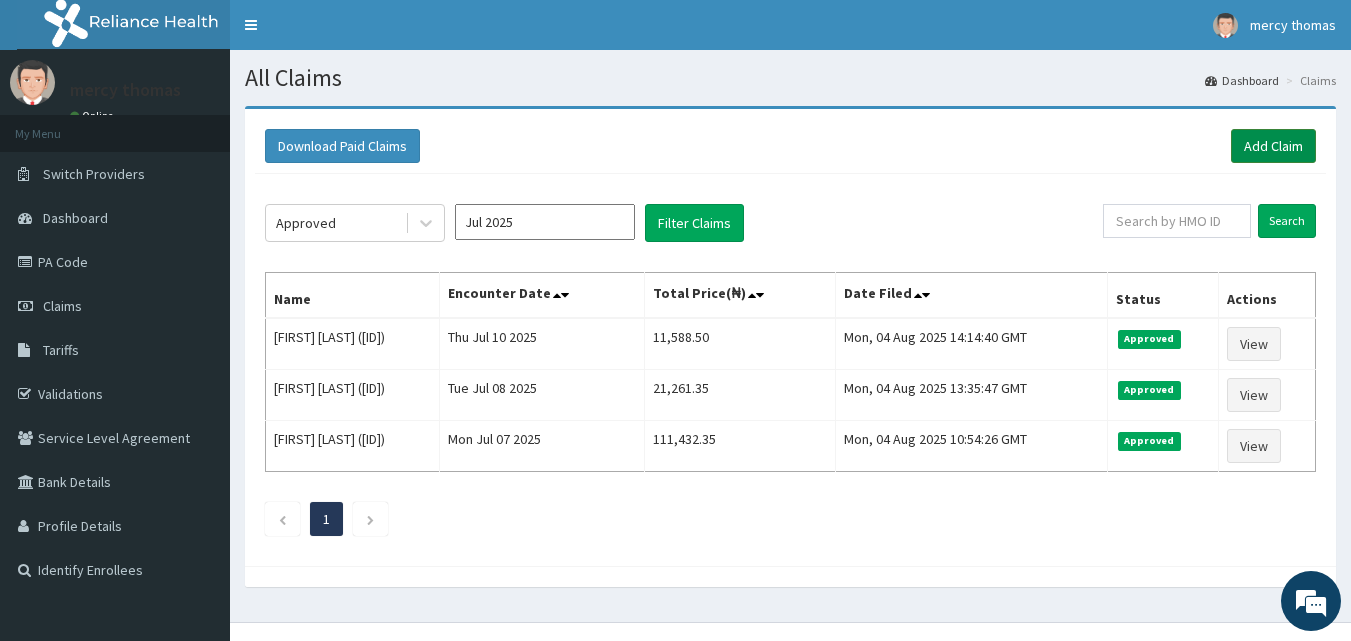 click on "Add Claim" at bounding box center (1273, 146) 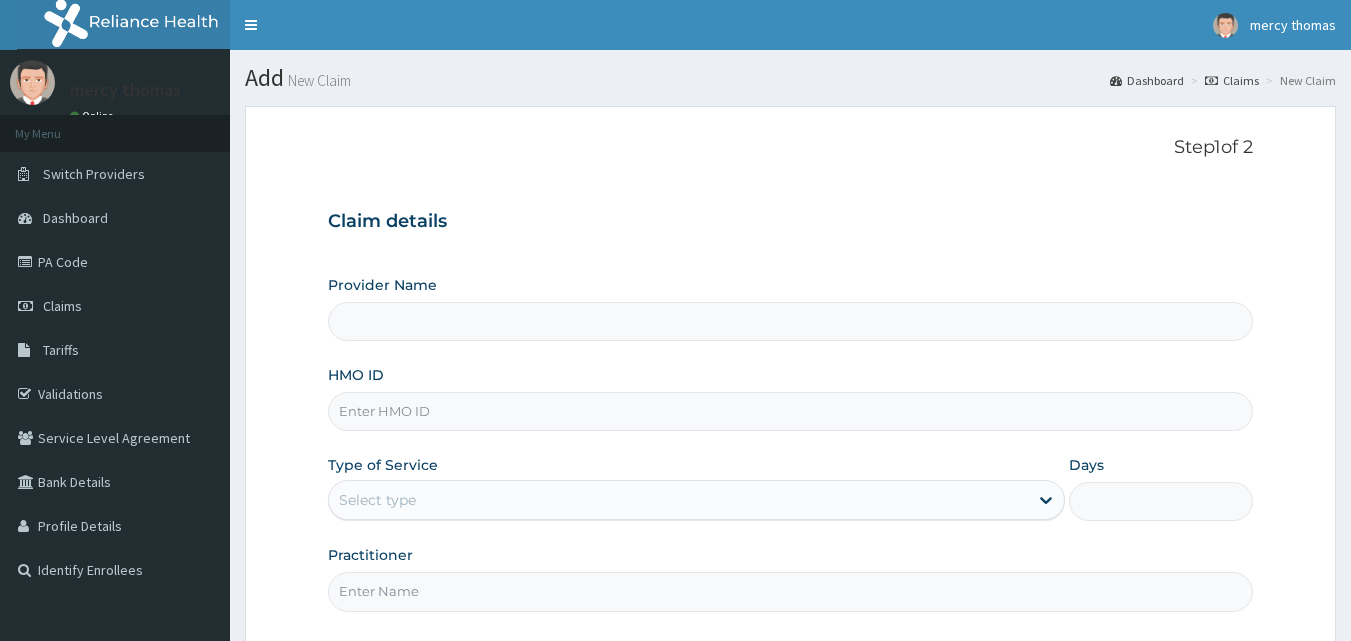 scroll, scrollTop: 0, scrollLeft: 0, axis: both 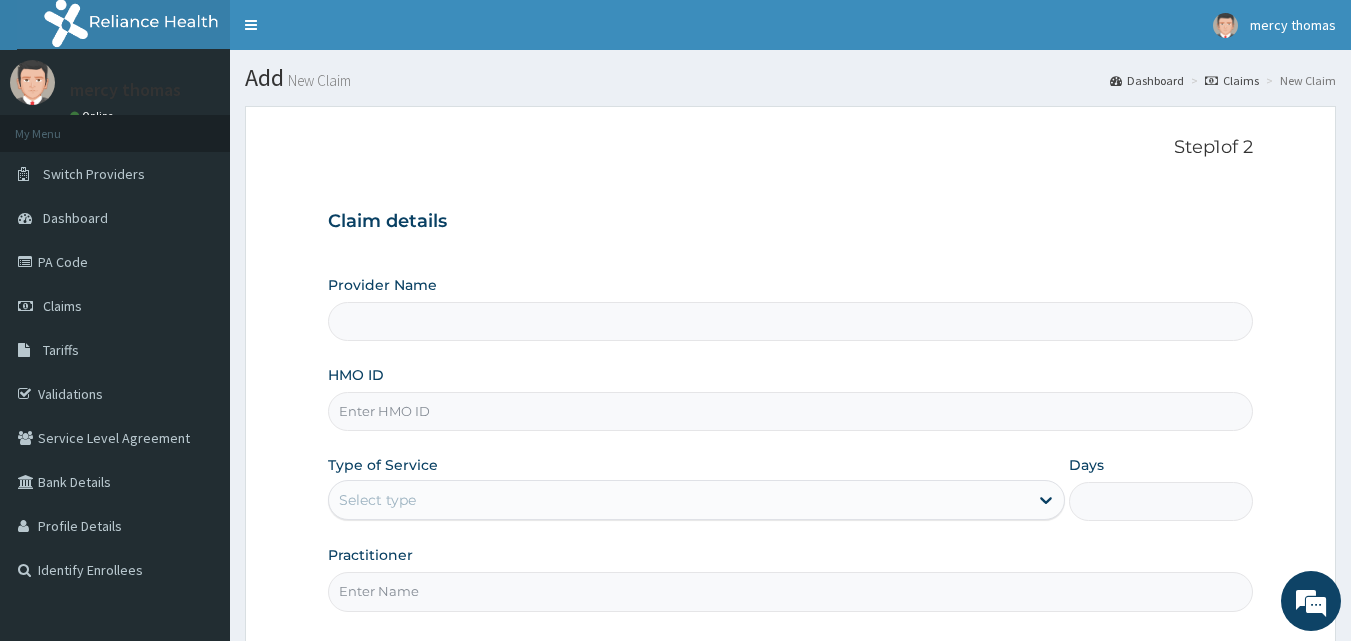 type on "Mercy Thomas Oredugba Medical And Dental Centre" 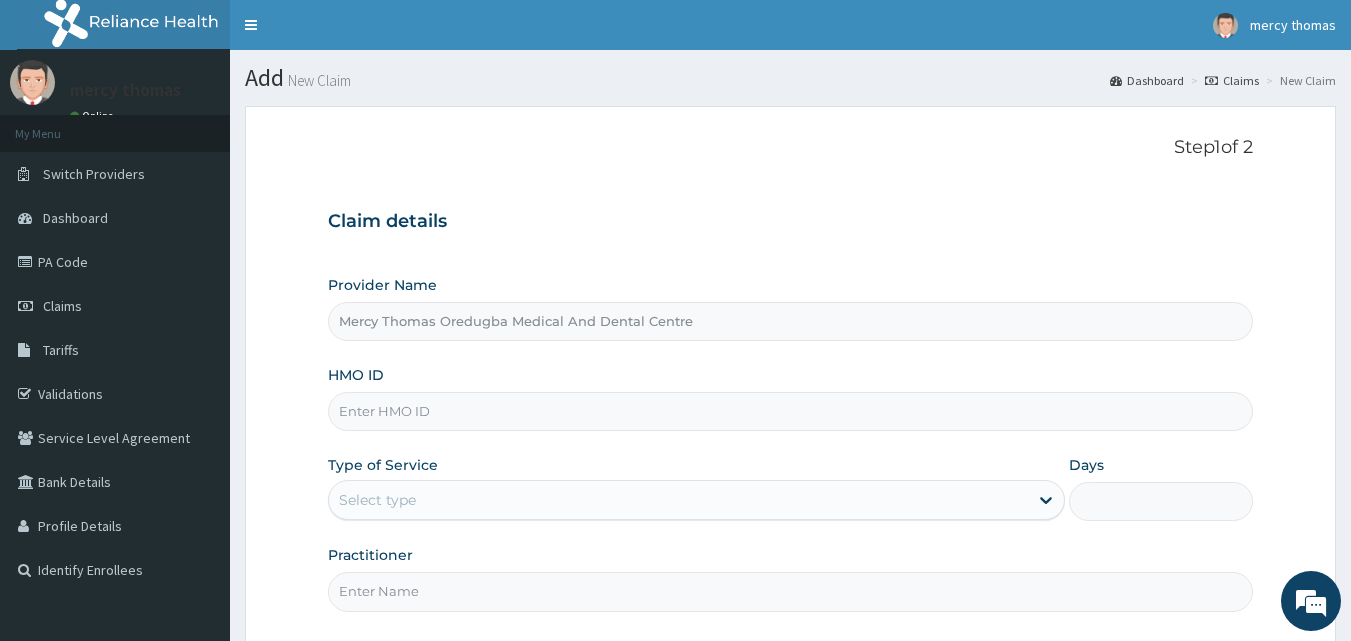 scroll, scrollTop: 0, scrollLeft: 0, axis: both 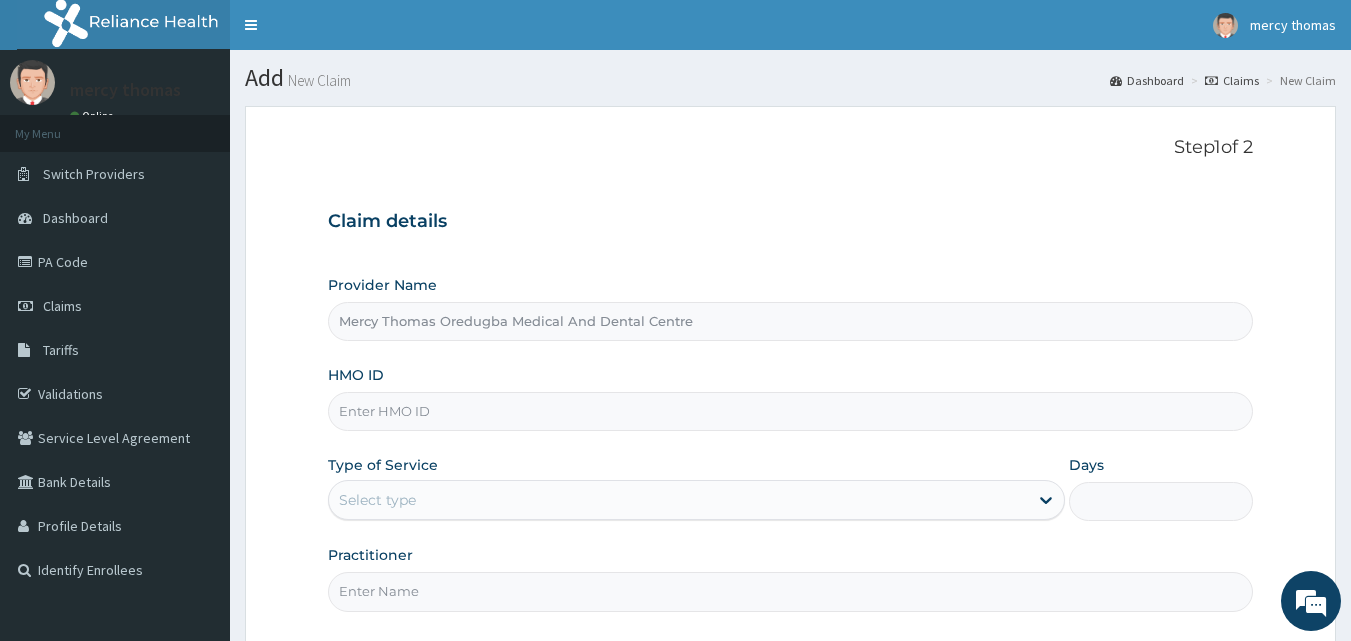 click on "HMO ID" at bounding box center [791, 411] 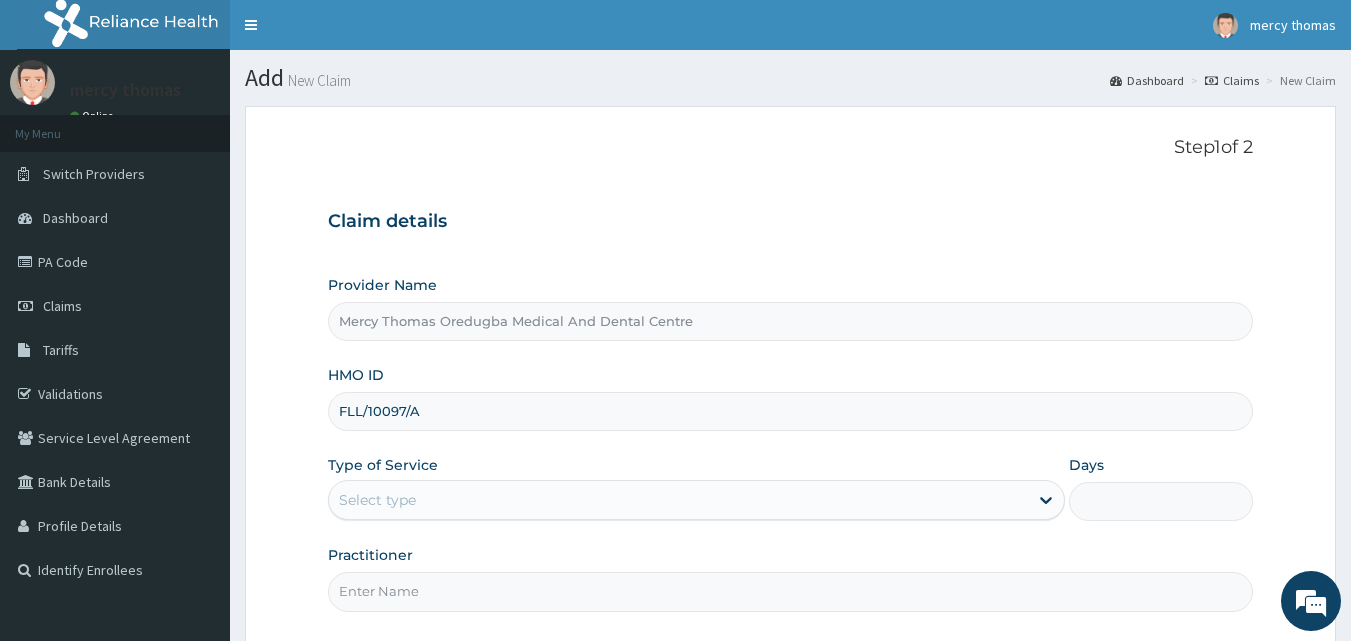 type on "FLL/10097/A" 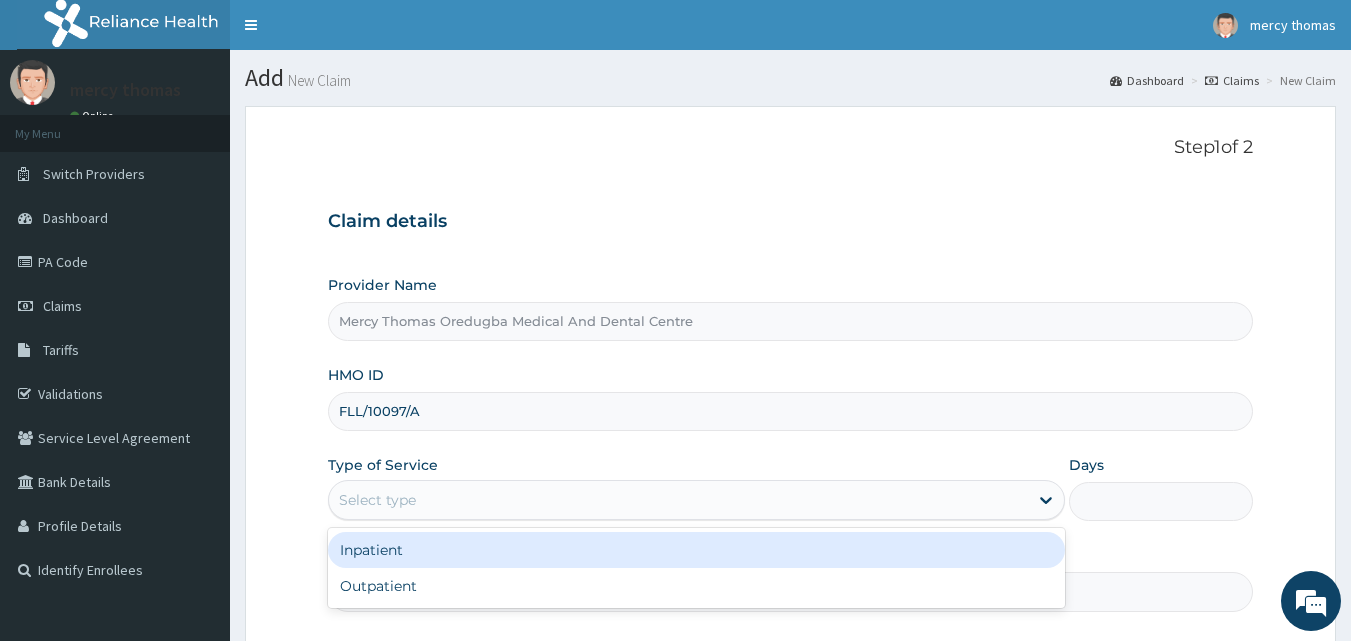 click on "Select type" at bounding box center [678, 500] 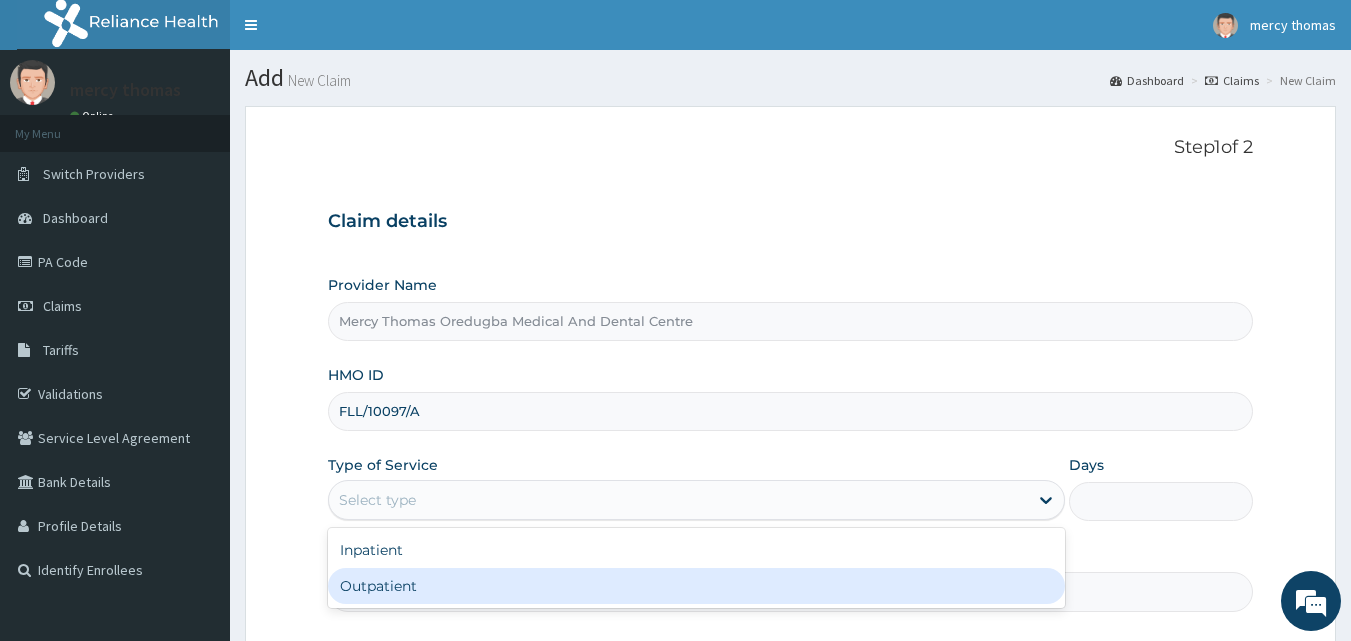click on "Outpatient" at bounding box center [696, 586] 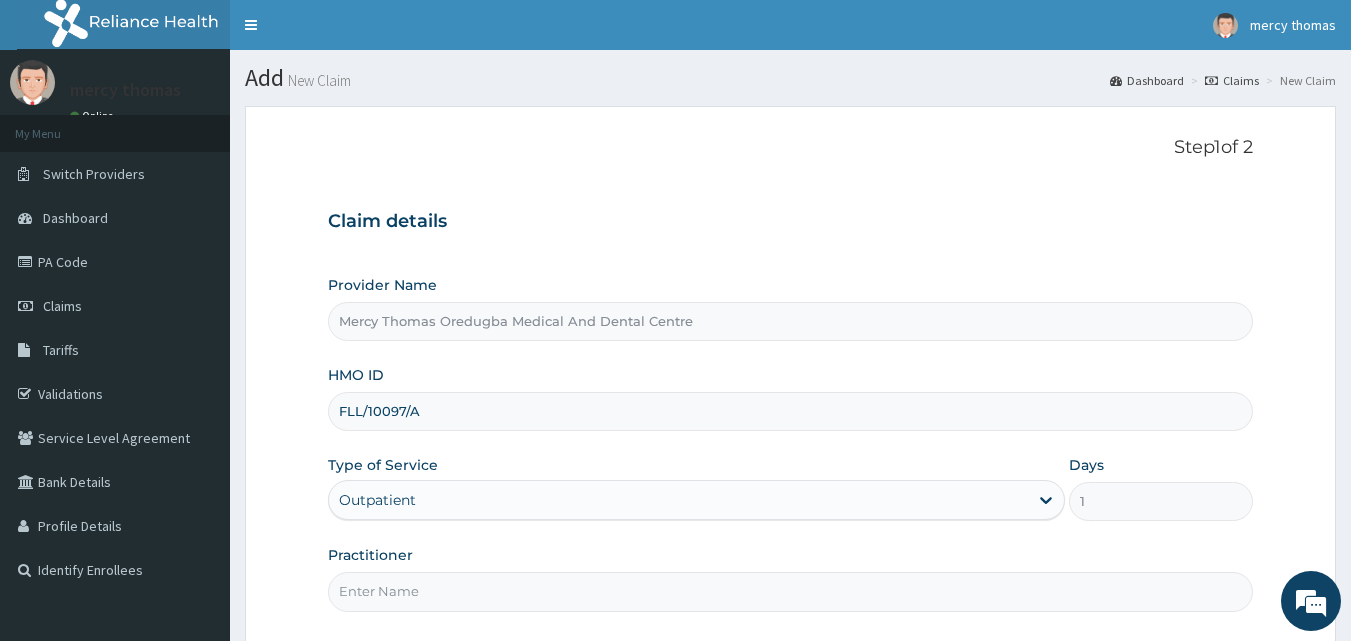 click on "Practitioner" at bounding box center (791, 591) 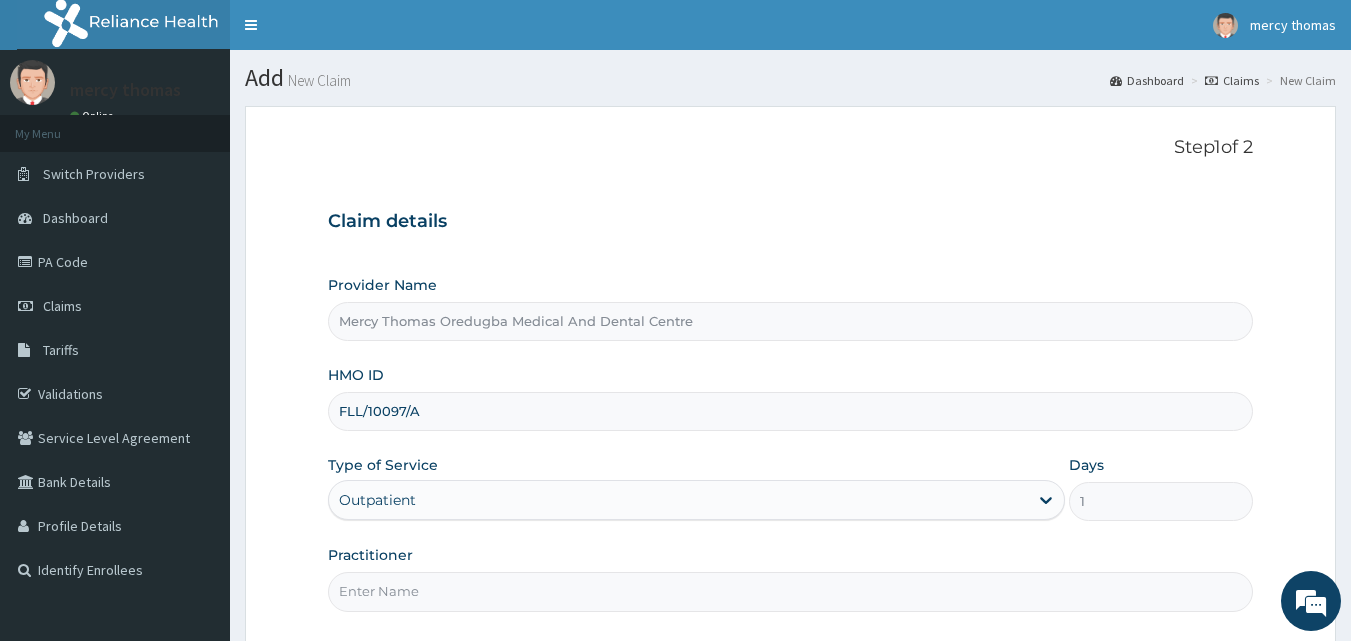 type on "OREDUGBA" 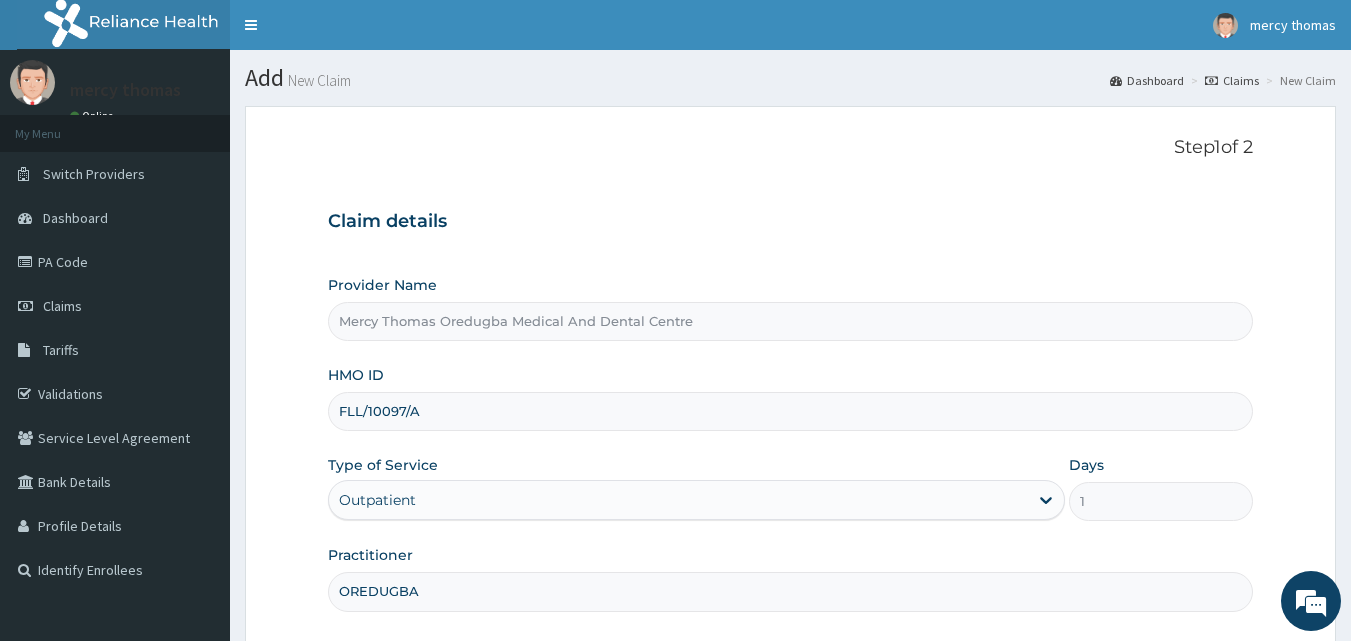 scroll, scrollTop: 187, scrollLeft: 0, axis: vertical 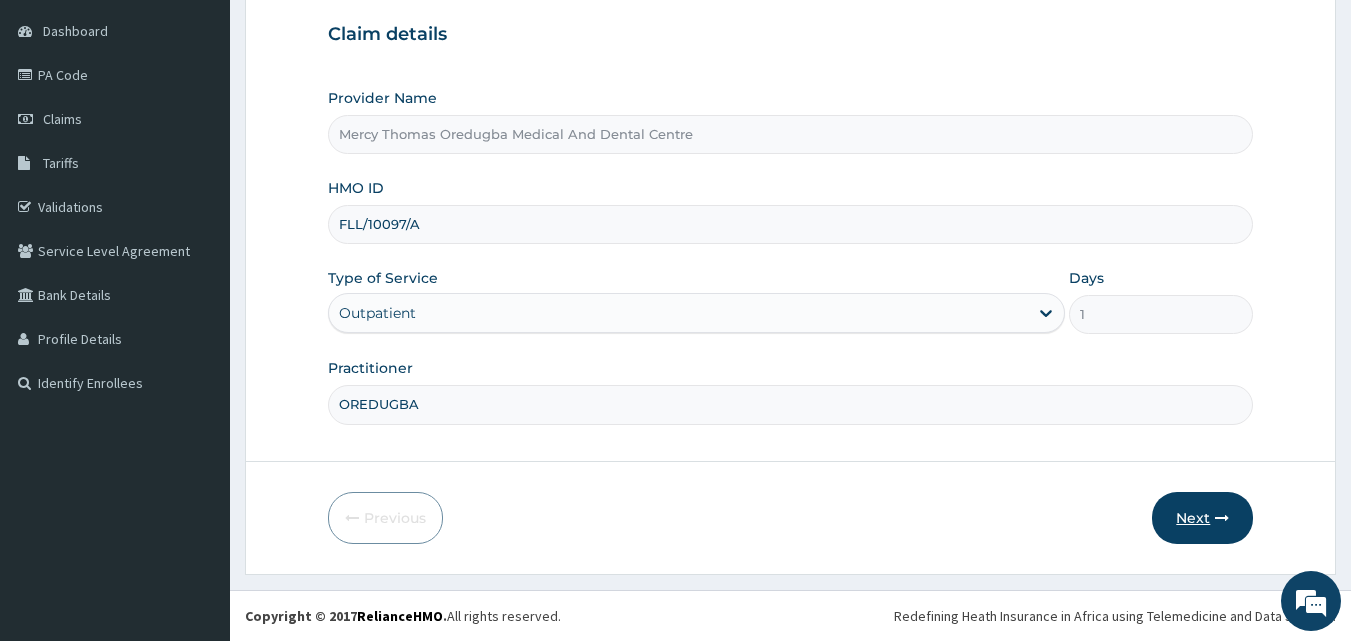 click on "Next" at bounding box center (1202, 518) 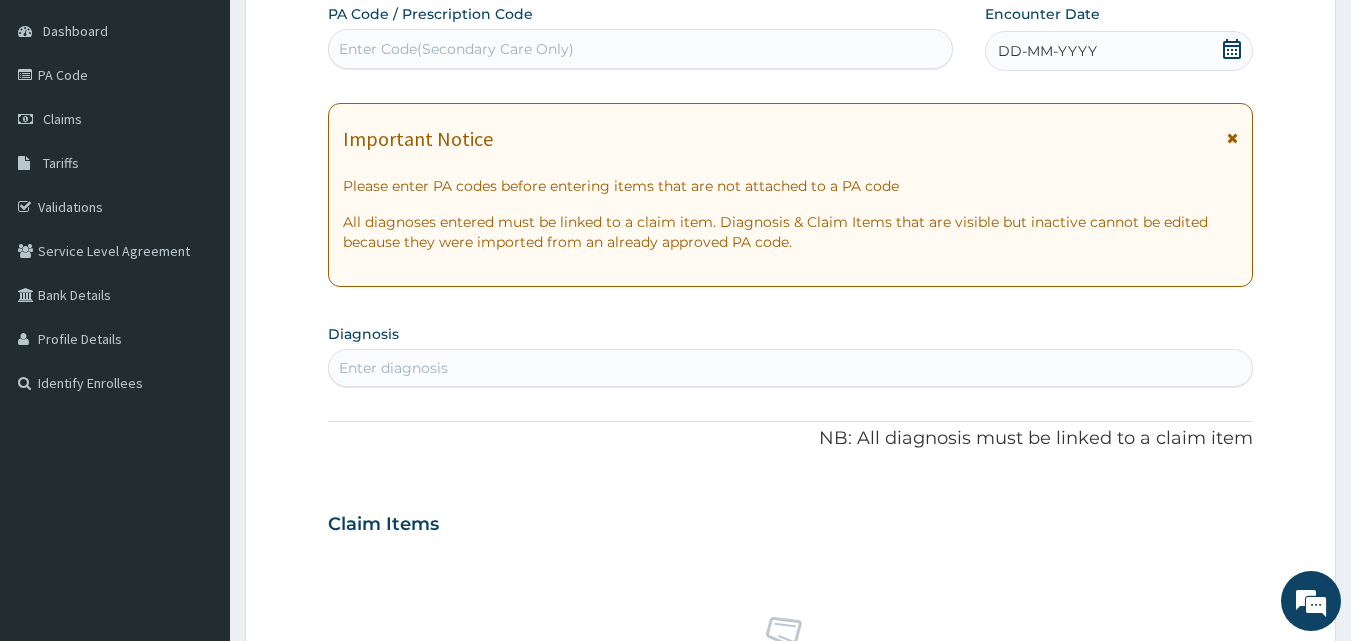 click 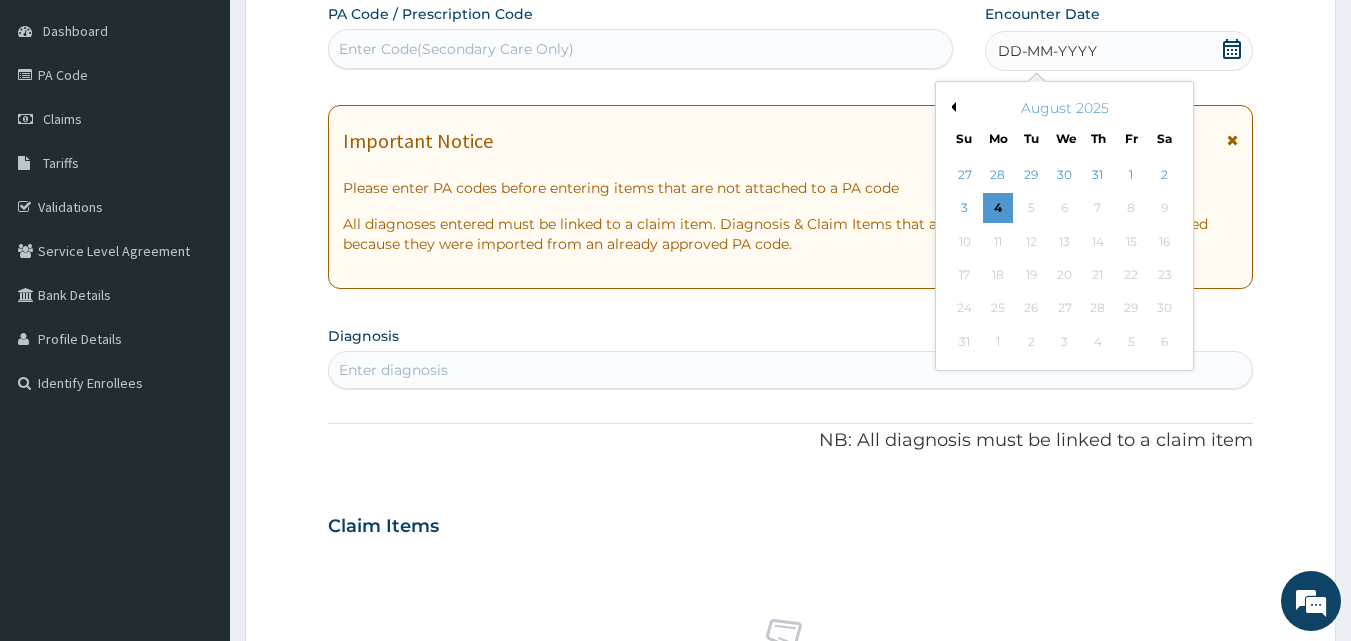 click on "Previous Month" at bounding box center [951, 107] 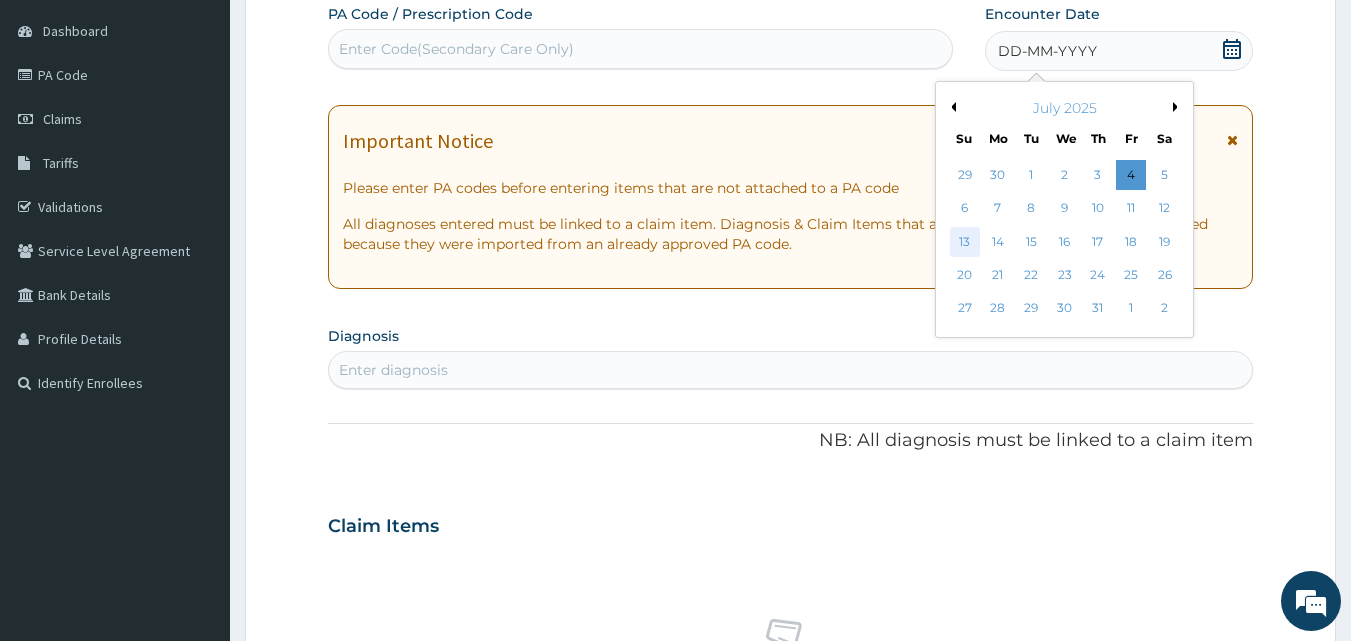 click on "13" at bounding box center (965, 242) 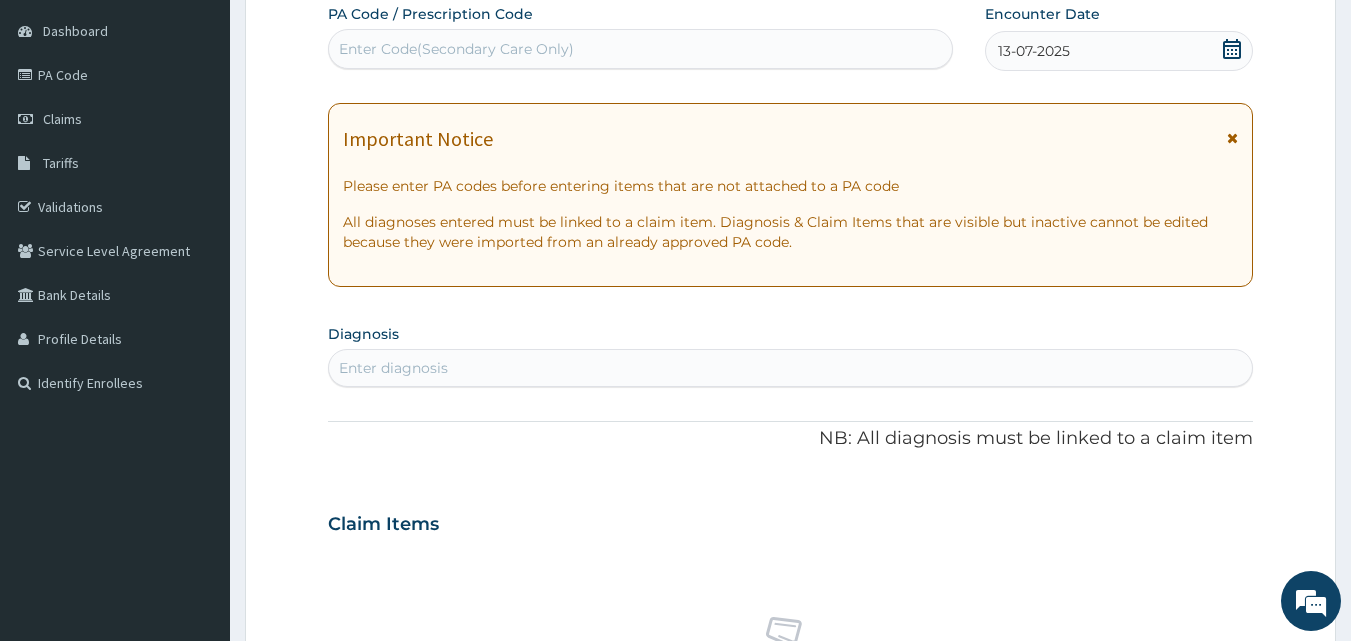 click on "Enter diagnosis" at bounding box center [791, 368] 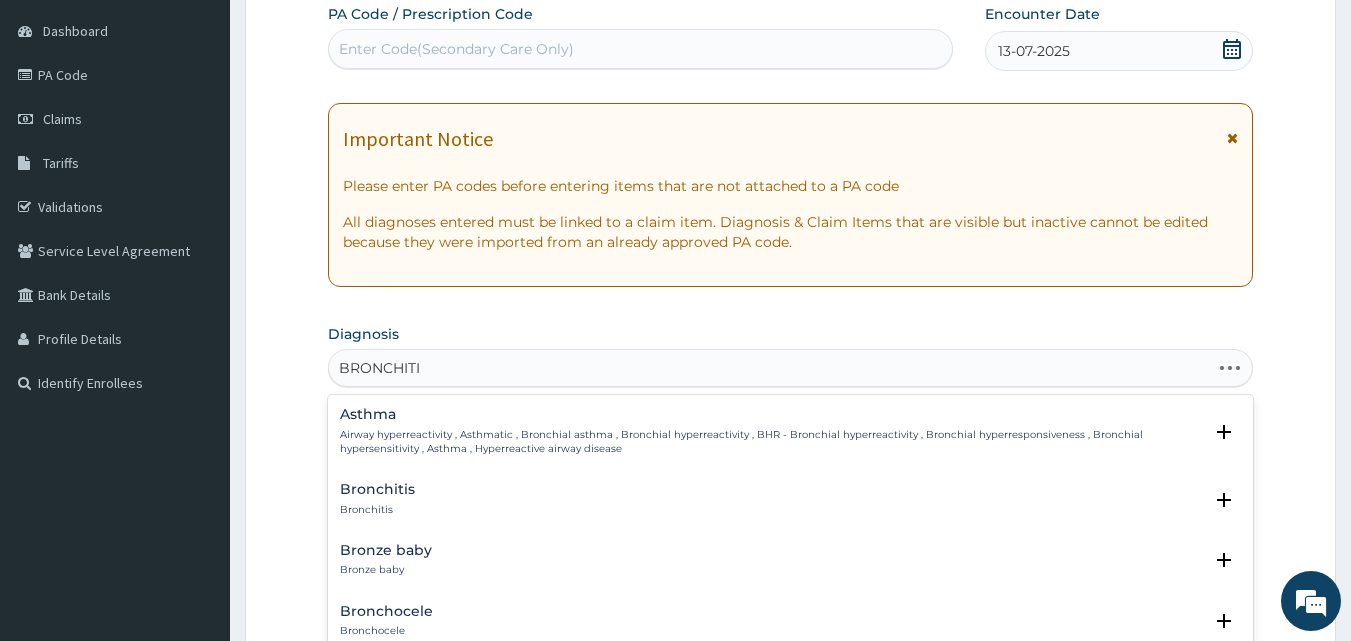 type on "BRONCHITIS" 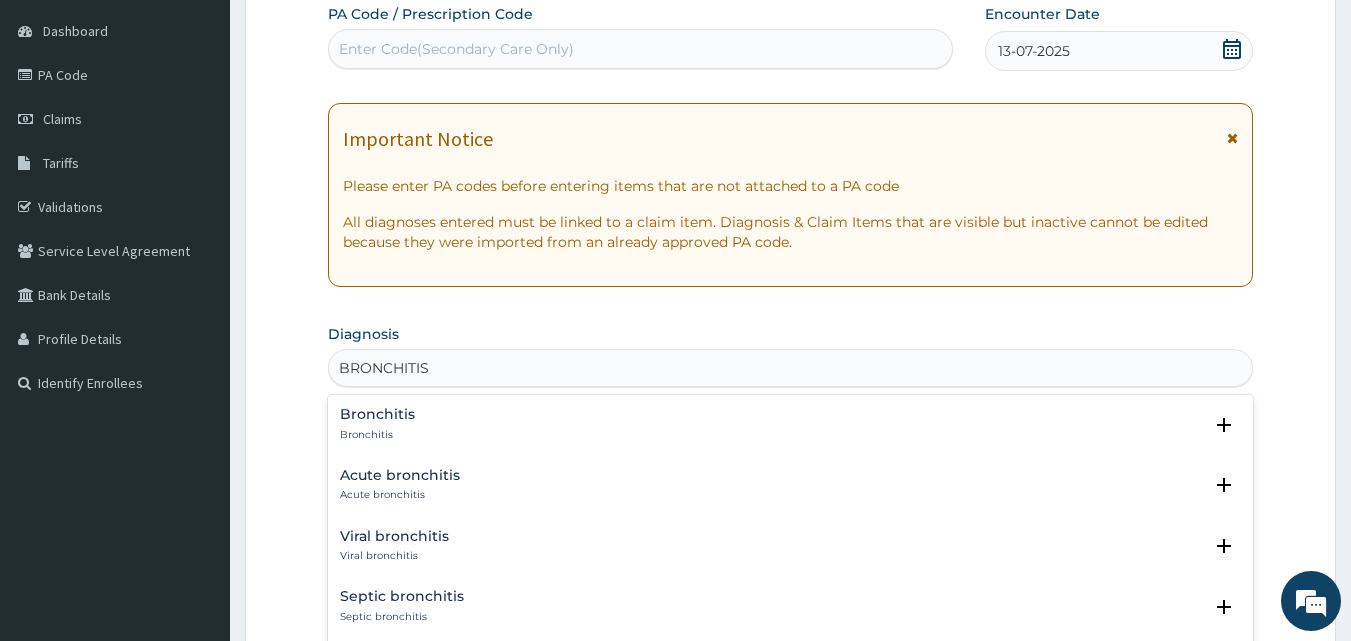 click on "Bronchitis Bronchitis" at bounding box center (791, 424) 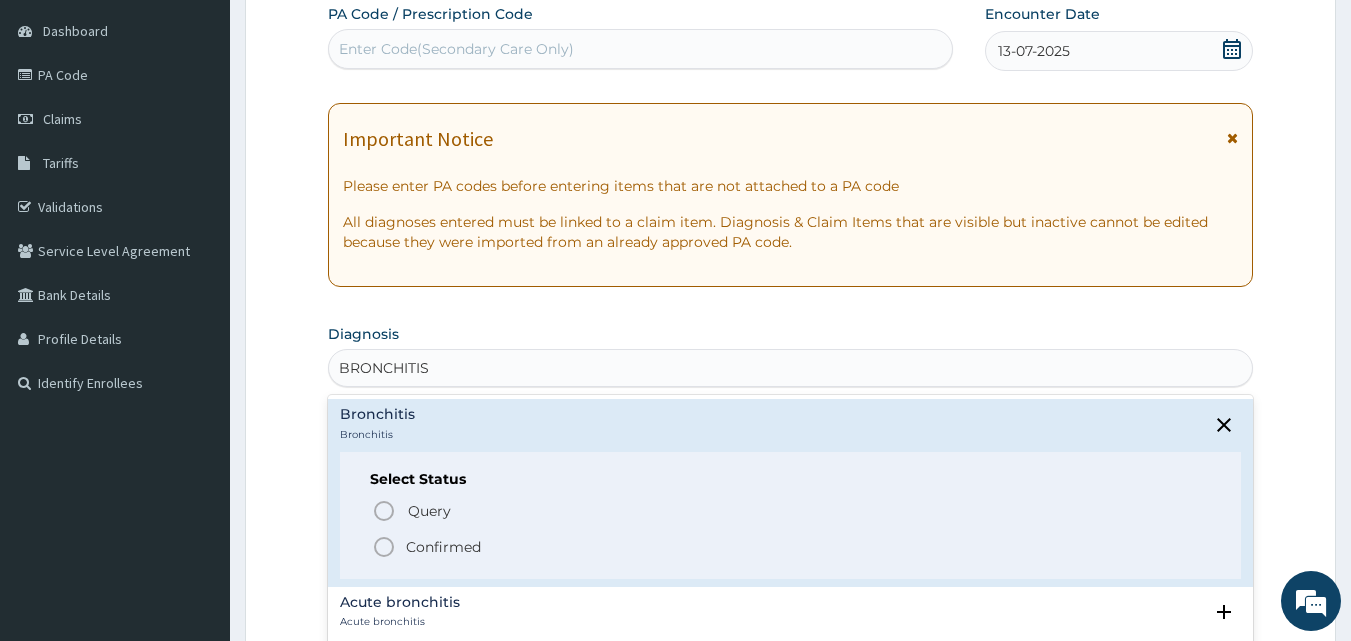 click 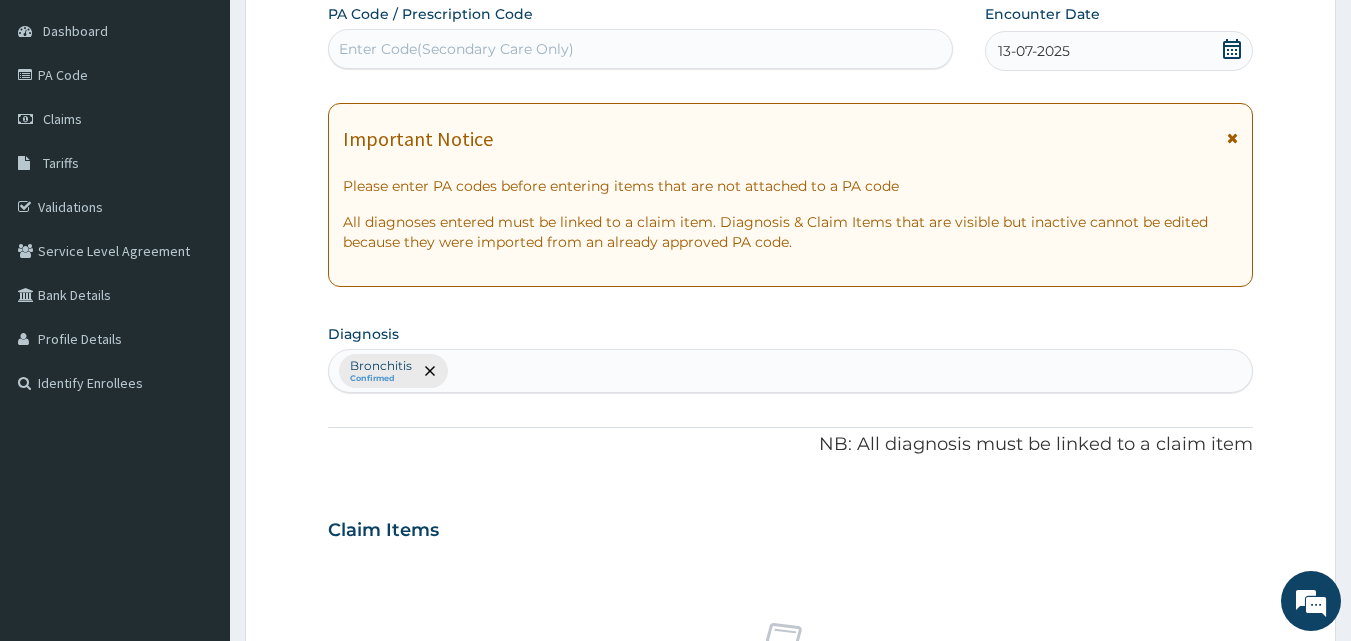 scroll, scrollTop: 747, scrollLeft: 0, axis: vertical 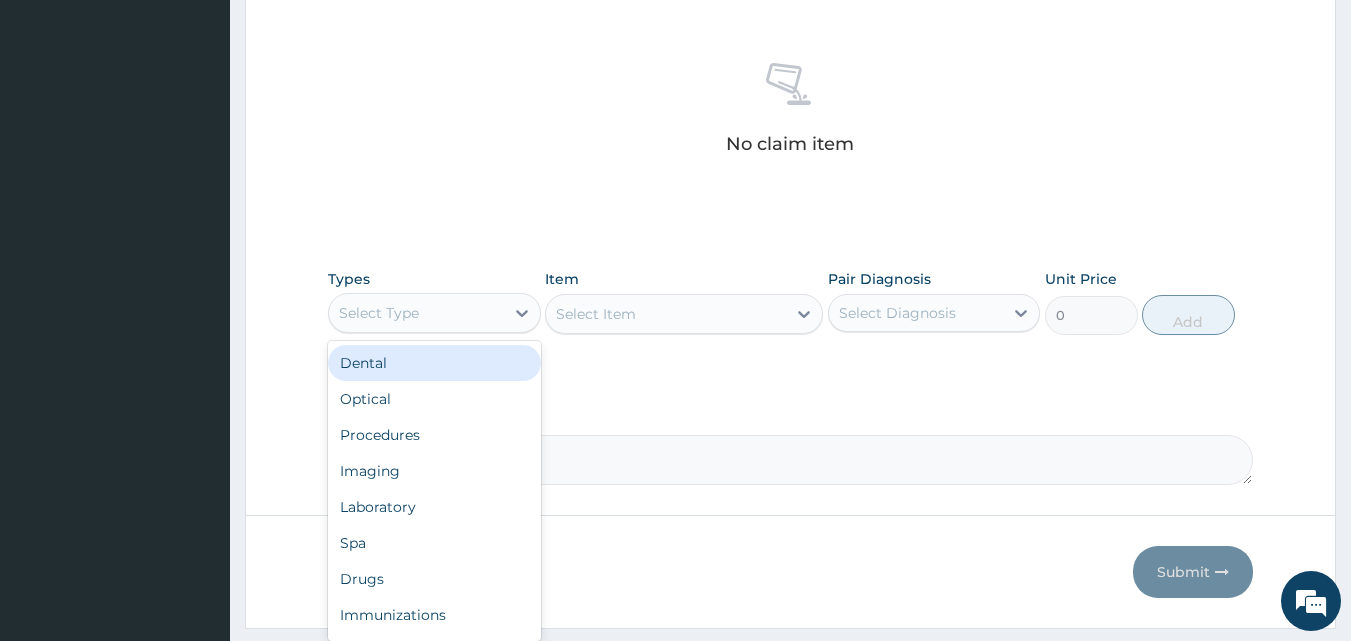 click on "Select Type" at bounding box center (416, 313) 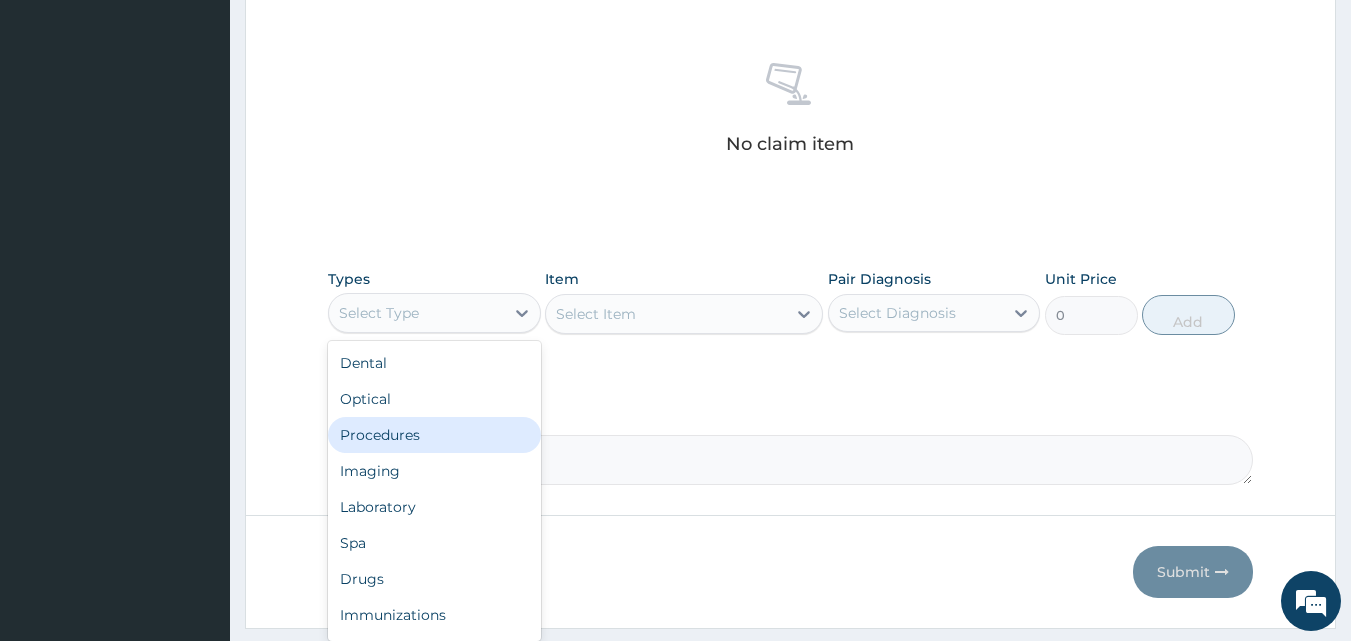 click on "Procedures" at bounding box center (434, 435) 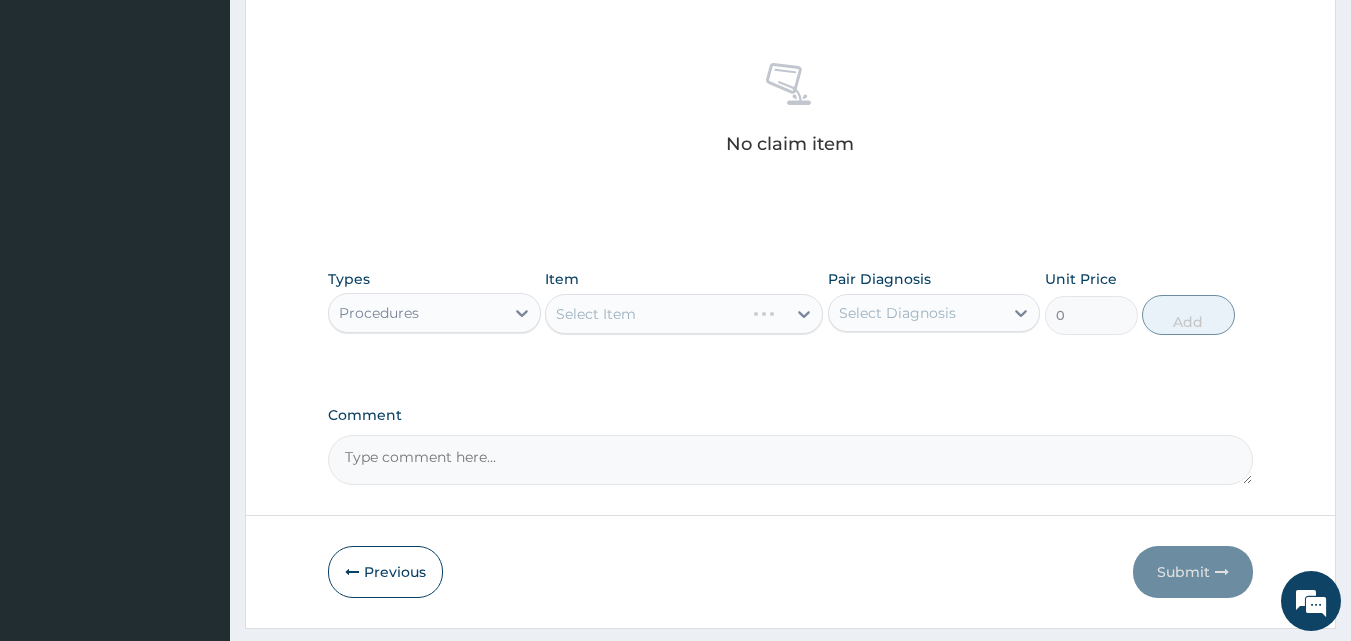 click on "Select Diagnosis" at bounding box center (916, 313) 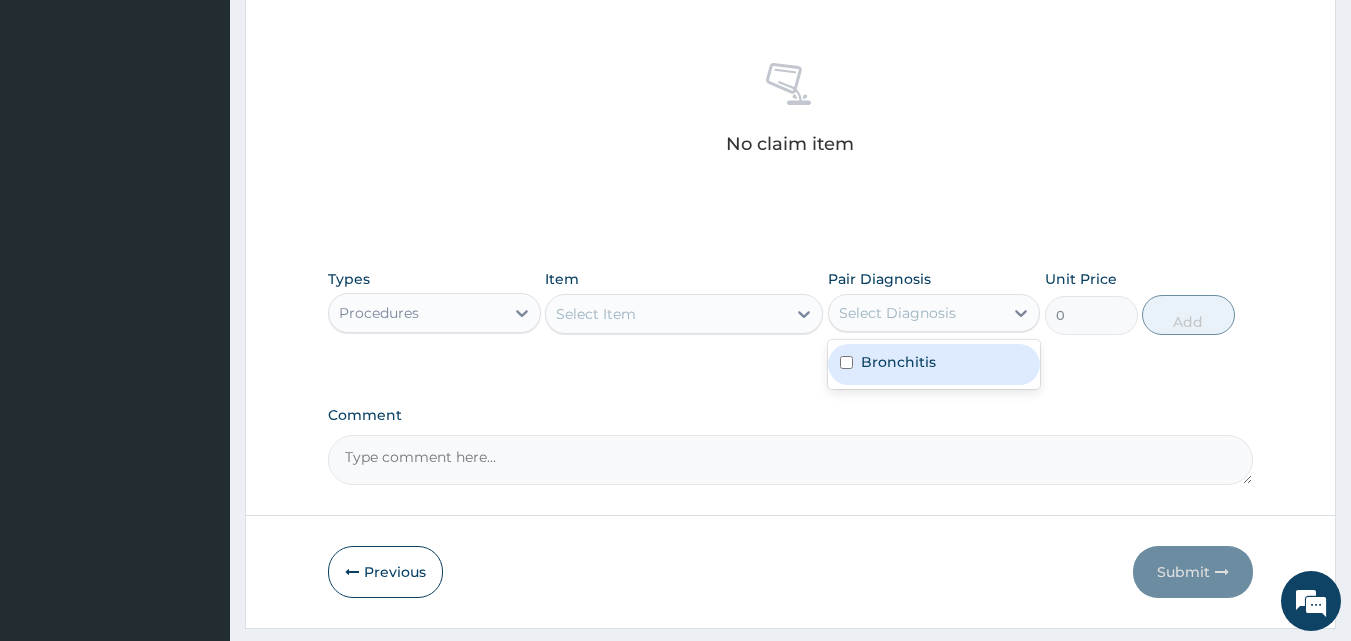 click on "Bronchitis" at bounding box center (898, 362) 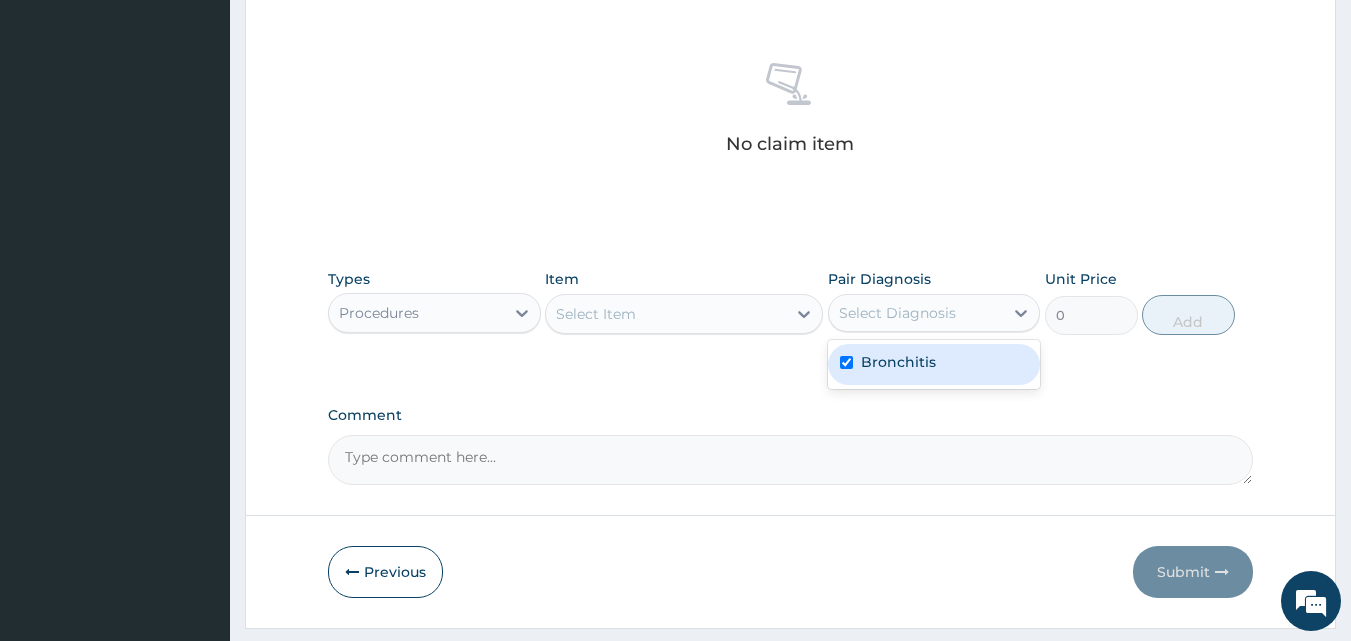 checkbox on "true" 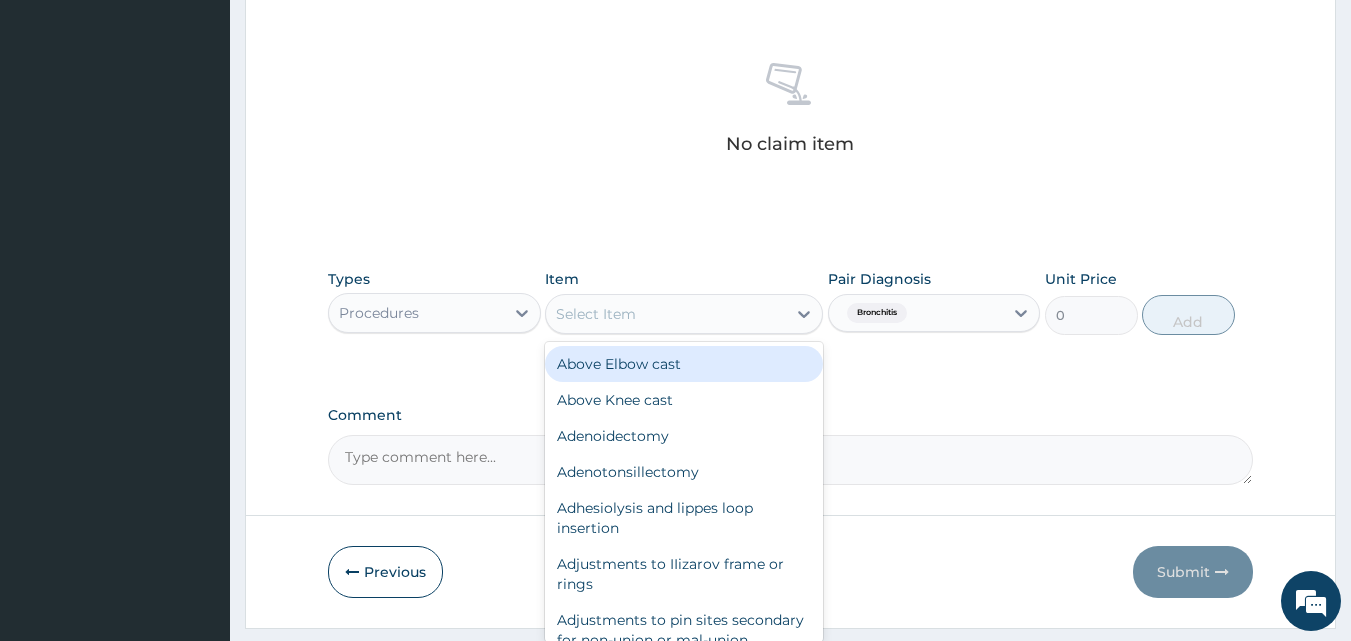 click on "Select Item" at bounding box center [666, 314] 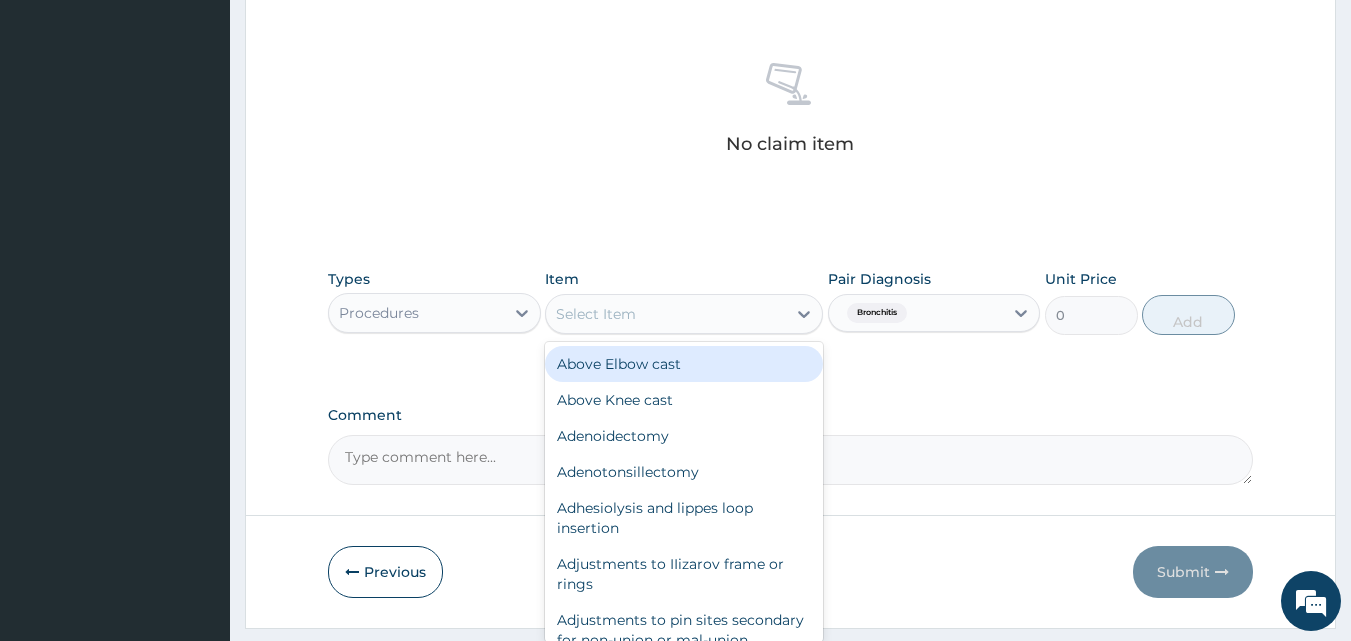 type on "C" 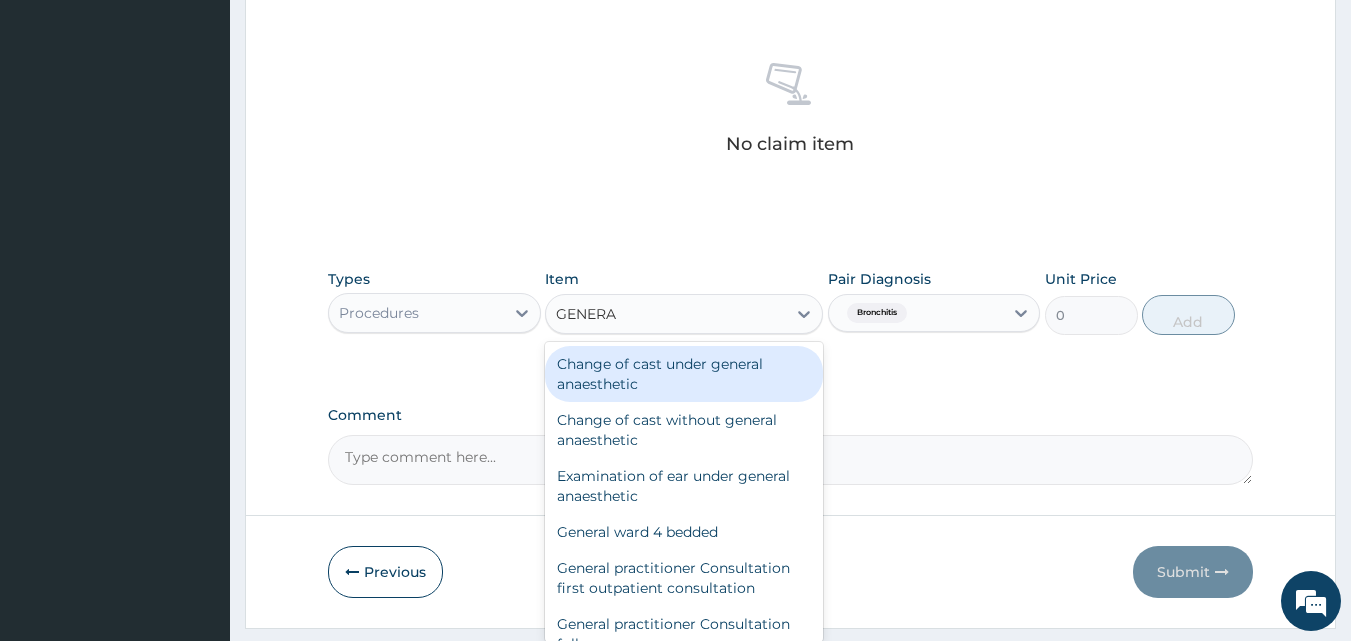 type on "GENERAL" 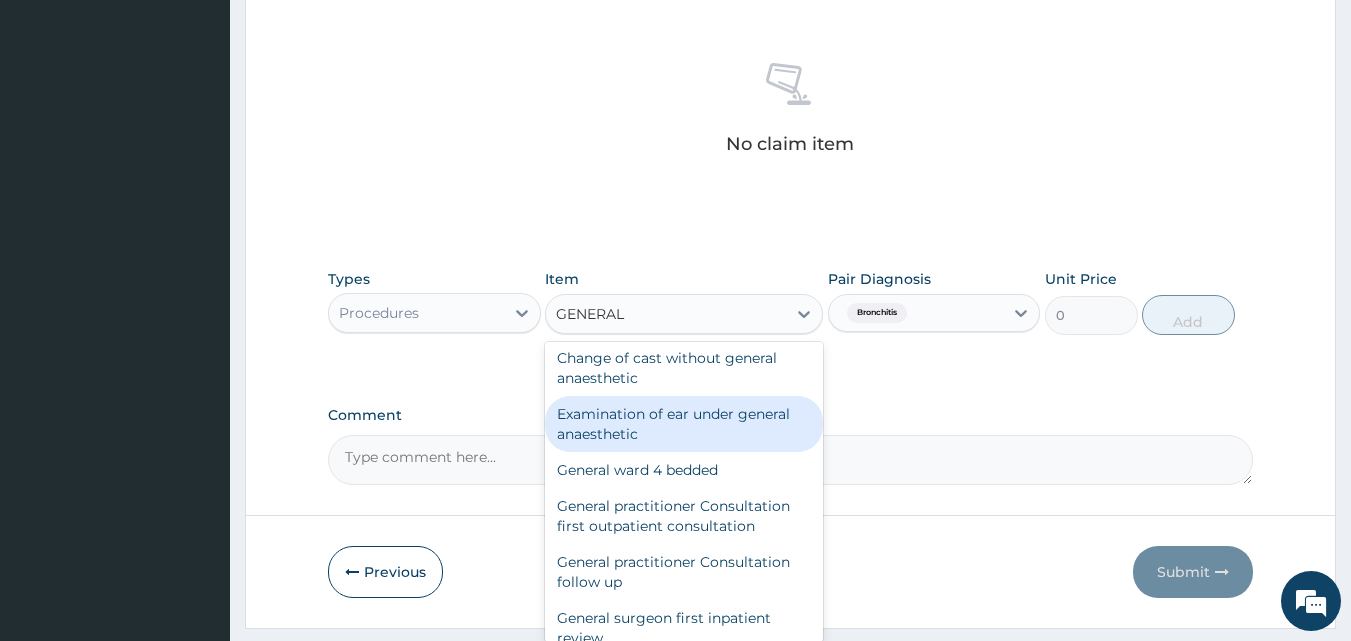 scroll, scrollTop: 80, scrollLeft: 0, axis: vertical 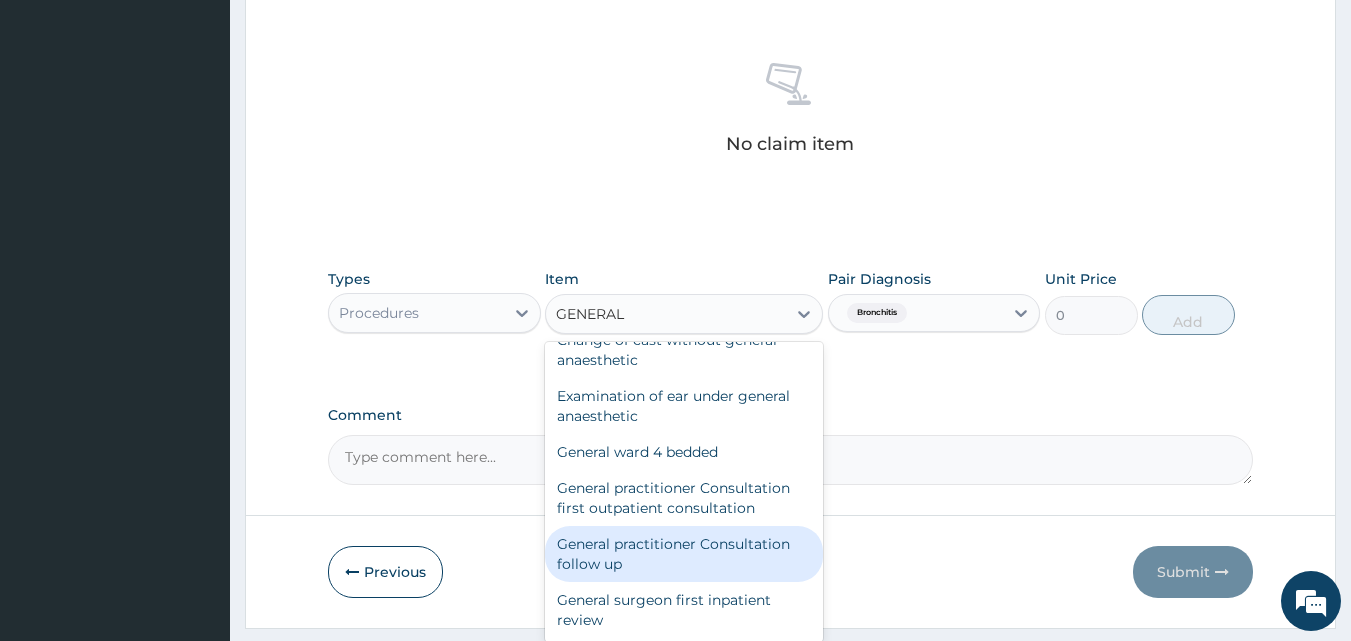 click on "General practitioner Consultation follow up" at bounding box center (684, 554) 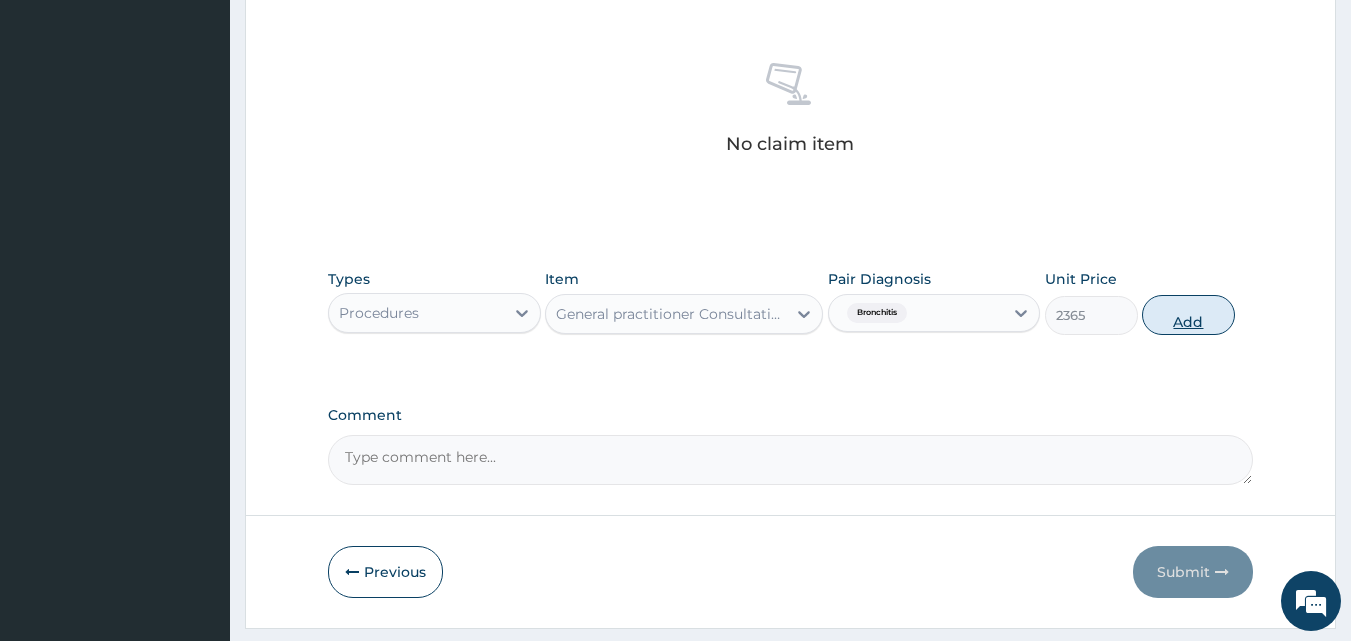 click on "Add" at bounding box center (1188, 315) 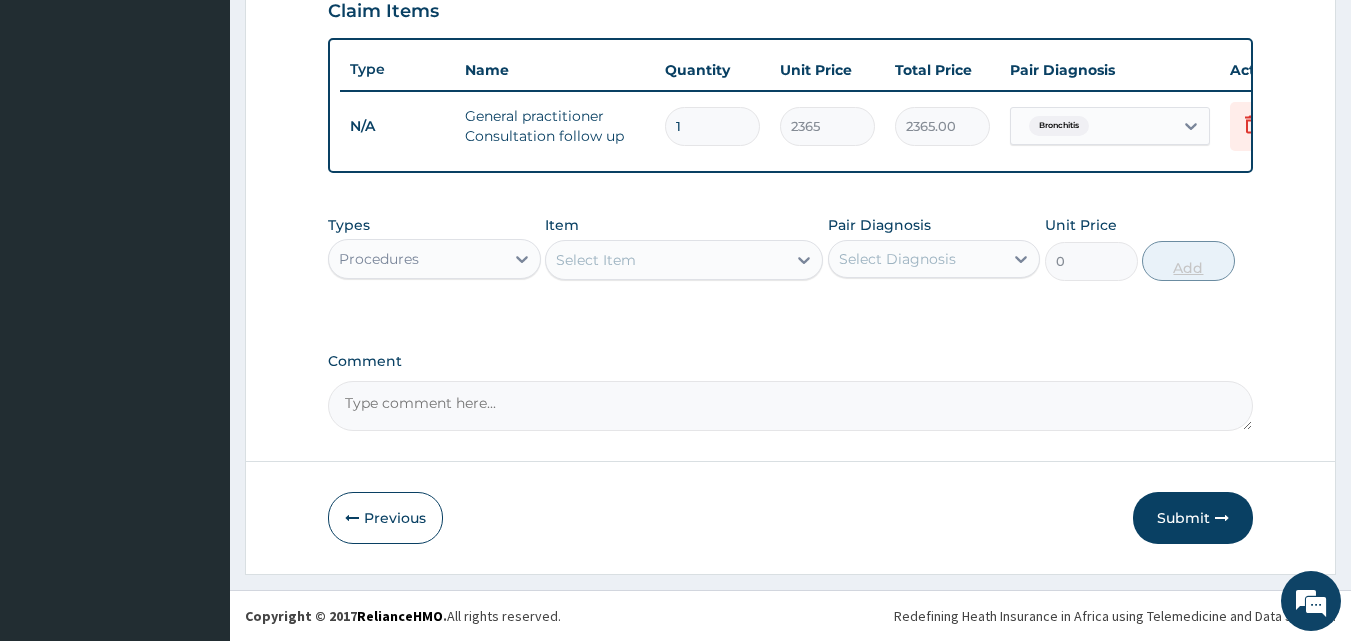 scroll, scrollTop: 721, scrollLeft: 0, axis: vertical 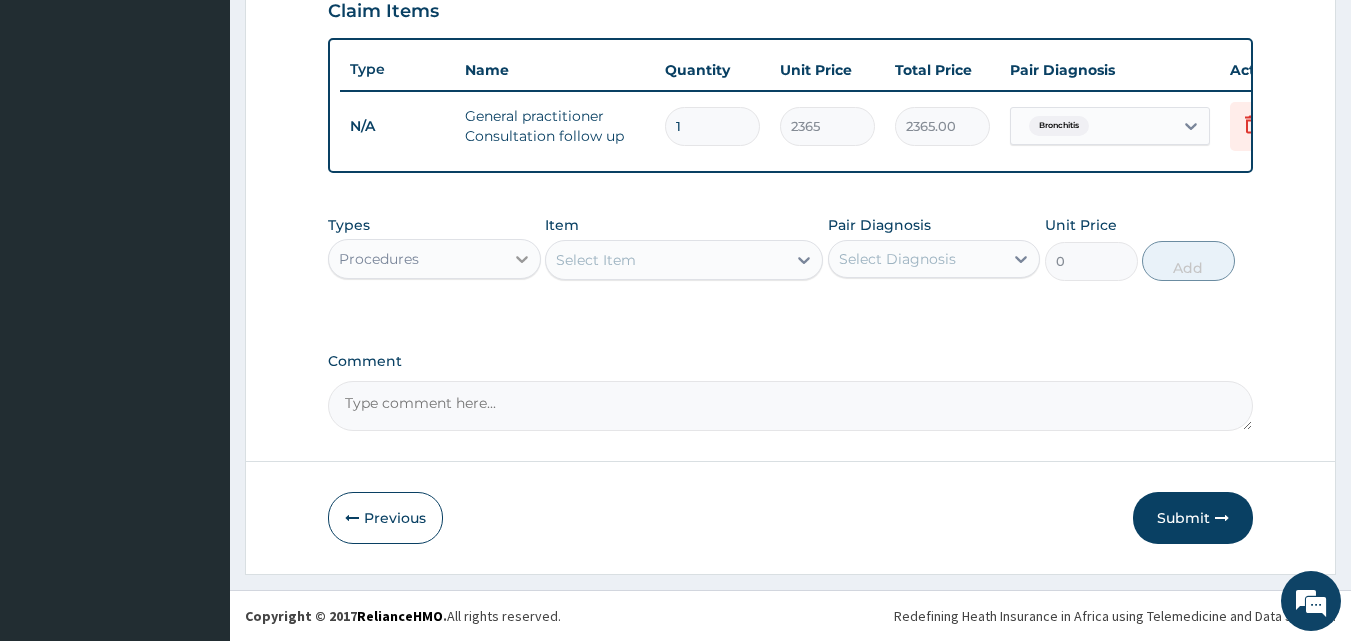 click at bounding box center (522, 259) 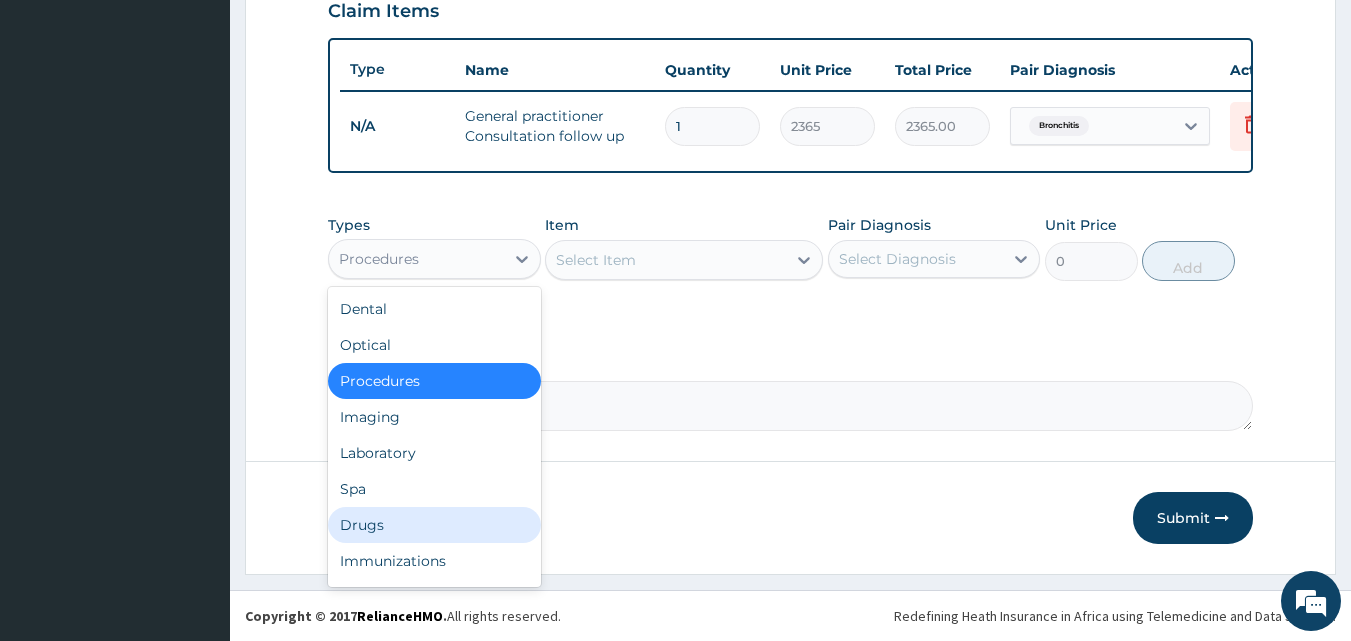 click on "Drugs" at bounding box center [434, 525] 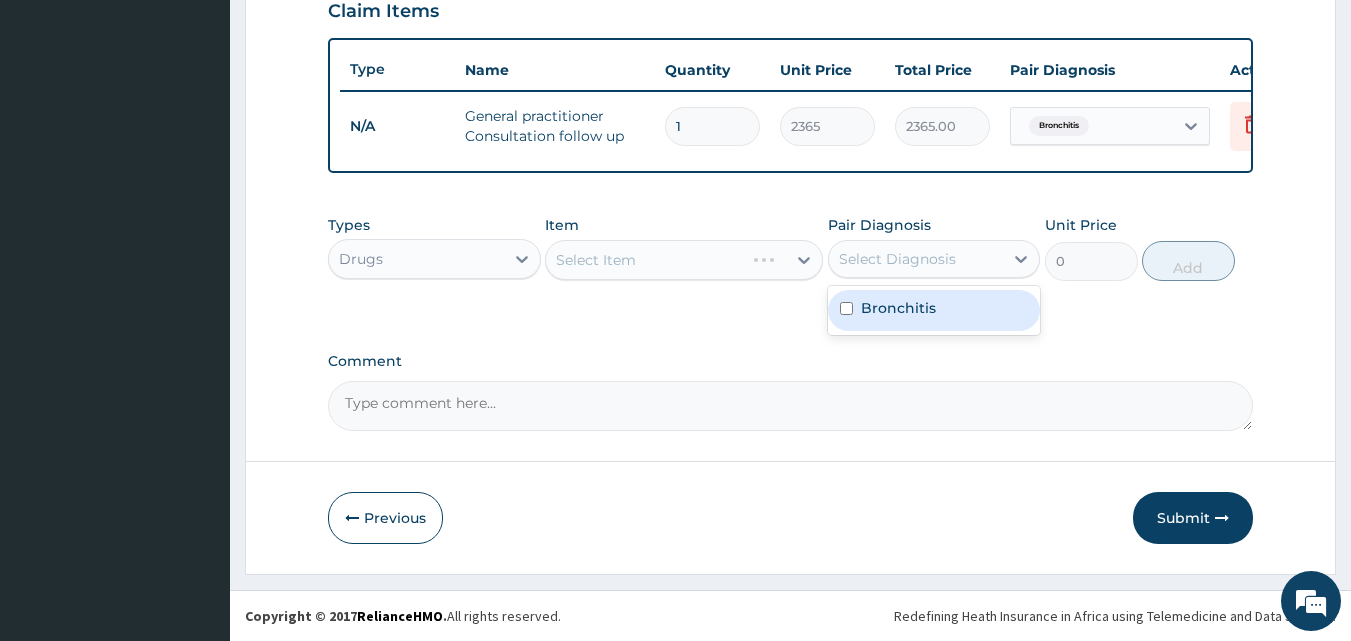 click on "Select Diagnosis" at bounding box center (897, 259) 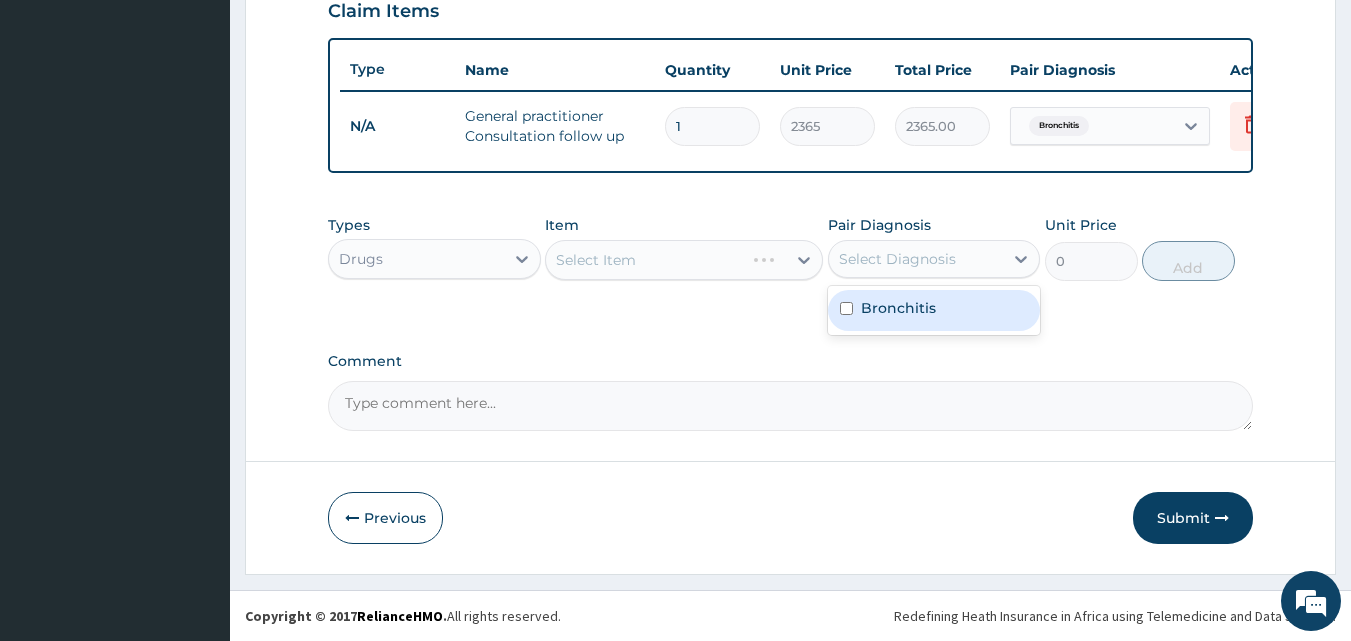 click on "Bronchitis" at bounding box center [898, 308] 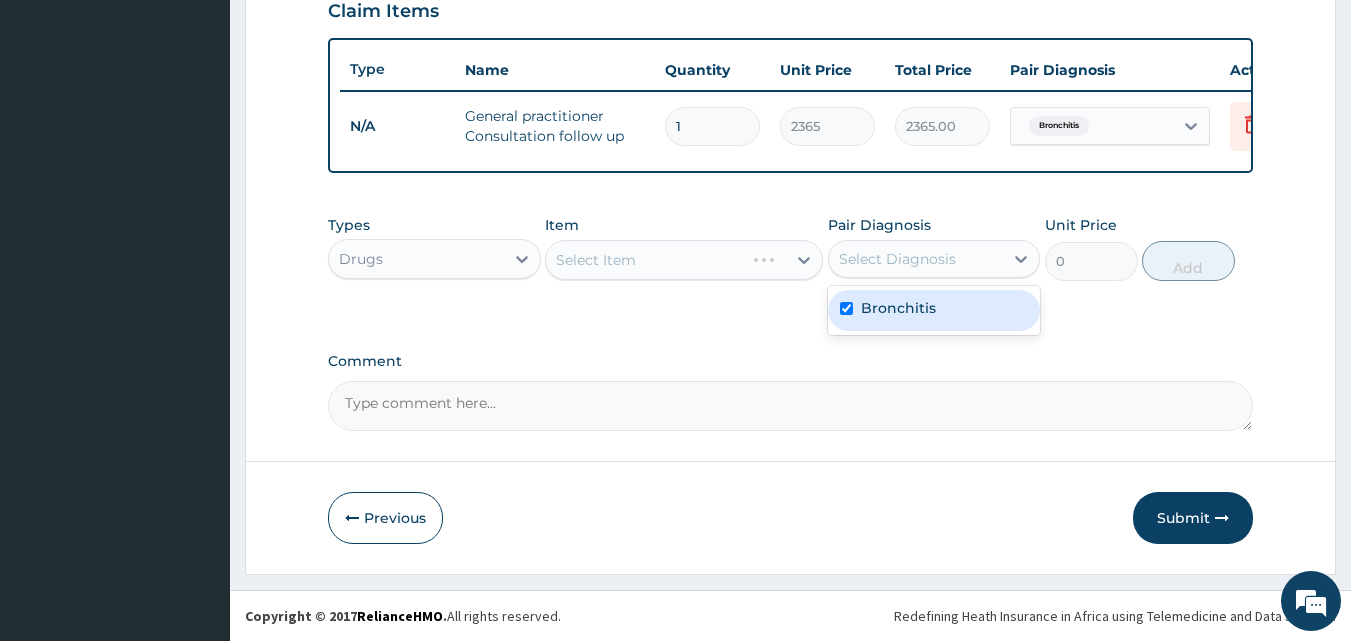 checkbox on "true" 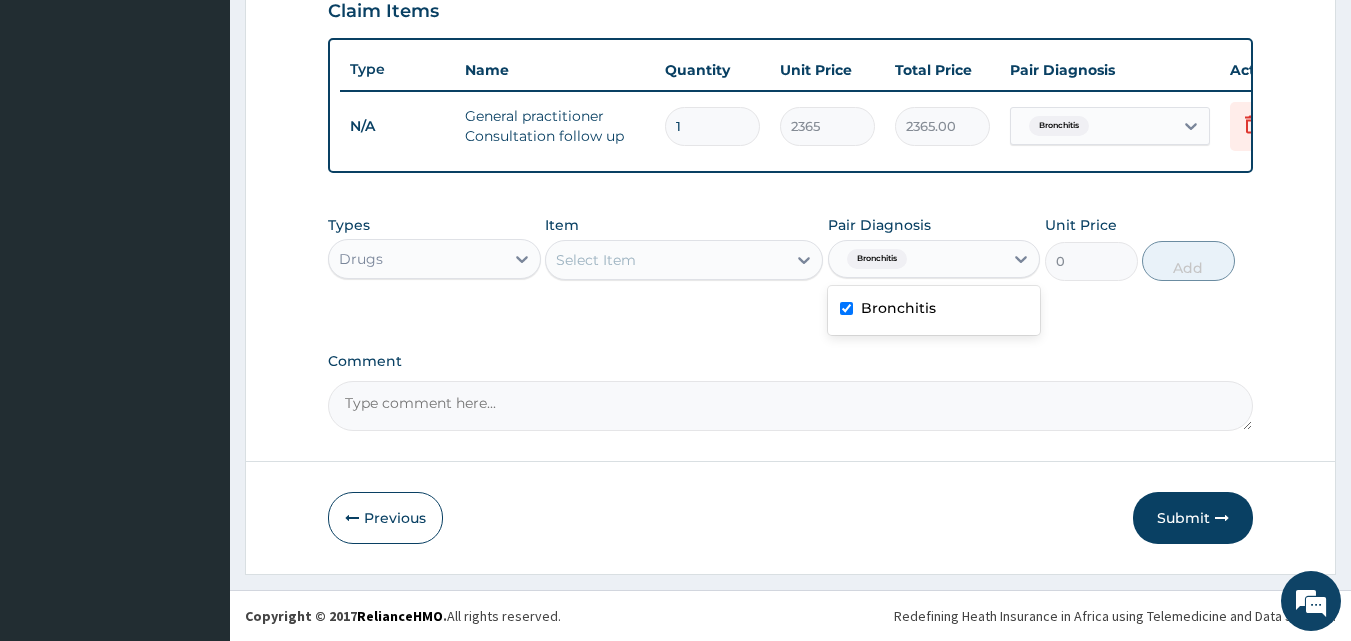 click on "Select Item" at bounding box center [666, 260] 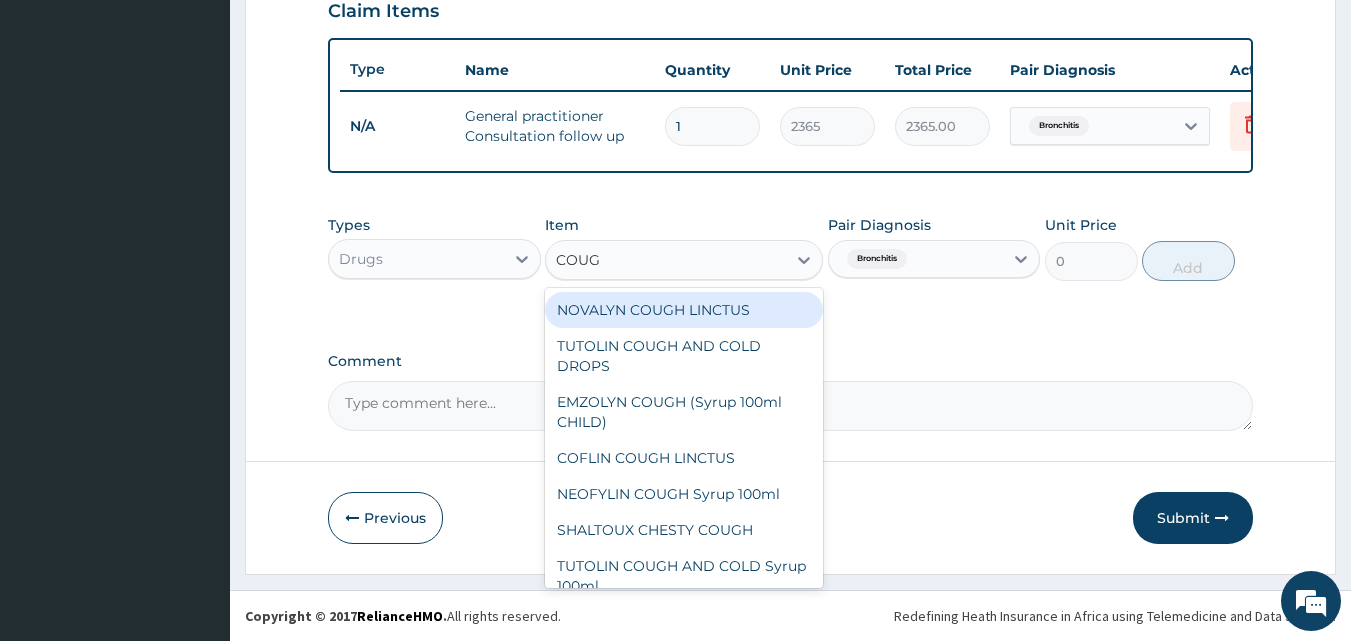 type on "COUGH" 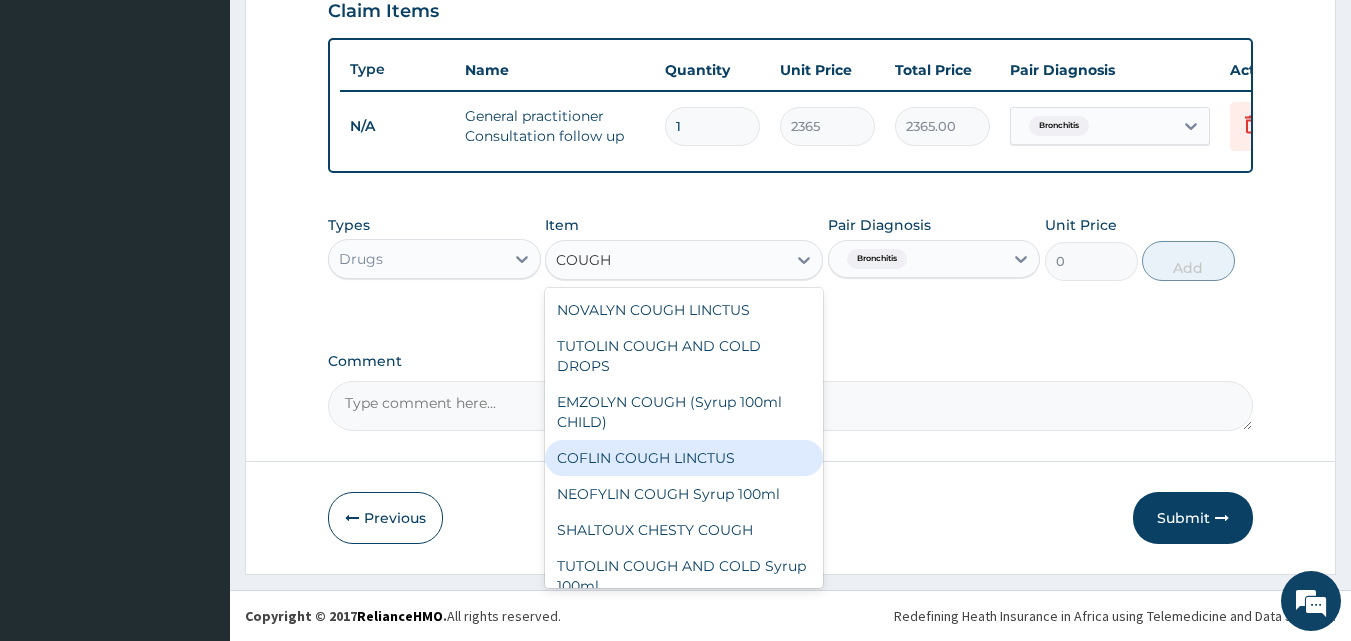 click on "COFLIN COUGH LINCTUS" at bounding box center [684, 458] 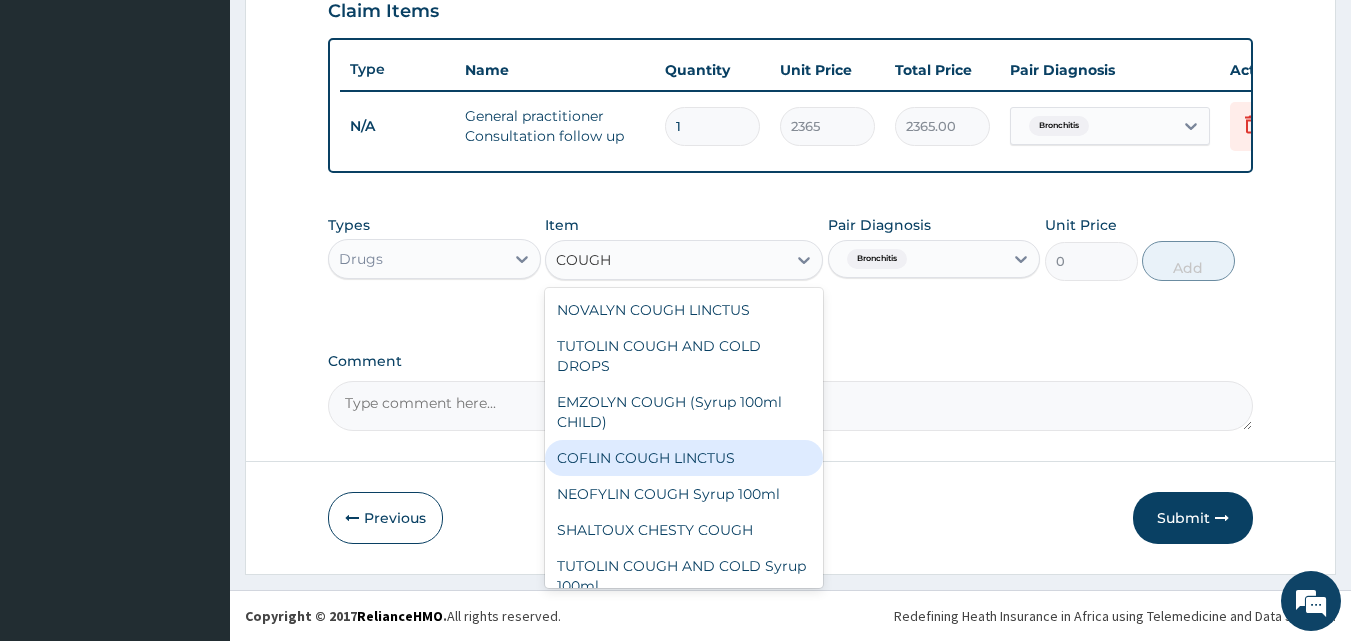 type 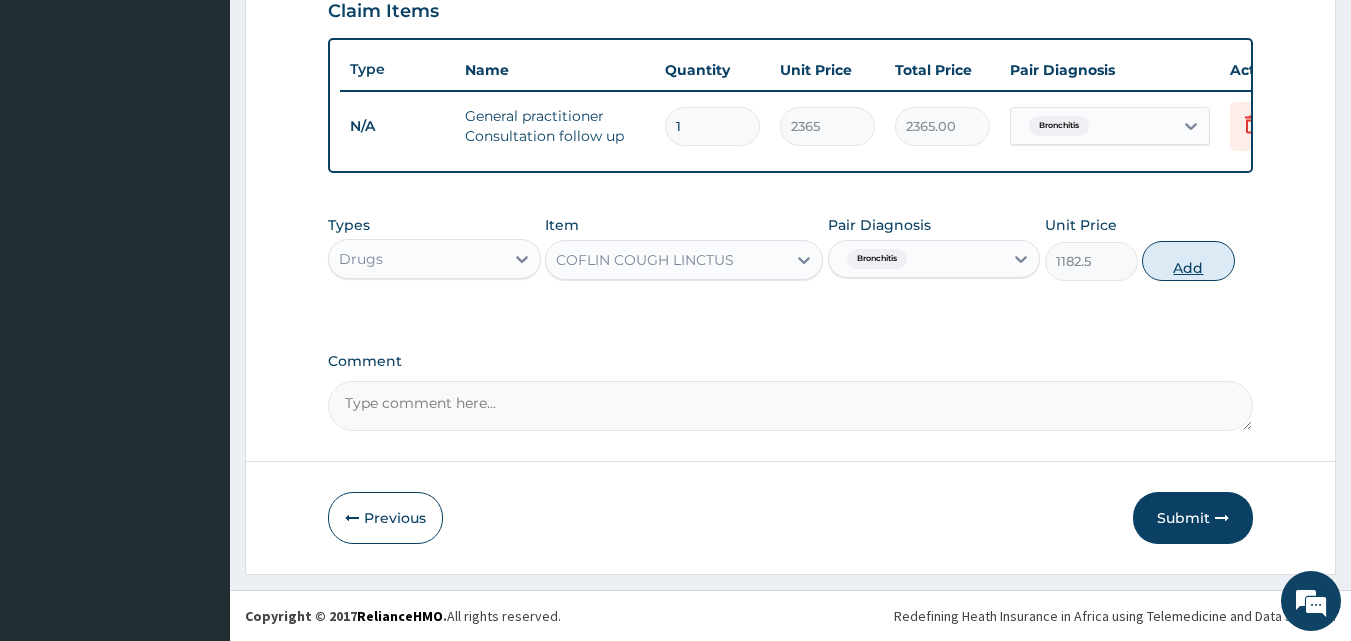 click on "Add" at bounding box center (1188, 261) 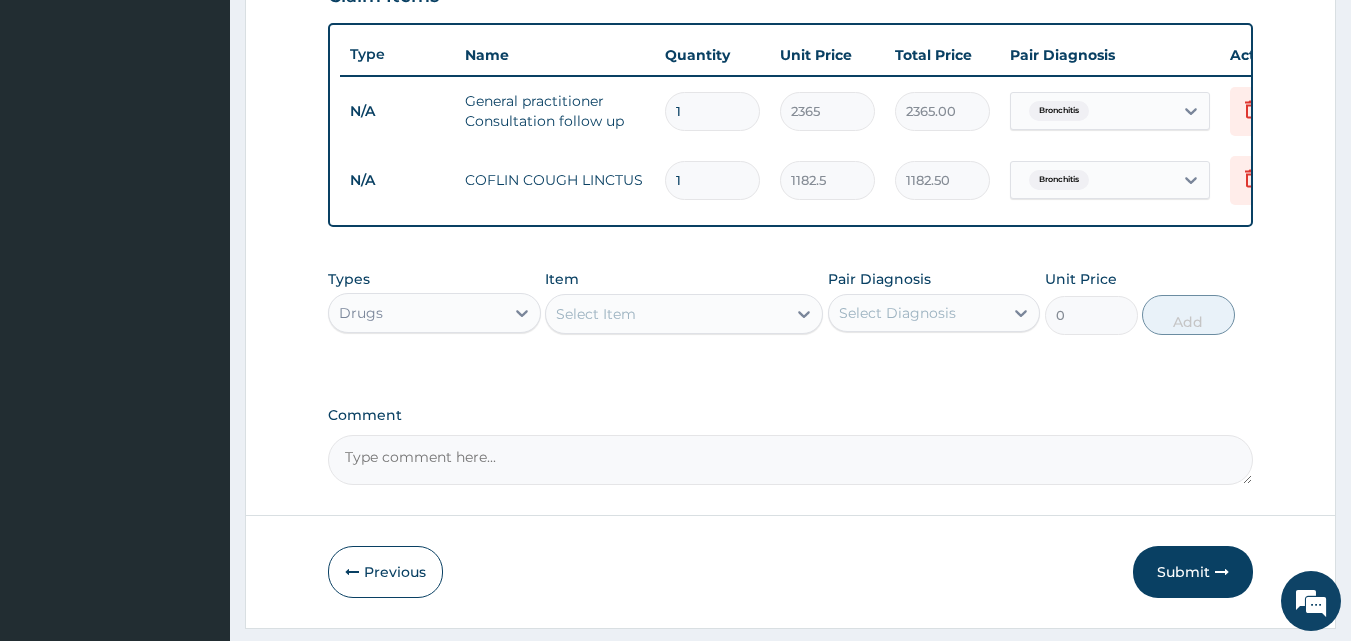 click on "Select Item" at bounding box center [596, 314] 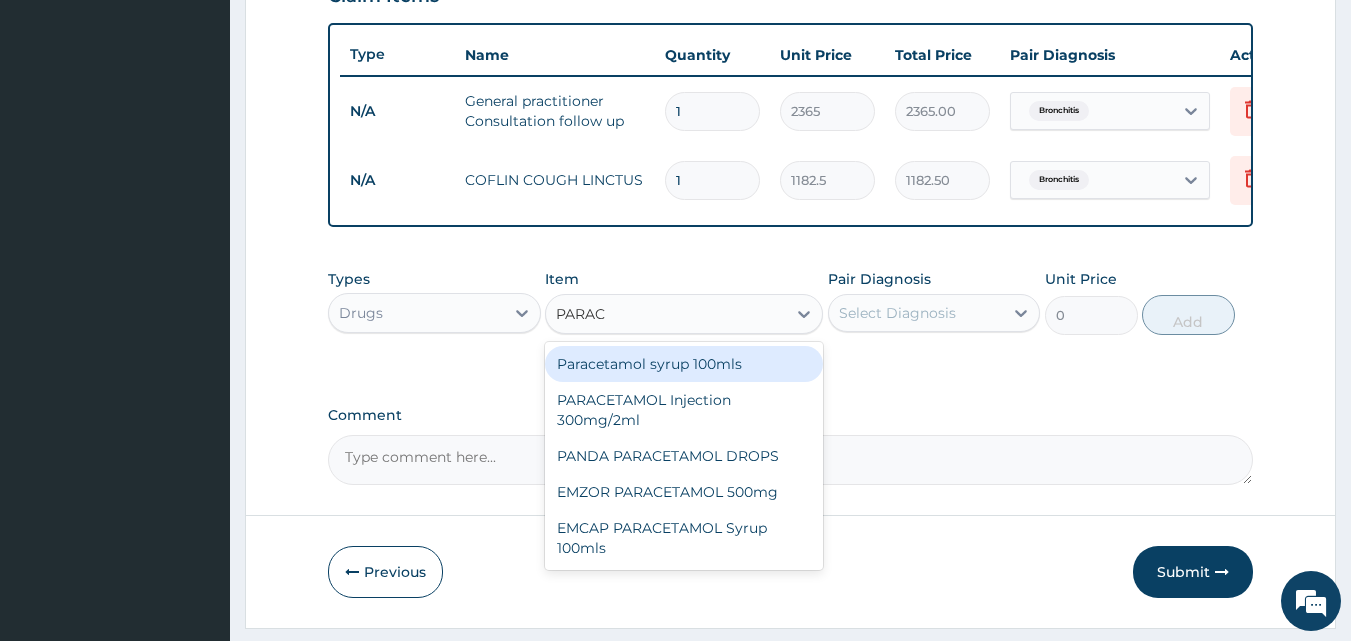 type on "PARACE" 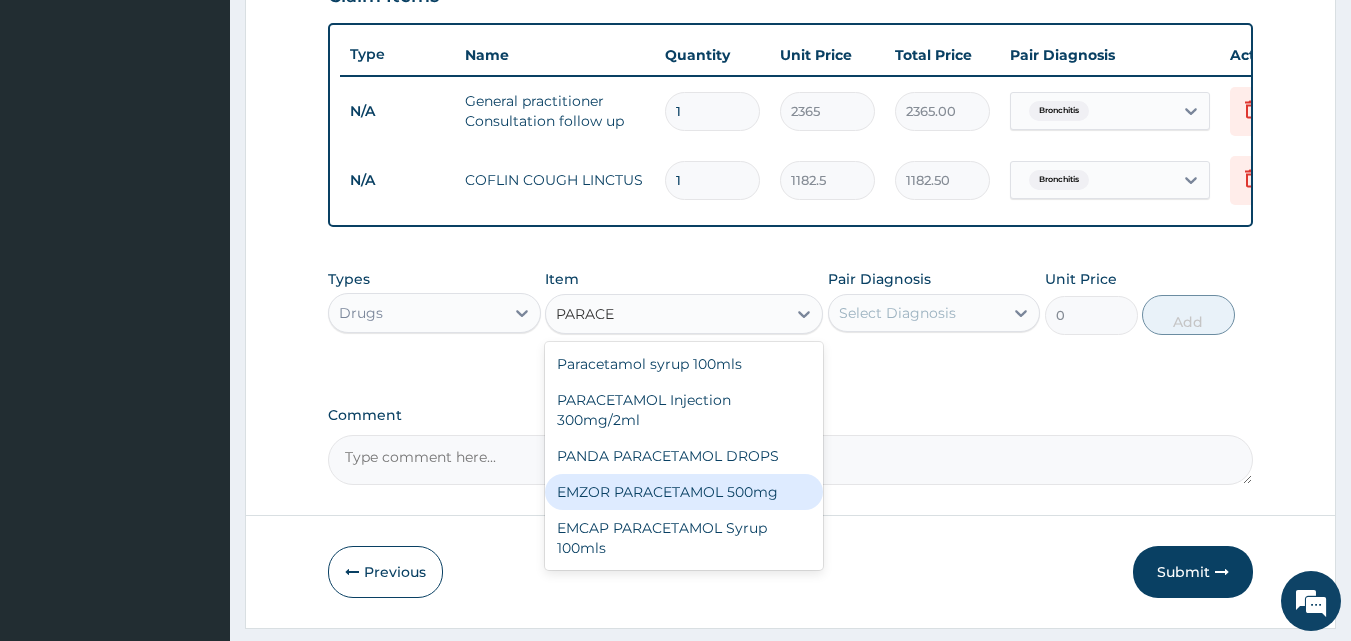 click on "EMZOR PARACETAMOL 500mg" at bounding box center (684, 492) 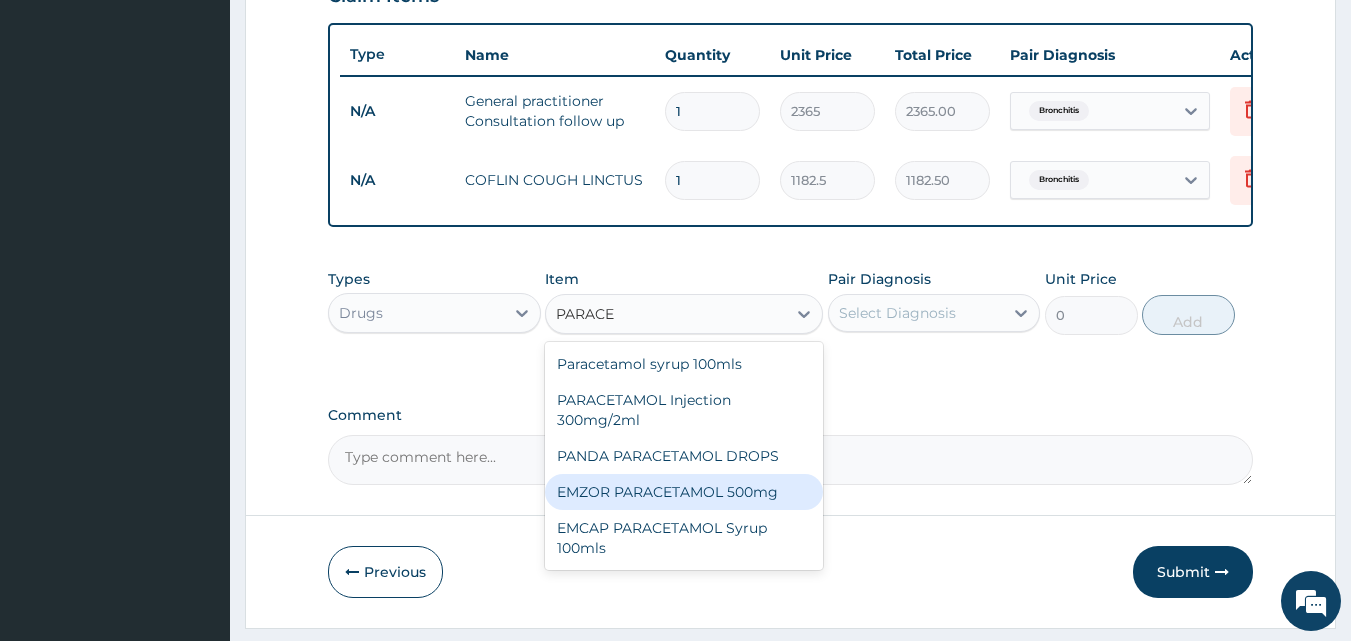 type 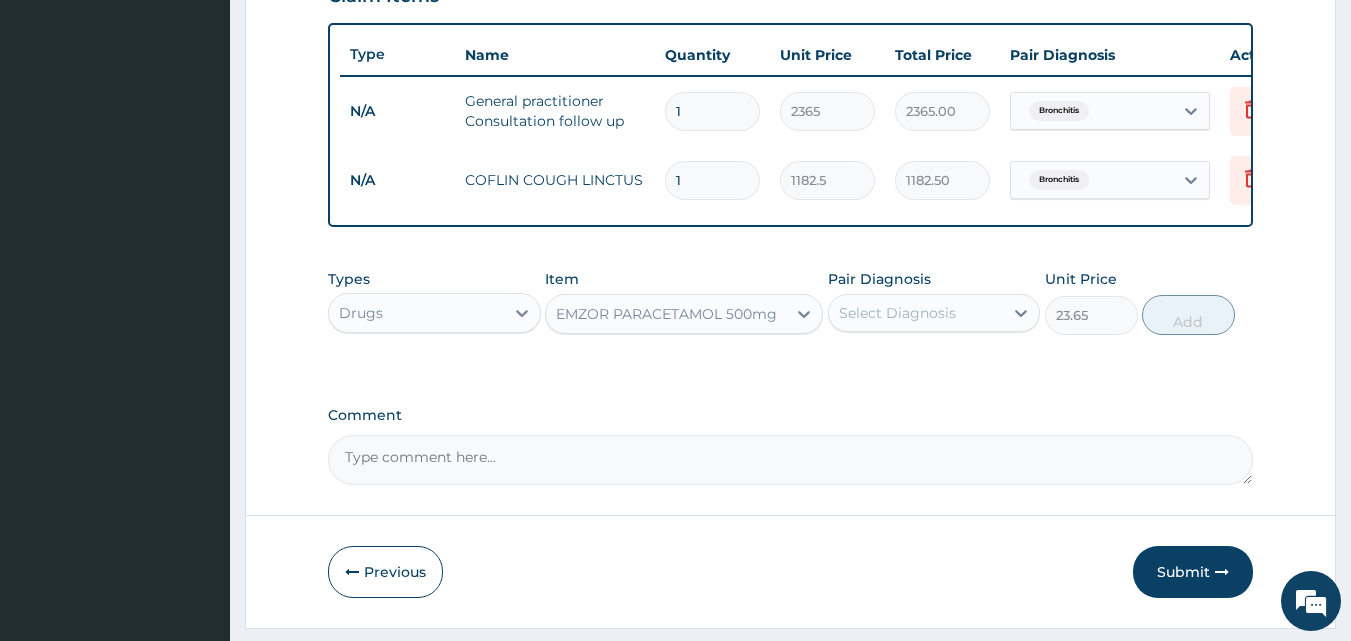click on "Select Diagnosis" at bounding box center [897, 313] 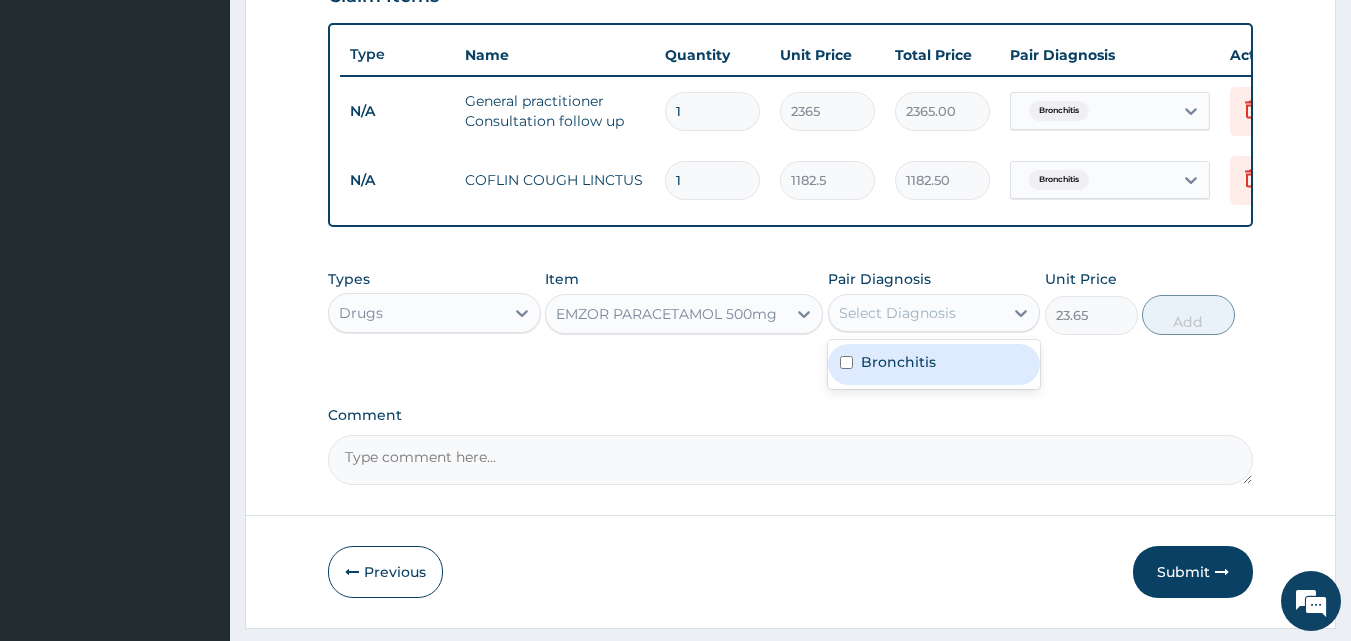 click on "Bronchitis" at bounding box center (898, 362) 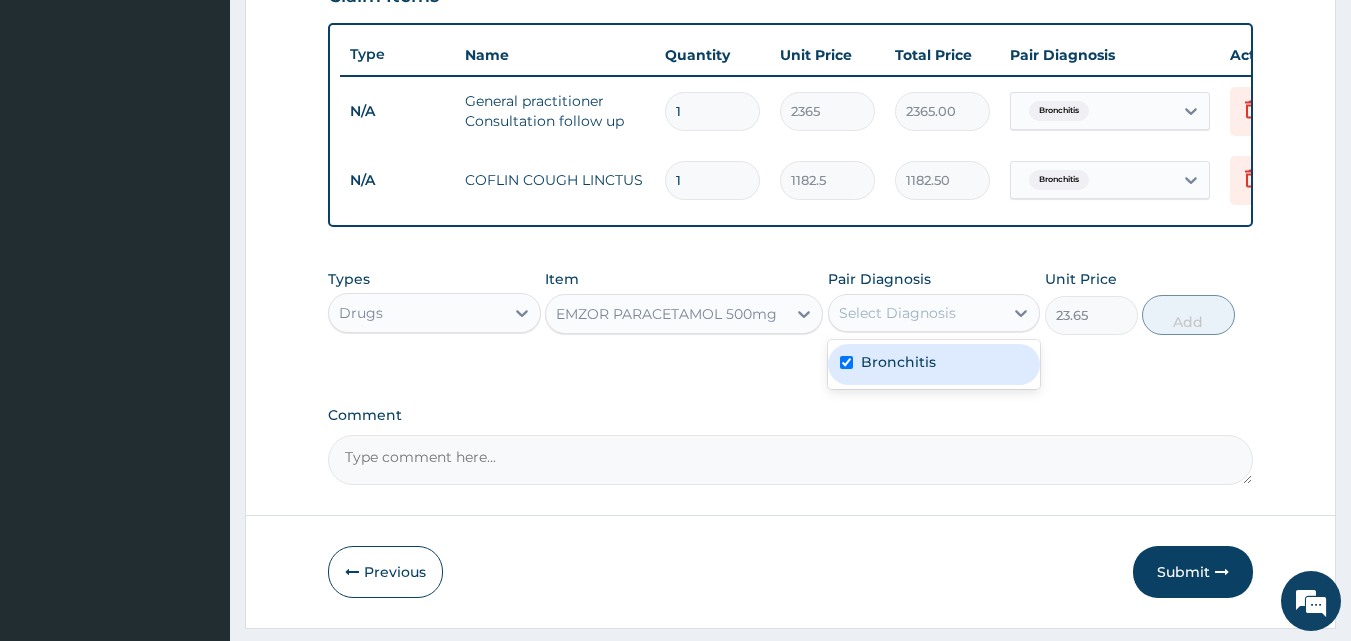 checkbox on "true" 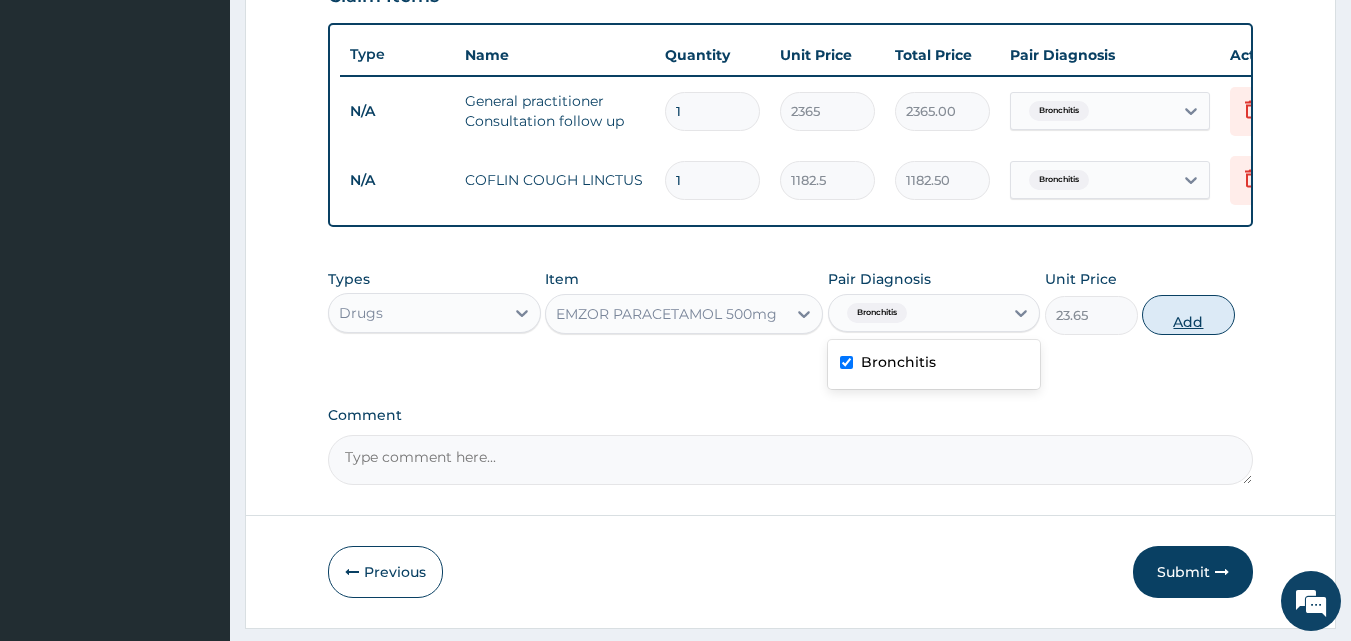 click on "Add" at bounding box center [1188, 315] 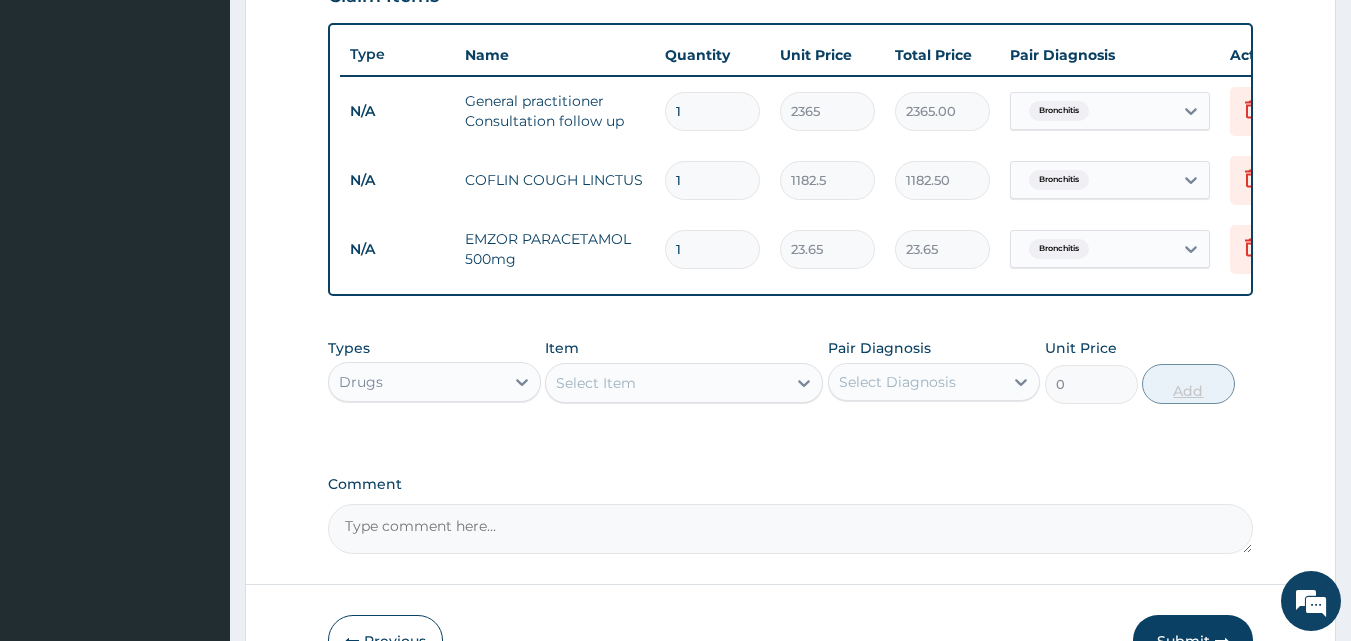 type on "18" 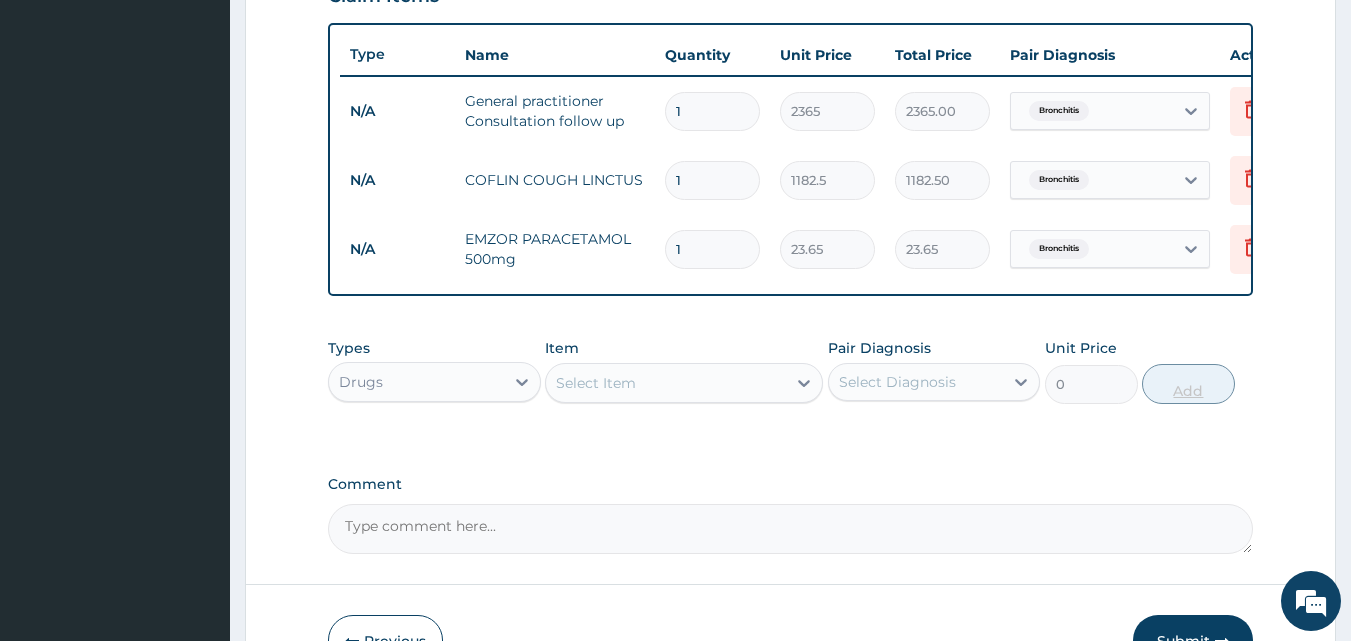 type on "425.70" 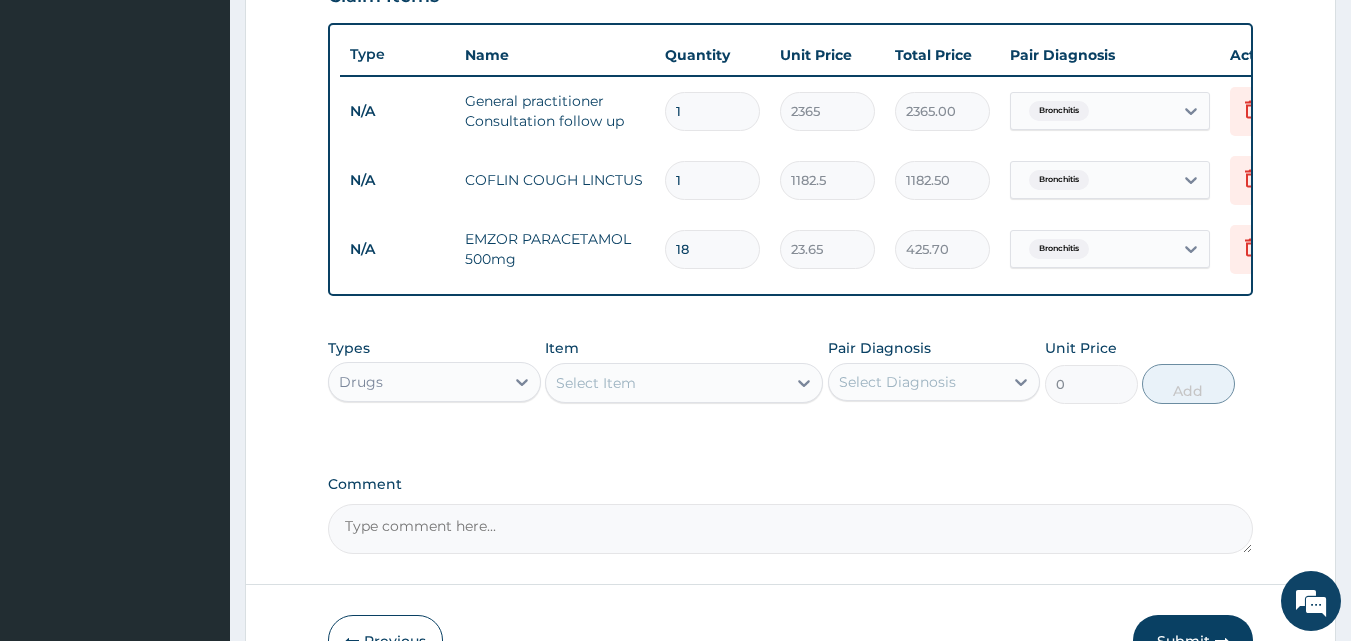 type on "18" 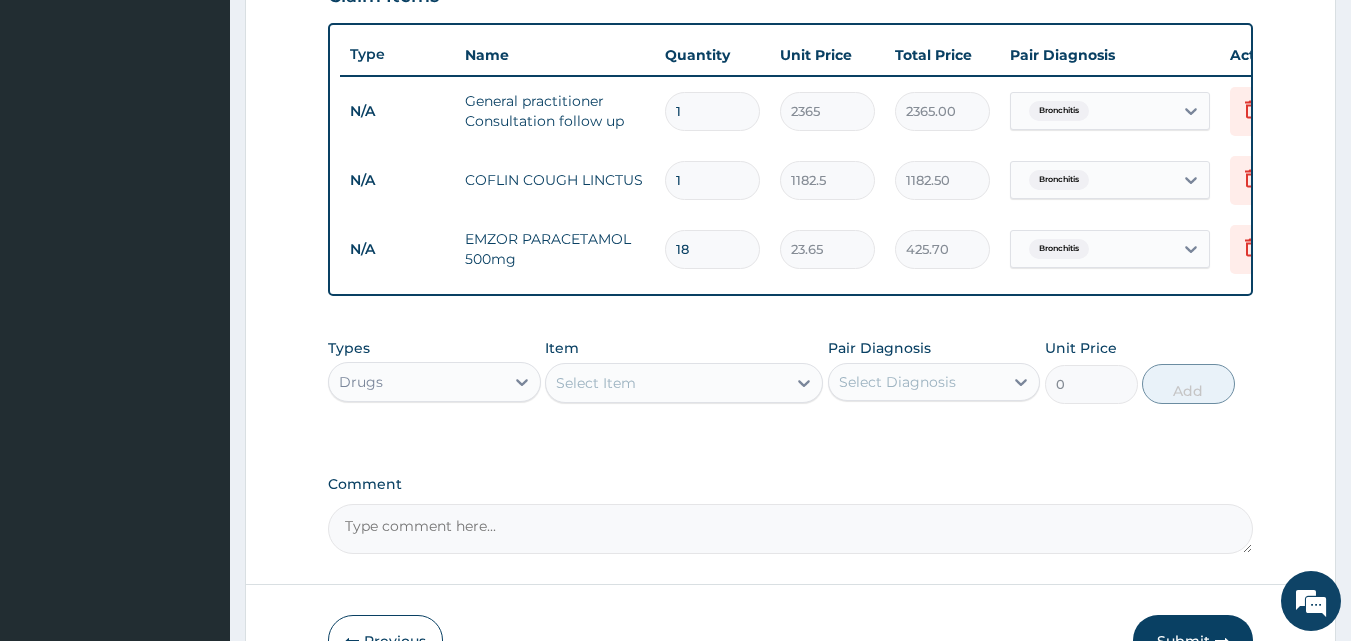 click on "Select Item" at bounding box center [596, 383] 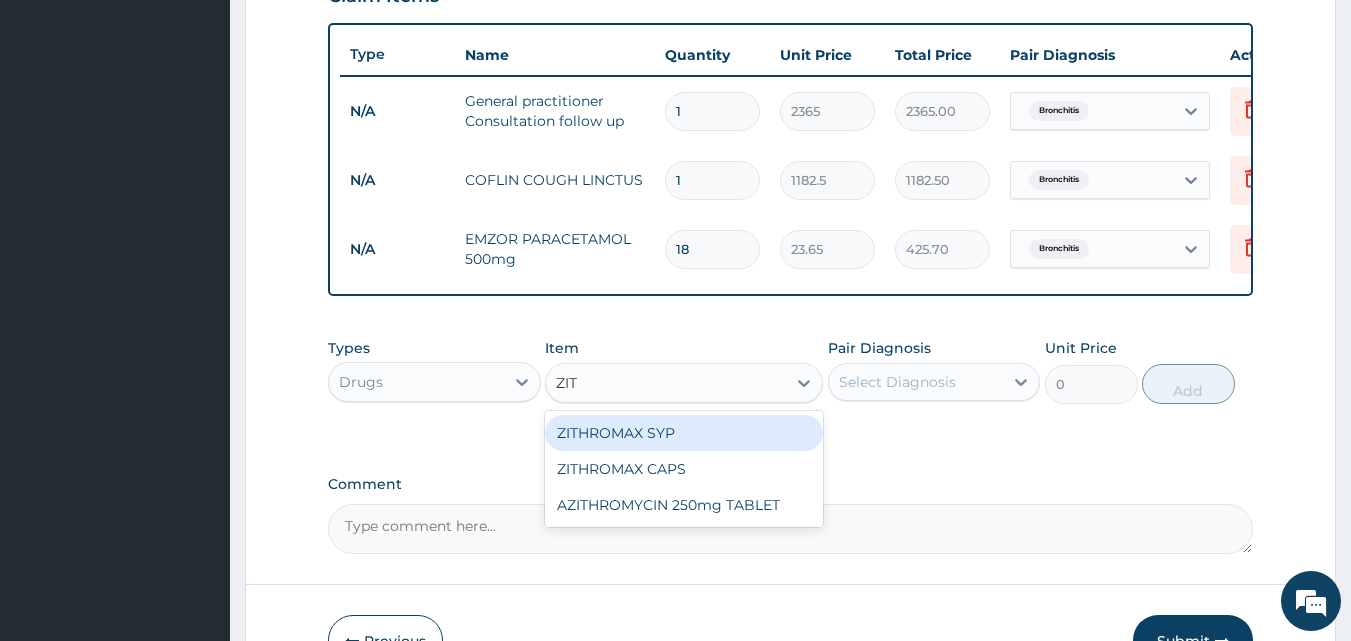 type on "ZITH" 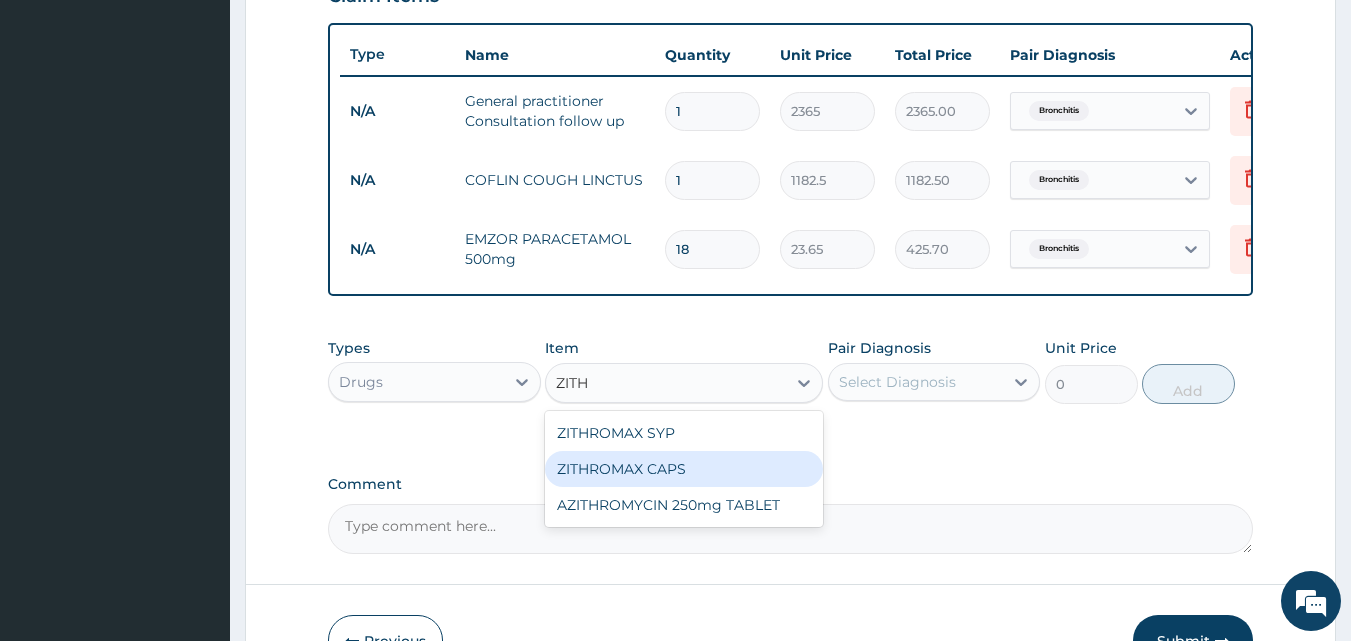 click on "ZITHROMAX CAPS" at bounding box center [684, 469] 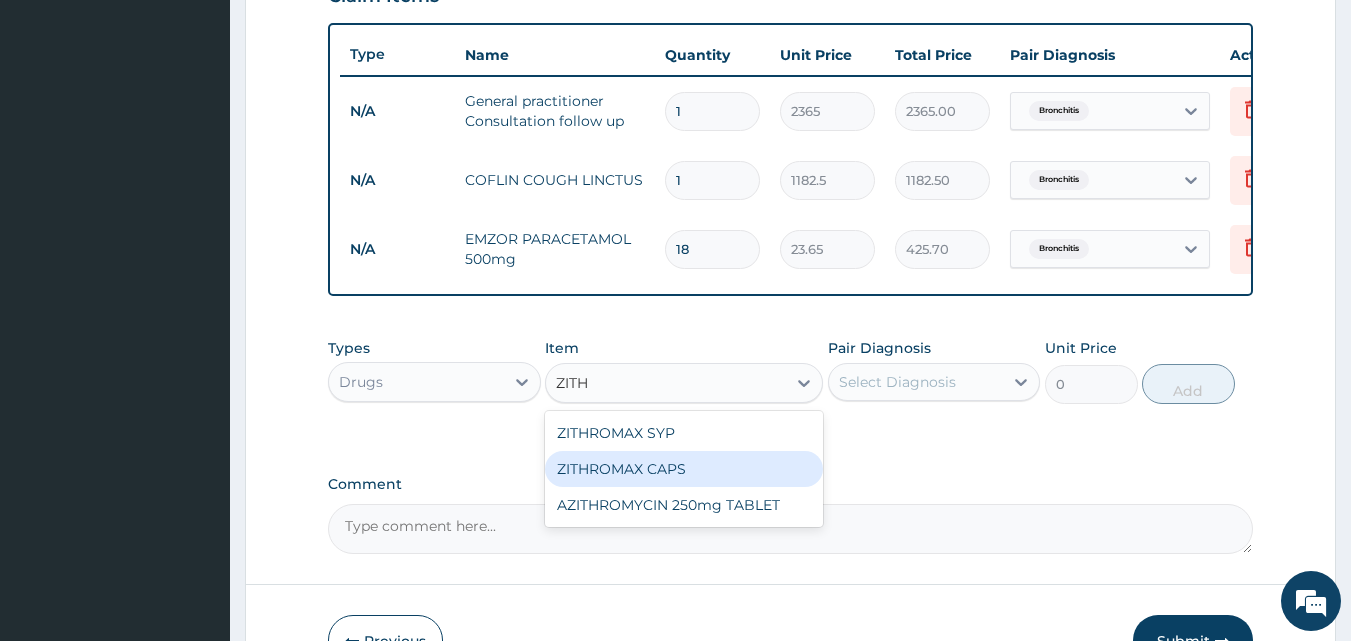 type 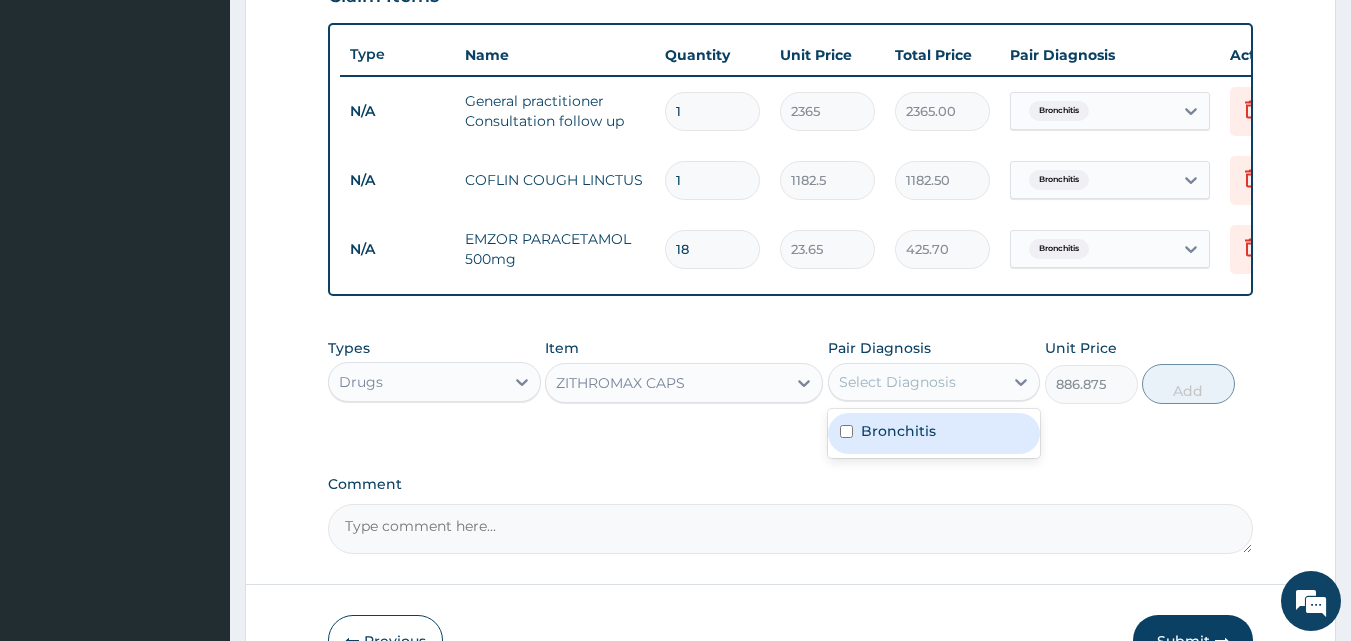 click on "Select Diagnosis" at bounding box center (897, 382) 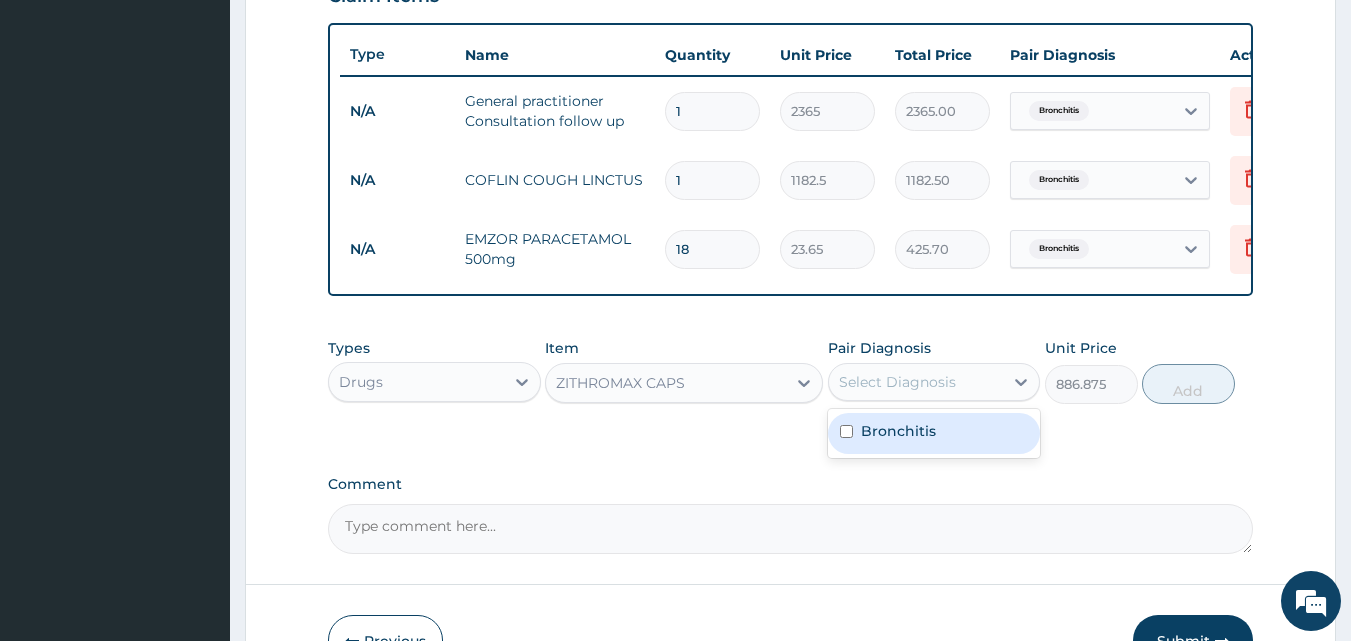 click on "Bronchitis" at bounding box center [898, 431] 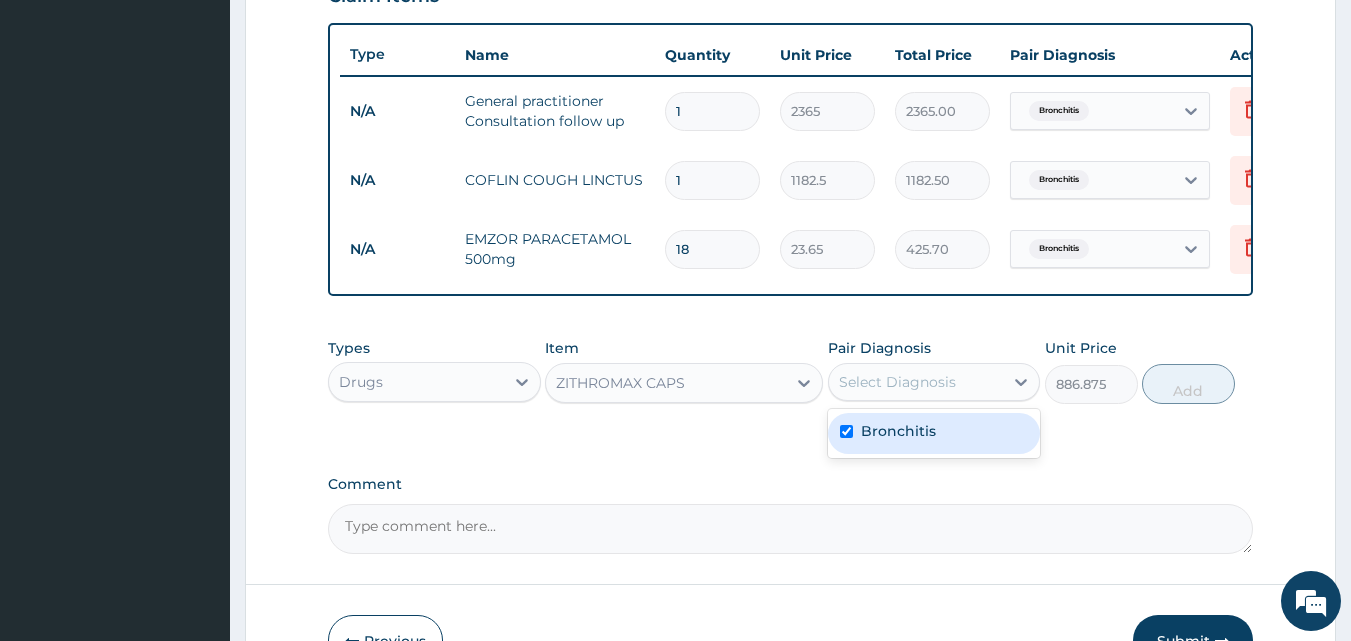 checkbox on "true" 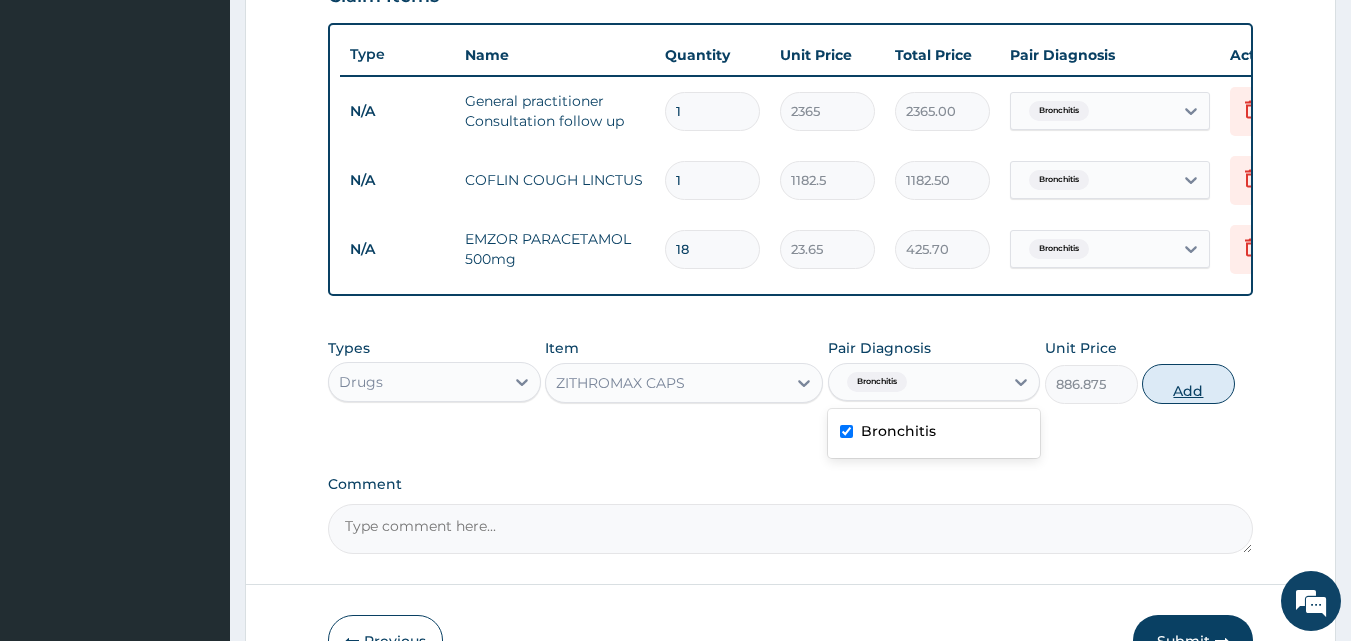 click on "Add" at bounding box center [1188, 384] 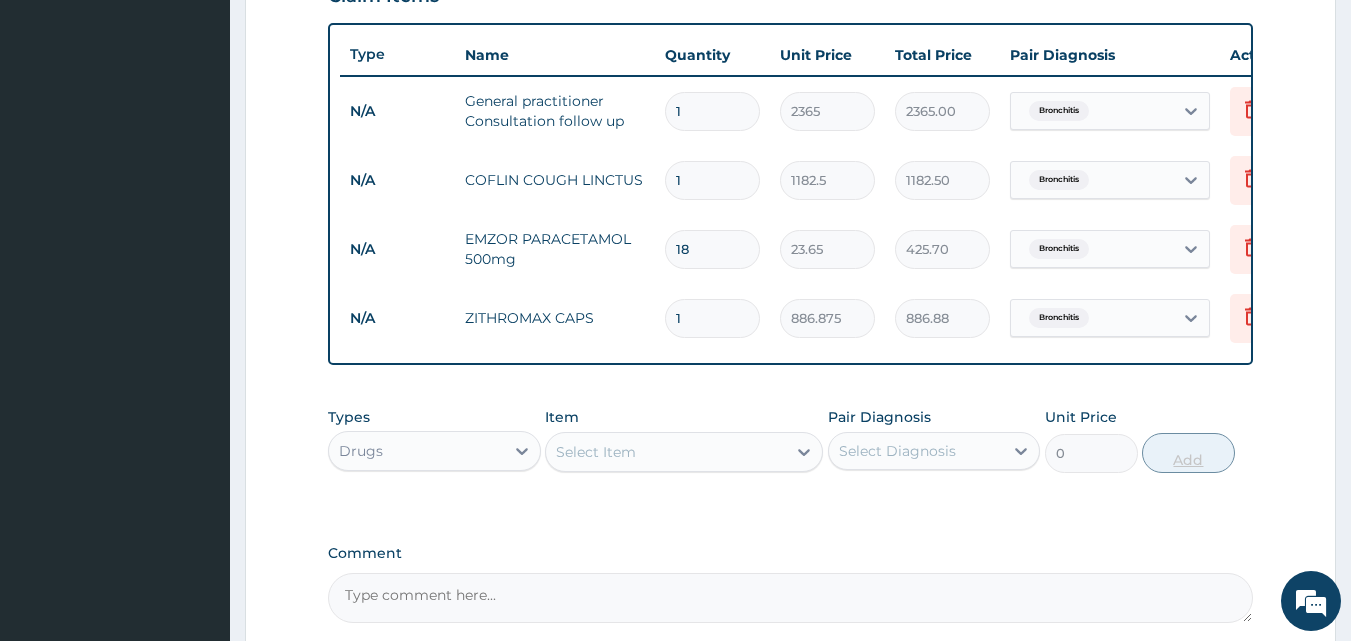 type 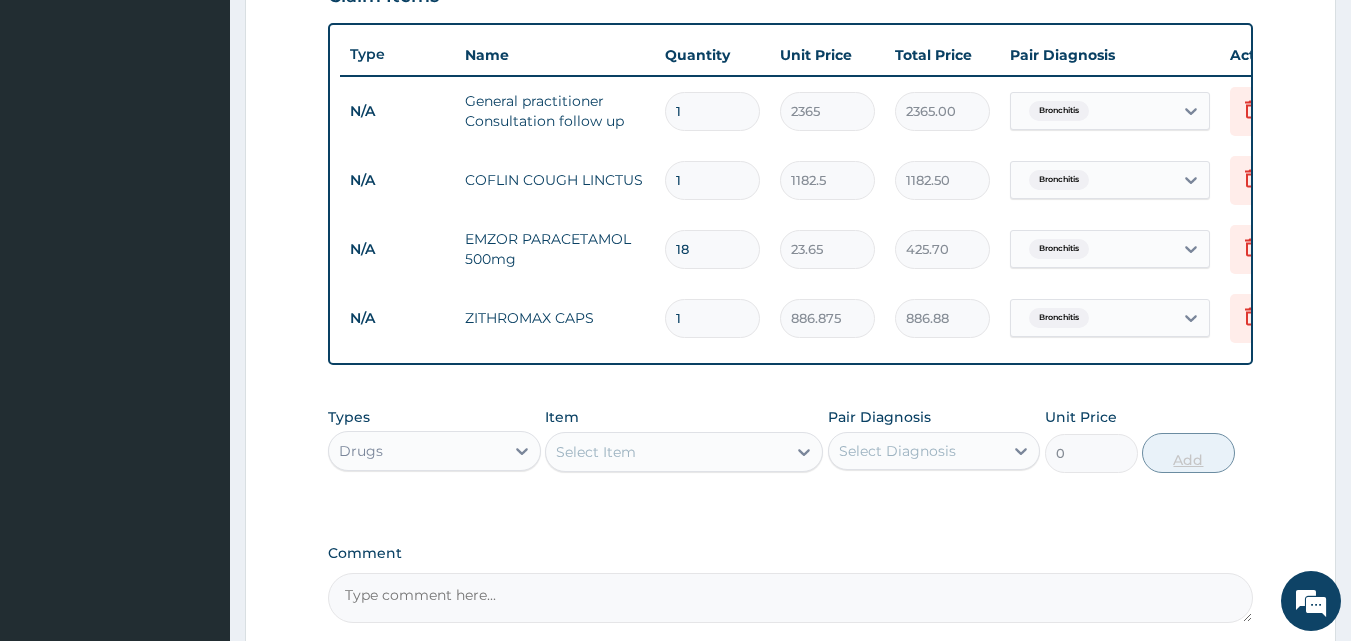 type on "0.00" 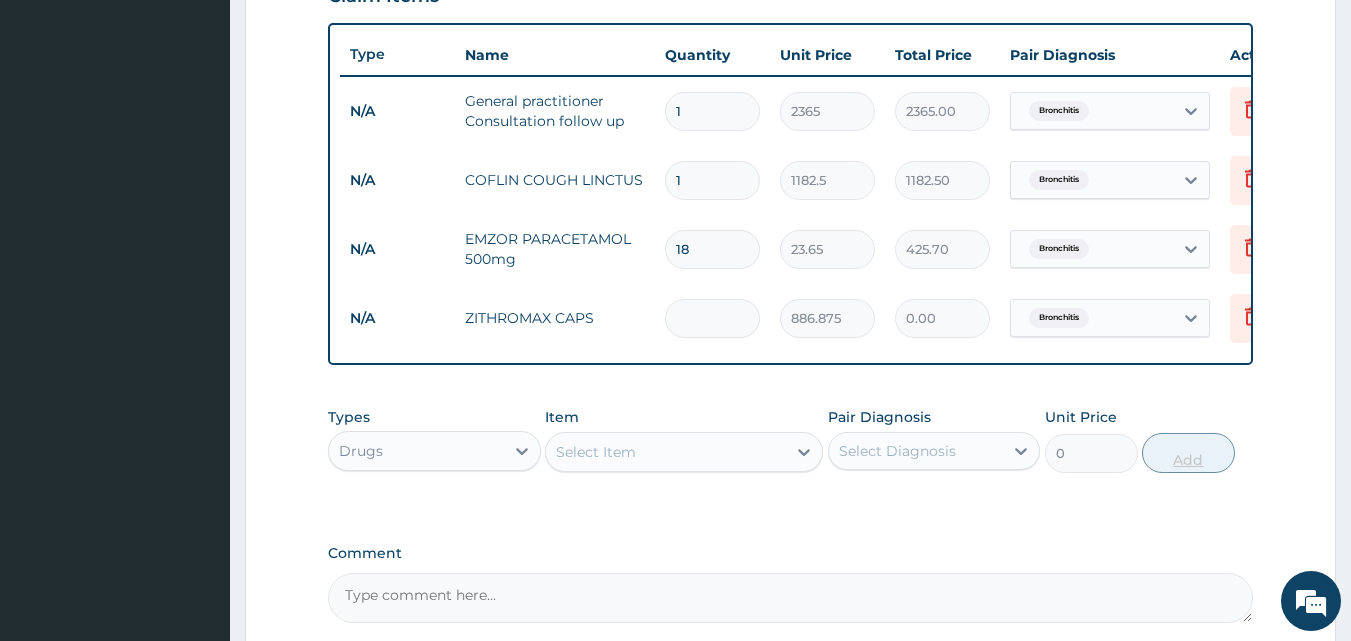 type on "5" 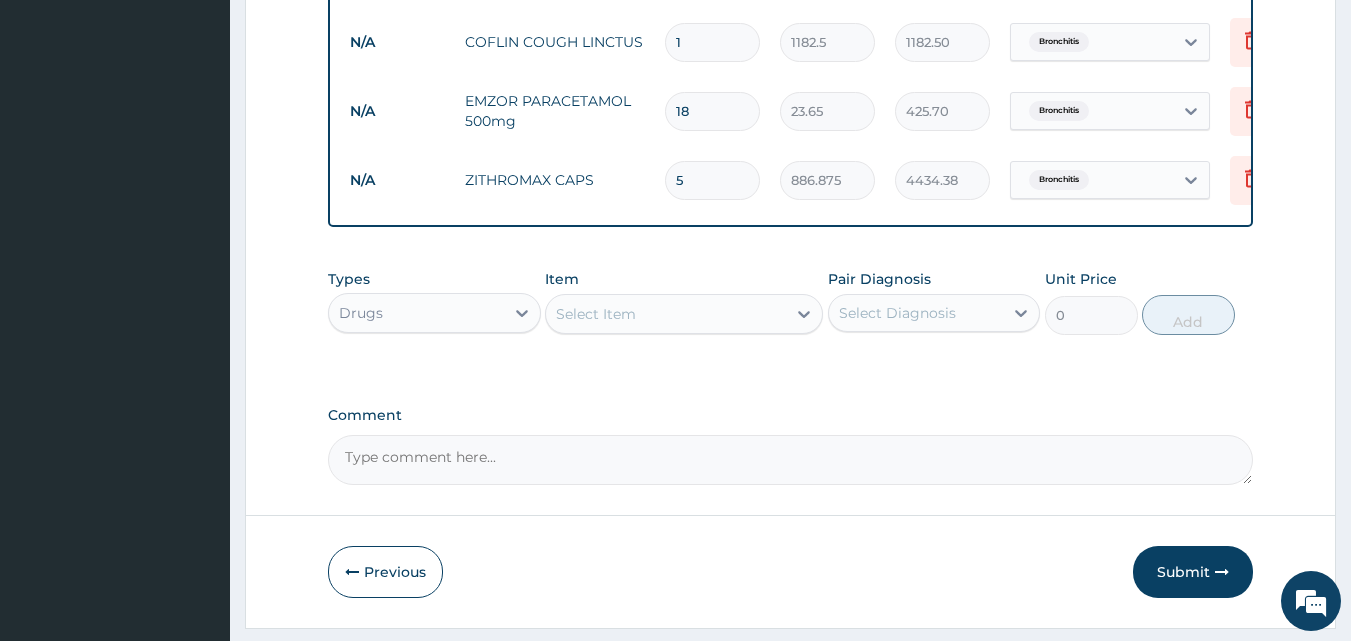 scroll, scrollTop: 928, scrollLeft: 0, axis: vertical 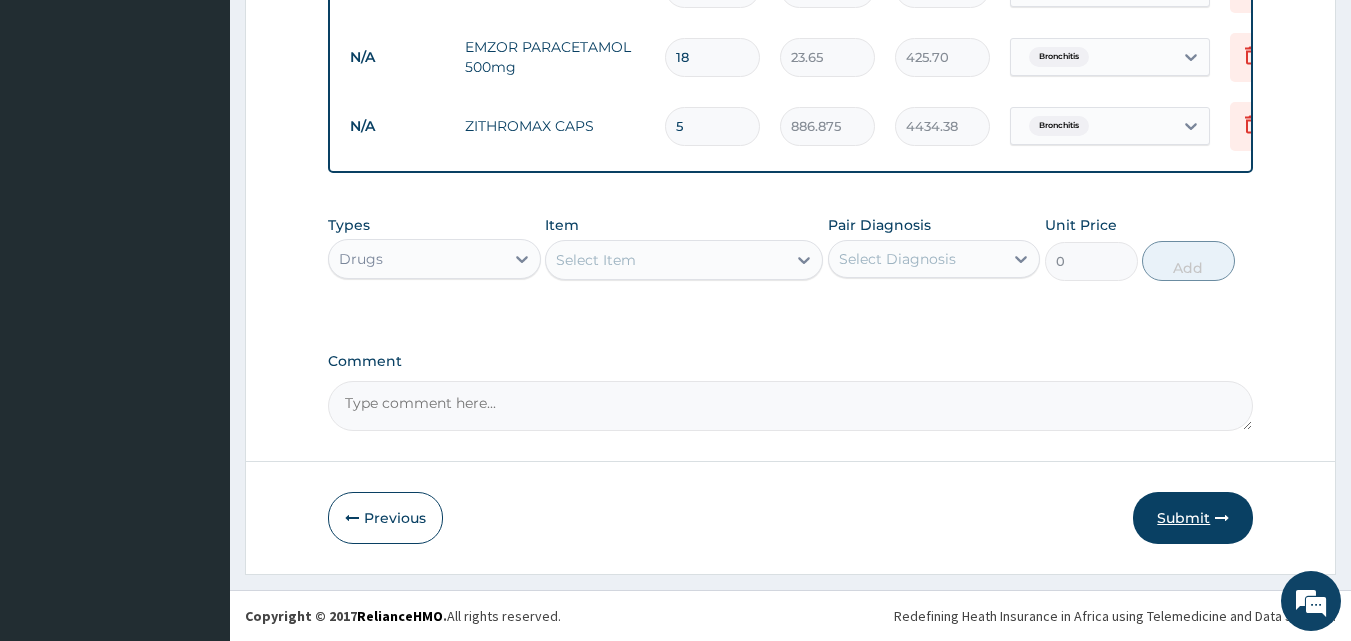 type on "5" 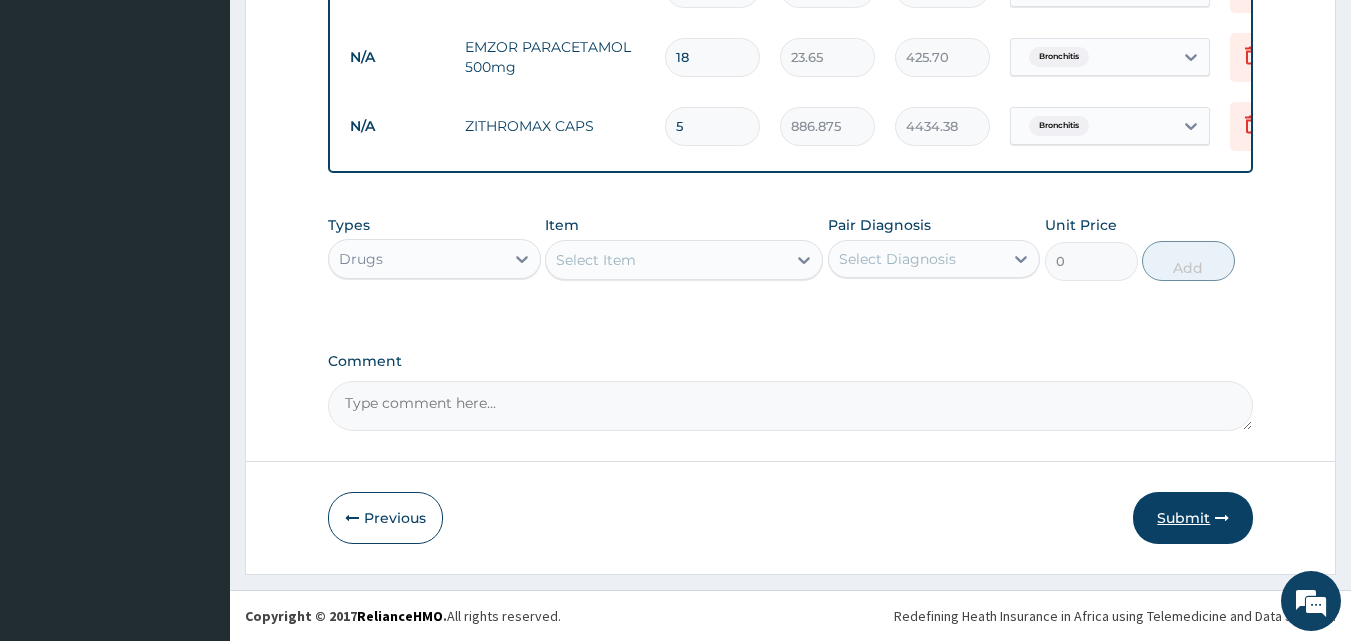 click on "Submit" at bounding box center [1193, 518] 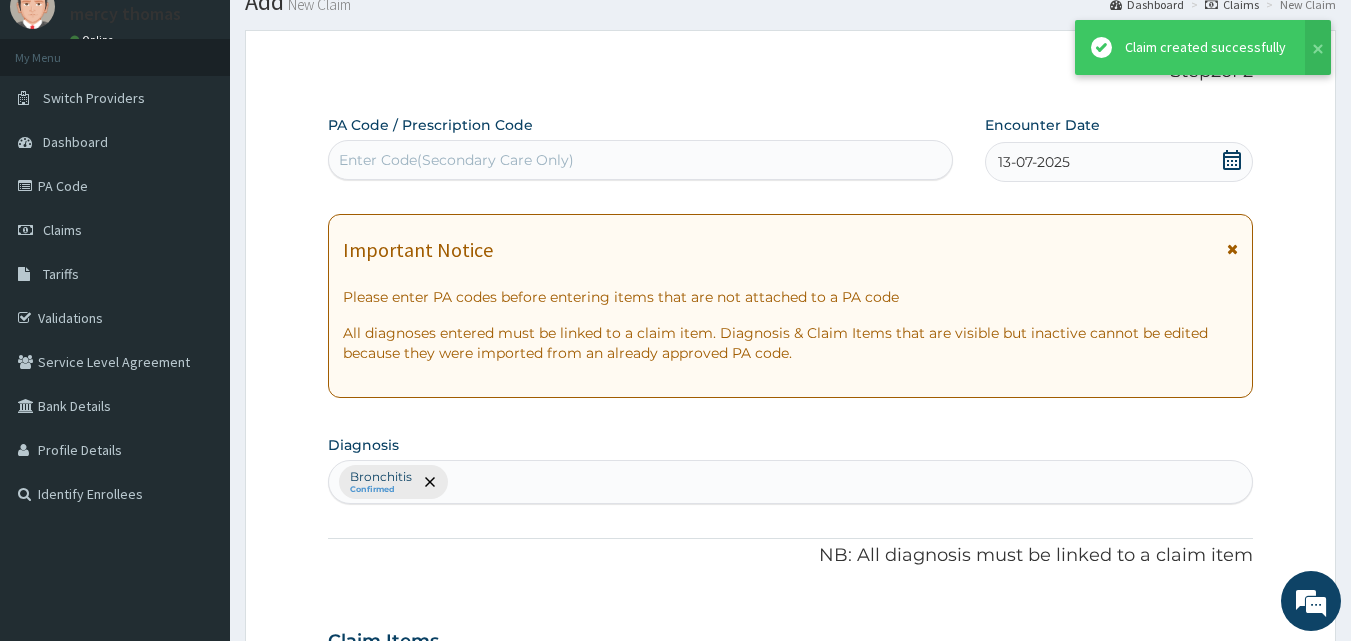 scroll, scrollTop: 928, scrollLeft: 0, axis: vertical 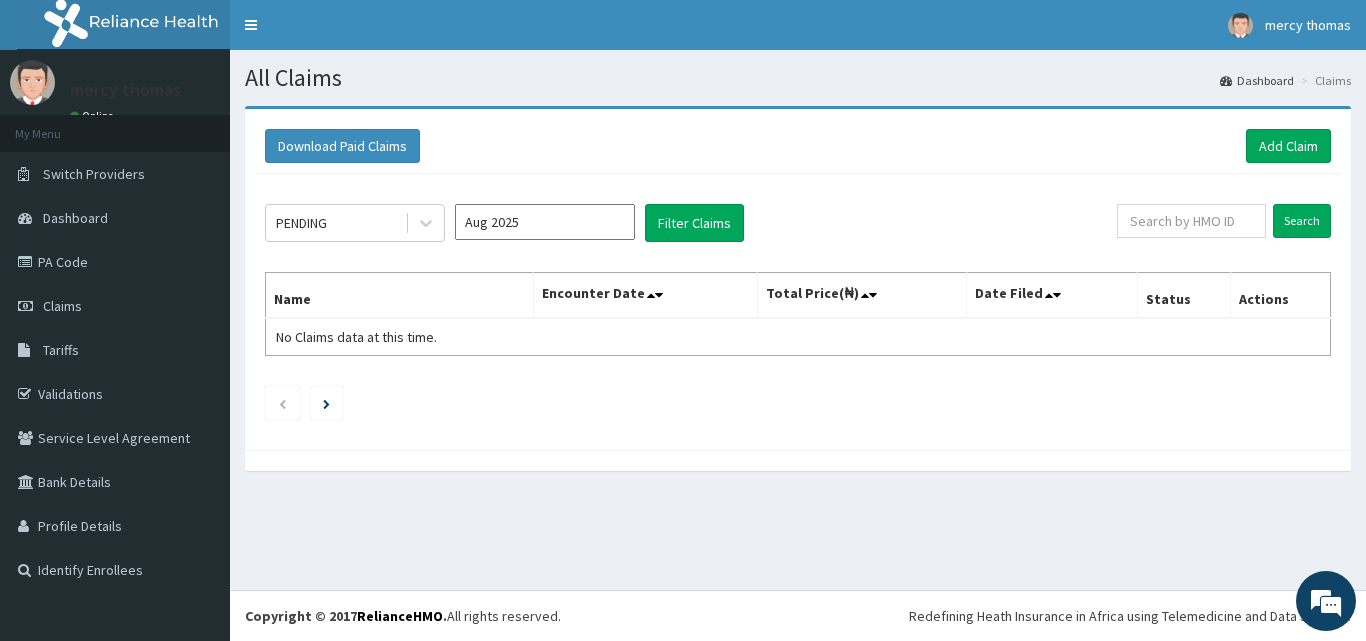 click on "Aug 2025" at bounding box center [545, 222] 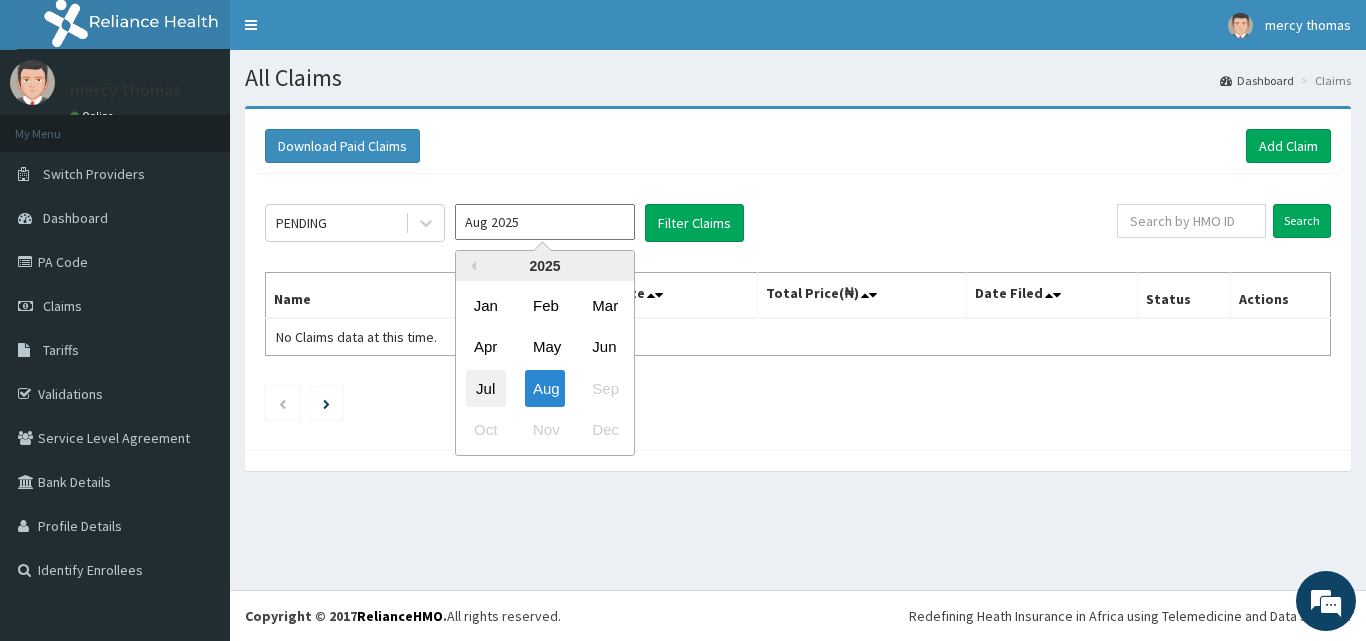 click on "Jul" at bounding box center (486, 388) 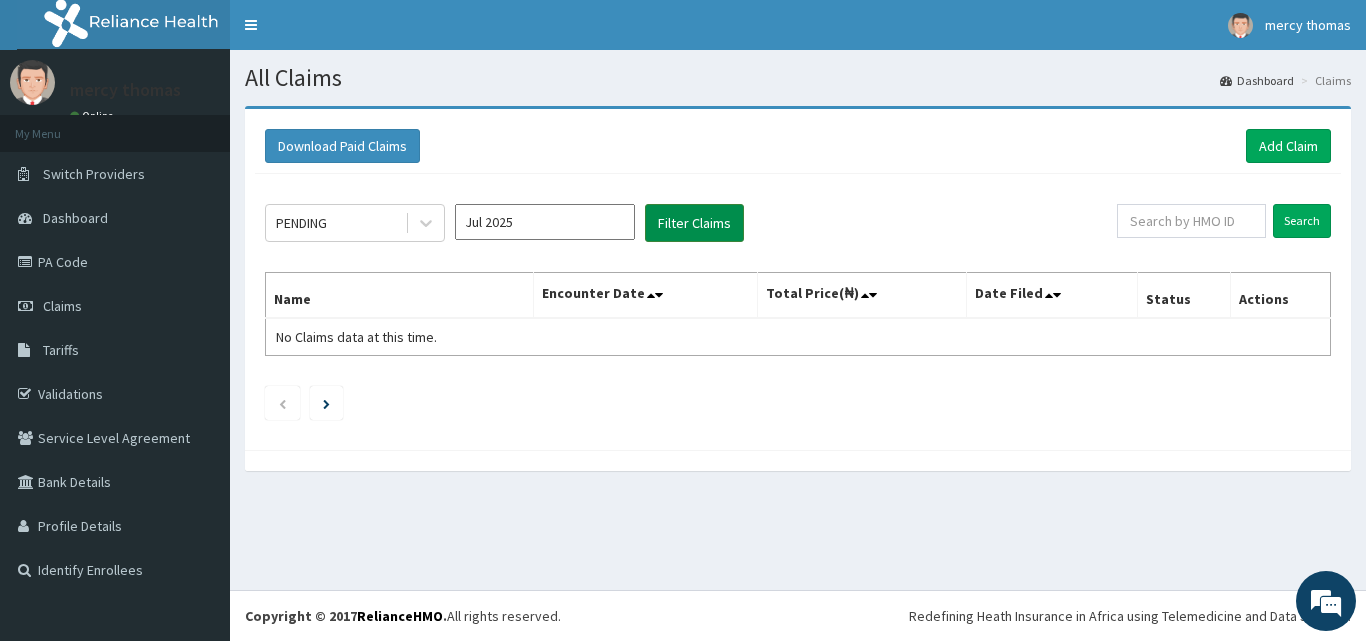 click on "Filter Claims" at bounding box center [694, 223] 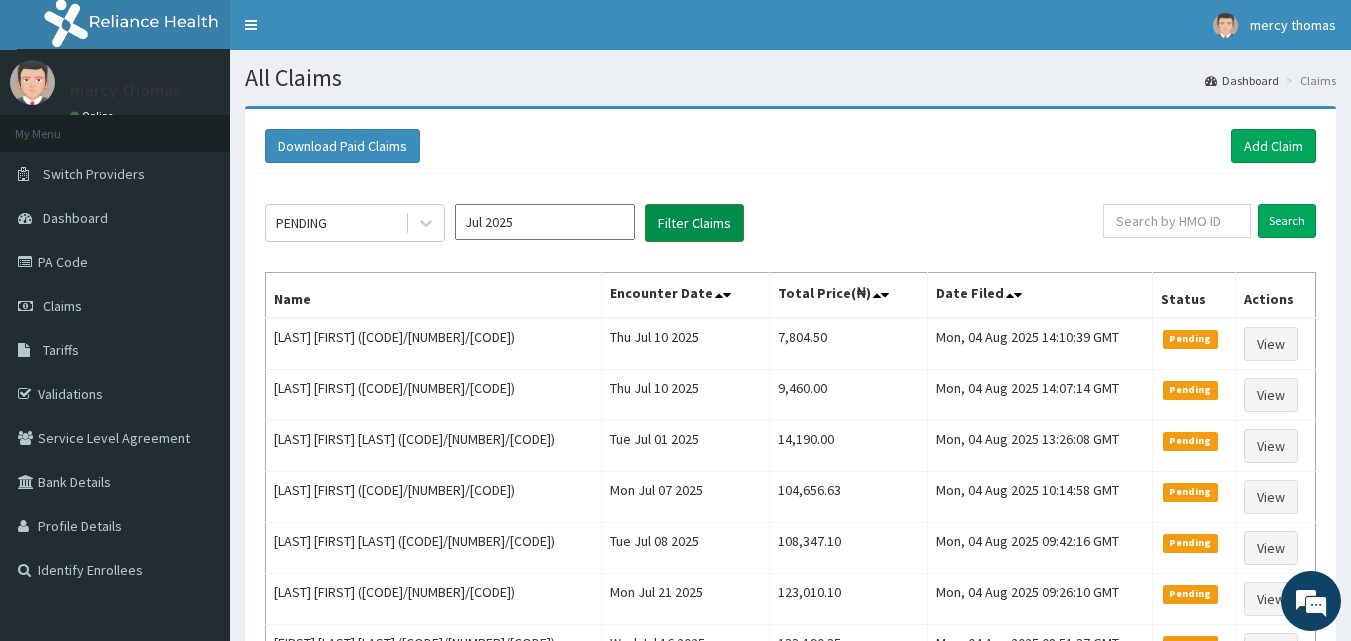 scroll, scrollTop: 0, scrollLeft: 0, axis: both 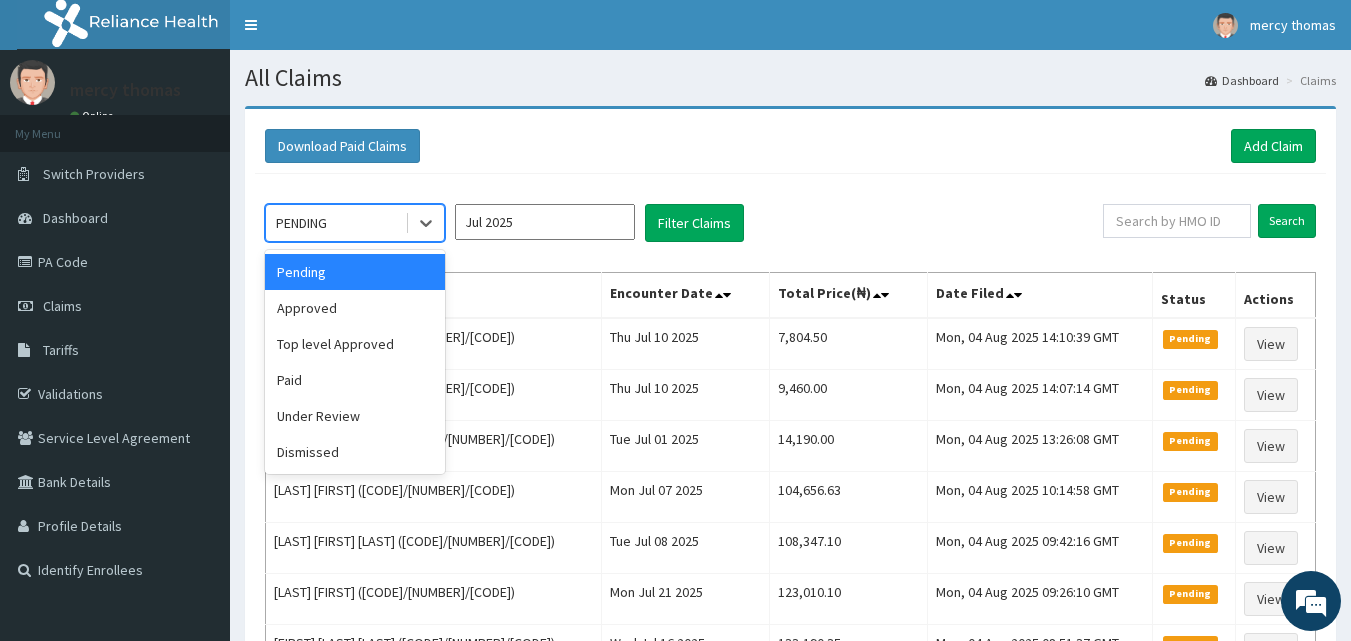 click on "PENDING" at bounding box center (335, 223) 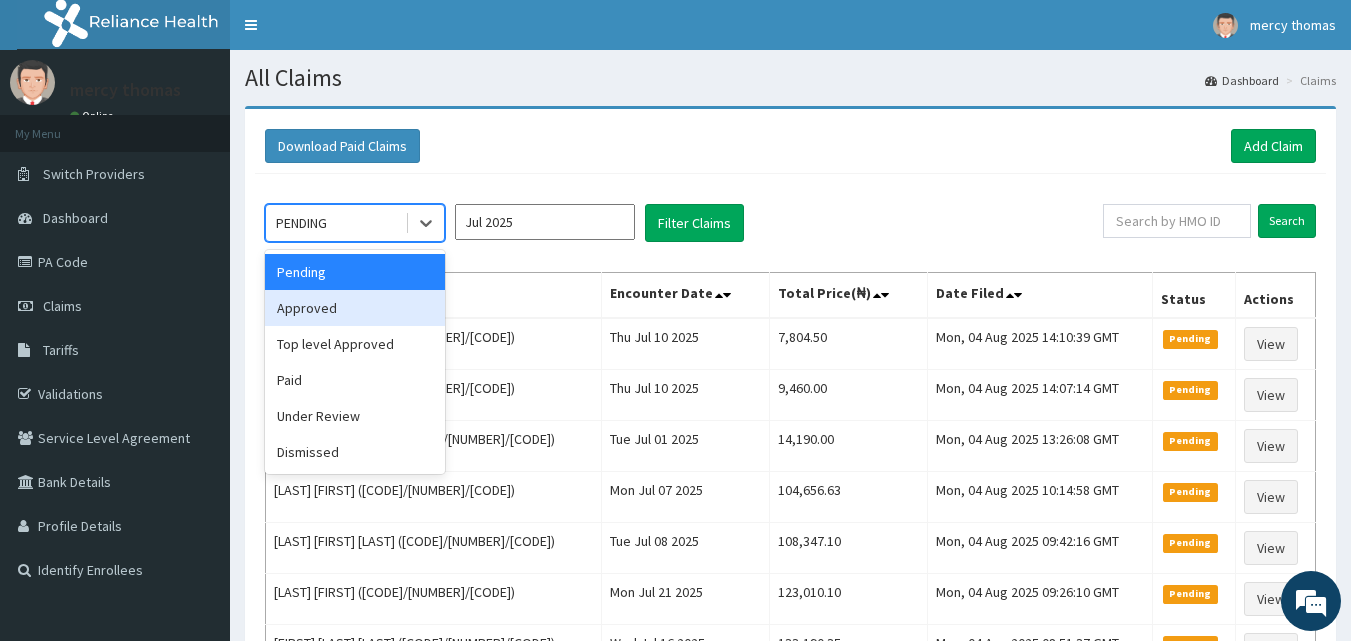 click on "Approved" at bounding box center (355, 308) 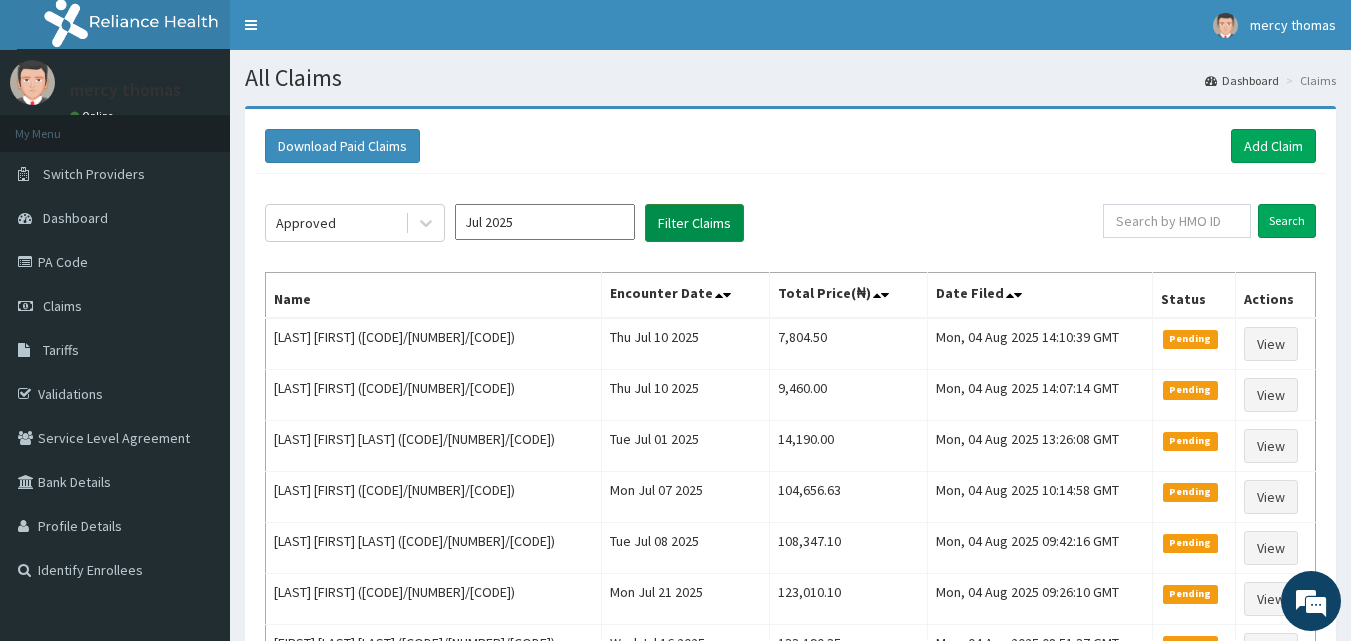 click on "Filter Claims" at bounding box center [694, 223] 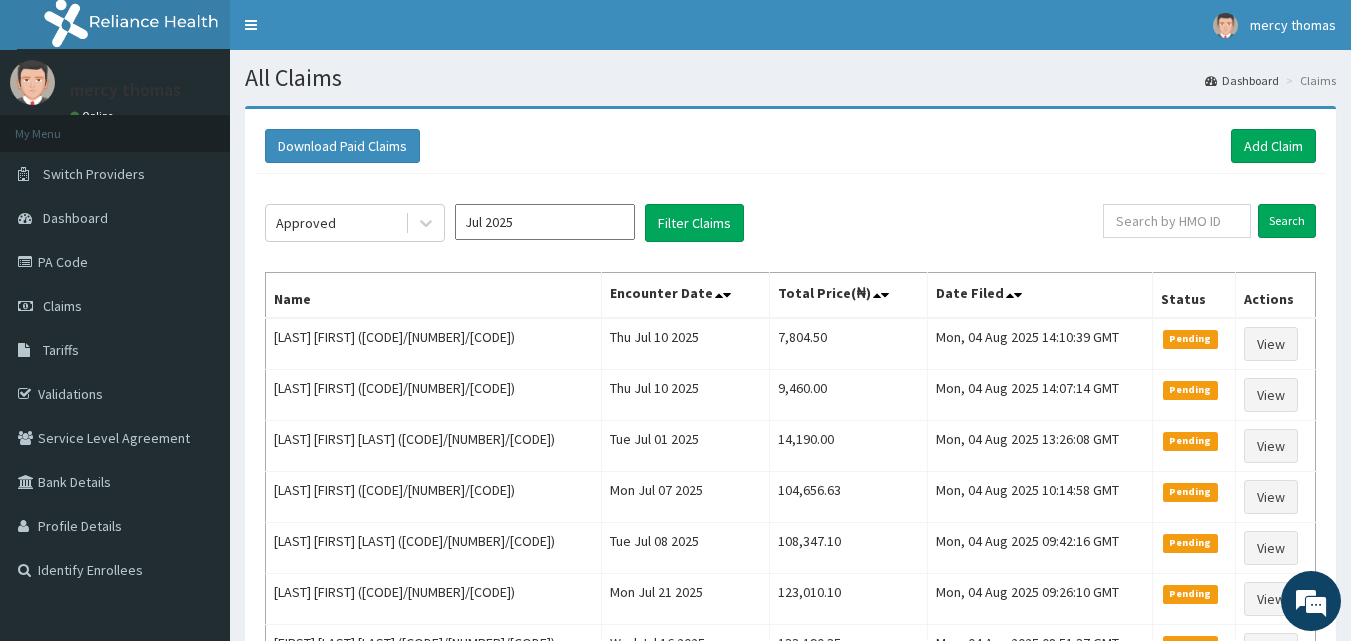 click on "Download Paid Claims Add Claim" at bounding box center (790, 146) 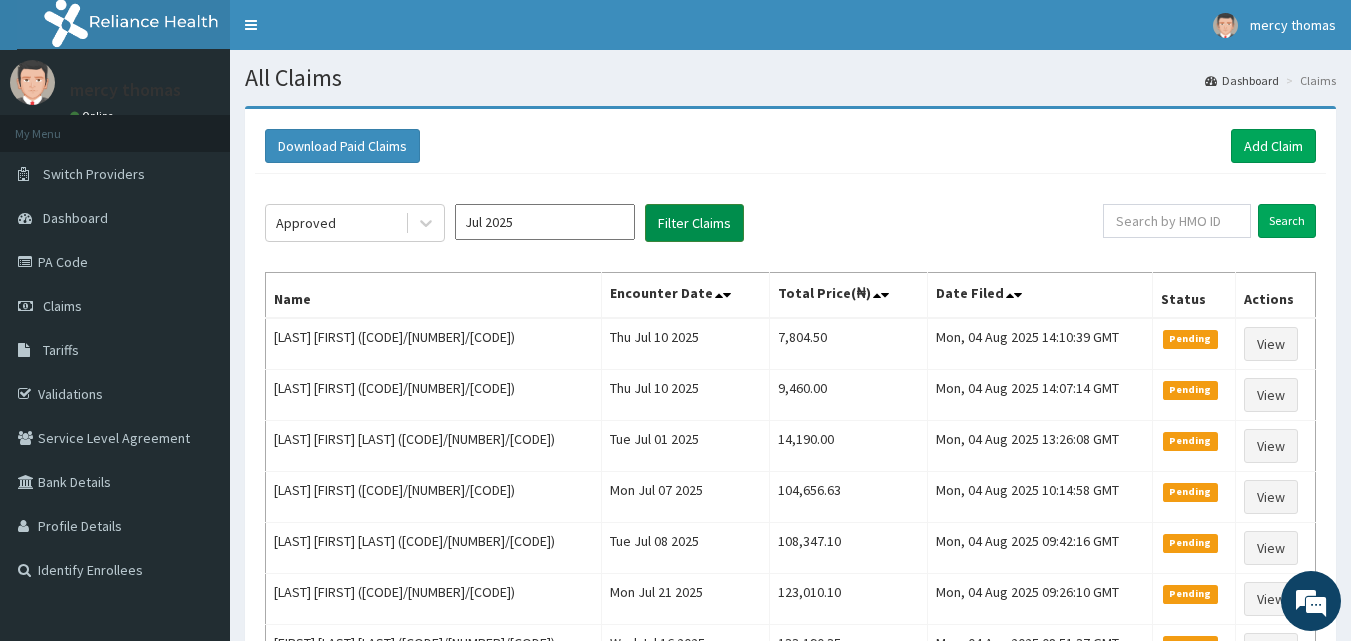 click on "Filter Claims" at bounding box center [694, 223] 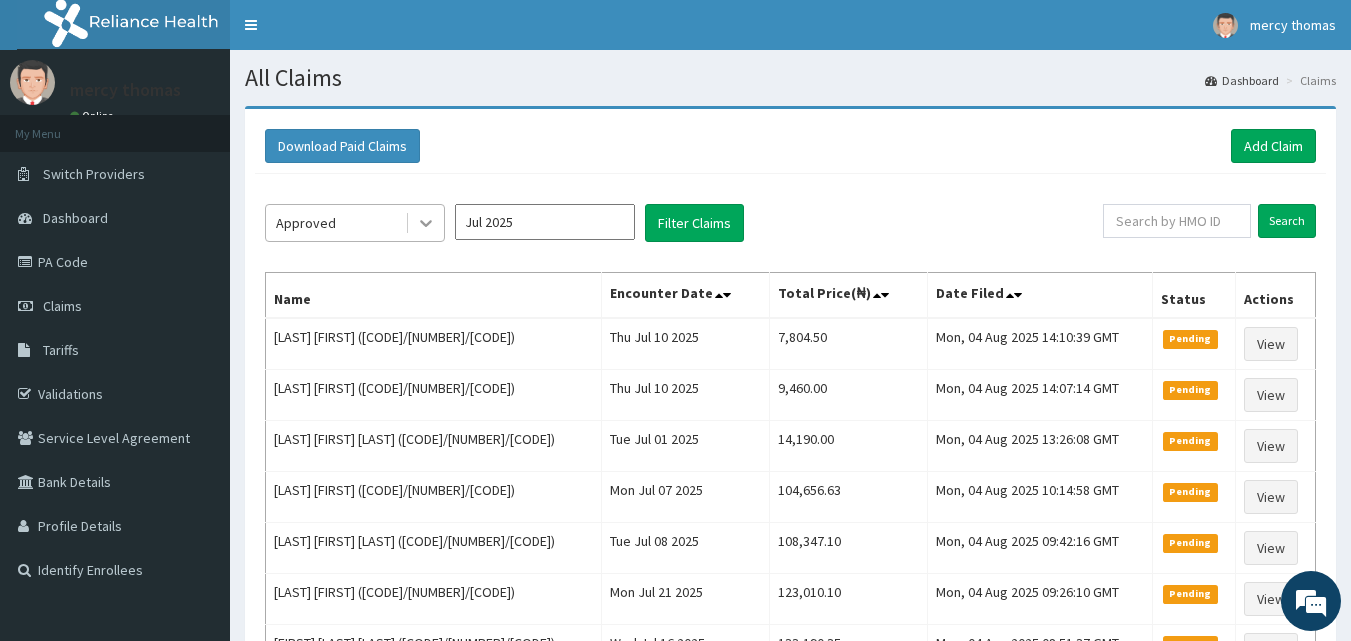 click 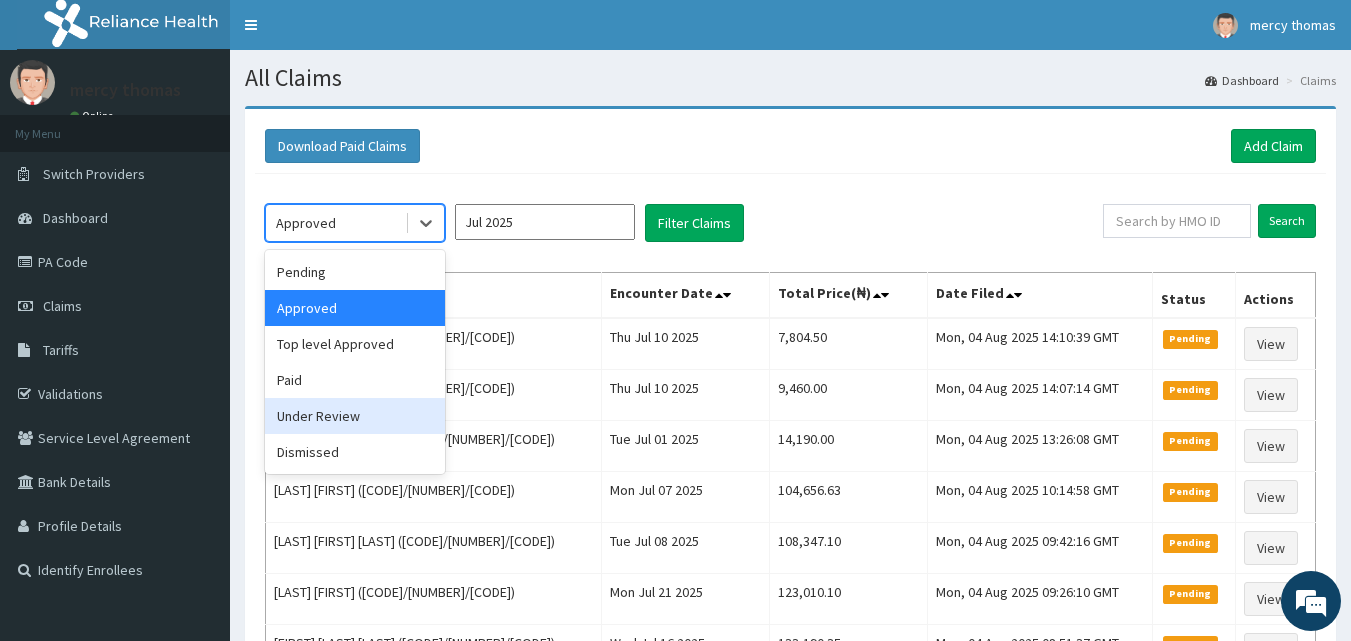 click on "Under Review" at bounding box center (355, 416) 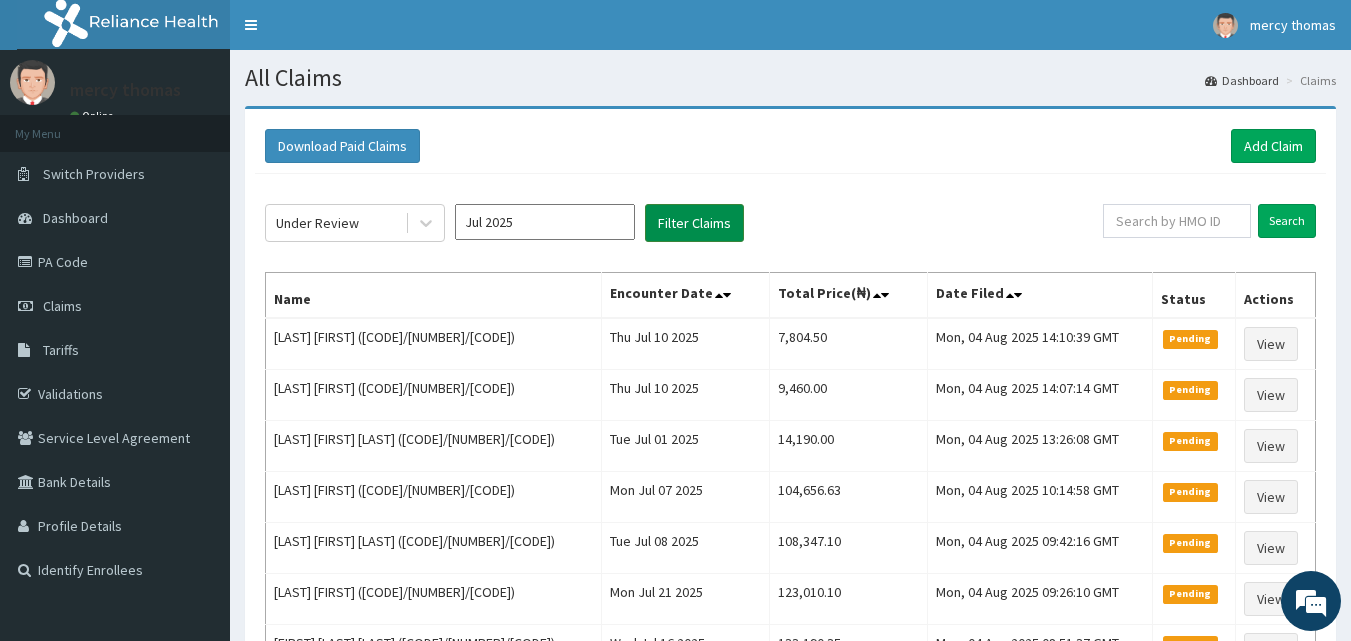 click on "Filter Claims" at bounding box center (694, 223) 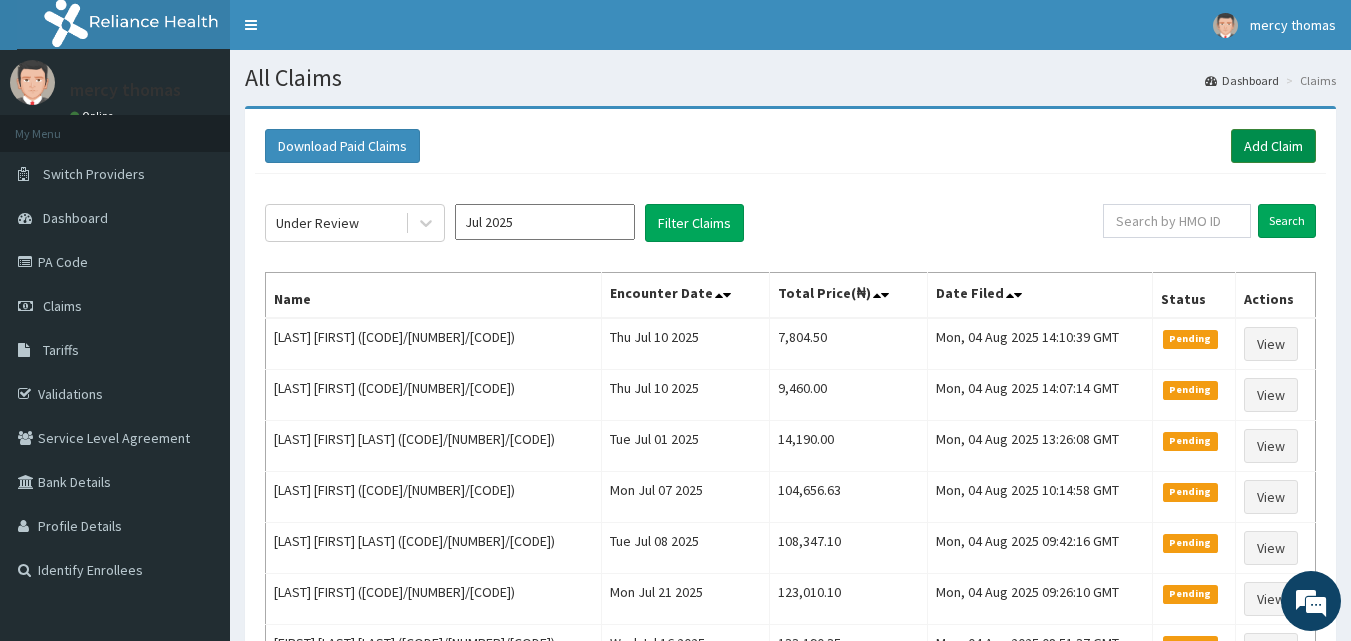 click on "Add Claim" at bounding box center (1273, 146) 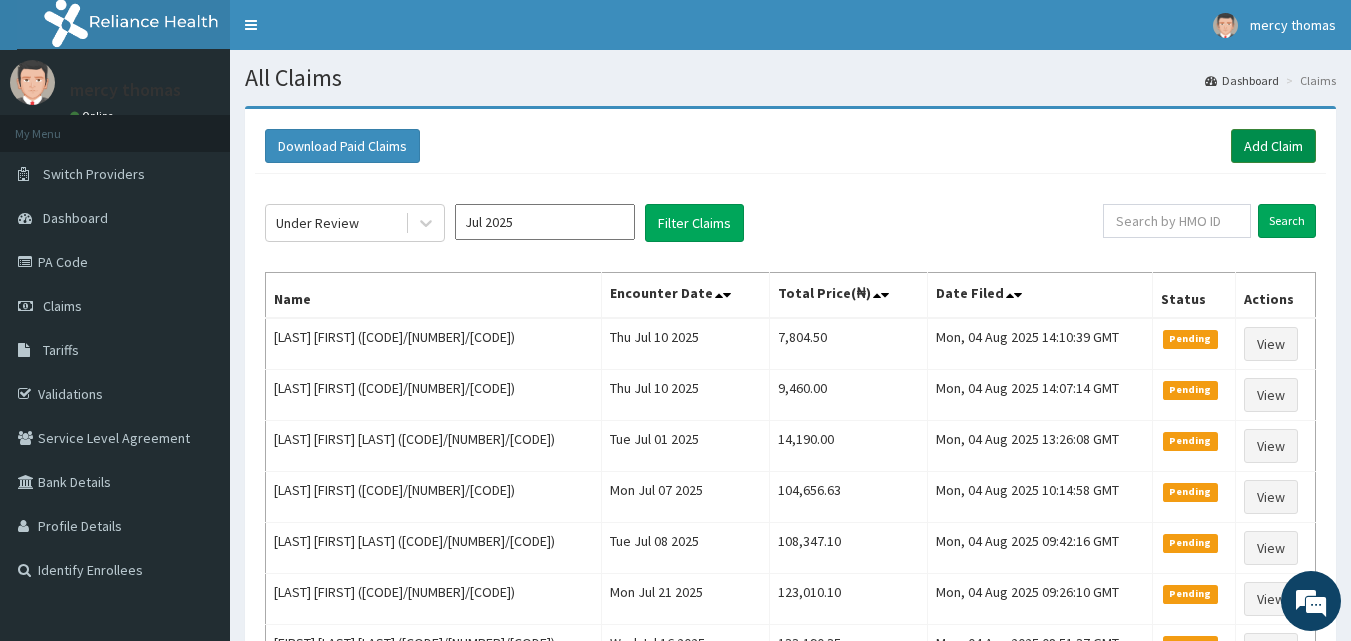 click on "Add Claim" at bounding box center [1273, 146] 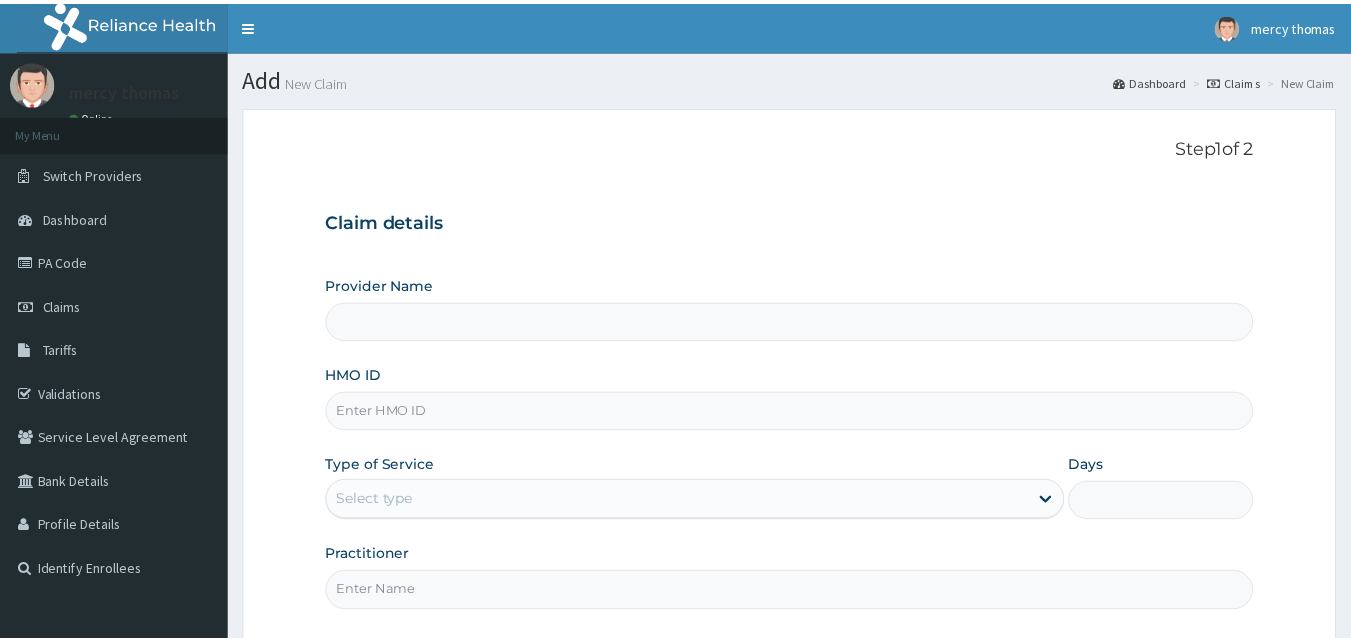scroll, scrollTop: 0, scrollLeft: 0, axis: both 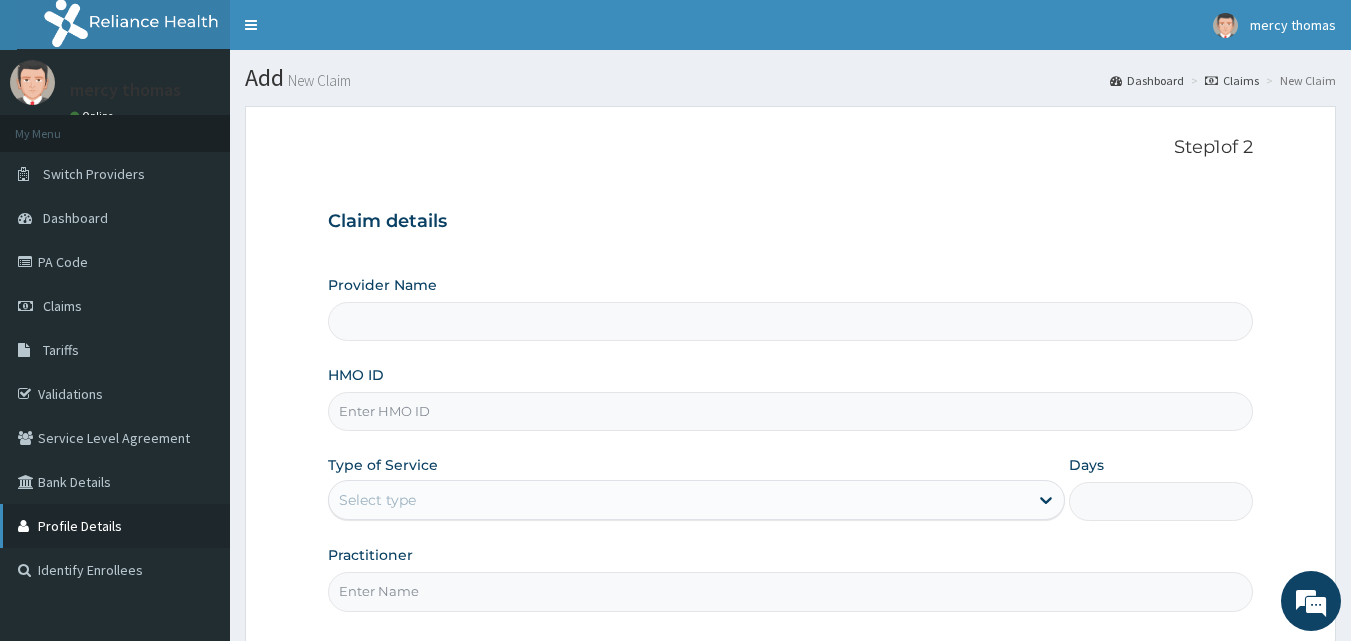 type on "Mercy Thomas Oredugba Medical And Dental Centre" 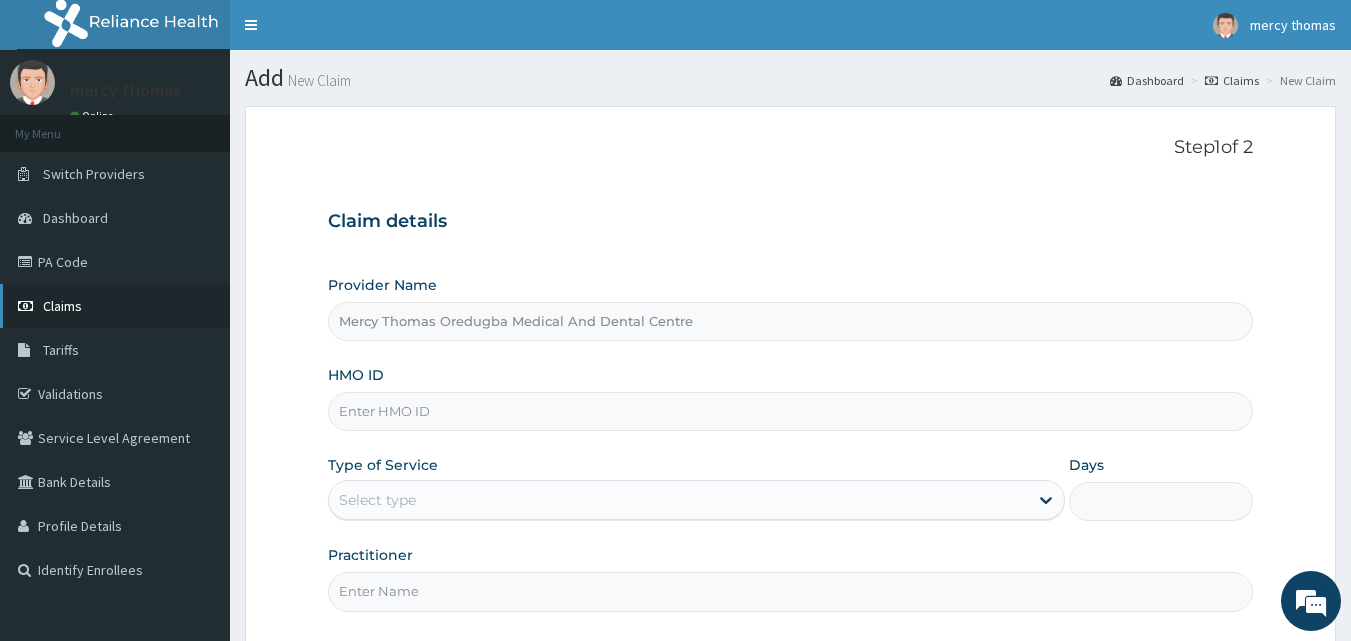 click on "Claims" at bounding box center (115, 306) 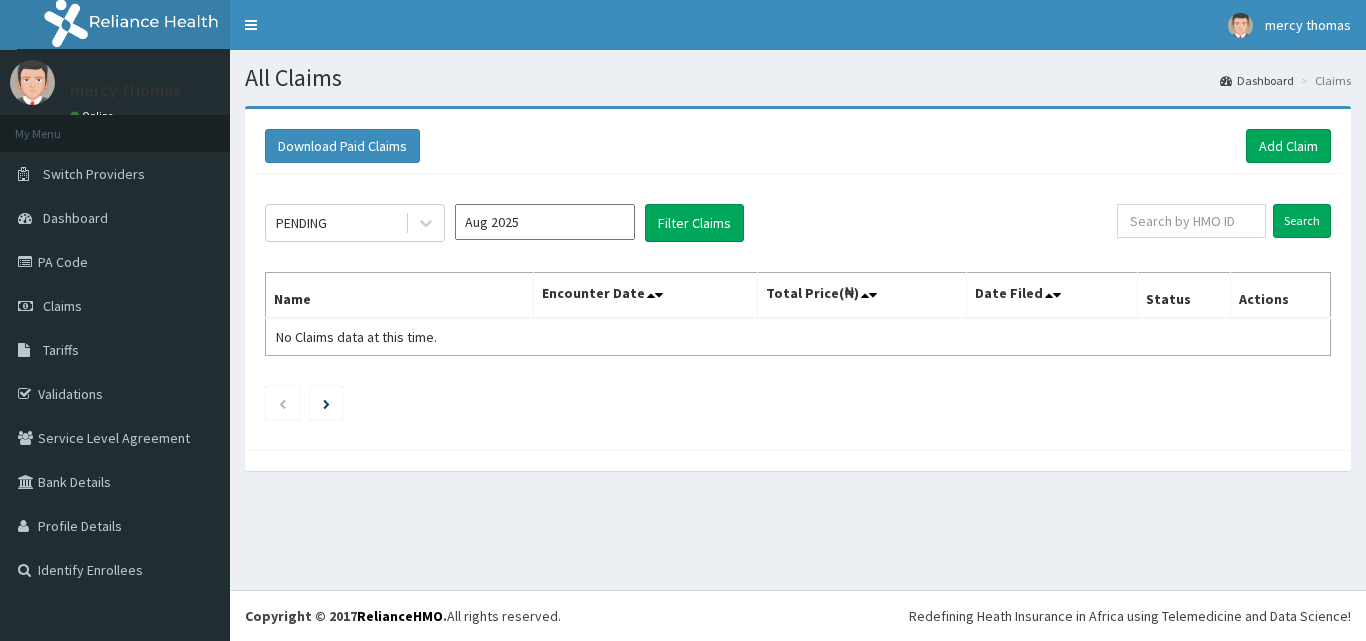 scroll, scrollTop: 0, scrollLeft: 0, axis: both 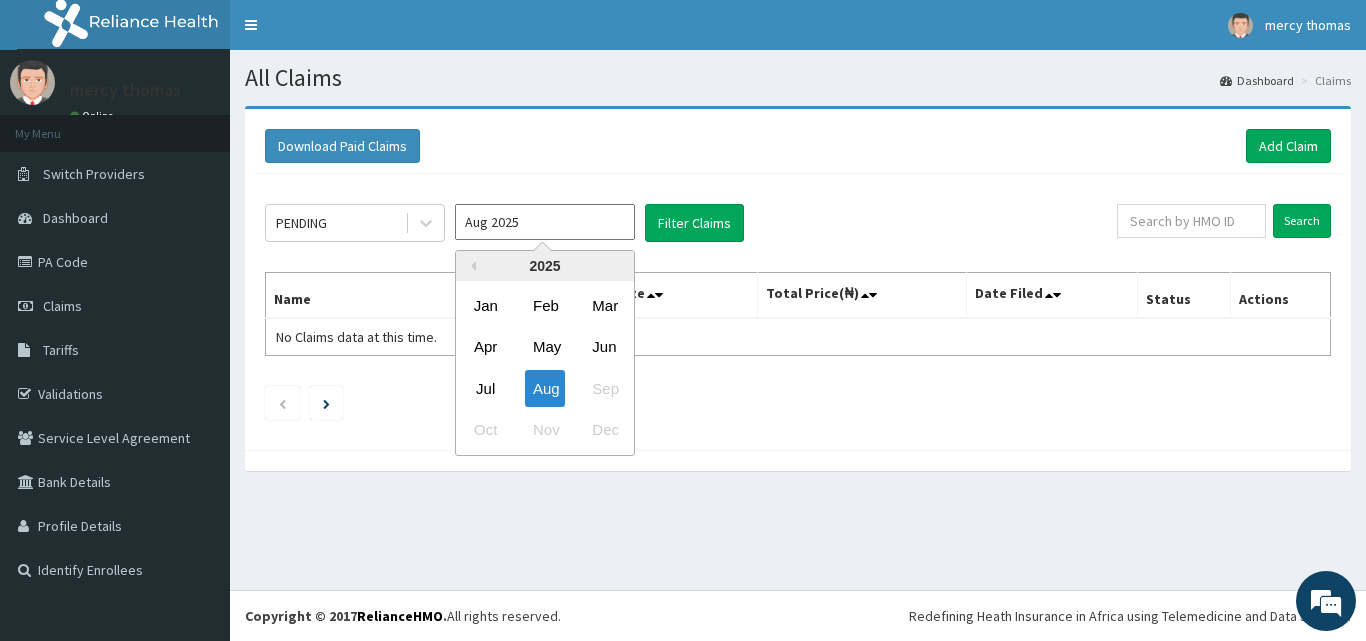 click on "Aug 2025" at bounding box center [545, 222] 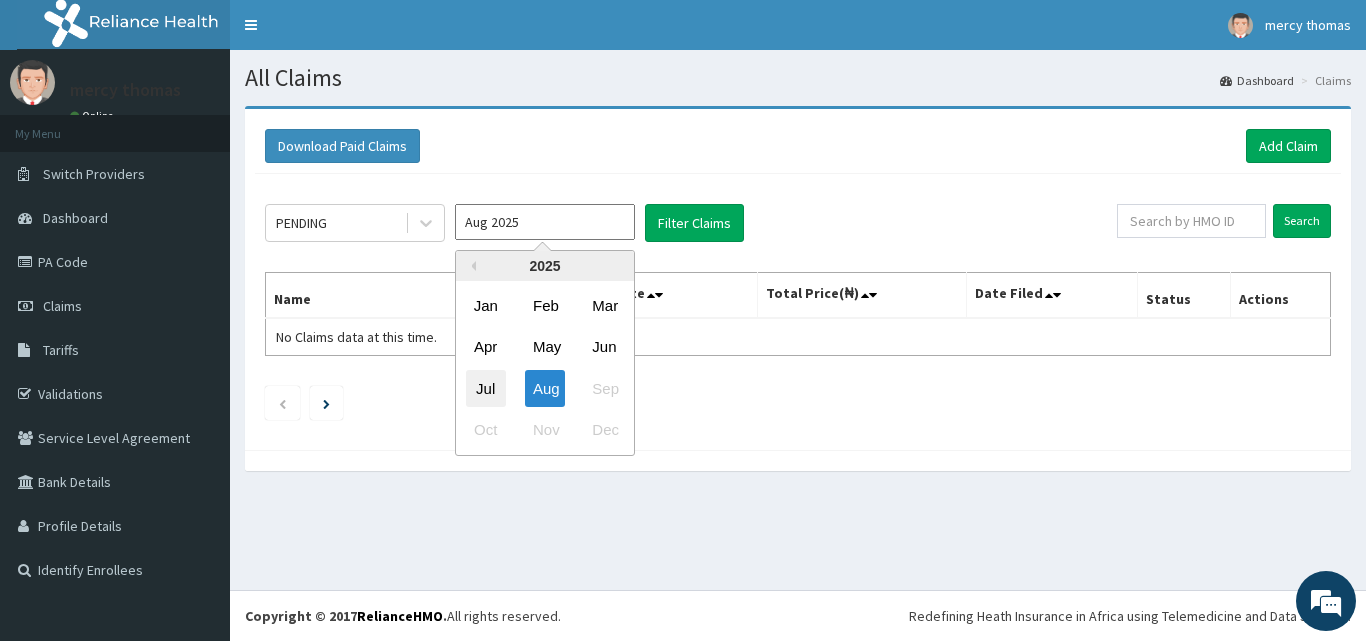 click on "Jul" at bounding box center (486, 388) 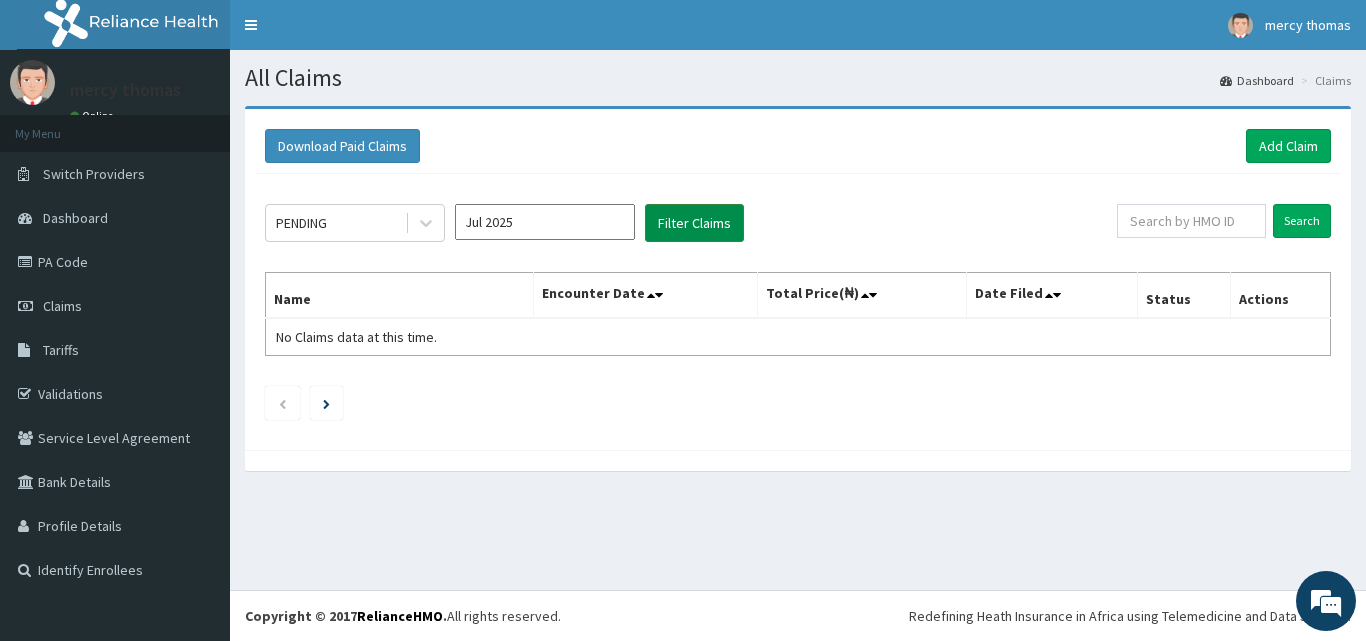 click on "Filter Claims" at bounding box center (694, 223) 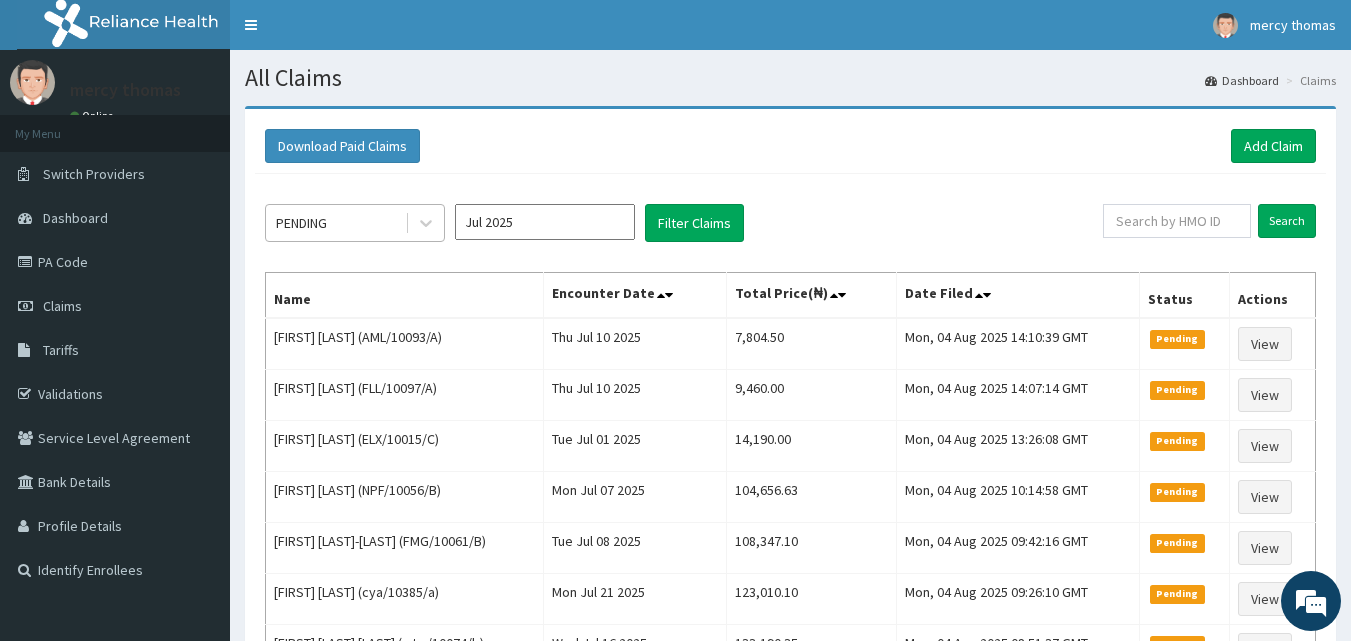 click on "PENDING" at bounding box center (335, 223) 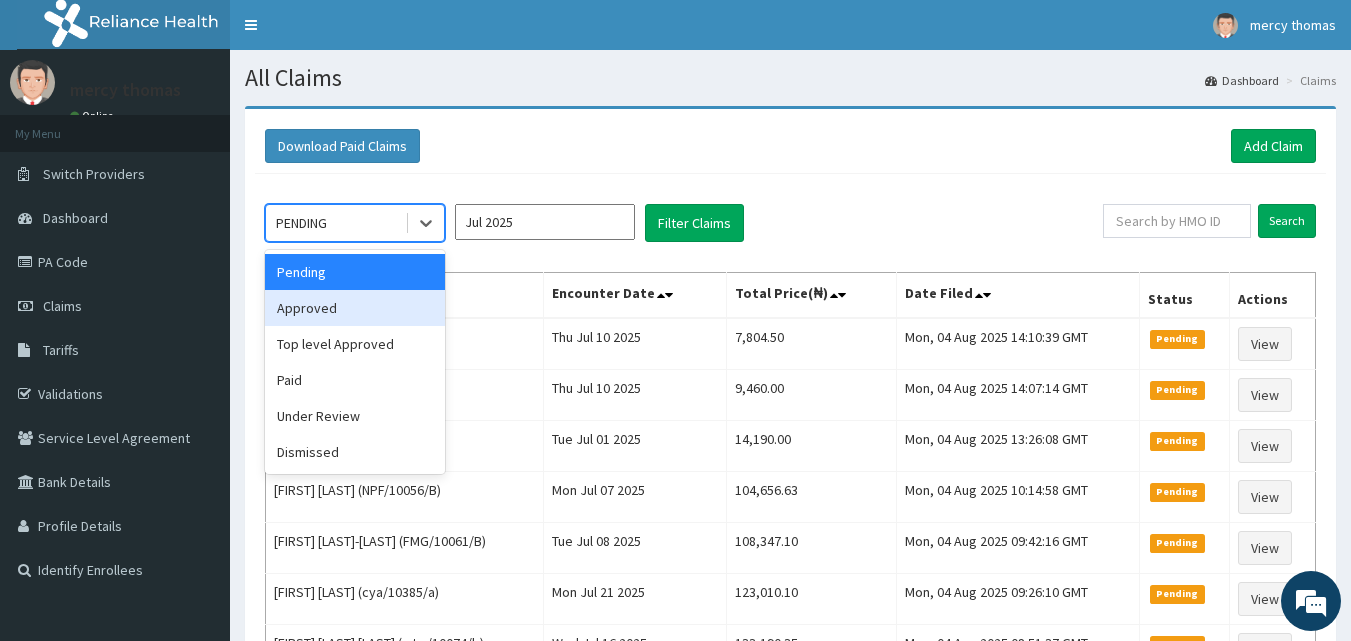 click on "Approved" at bounding box center [355, 308] 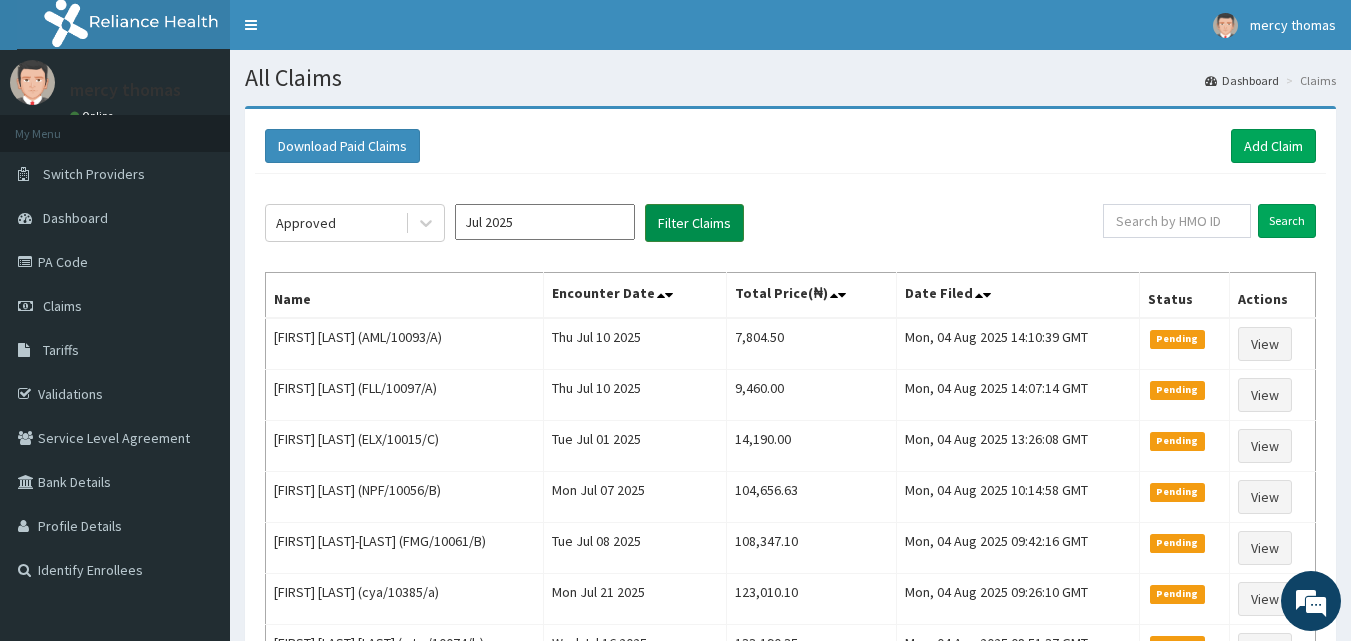 click on "Filter Claims" at bounding box center [694, 223] 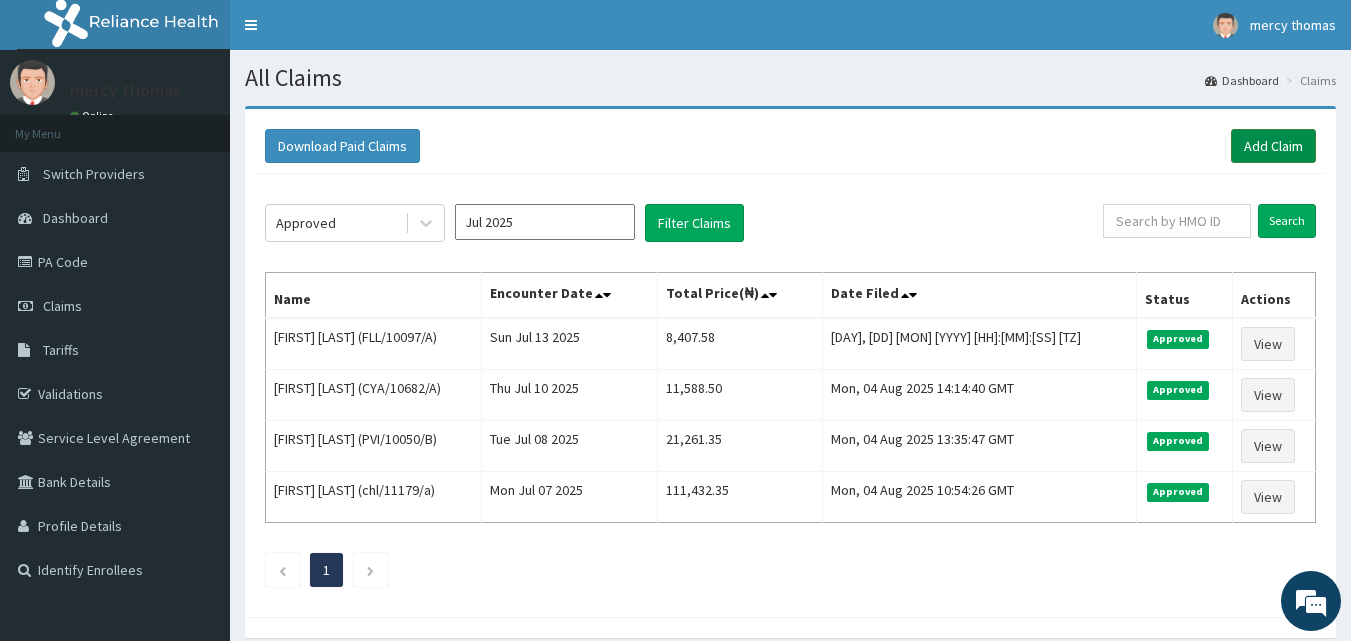click on "Add Claim" at bounding box center (1273, 146) 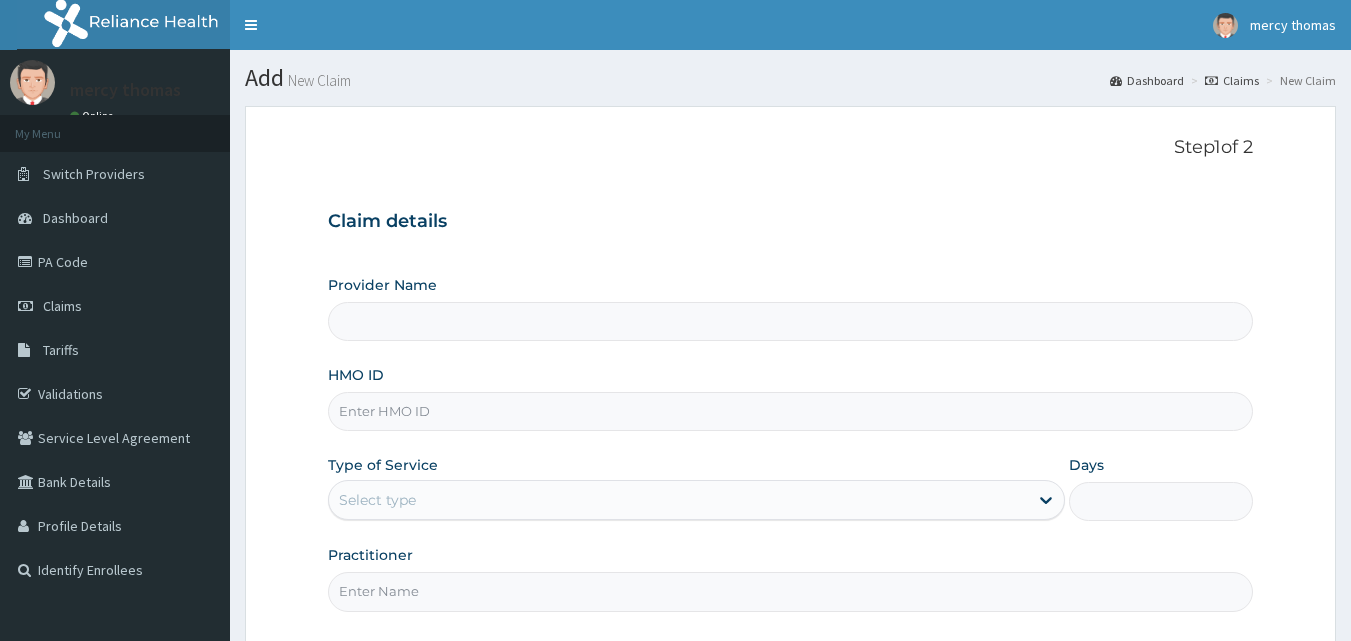 scroll, scrollTop: 0, scrollLeft: 0, axis: both 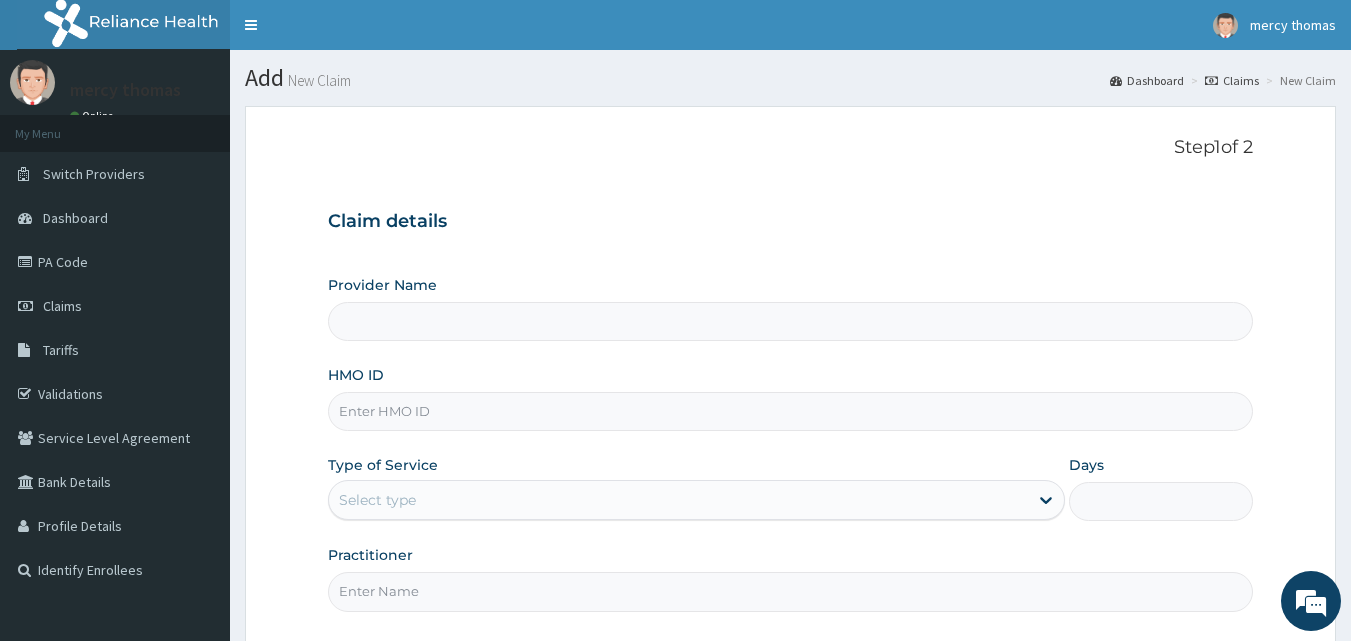 type on "Mercy Thomas Oredugba Medical And Dental Centre" 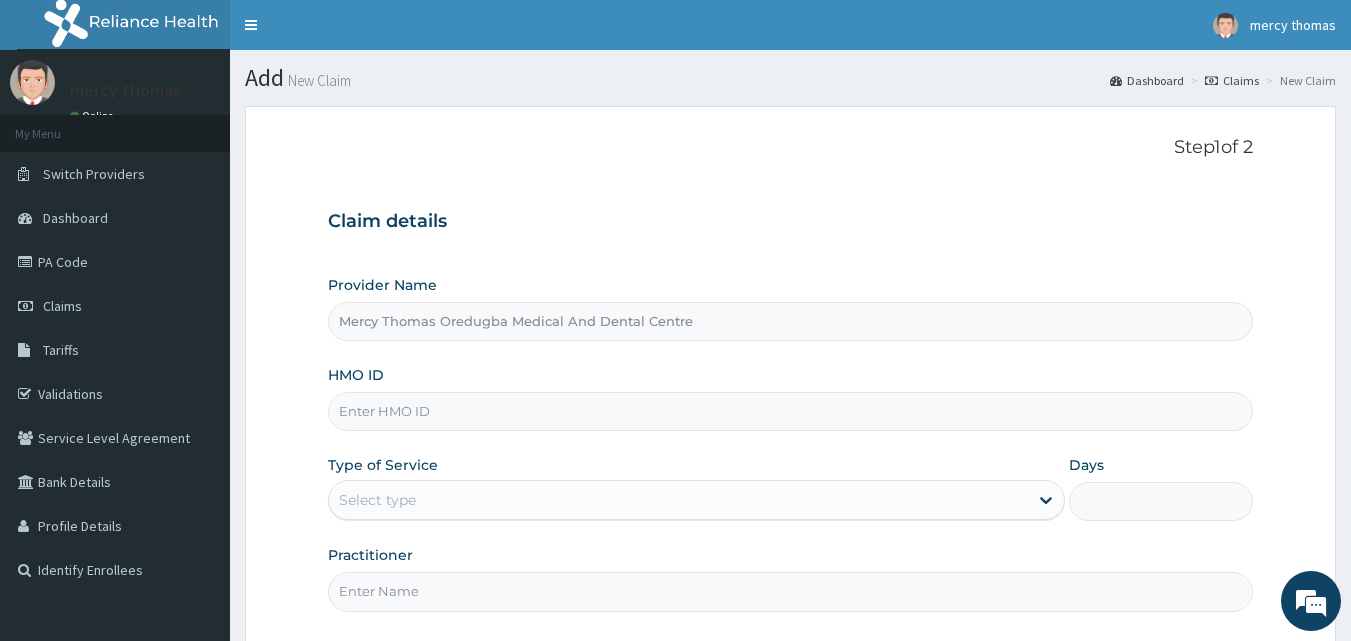click on "HMO ID" at bounding box center (791, 411) 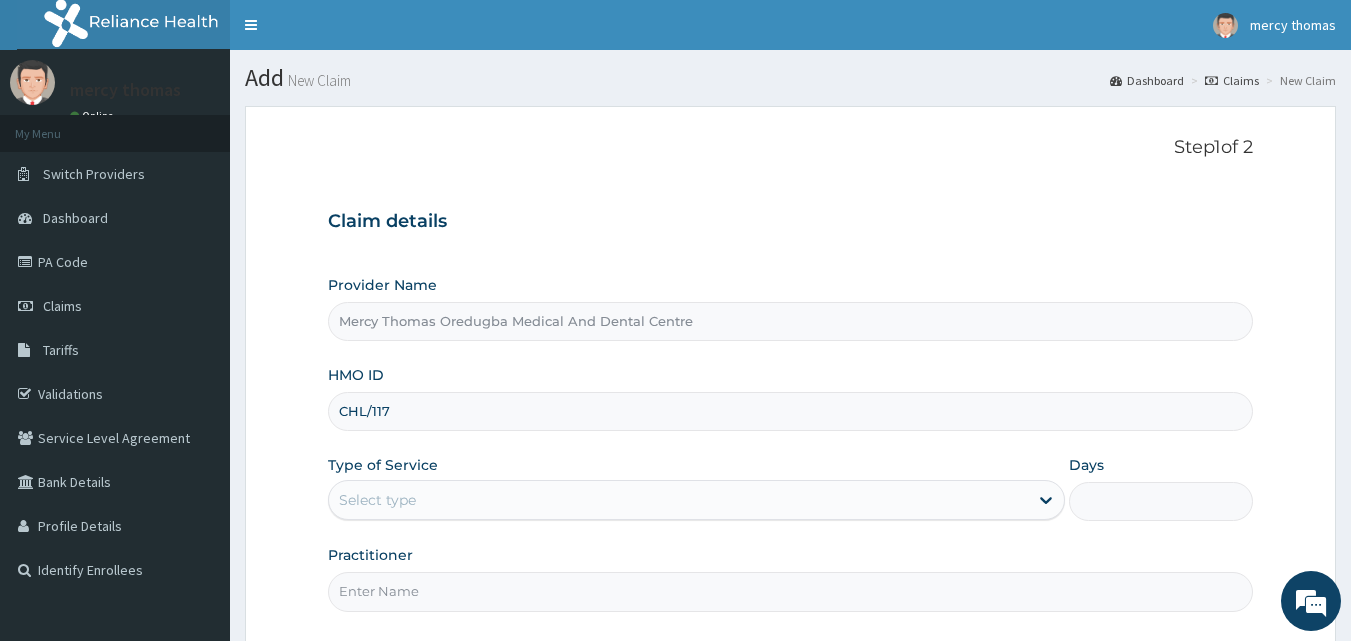 scroll, scrollTop: 0, scrollLeft: 0, axis: both 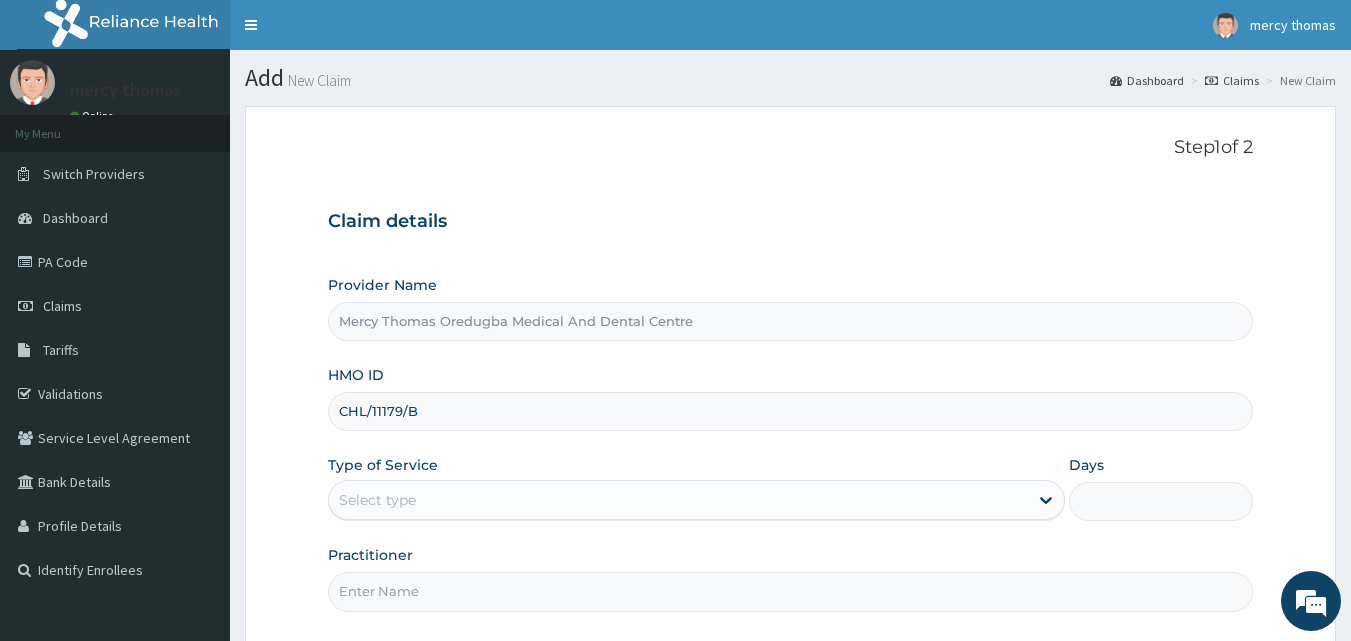 type on "CHL/11179/B" 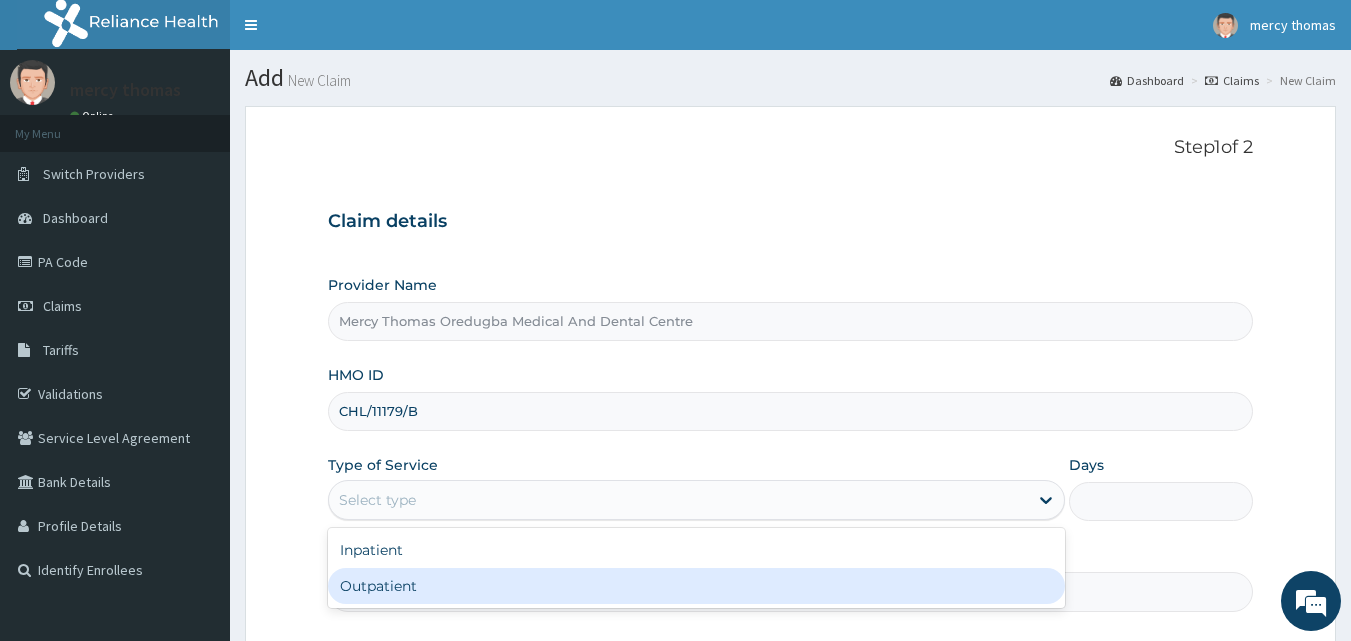 click on "Outpatient" at bounding box center (696, 586) 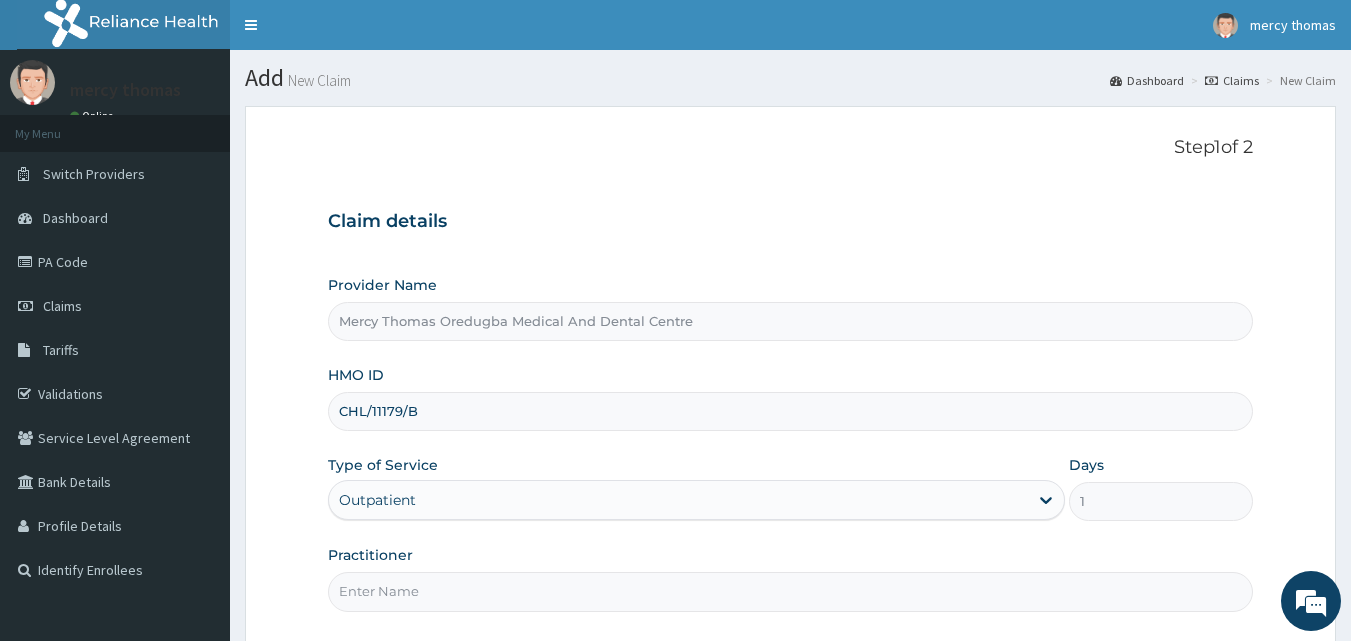click on "Practitioner" at bounding box center (791, 591) 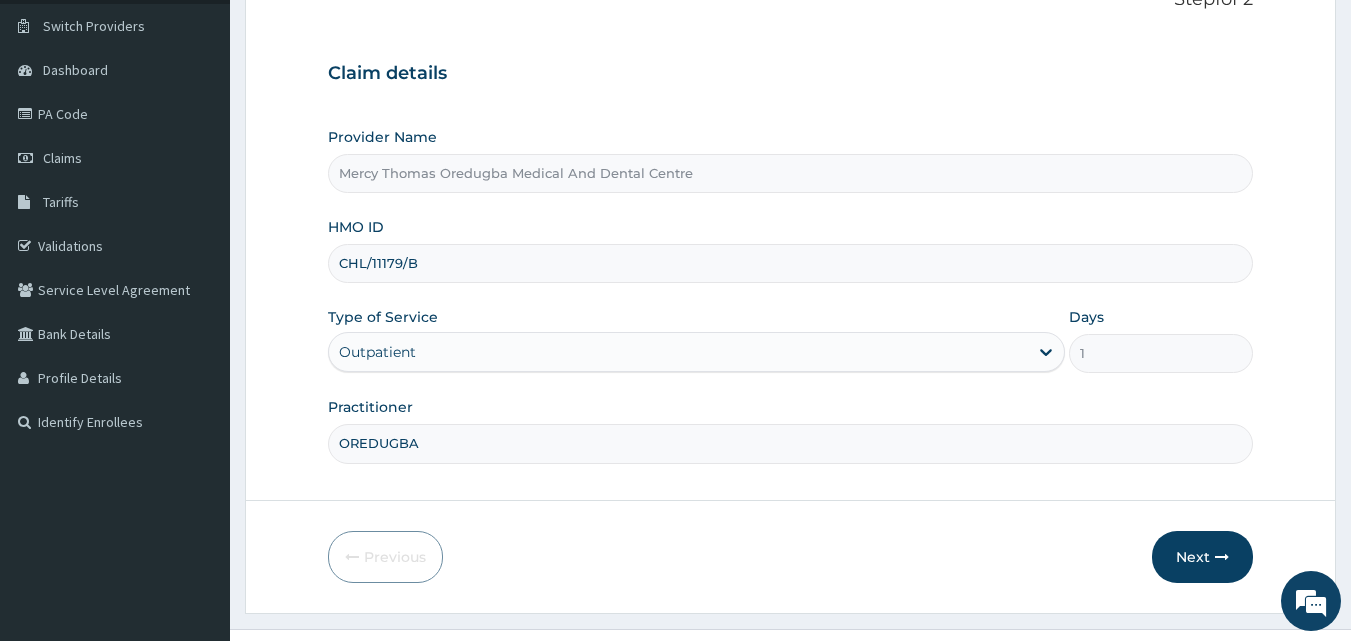 scroll, scrollTop: 187, scrollLeft: 0, axis: vertical 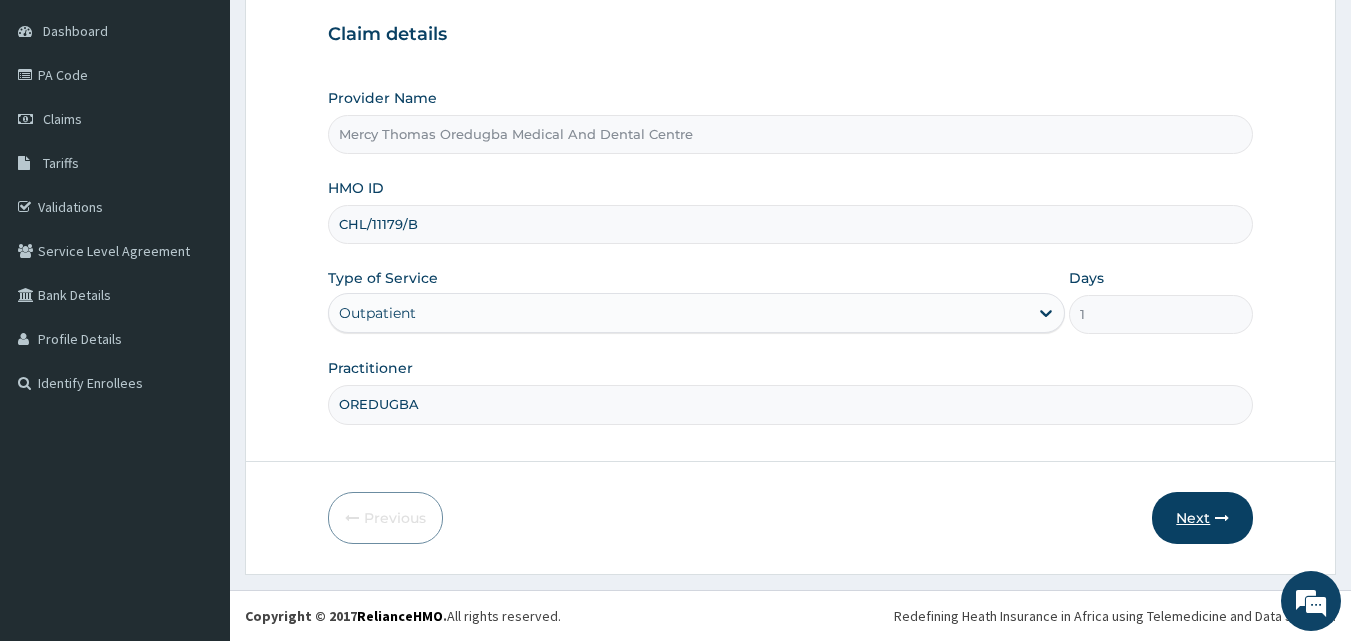 type on "OREDUGBA" 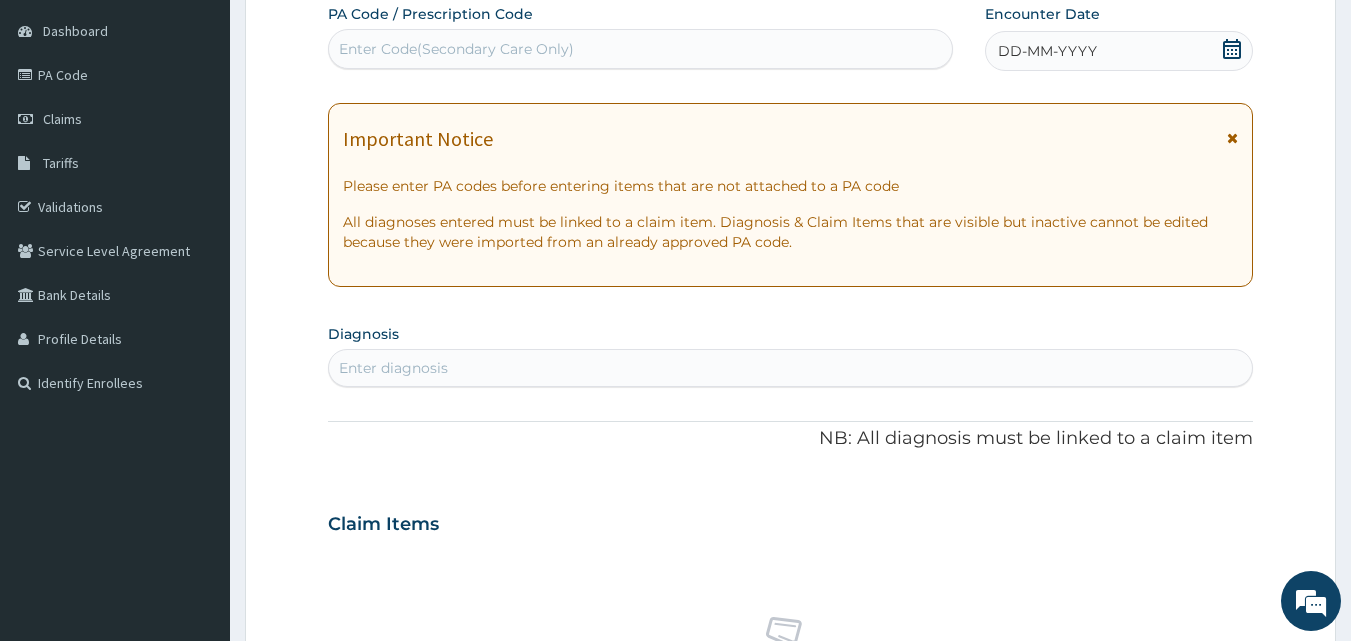 click 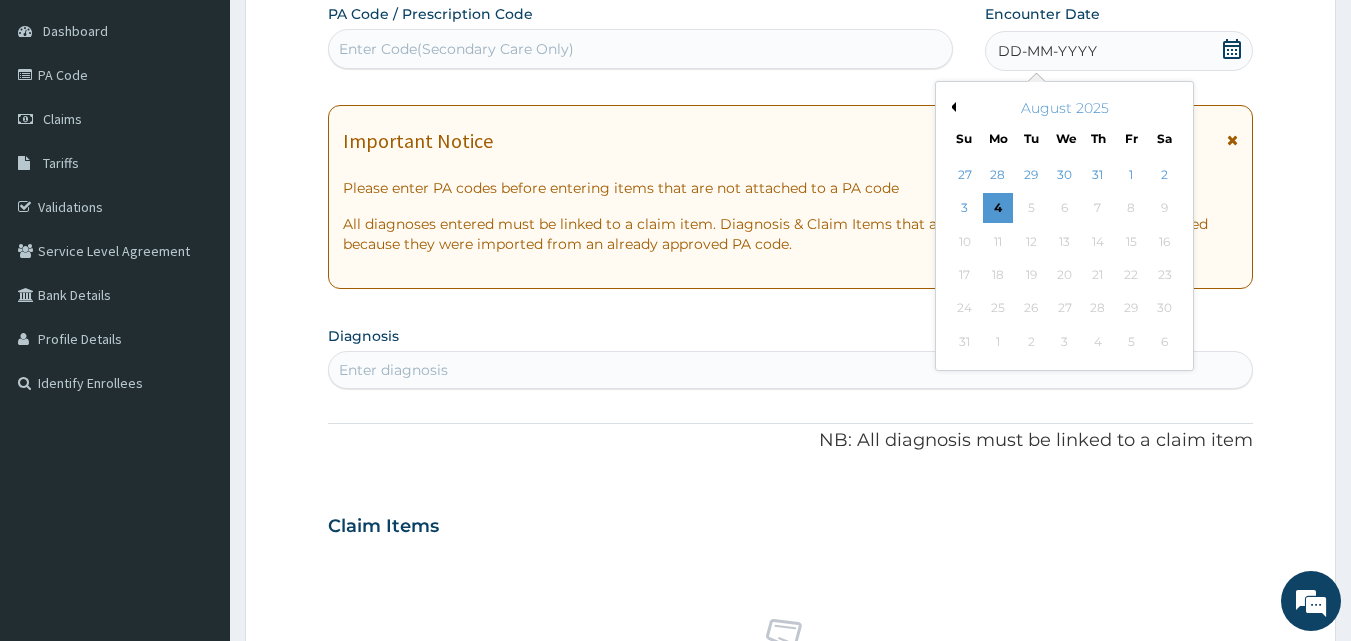click on "August 2025" at bounding box center (1064, 108) 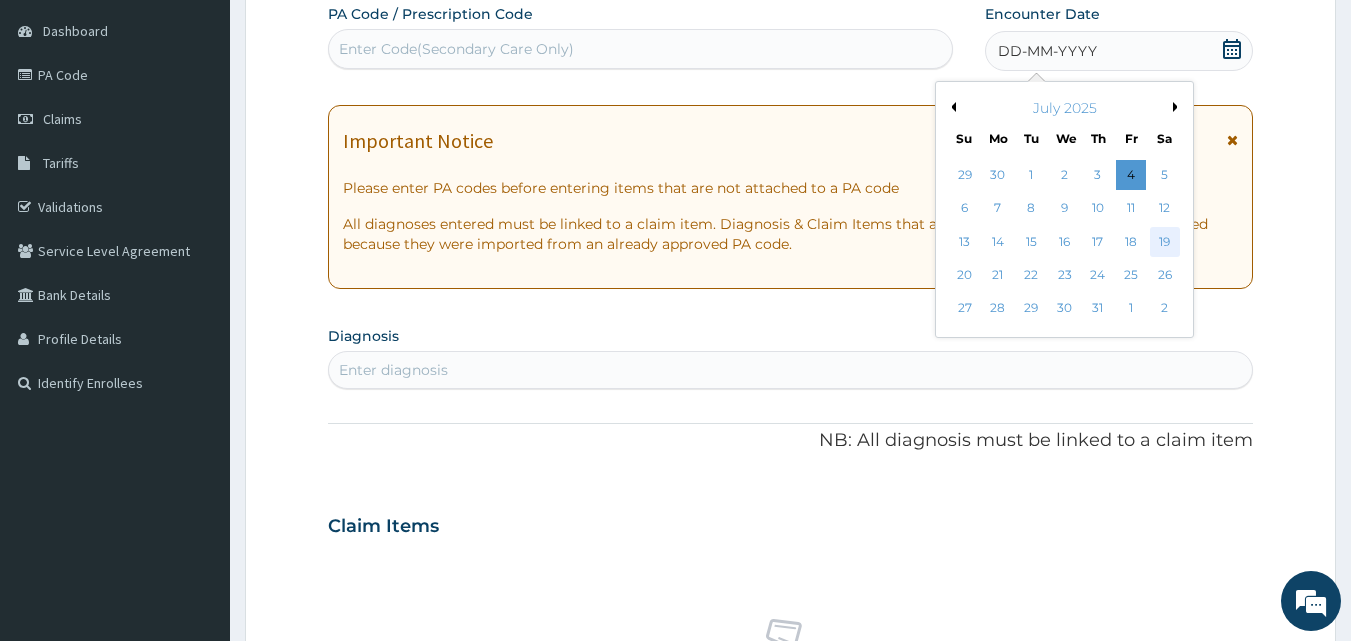 click on "19" at bounding box center (1165, 242) 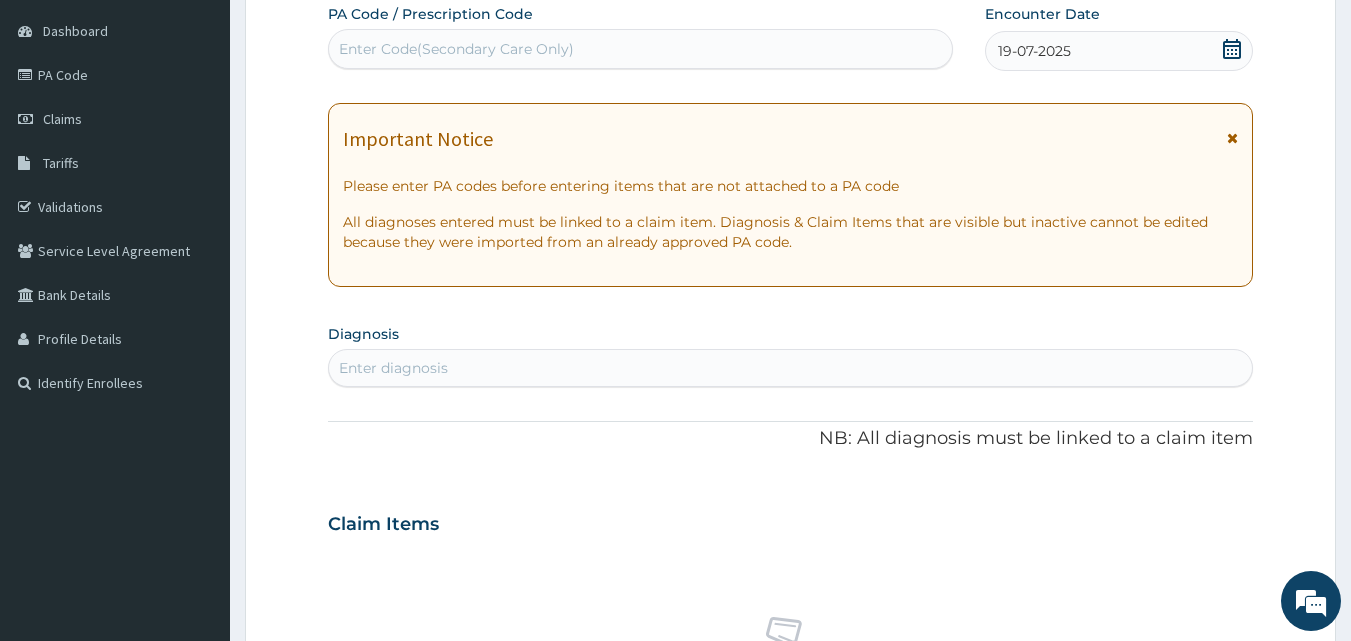 click on "Enter diagnosis" at bounding box center [791, 368] 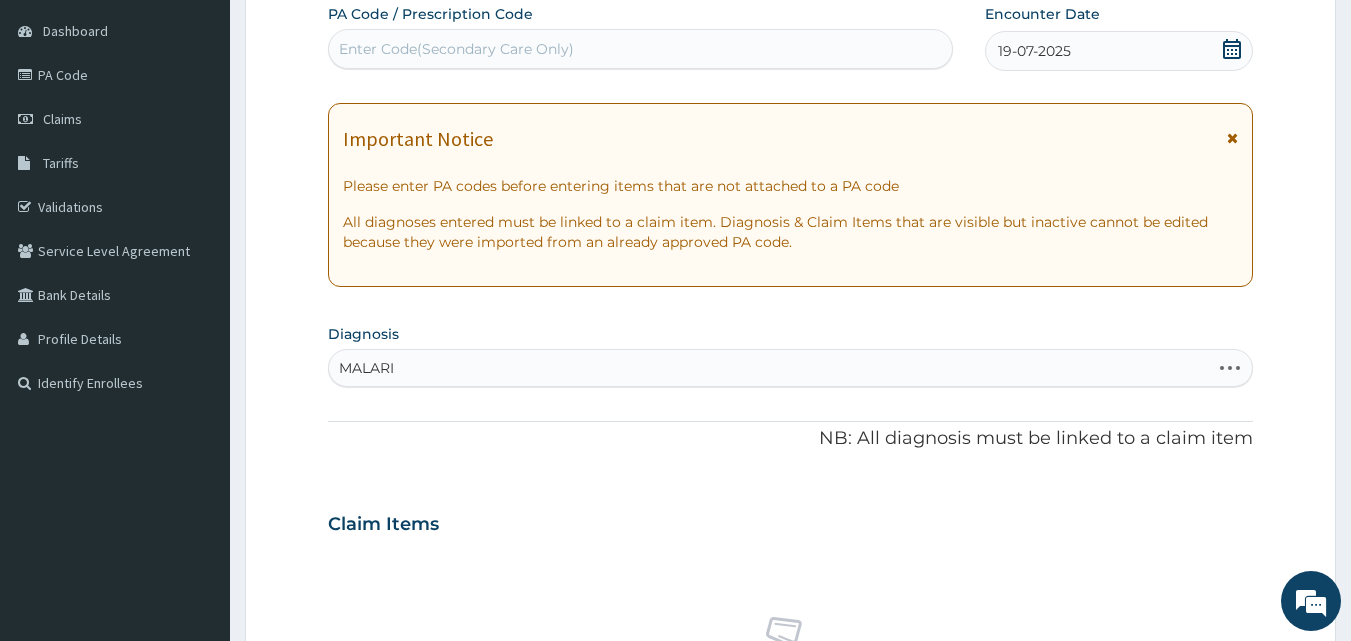 type on "MALARIA" 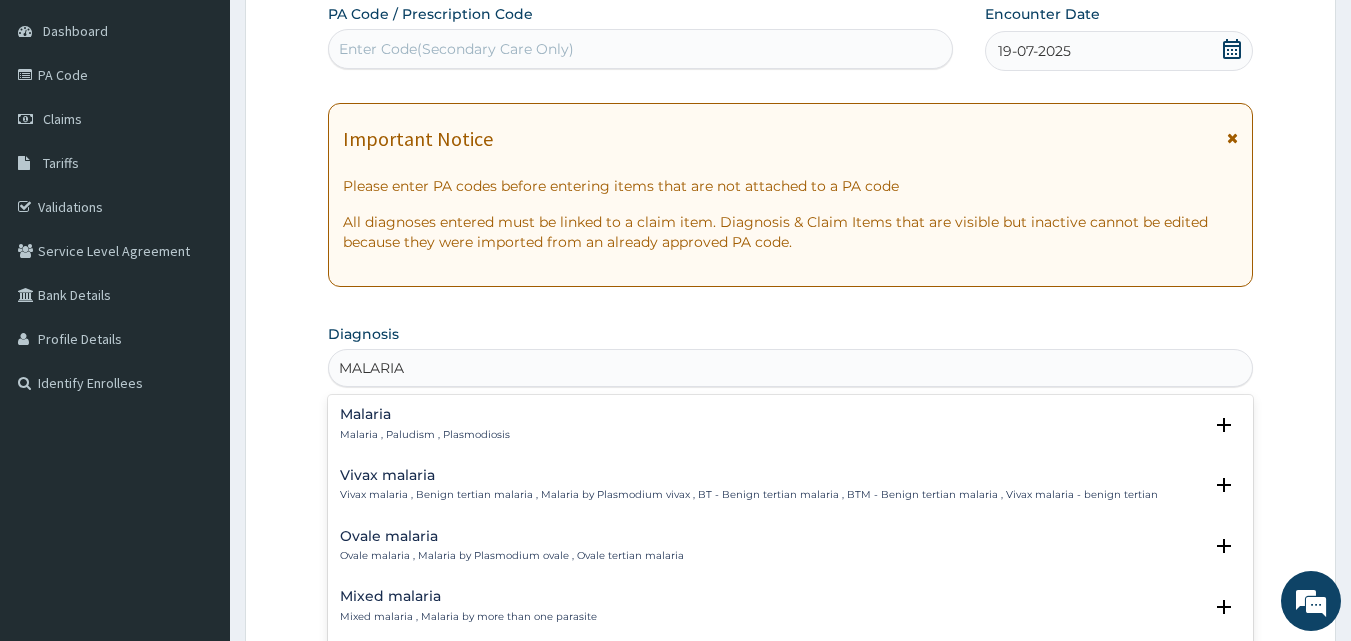 click on "Malaria" at bounding box center [425, 414] 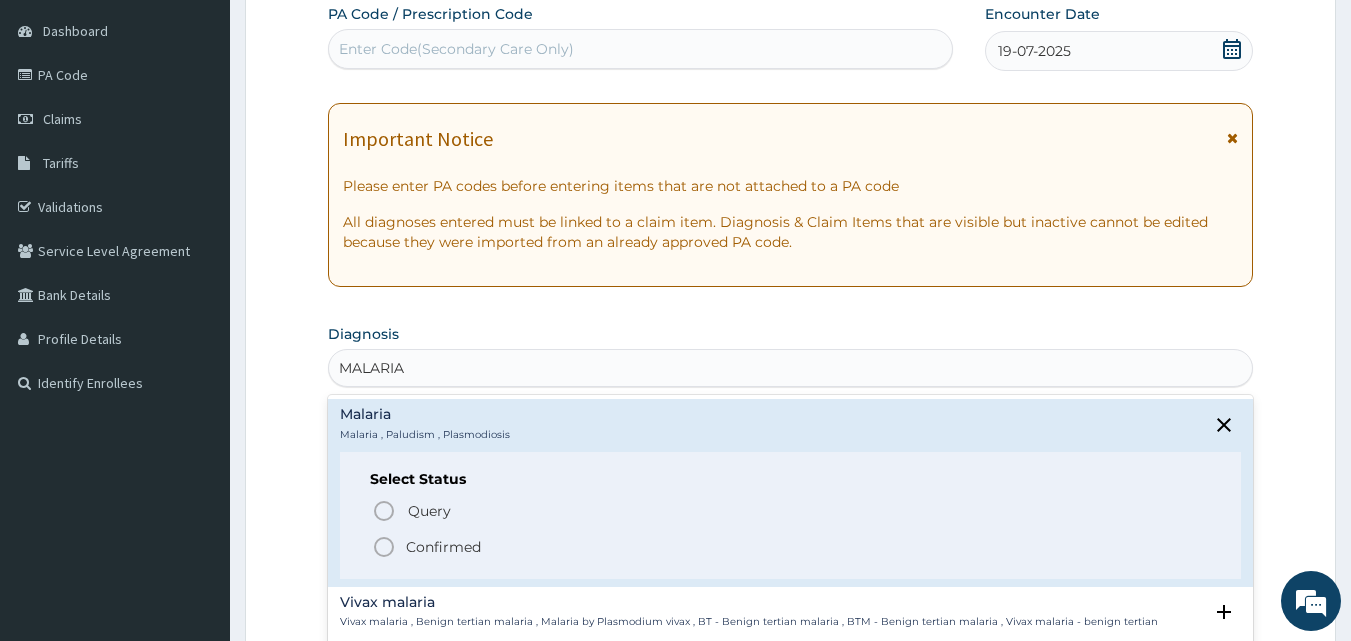 click 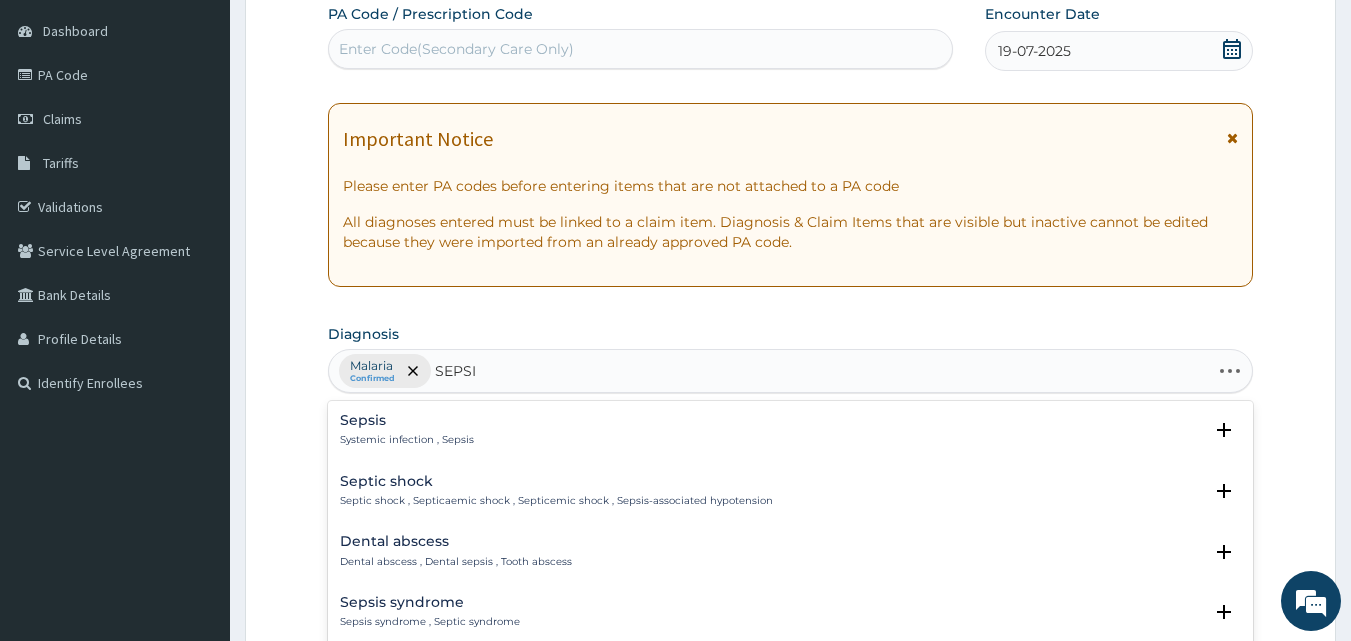 type on "SEPSIS" 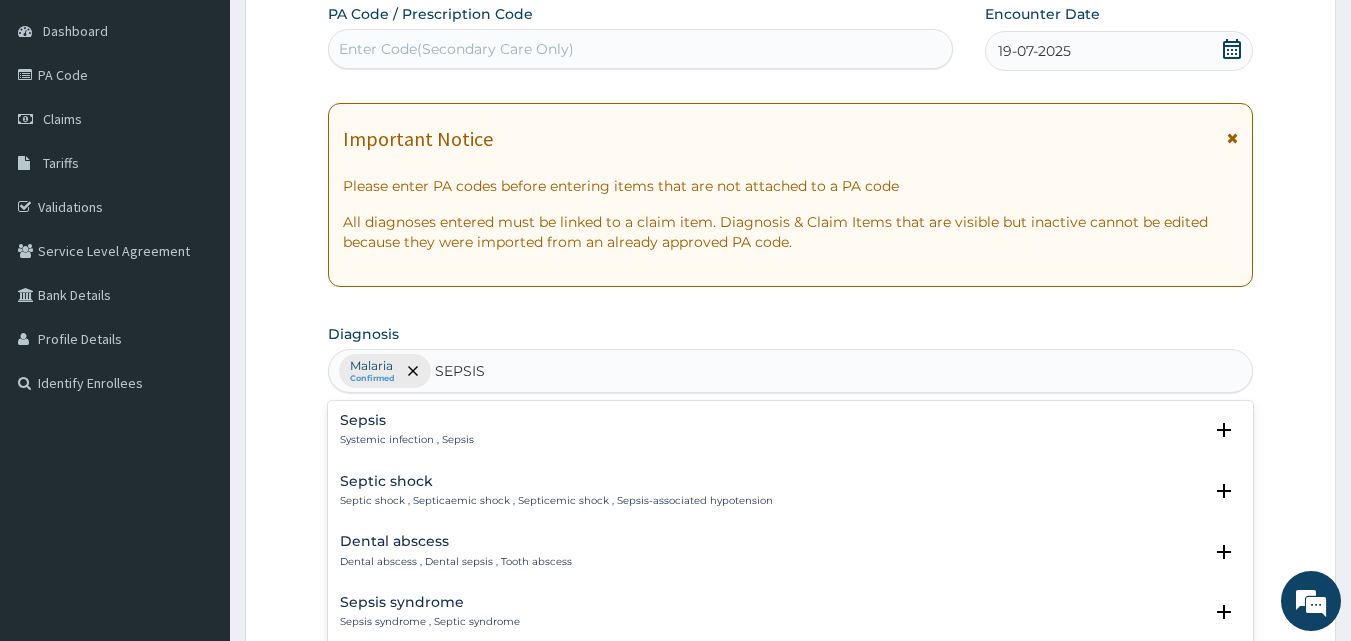 click on "Systemic infection , Sepsis" at bounding box center (407, 440) 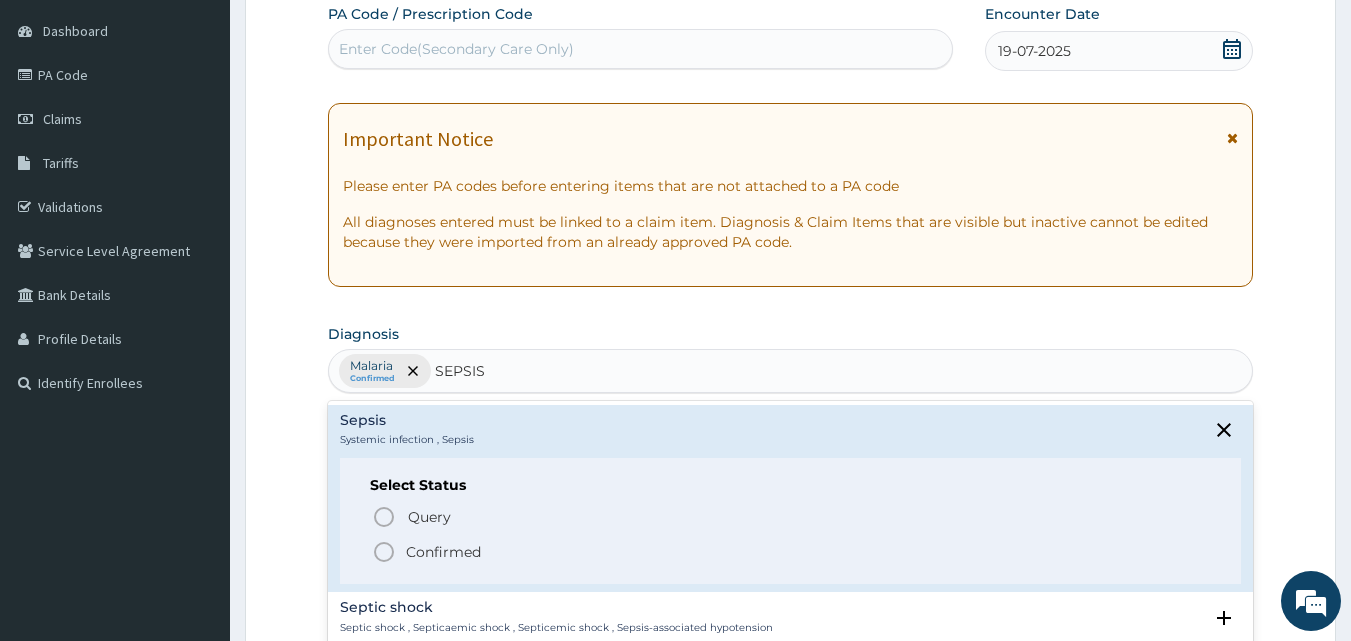 click 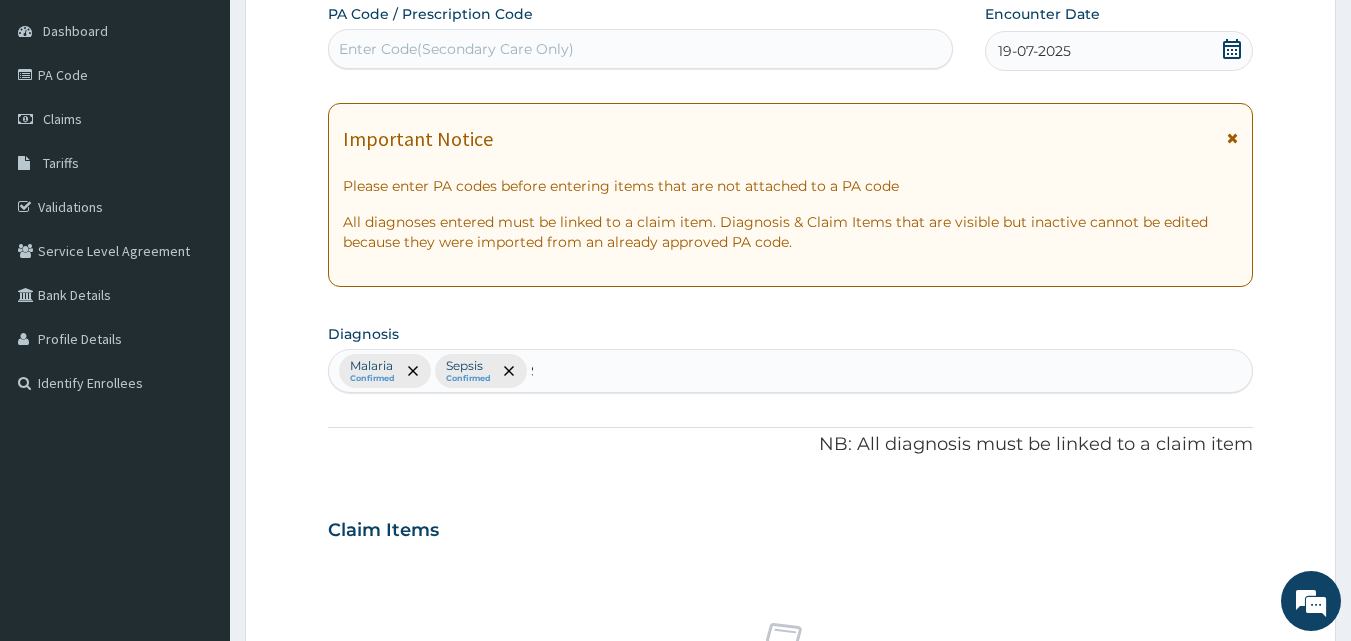 type 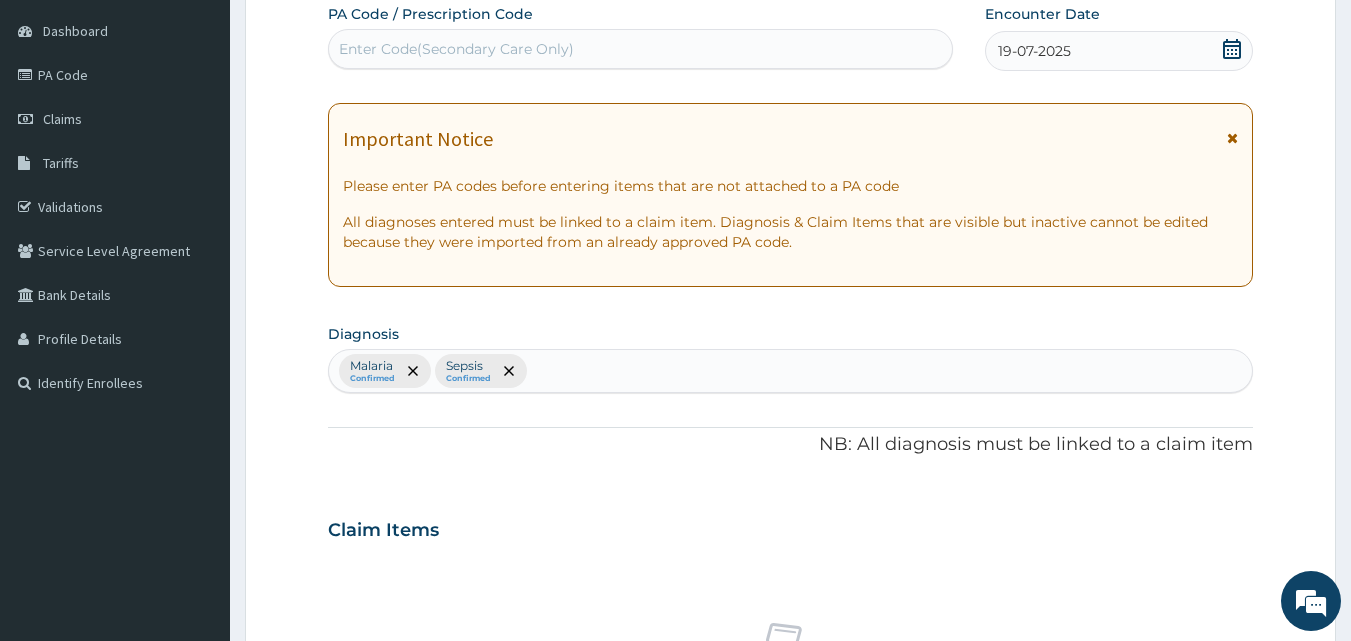 scroll, scrollTop: 747, scrollLeft: 0, axis: vertical 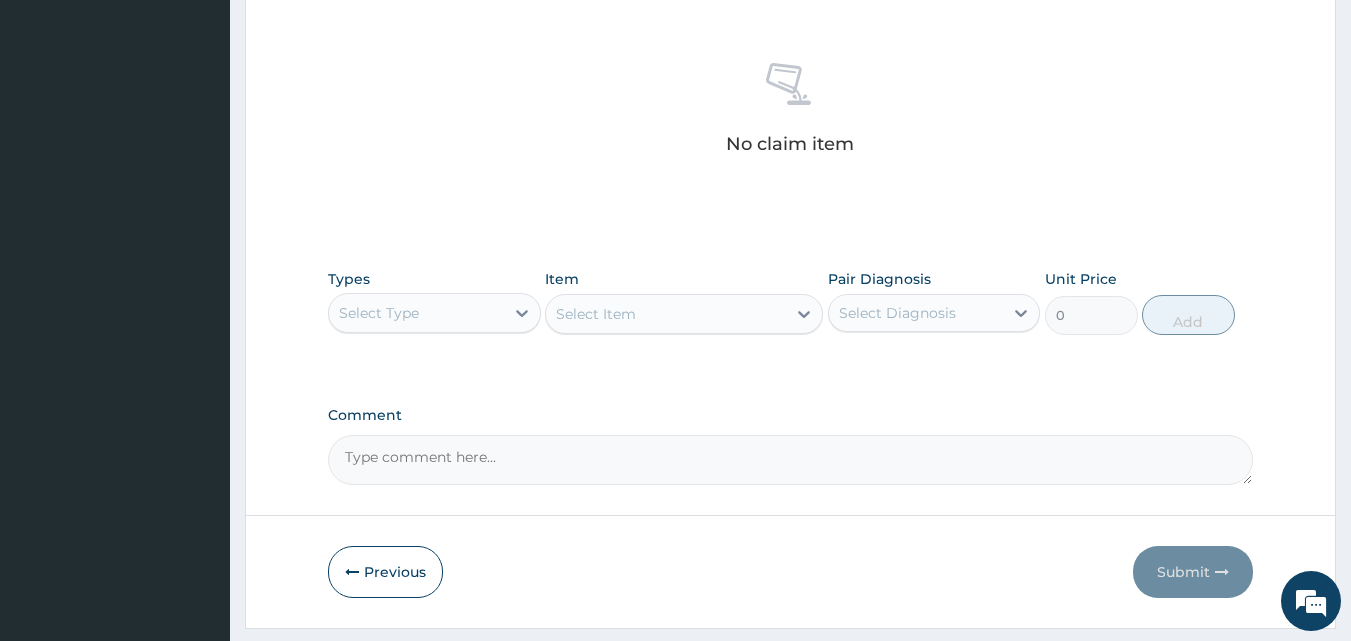 click on "Select Type" at bounding box center [416, 313] 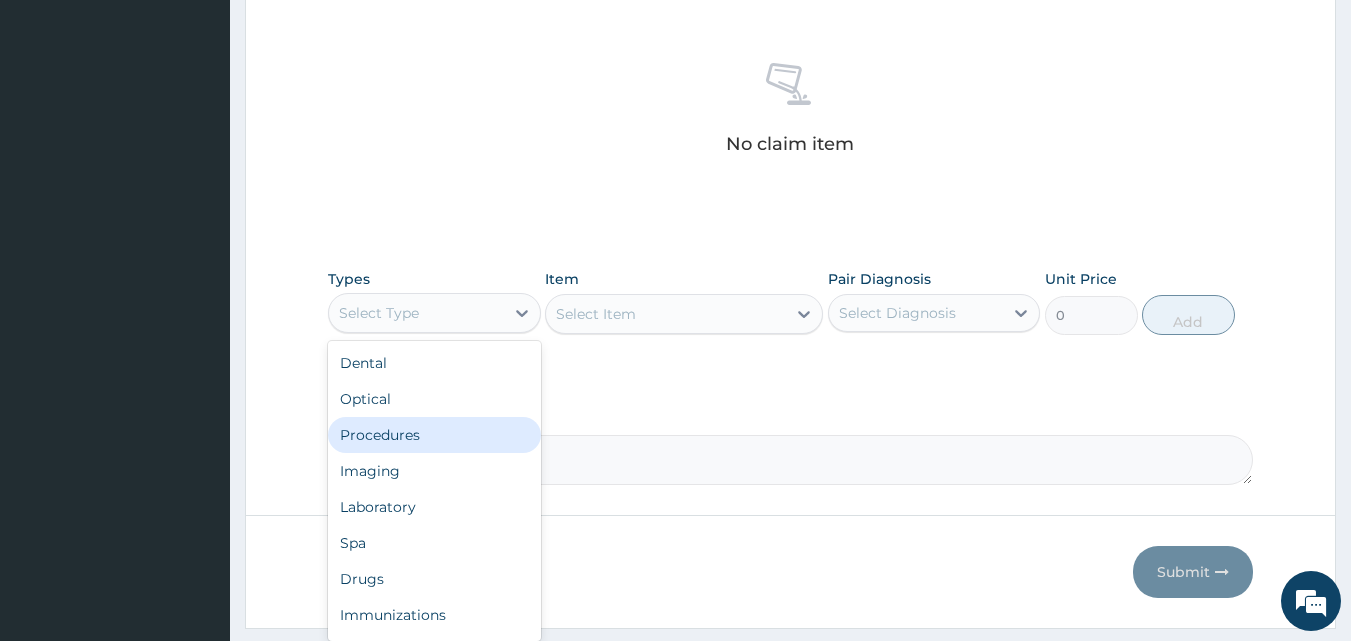 click on "Procedures" at bounding box center [434, 435] 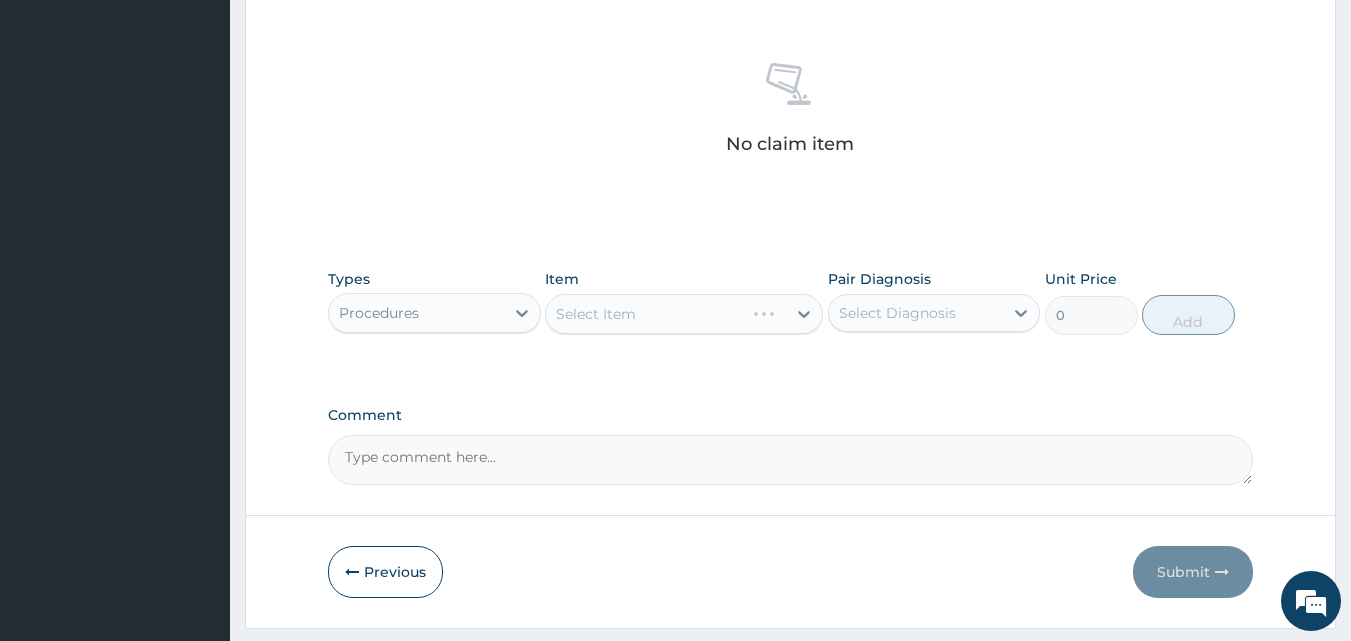 click on "Select Diagnosis" at bounding box center [916, 313] 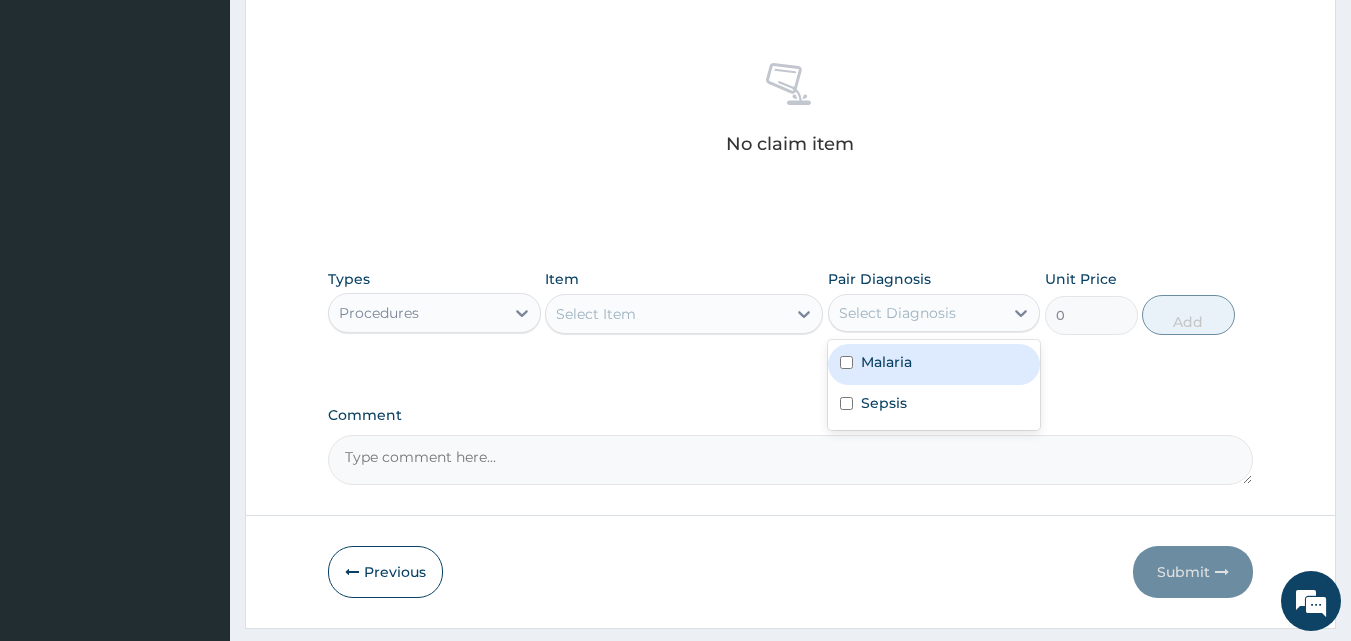 click on "Malaria" at bounding box center (934, 364) 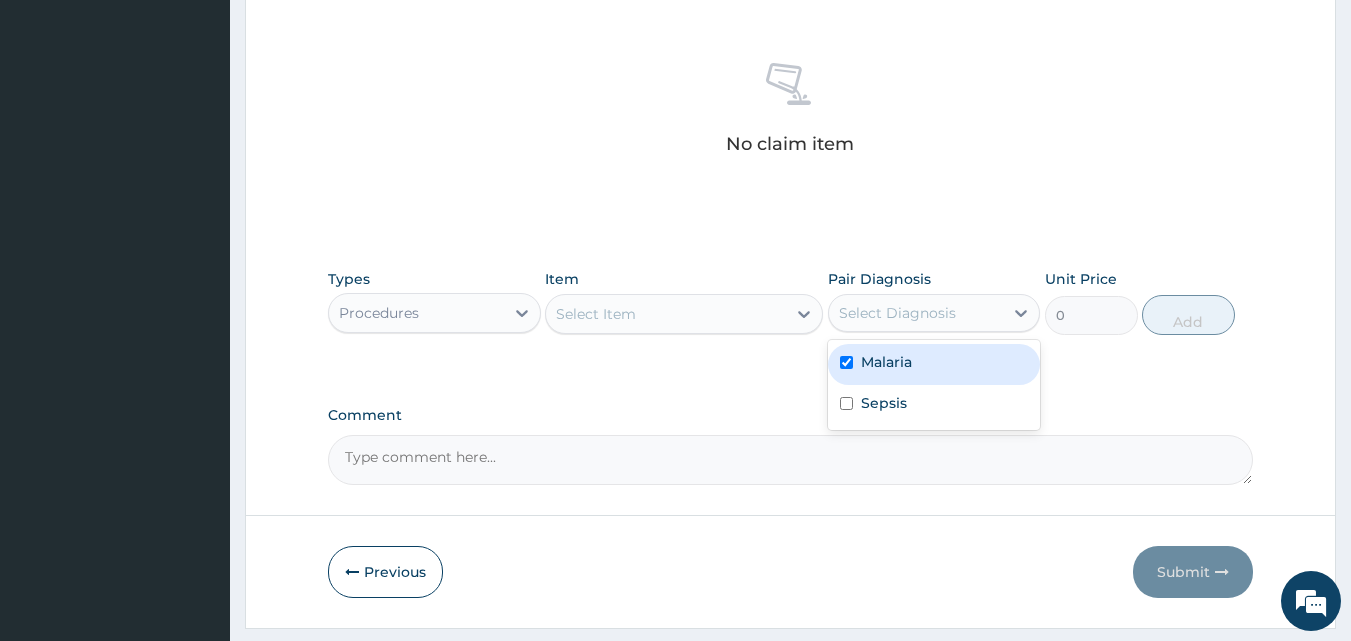 checkbox on "true" 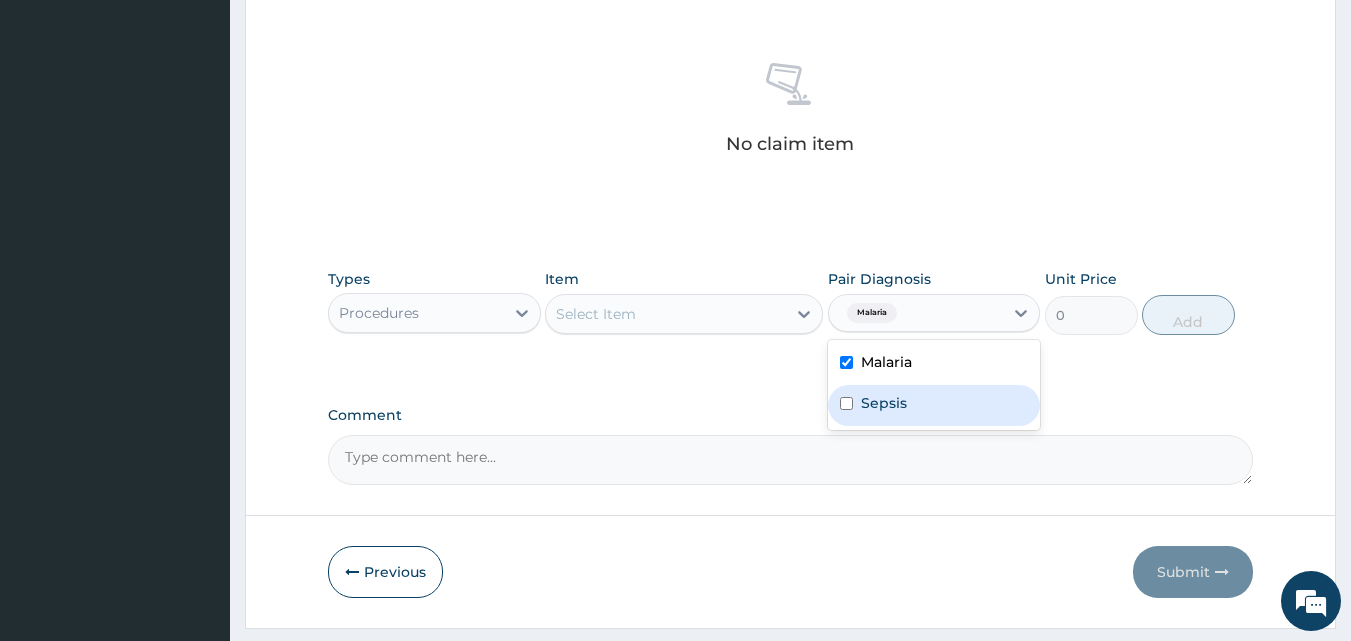 click on "Sepsis" at bounding box center [884, 403] 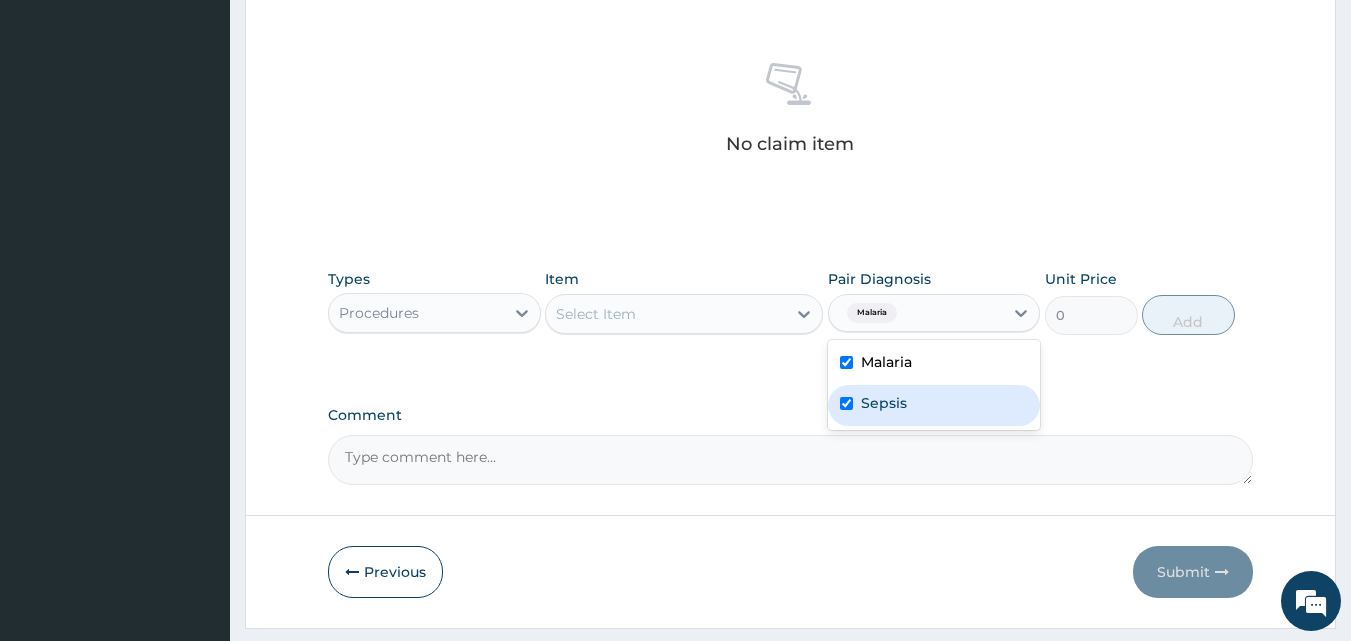 checkbox on "true" 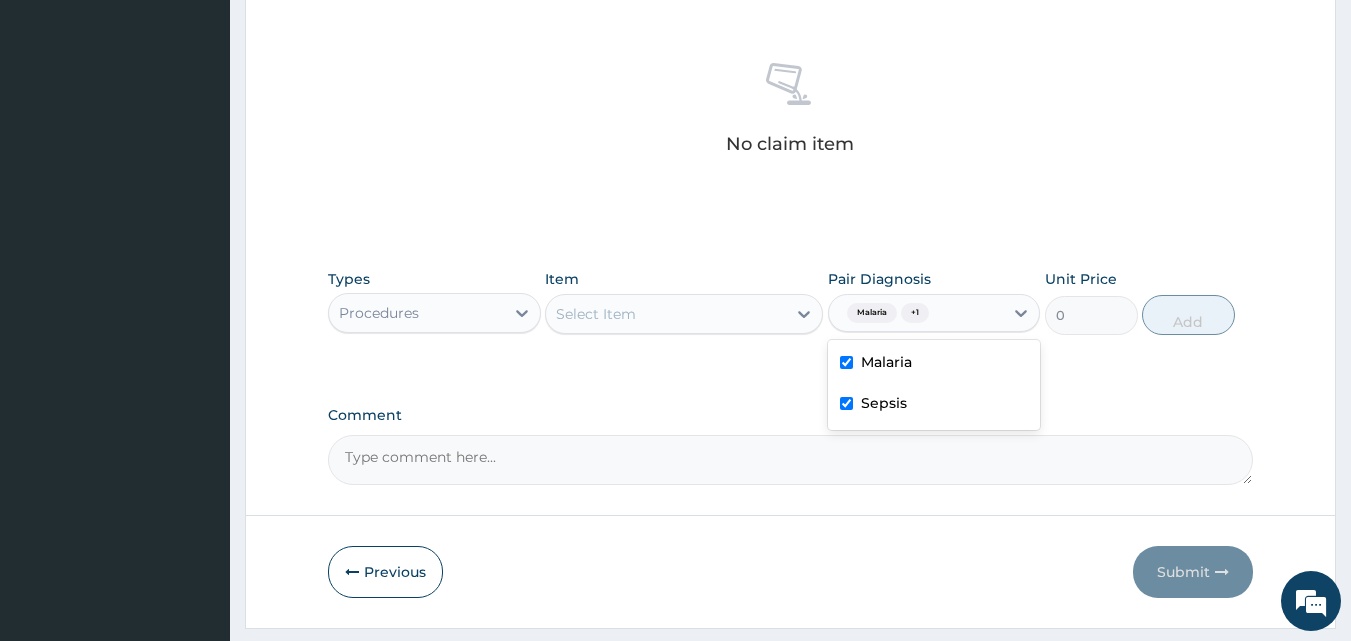 click on "Select Item" at bounding box center (666, 314) 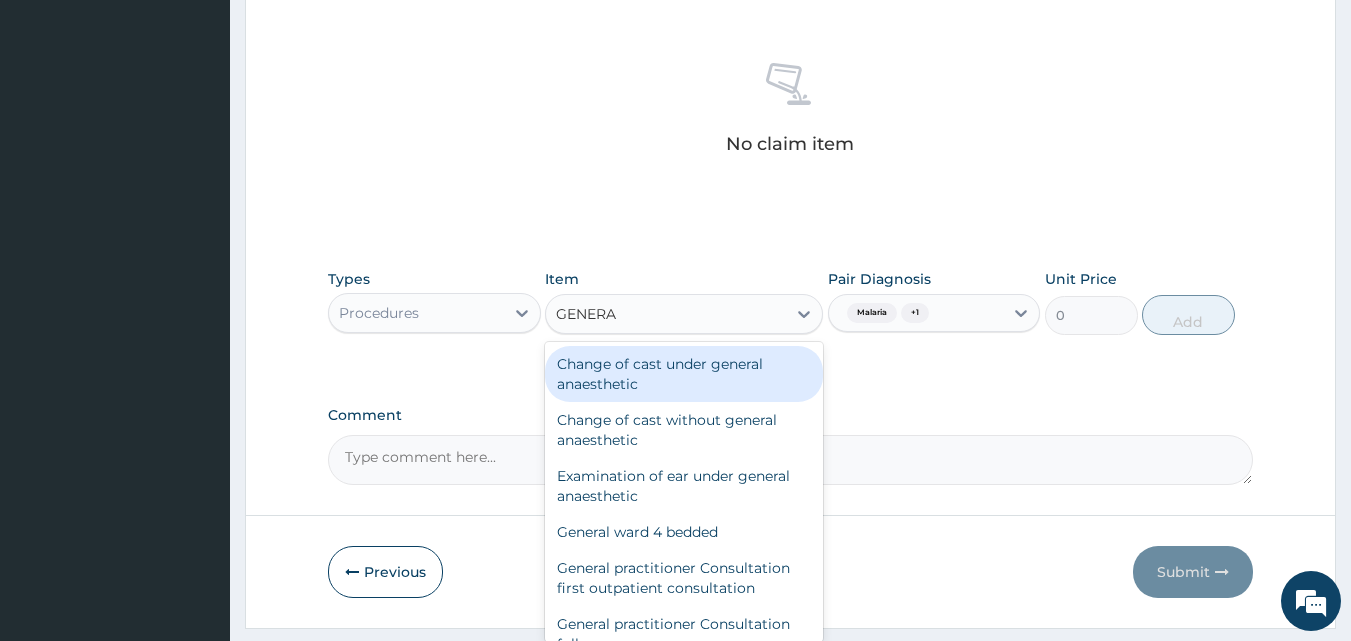type on "GENERAL" 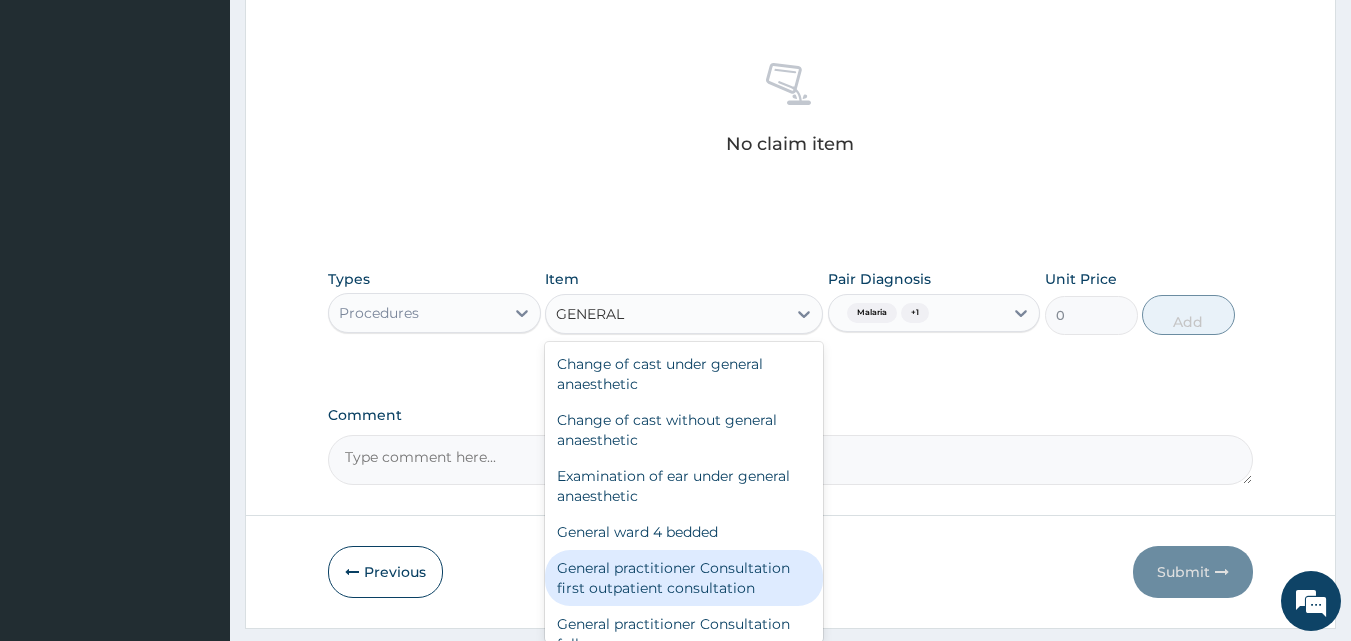 click on "General practitioner Consultation first outpatient consultation" at bounding box center [684, 578] 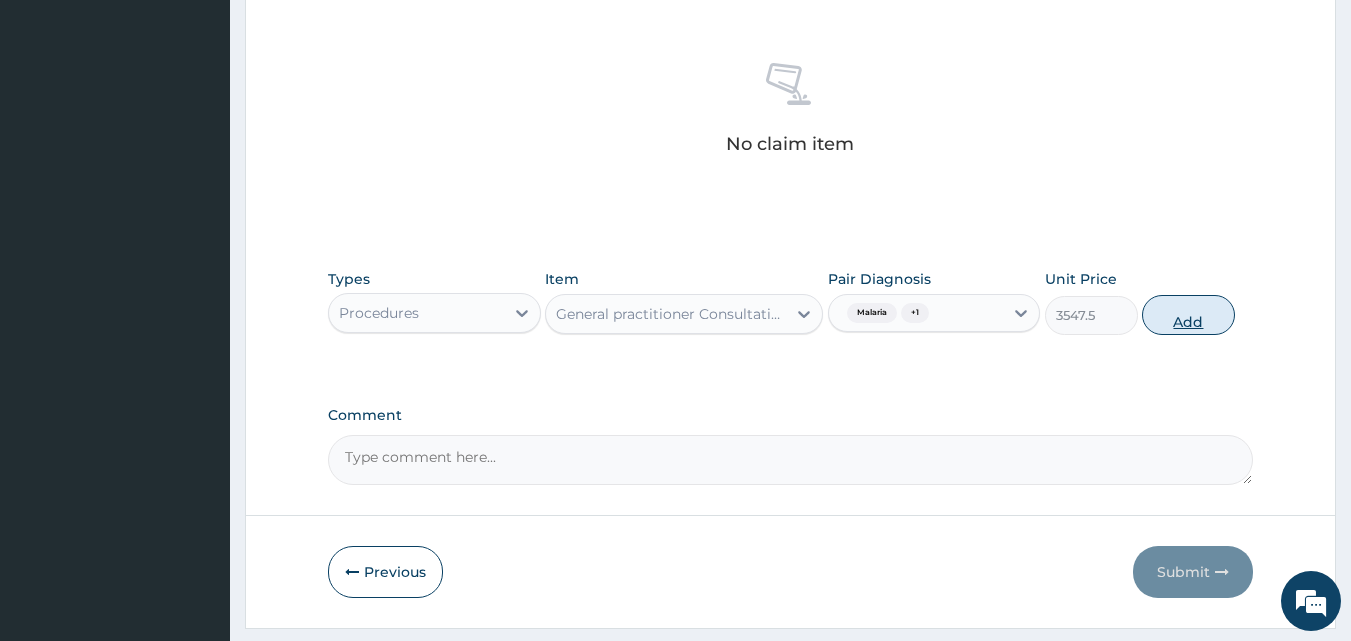 click on "Add" at bounding box center (1188, 315) 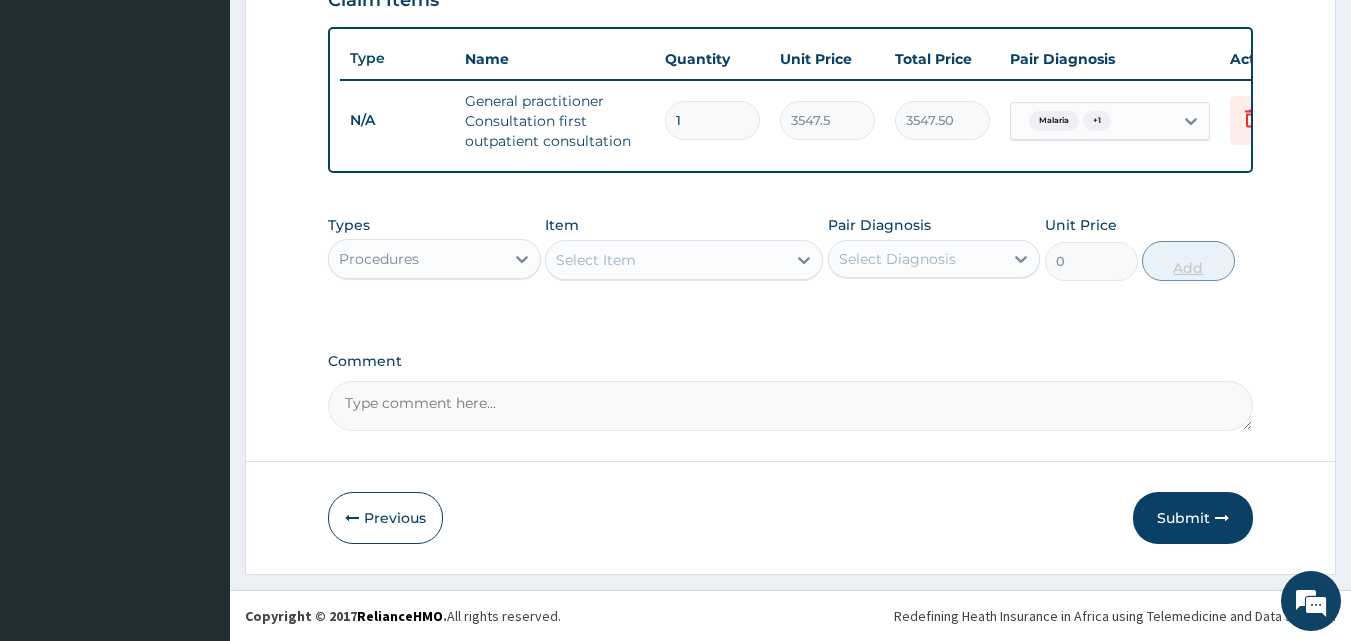 scroll, scrollTop: 732, scrollLeft: 0, axis: vertical 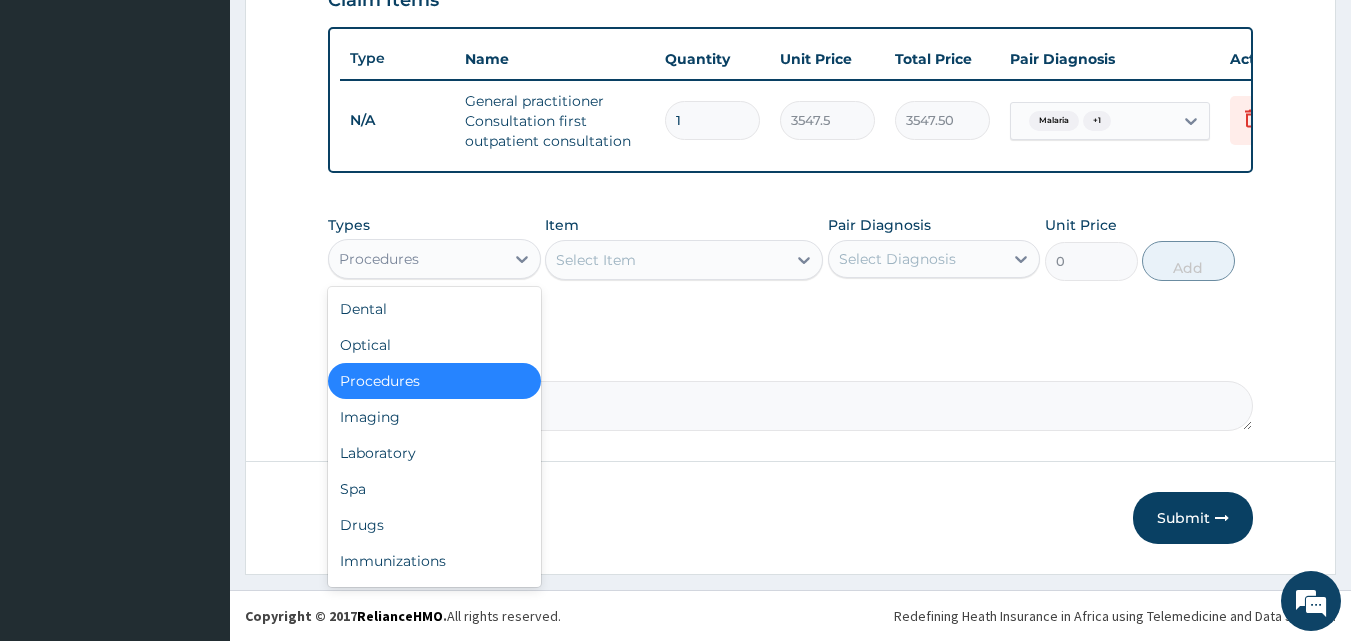 click on "Procedures" at bounding box center [416, 259] 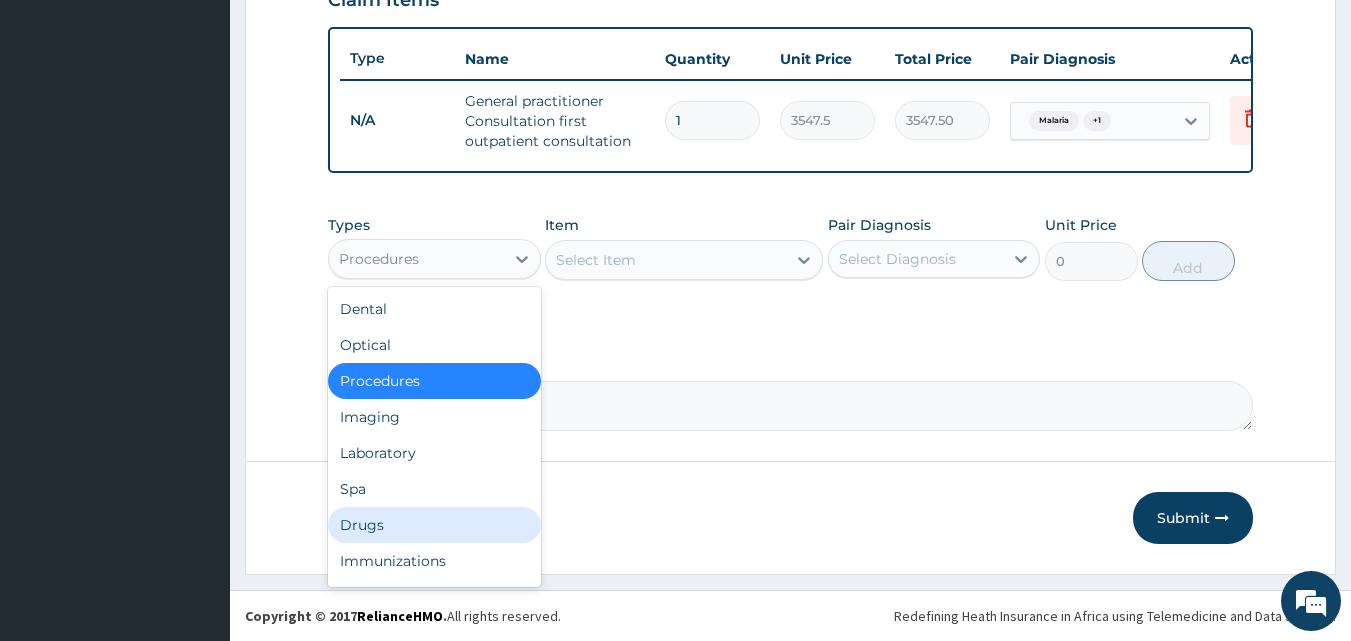 click on "Drugs" at bounding box center (434, 525) 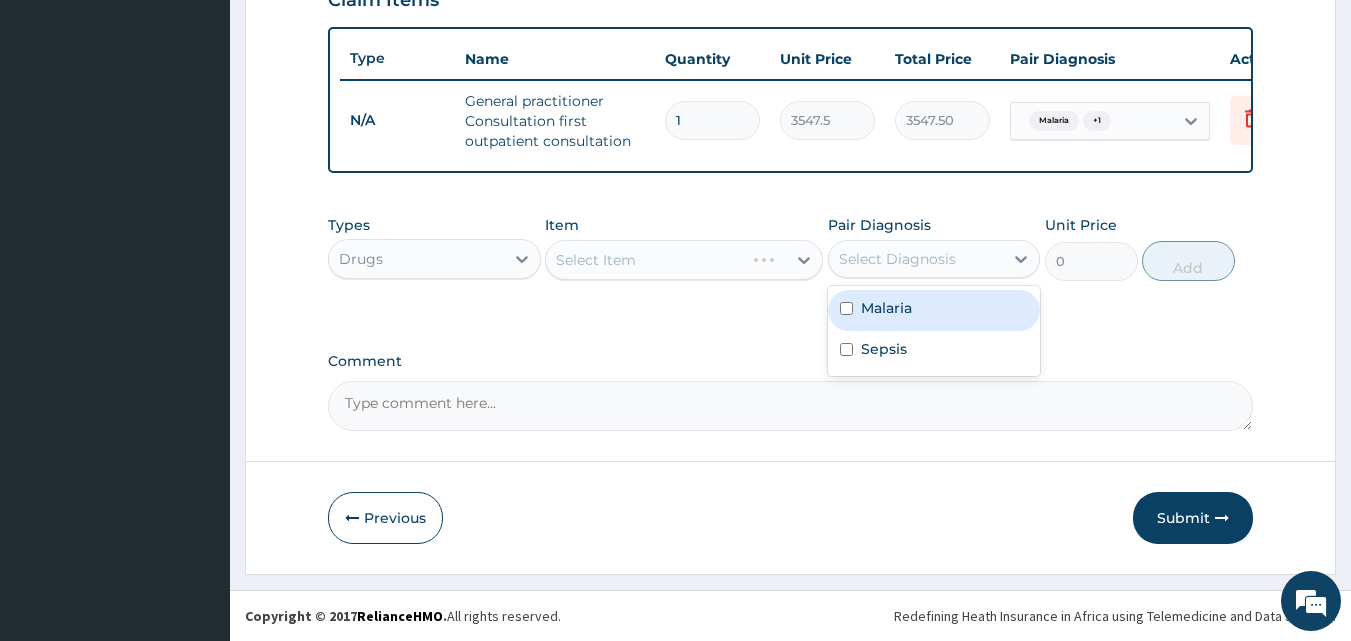 click on "Select Diagnosis" at bounding box center (897, 259) 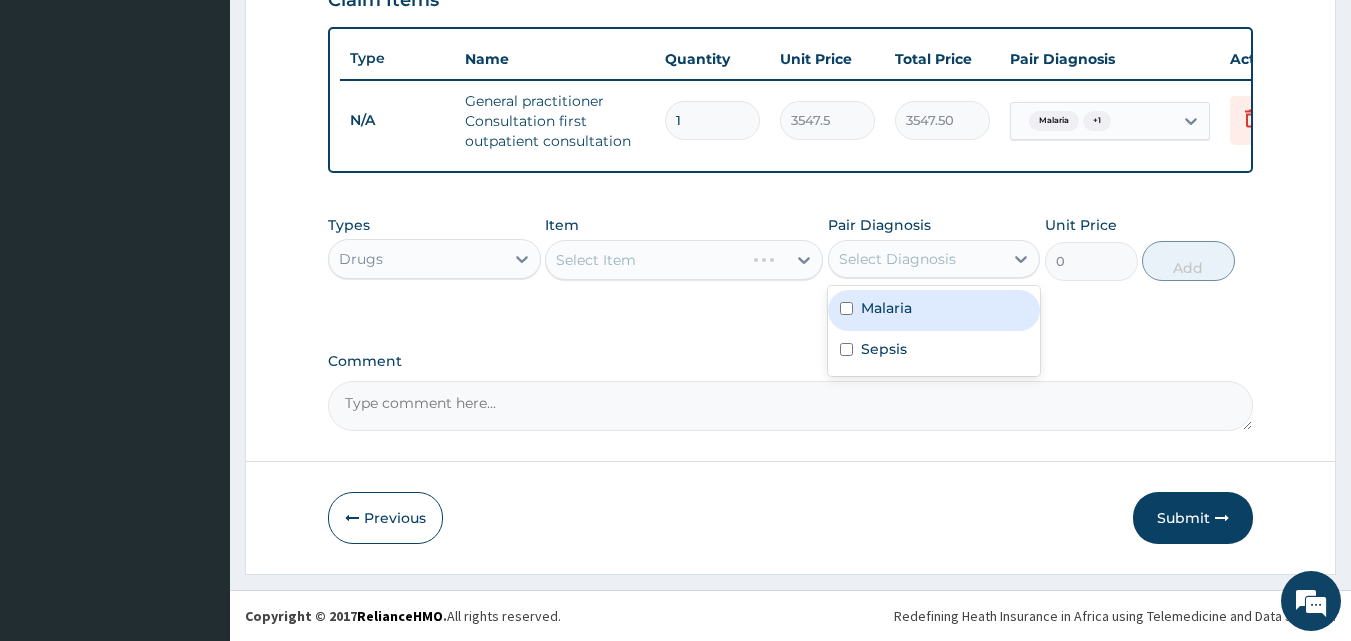 click on "Malaria" at bounding box center (934, 310) 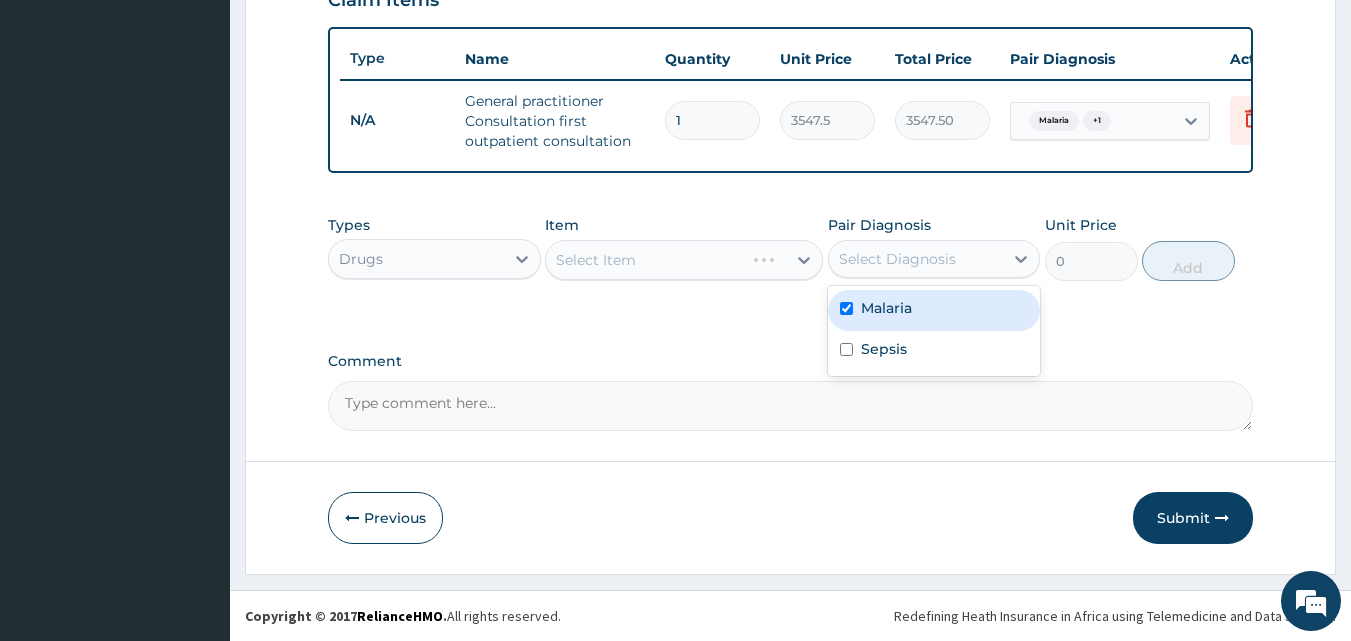 checkbox on "true" 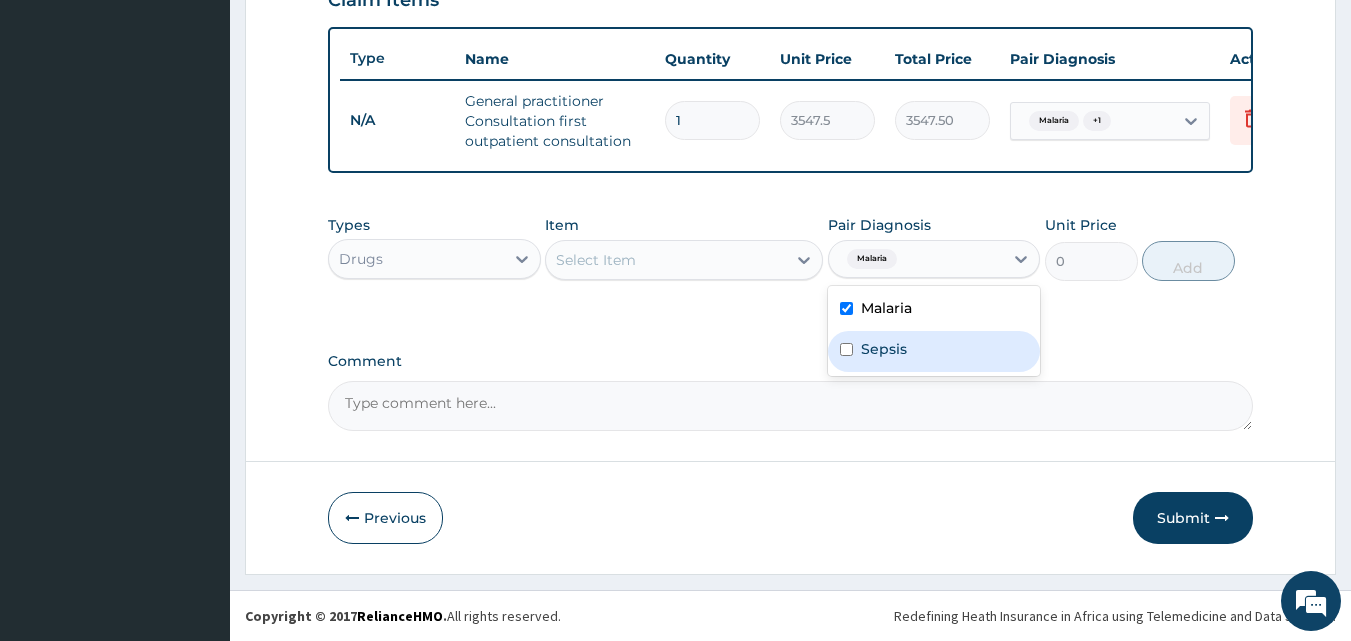 click on "Sepsis" at bounding box center [884, 349] 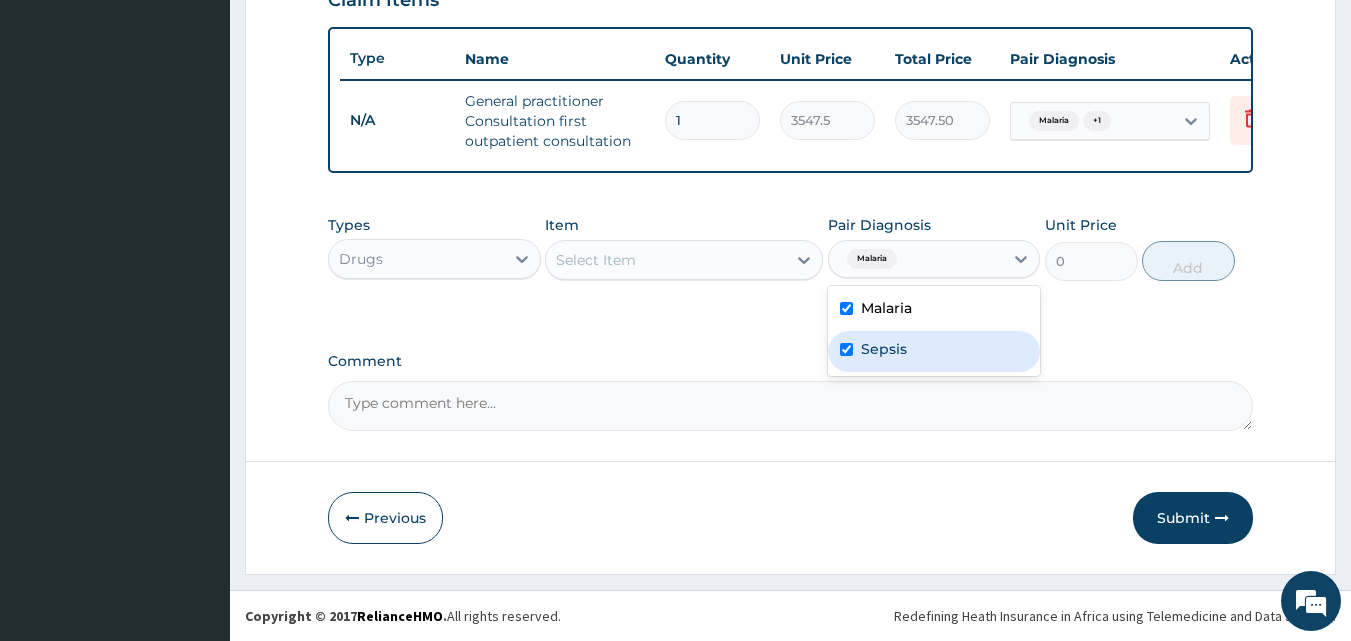 checkbox on "true" 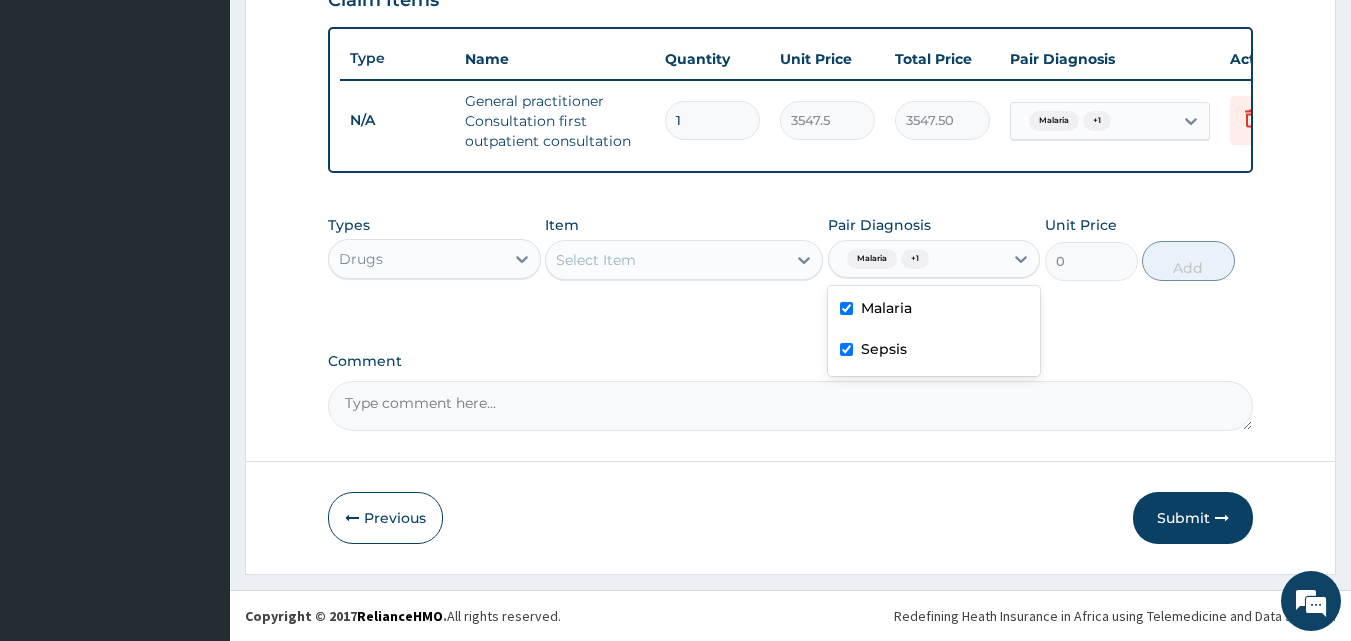 click on "Select Item" at bounding box center [684, 260] 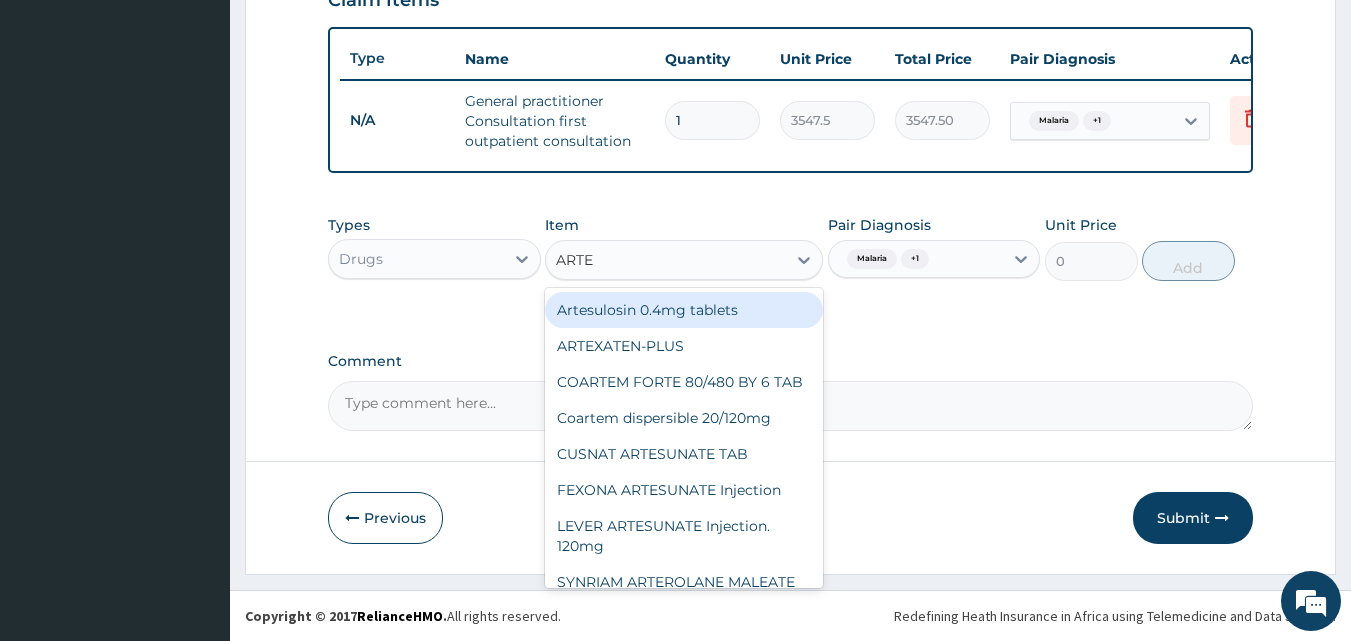 type on "ARTEM" 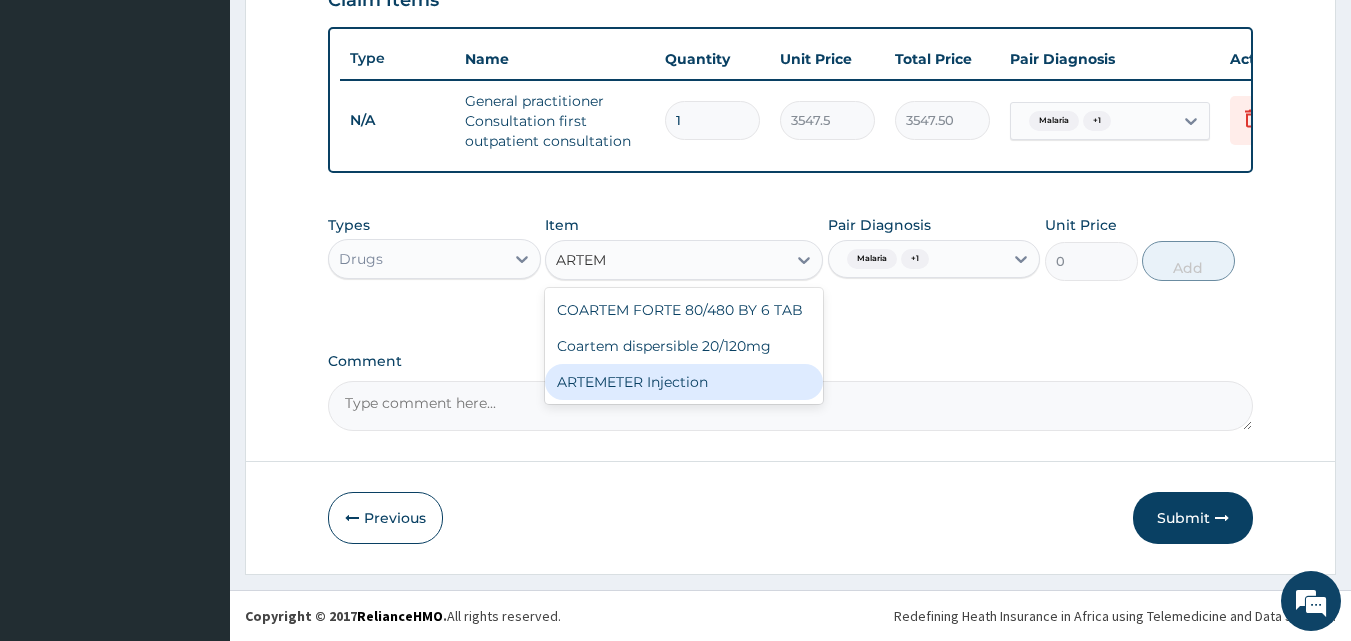click on "ARTEMETER Injection" at bounding box center (684, 382) 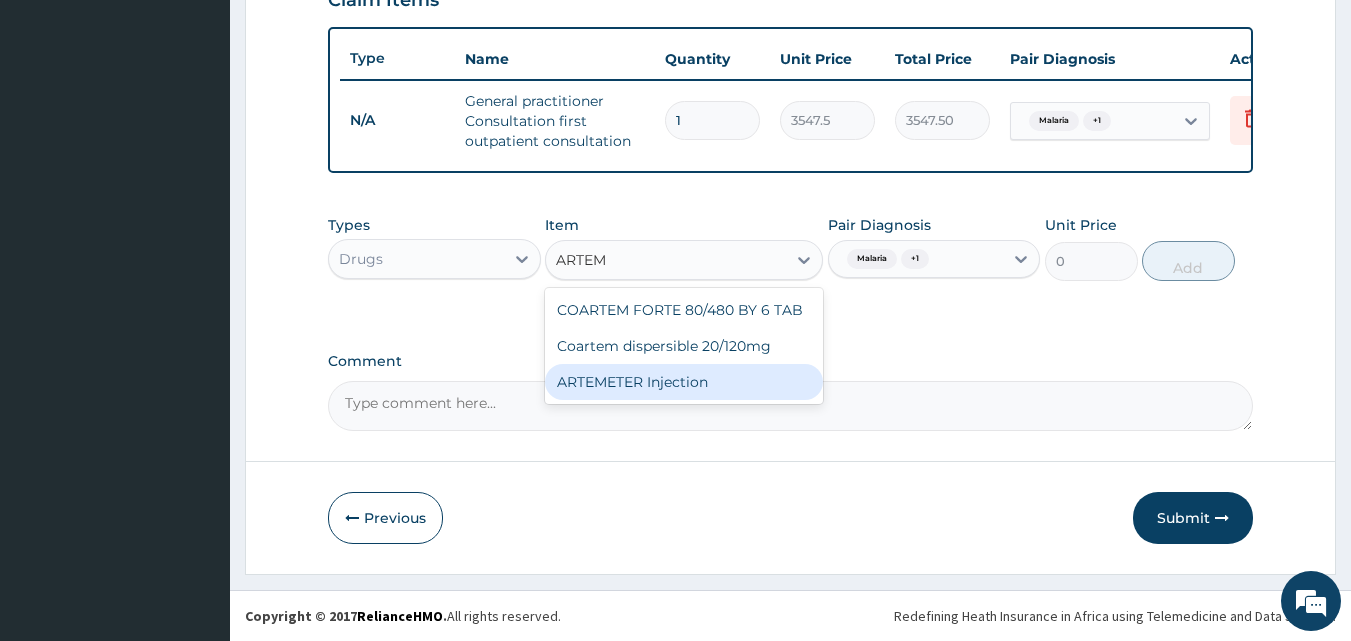 type 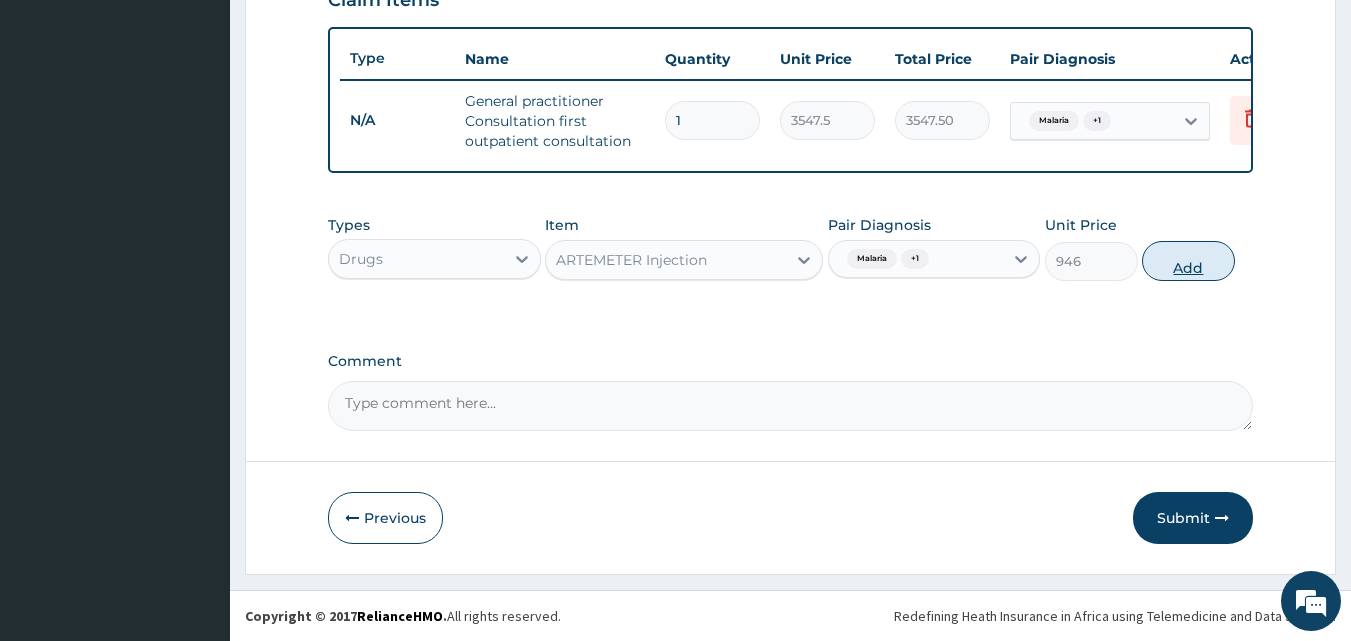 click on "Add" at bounding box center (1188, 261) 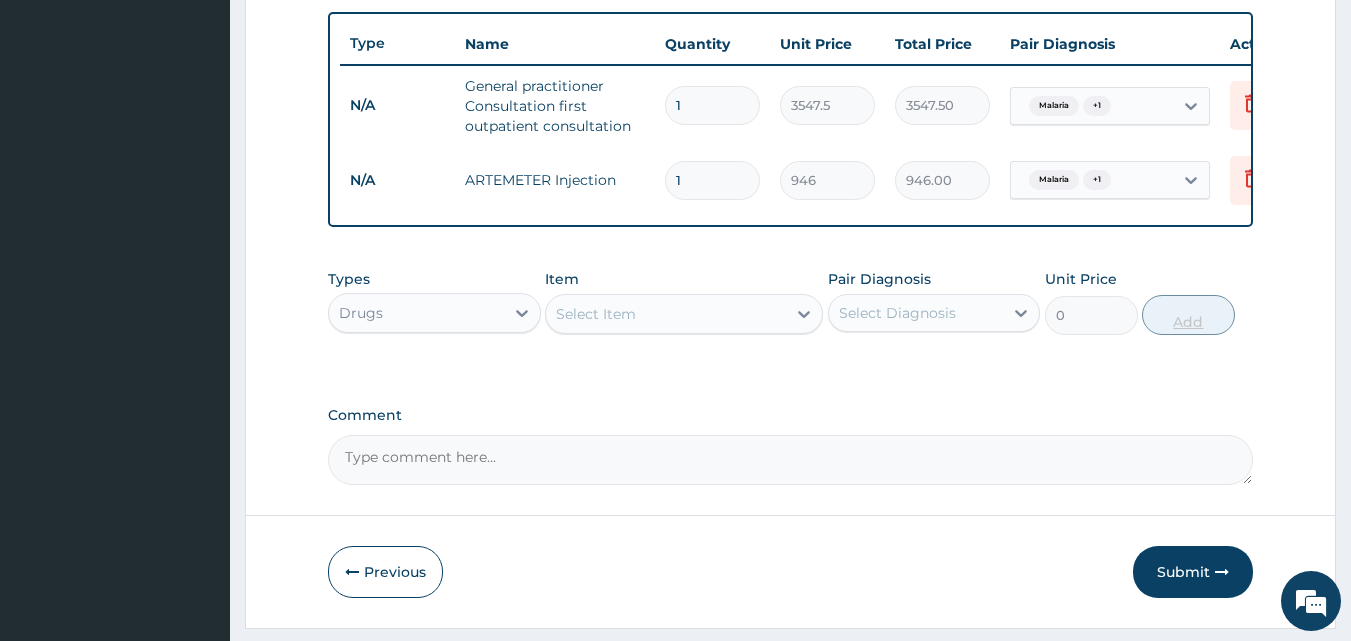 type 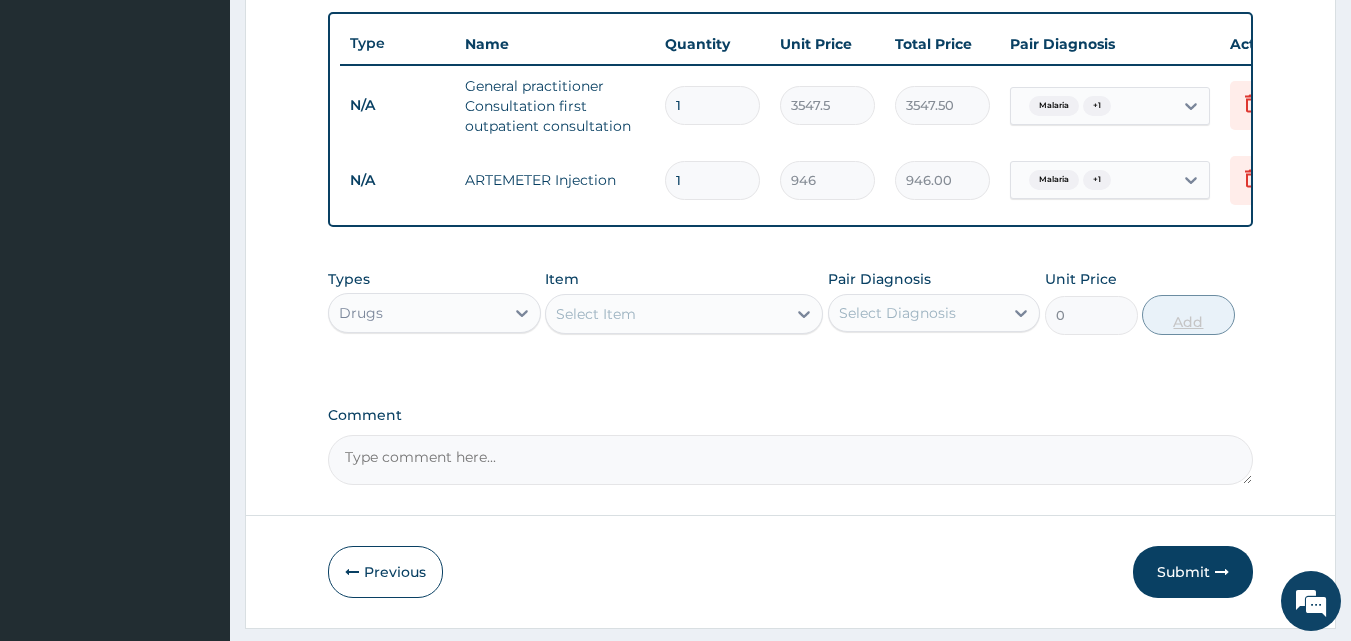 type on "0.00" 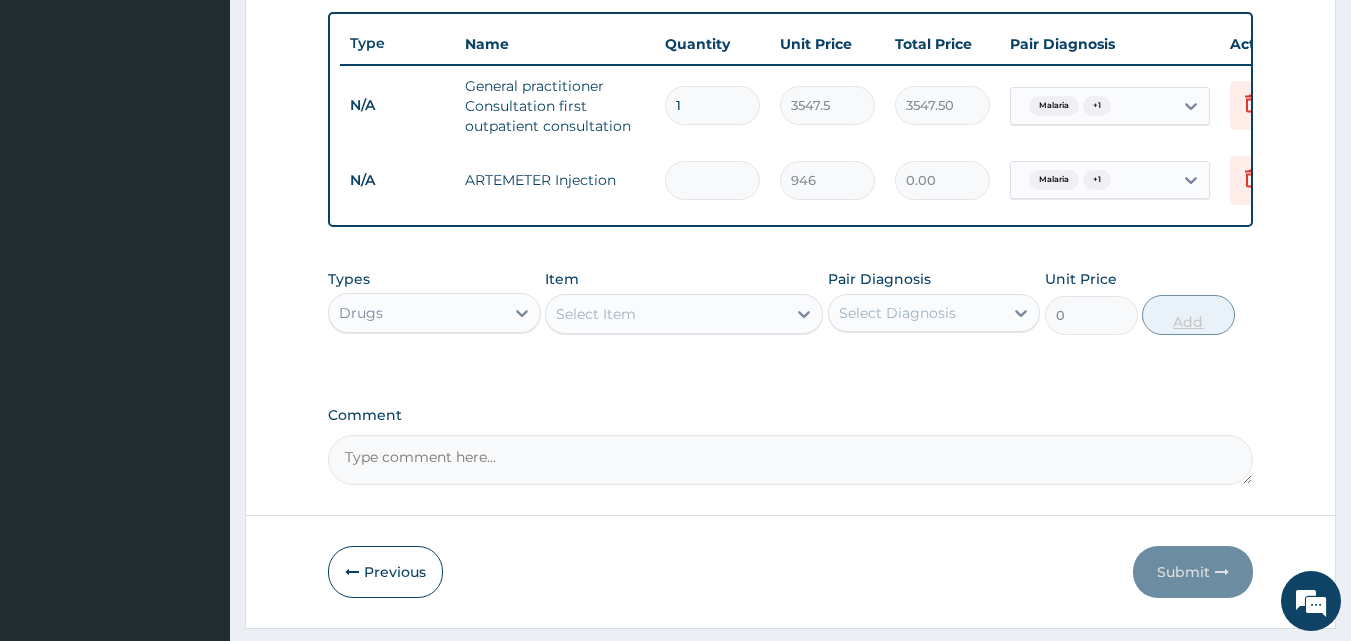 type on "6" 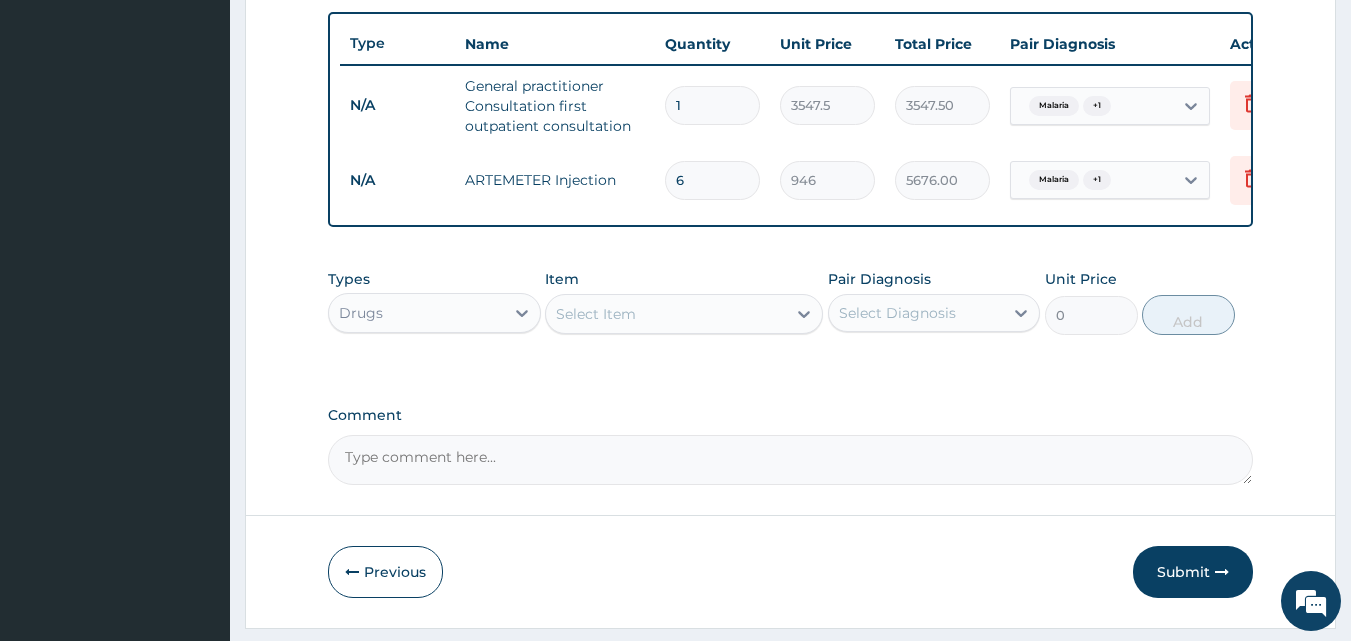 type on "6" 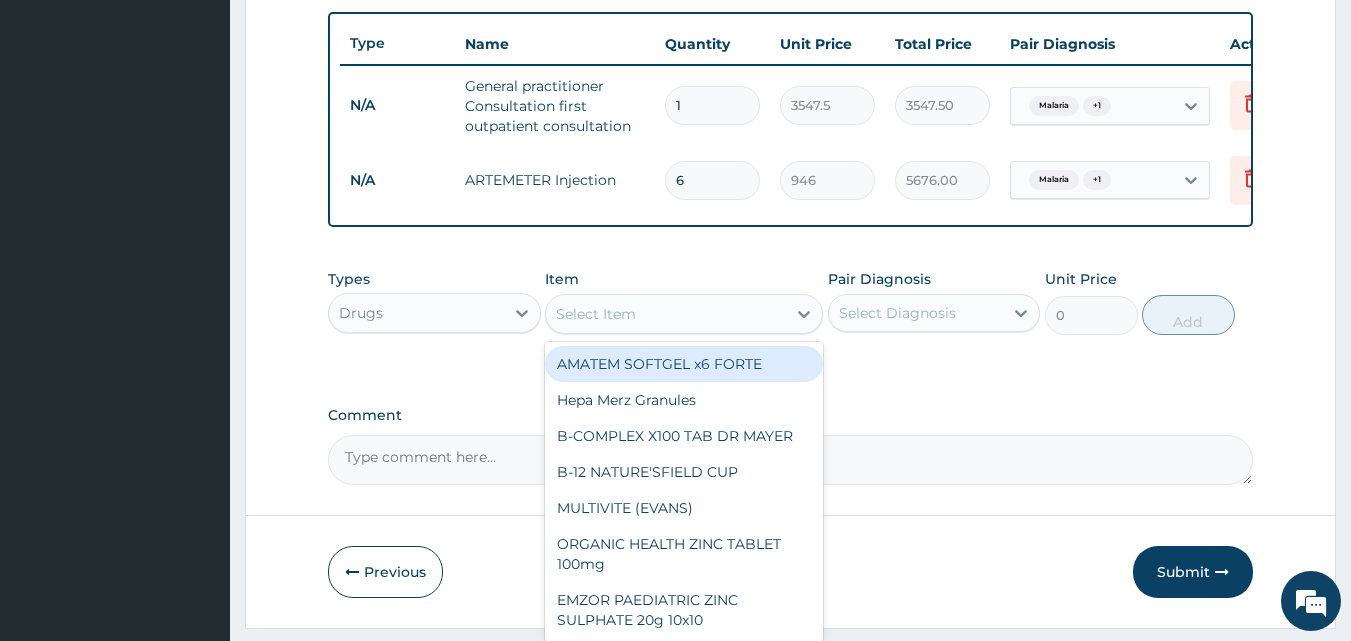 click on "Select Item" at bounding box center (666, 314) 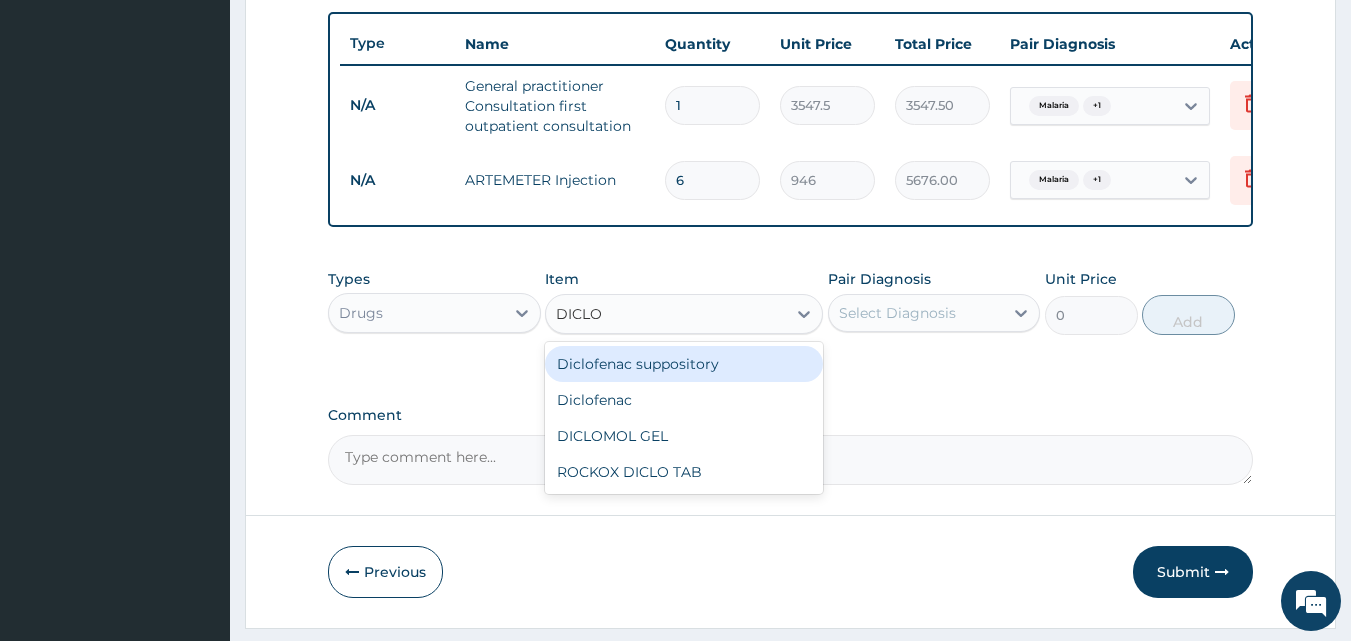 type on "DICLOF" 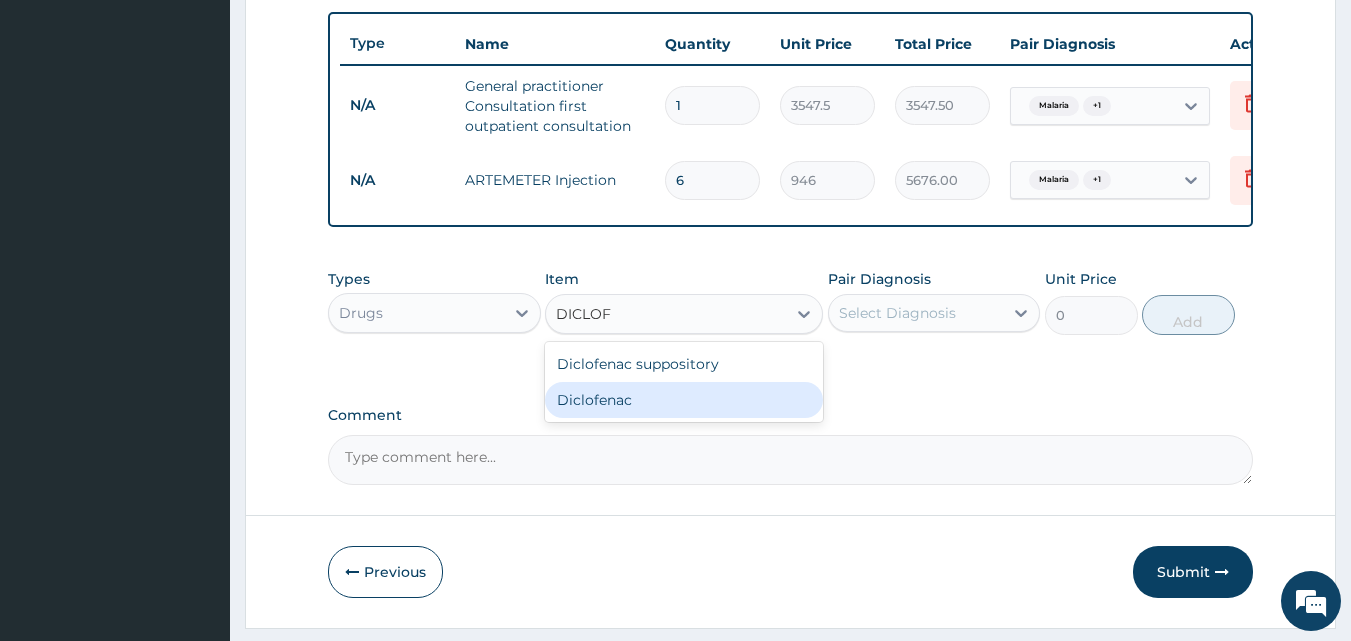 click on "Diclofenac" at bounding box center (684, 400) 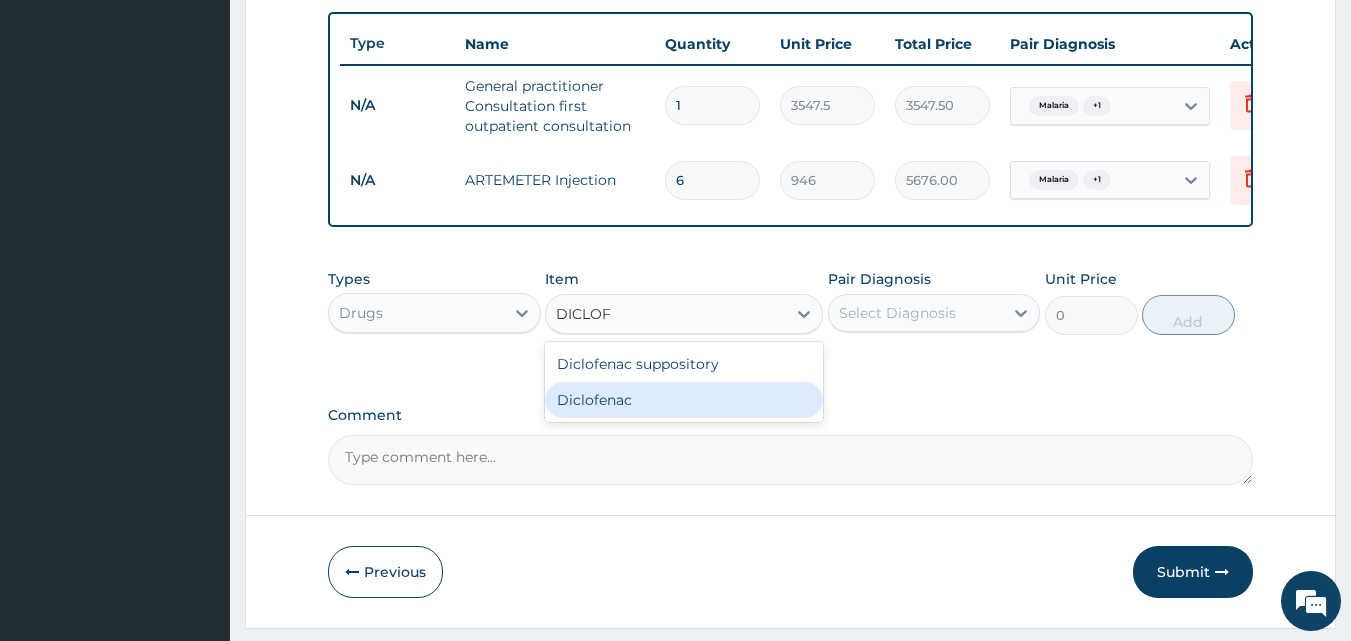 type 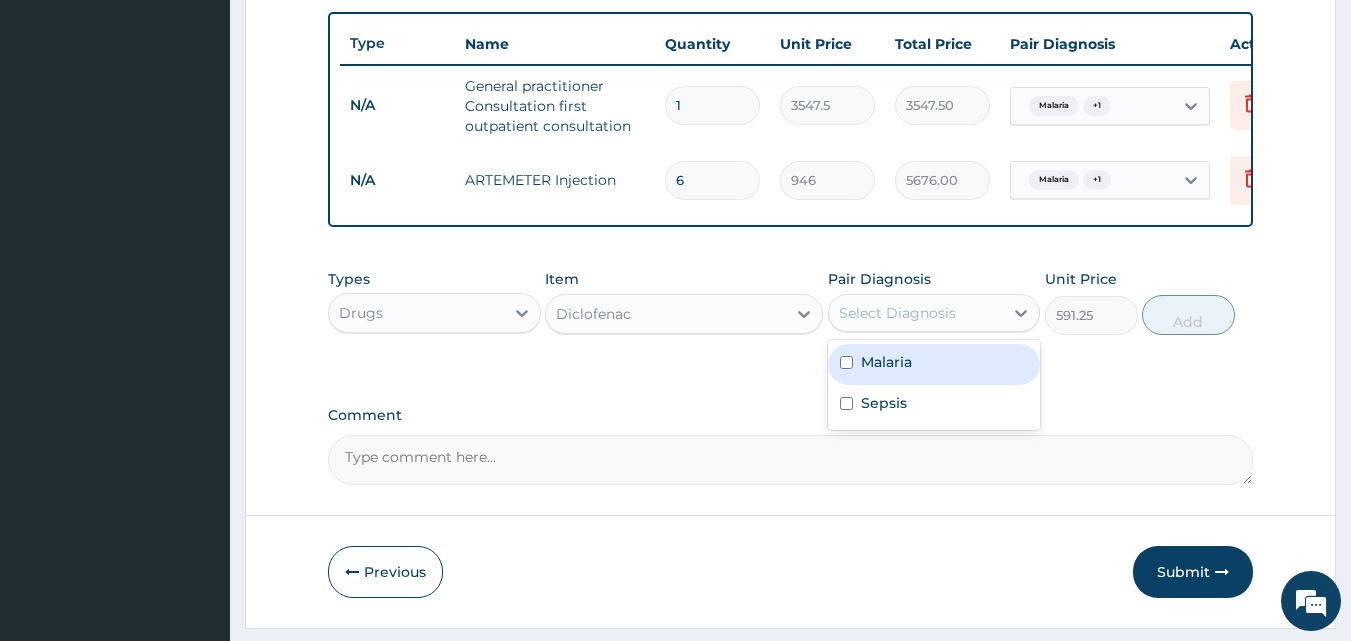 click on "Select Diagnosis" at bounding box center (916, 313) 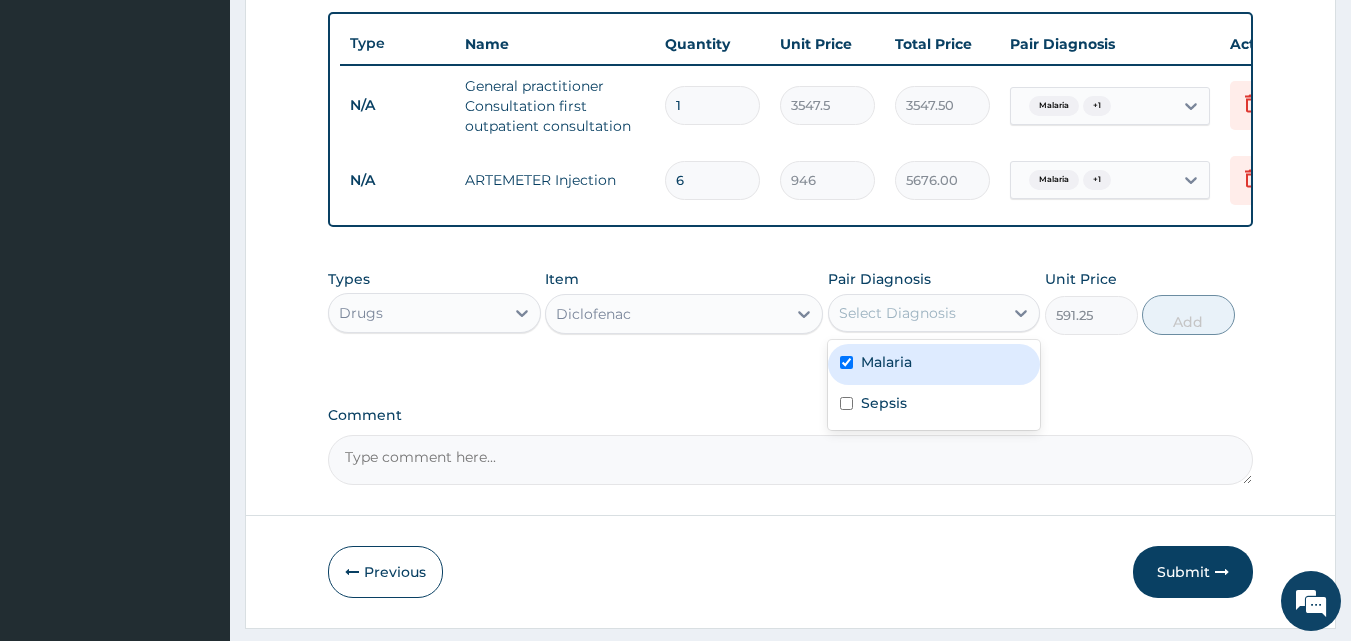 checkbox on "true" 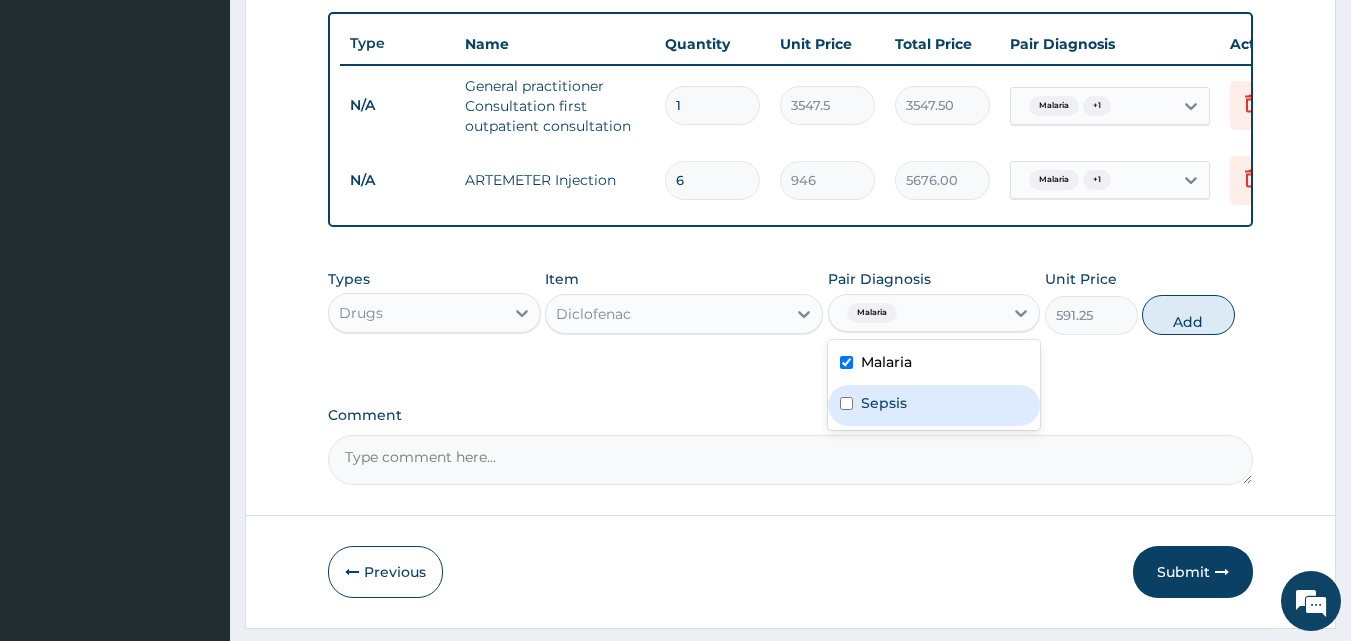 click on "Sepsis" at bounding box center [934, 405] 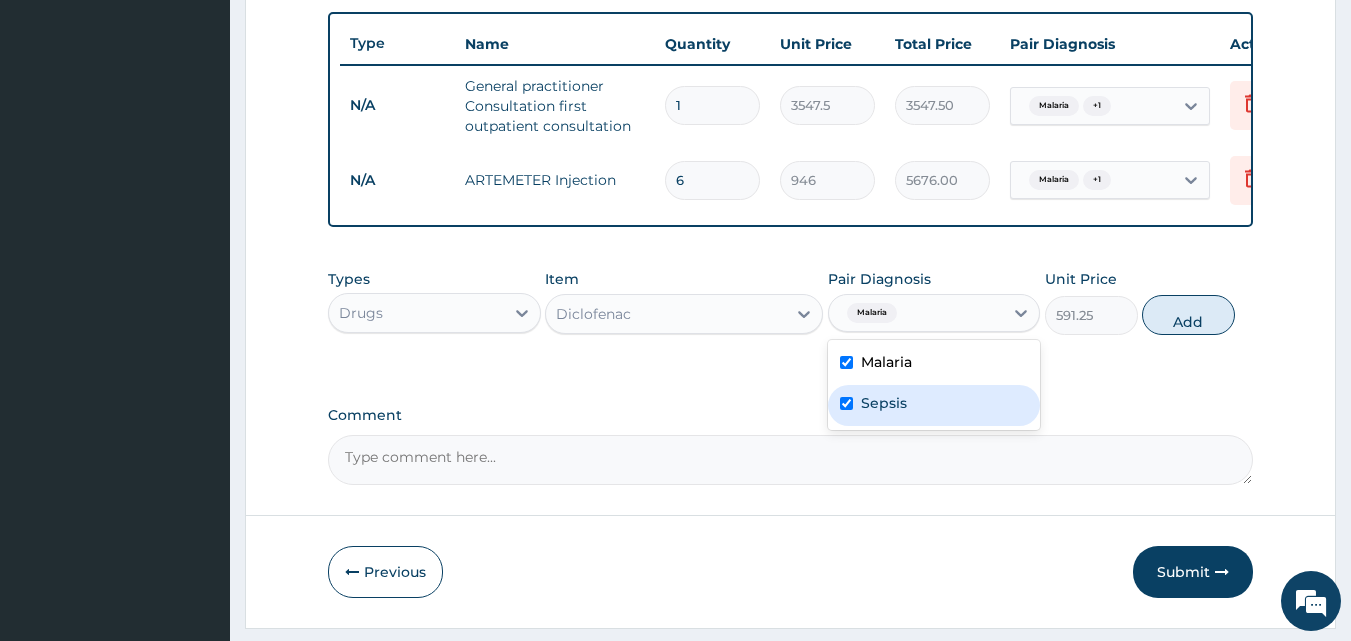 checkbox on "true" 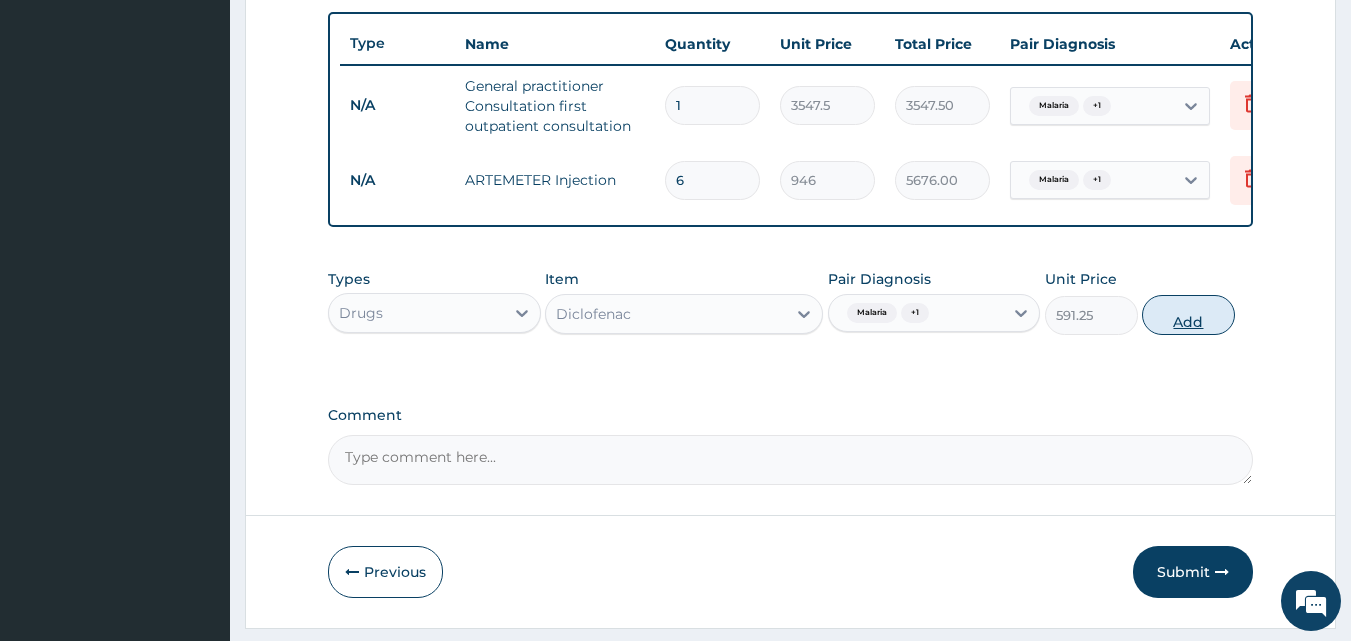 click on "Add" at bounding box center (1188, 315) 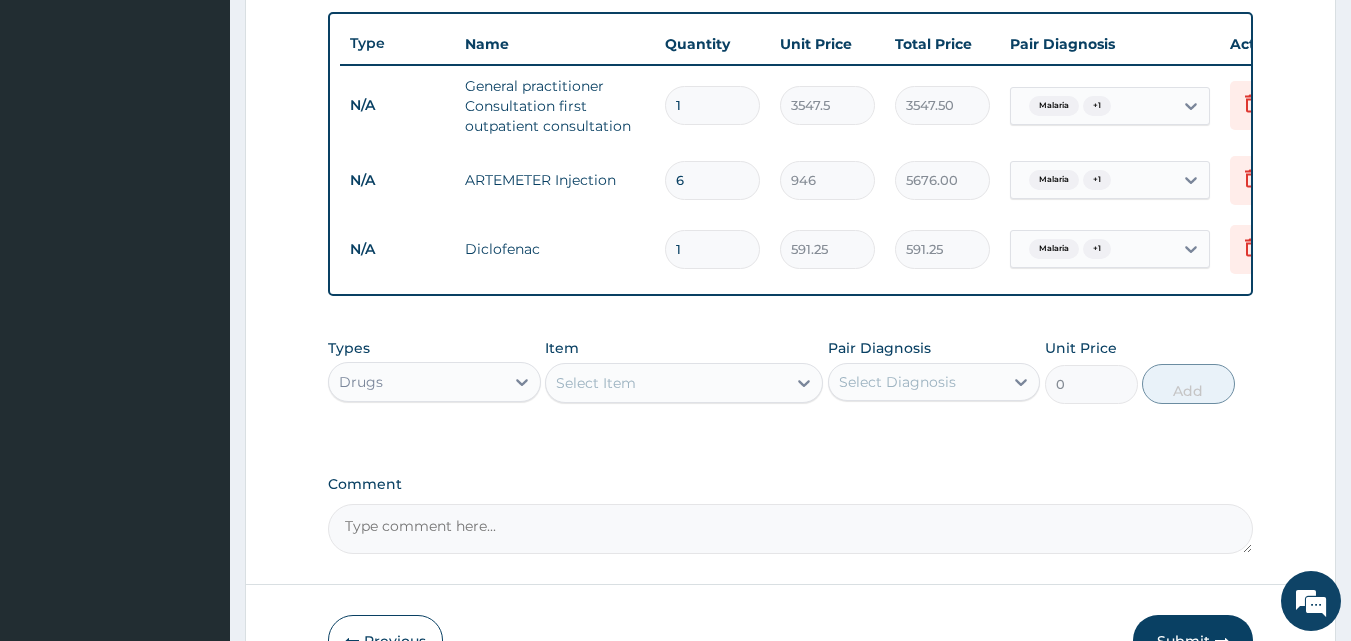 click on "Select Item" at bounding box center [666, 383] 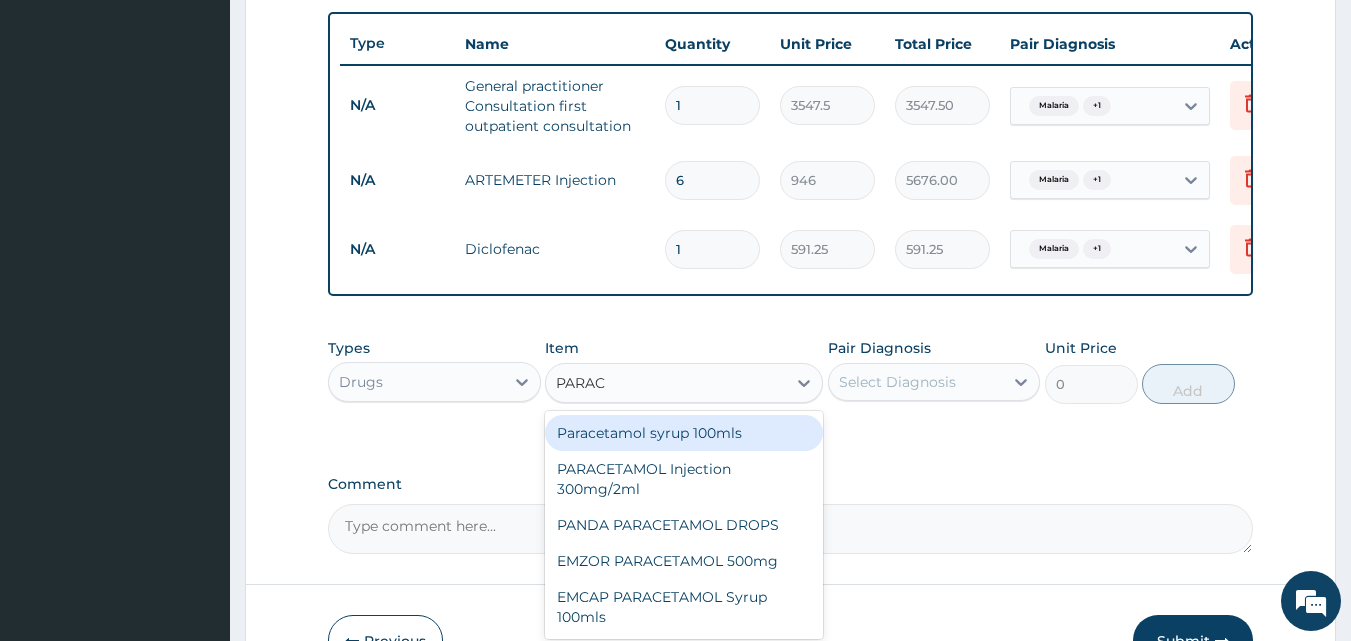 type on "PARACE" 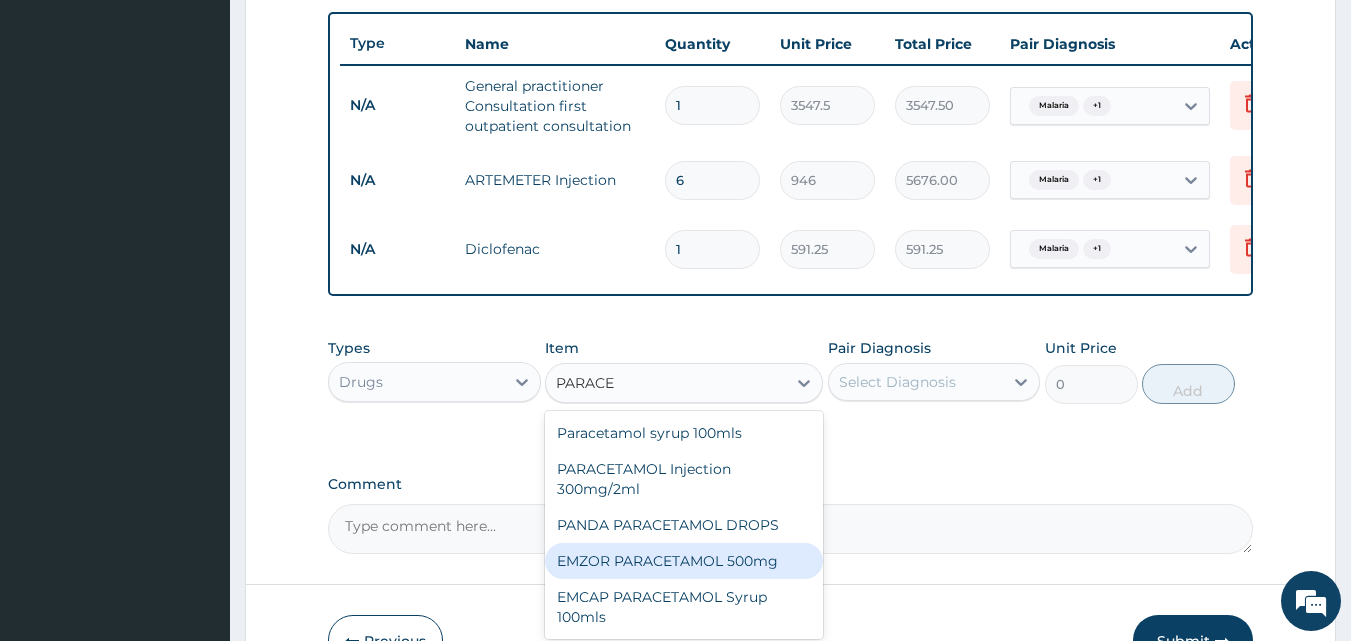 click on "EMZOR PARACETAMOL 500mg" at bounding box center [684, 561] 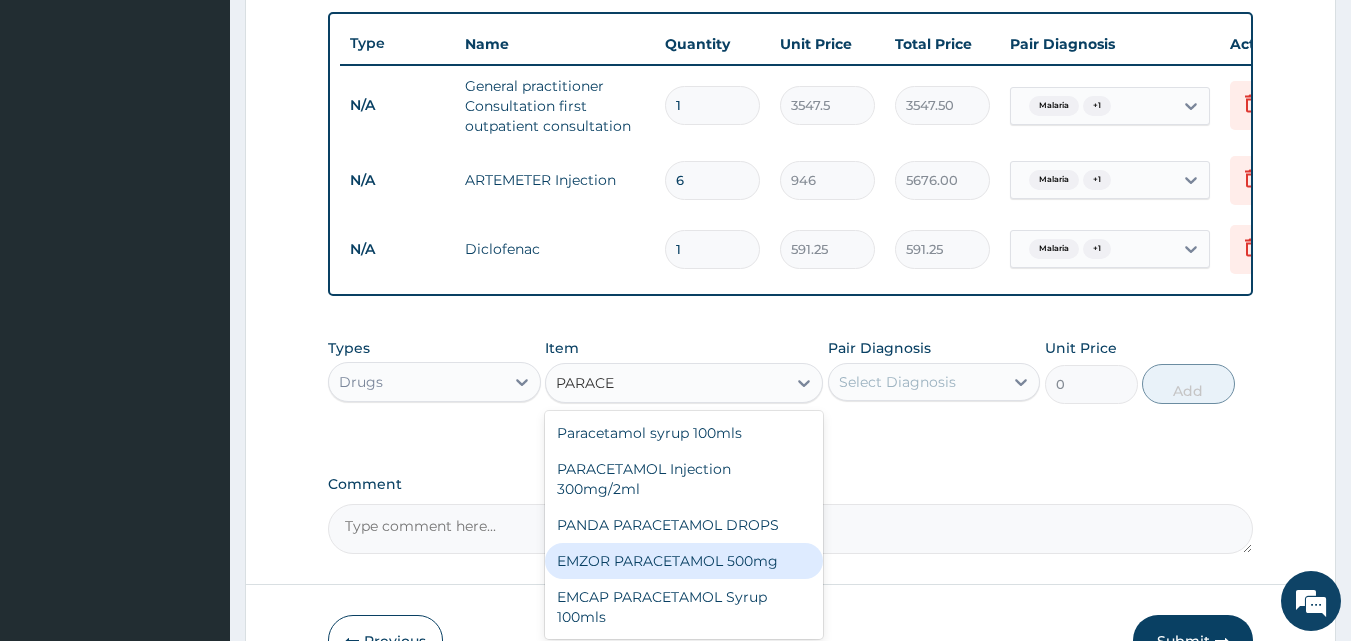 type 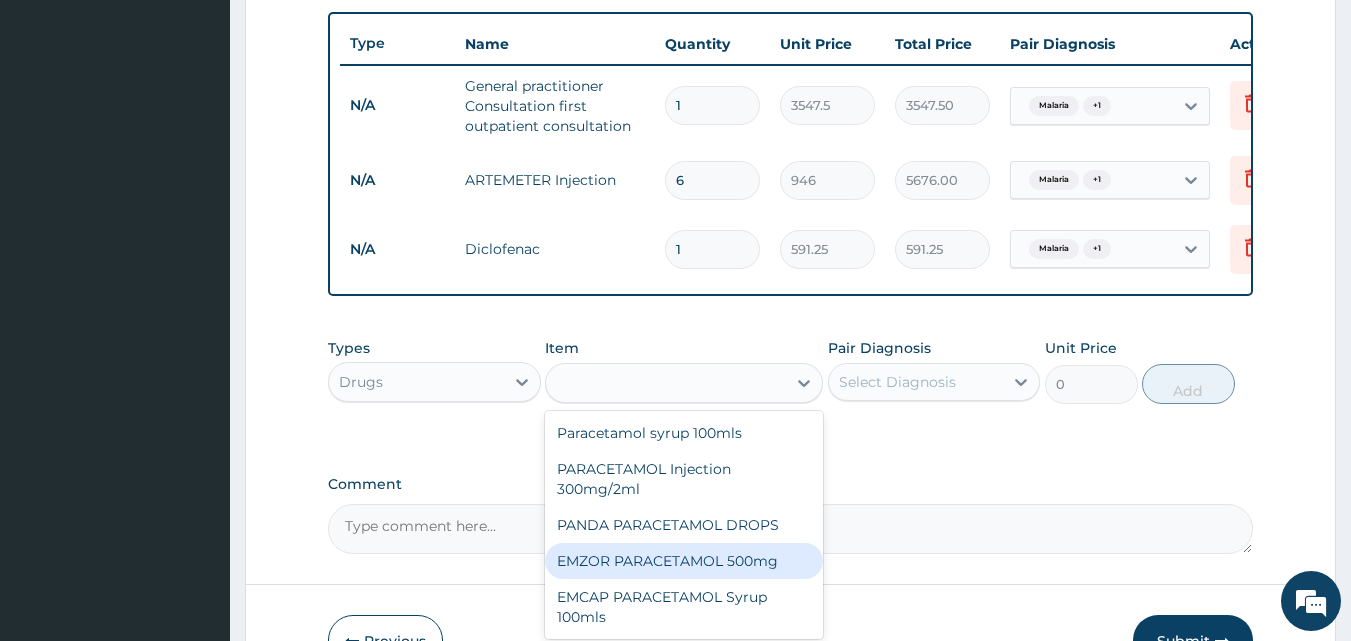 type on "23.65" 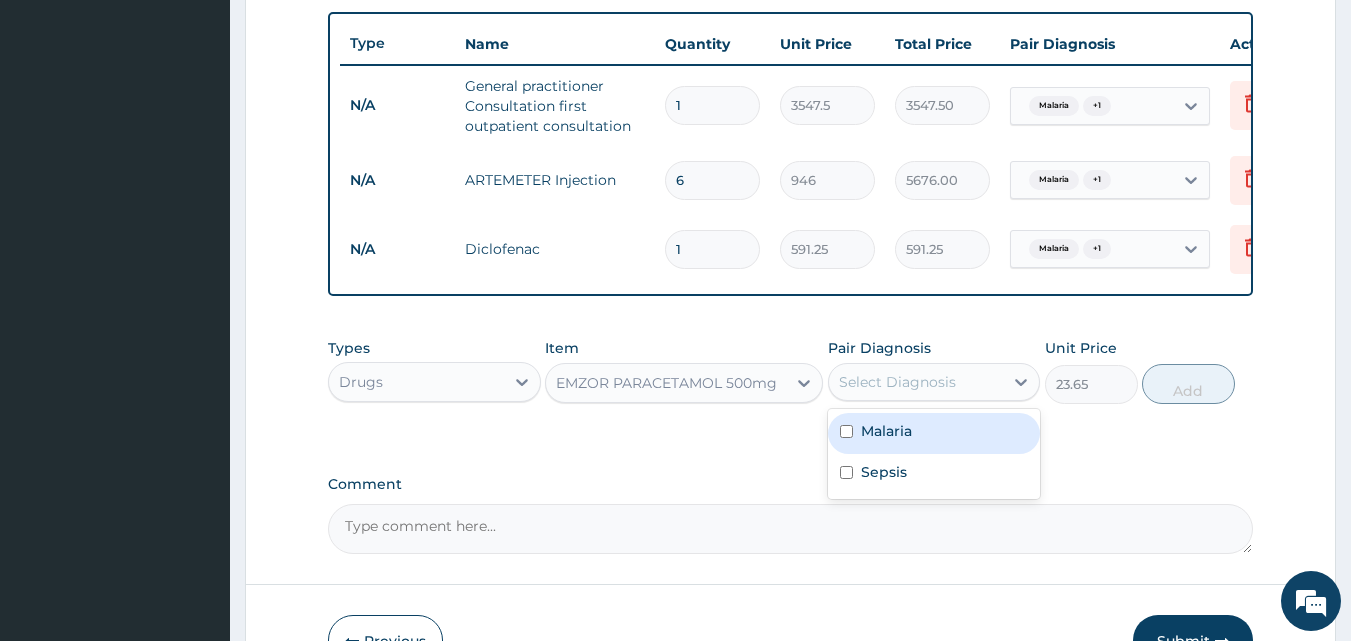 click on "Select Diagnosis" at bounding box center (916, 382) 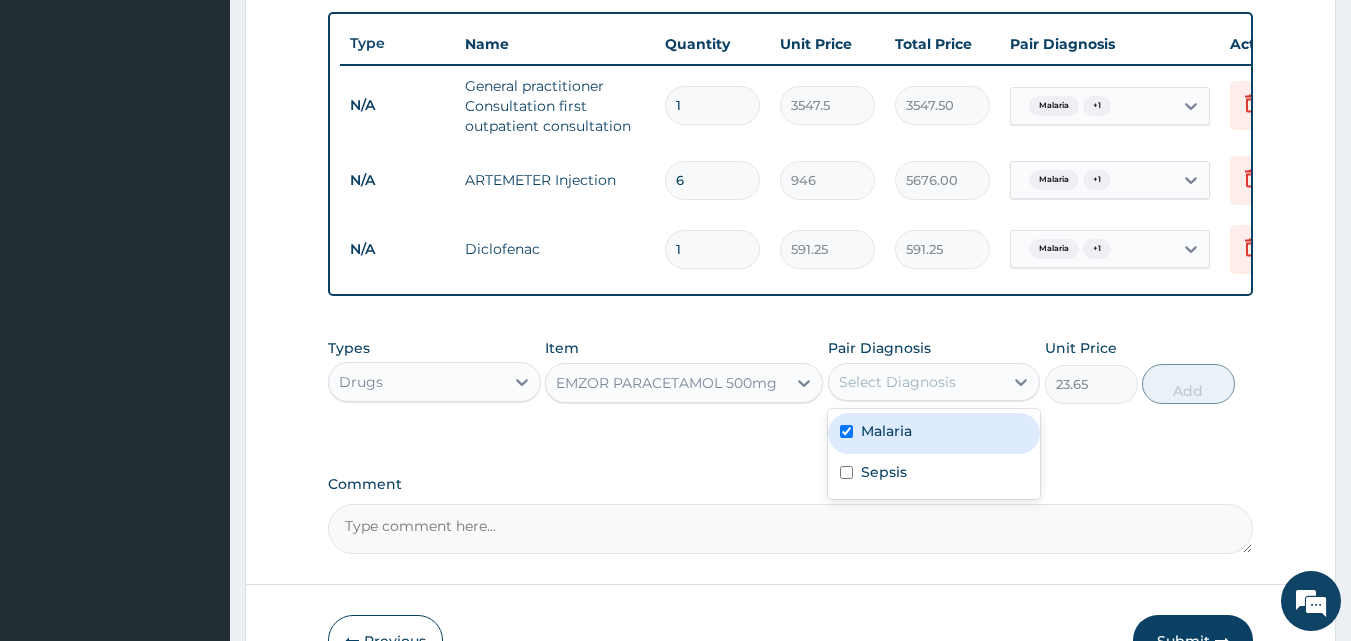 checkbox on "true" 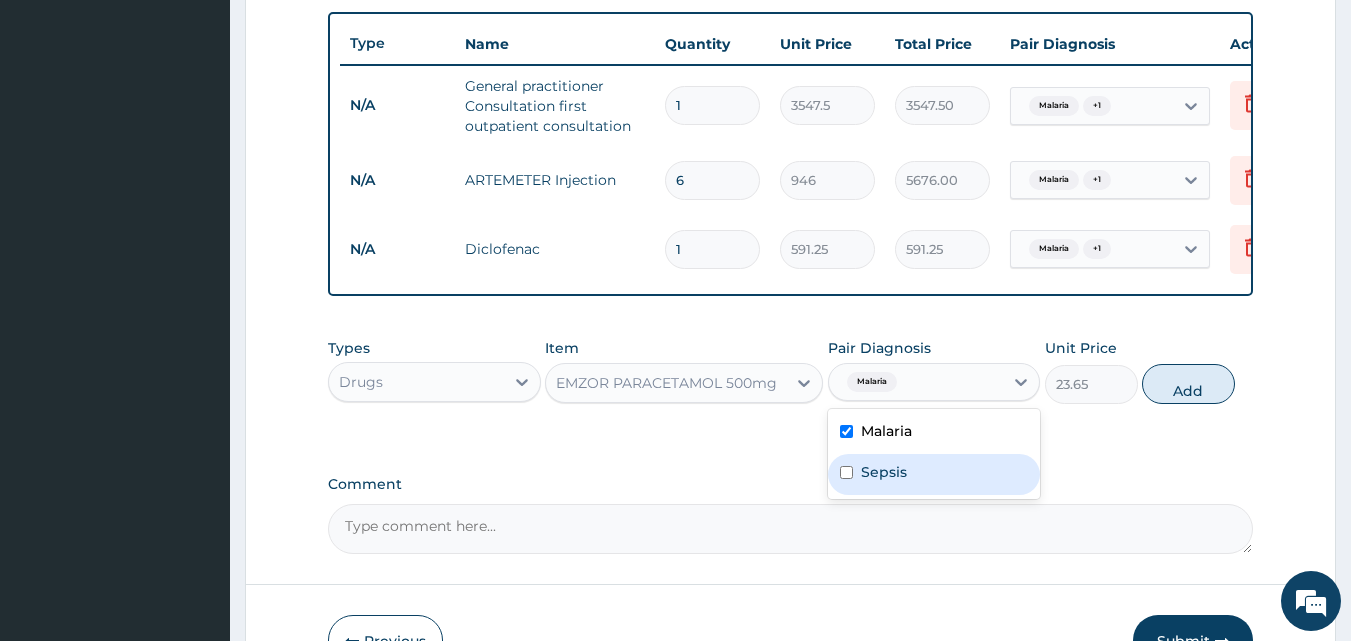 click on "Sepsis" at bounding box center (934, 474) 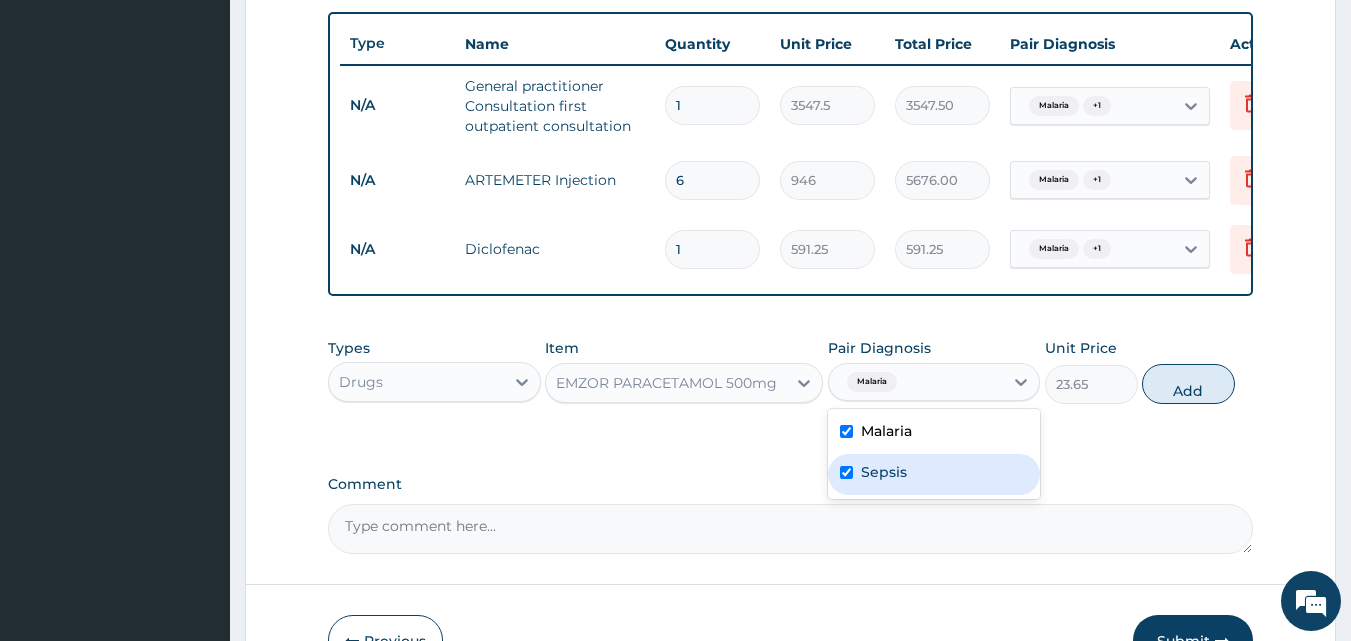 checkbox on "true" 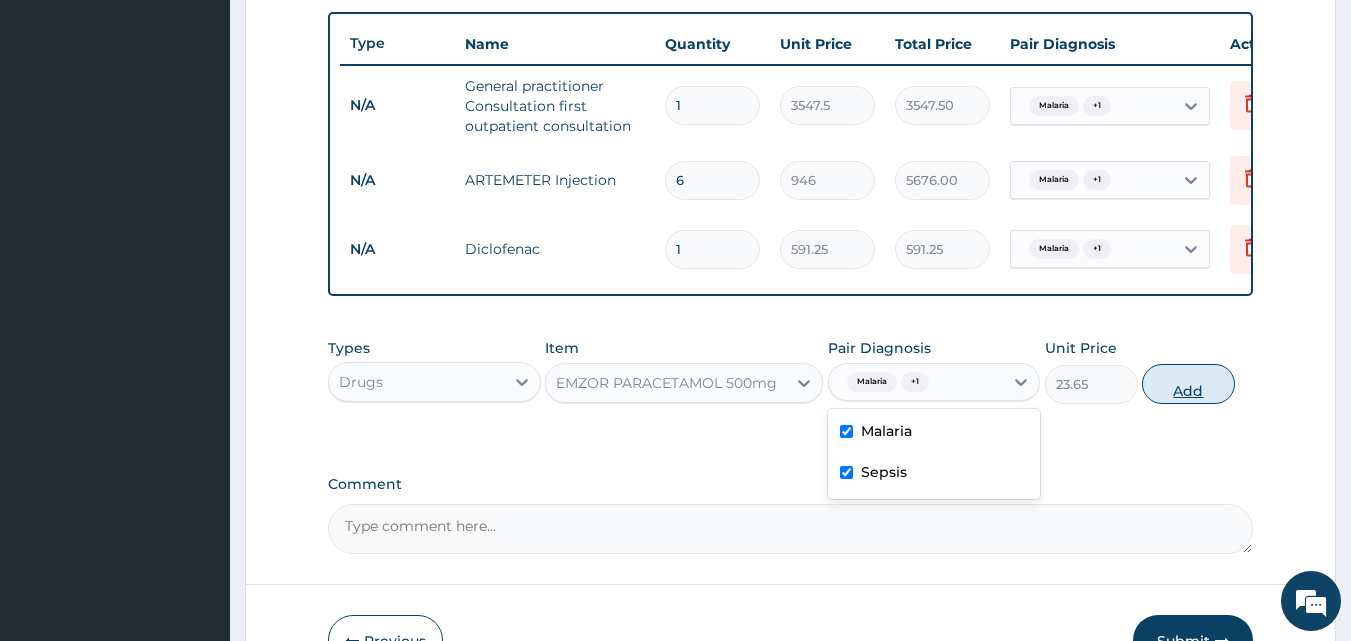 click on "Add" at bounding box center (1188, 384) 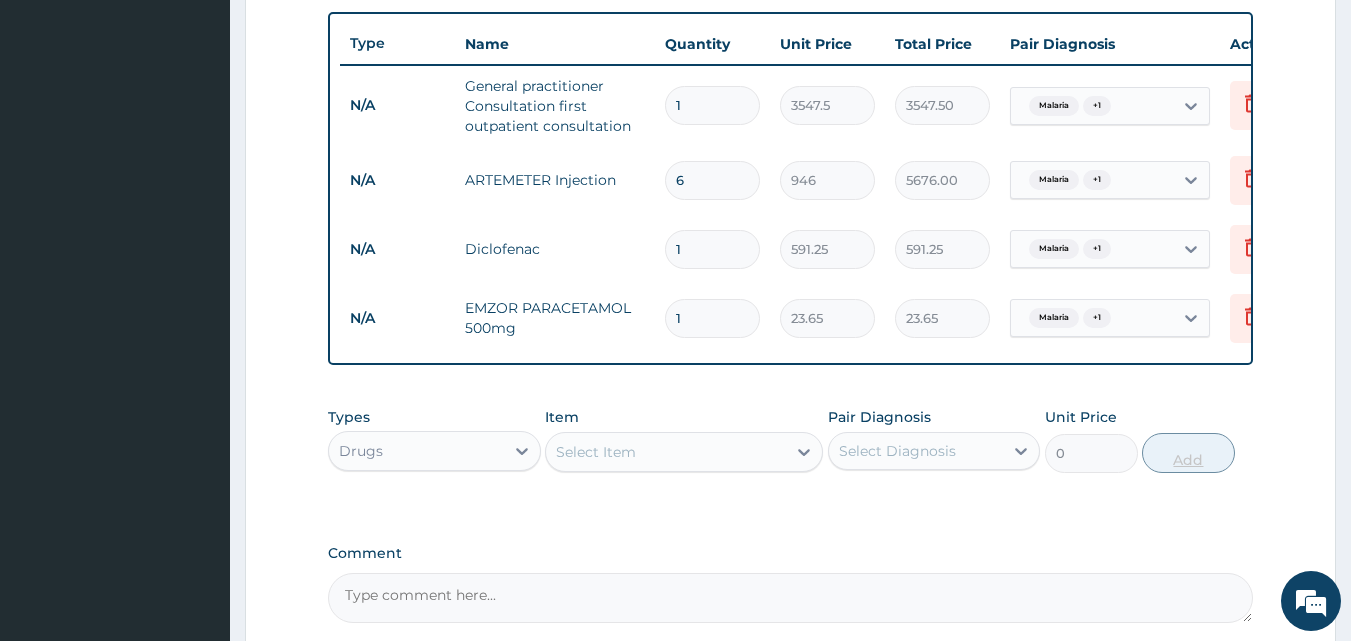 type on "18" 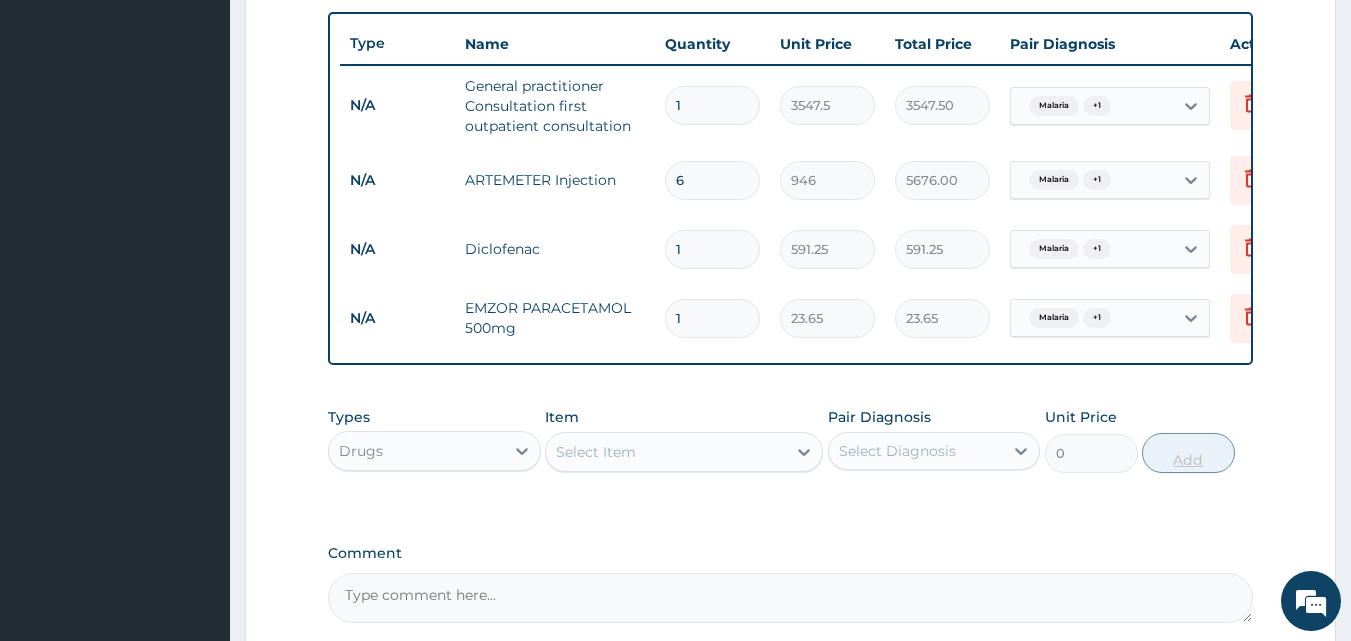 type on "425.70" 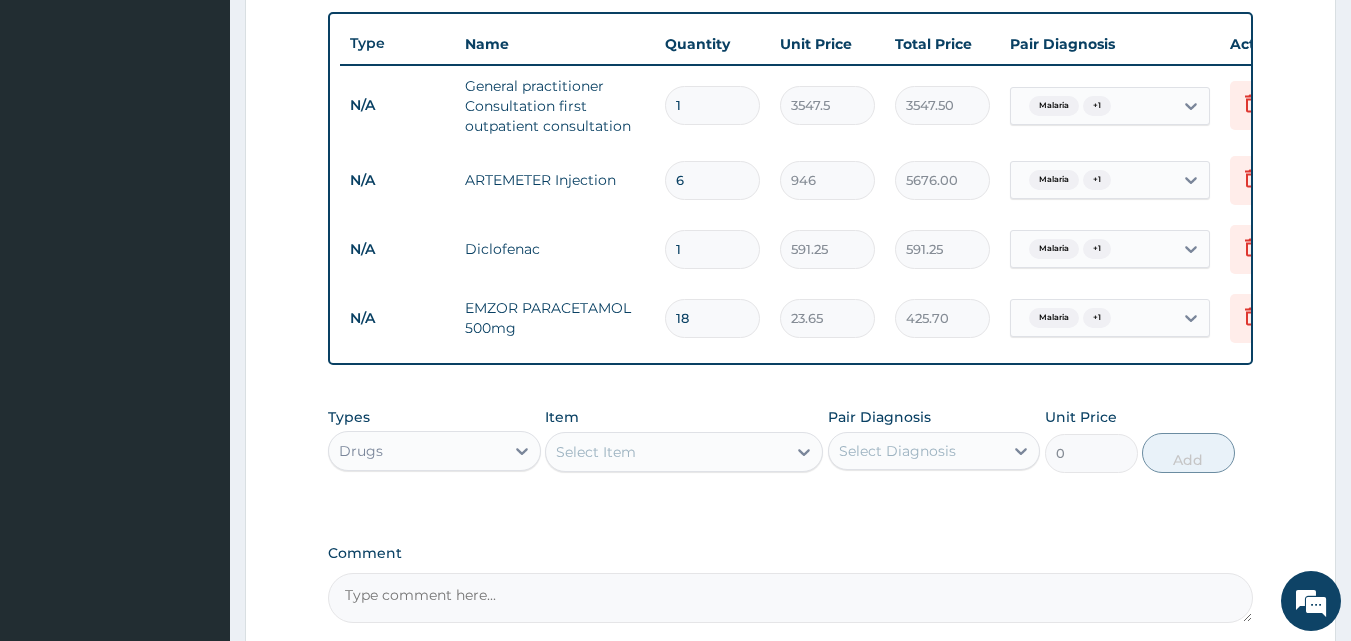 type on "18" 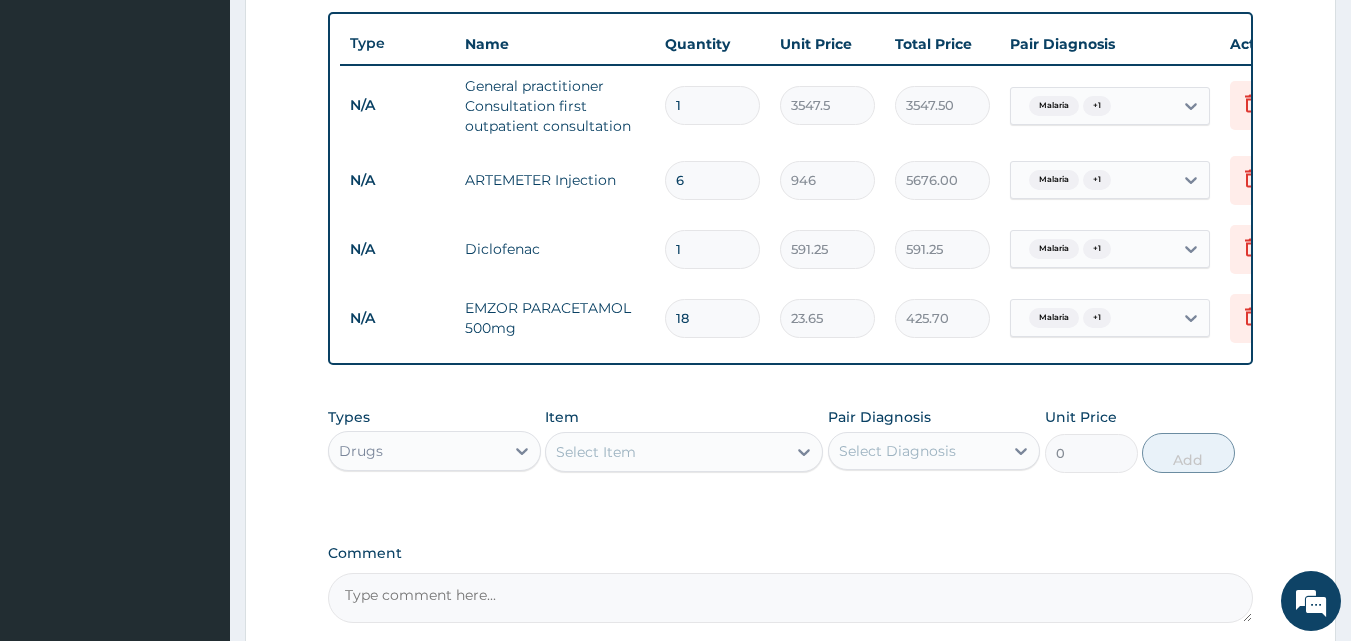 click on "Select Item" at bounding box center [666, 452] 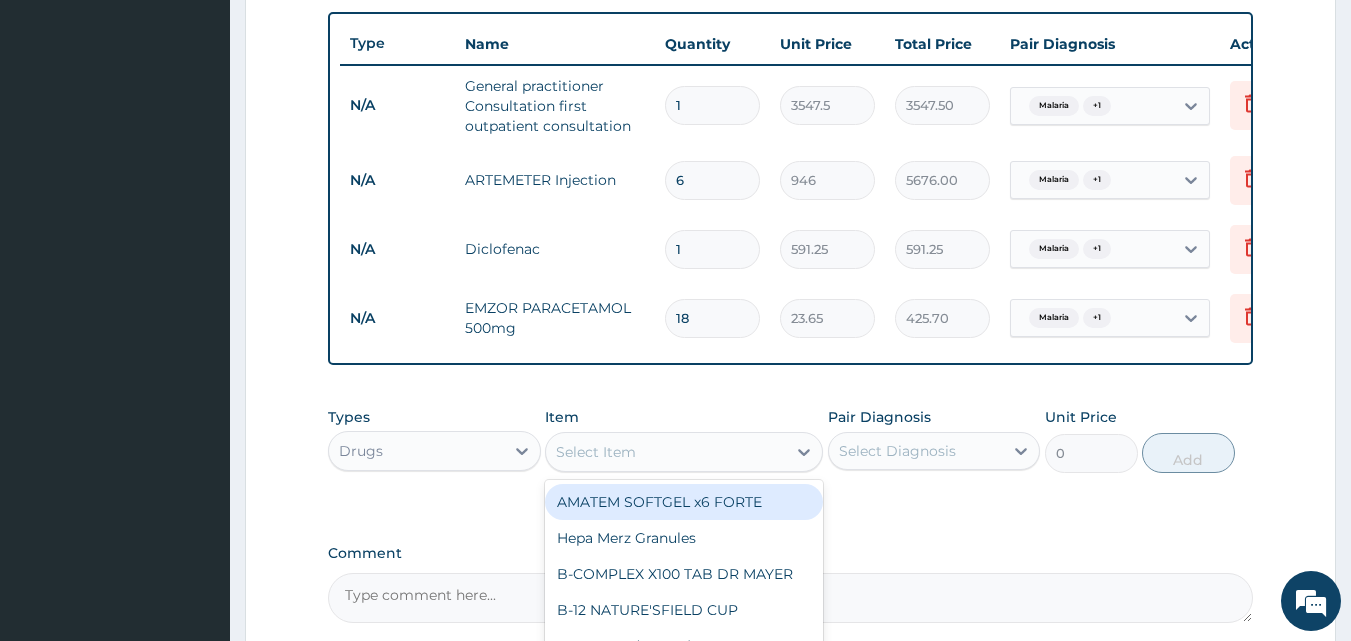 type on "V" 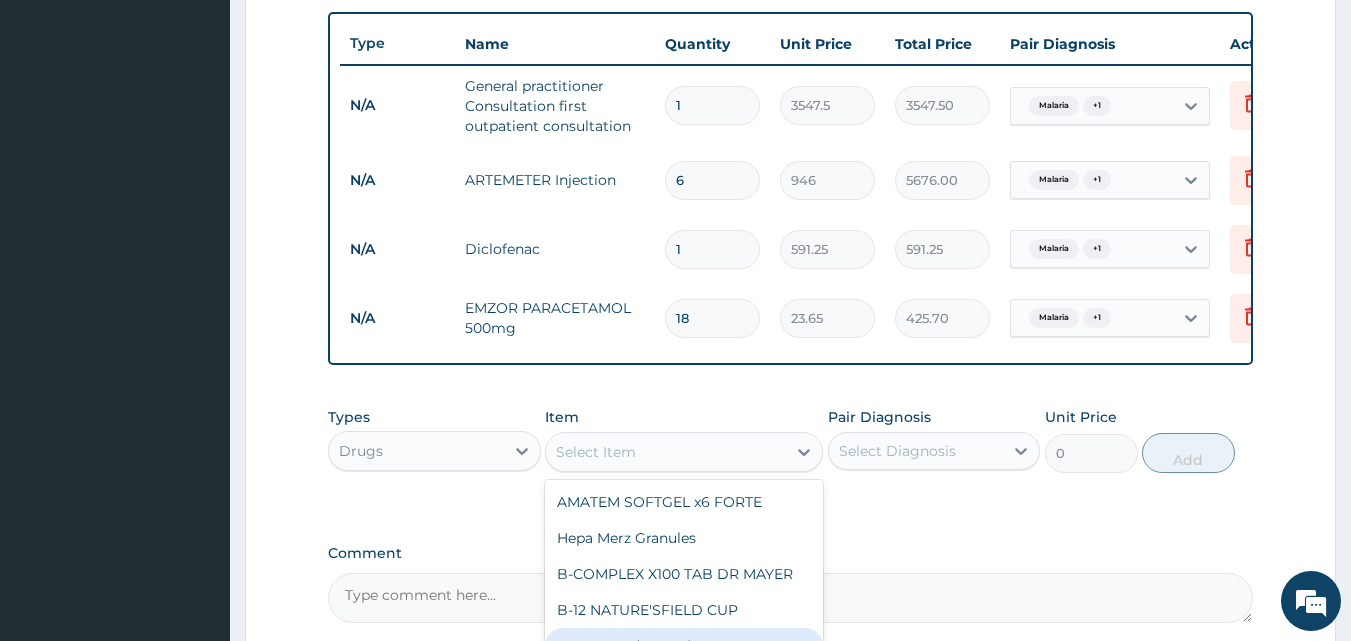 type on "B" 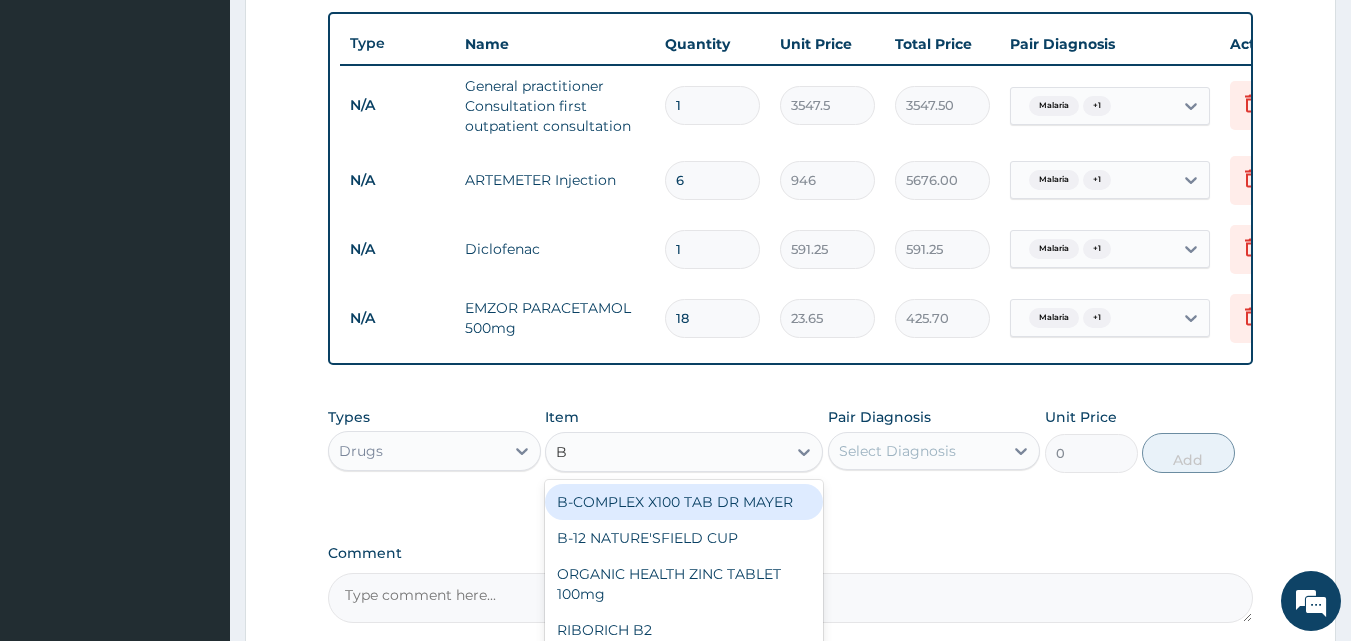 click on "B-COMPLEX X100 TAB DR MAYER" at bounding box center (684, 502) 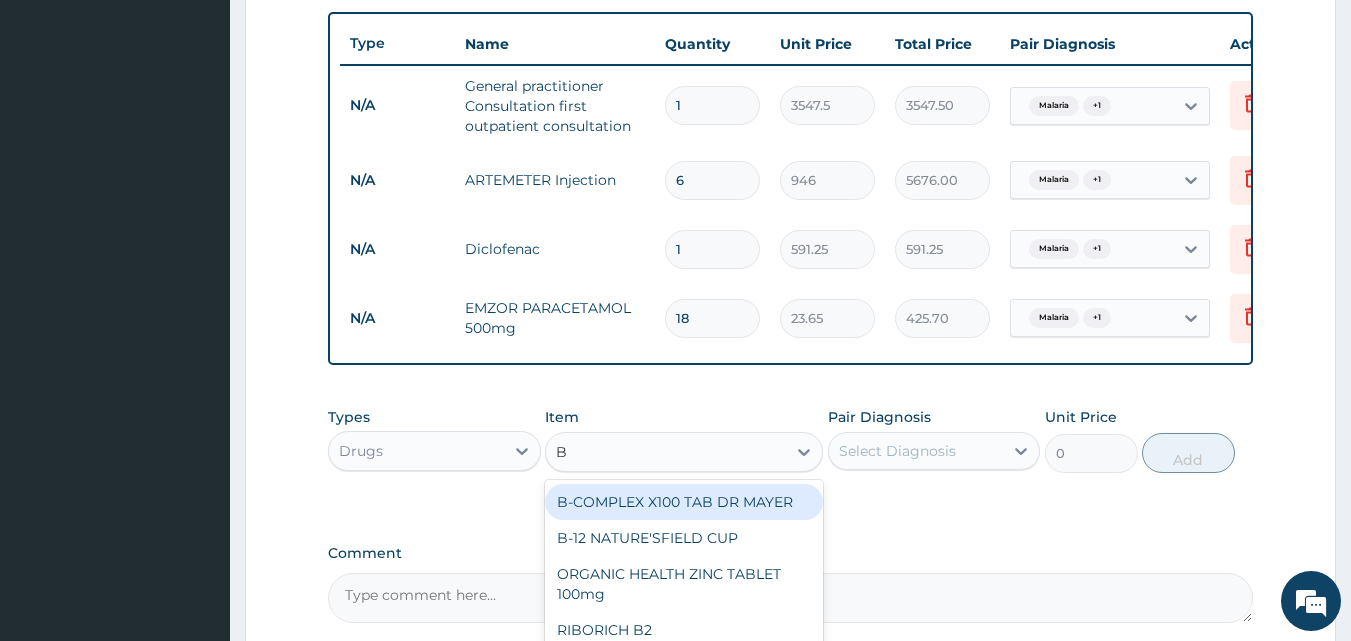 type 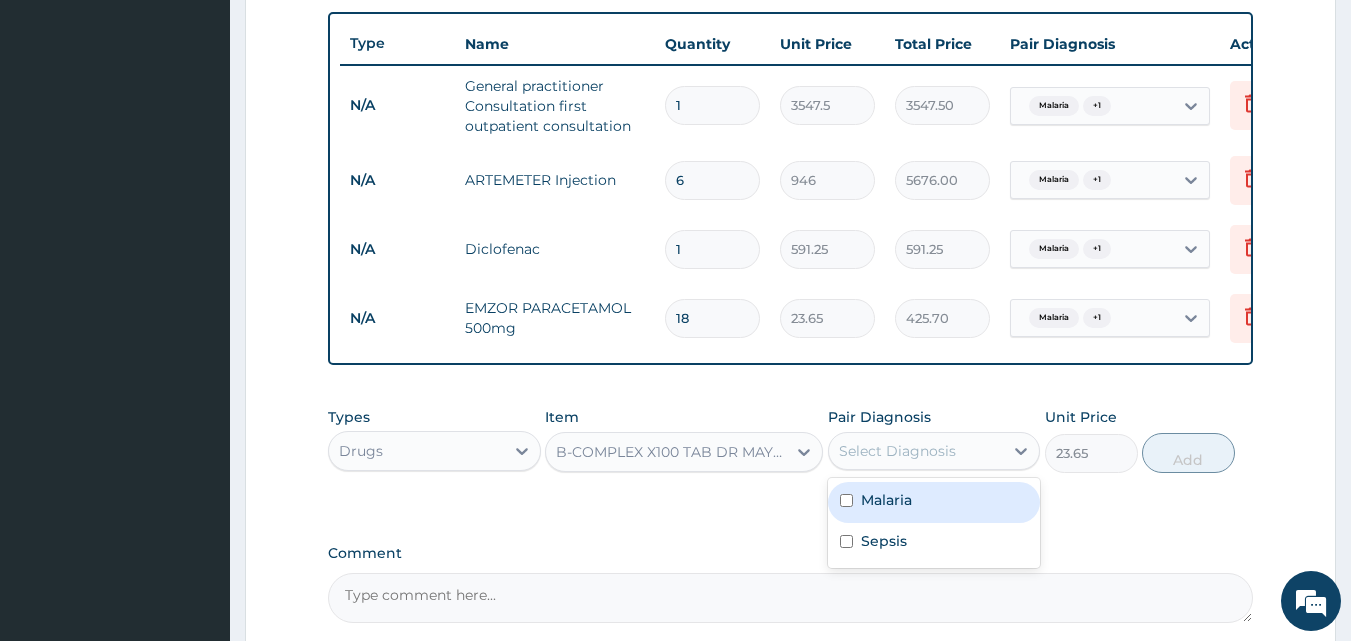 click on "Select Diagnosis" at bounding box center [897, 451] 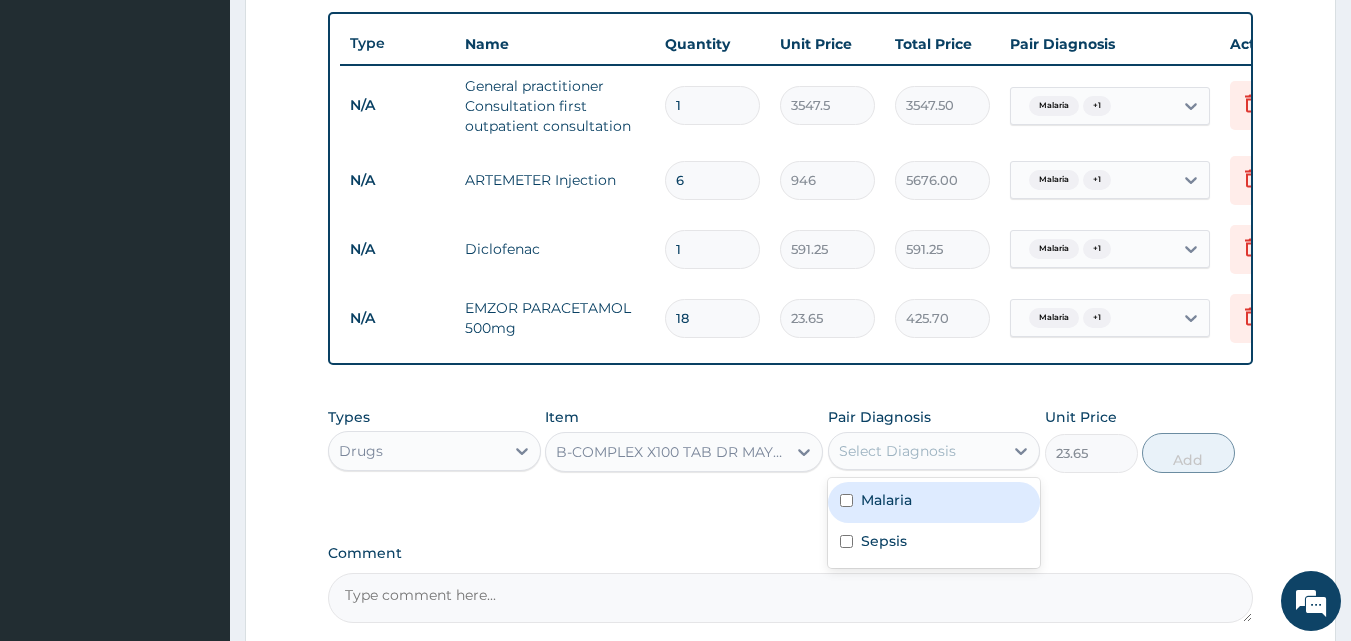 click on "Malaria" at bounding box center (886, 500) 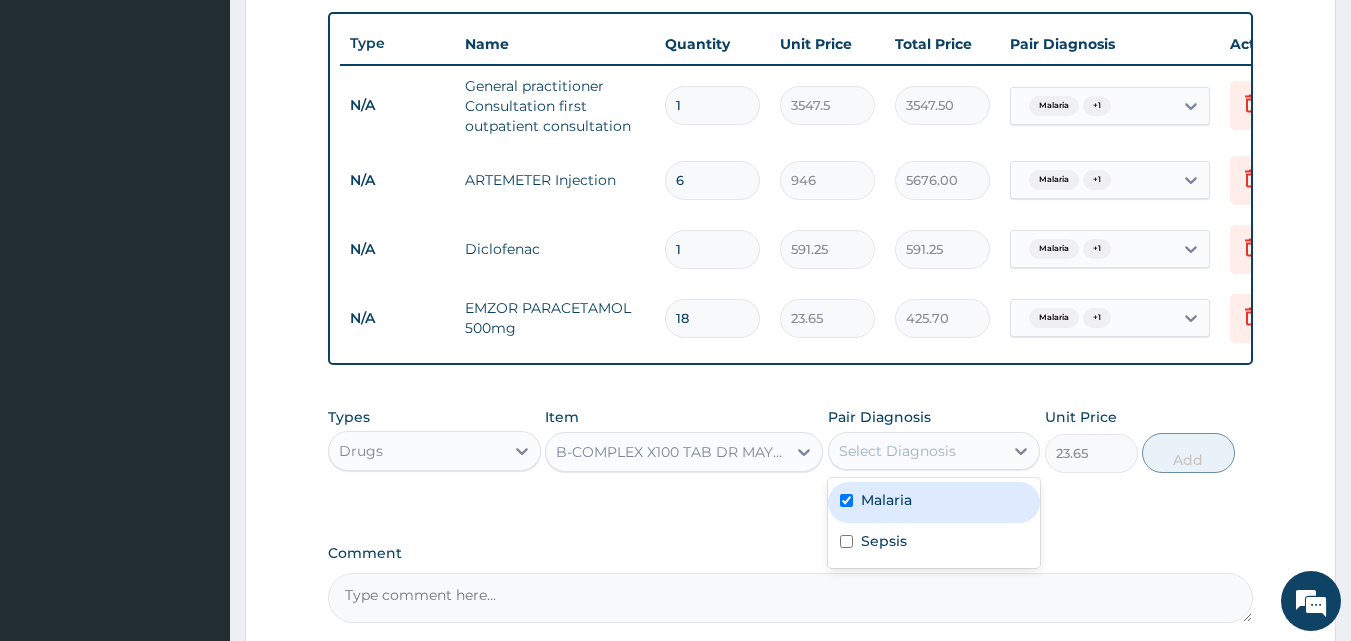 checkbox on "true" 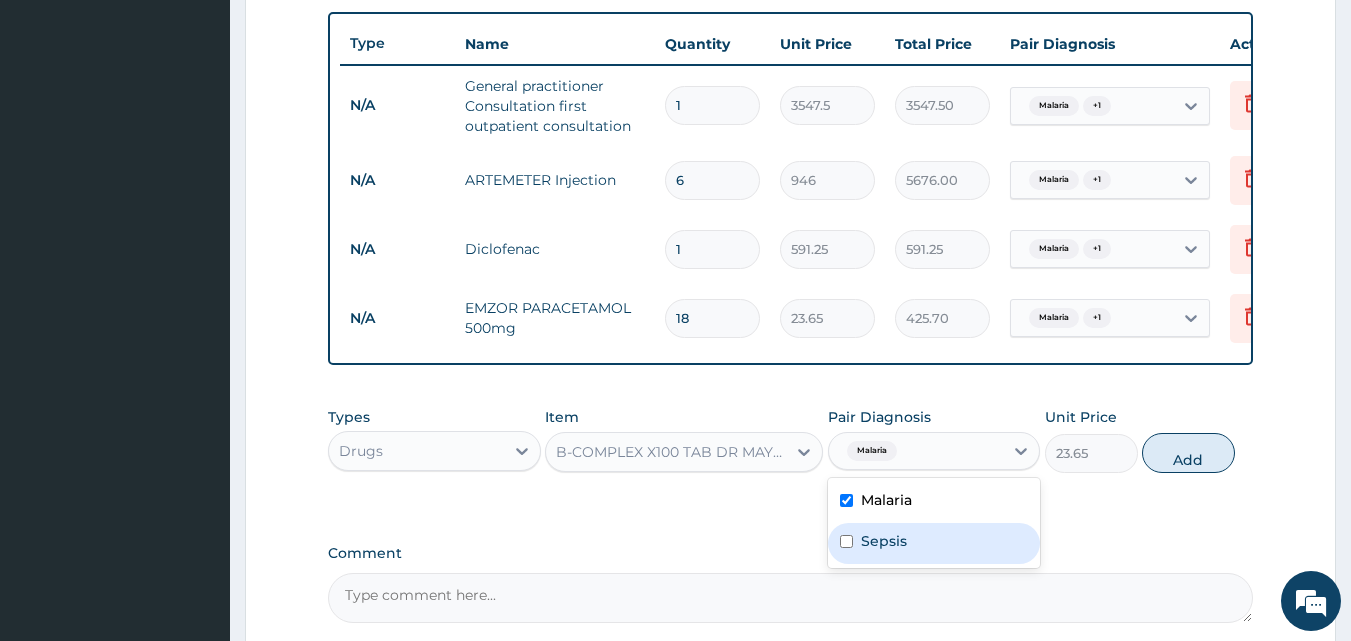 click on "Sepsis" at bounding box center [884, 541] 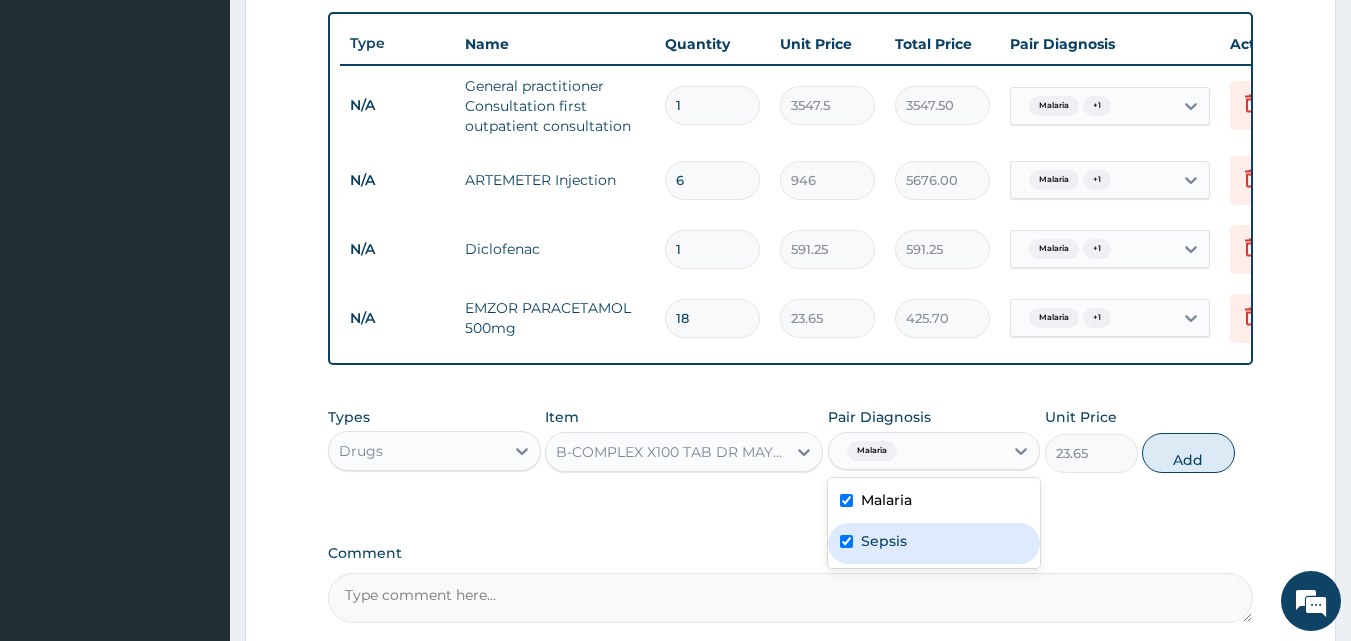 checkbox on "true" 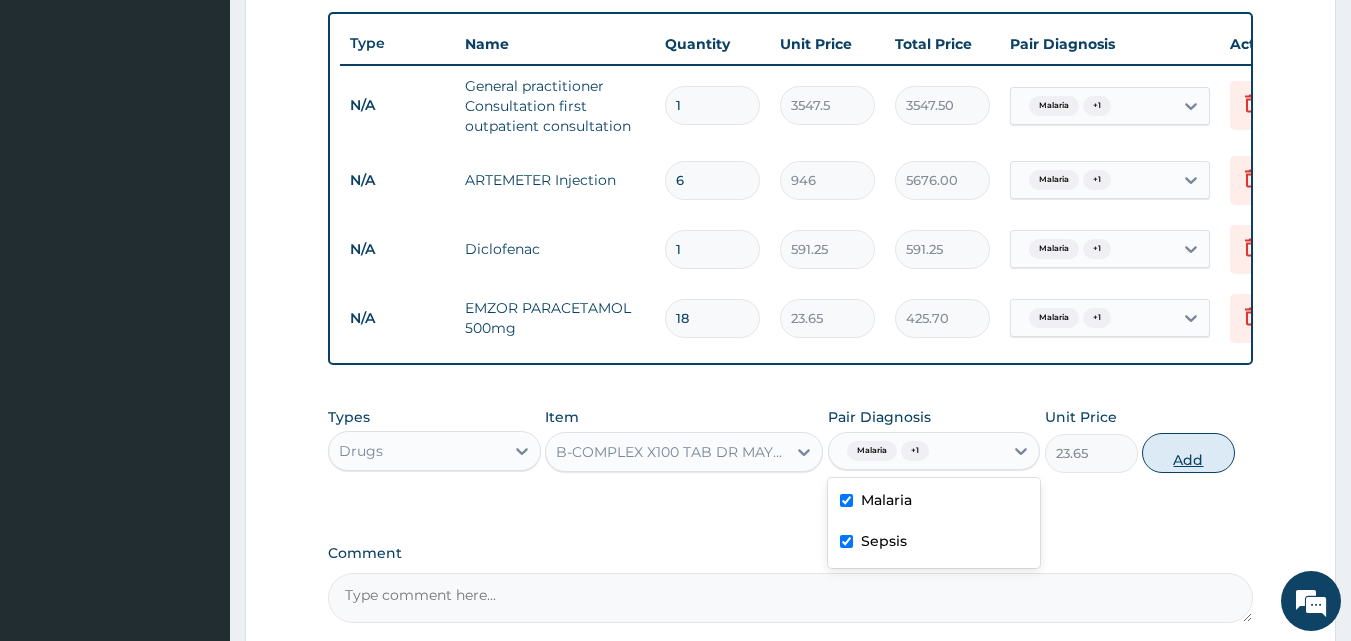 click on "Add" at bounding box center (1188, 453) 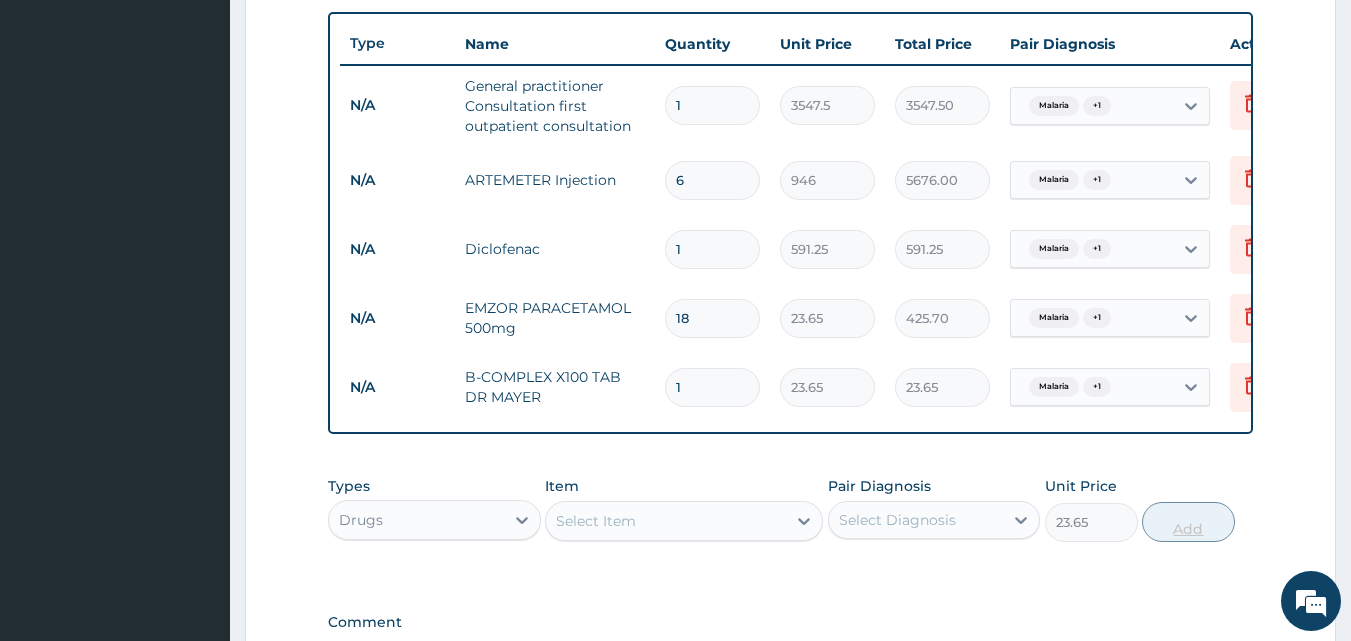 type on "0" 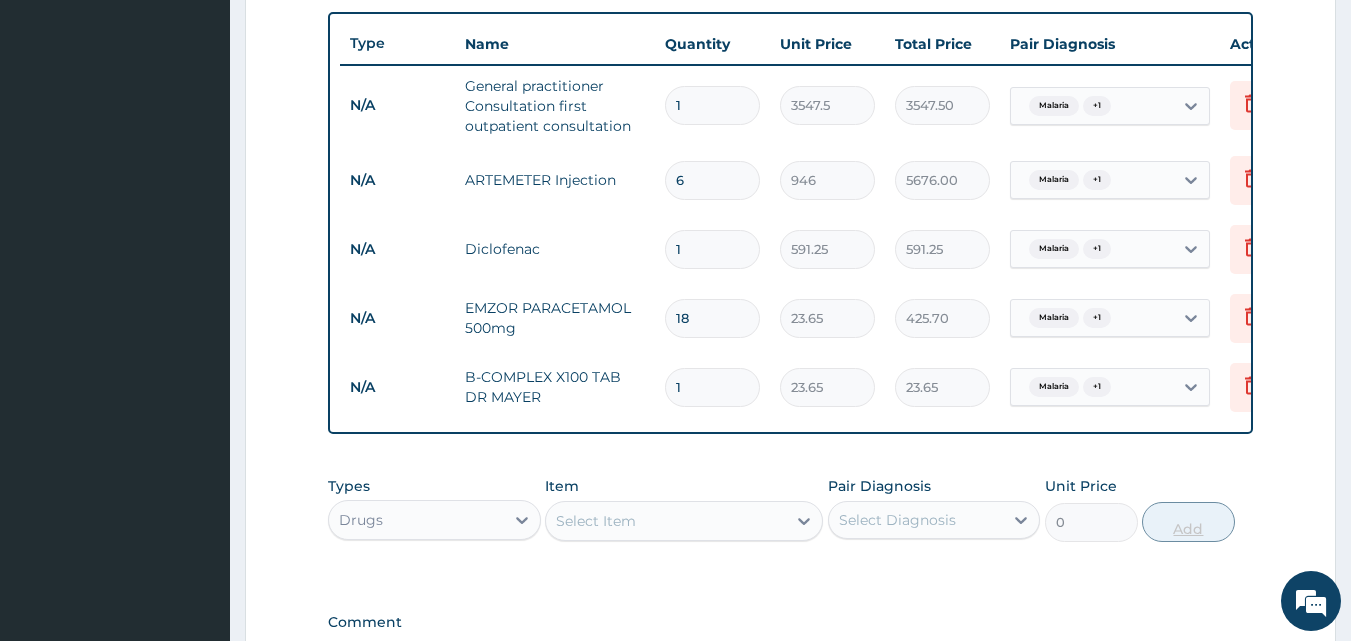 type on "15" 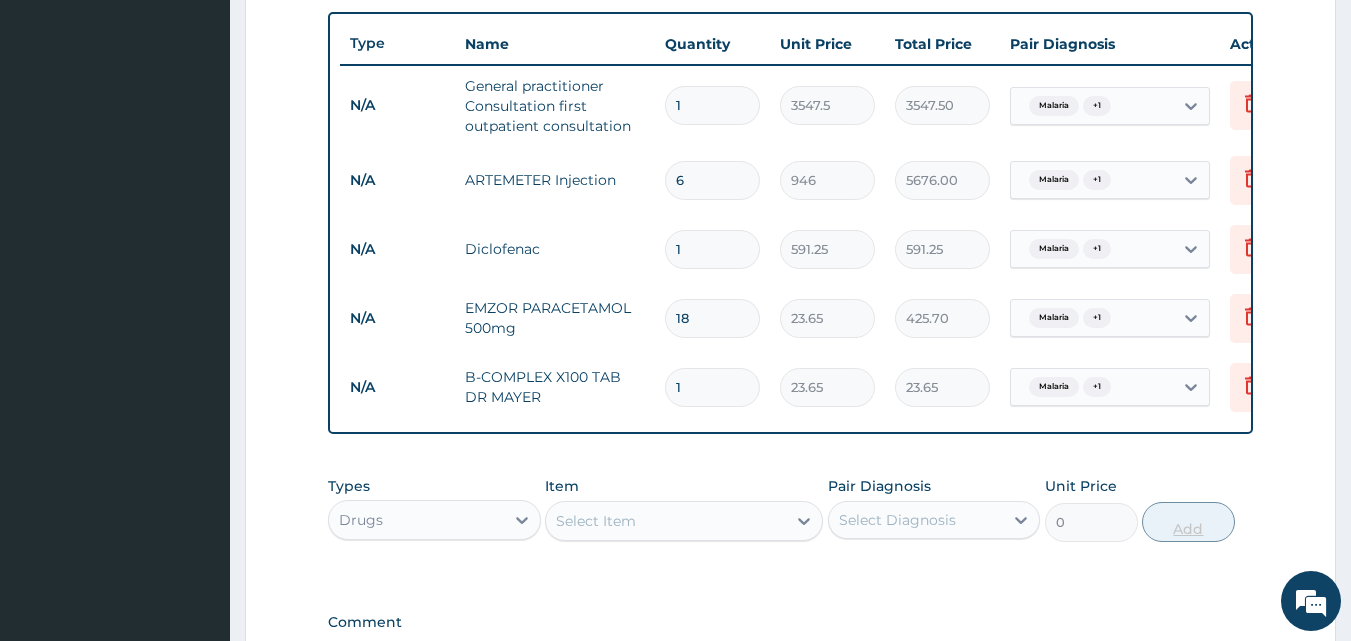 type on "354.75" 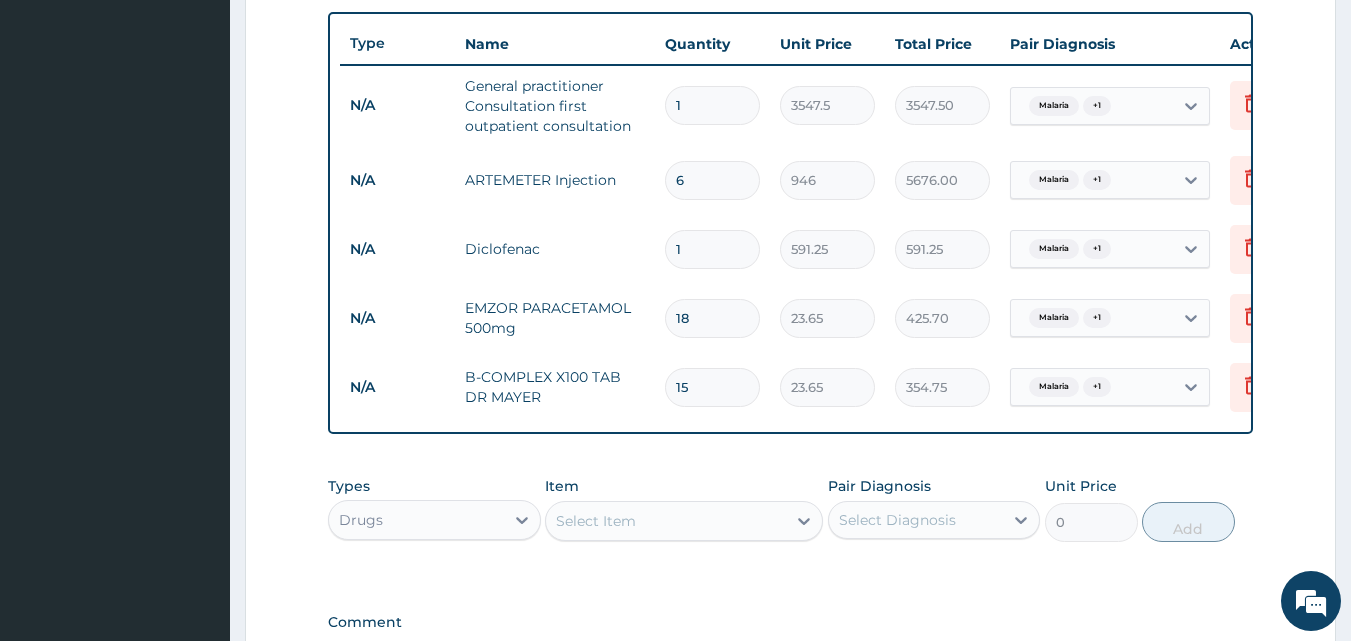 type on "15" 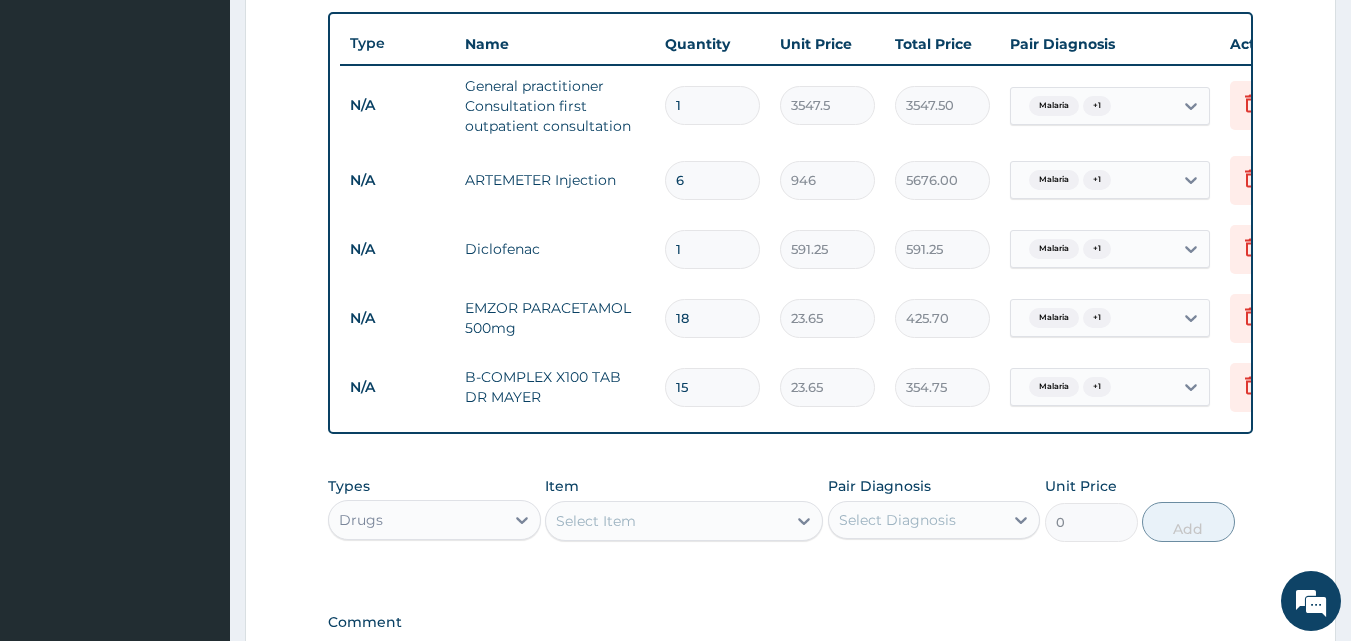 click on "Item Select Item" at bounding box center [684, 509] 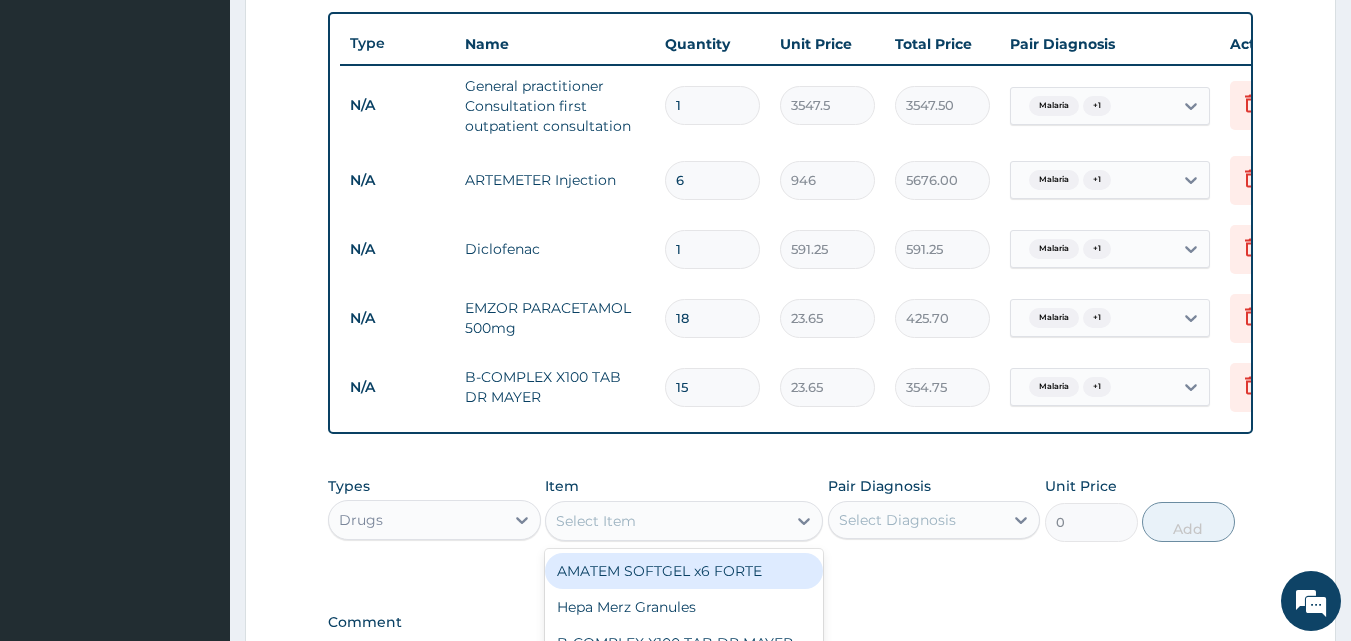 click on "Select Item" at bounding box center [666, 521] 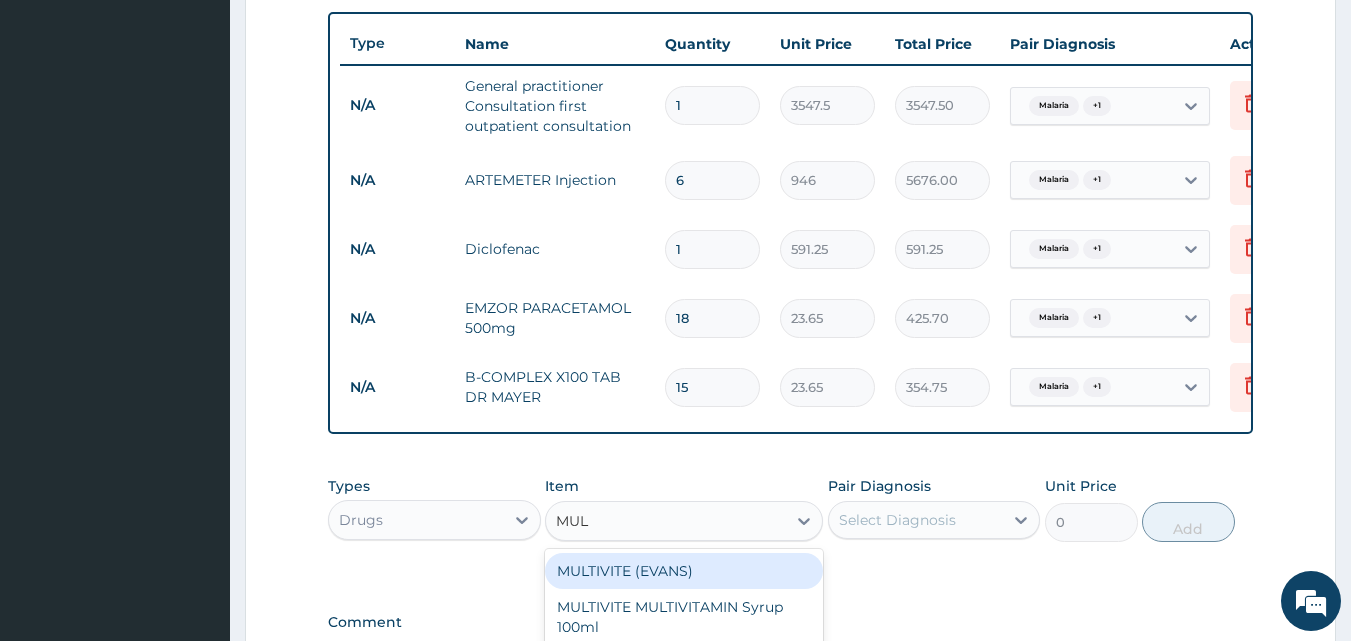 type on "MULT" 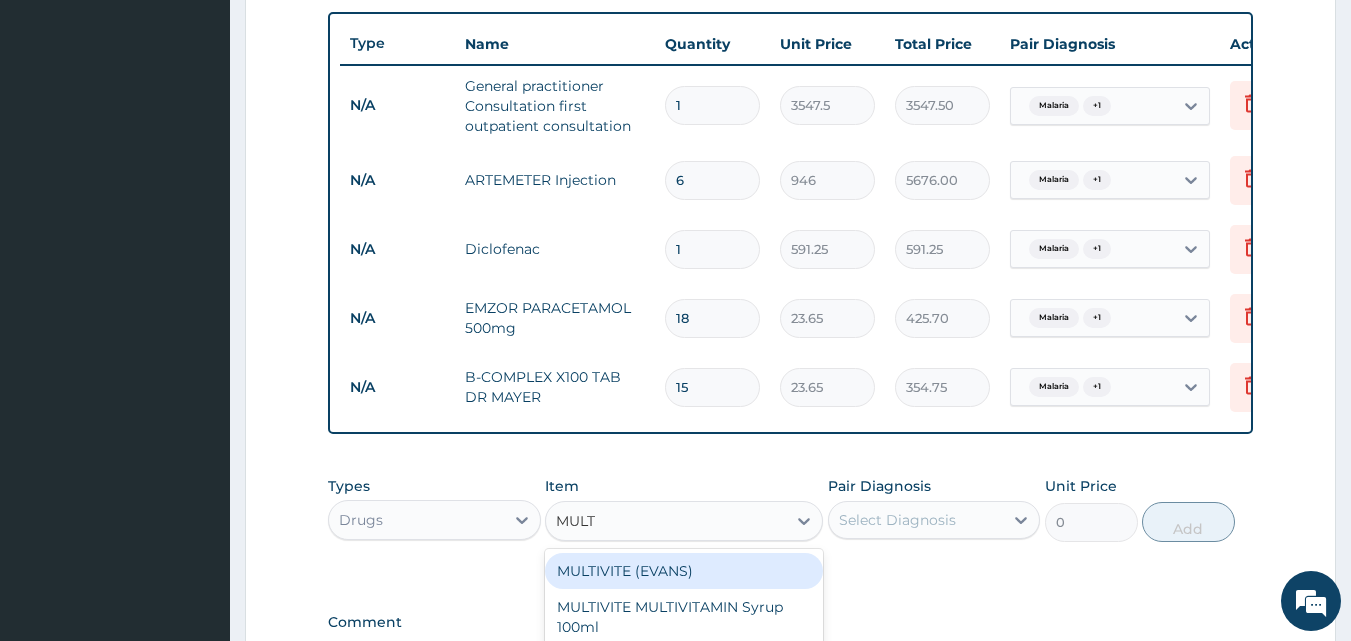 click on "MULTIVITE (EVANS)" at bounding box center (684, 571) 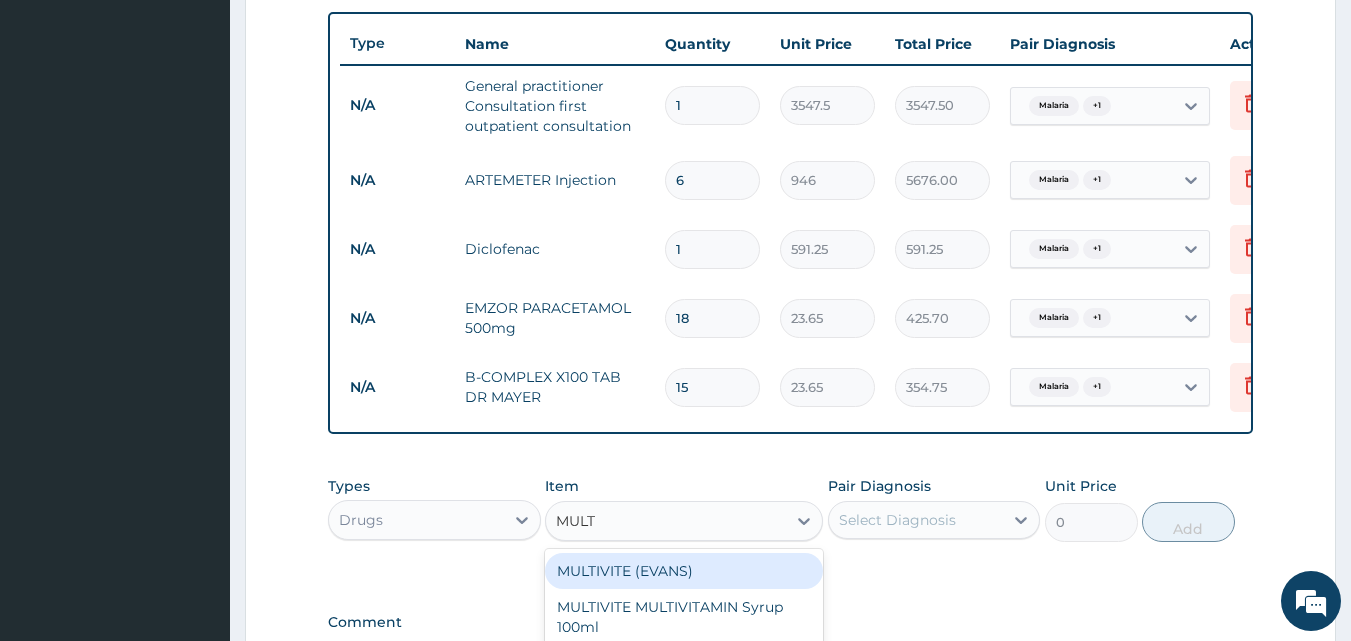 type 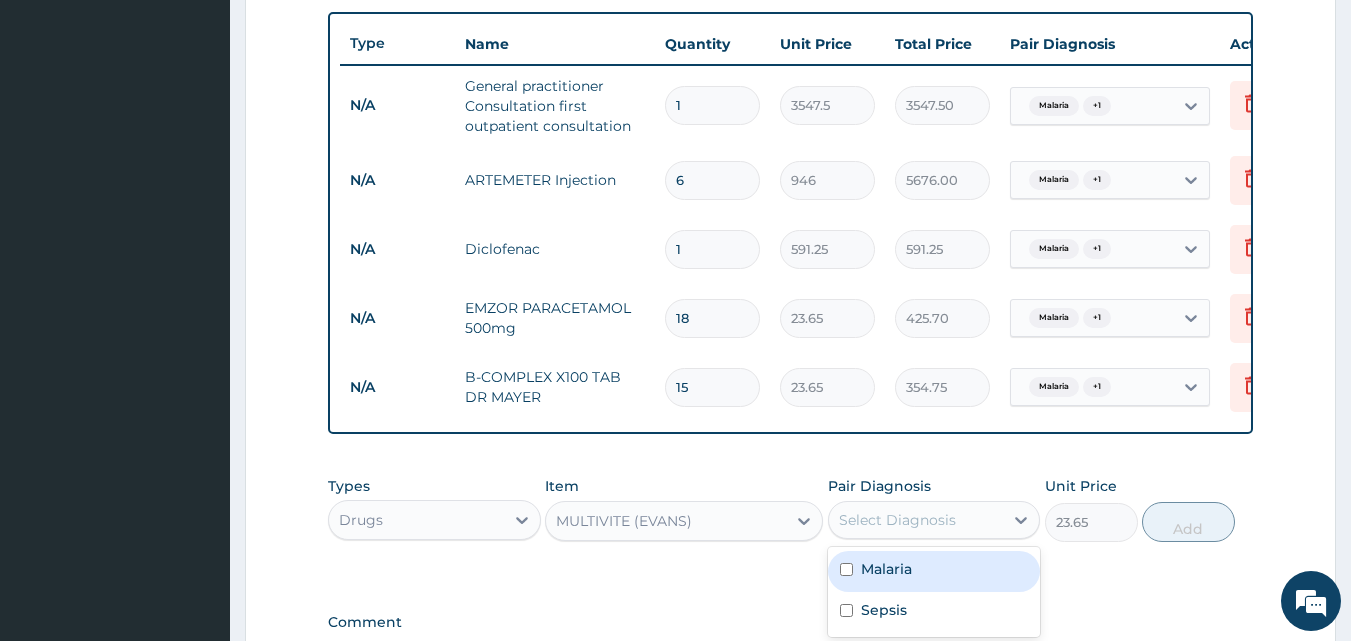 click on "Select Diagnosis" at bounding box center (916, 520) 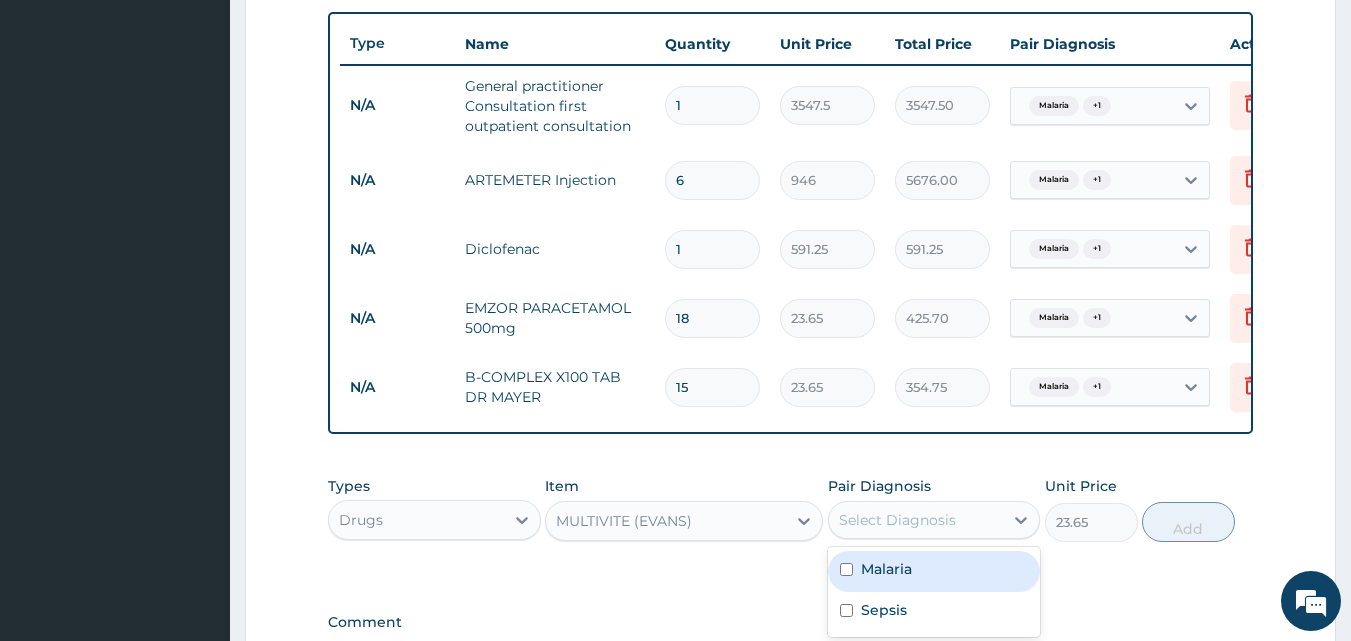 click on "Malaria" at bounding box center (934, 571) 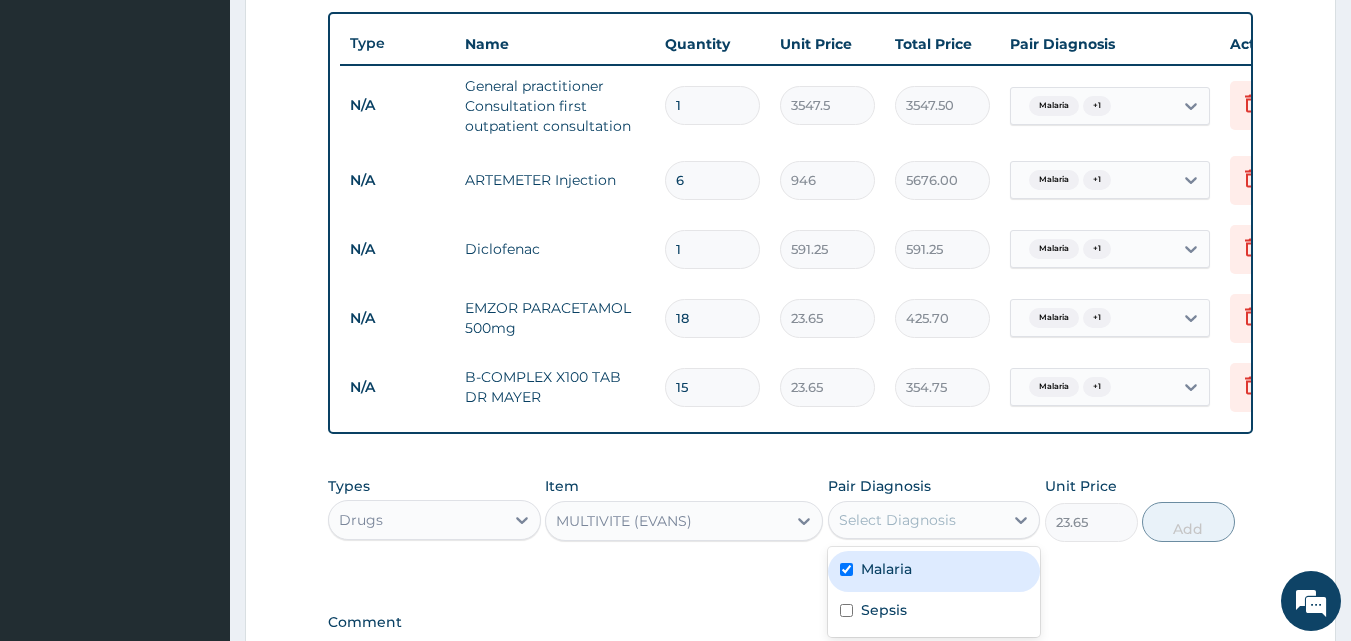 checkbox on "true" 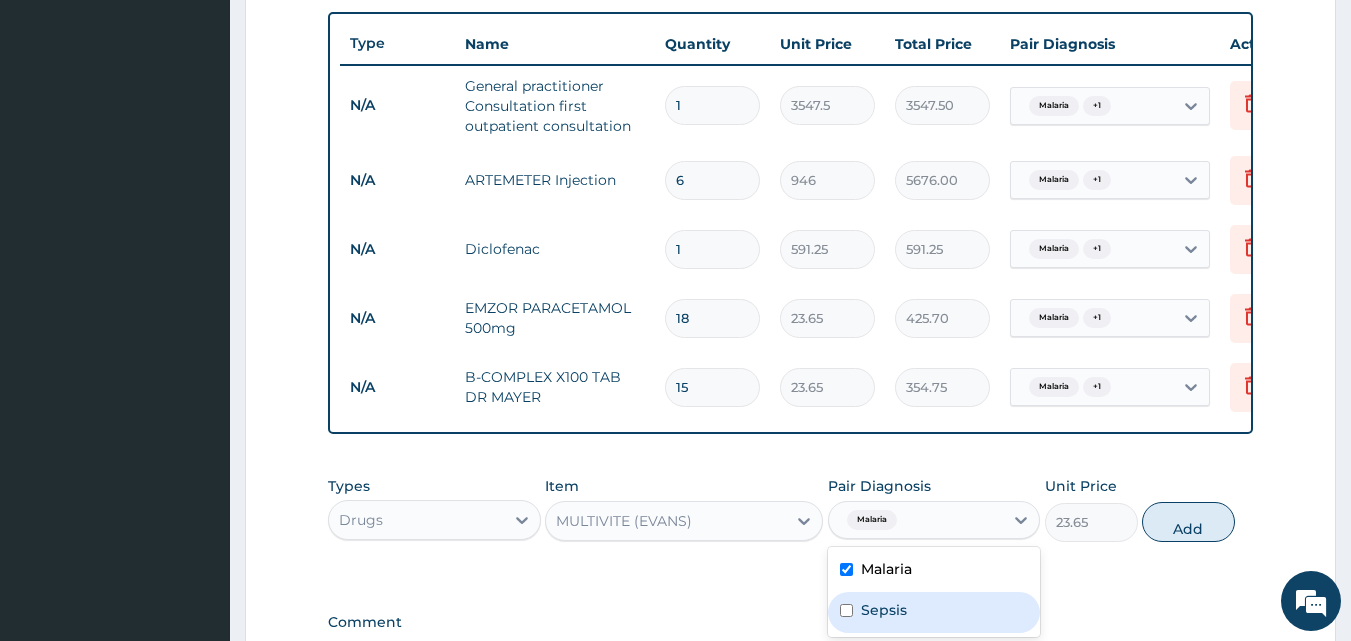 click on "Sepsis" at bounding box center (934, 612) 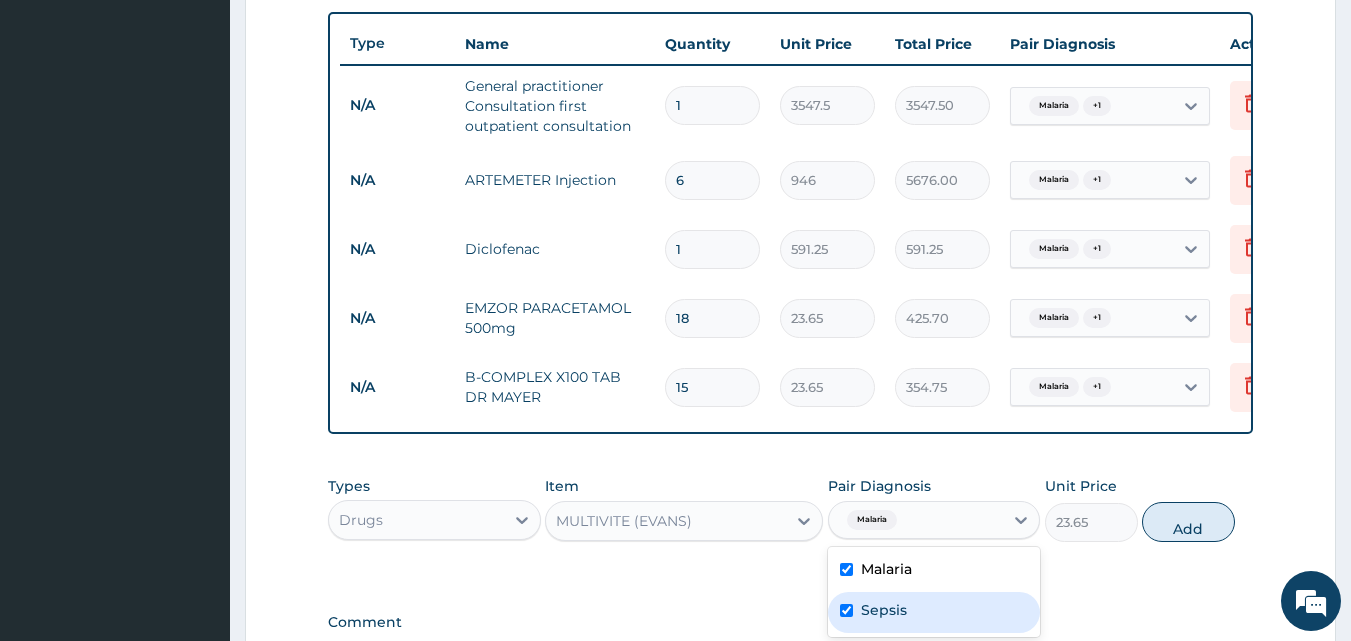 checkbox on "true" 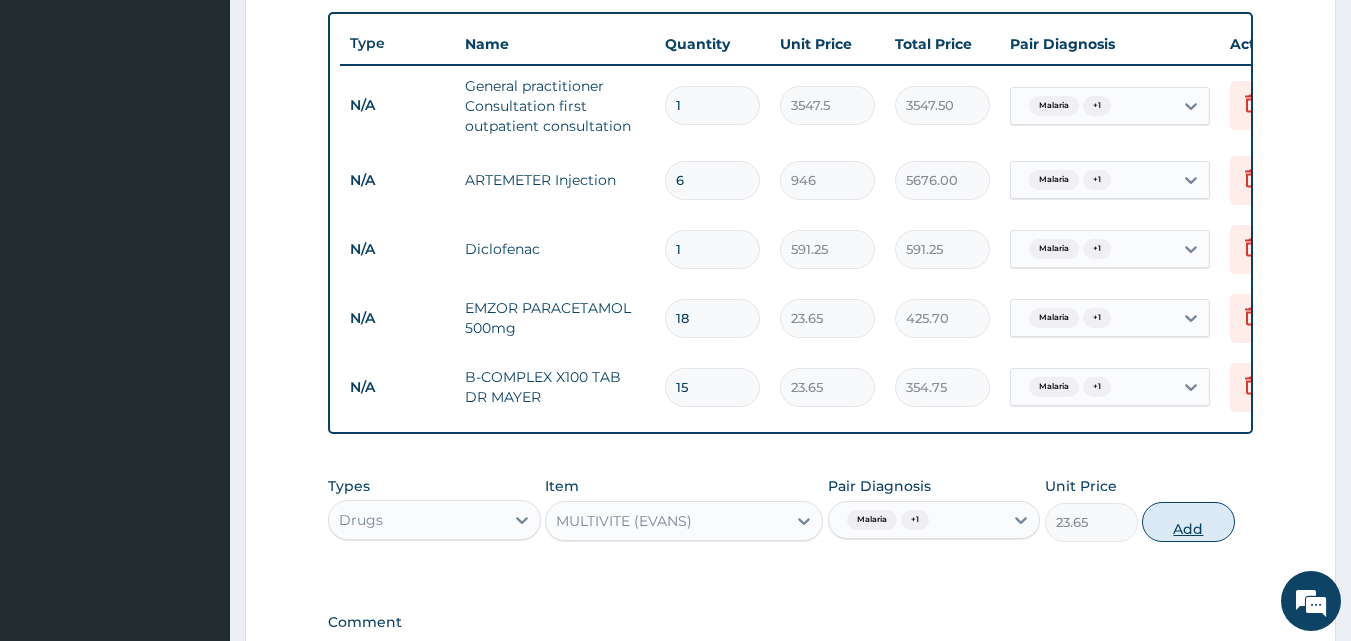 click on "Add" at bounding box center (1188, 522) 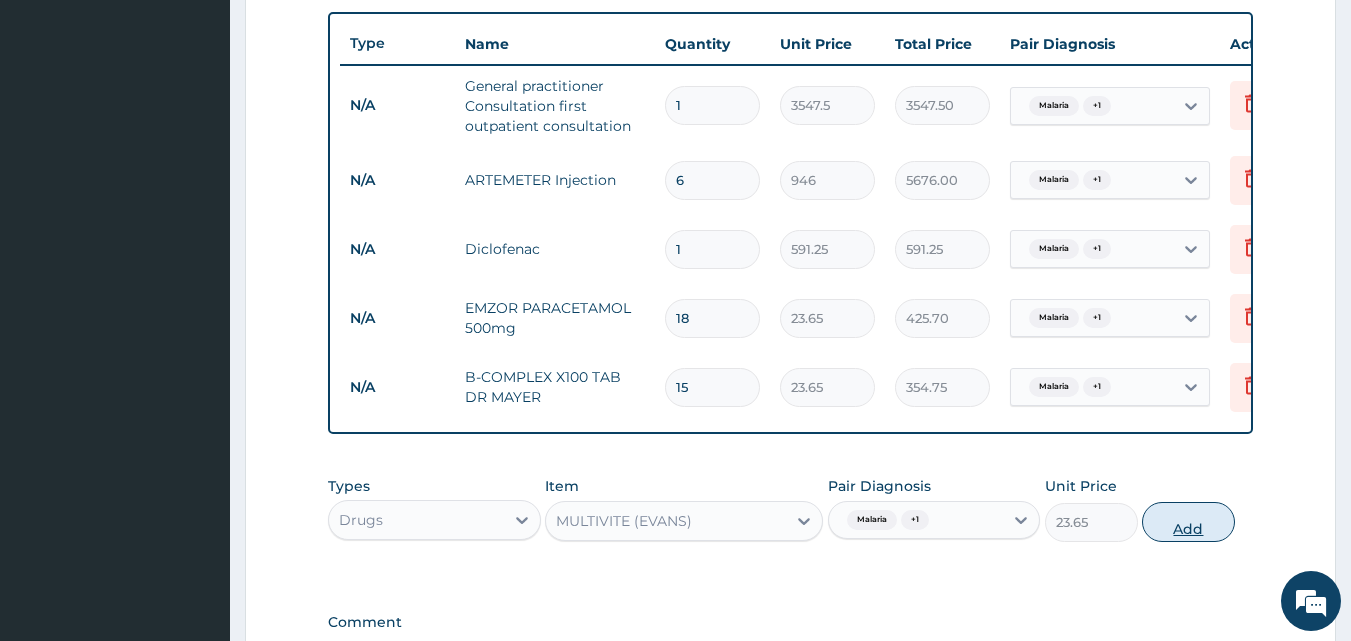 type on "0" 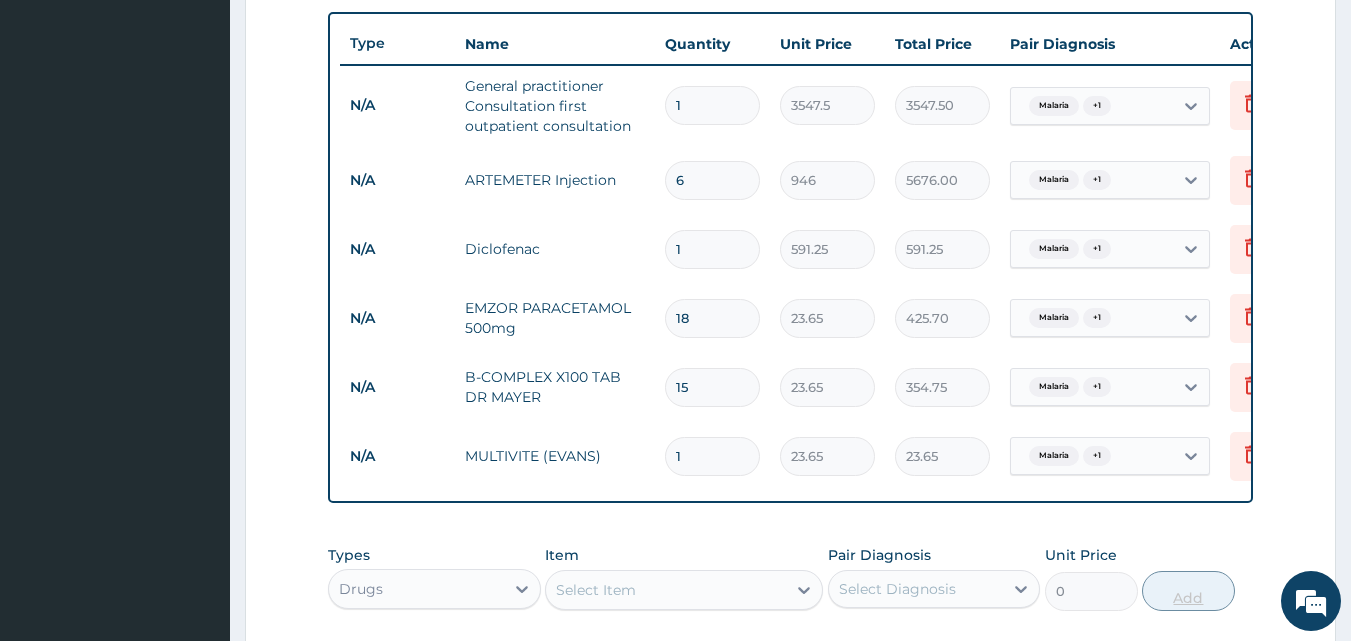 type on "15" 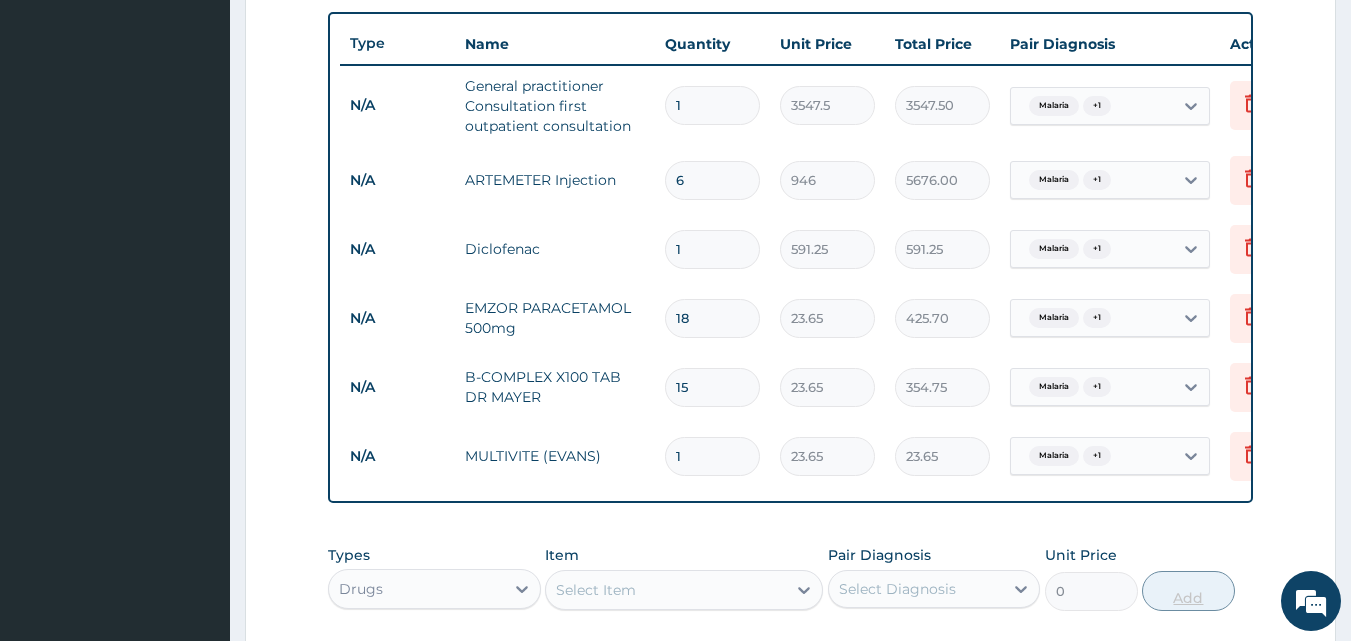 type on "354.75" 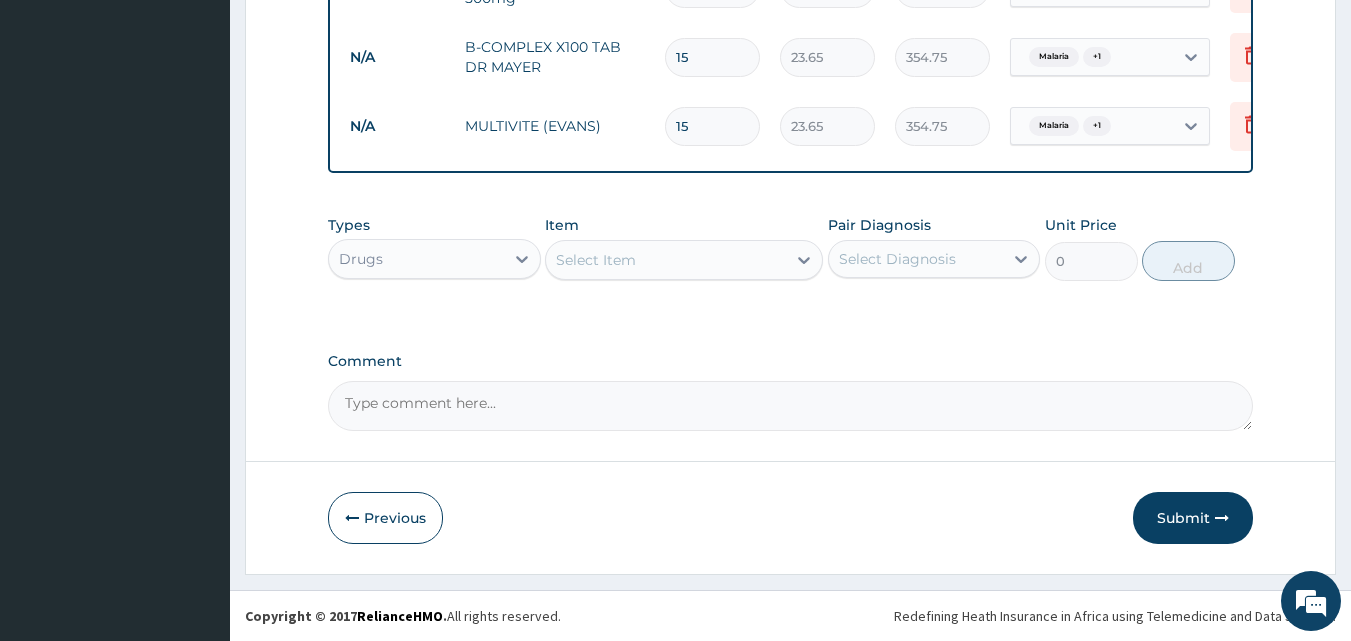 scroll, scrollTop: 1077, scrollLeft: 0, axis: vertical 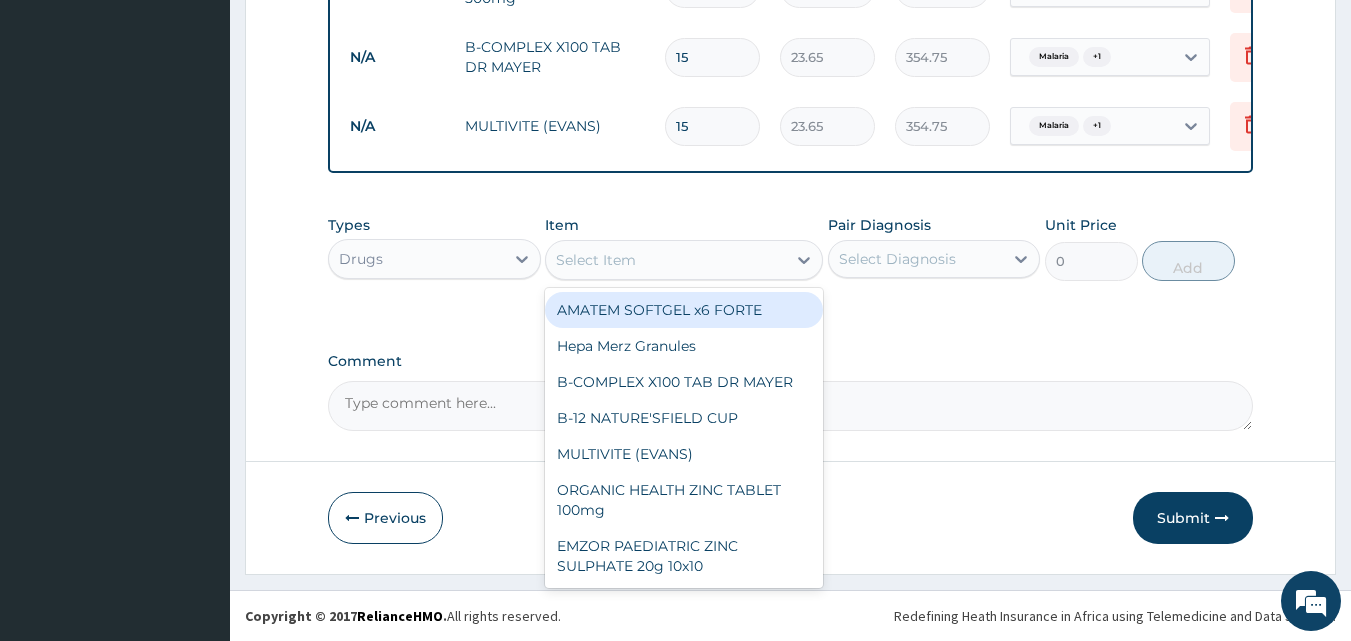 click on "Select Item" at bounding box center (666, 260) 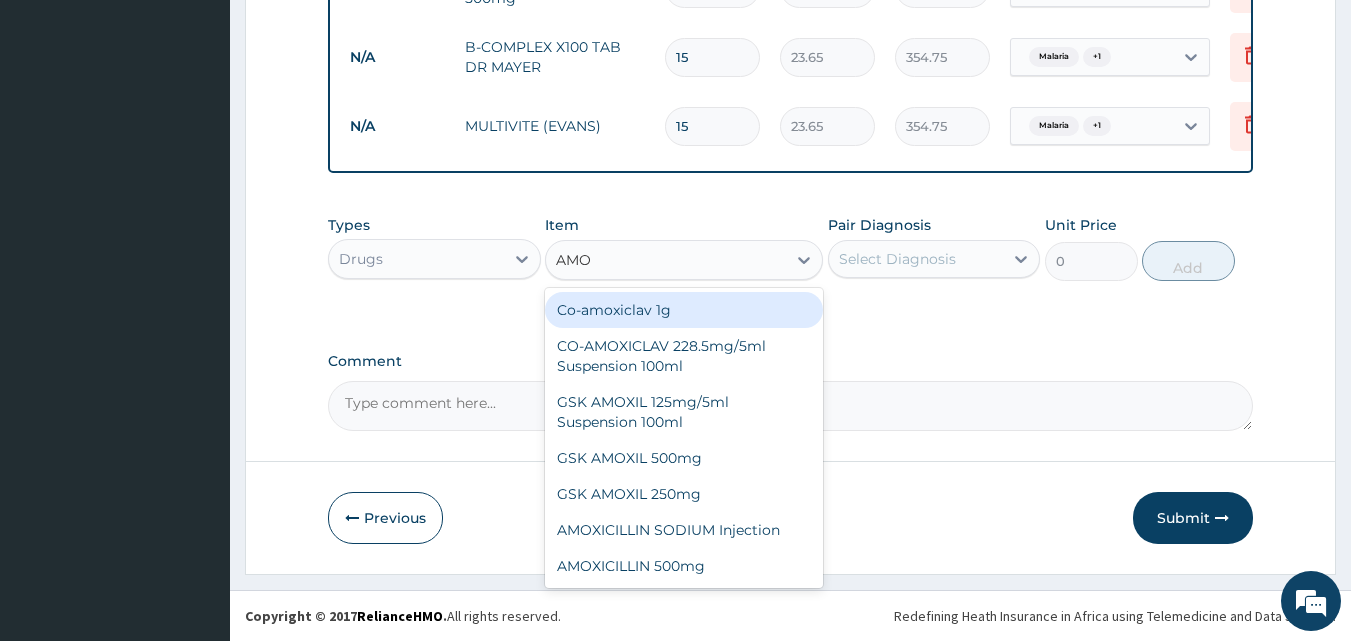 type on "AMOX" 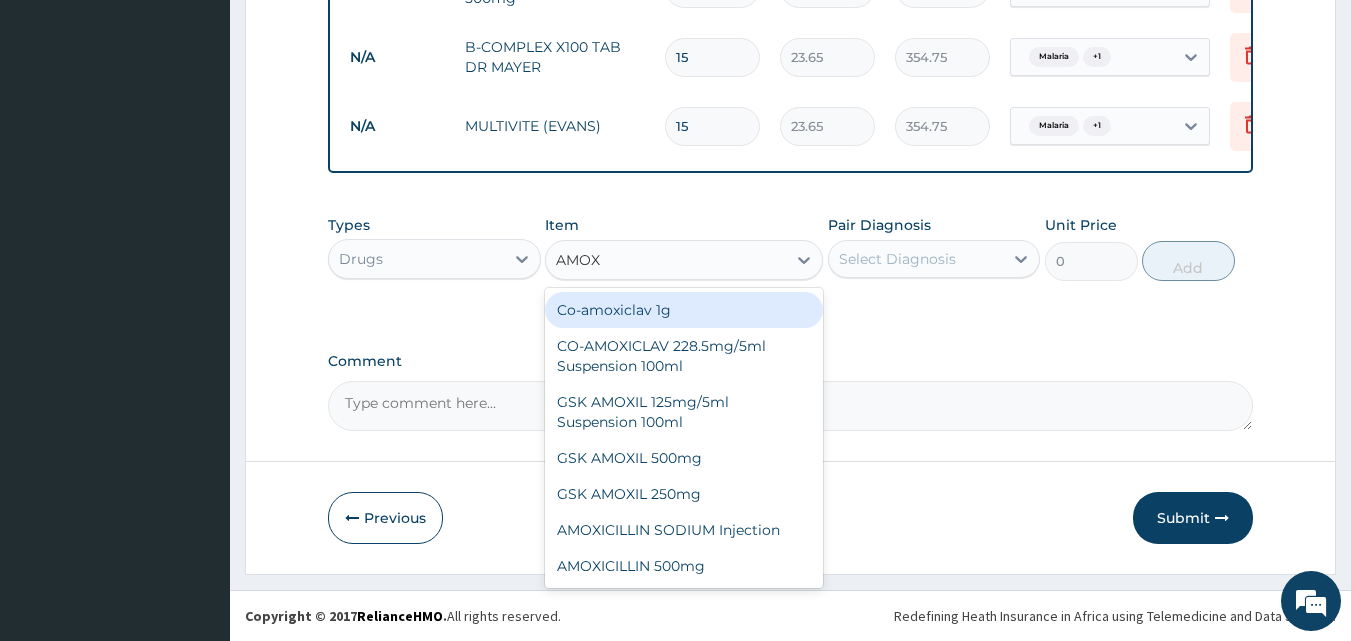click on "Co-amoxiclav 1g" at bounding box center [684, 310] 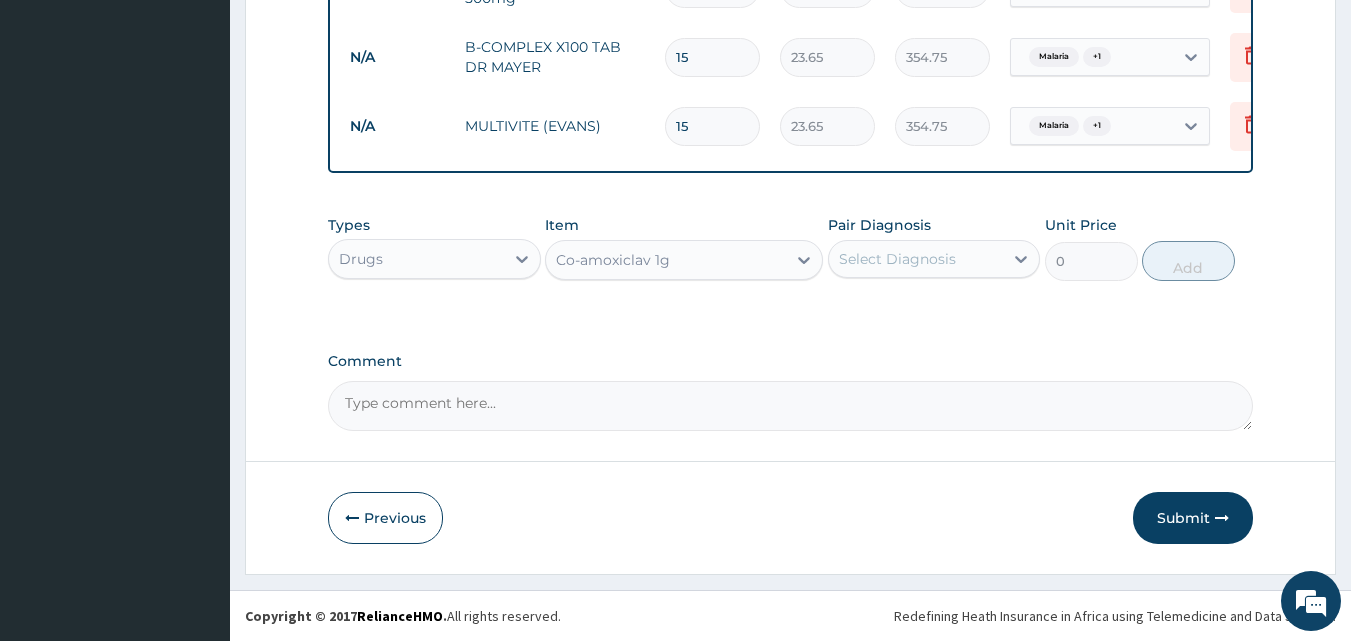 type 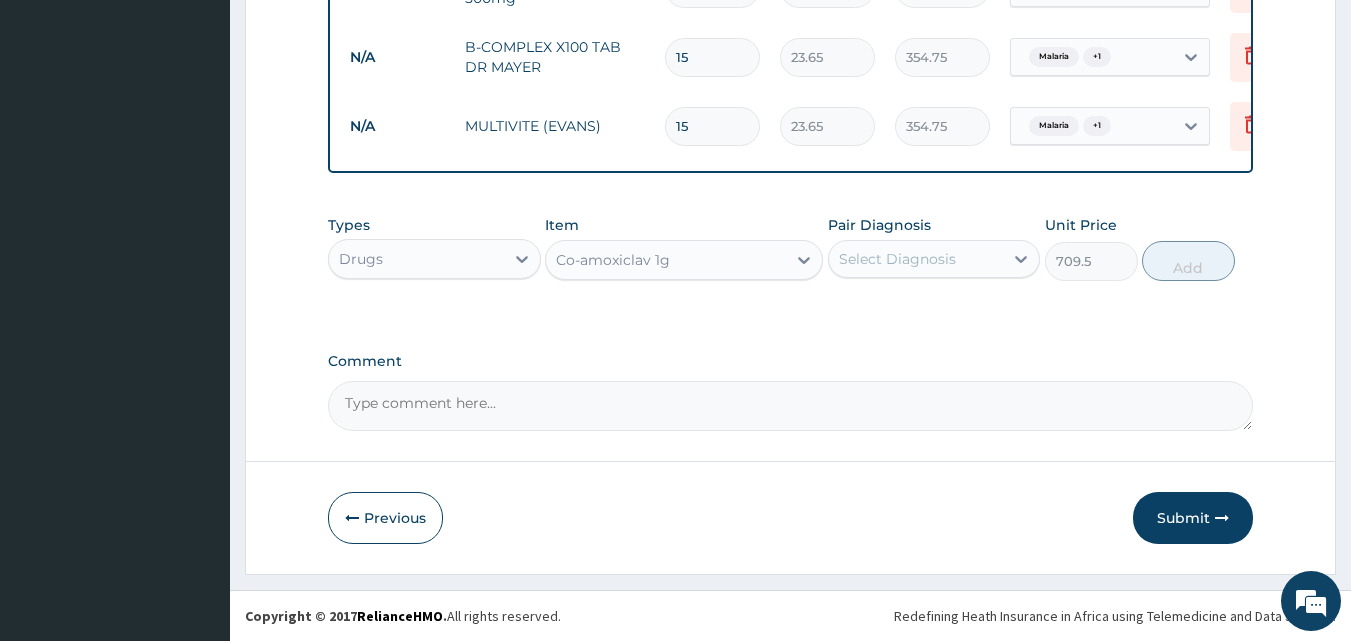 click on "Select Diagnosis" at bounding box center [897, 259] 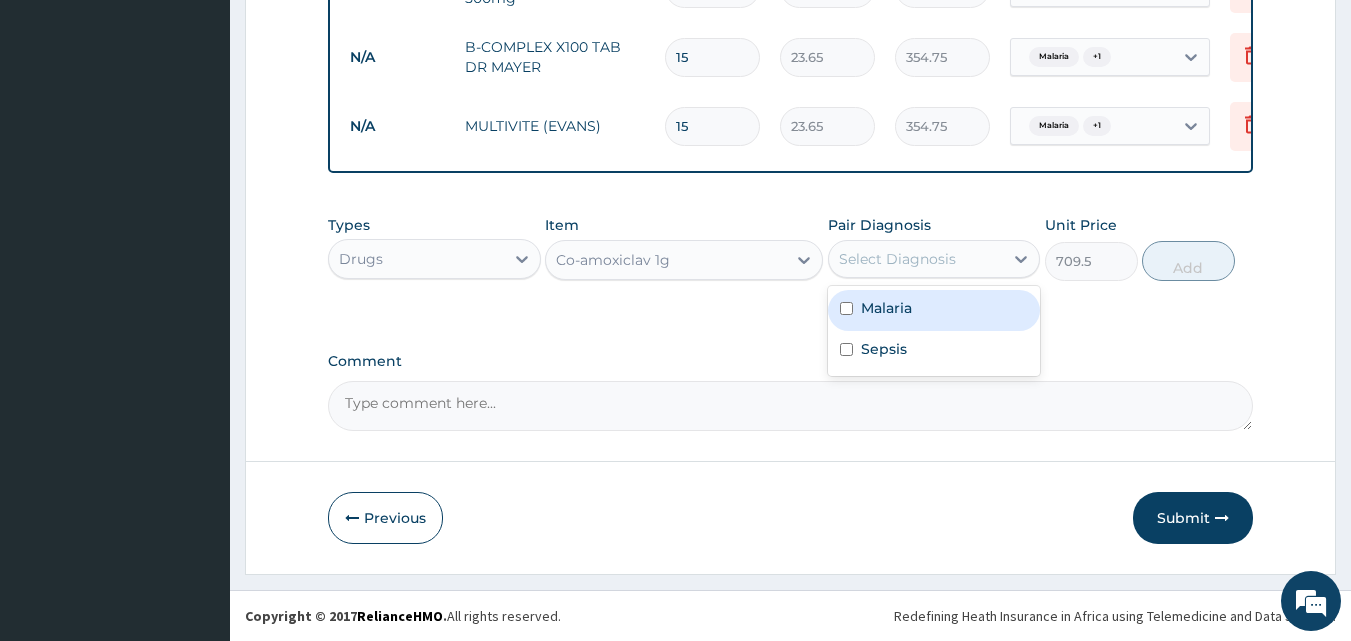 click on "Malaria" at bounding box center (886, 308) 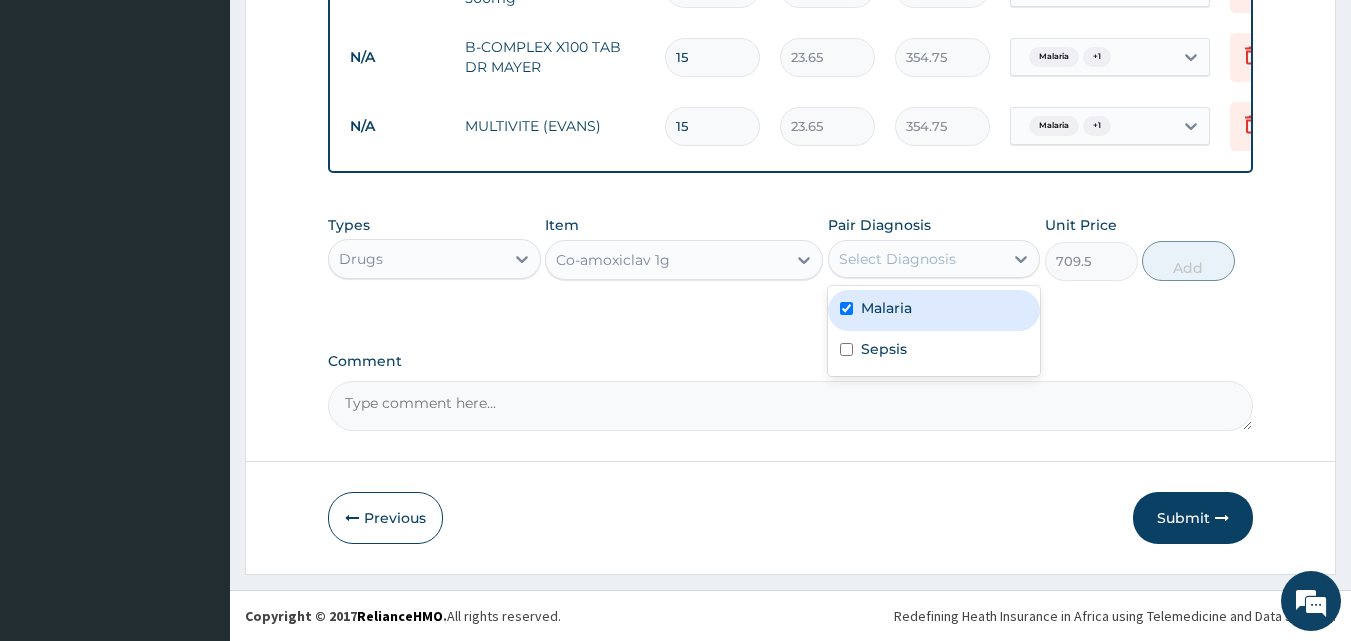 checkbox on "true" 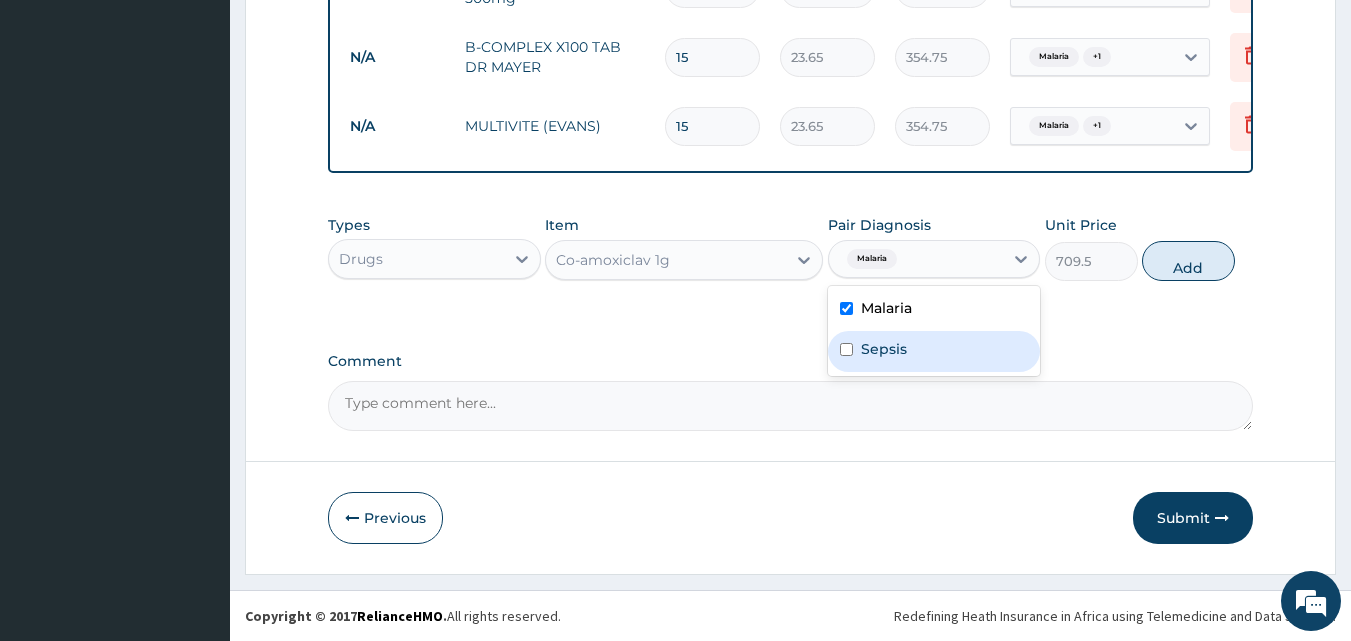 click on "Sepsis" at bounding box center (884, 349) 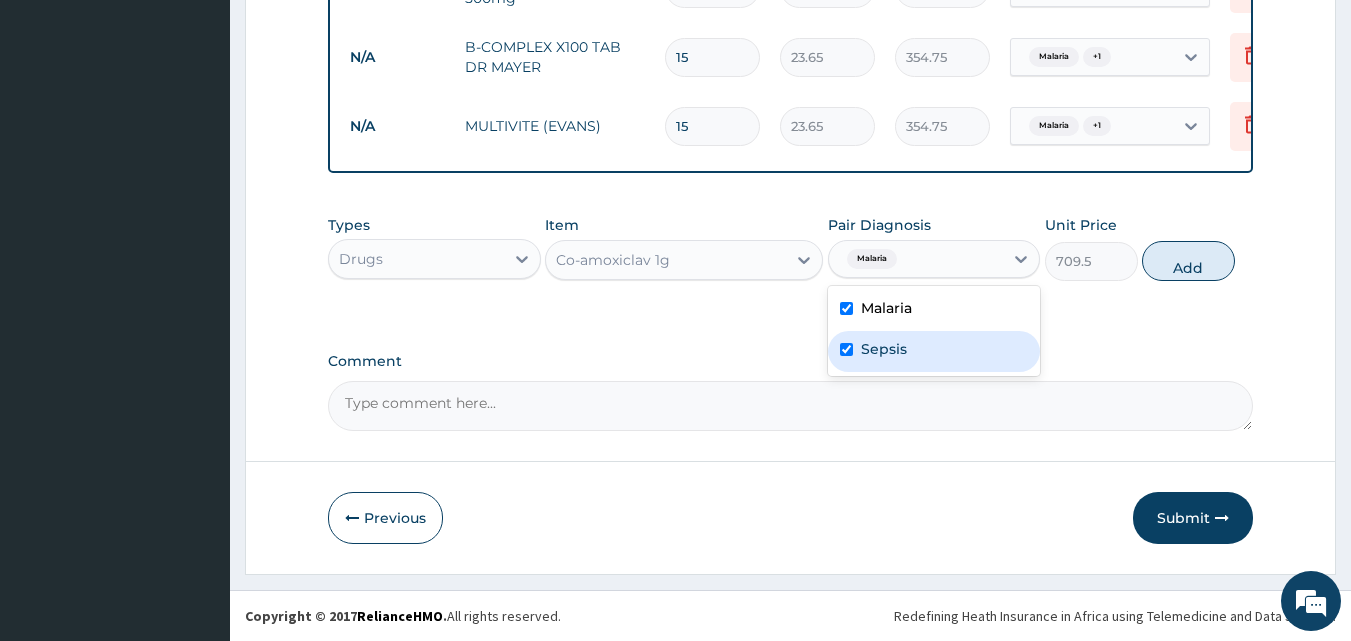 checkbox on "true" 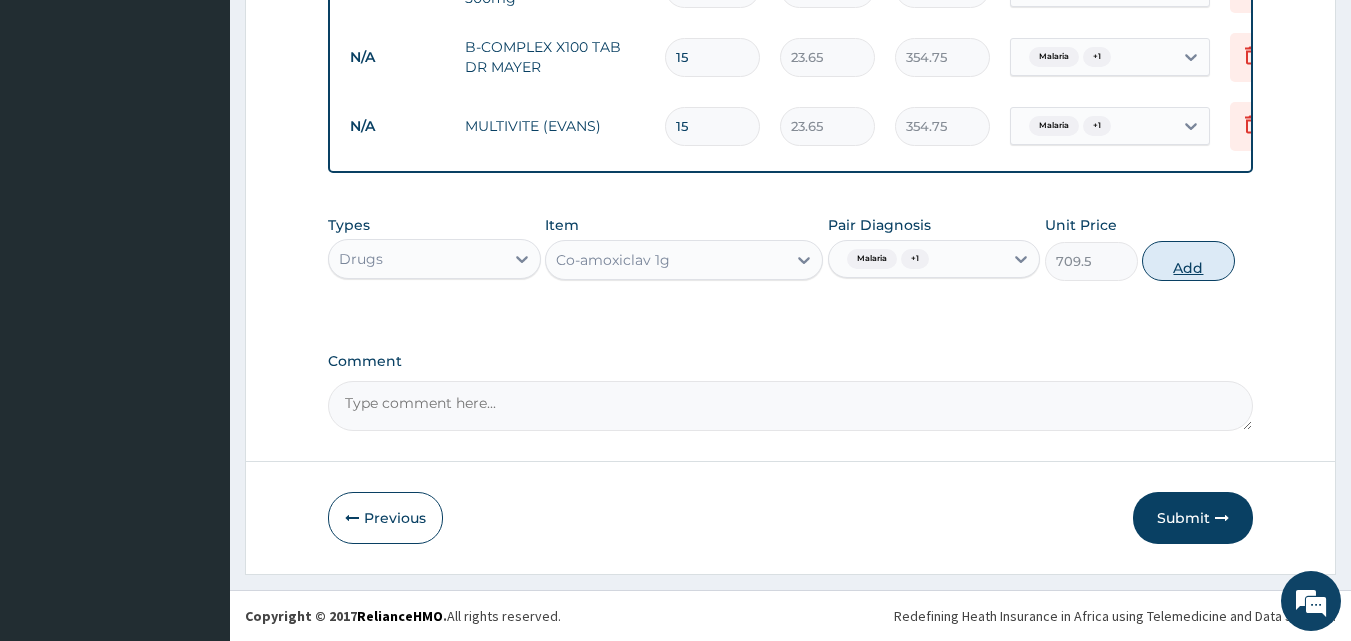 click on "Add" at bounding box center (1188, 261) 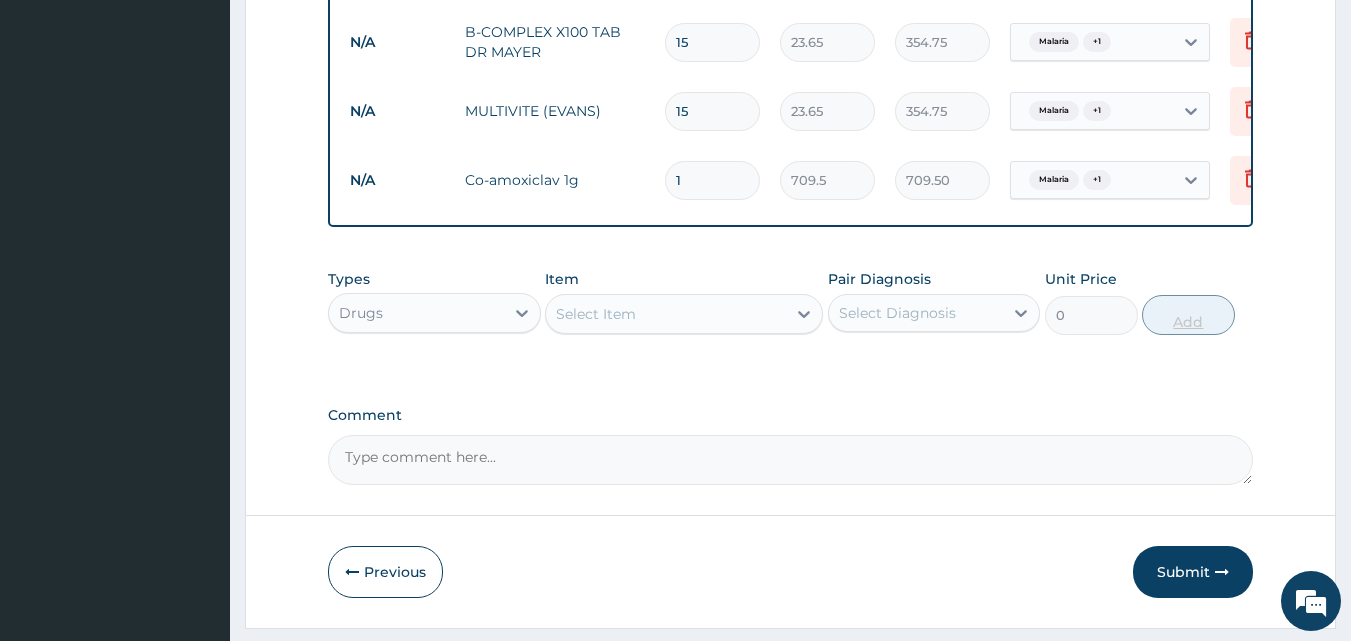 type on "14" 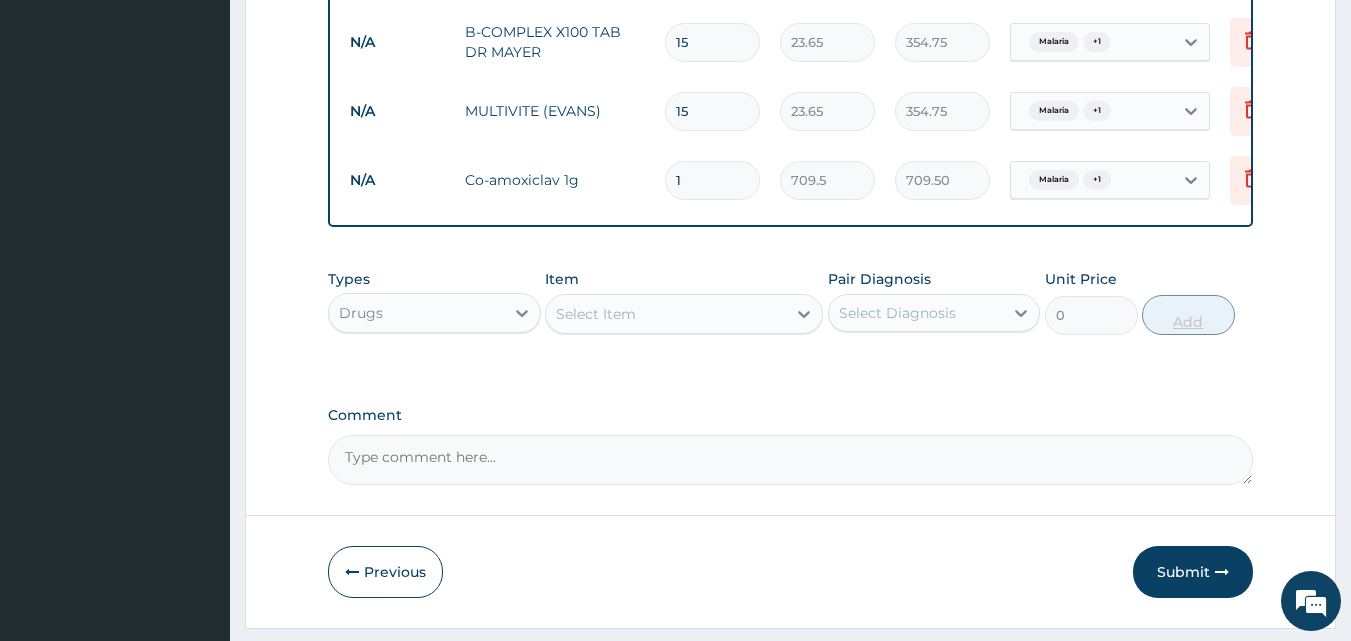 type on "9933.00" 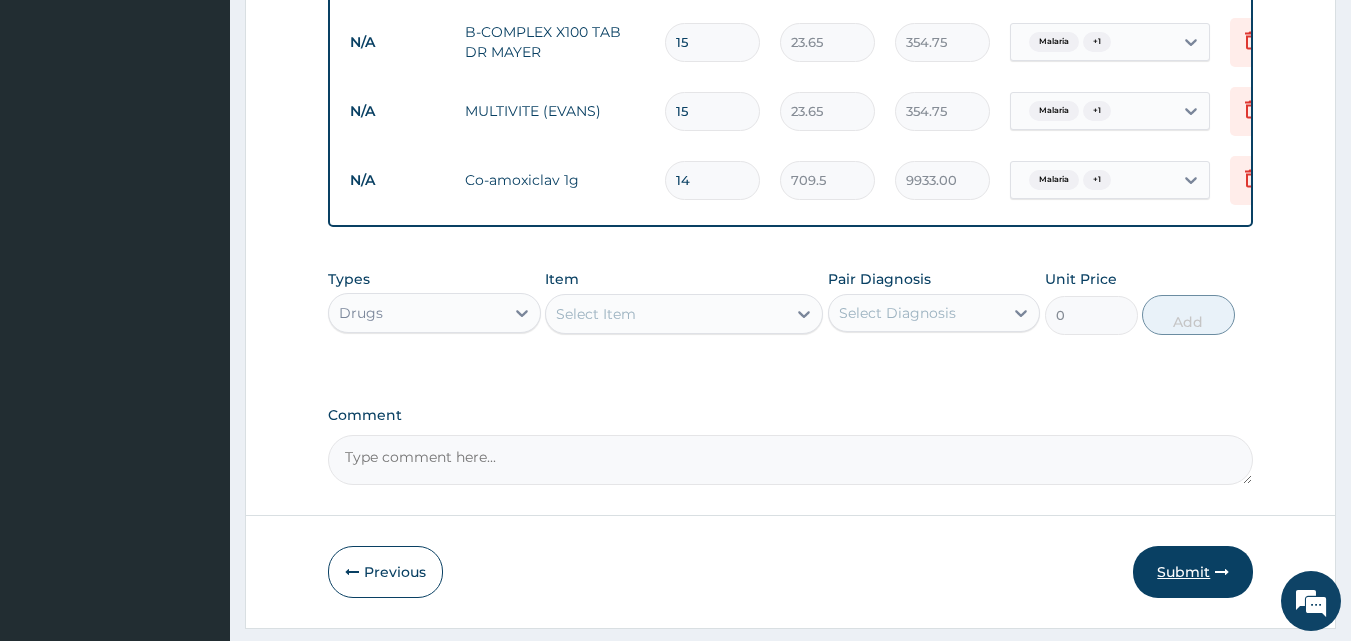 type on "14" 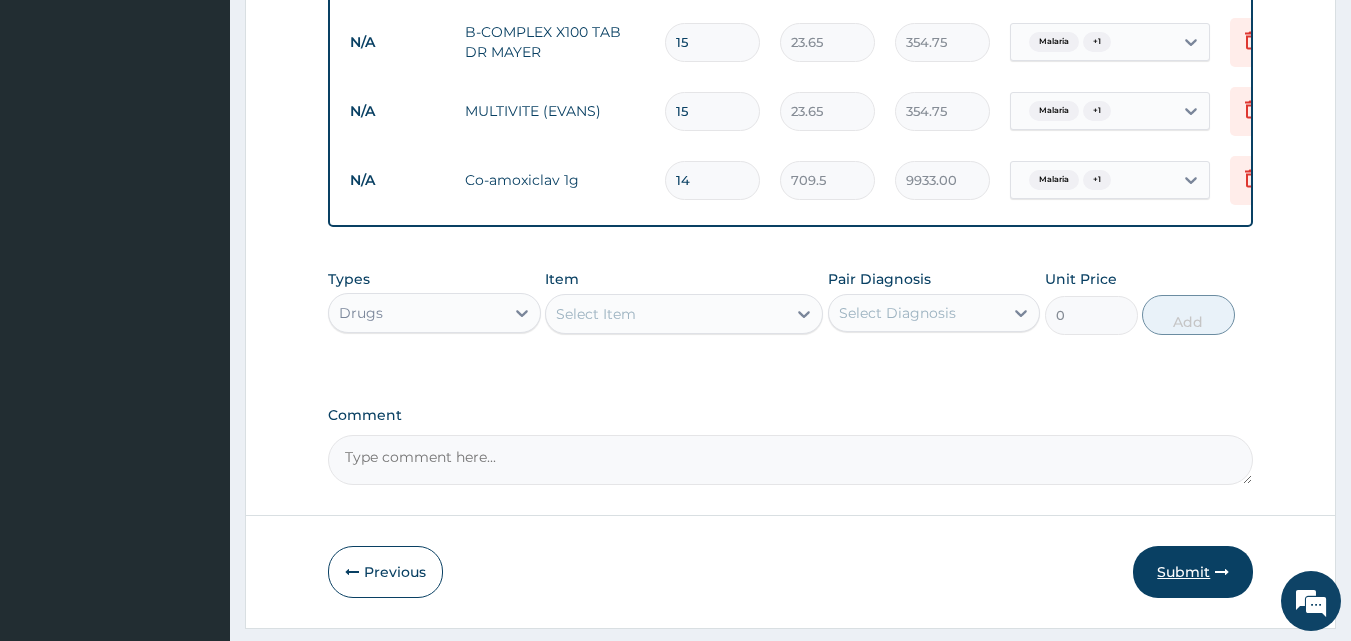click on "Submit" at bounding box center (1193, 572) 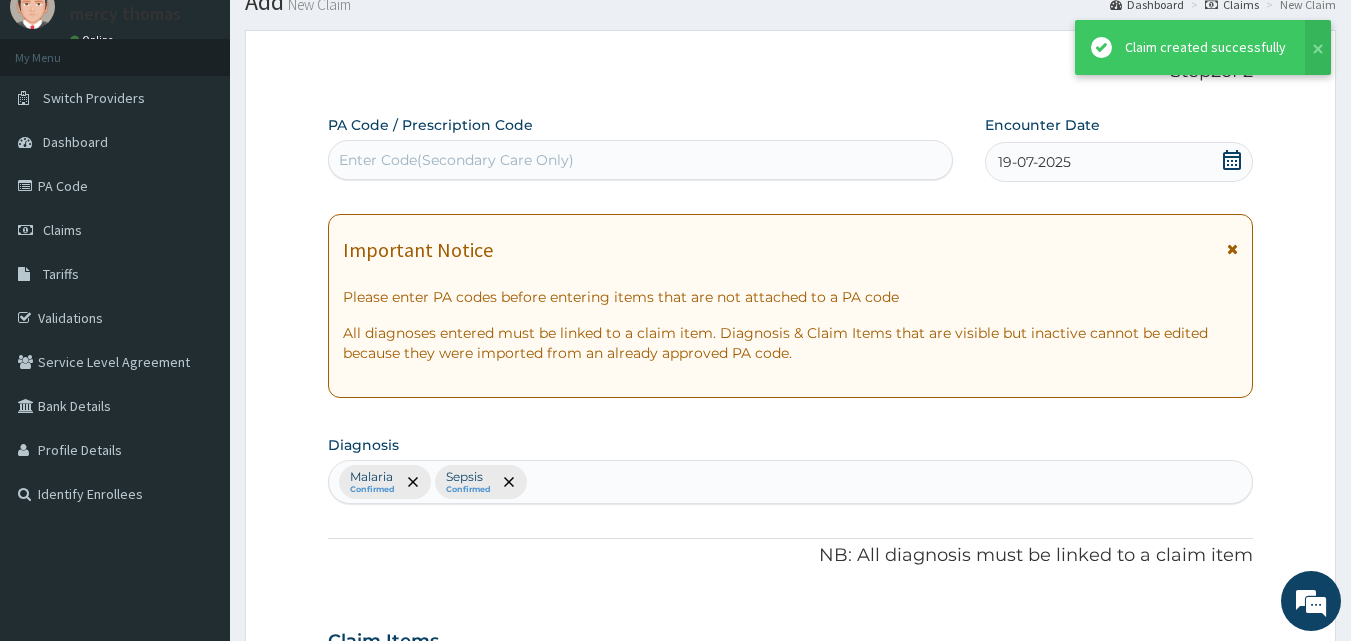 scroll, scrollTop: 1077, scrollLeft: 0, axis: vertical 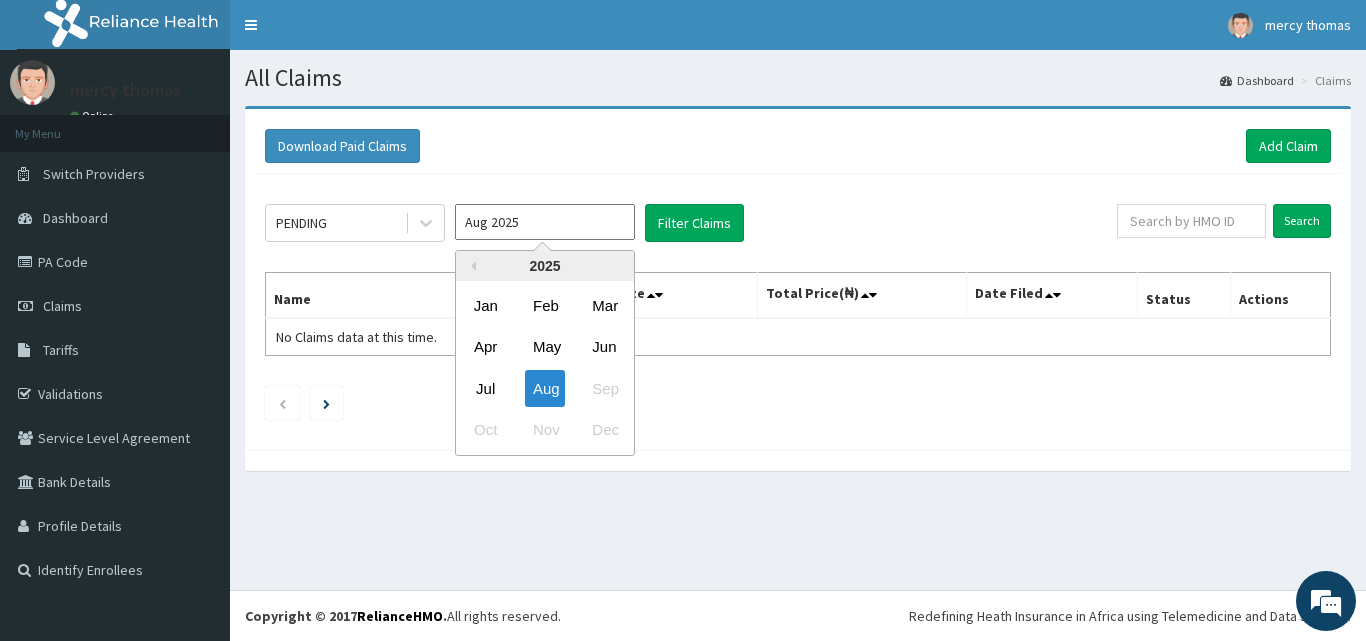 click on "Aug 2025" at bounding box center [545, 222] 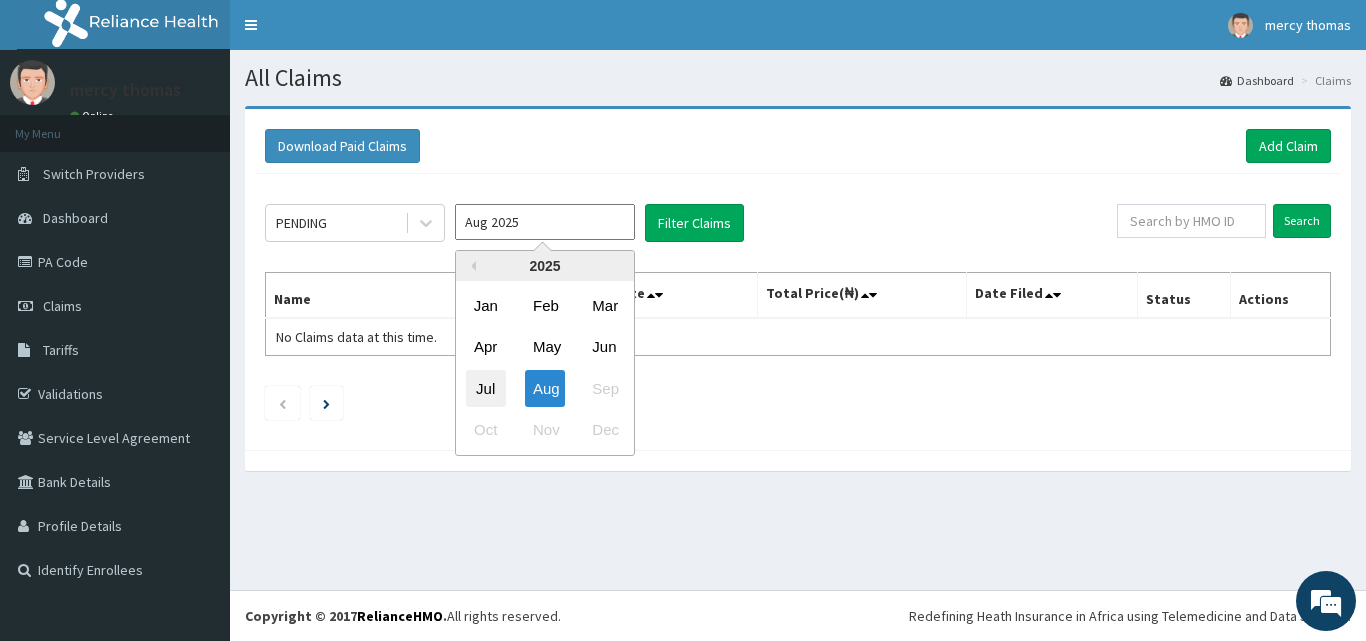 click on "Jul" at bounding box center (486, 388) 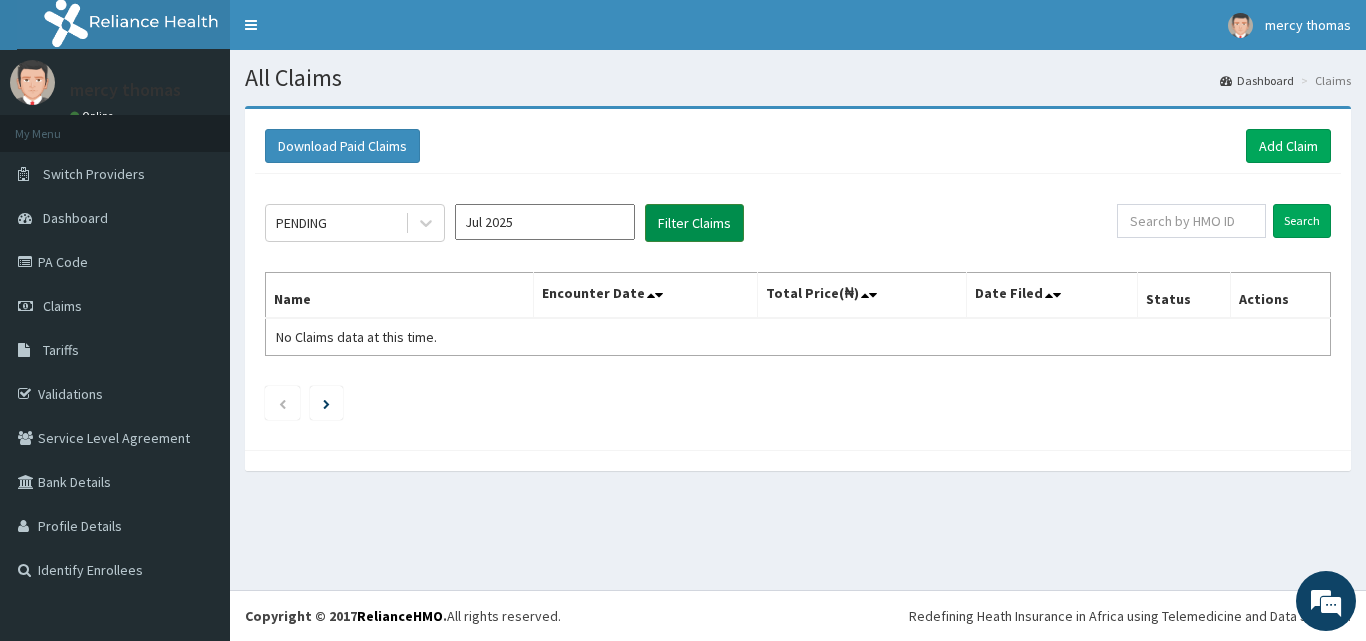 click on "Filter Claims" at bounding box center (694, 223) 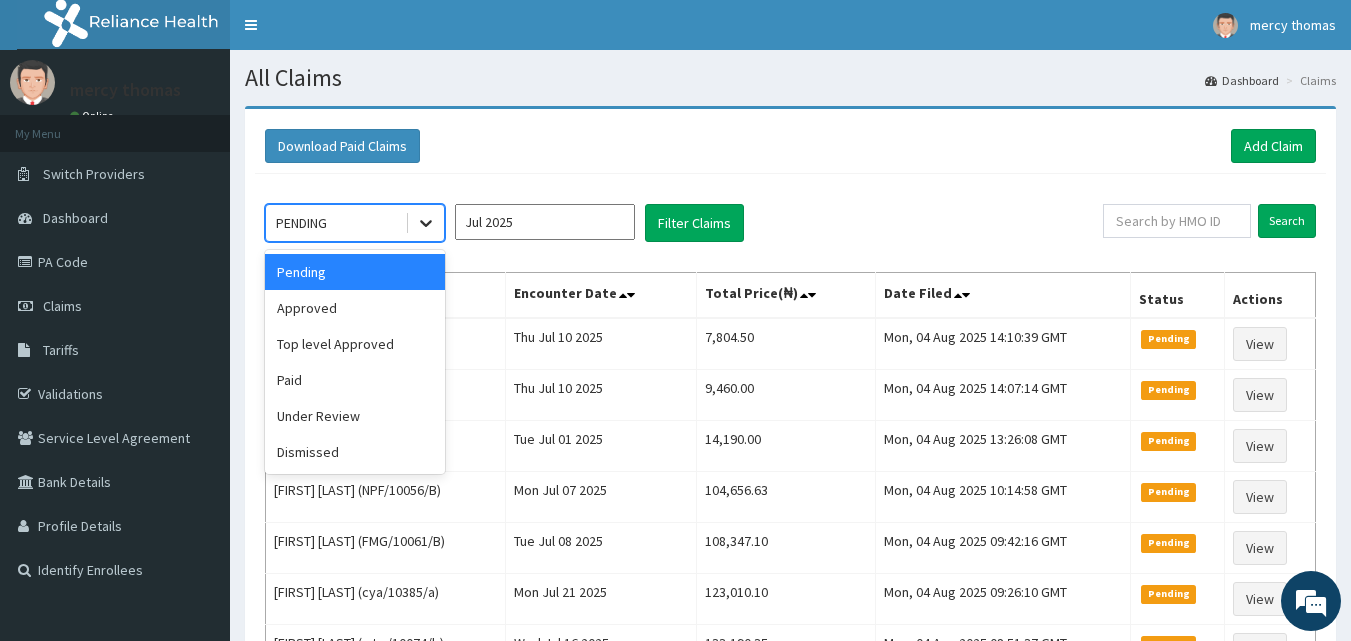 click 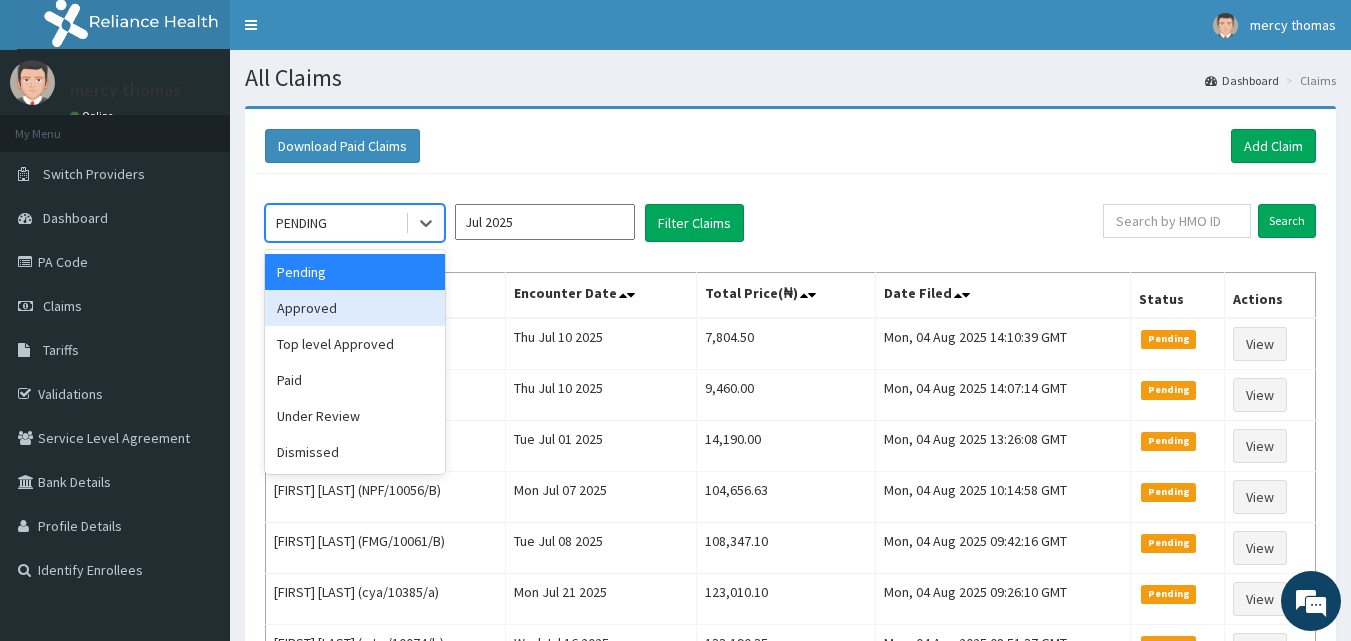 click on "Approved" at bounding box center [355, 308] 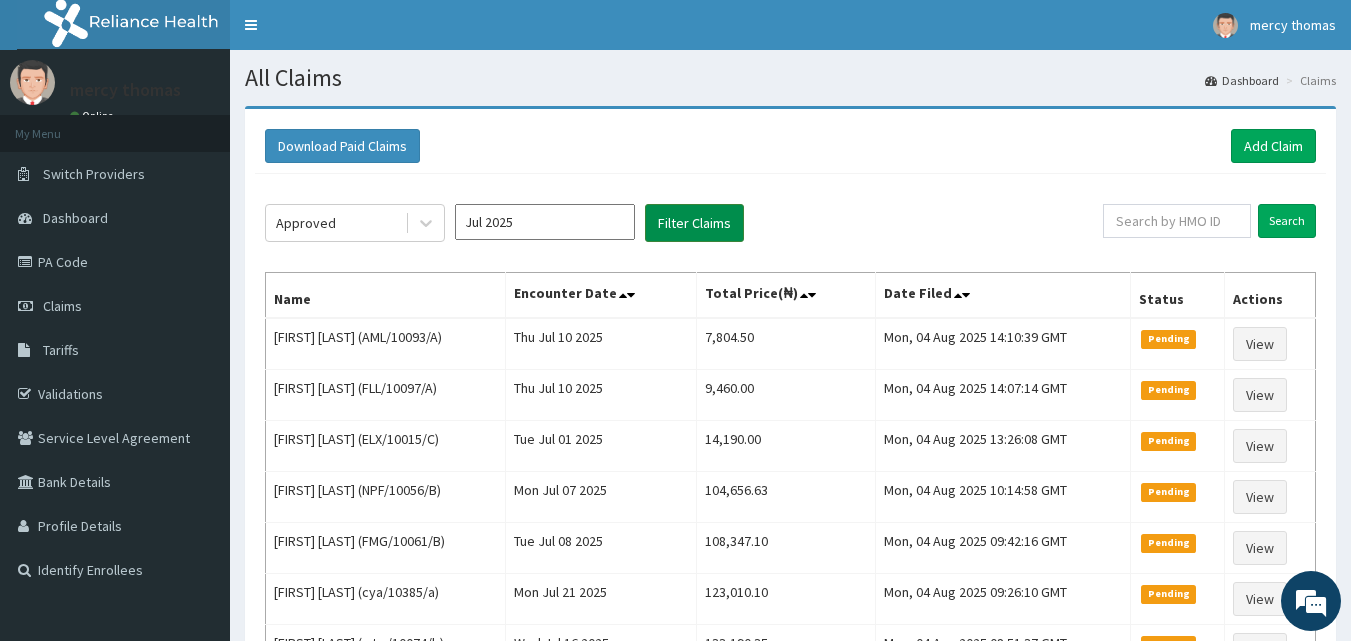 click on "Filter Claims" at bounding box center [694, 223] 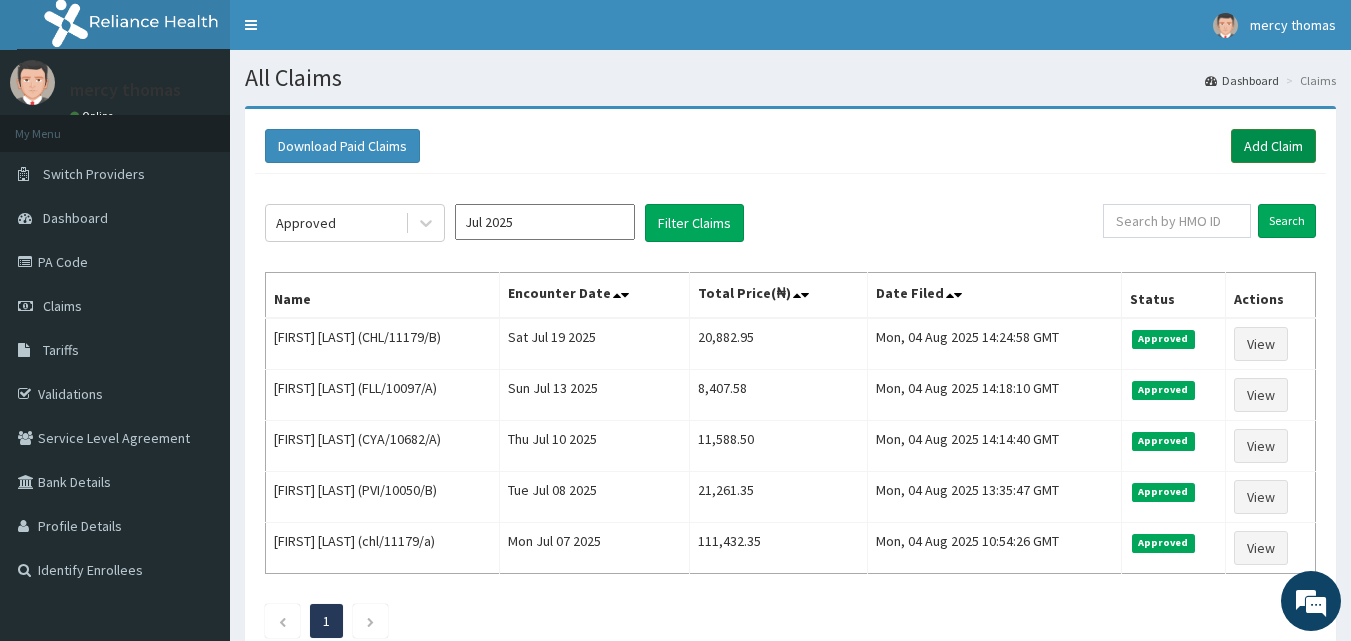 click on "Add Claim" at bounding box center (1273, 146) 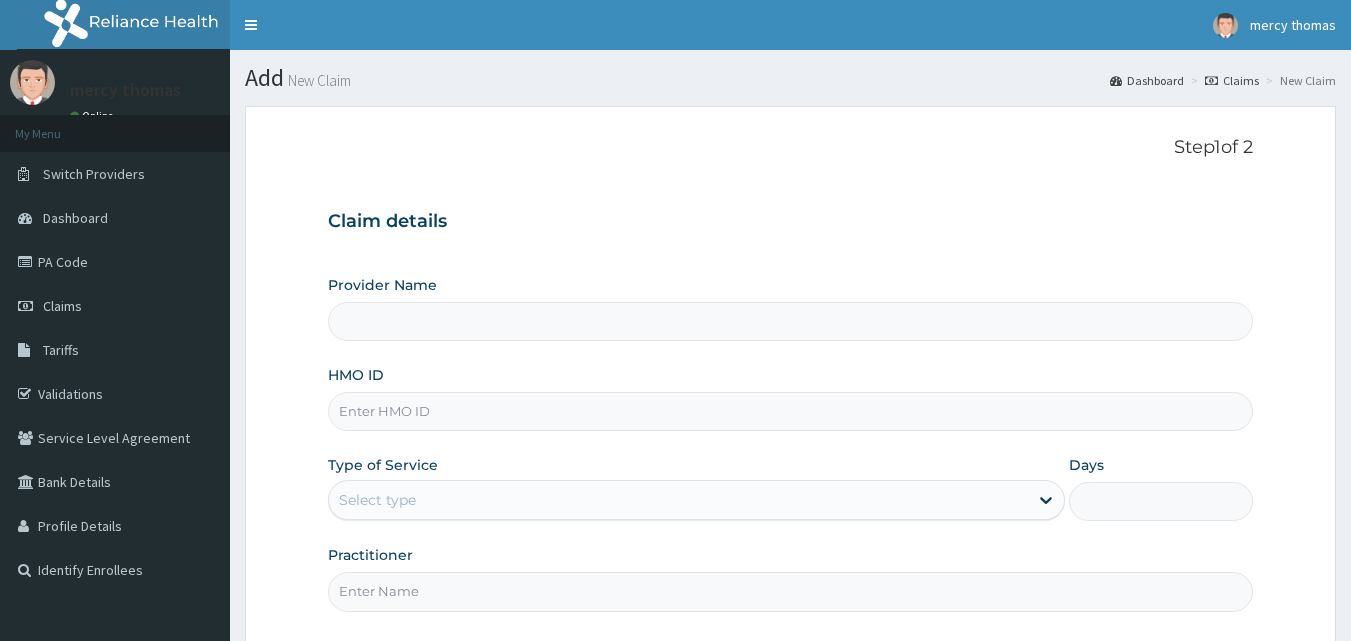 click on "HMO ID" at bounding box center (791, 411) 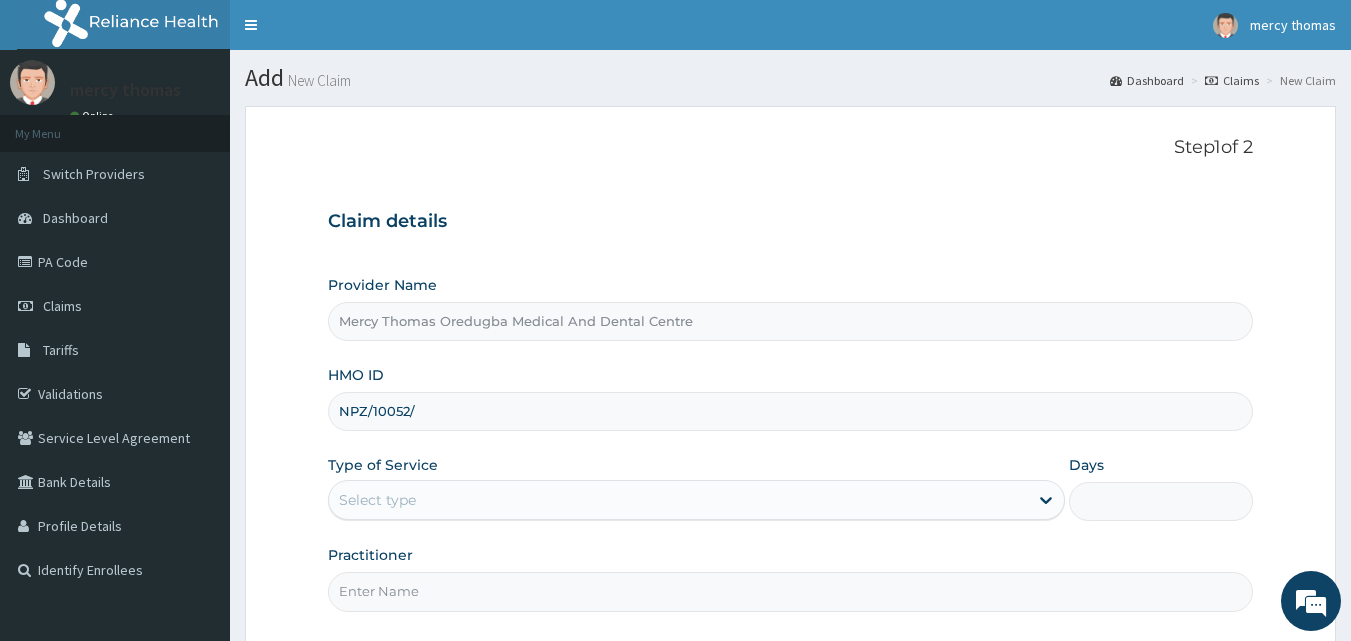 scroll, scrollTop: 0, scrollLeft: 0, axis: both 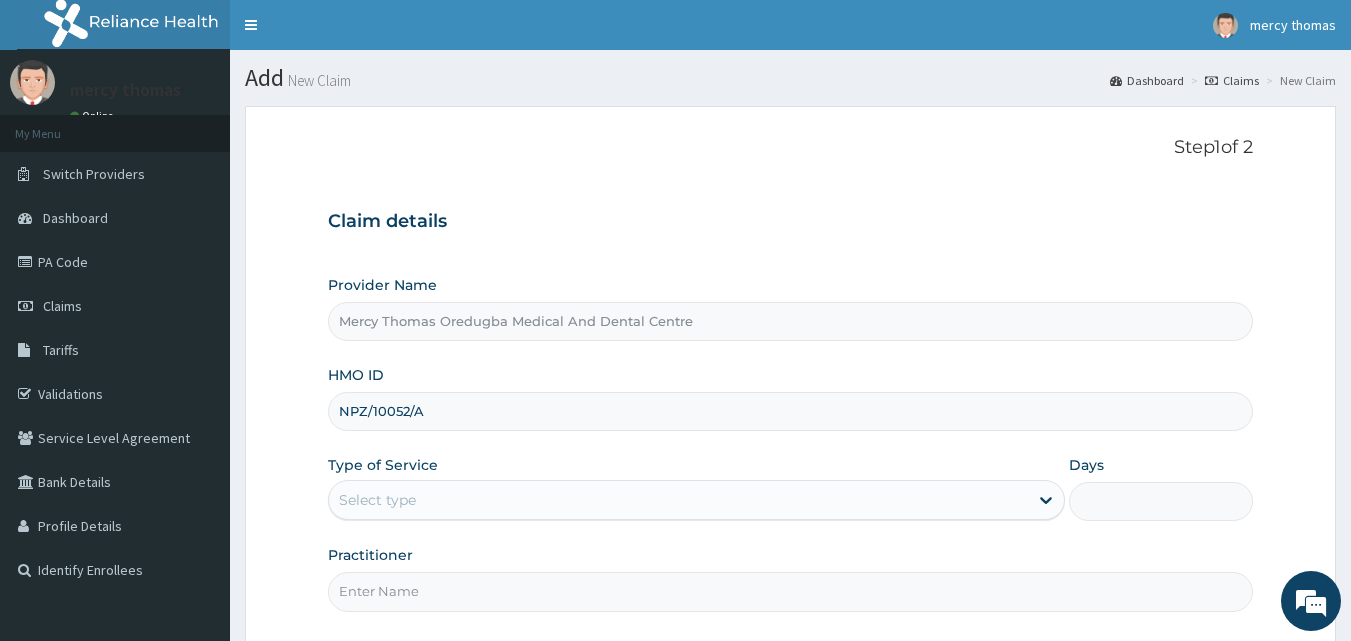 type on "NPZ/10052/A" 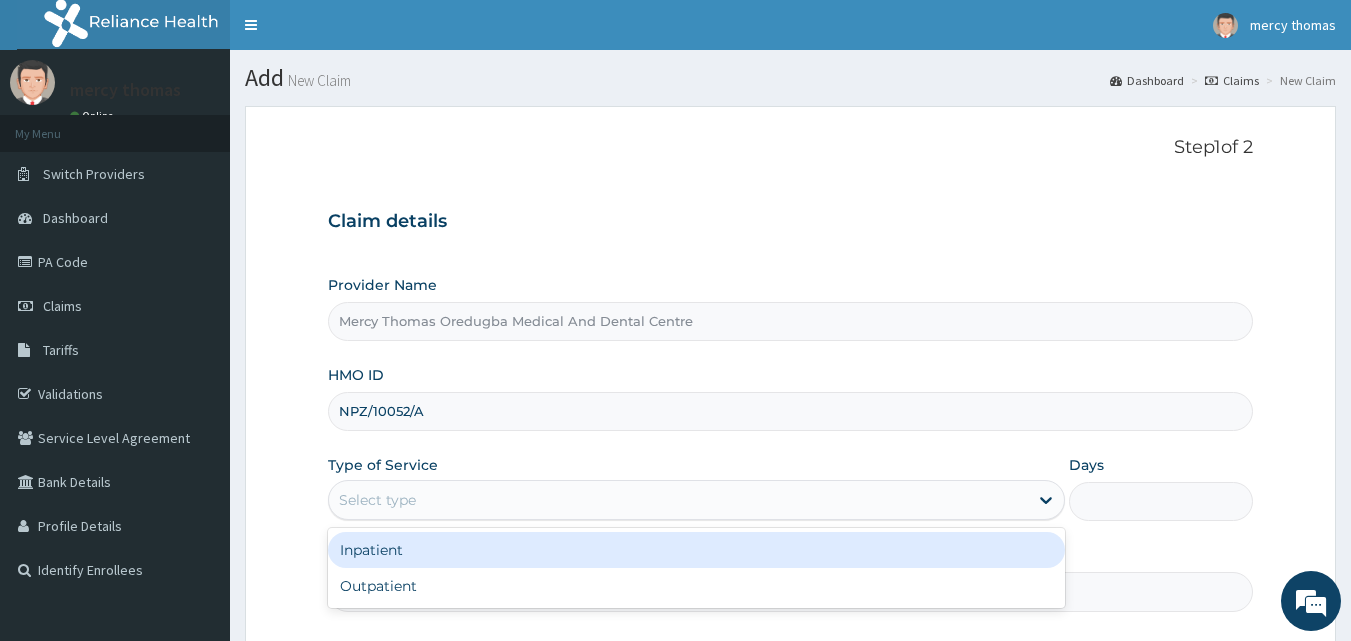 click on "Select type" at bounding box center [678, 500] 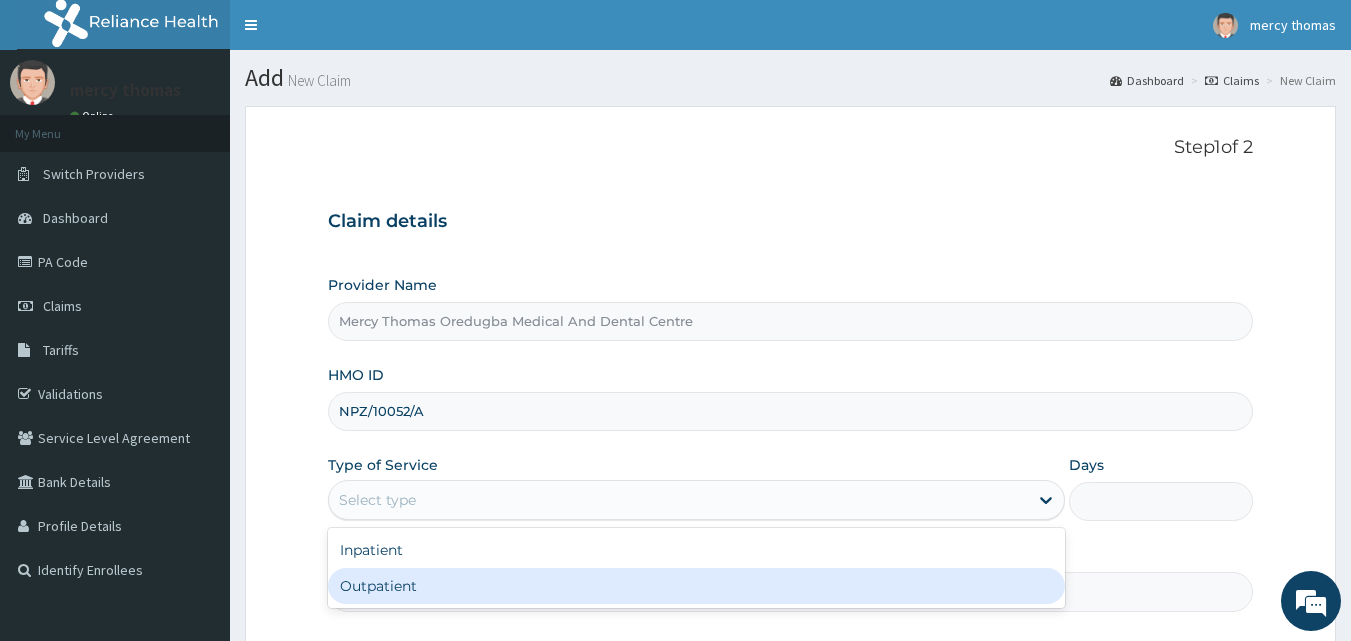 click on "Outpatient" at bounding box center [696, 586] 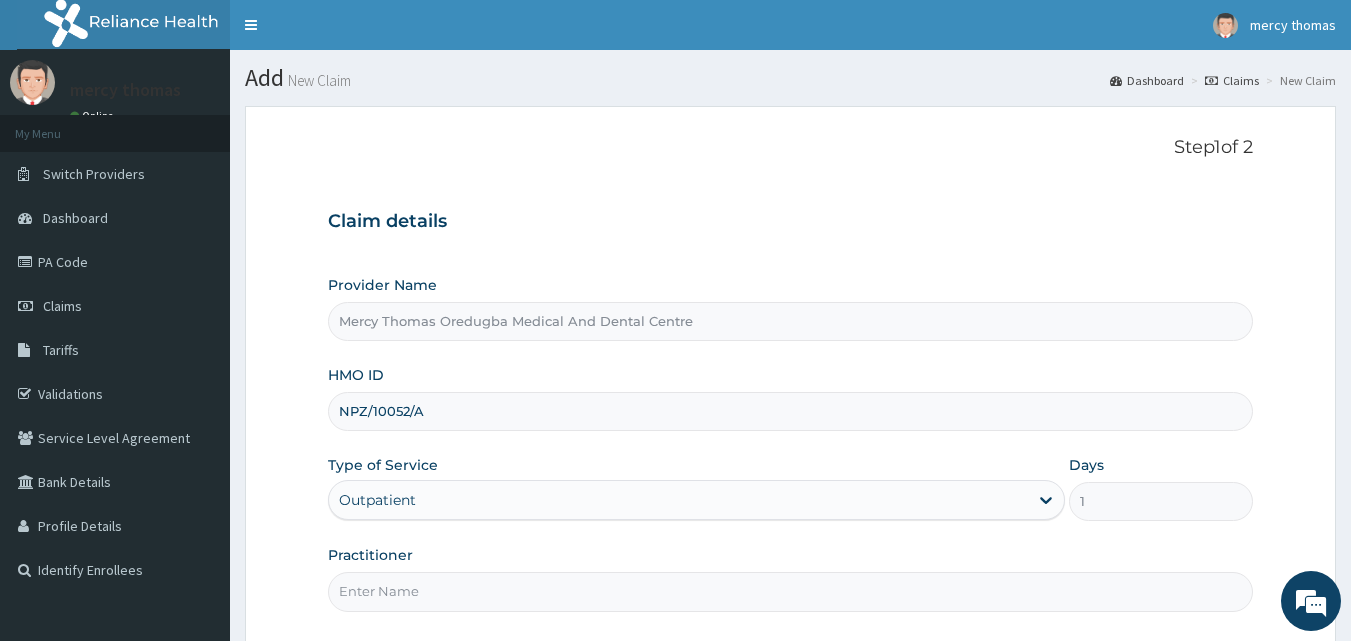click on "Practitioner" at bounding box center (791, 591) 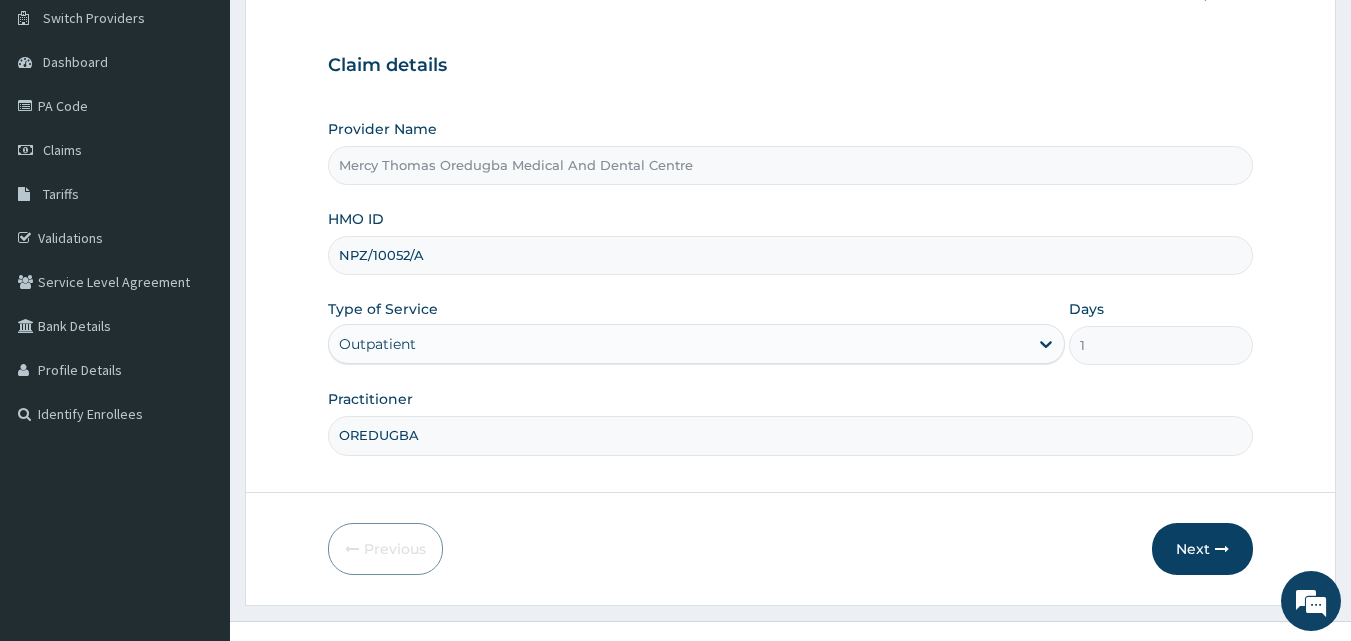 scroll, scrollTop: 187, scrollLeft: 0, axis: vertical 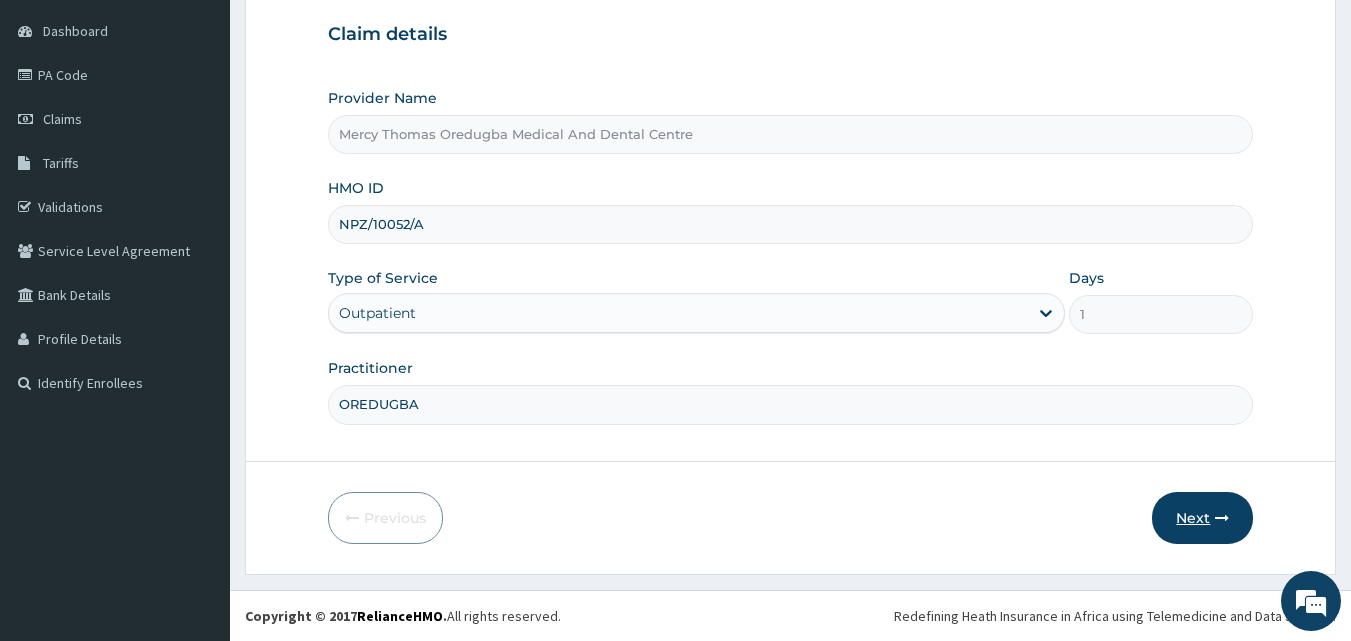 type on "OREDUGBA" 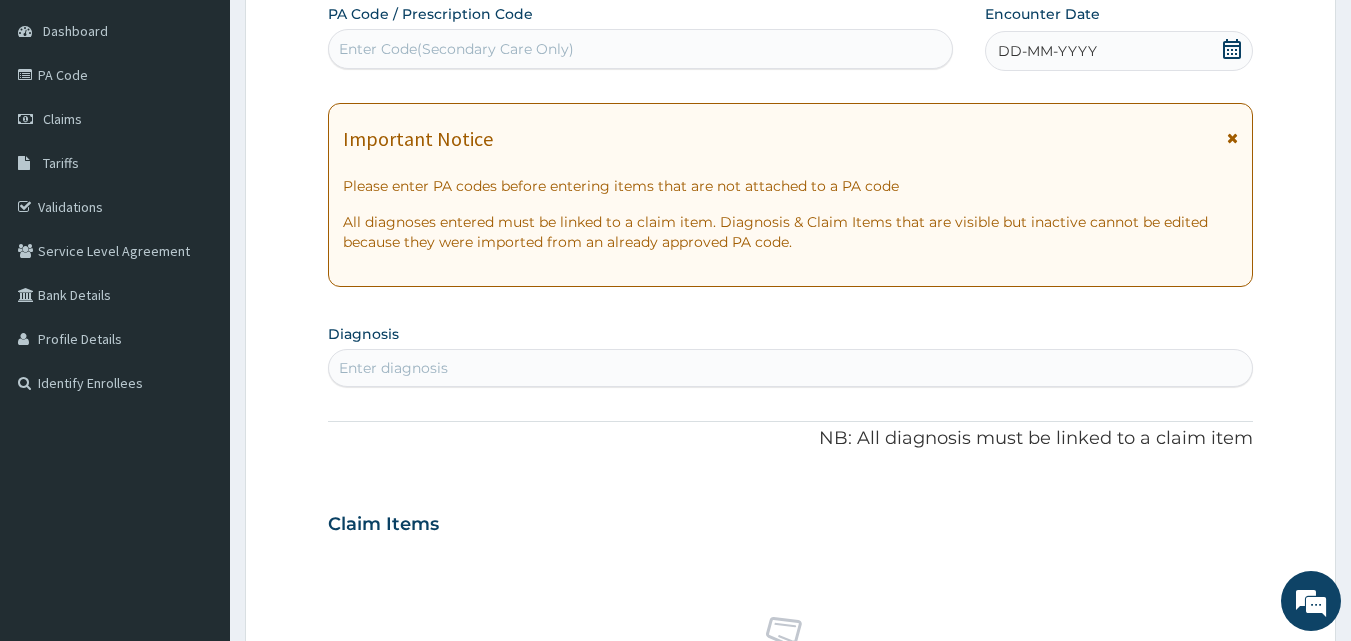 click 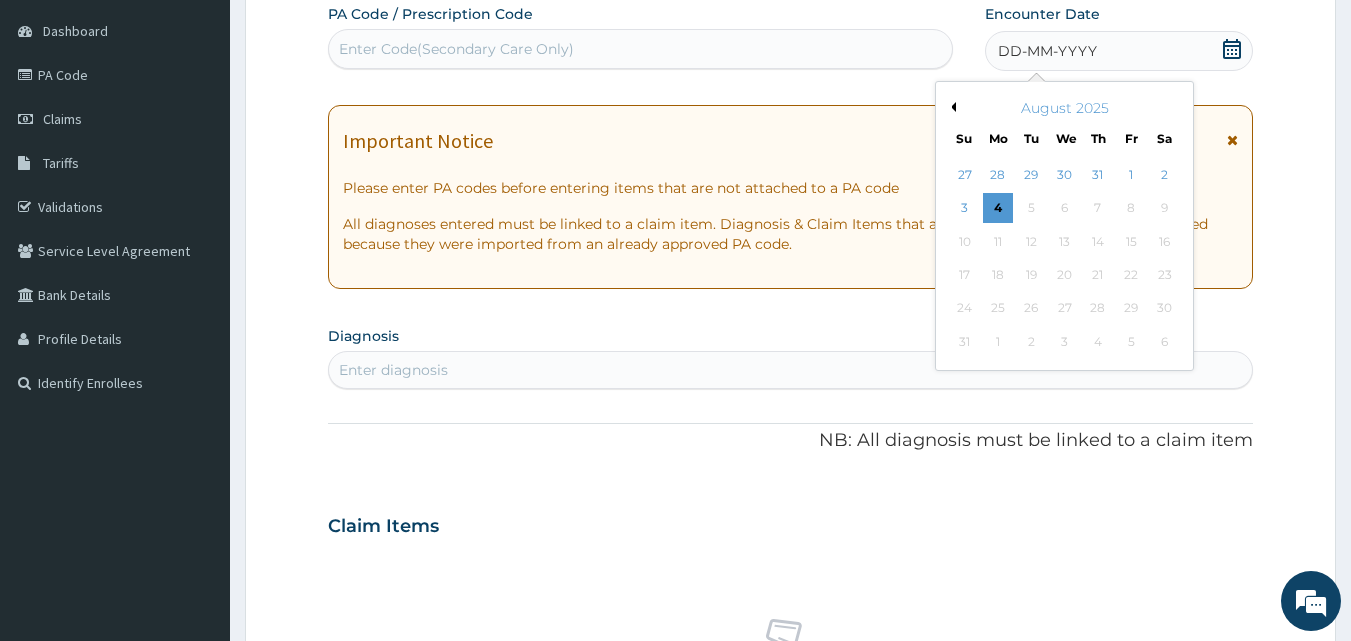 click on "Previous Month" at bounding box center (951, 107) 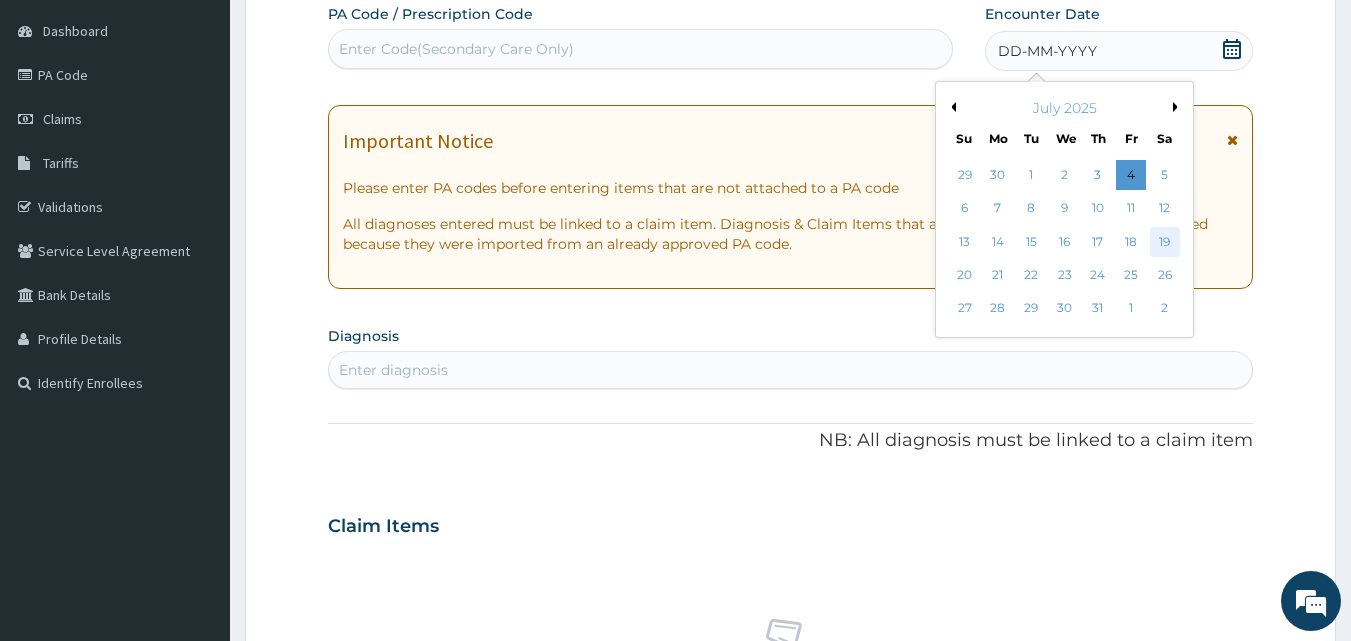 click on "19" at bounding box center (1165, 242) 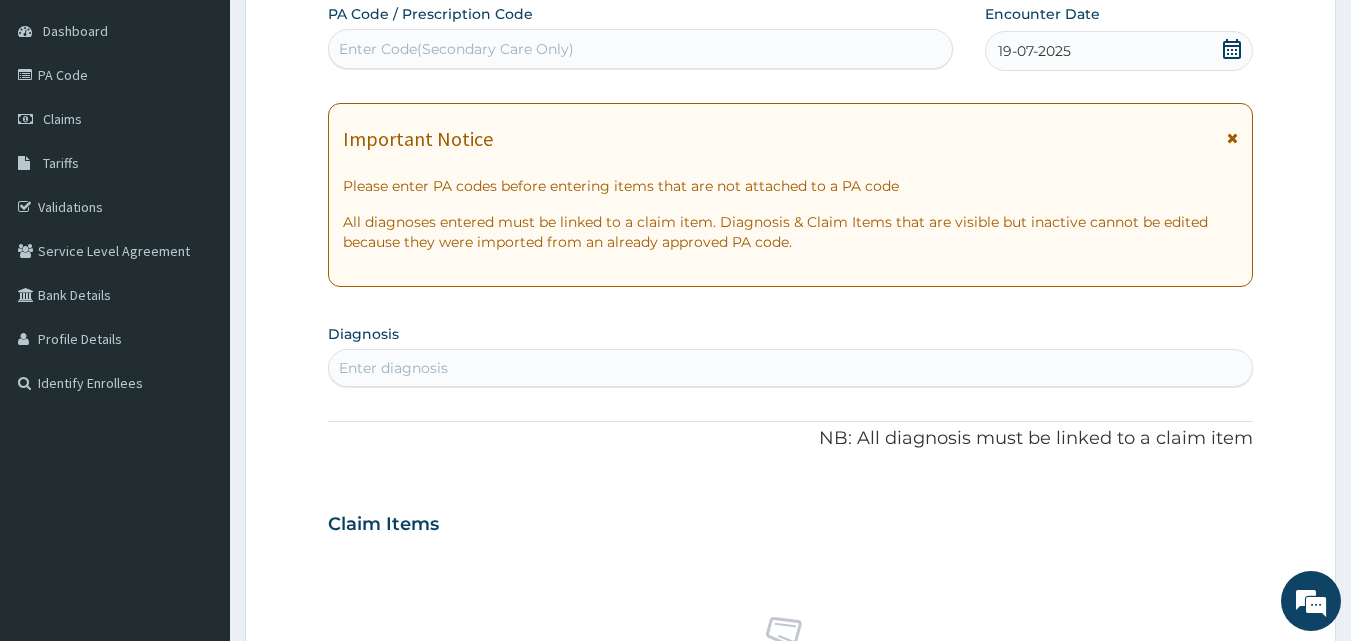 click on "Enter diagnosis" at bounding box center (791, 368) 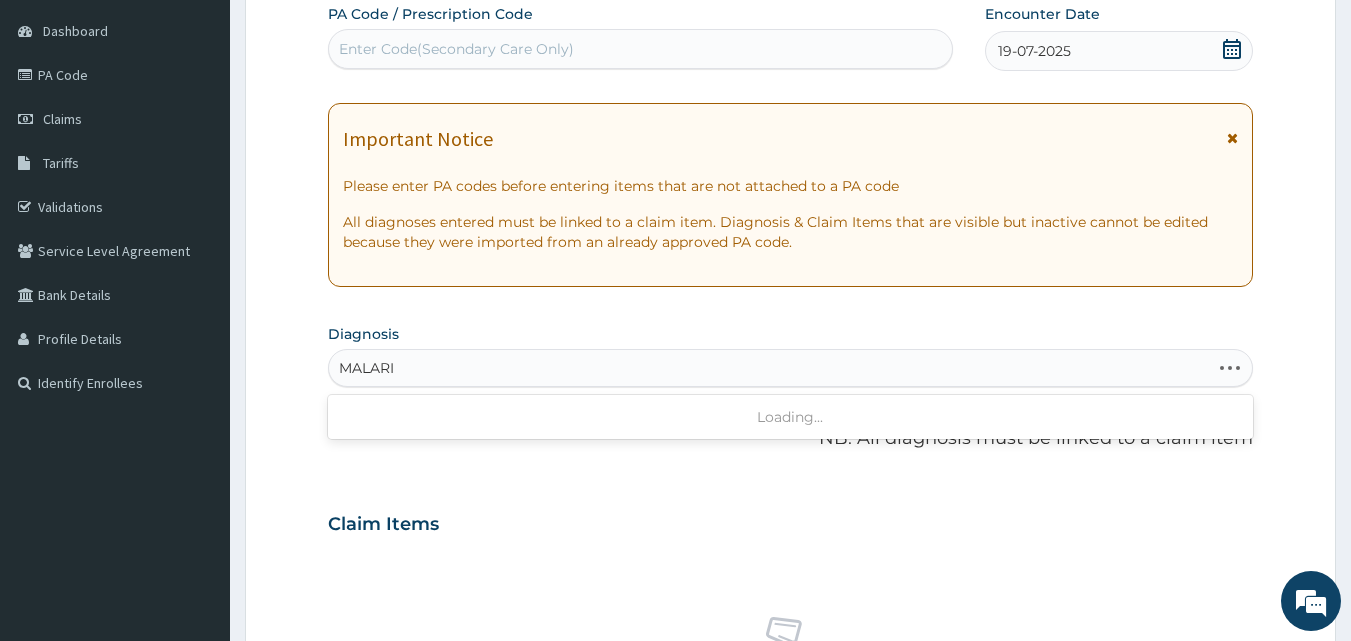 type on "MALARIA" 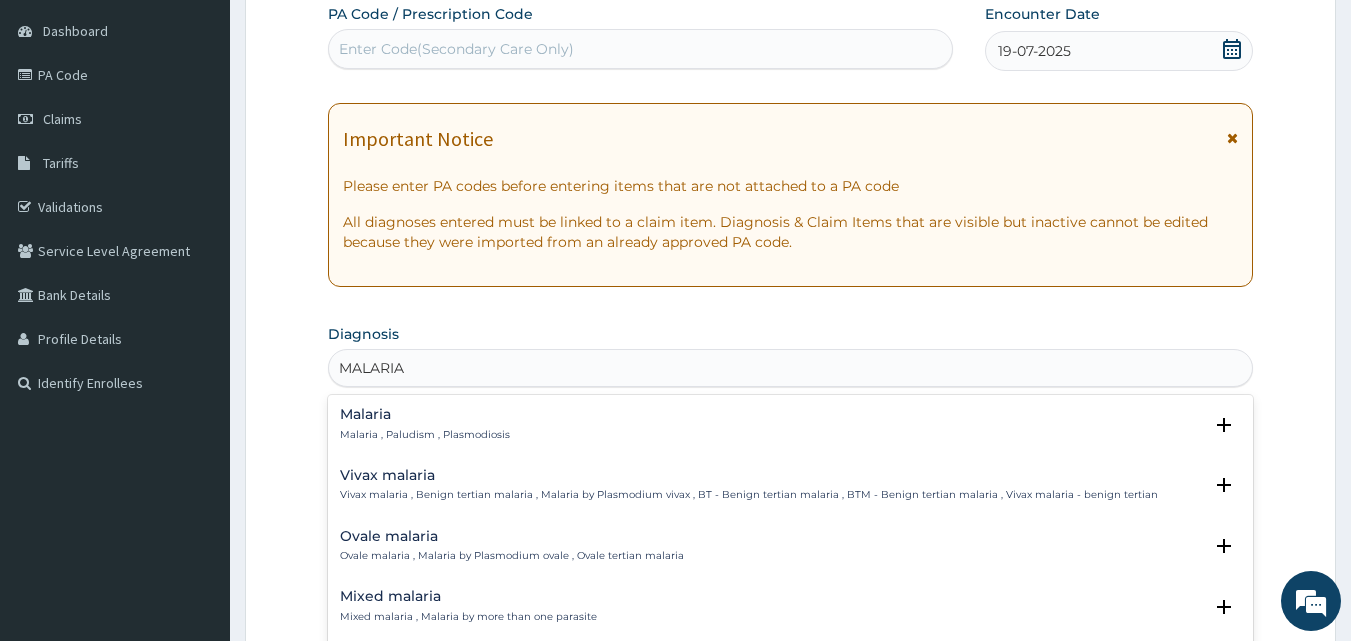 click on "Malaria , Paludism , Plasmodiosis" at bounding box center (425, 435) 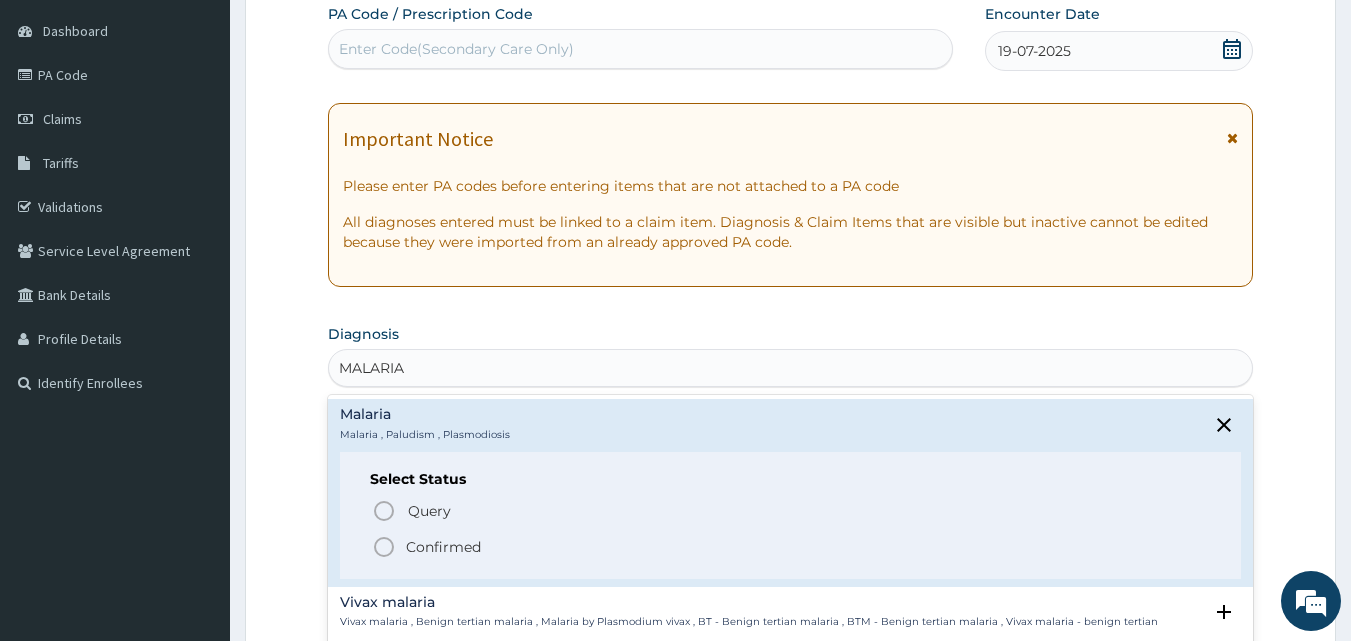 click 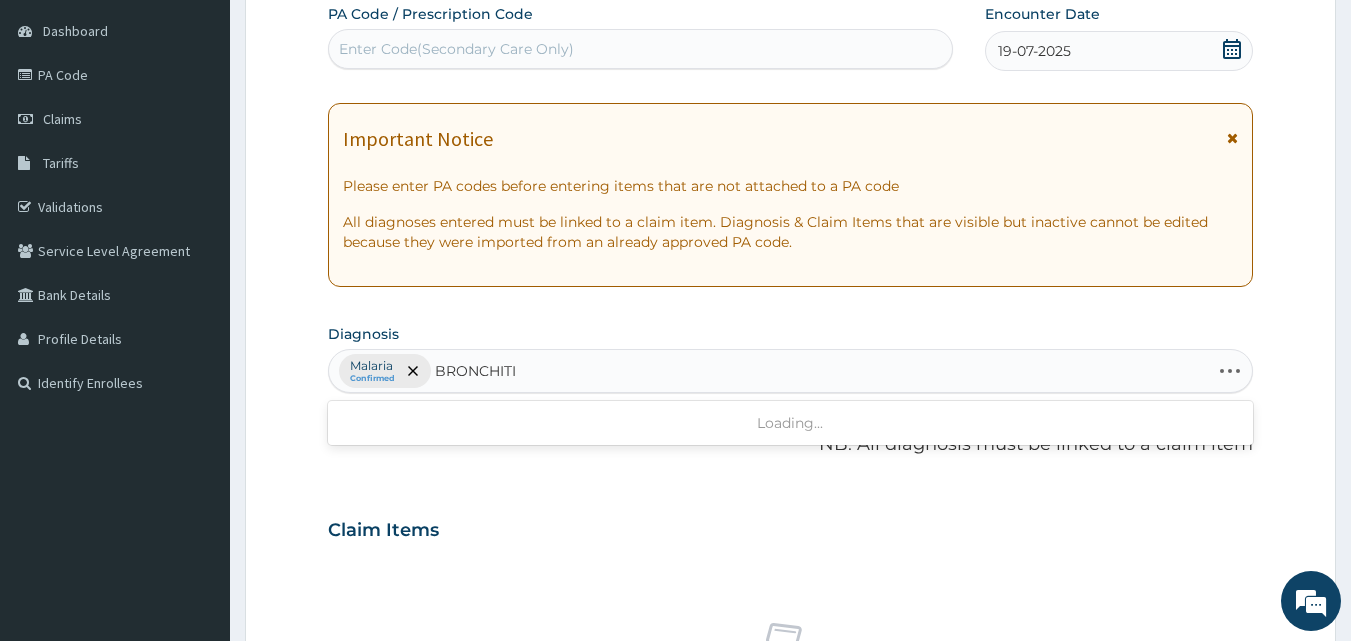 type on "BRONCHITIS" 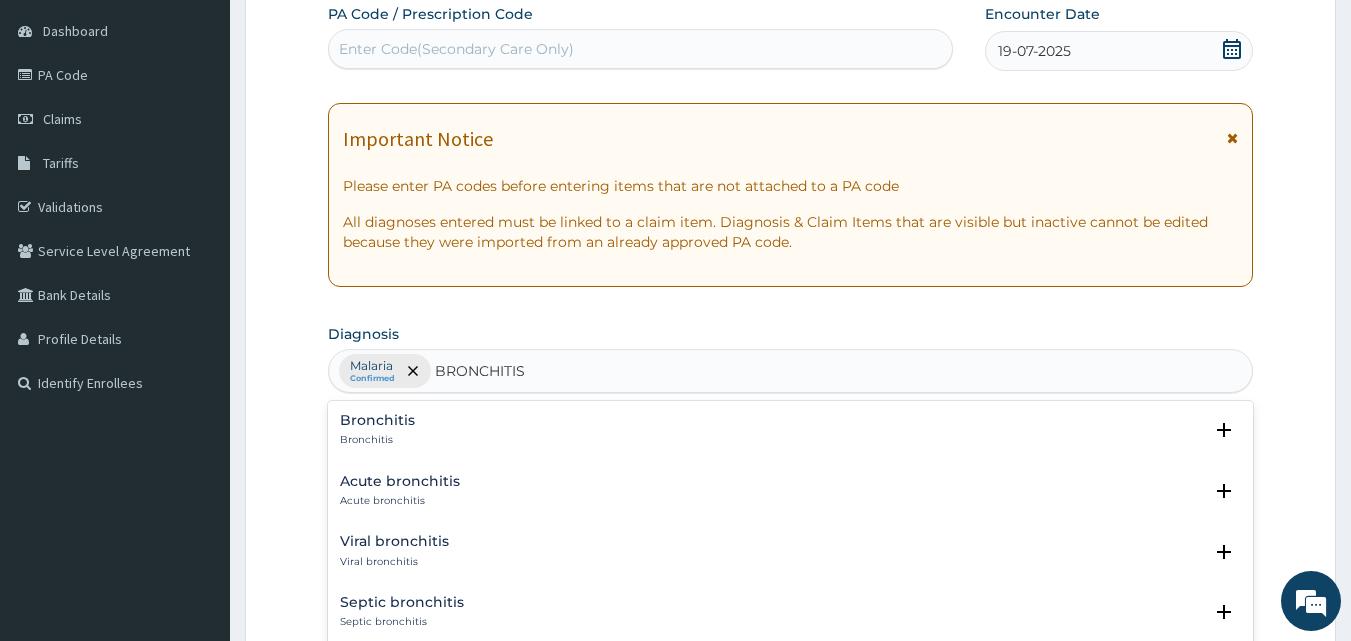 click on "Bronchitis Bronchitis" at bounding box center [377, 430] 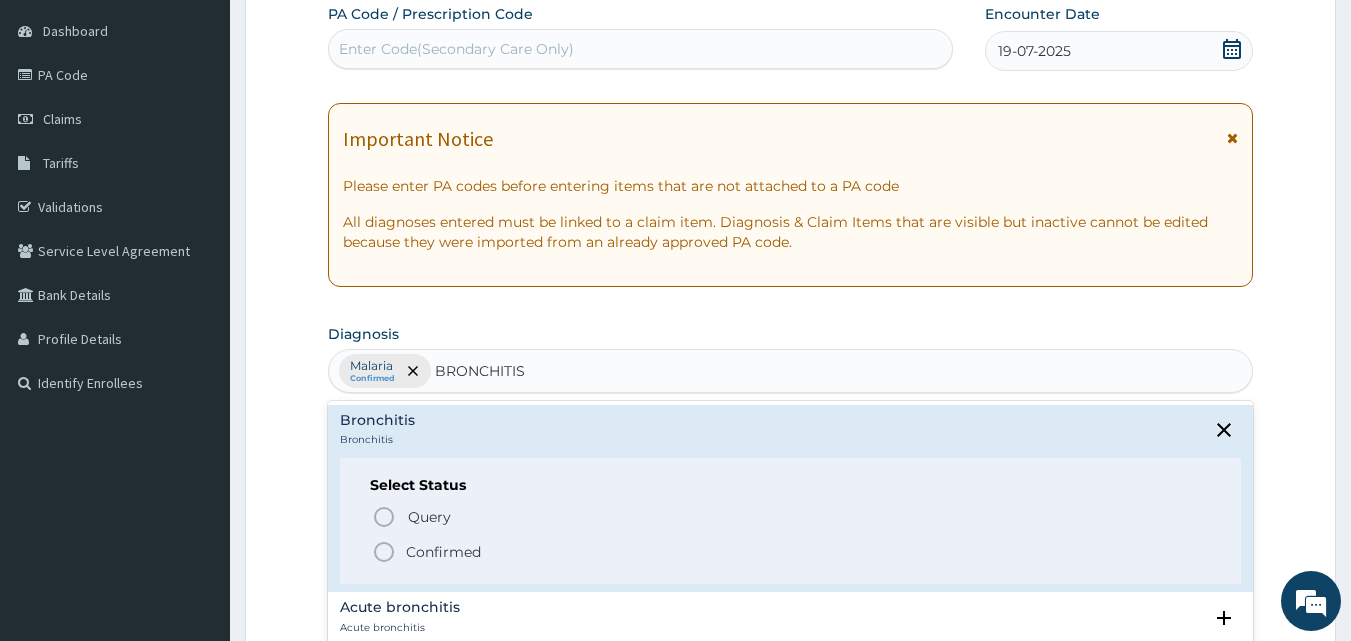 click 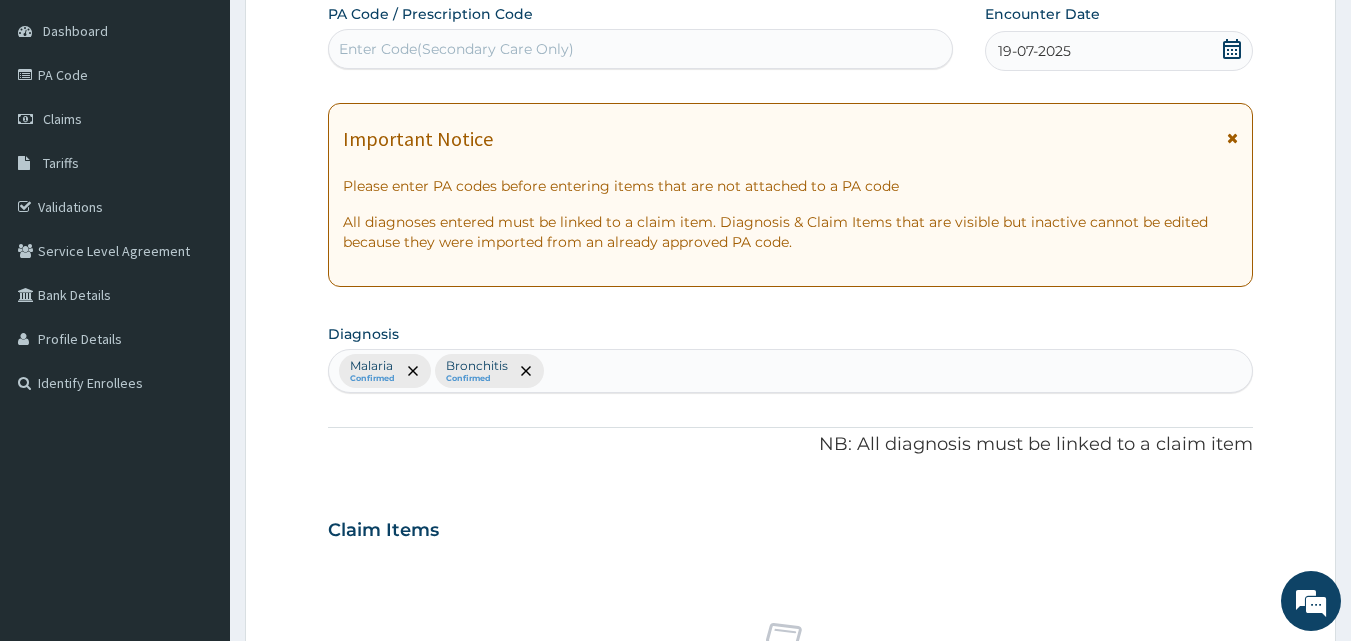 scroll, scrollTop: 747, scrollLeft: 0, axis: vertical 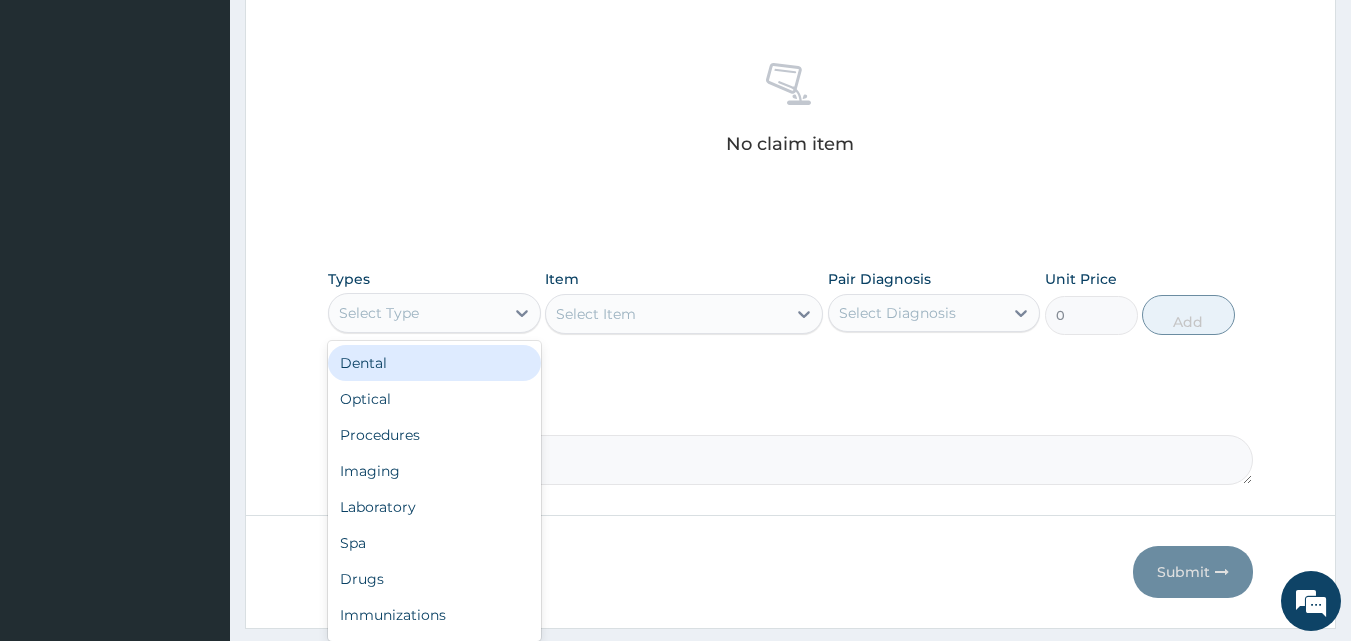 click on "Select Type" at bounding box center [379, 313] 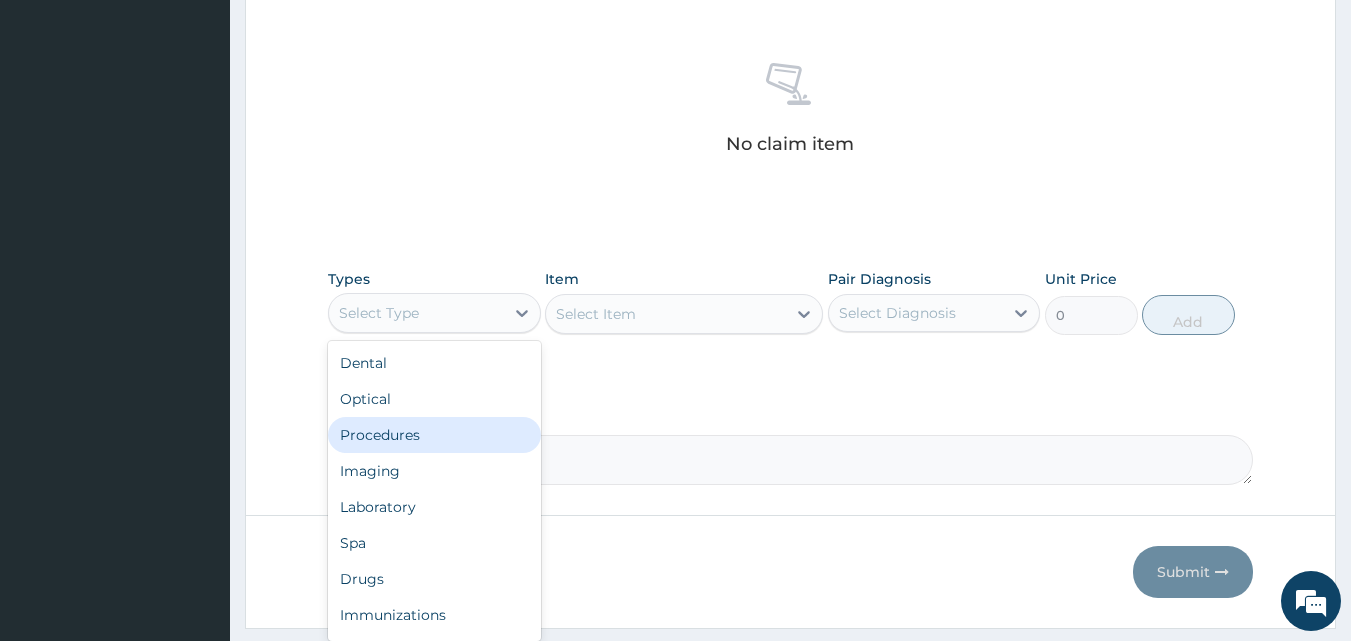 click on "Procedures" at bounding box center [434, 435] 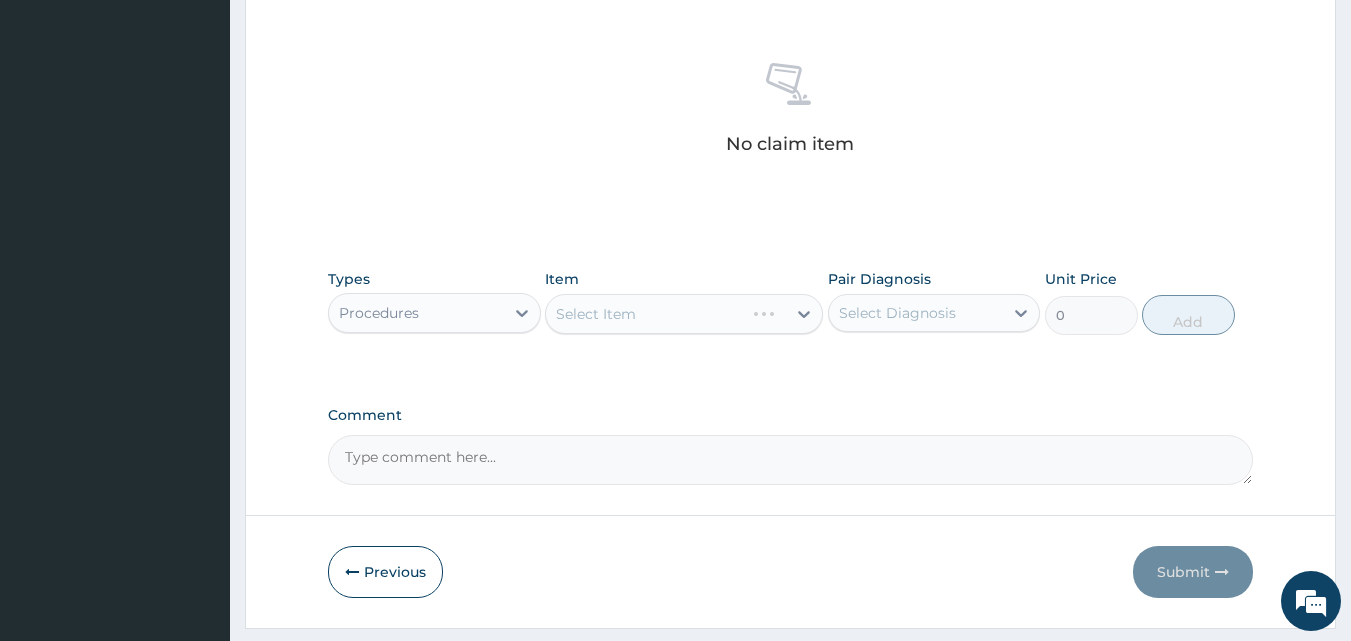 click on "Select Diagnosis" at bounding box center (897, 313) 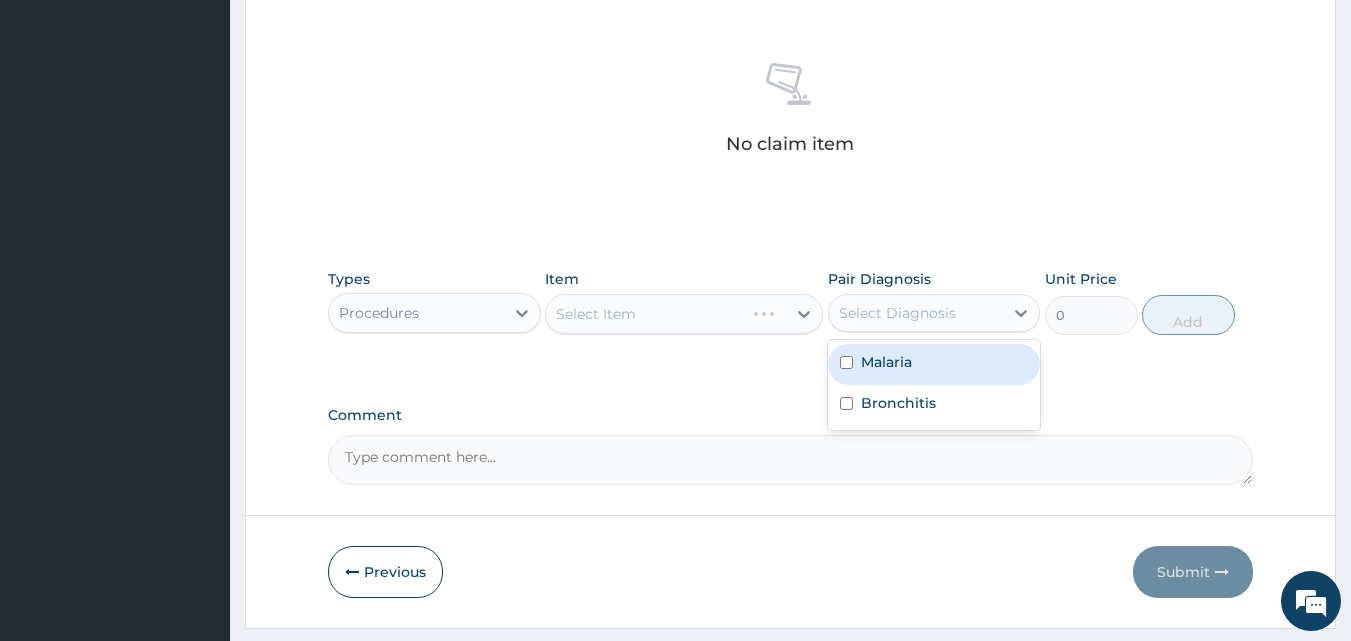 click on "Malaria" at bounding box center [886, 362] 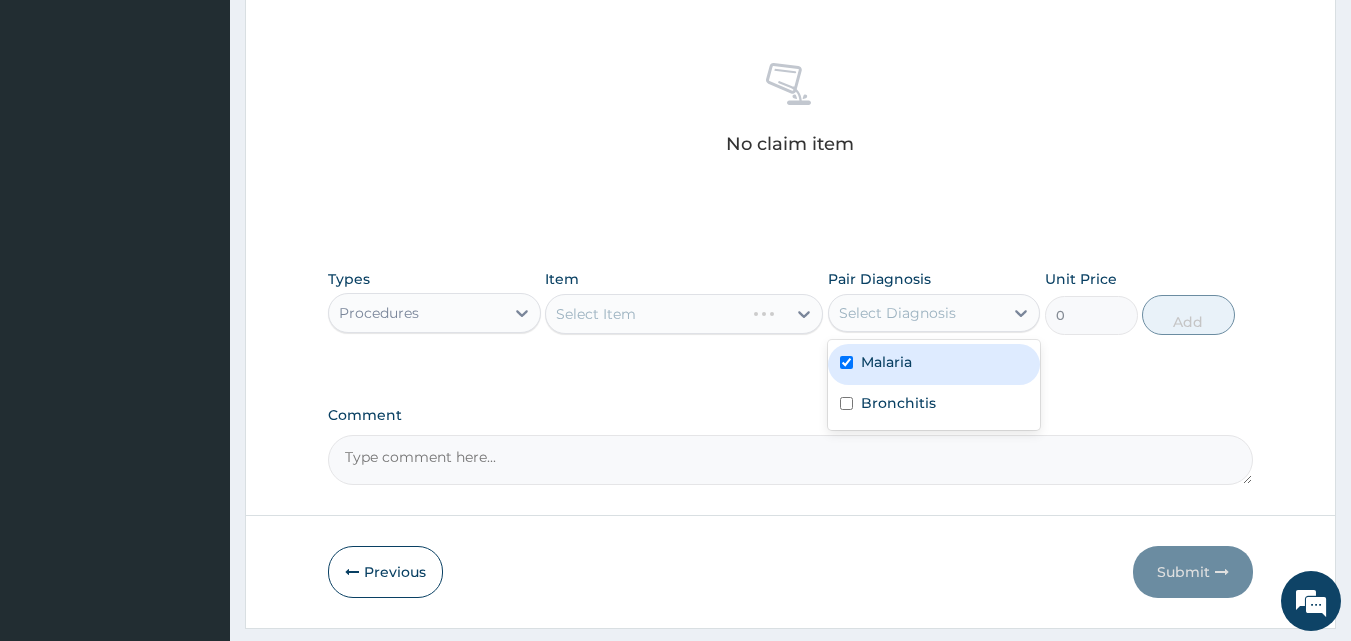 checkbox on "true" 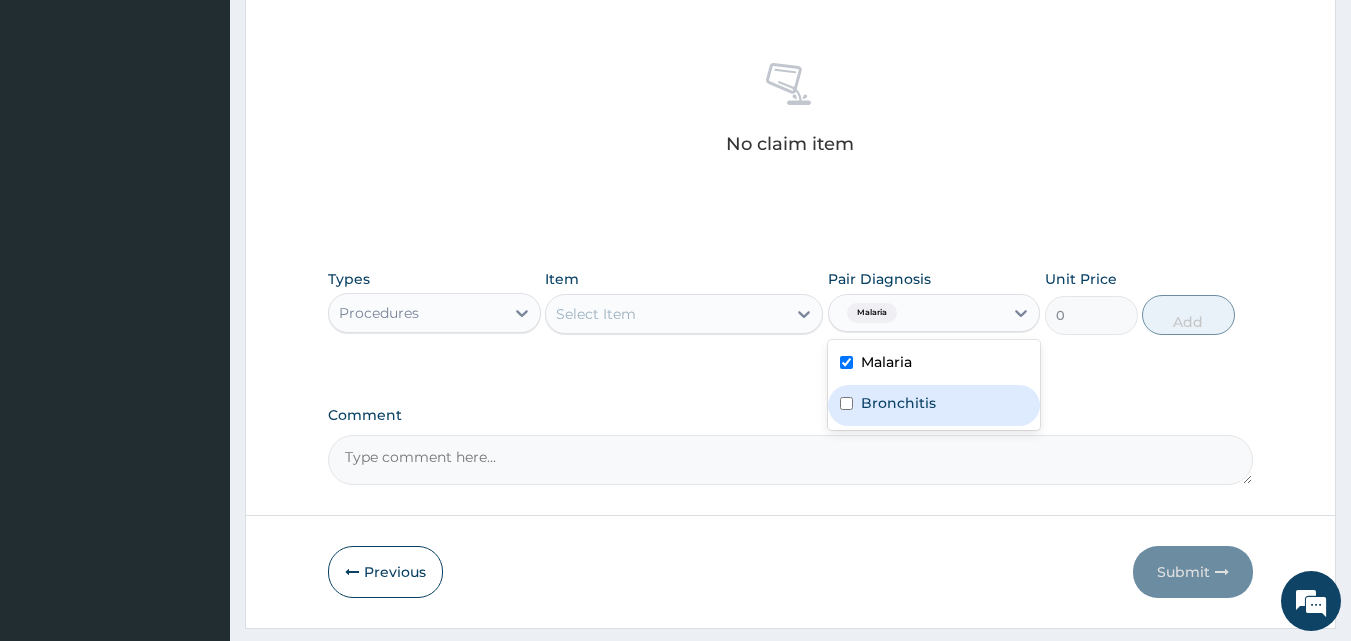 click on "Bronchitis" at bounding box center [898, 403] 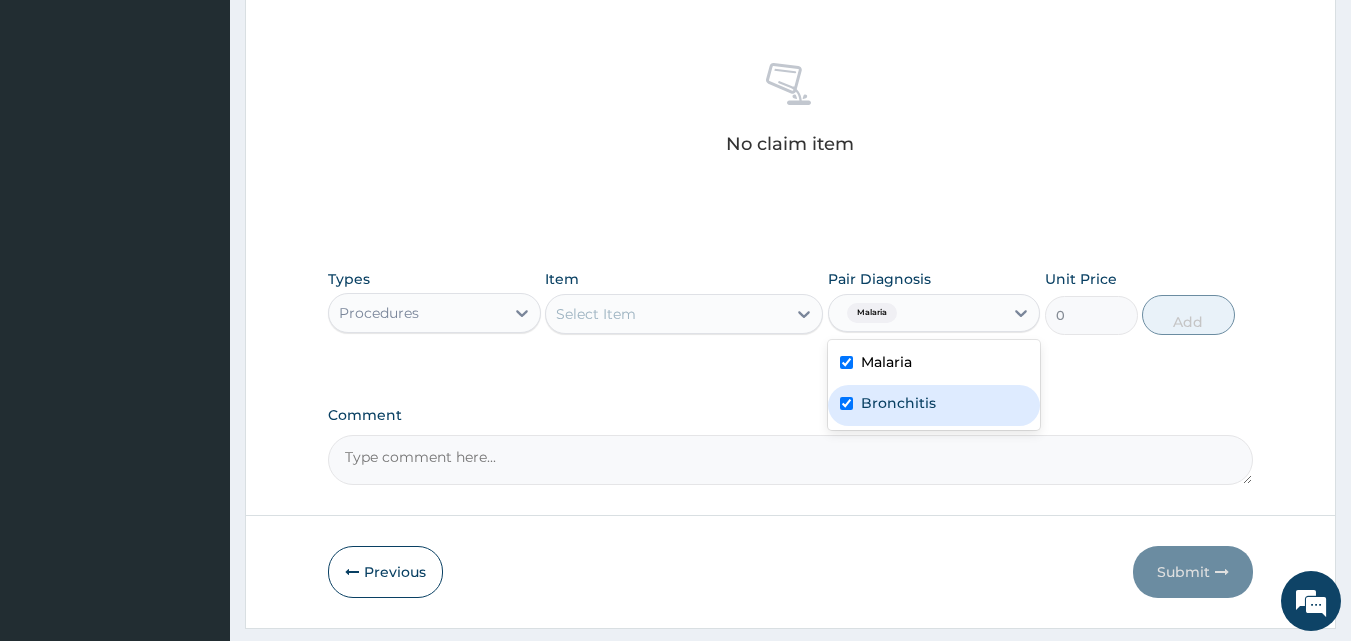checkbox on "true" 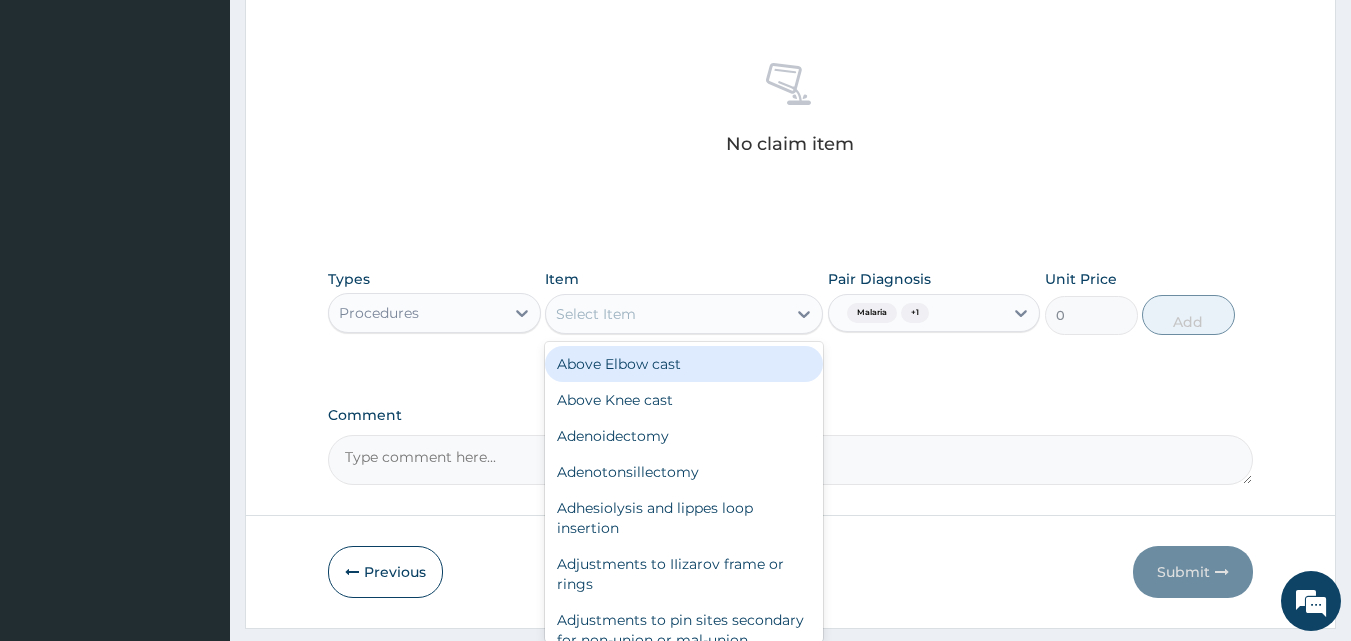 click on "Select Item" at bounding box center [666, 314] 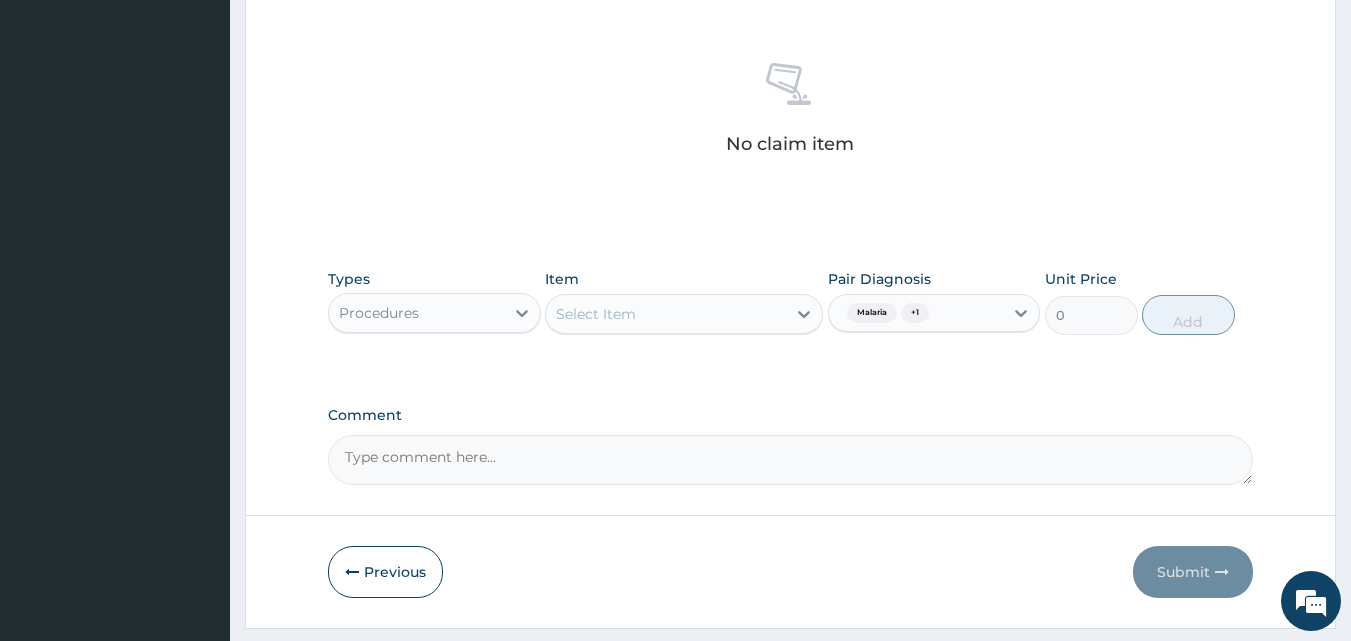 click on "Select Item" at bounding box center [666, 314] 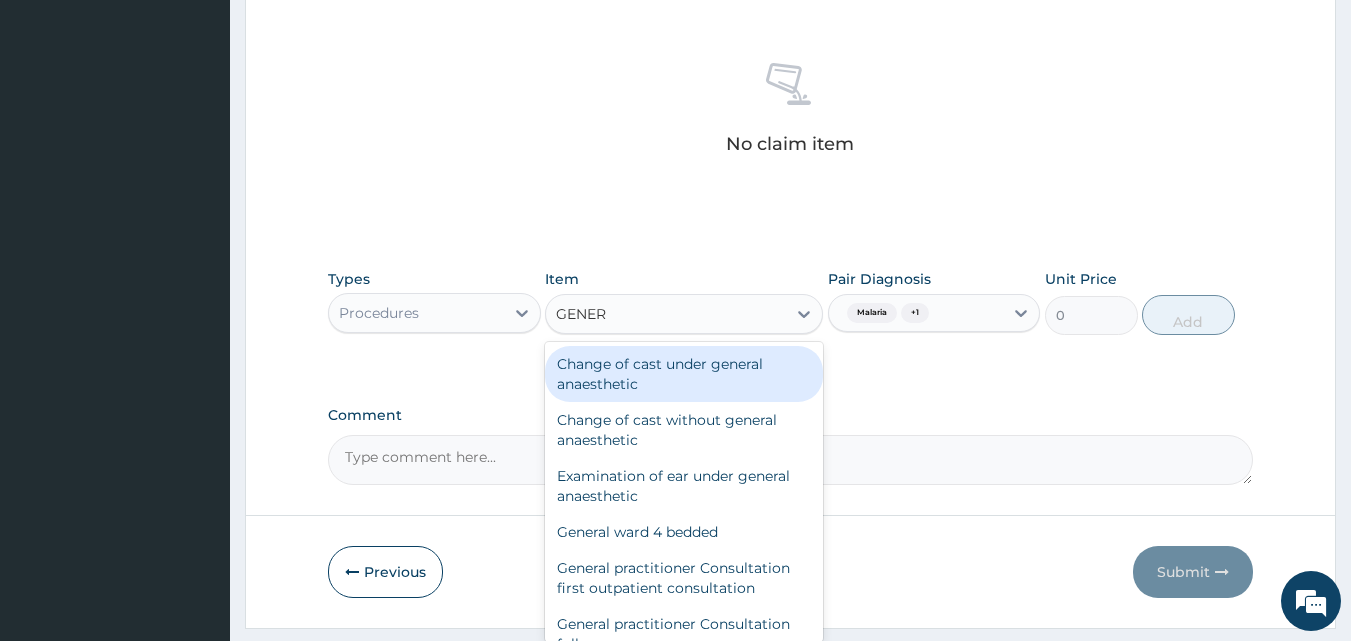 type on "GENERA" 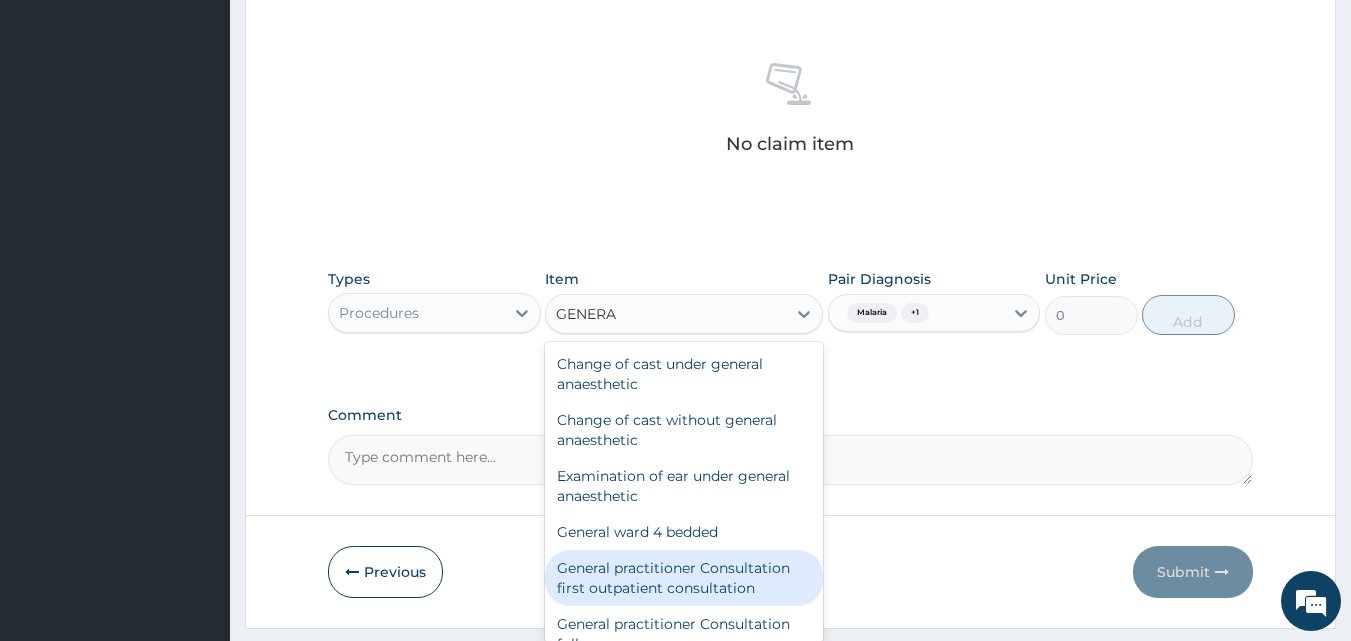 click on "General practitioner Consultation first outpatient consultation" at bounding box center [684, 578] 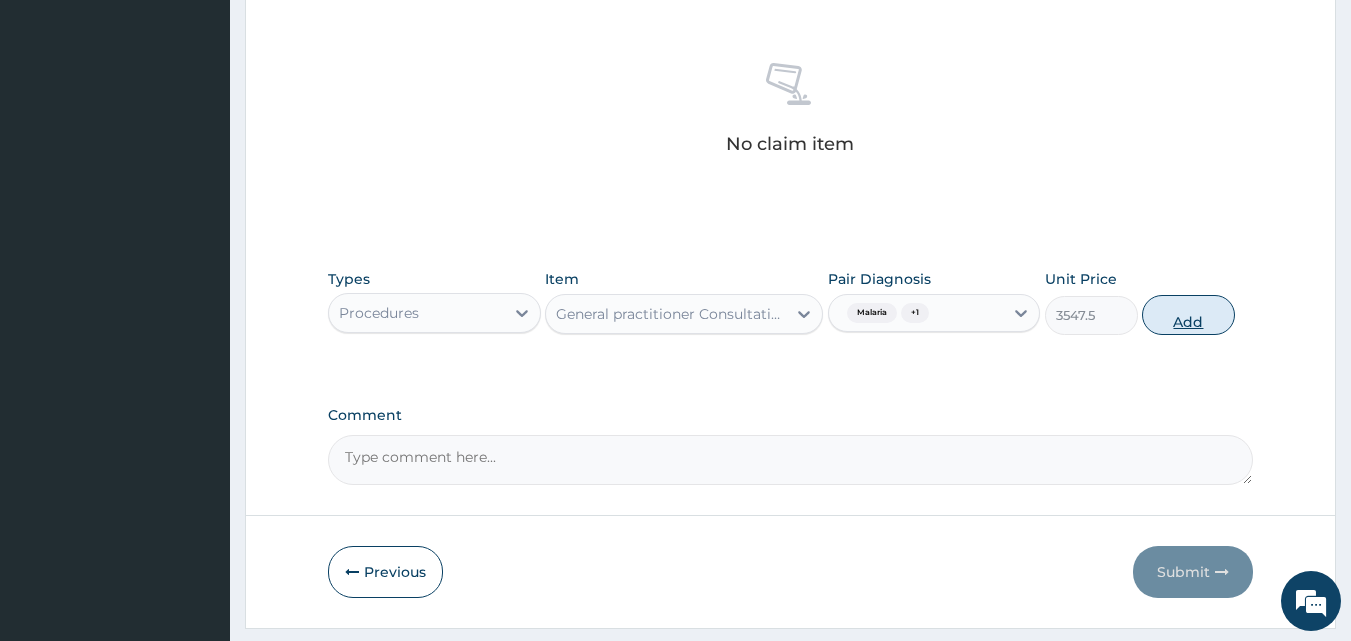 click on "Add" at bounding box center [1188, 315] 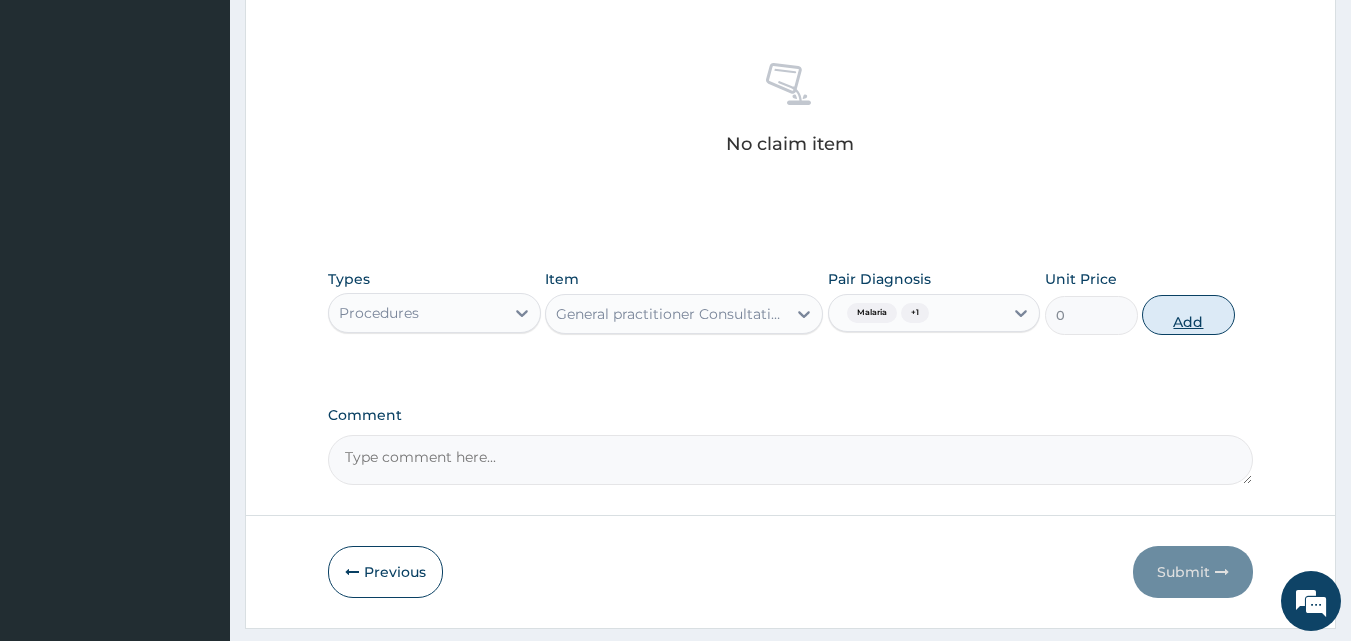 scroll, scrollTop: 732, scrollLeft: 0, axis: vertical 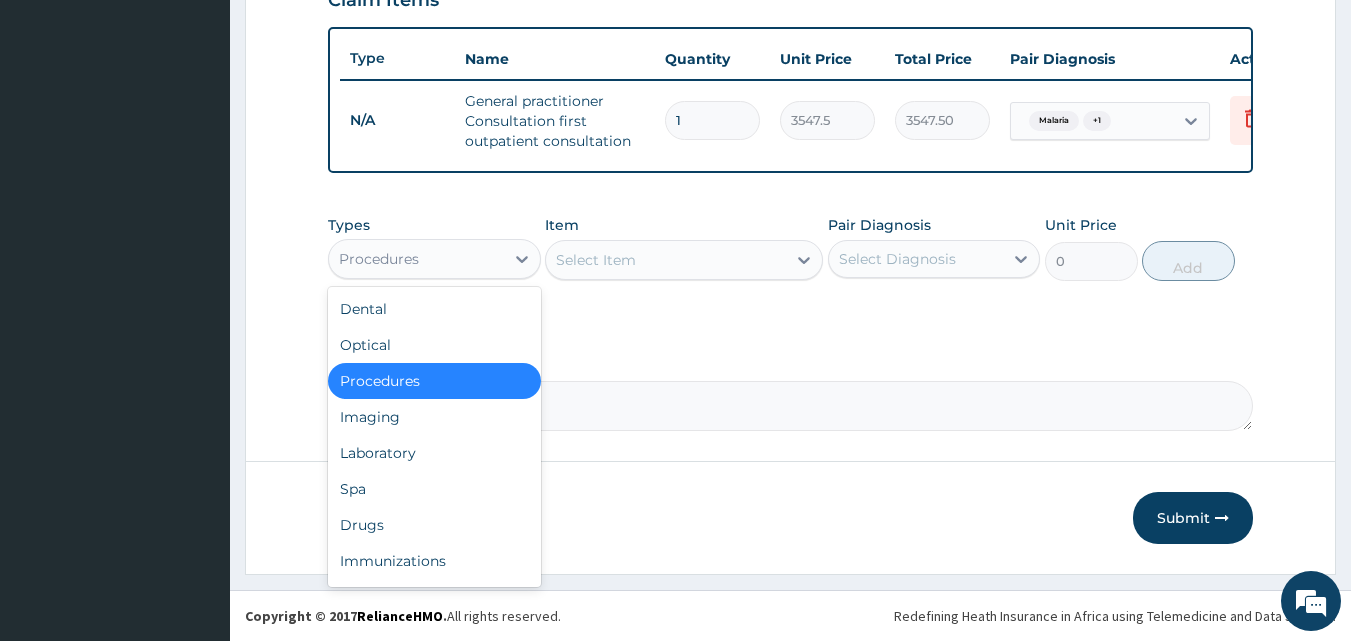 click on "Procedures" at bounding box center (416, 259) 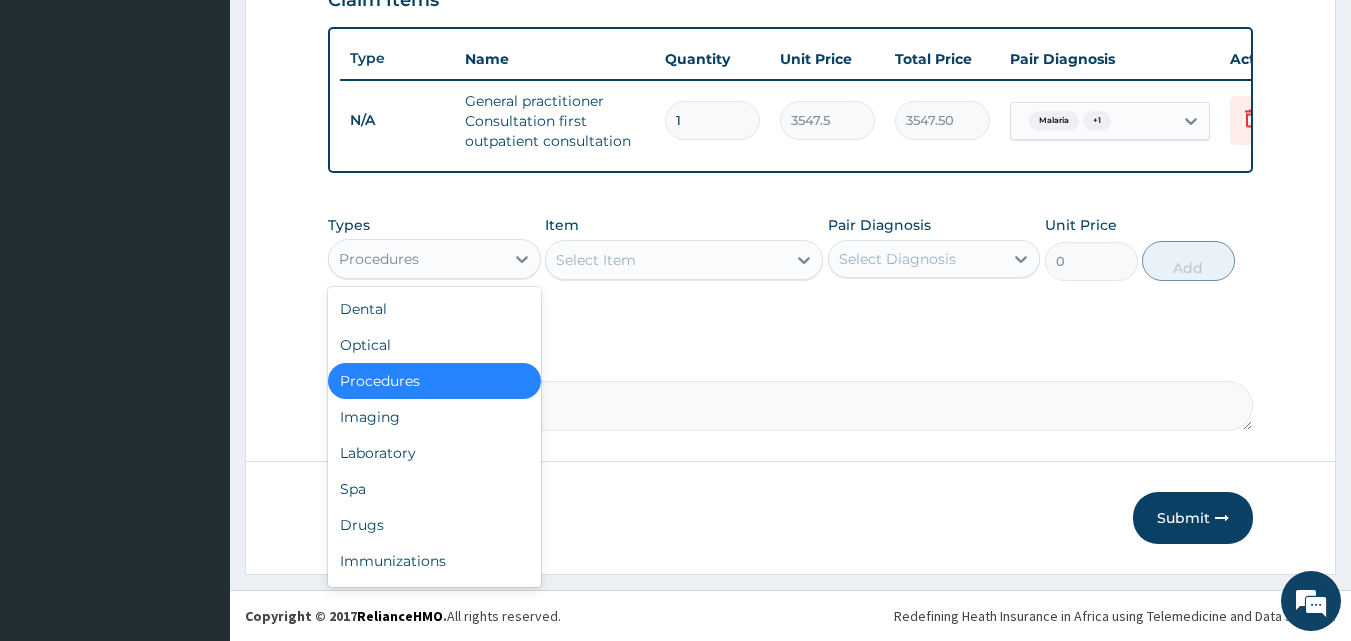 click on "Procedures" at bounding box center (434, 381) 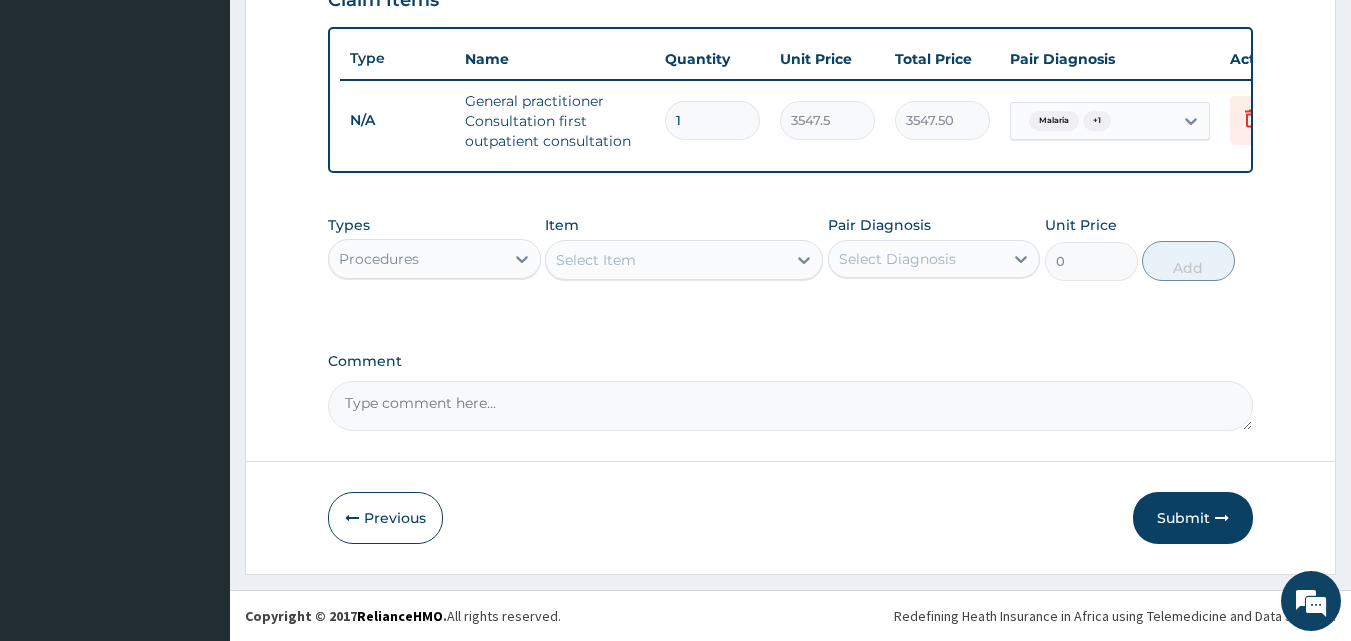click on "Select Item" at bounding box center [666, 260] 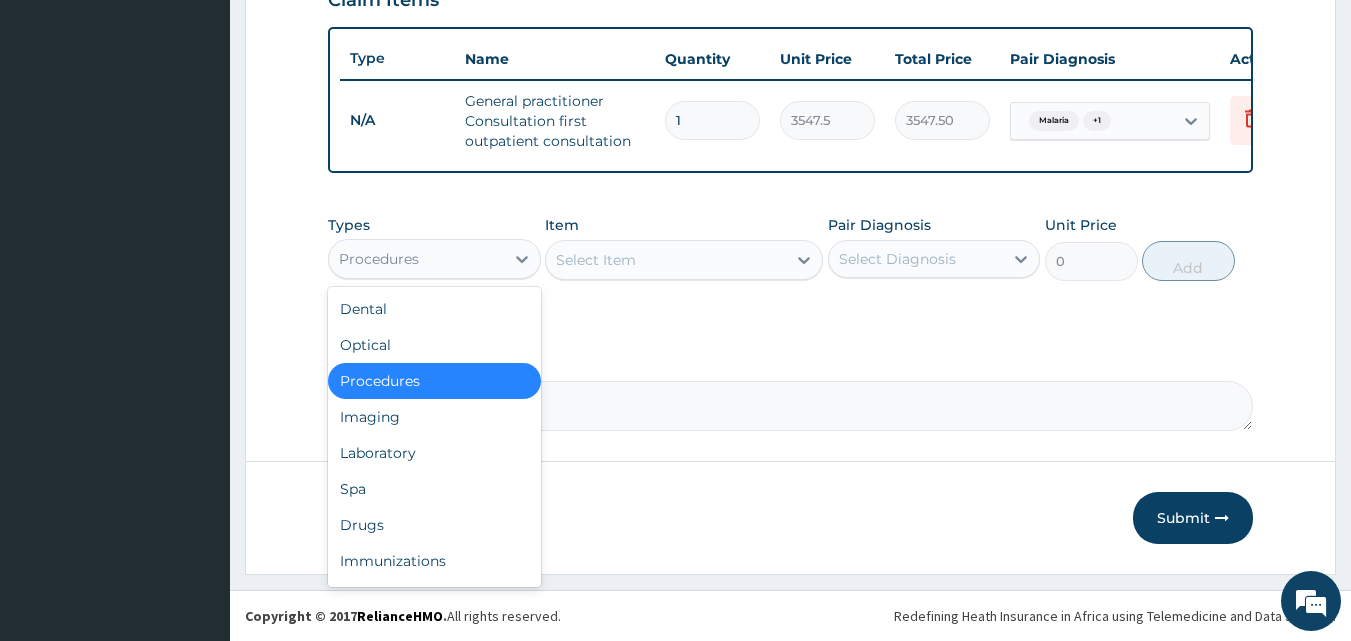 click on "Procedures" at bounding box center (379, 259) 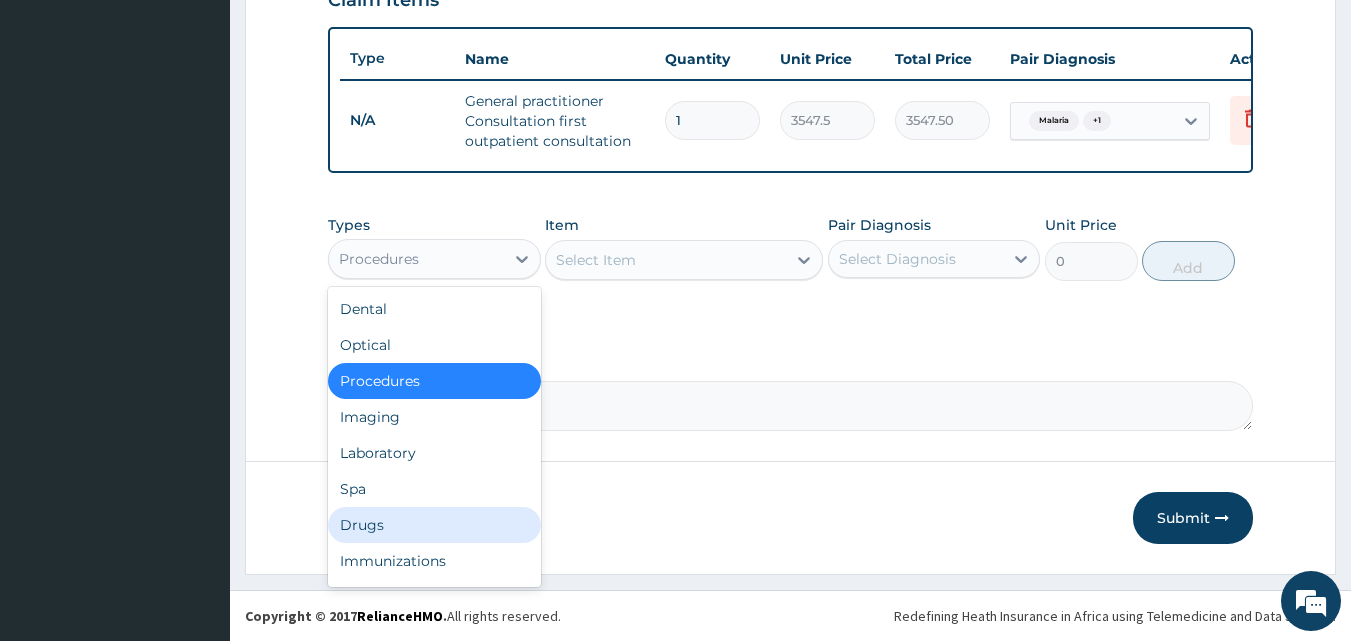 click on "Drugs" at bounding box center (434, 525) 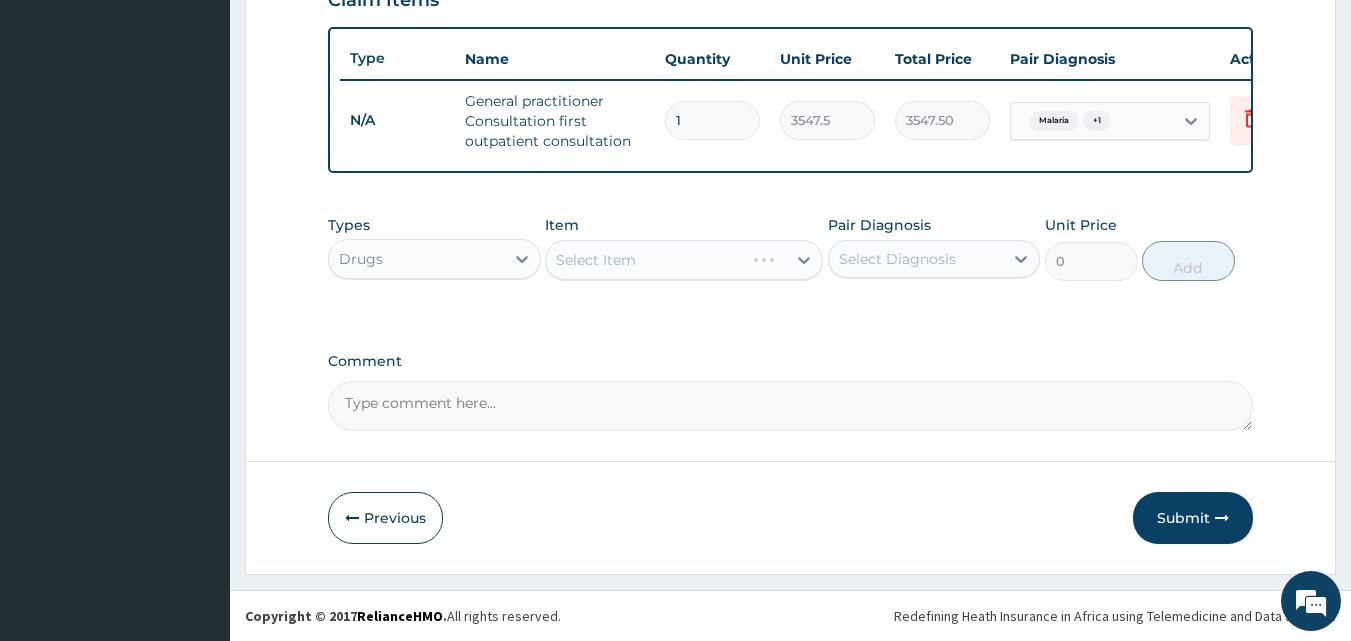 click on "Select Diagnosis" at bounding box center (897, 259) 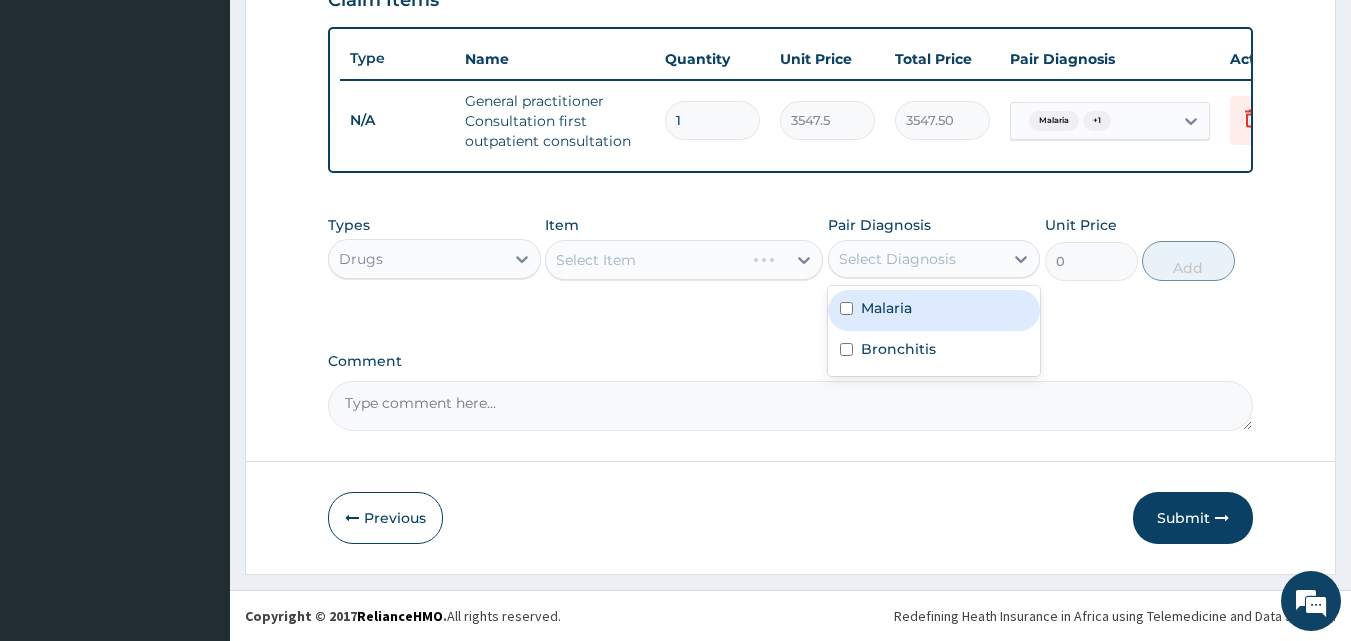 click on "Malaria" at bounding box center (934, 310) 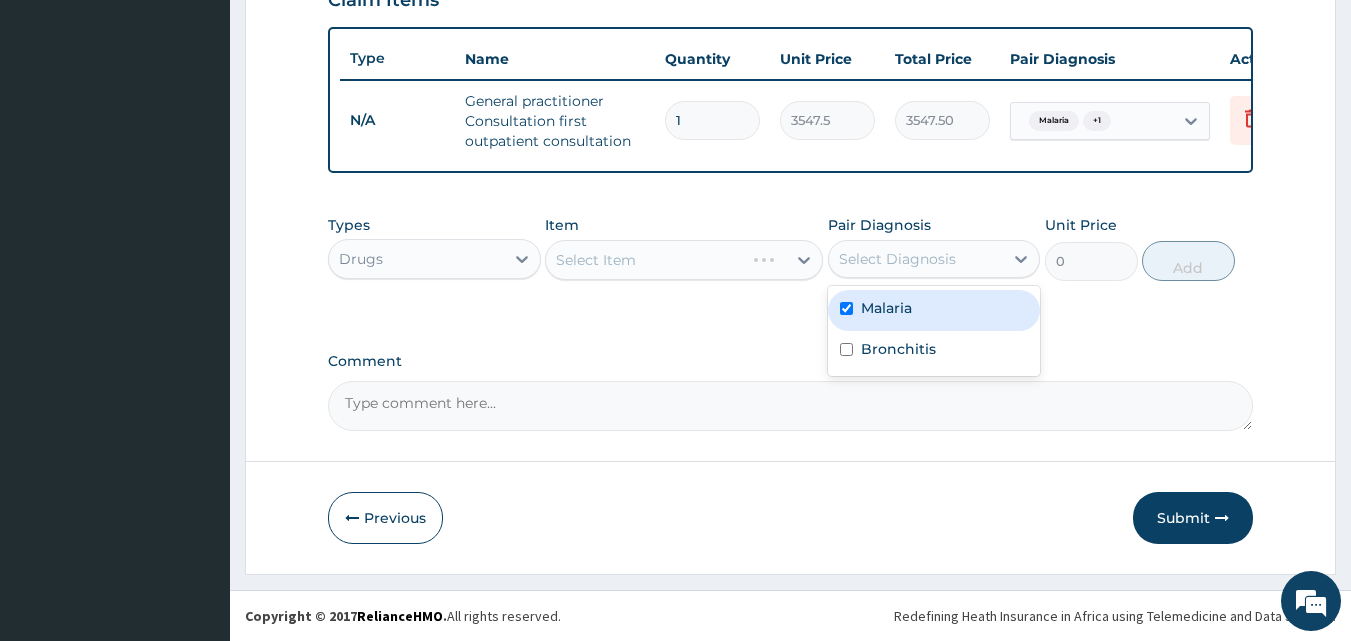 checkbox on "true" 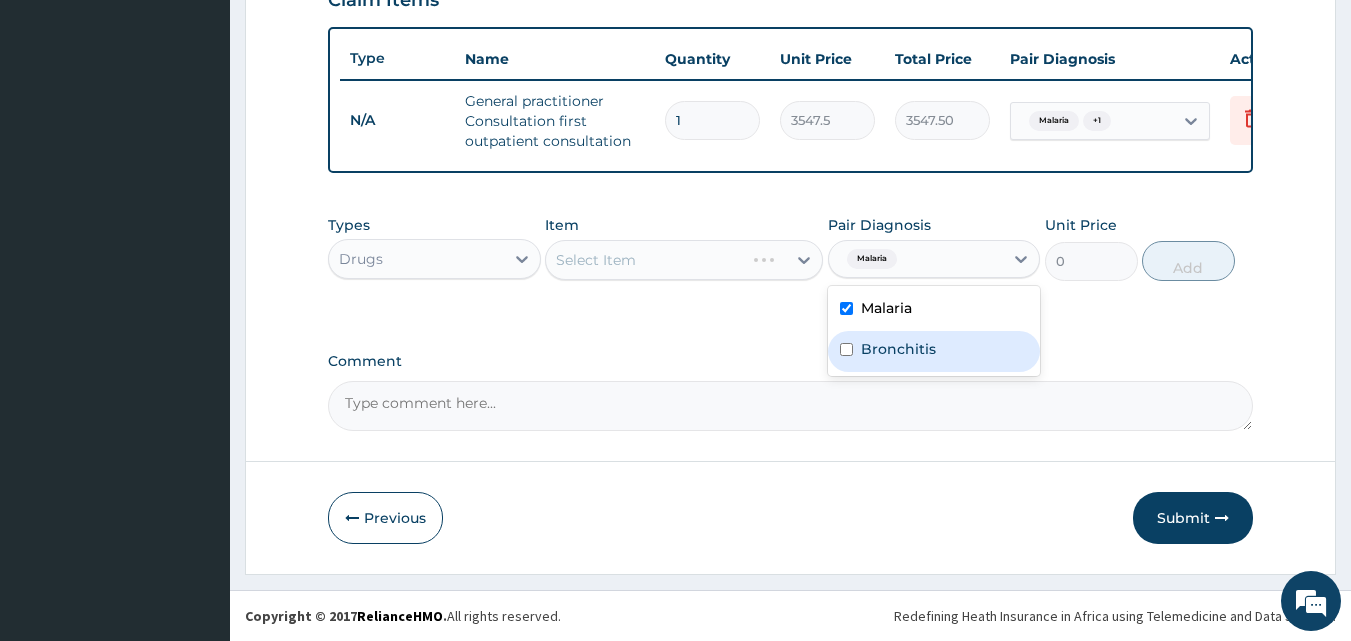 click on "Bronchitis" at bounding box center (934, 351) 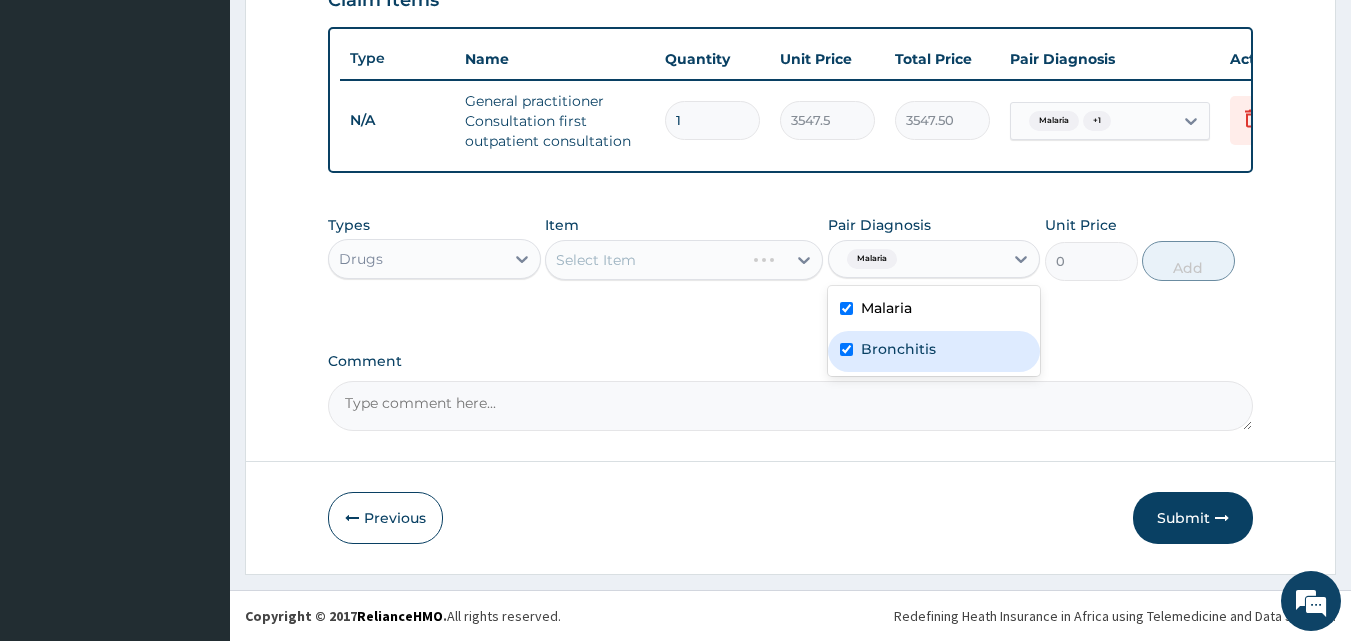 checkbox on "true" 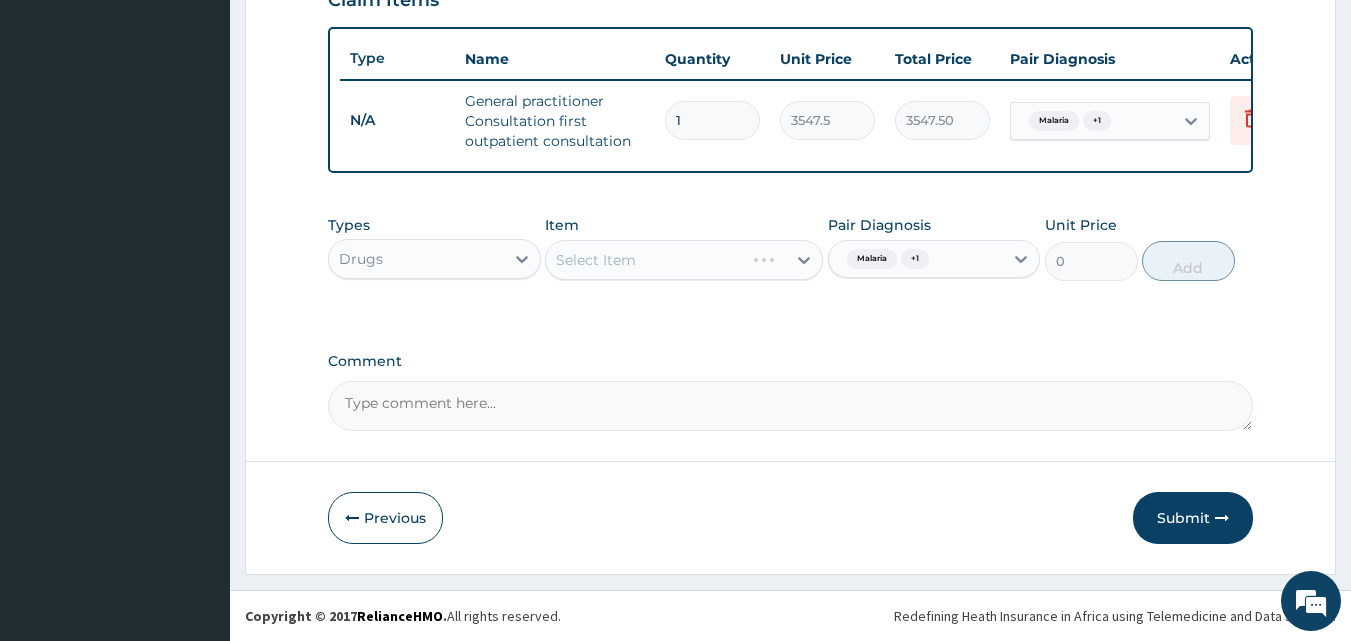 click on "Select Item" at bounding box center [684, 260] 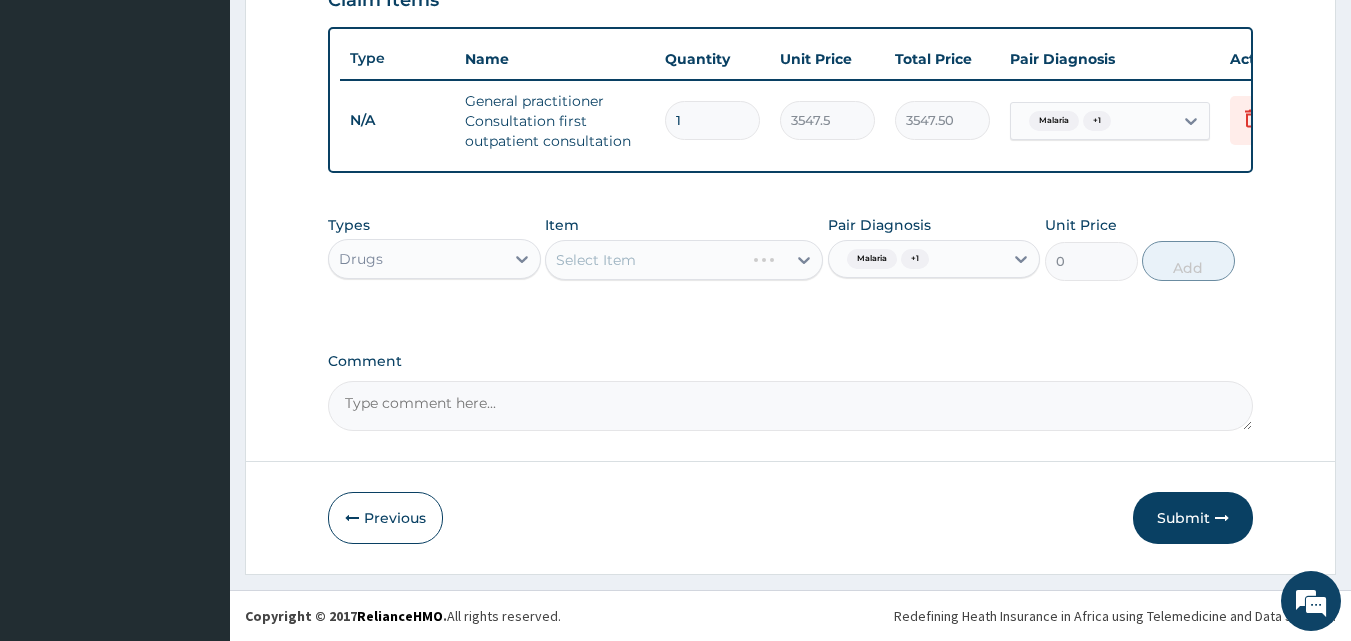 click on "Select Item" at bounding box center (684, 260) 